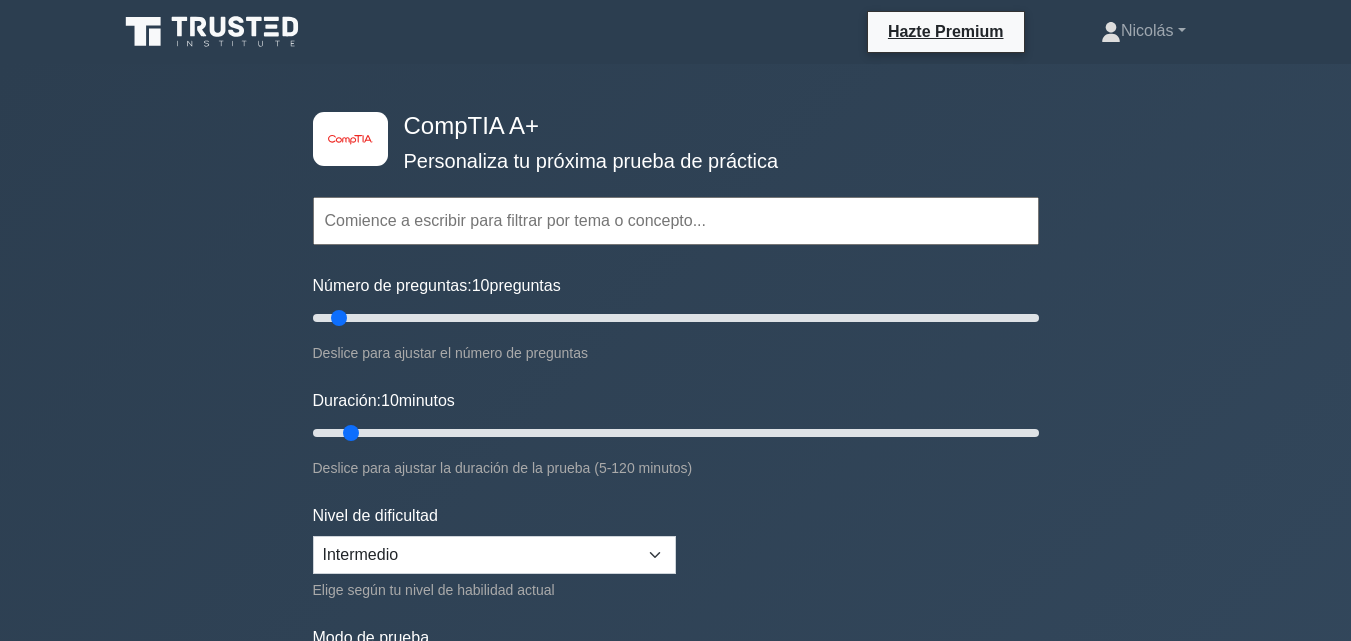scroll, scrollTop: 2200, scrollLeft: 0, axis: vertical 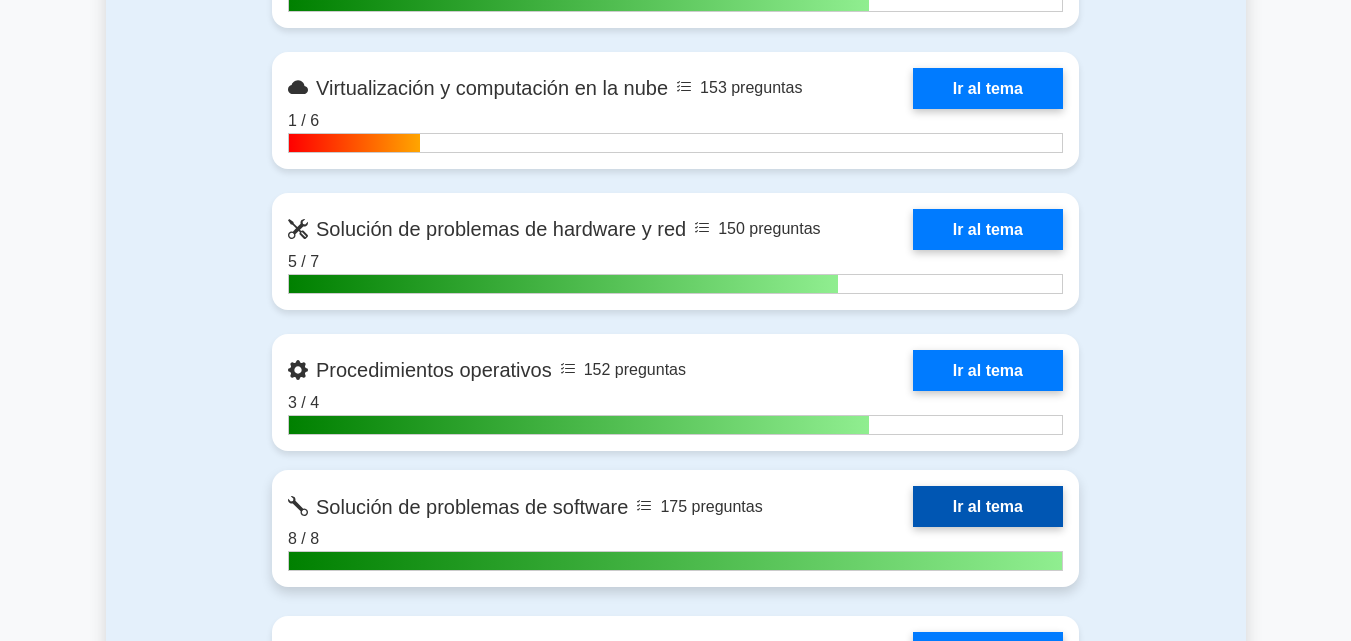 click on "Ir al tema" at bounding box center [988, 506] 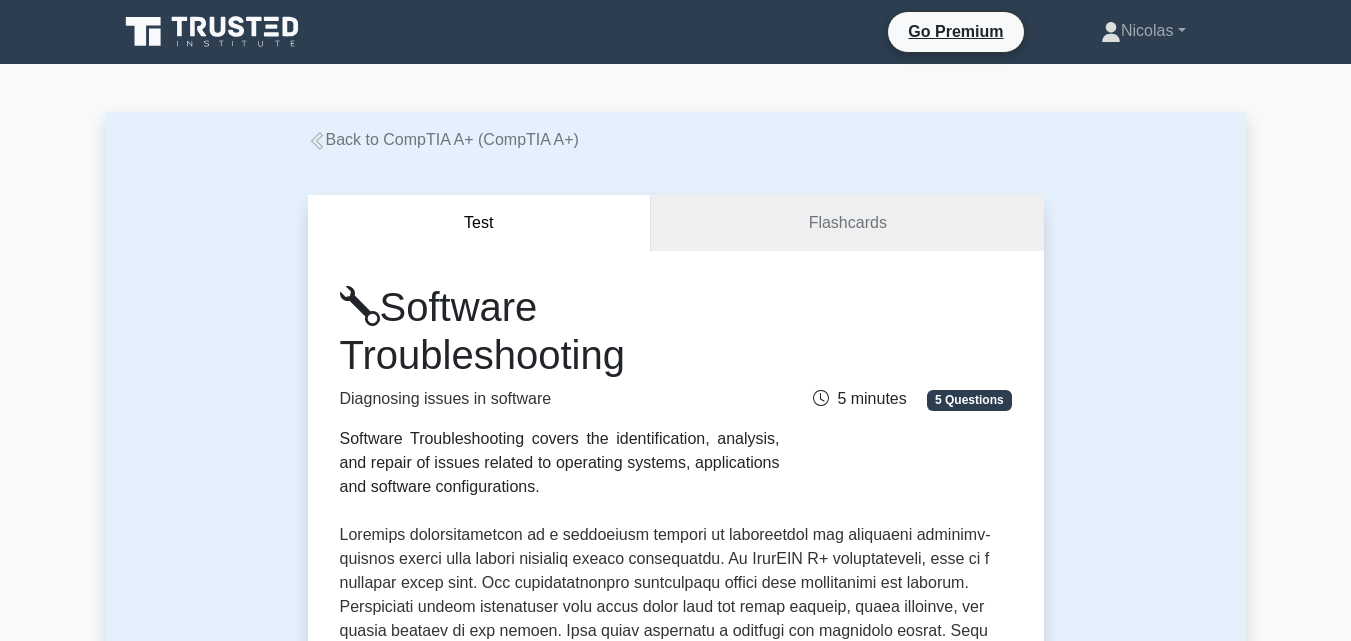 scroll, scrollTop: 77, scrollLeft: 0, axis: vertical 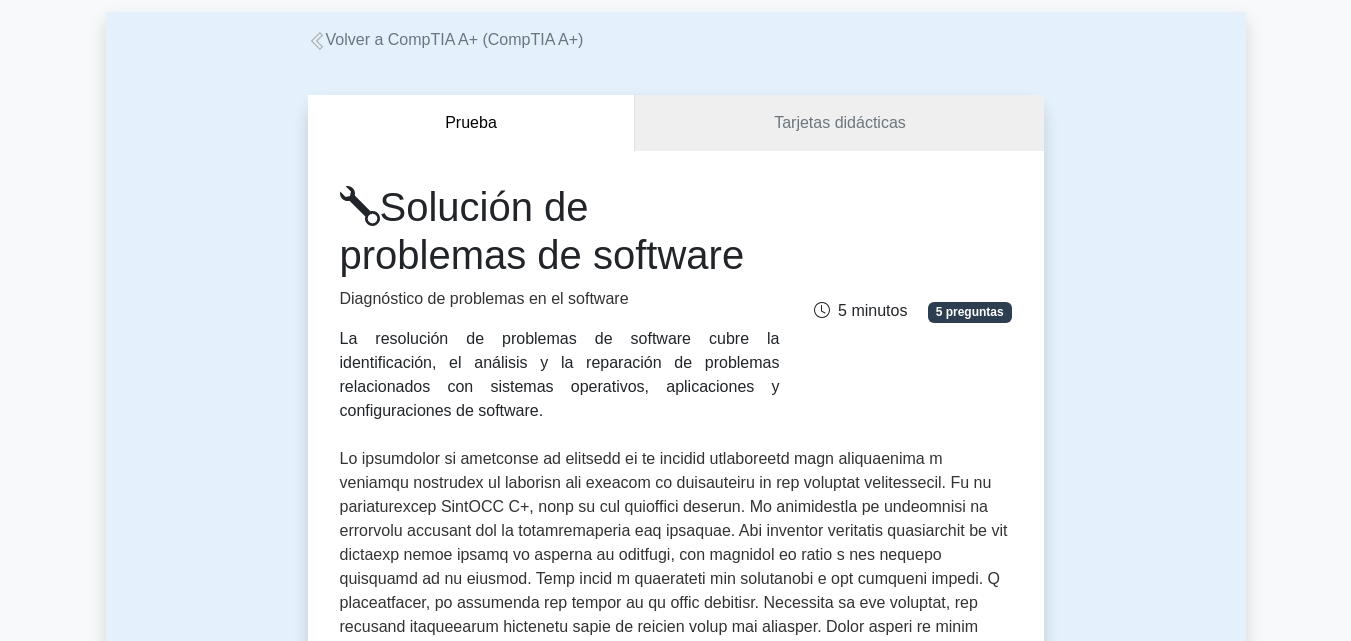 click on "5 minutos" at bounding box center [872, 310] 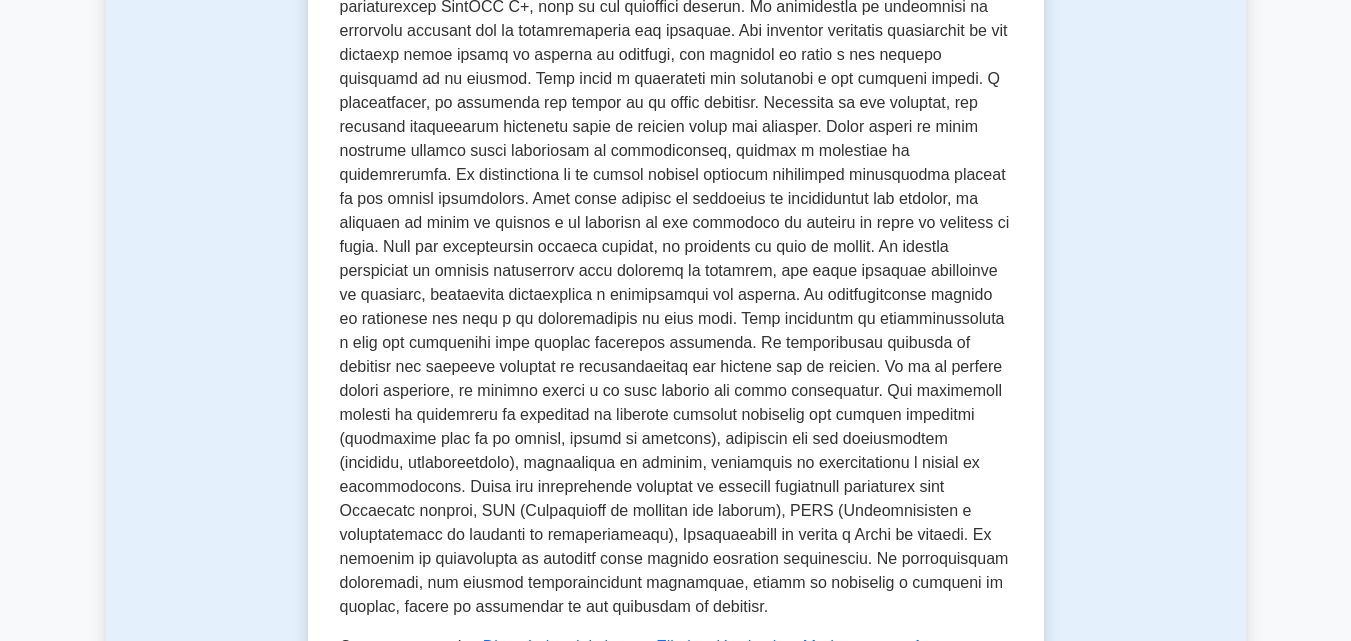 click at bounding box center [675, 282] 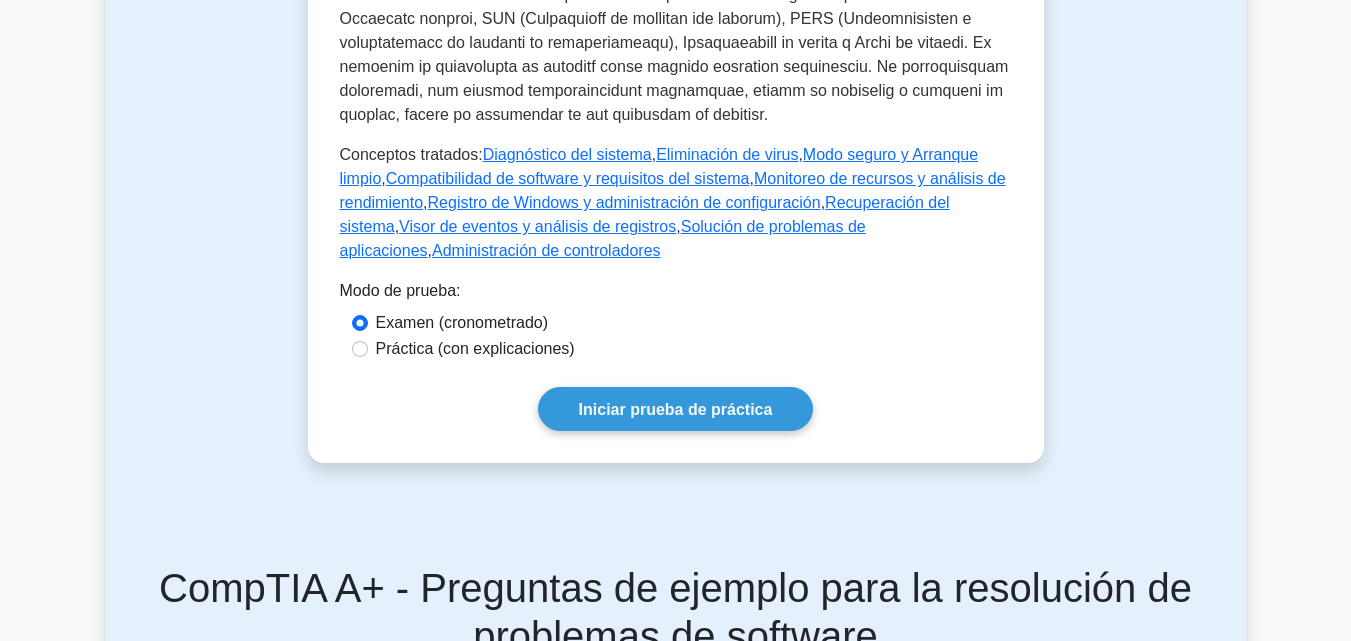 scroll, scrollTop: 1200, scrollLeft: 0, axis: vertical 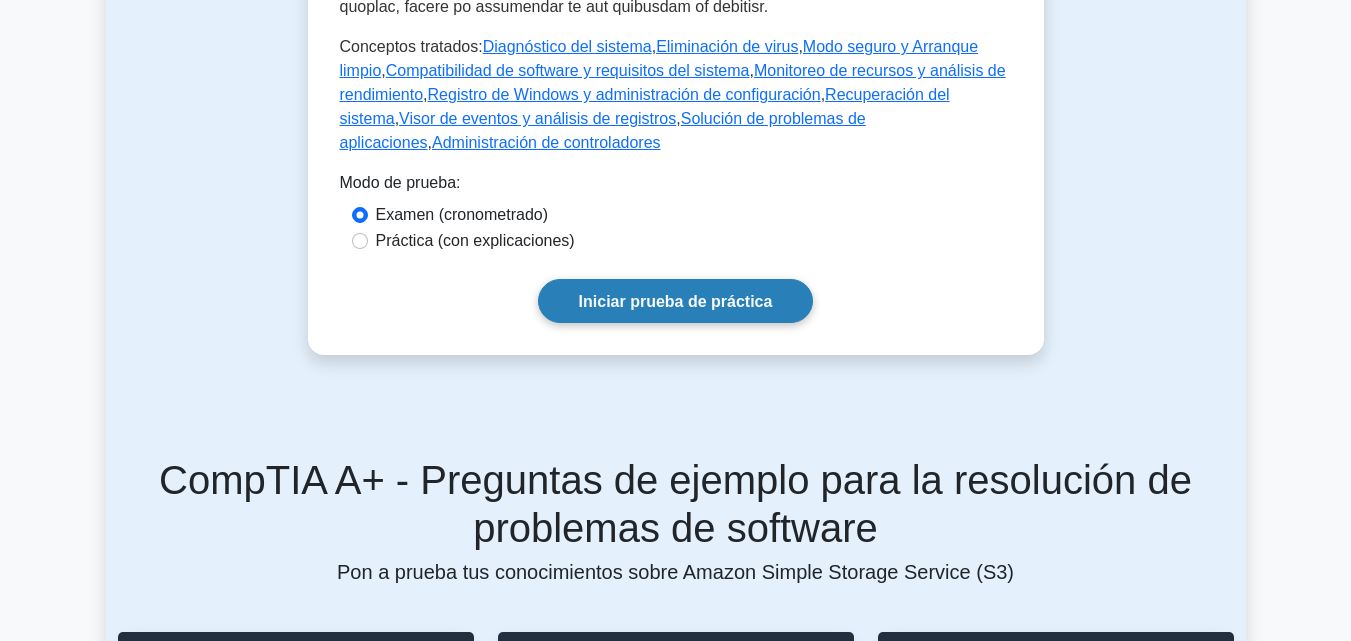 click on "Iniciar prueba de práctica" at bounding box center (676, 301) 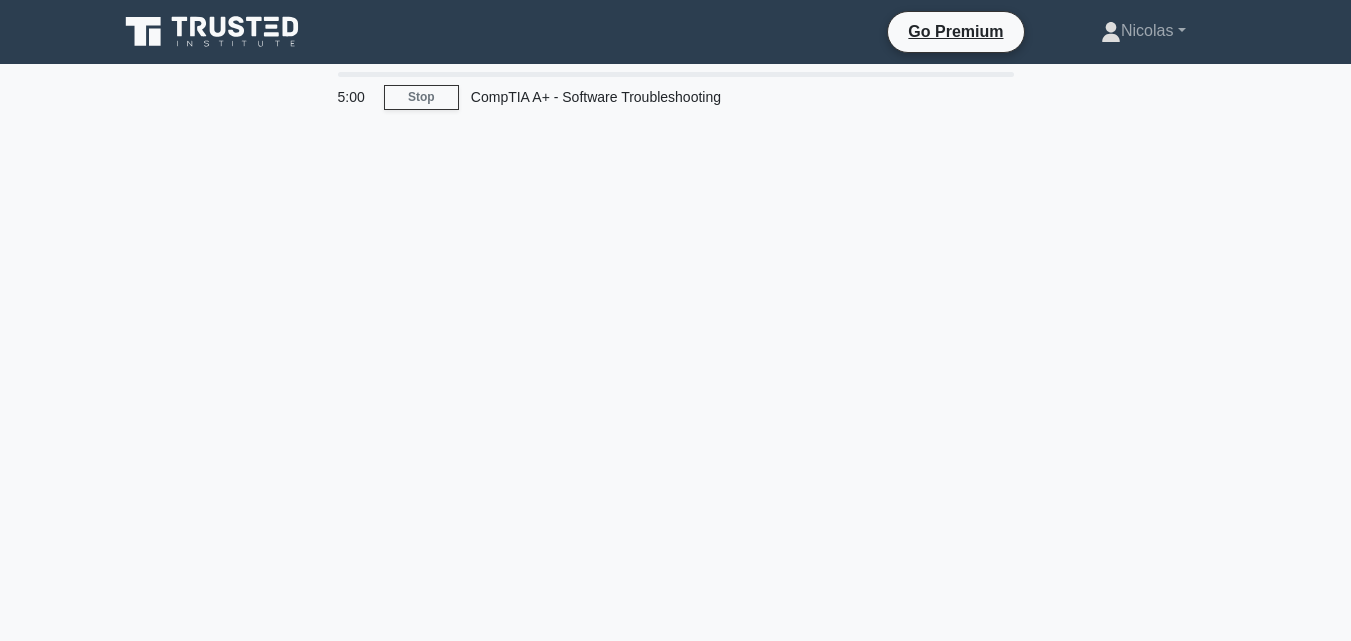 scroll, scrollTop: 0, scrollLeft: 0, axis: both 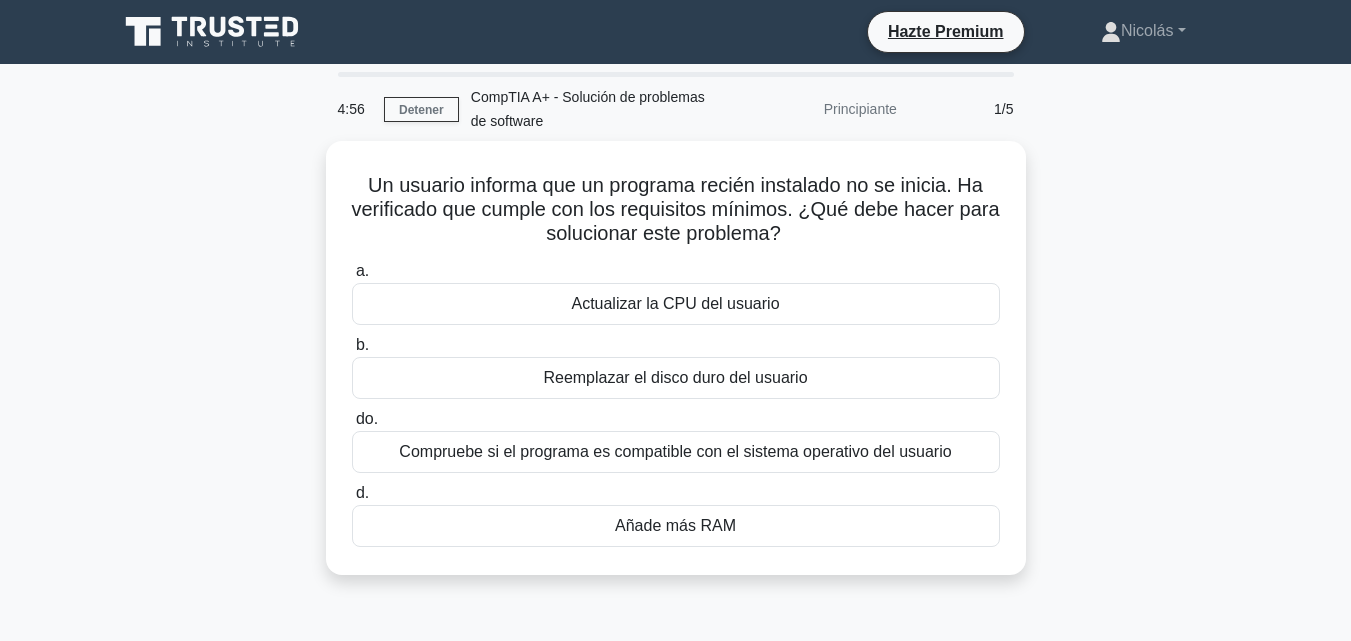 click on "Un usuario informa que un programa recién instalado no se inicia. Ha verificado que cumple con los requisitos mínimos. ¿Qué debe hacer para solucionar este problema?
.spinner_0XTQ{transform-origin:center;animation:spinner_y6GP .75s linear infinite}@keyframes spinner_y6GP{100%{transform:rotate(360deg)}}
a.
Actualizar la CPU del usuario
b." at bounding box center (676, 370) 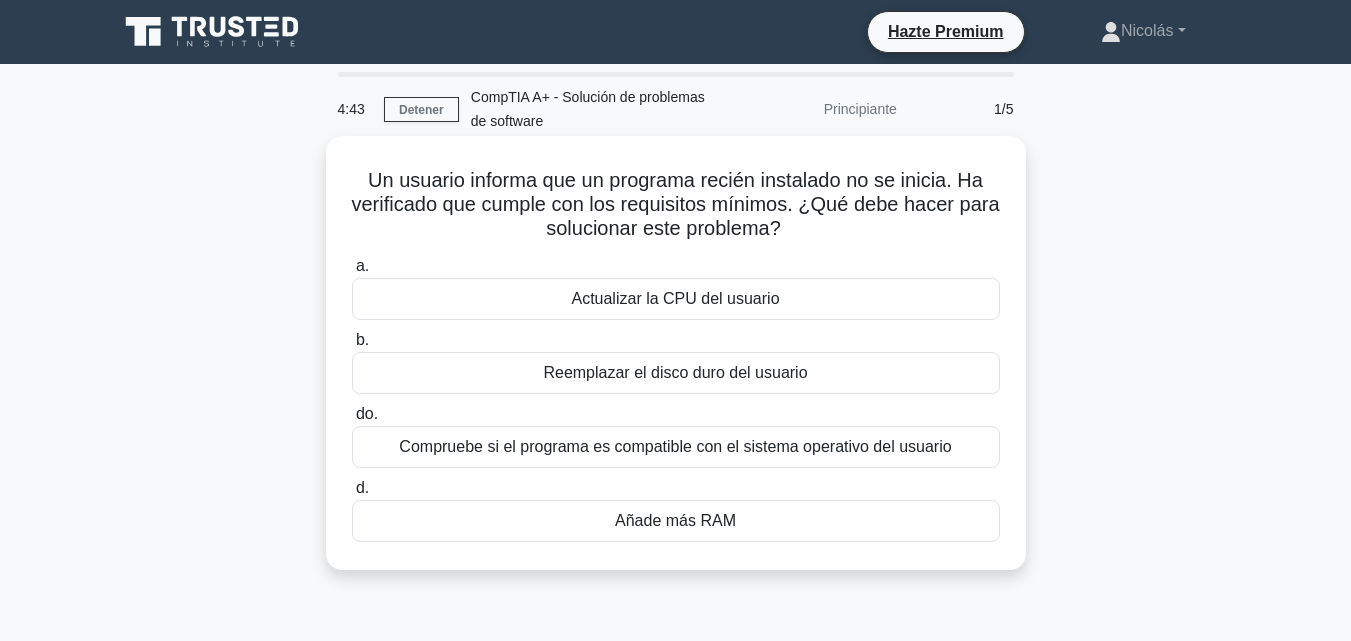 click on "Compruebe si el programa es compatible con el sistema operativo del usuario" at bounding box center (675, 447) 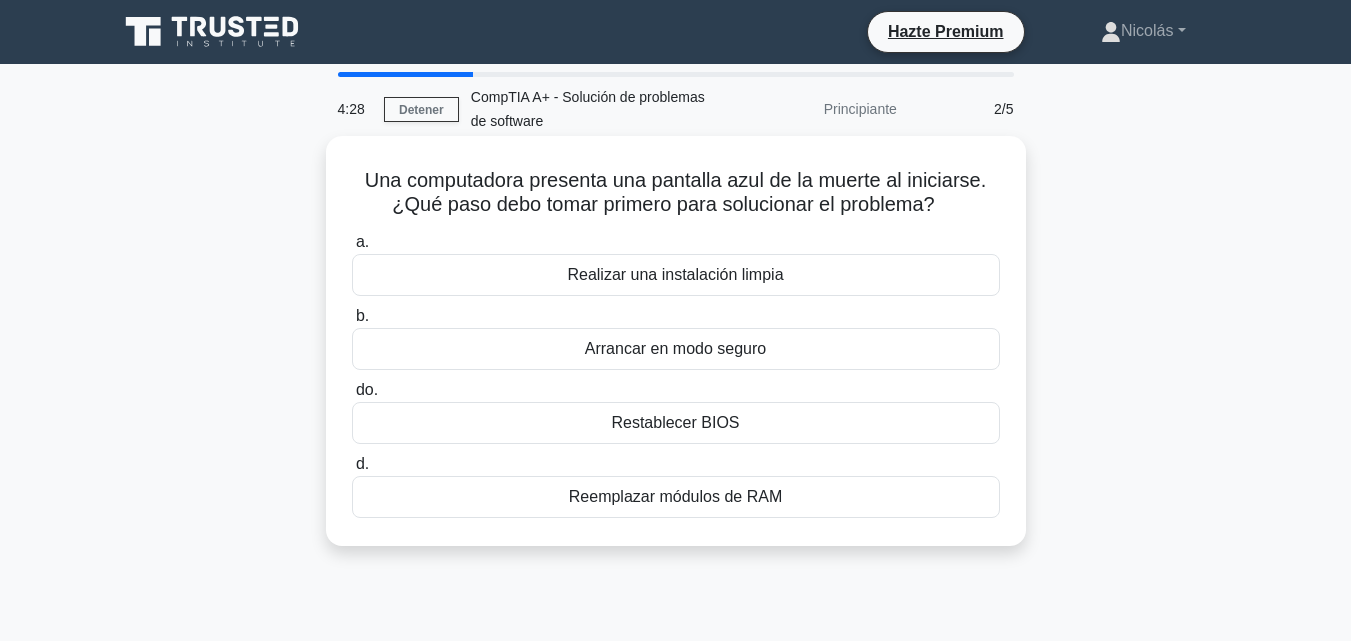 click on "Arrancar en modo seguro" at bounding box center (676, 349) 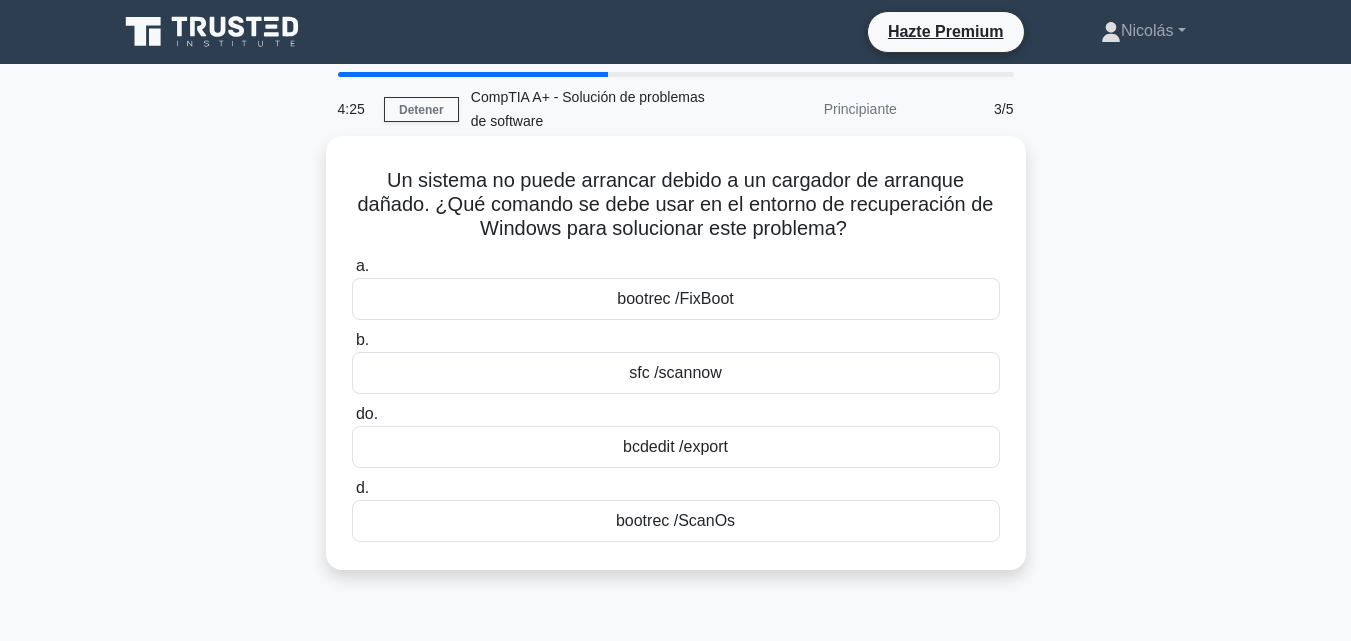 click on "sfc /scannow" at bounding box center (676, 373) 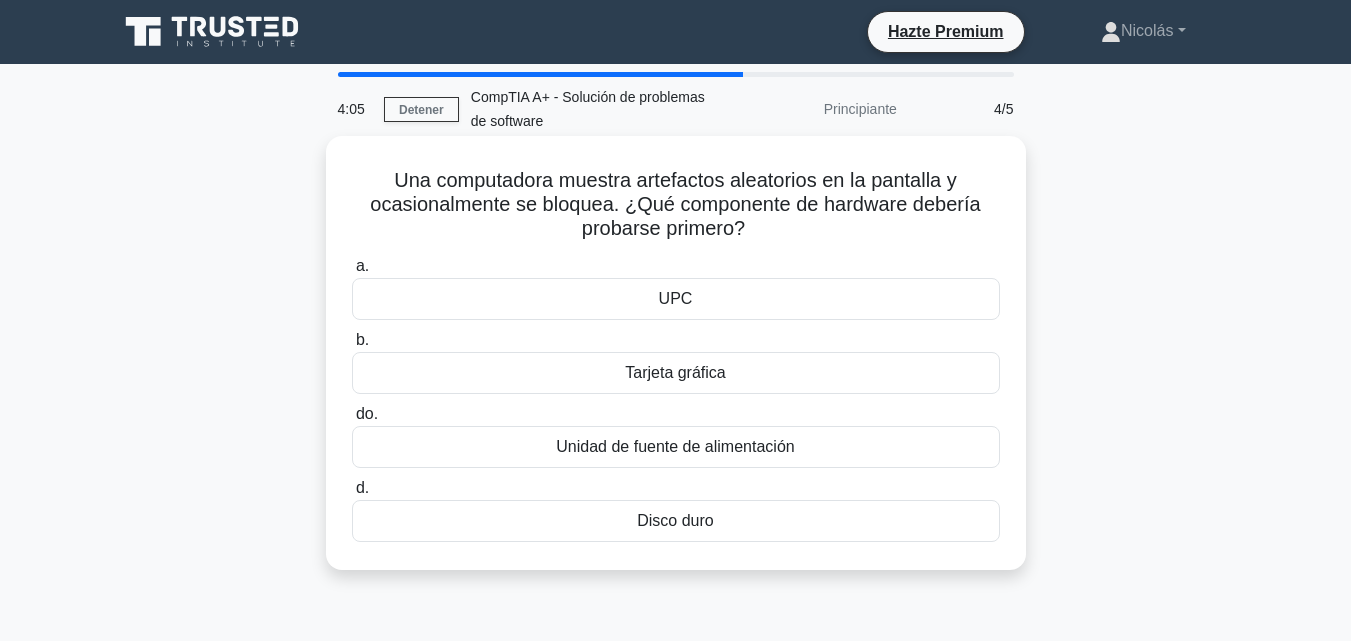 drag, startPoint x: 389, startPoint y: 180, endPoint x: 768, endPoint y: 233, distance: 382.68787 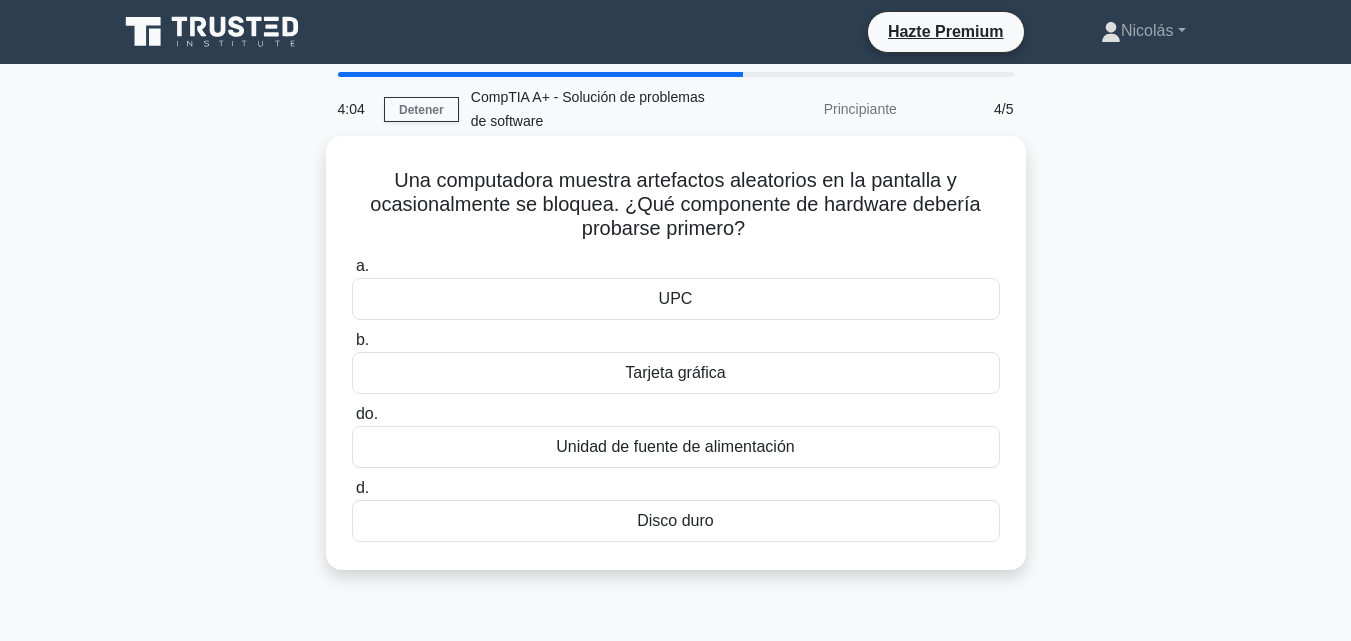 copy on "Una computadora muestra artefactos aleatorios en la pantalla y ocasionalmente se bloquea. ¿Qué componente de hardware debería probarse primero?" 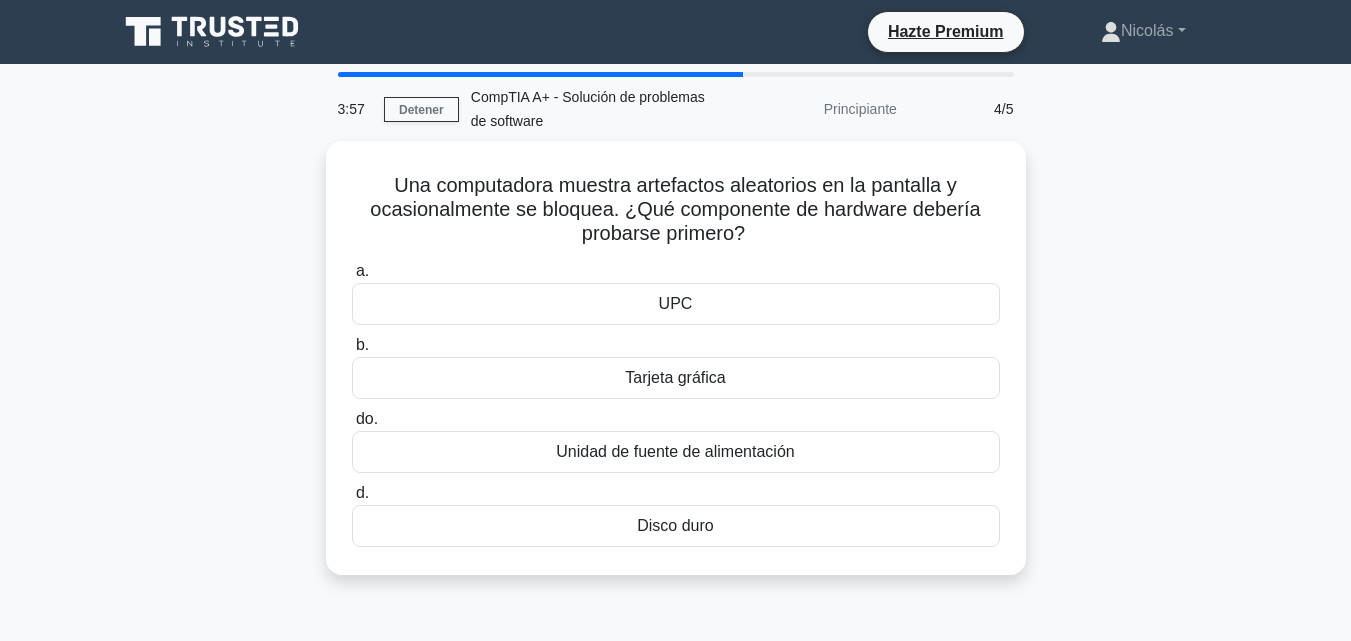 click on "3:57
Detener
CompTIA A+ - Solución de problemas de software
Principiante
4/5
Una computadora muestra artefactos aleatorios en la pantalla y ocasionalmente se bloquea. ¿Qué componente de hardware debería probarse primero?
.spinner_0XTQ{transform-origin:center;animation:spinner_y6GP .75s linear infinite}@keyframes spinner_y6GP{100%{transform:rotate(360deg)}}
a.
b. do. d." at bounding box center (675, 572) 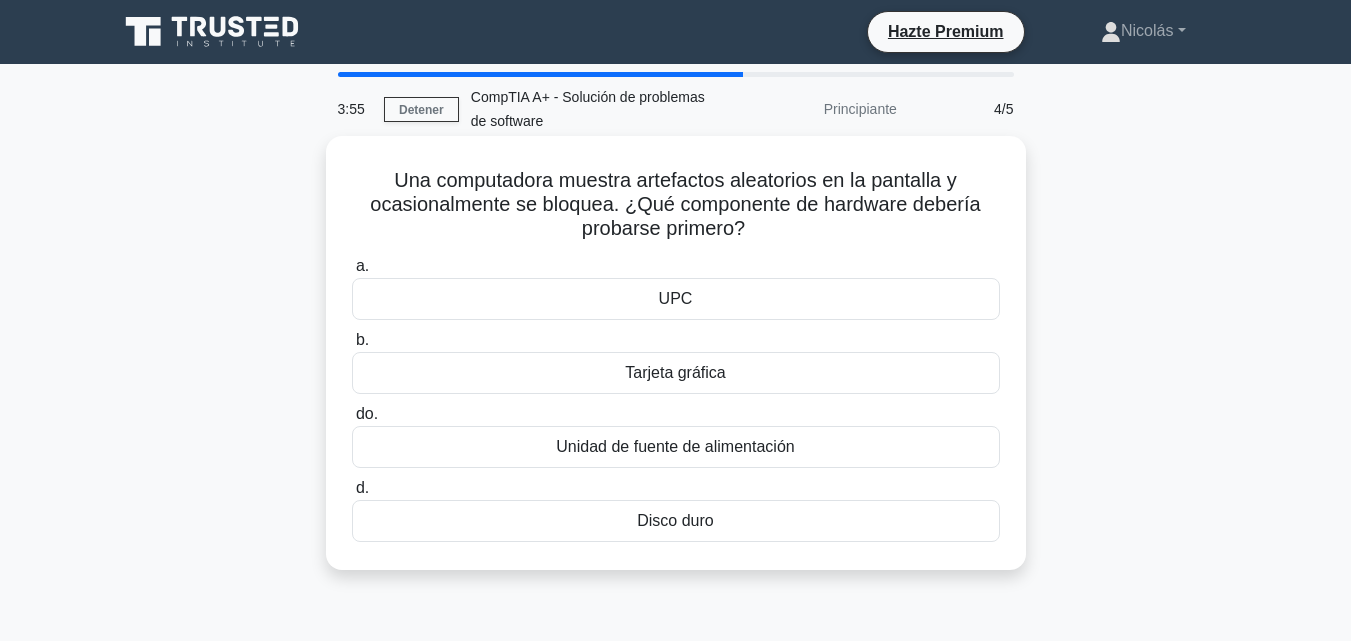 click on "Tarjeta gráfica" at bounding box center [676, 373] 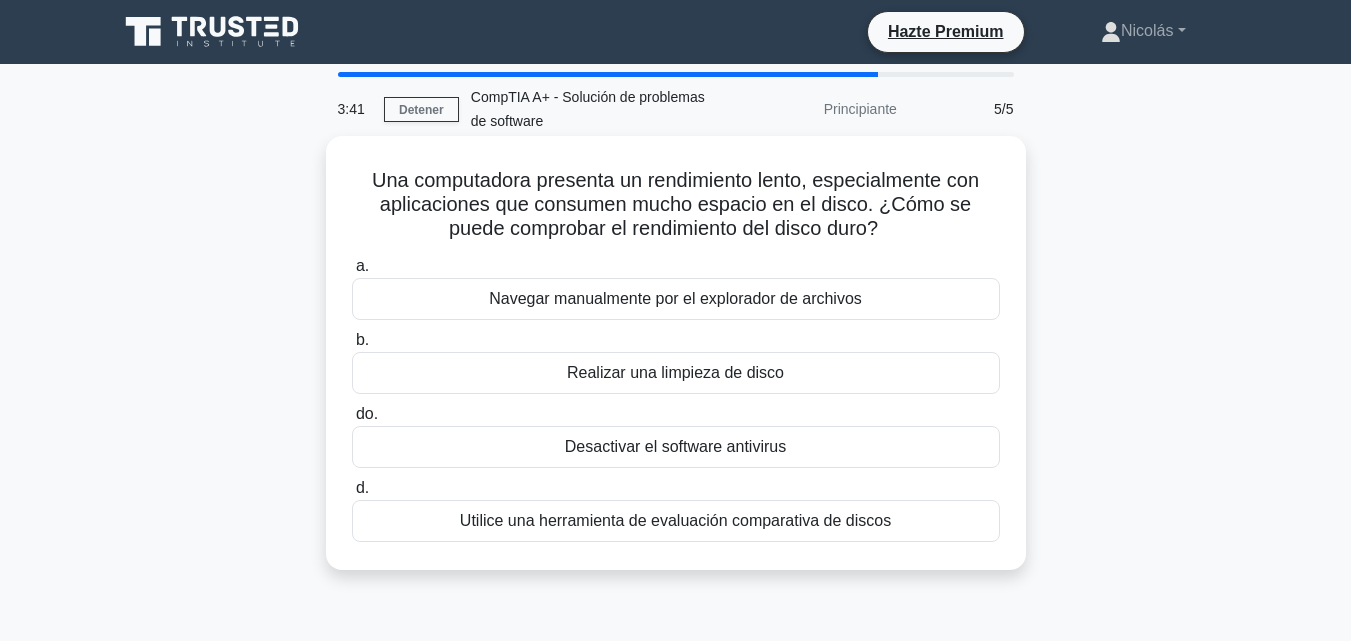 click on "Utilice una herramienta de evaluación comparativa de discos" at bounding box center (676, 521) 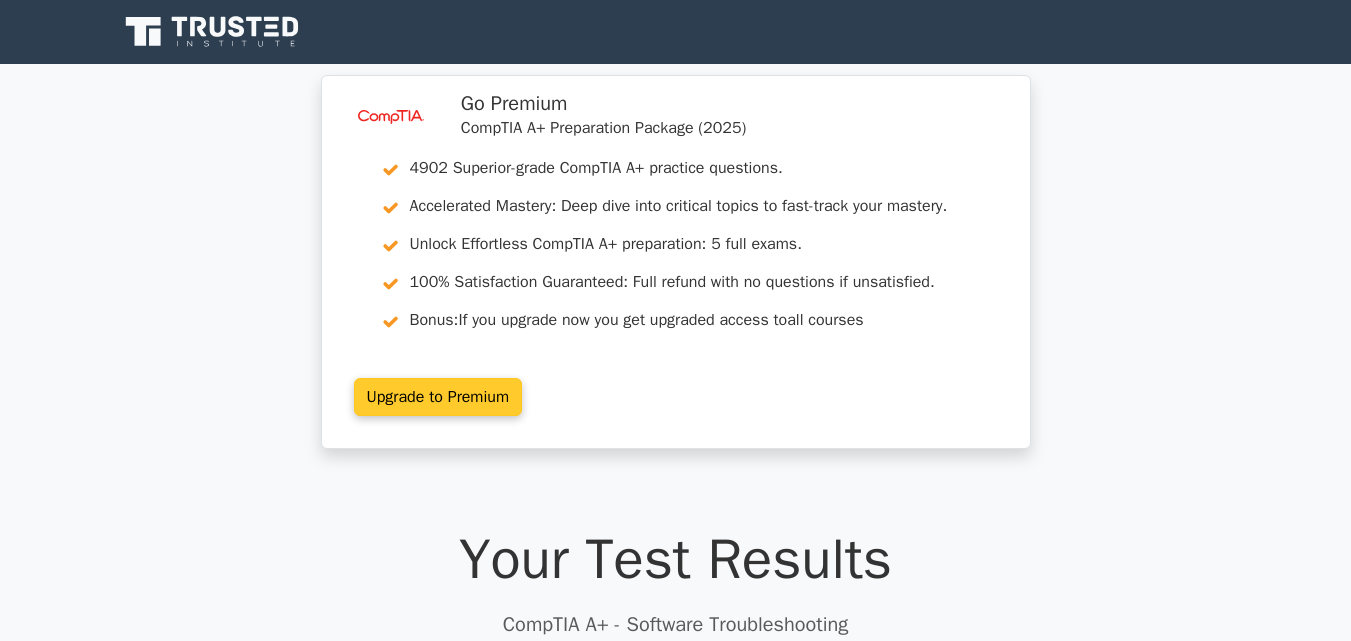 scroll, scrollTop: 0, scrollLeft: 0, axis: both 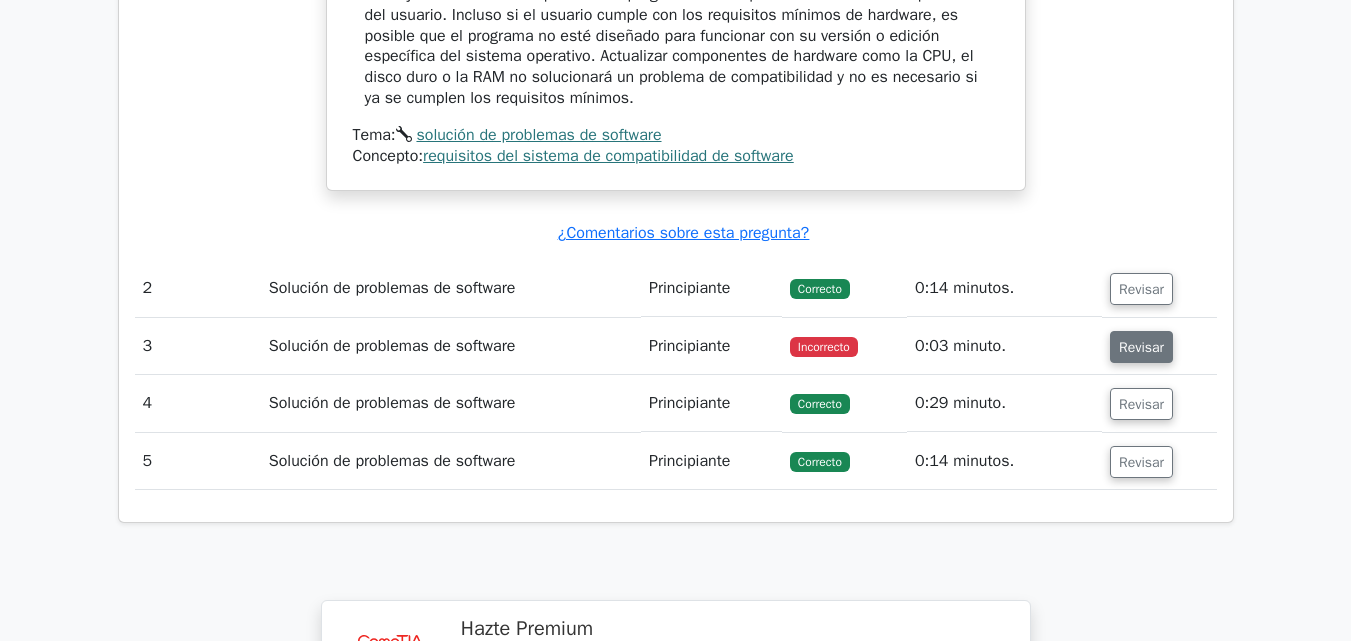 click on "Revisar" at bounding box center [1141, 347] 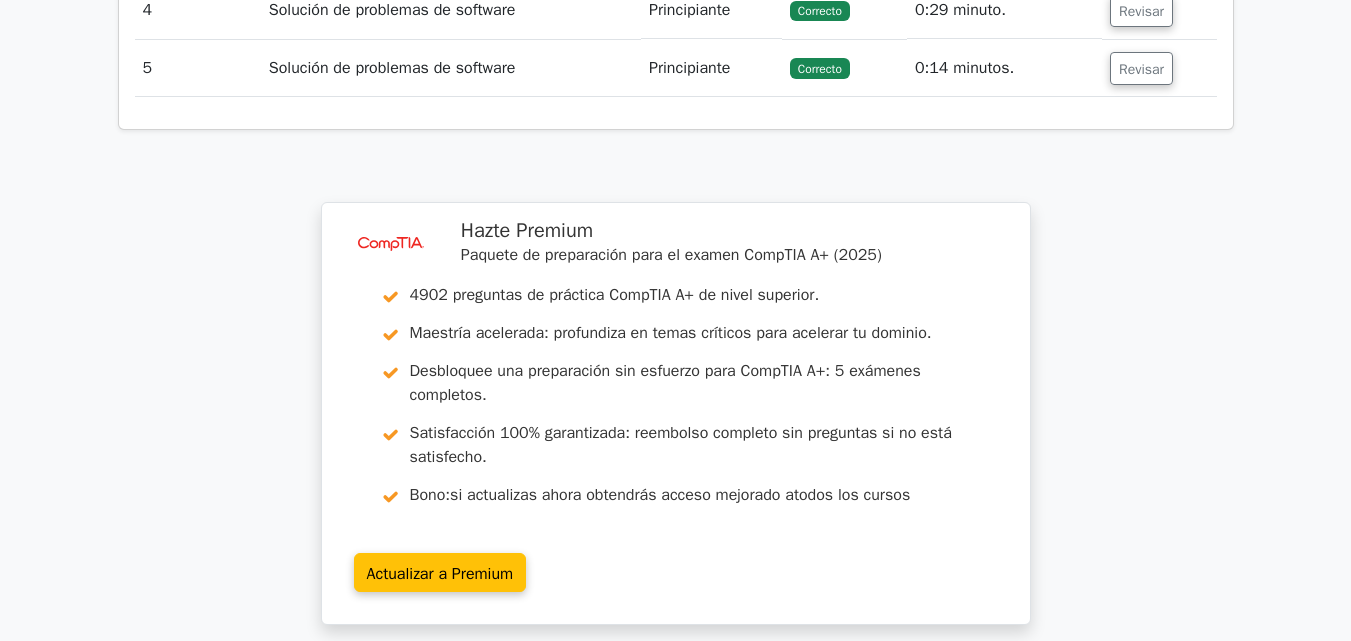 scroll, scrollTop: 3629, scrollLeft: 0, axis: vertical 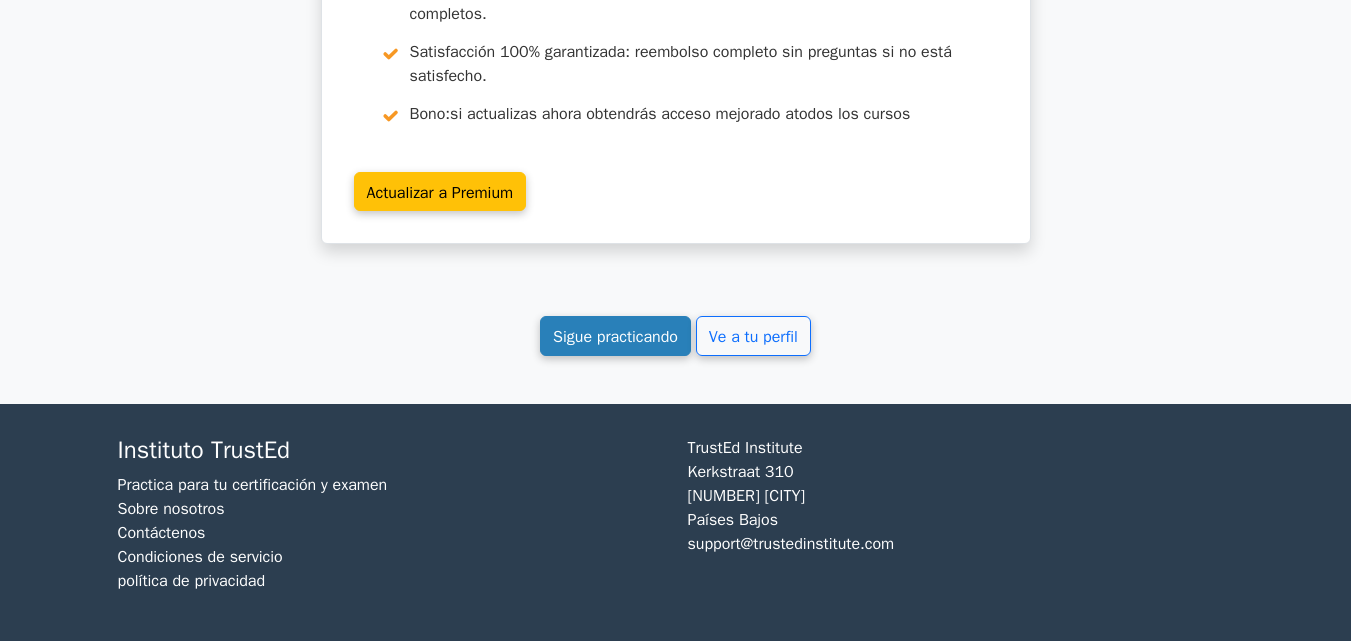 click on "Sigue practicando" at bounding box center [615, 337] 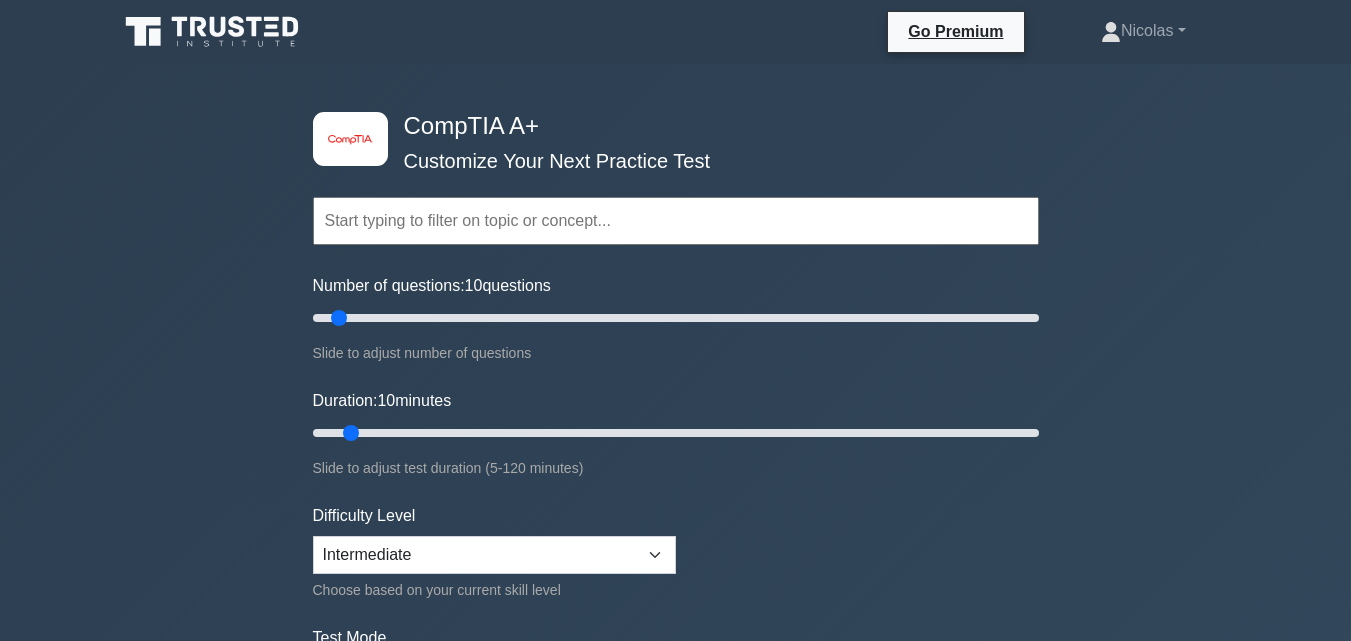 scroll, scrollTop: 0, scrollLeft: 0, axis: both 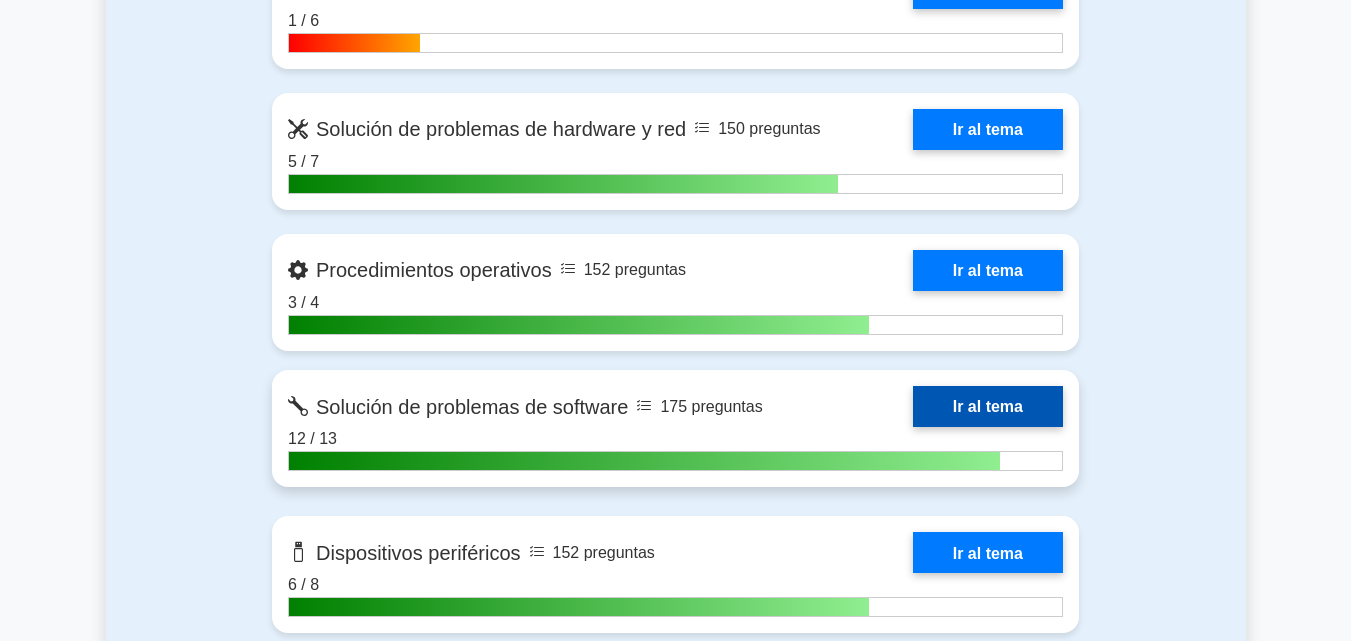 click on "Ir al tema" at bounding box center (988, 406) 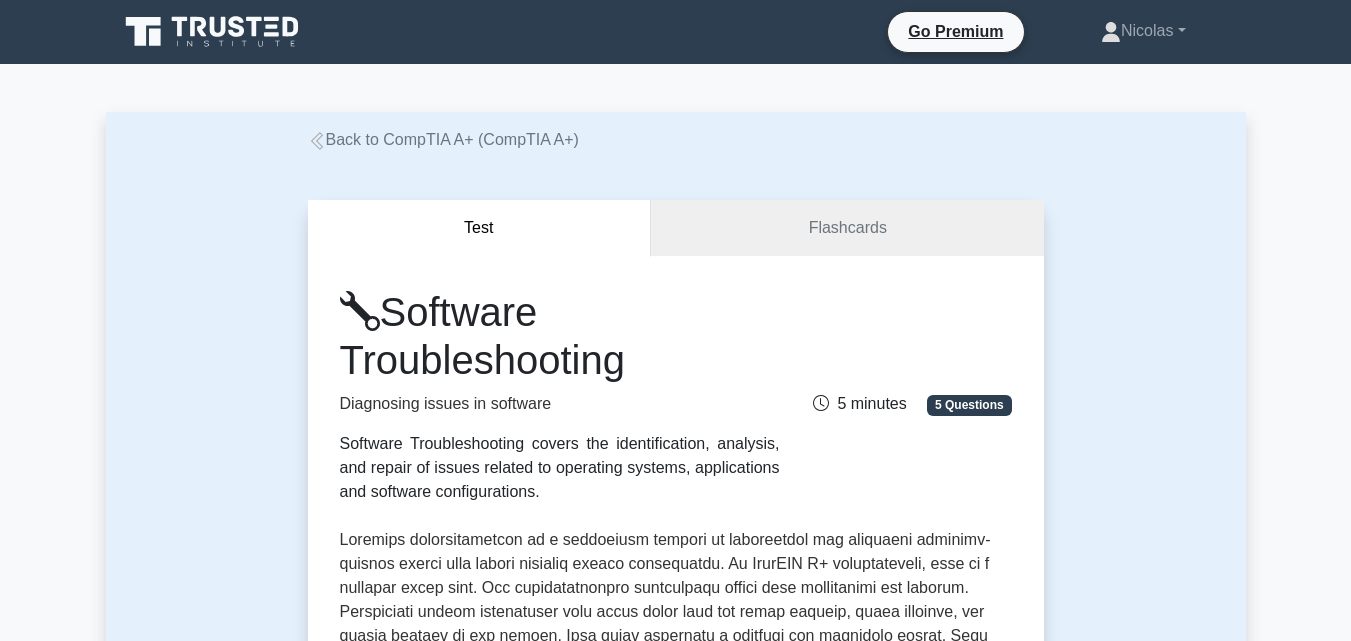 scroll, scrollTop: 0, scrollLeft: 0, axis: both 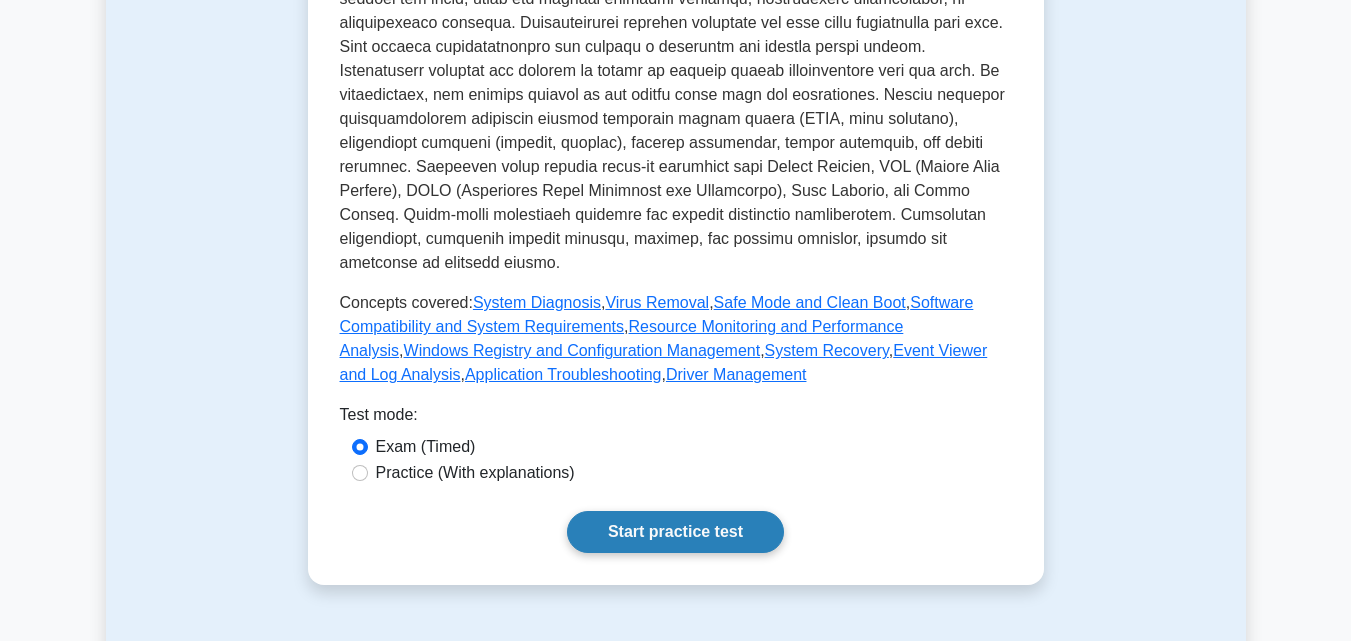 click on "Start practice test" at bounding box center [675, 532] 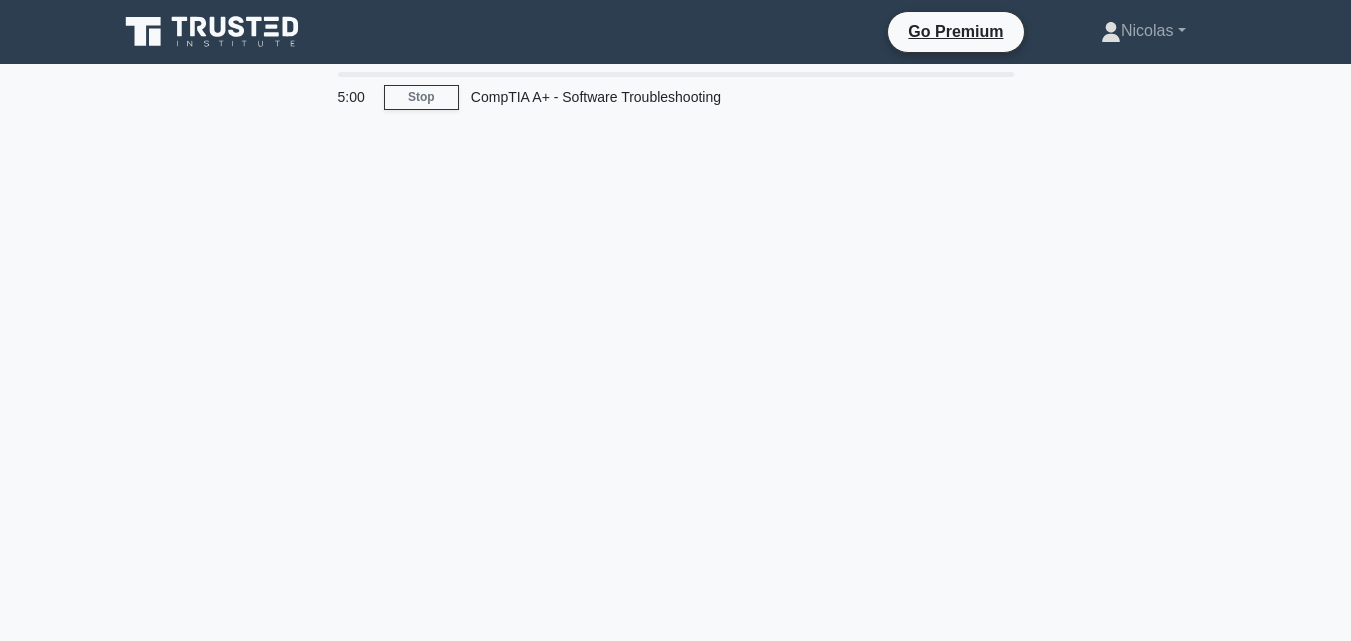 scroll, scrollTop: 0, scrollLeft: 0, axis: both 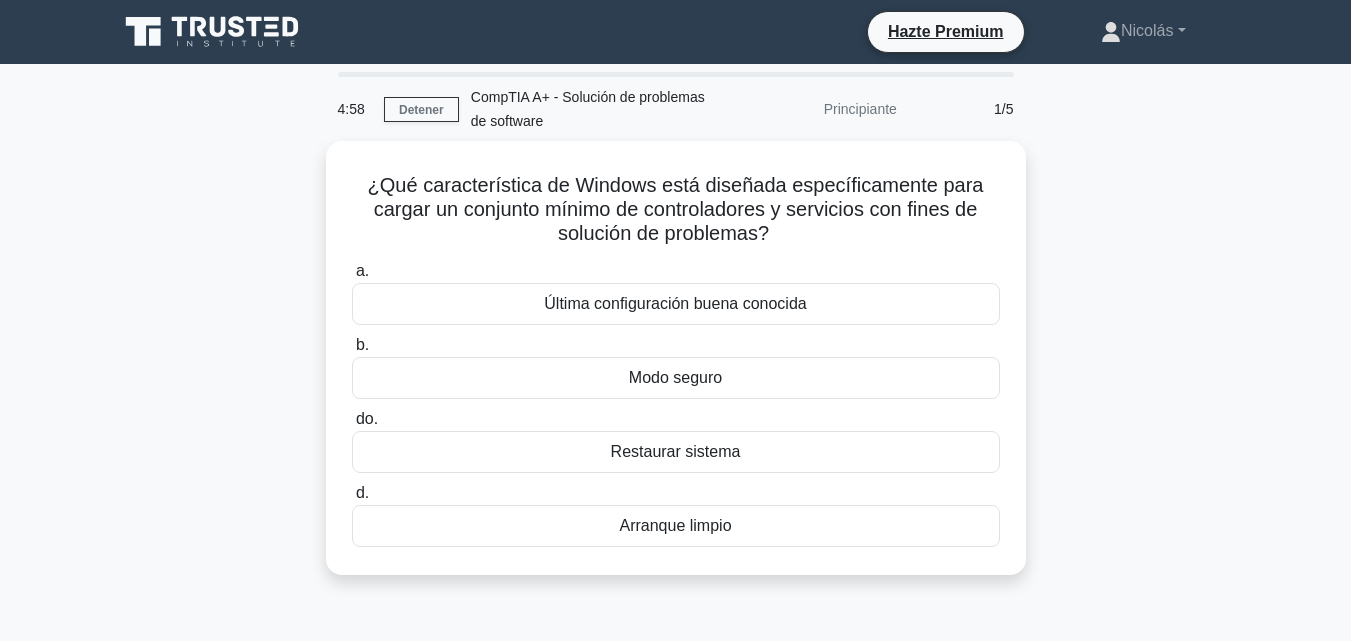 click on "¿Qué característica de Windows está diseñada específicamente para cargar un conjunto mínimo de controladores y servicios con fines de solución de problemas?
.spinner_0XTQ{transform-origin:center;animation:spinner_y6GP .75s linear infinite}@keyframes spinner_y6GP{100%{transform:rotate(360deg)}}
a.
Última configuración buena conocida" at bounding box center [676, 370] 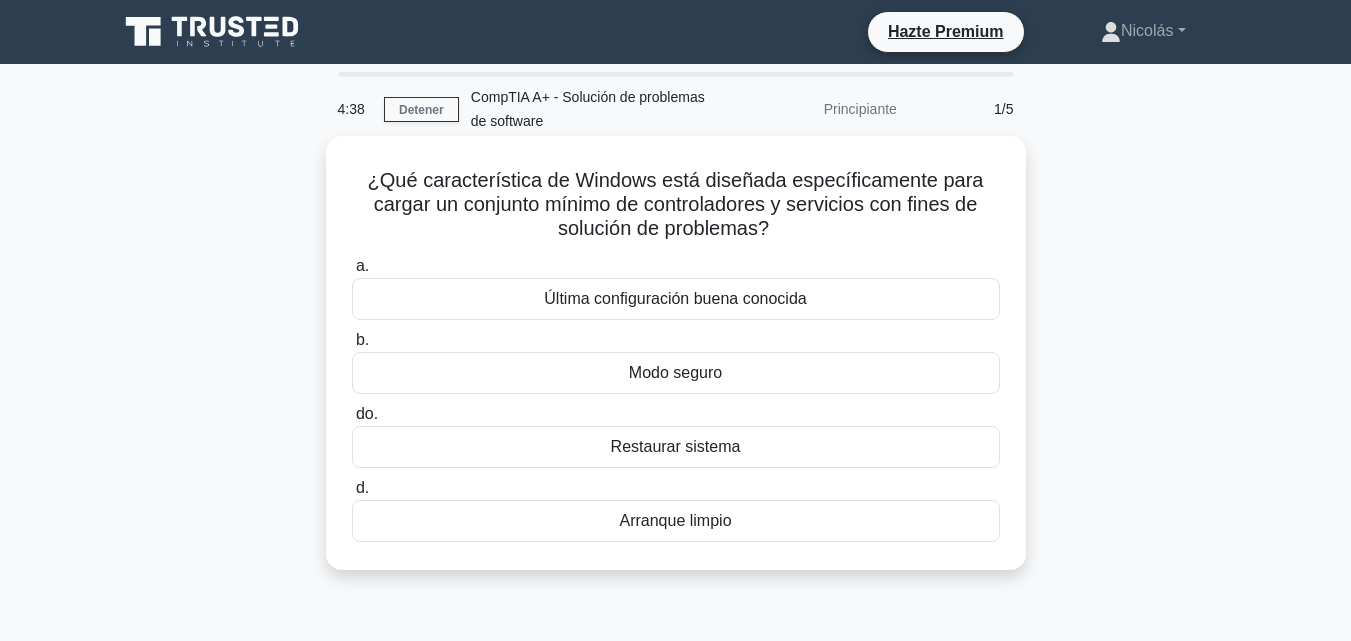 click on "Modo seguro" at bounding box center (676, 373) 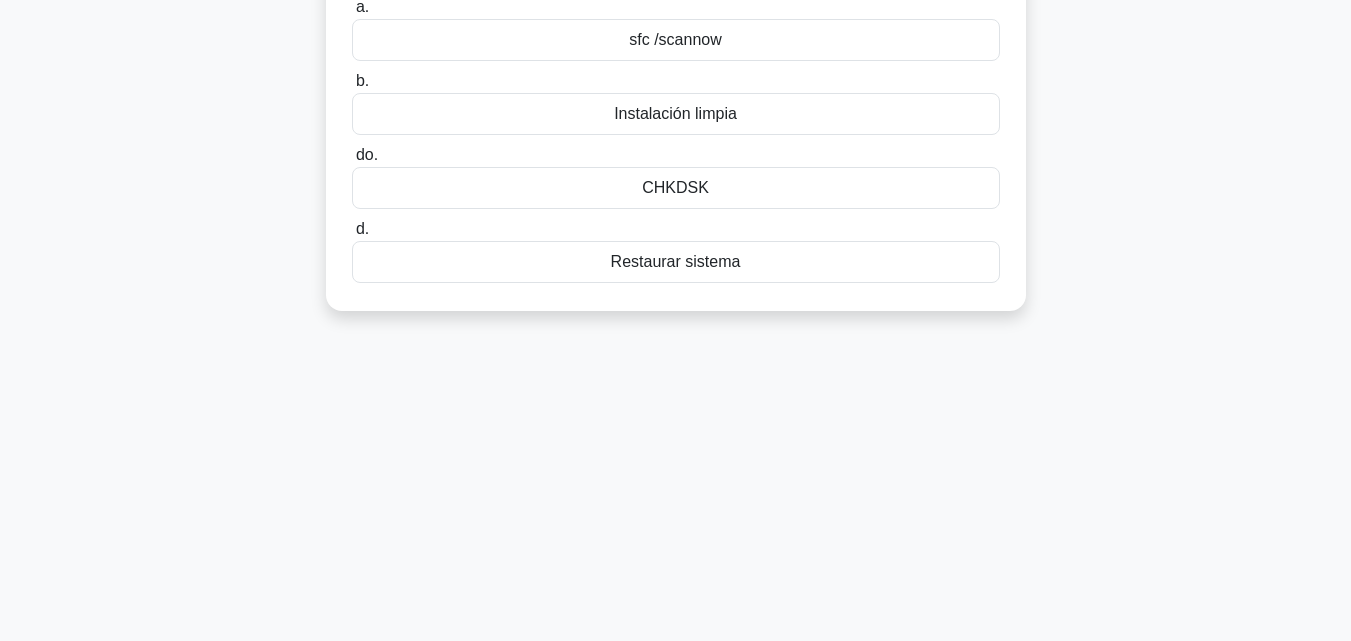 scroll, scrollTop: 0, scrollLeft: 0, axis: both 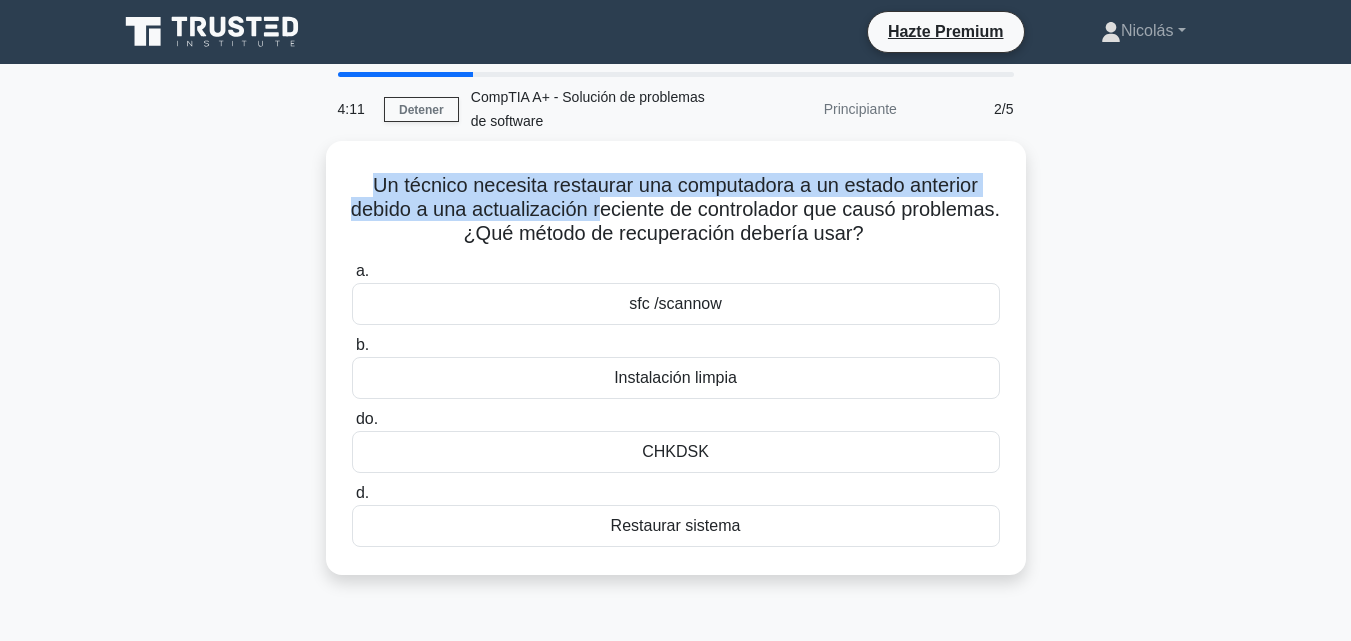 drag, startPoint x: 370, startPoint y: 175, endPoint x: 756, endPoint y: 89, distance: 395.4643 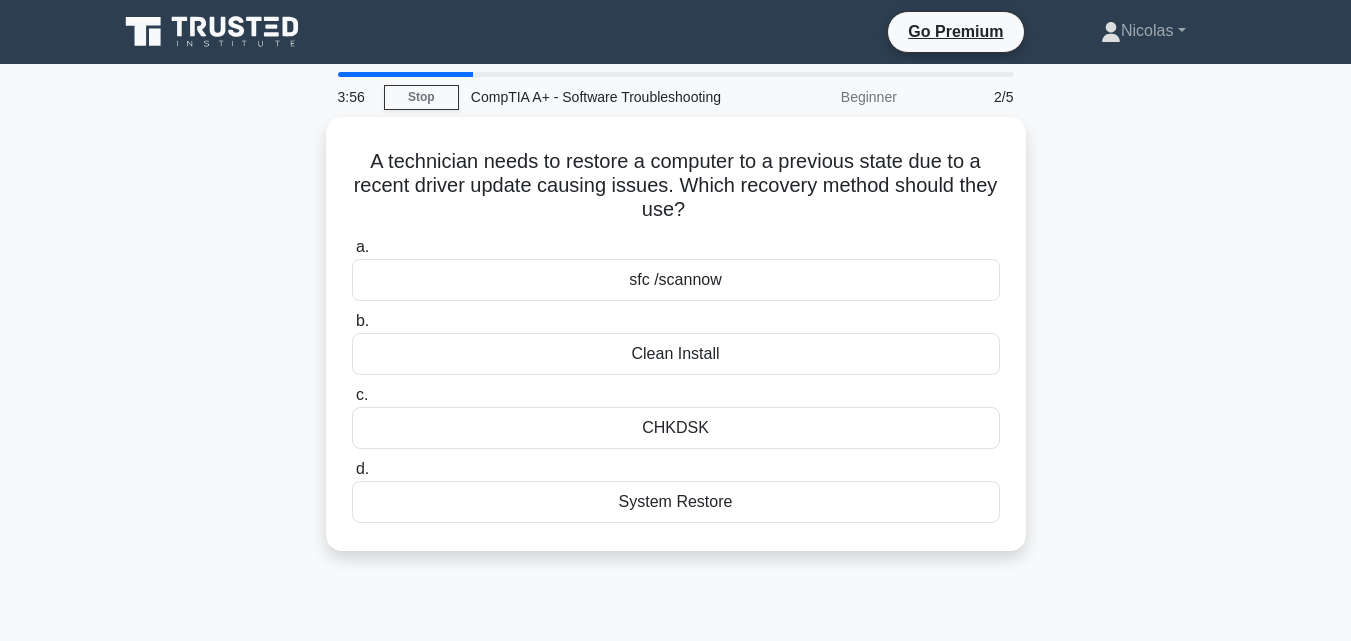 click on "A technician needs to restore a computer to a previous state due to a recent driver update causing issues. Which recovery method should they use?
.spinner_0XTQ{transform-origin:center;animation:spinner_y6GP .75s linear infinite}@keyframes spinner_y6GP{100%{transform:rotate(360deg)}}
a.
sfc /scannow
b. c. d." at bounding box center [676, 346] 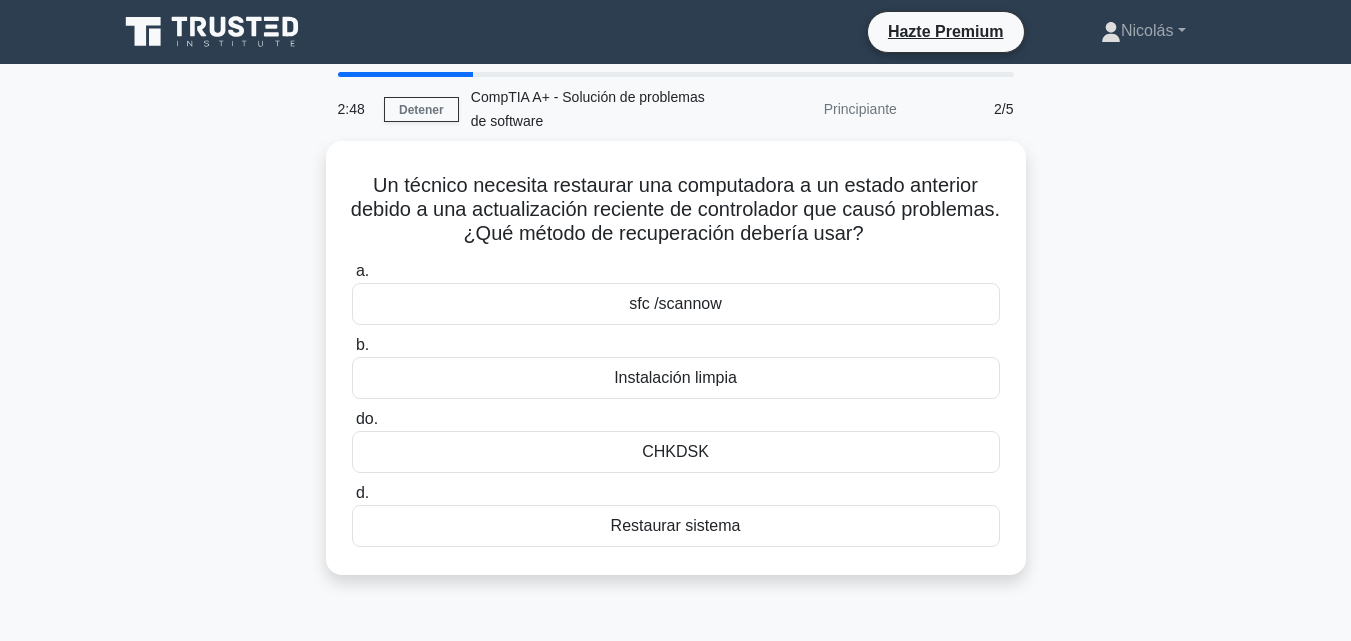 click on "Un técnico necesita restaurar una computadora a un estado anterior debido a una actualización reciente de controlador que causó problemas. ¿Qué método de recuperación debería usar?
.spinner_0XTQ{transform-origin:center;animation:spinner_y6GP .75s linear infinite}@keyframes spinner_y6GP{100%{transform:rotate(360deg)}}
a.
sfc /scannow" at bounding box center [676, 370] 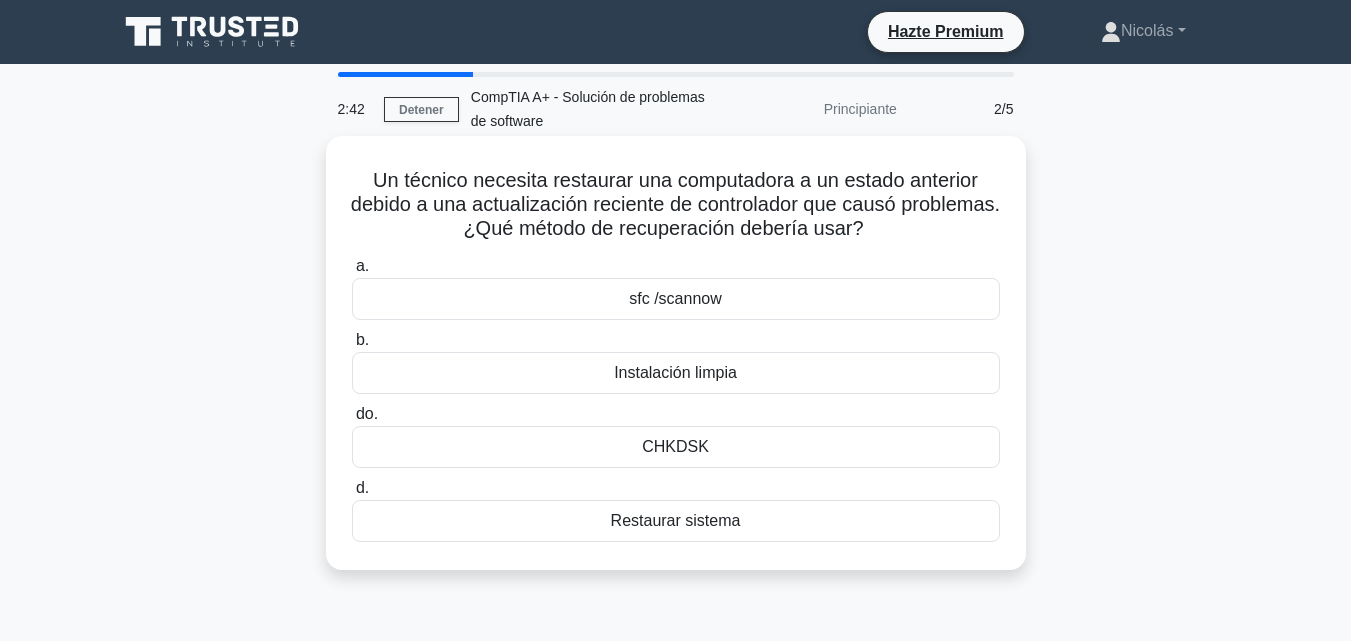 drag, startPoint x: 357, startPoint y: 413, endPoint x: 712, endPoint y: 446, distance: 356.53052 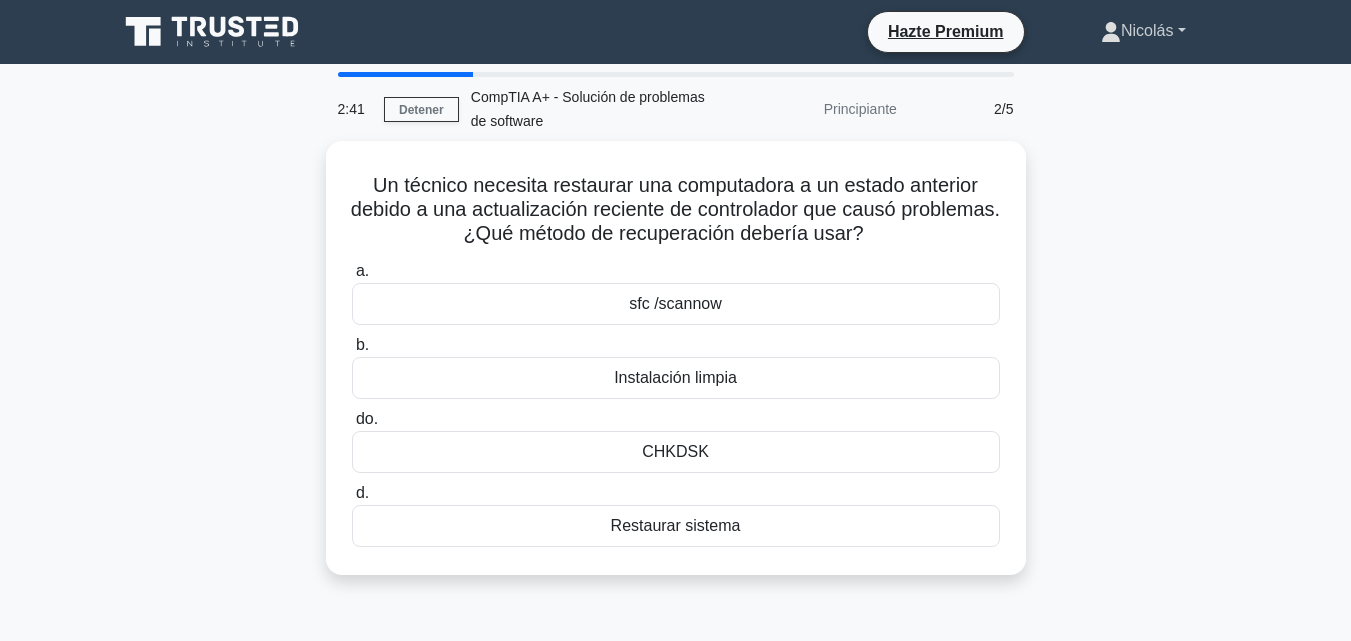 copy on "do.
CHKDSK" 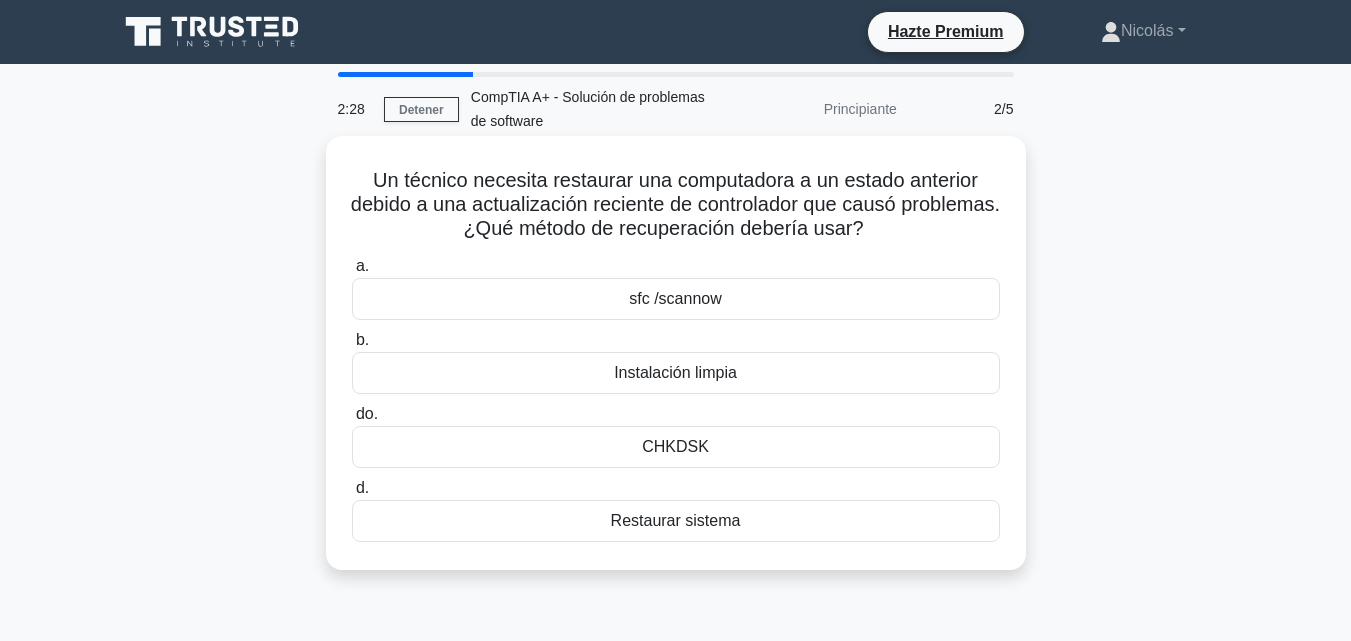 click on "Un técnico necesita restaurar una computadora a un estado anterior debido a una actualización reciente de controlador que causó problemas. ¿Qué método de recuperación debería usar?" at bounding box center (675, 204) 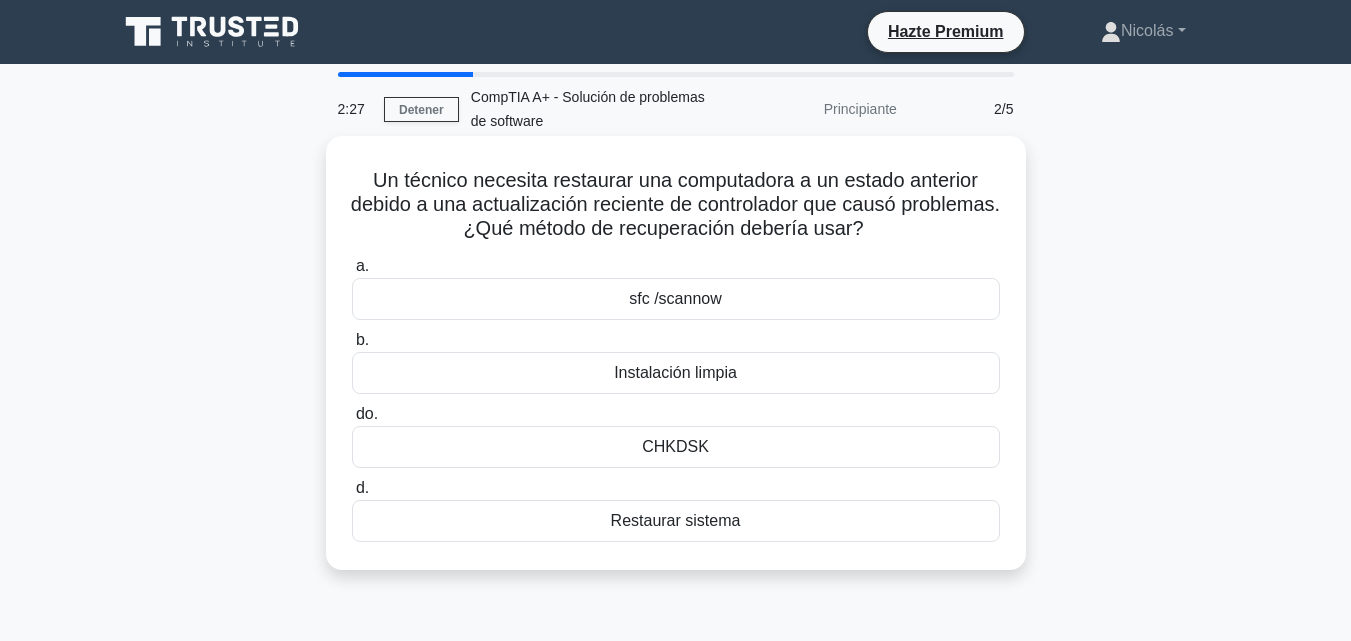 click on "Restaurar sistema" at bounding box center (676, 521) 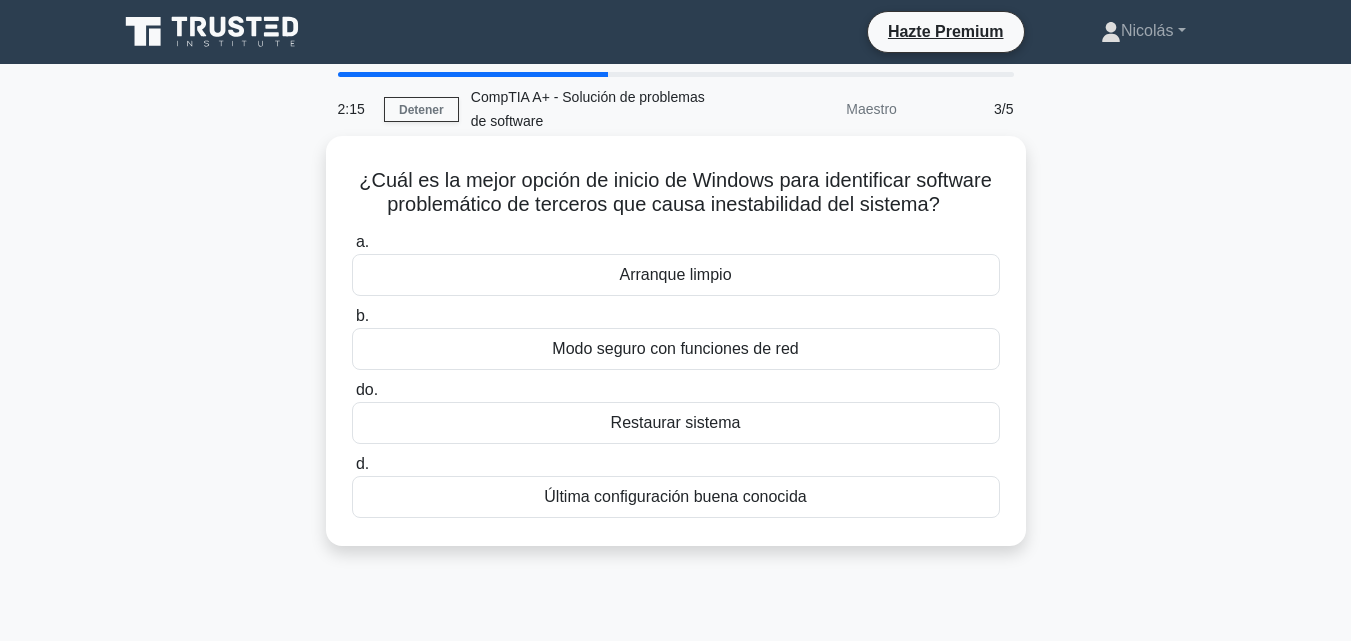 drag, startPoint x: 945, startPoint y: 206, endPoint x: 332, endPoint y: 179, distance: 613.5943 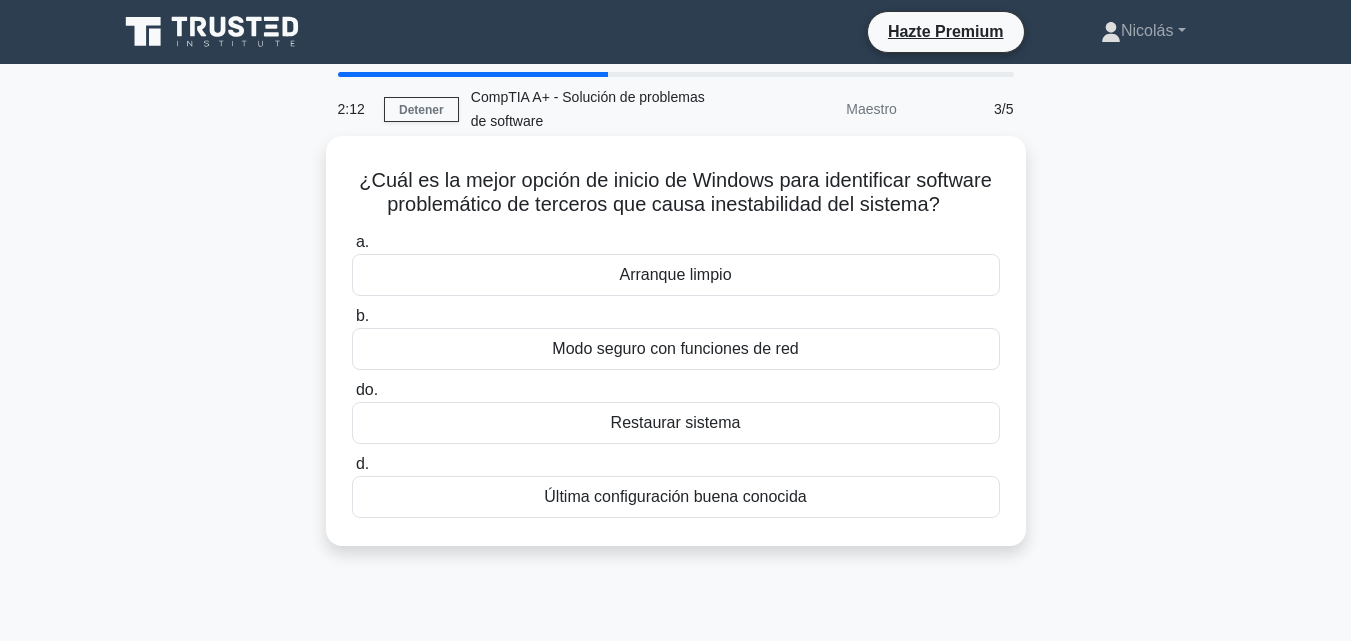 click on "¿Cuál es la mejor opción de inicio de Windows para identificar software problemático de terceros que causa inestabilidad del sistema?" at bounding box center [675, 192] 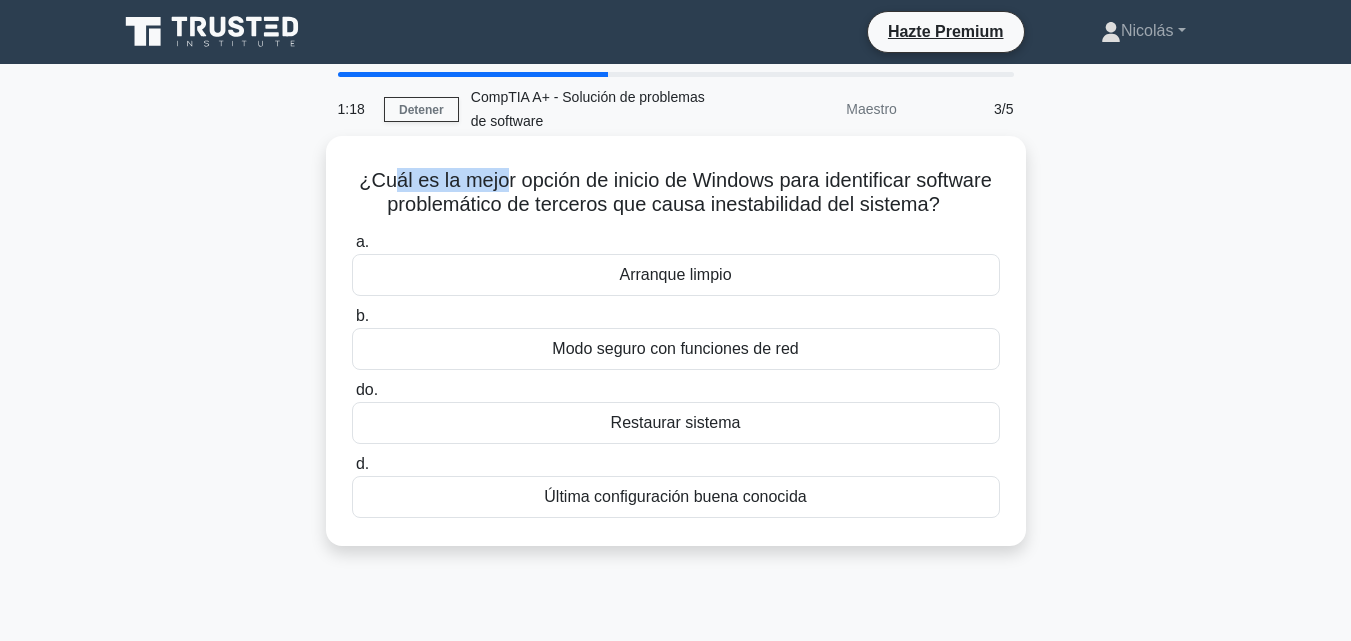 drag, startPoint x: 382, startPoint y: 182, endPoint x: 523, endPoint y: 182, distance: 141 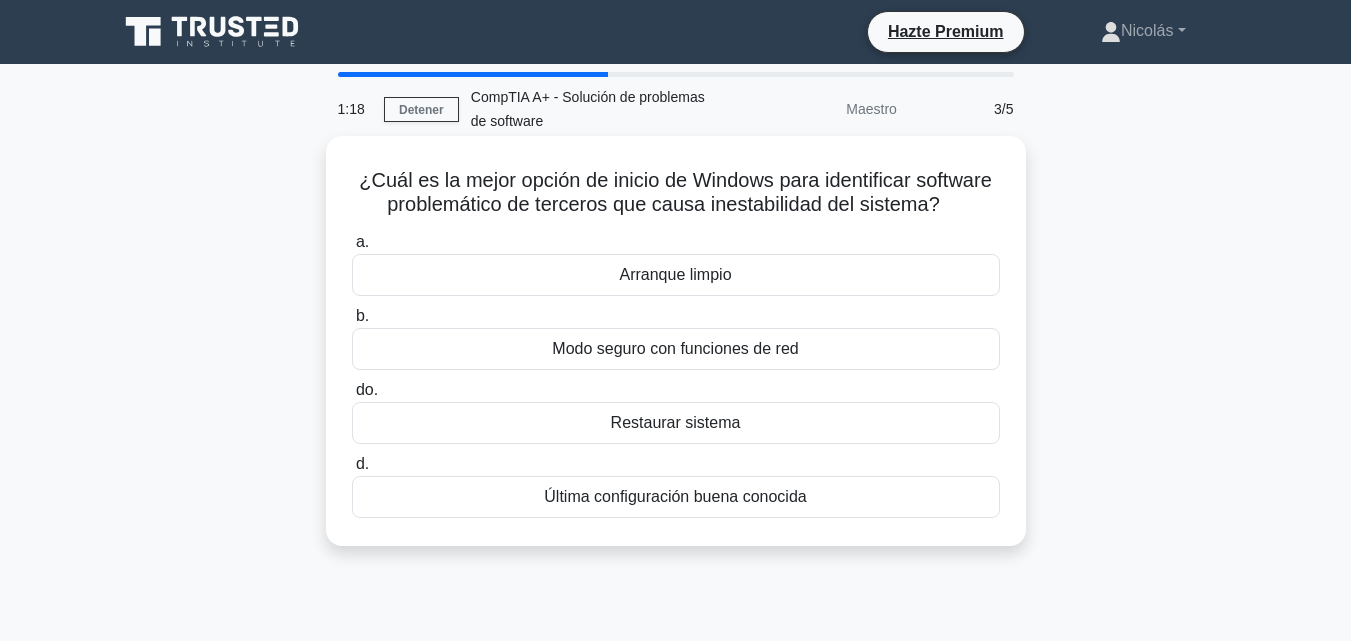 click on "¿Cuál es la mejor opción de inicio de Windows para identificar software problemático de terceros que causa inestabilidad del sistema?" at bounding box center [675, 192] 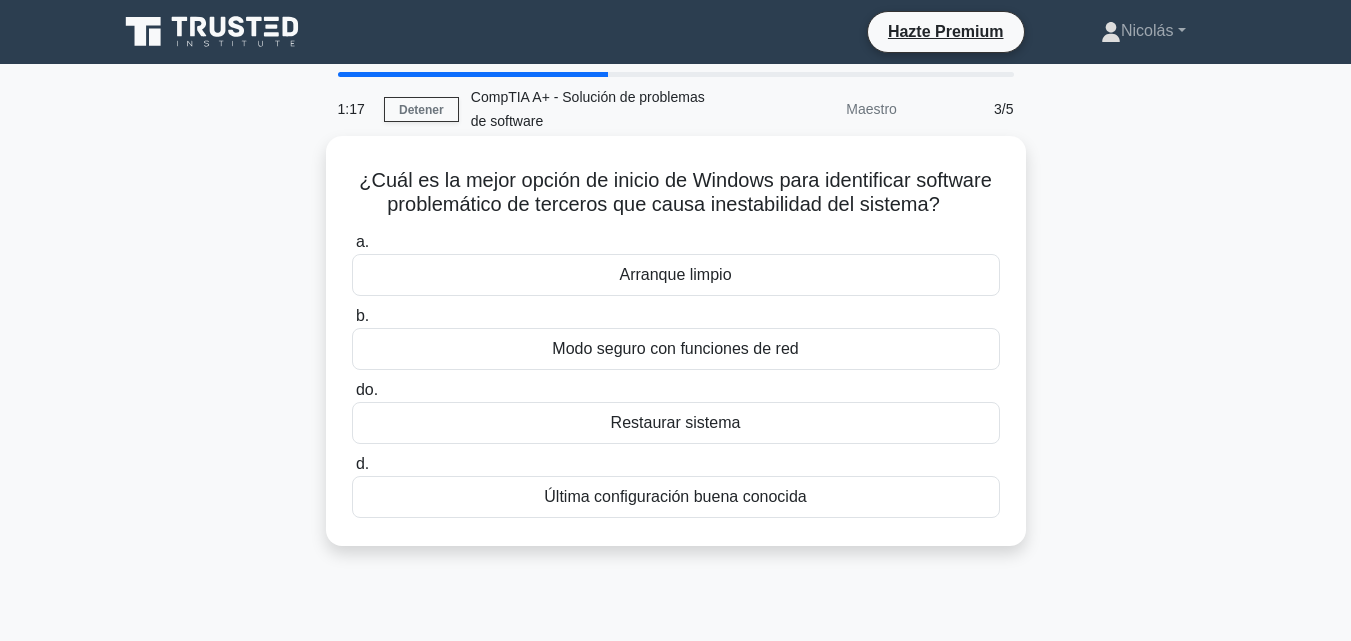 click on "¿Cuál es la mejor opción de inicio de Windows para identificar software problemático de terceros que causa inestabilidad del sistema?" at bounding box center (675, 192) 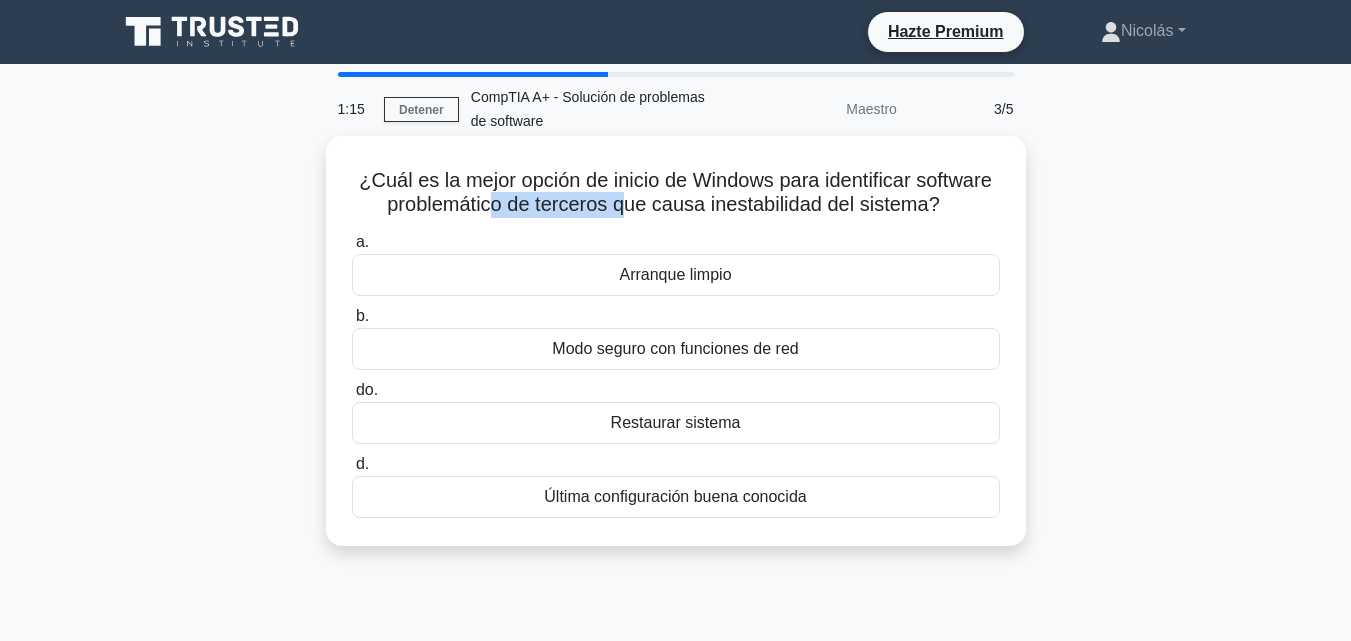 drag, startPoint x: 486, startPoint y: 197, endPoint x: 739, endPoint y: 192, distance: 253.04941 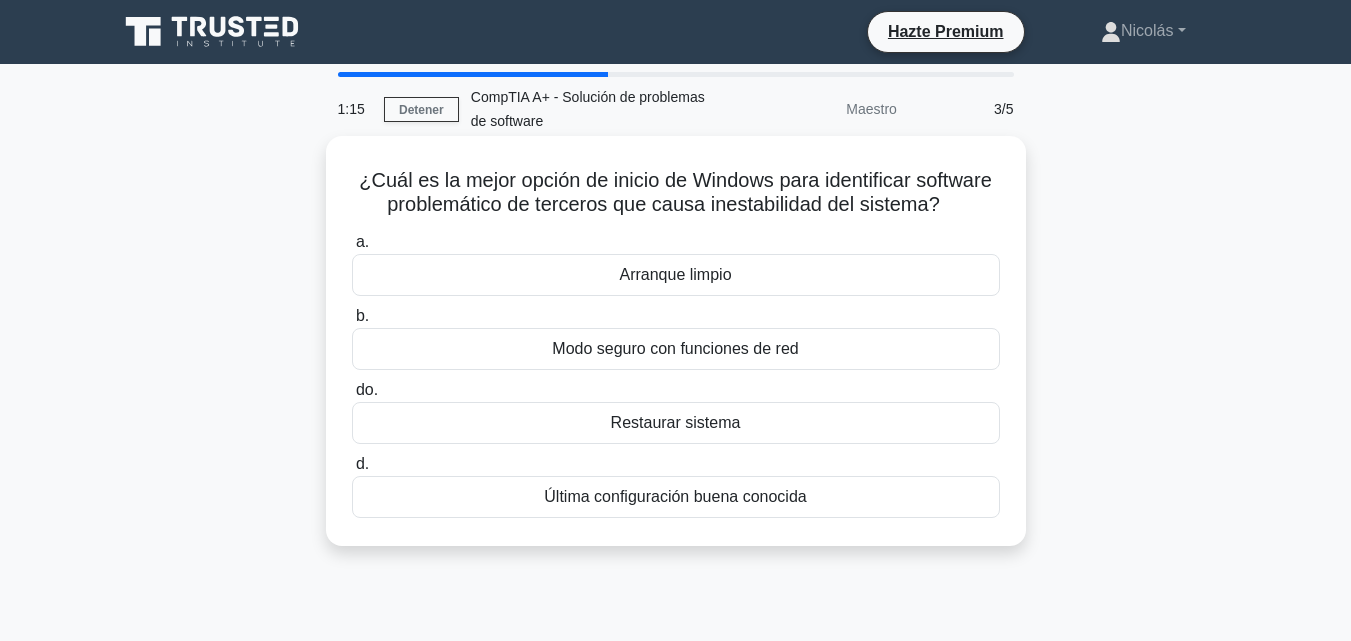 click on "¿Cuál es la mejor opción de inicio de Windows para identificar software problemático de terceros que causa inestabilidad del sistema?" at bounding box center (675, 192) 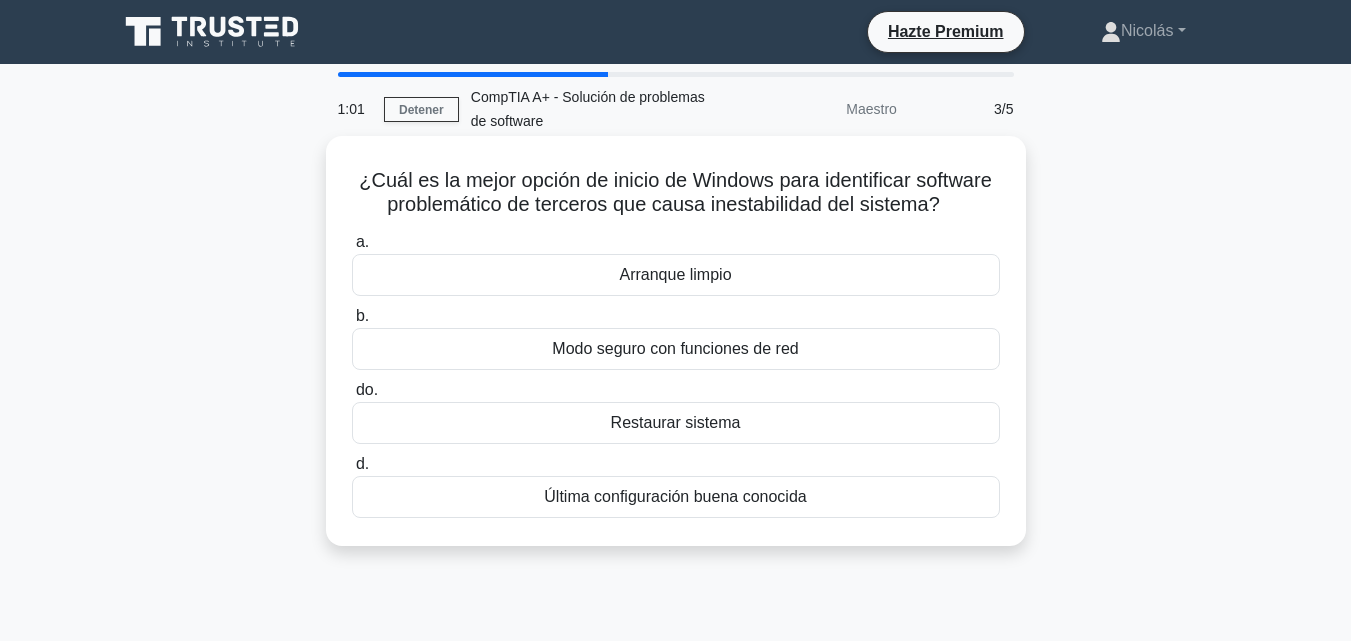 click on "Arranque limpio" at bounding box center [675, 274] 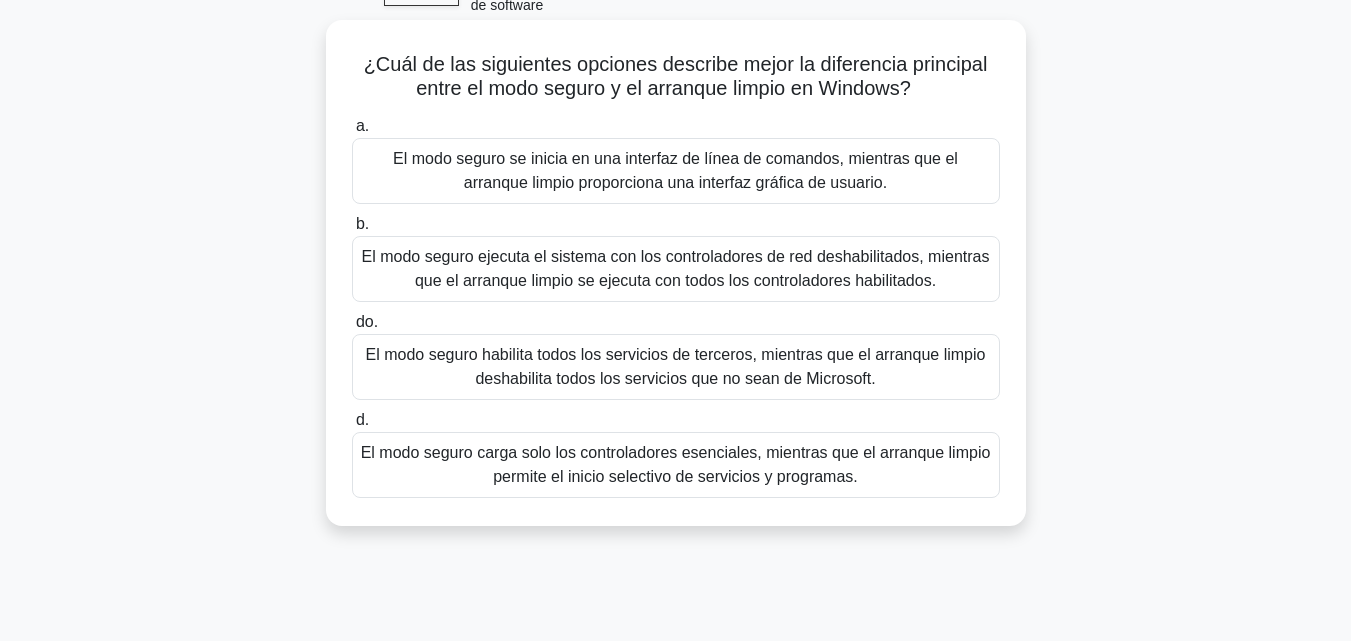scroll, scrollTop: 0, scrollLeft: 0, axis: both 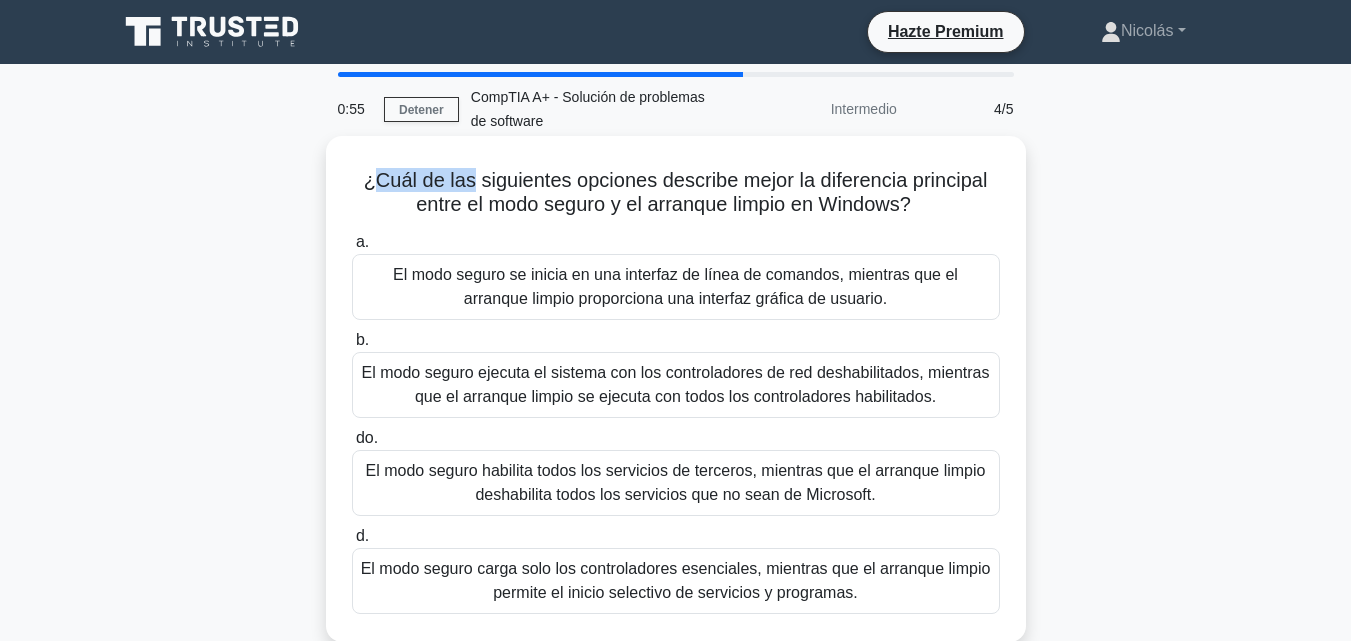 drag, startPoint x: 365, startPoint y: 181, endPoint x: 541, endPoint y: 198, distance: 176.81912 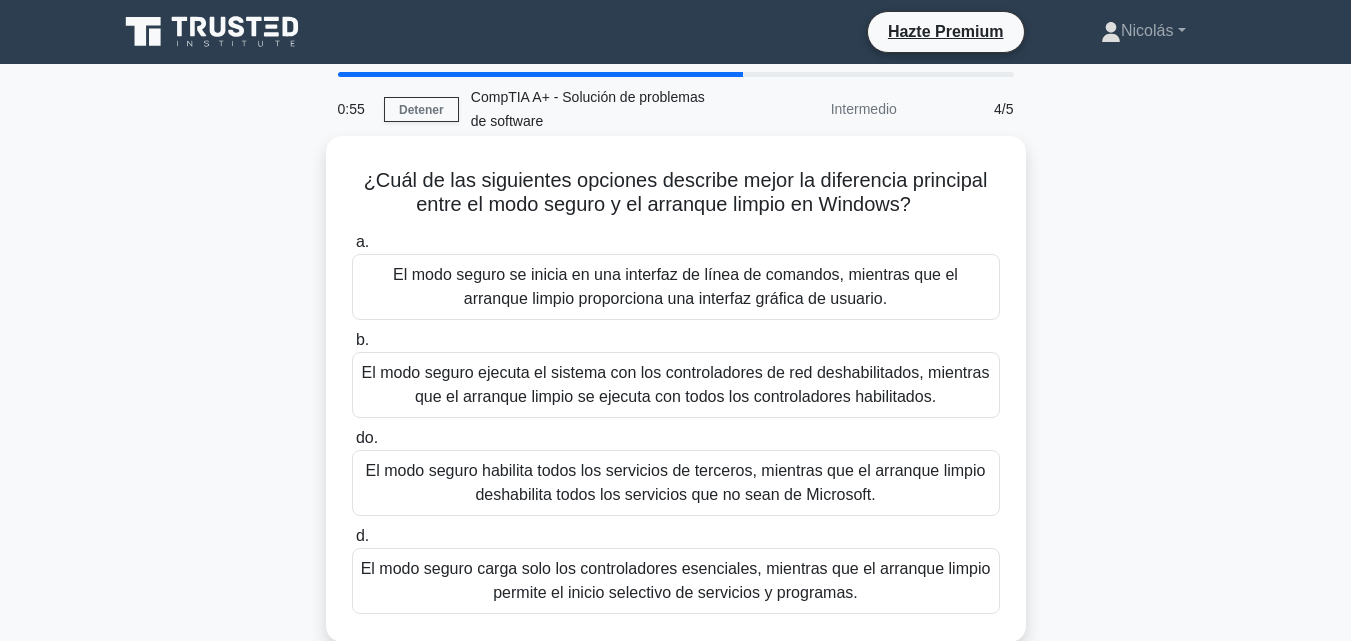 click on "¿Cuál de las siguientes opciones describe mejor la diferencia principal entre el modo seguro y el arranque limpio en Windows?" at bounding box center [676, 192] 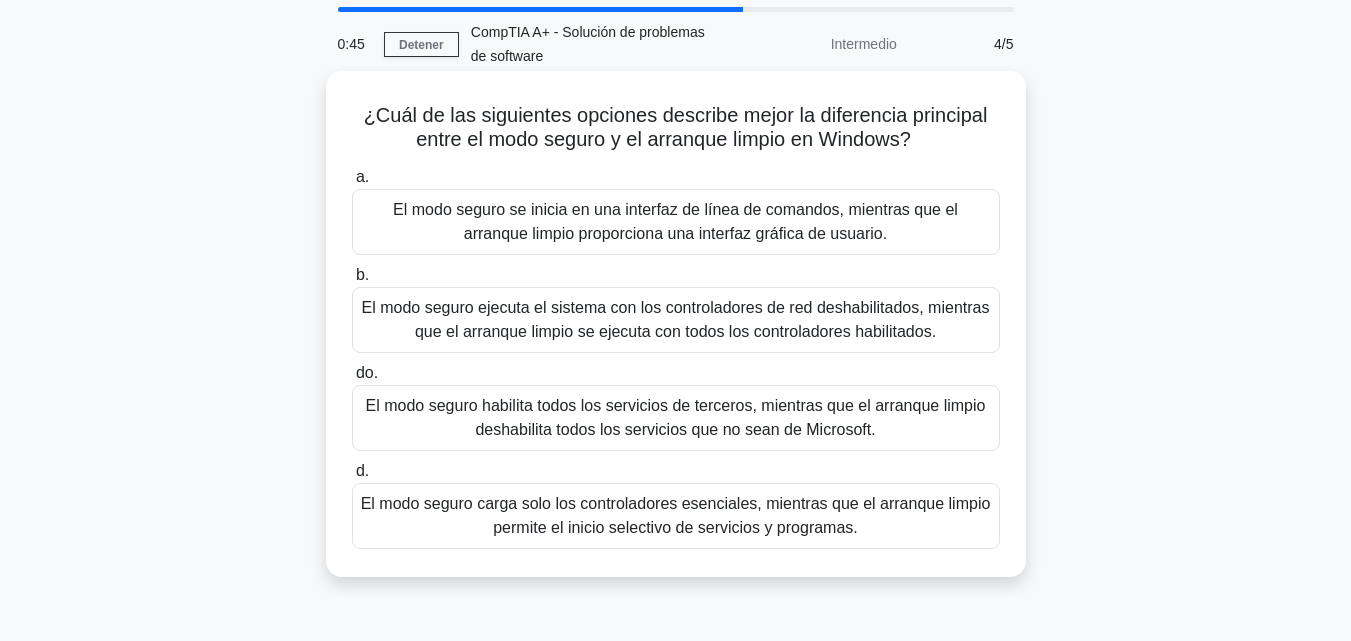 scroll, scrollTop: 100, scrollLeft: 0, axis: vertical 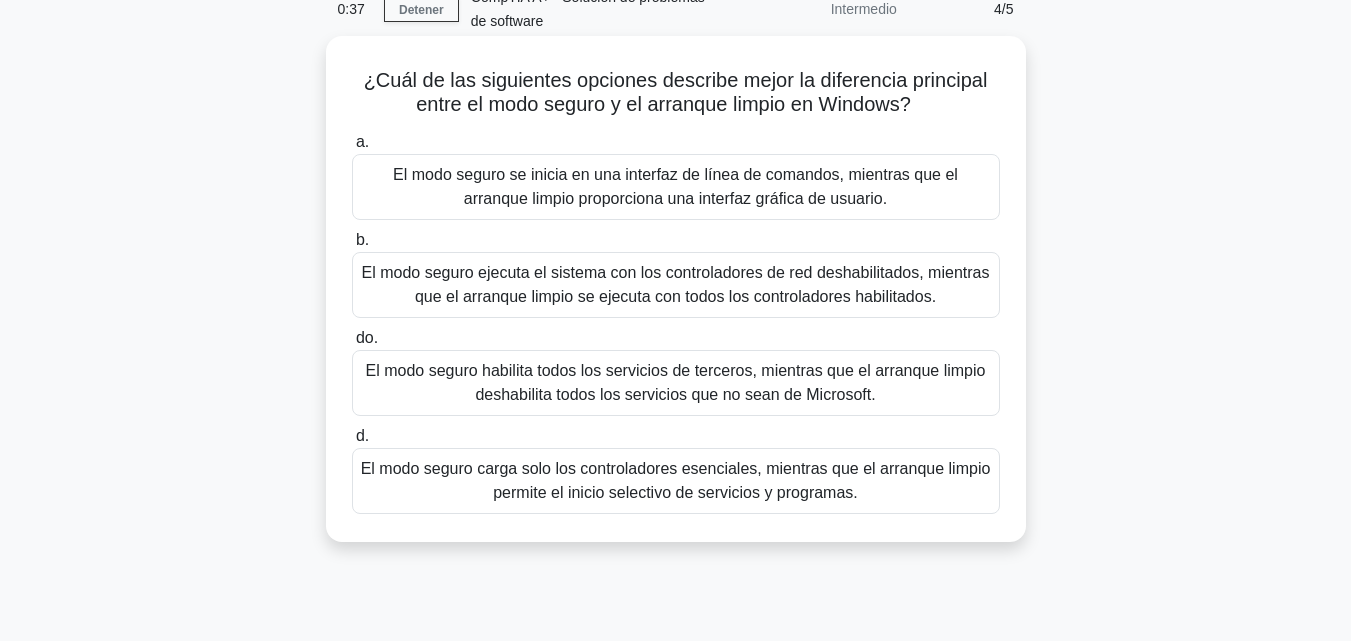 click on "El modo seguro carga solo los controladores esenciales, mientras que el arranque limpio permite el inicio selectivo de servicios y programas." at bounding box center [676, 480] 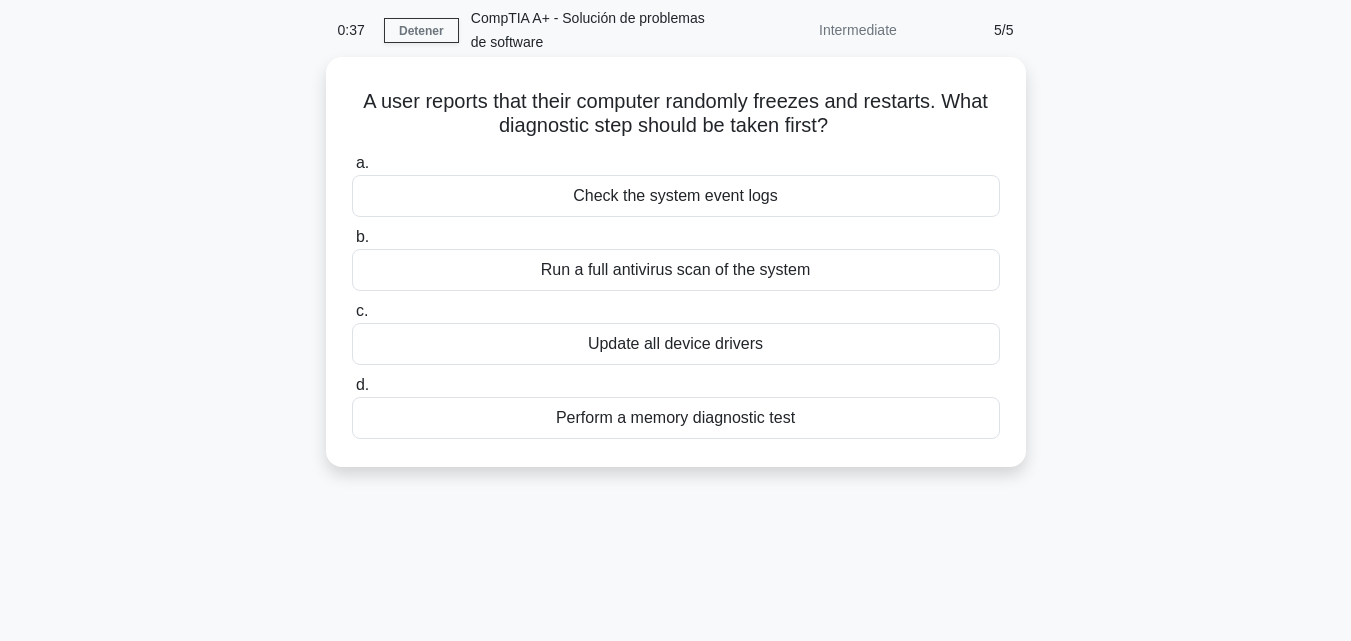 scroll, scrollTop: 0, scrollLeft: 0, axis: both 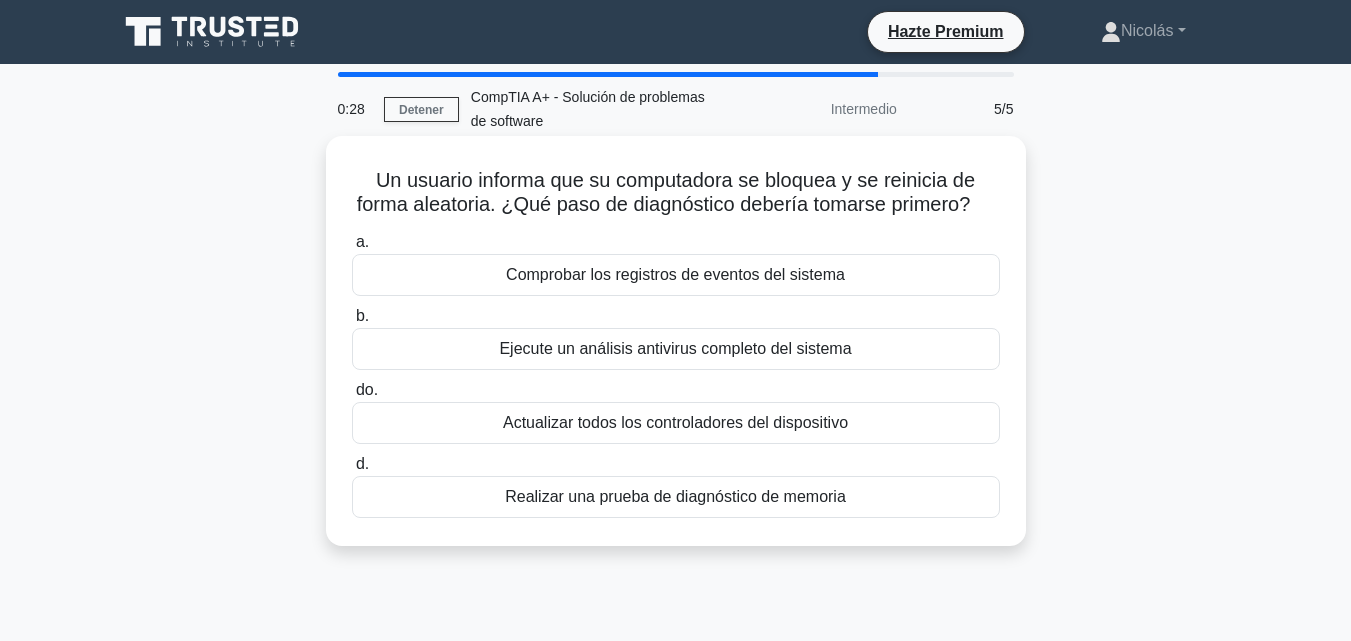 click on "Comprobar los registros de eventos del sistema" at bounding box center [675, 274] 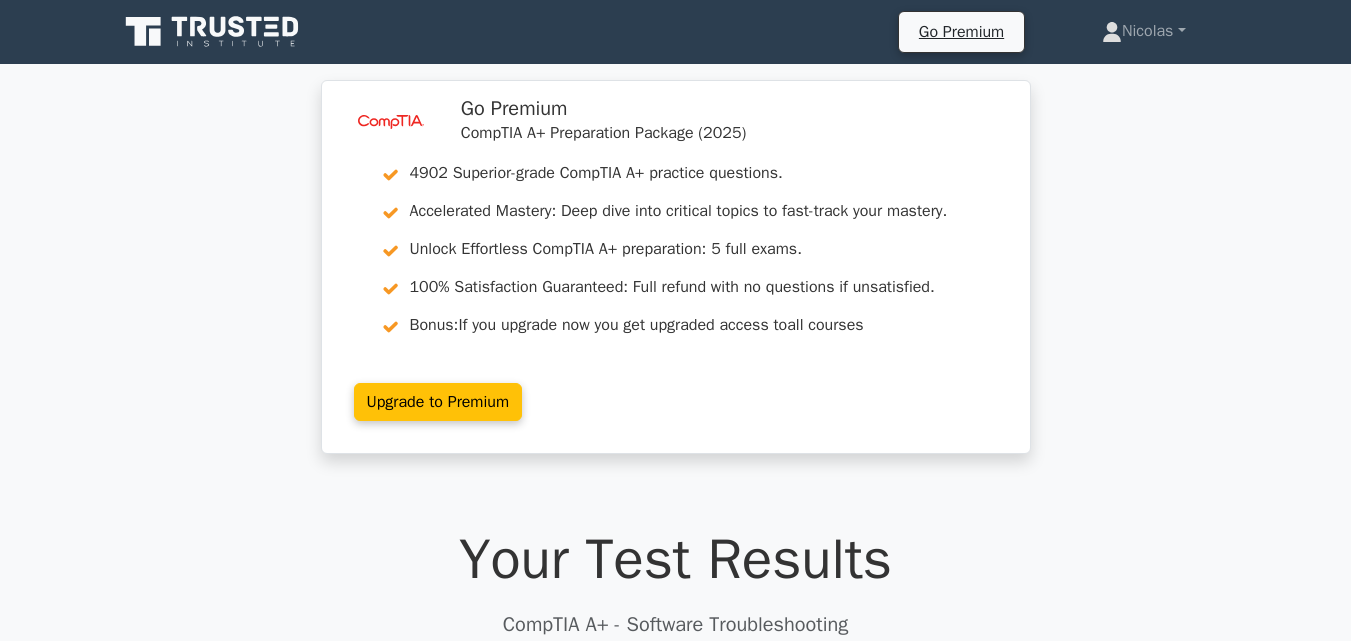 scroll, scrollTop: 411, scrollLeft: 0, axis: vertical 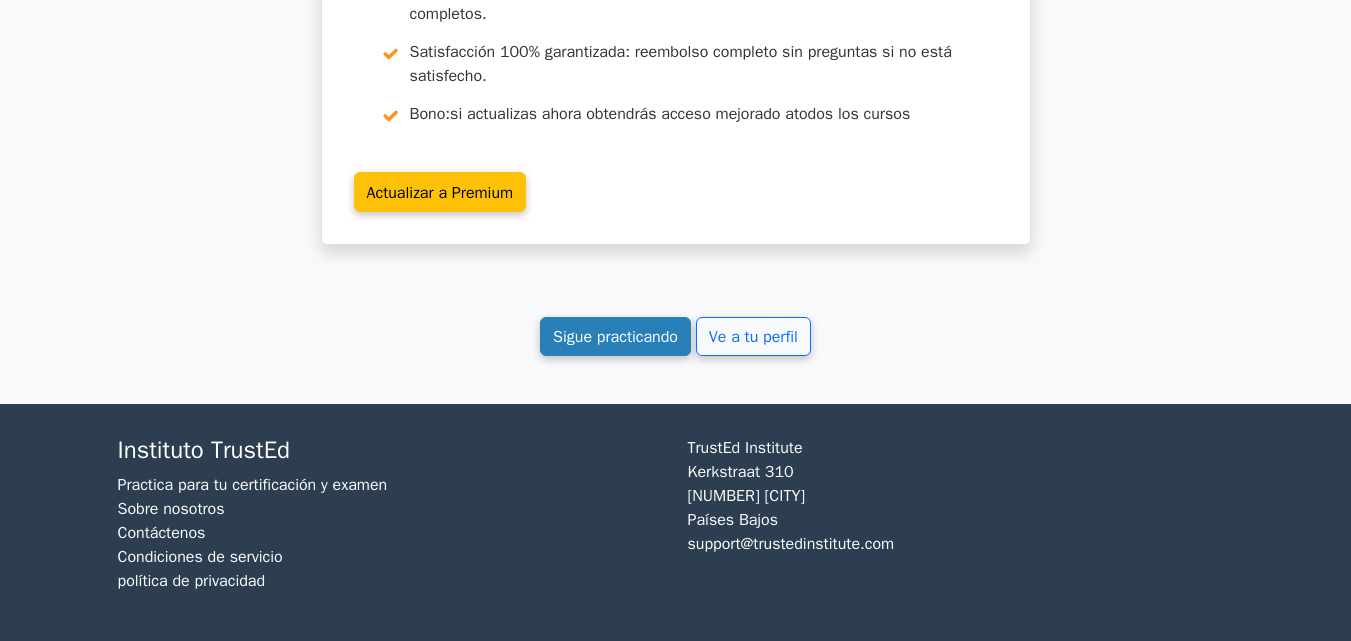 click on "Sigue practicando" at bounding box center [615, 337] 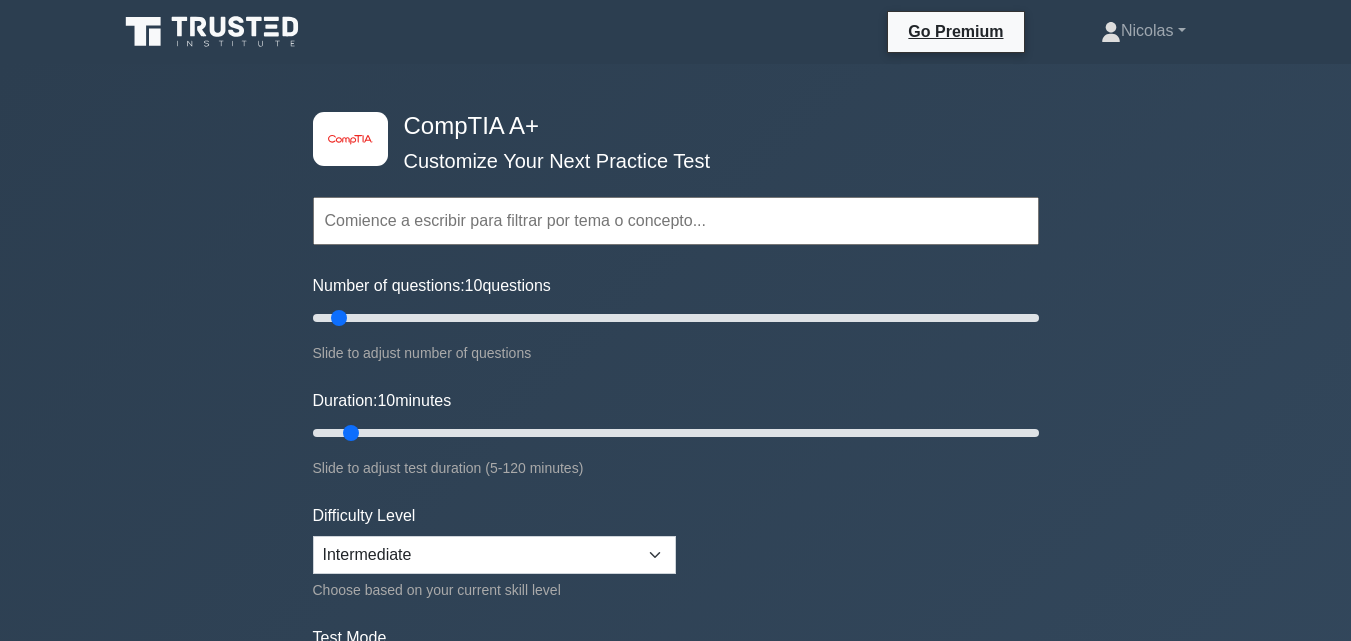 scroll, scrollTop: 689, scrollLeft: 0, axis: vertical 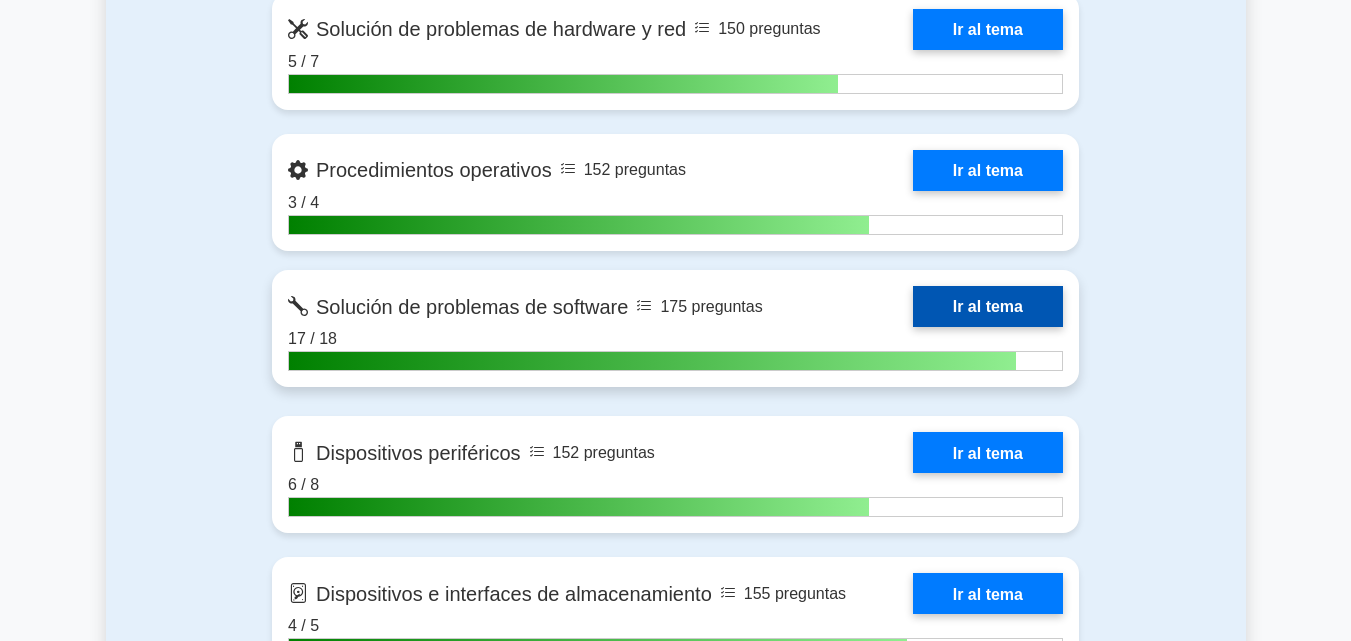 click on "Ir al tema" at bounding box center (988, 306) 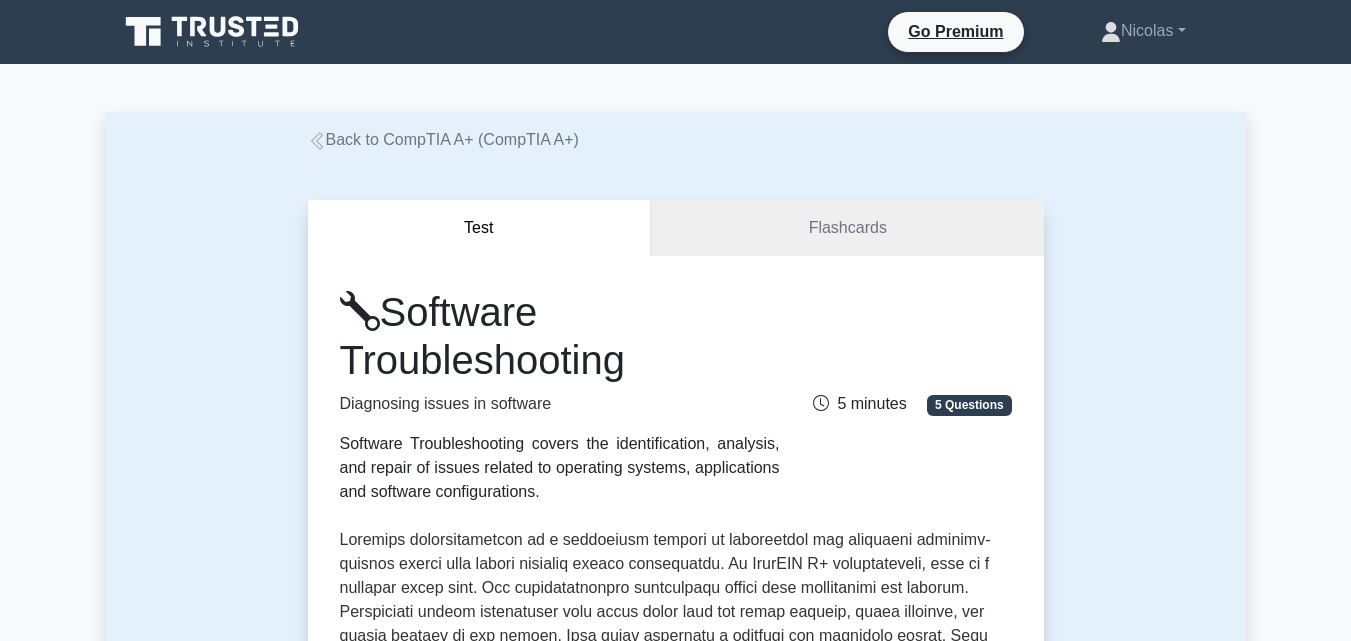 scroll, scrollTop: 0, scrollLeft: 0, axis: both 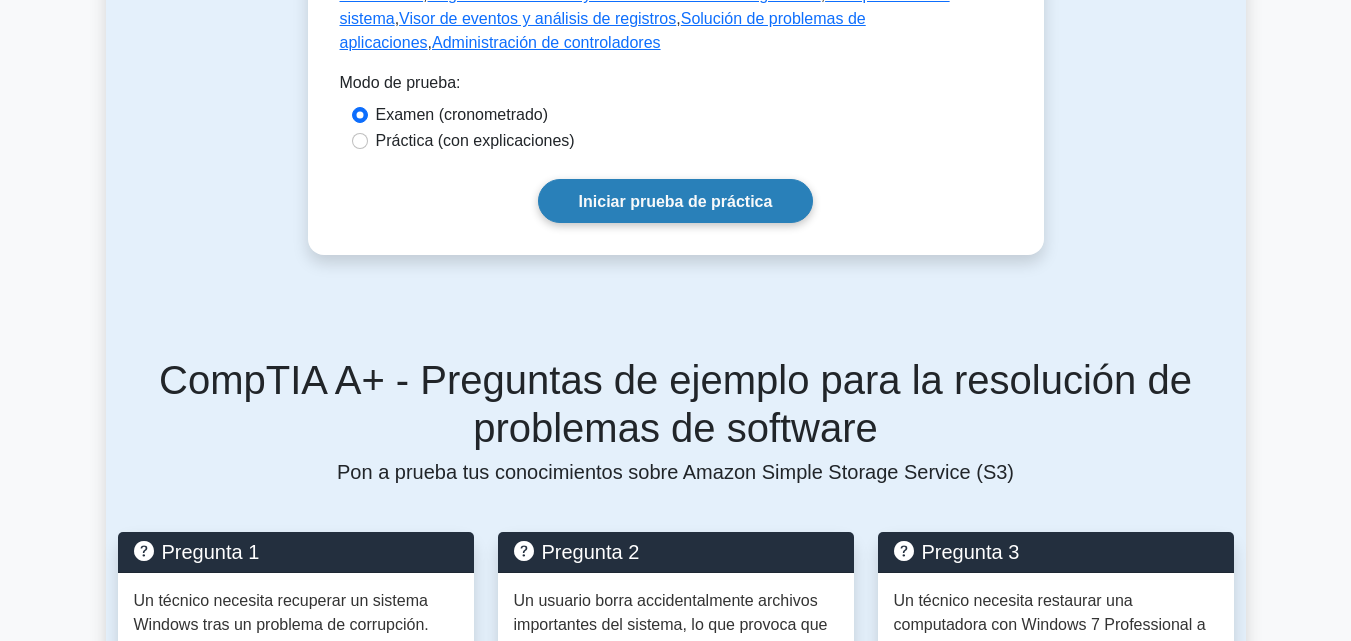 click on "Iniciar prueba de práctica" at bounding box center (676, 200) 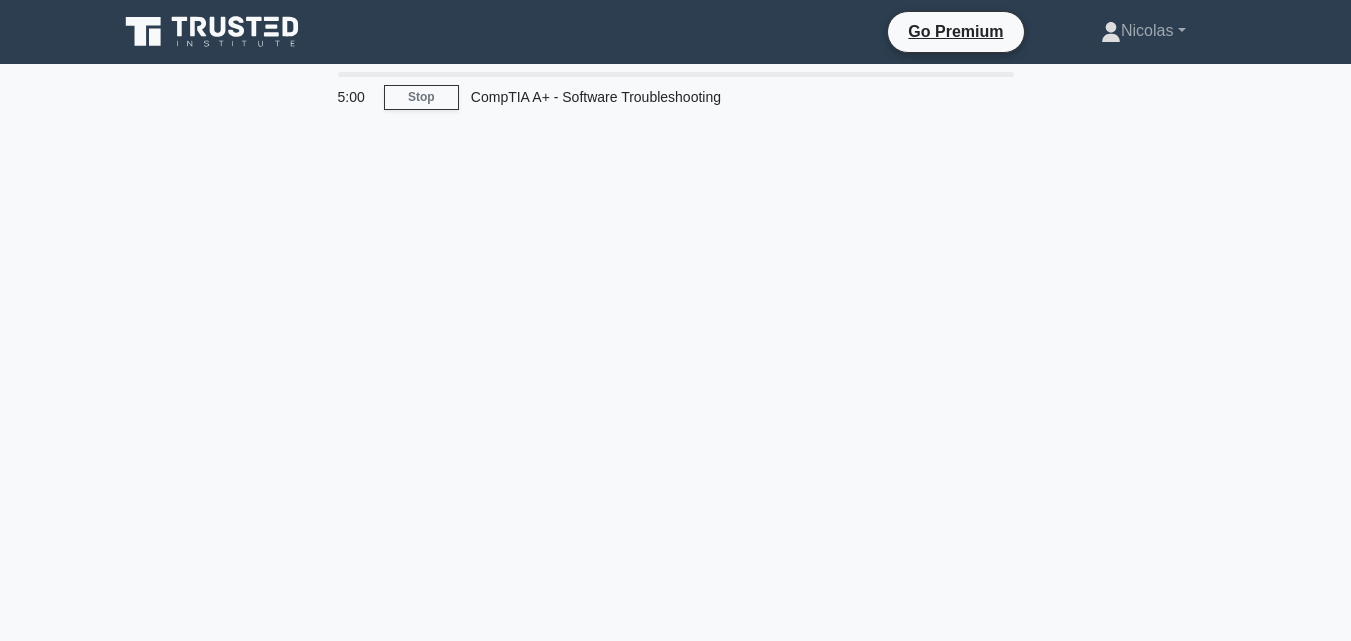 scroll, scrollTop: 0, scrollLeft: 0, axis: both 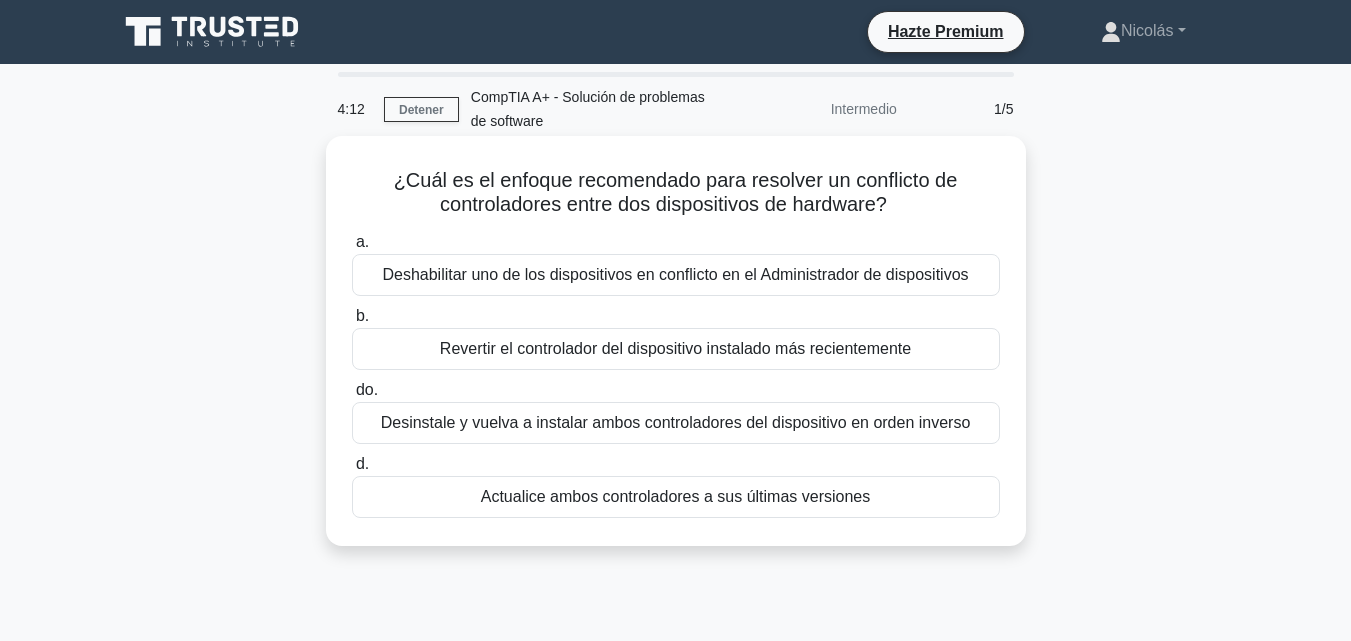 drag, startPoint x: 392, startPoint y: 174, endPoint x: 866, endPoint y: 507, distance: 579.2797 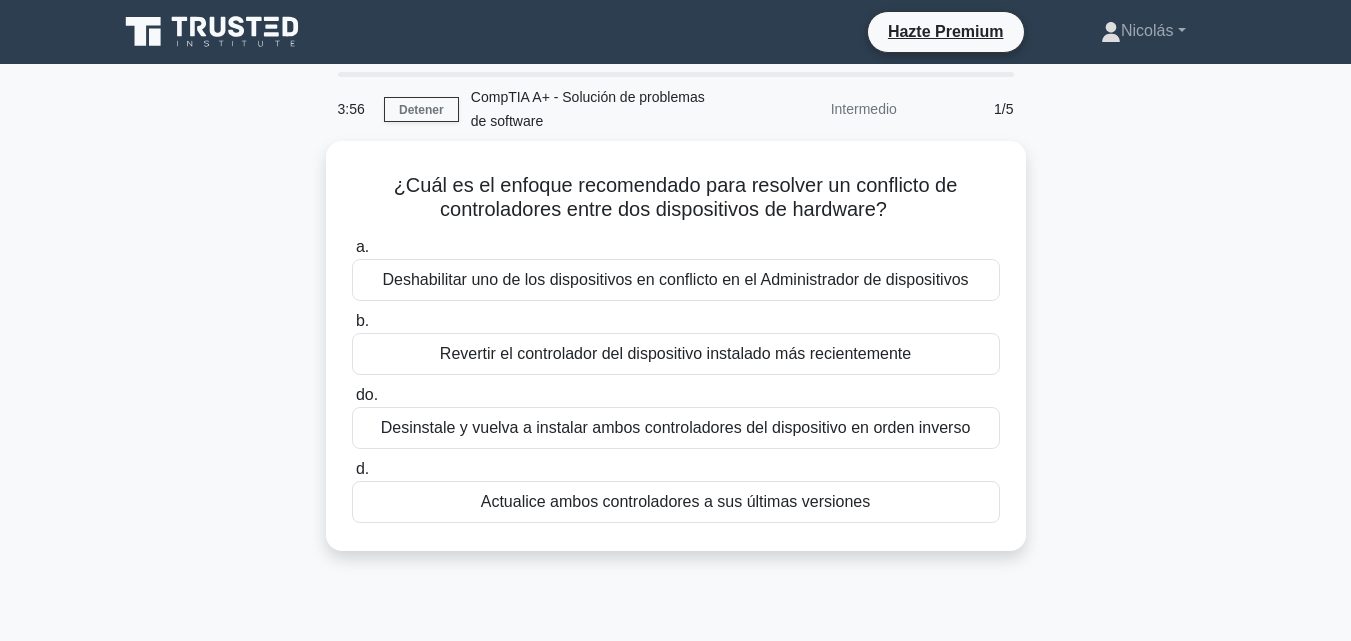 click on "¿Cuál es el enfoque recomendado para resolver un conflicto de controladores entre dos dispositivos de hardware?
.spinner_0XTQ{transform-origin:center;animation:spinner_y6GP .75s linear infinite}@keyframes spinner_y6GP{100%{transform:rotate(360deg)}}
a.
Deshabilitar uno de los dispositivos en conflicto en el Administrador de dispositivos
b." at bounding box center (676, 358) 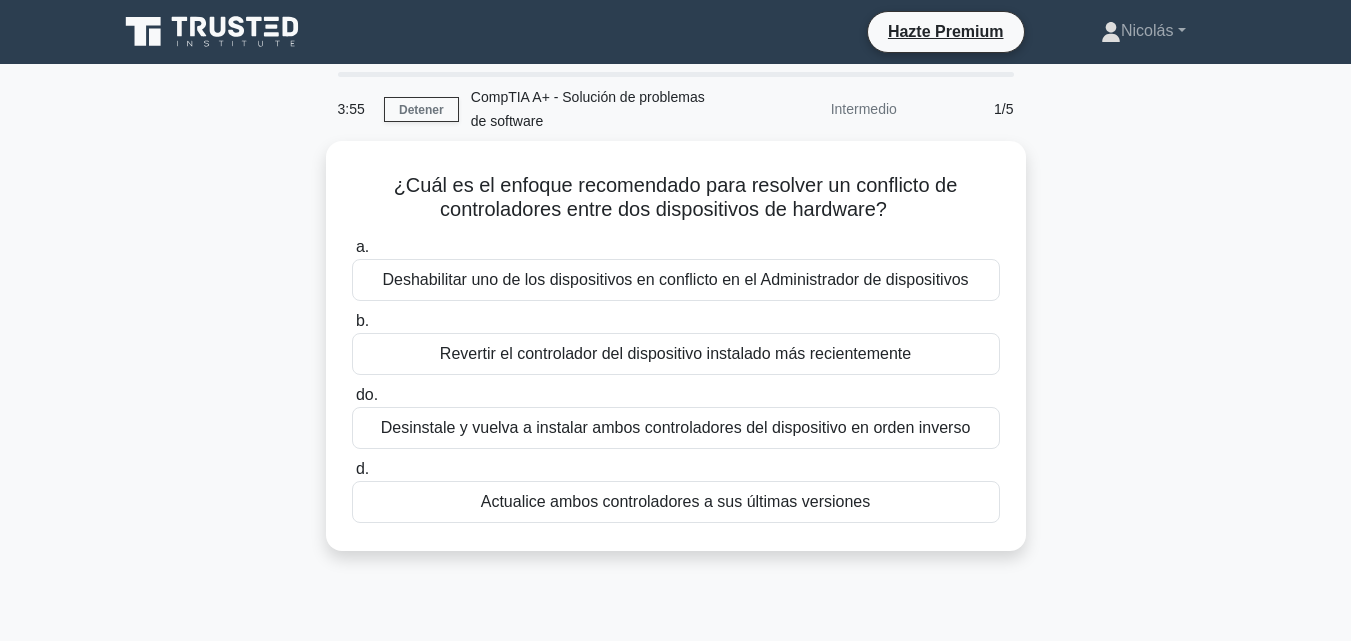 click on "¿Cuál es el enfoque recomendado para resolver un conflicto de controladores entre dos dispositivos de hardware?
.spinner_0XTQ{transform-origin:center;animation:spinner_y6GP .75s linear infinite}@keyframes spinner_y6GP{100%{transform:rotate(360deg)}}
a.
Deshabilitar uno de los dispositivos en conflicto en el Administrador de dispositivos
b." at bounding box center (676, 358) 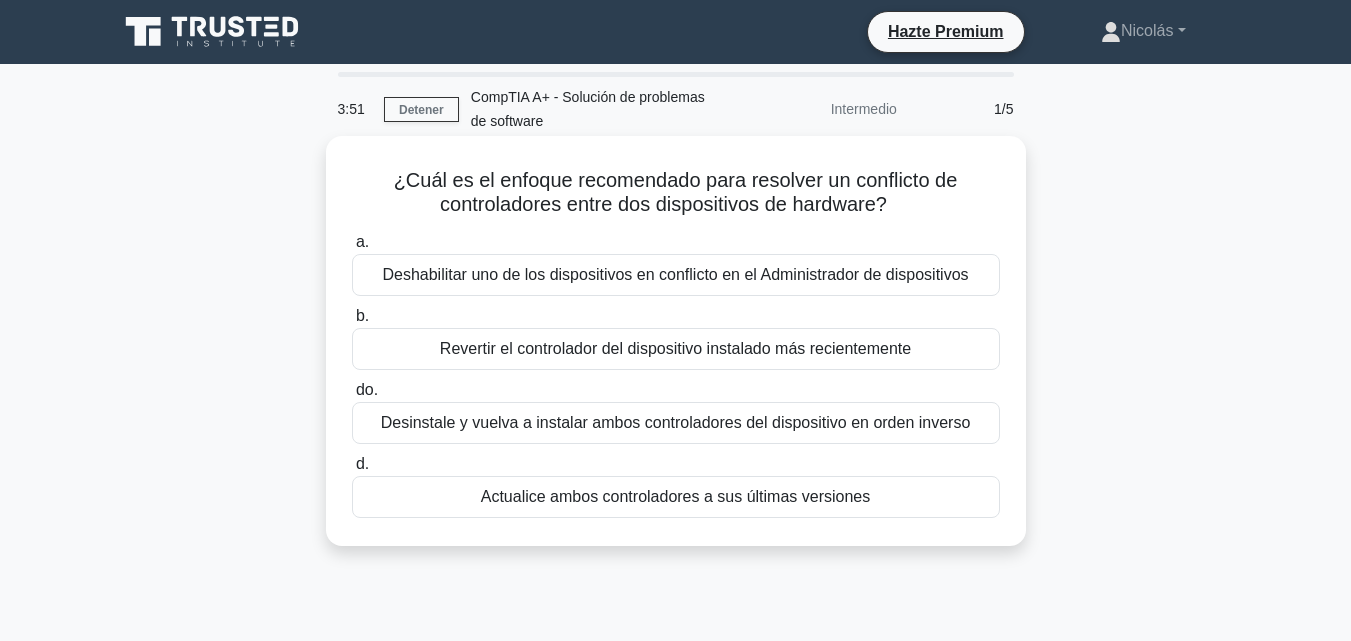 click on "Revertir el controlador del dispositivo instalado más recientemente" at bounding box center [675, 348] 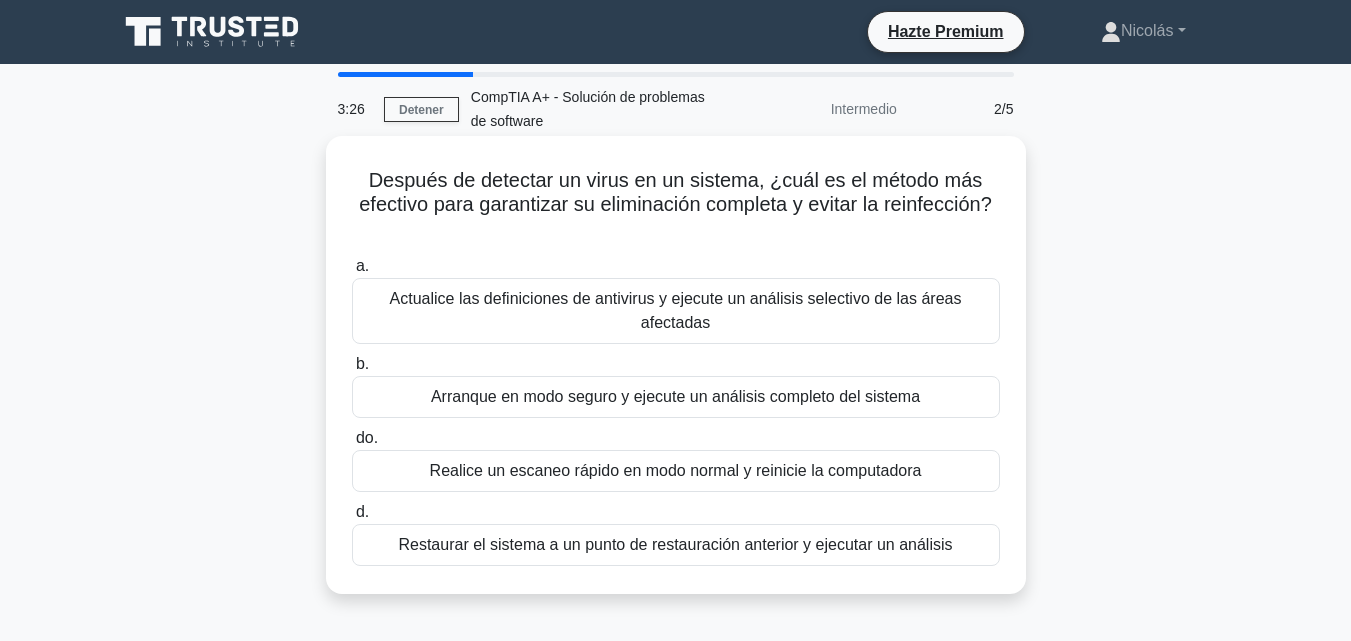 click on "Restaurar el sistema a un punto de restauración anterior y ejecutar un análisis" at bounding box center [676, 545] 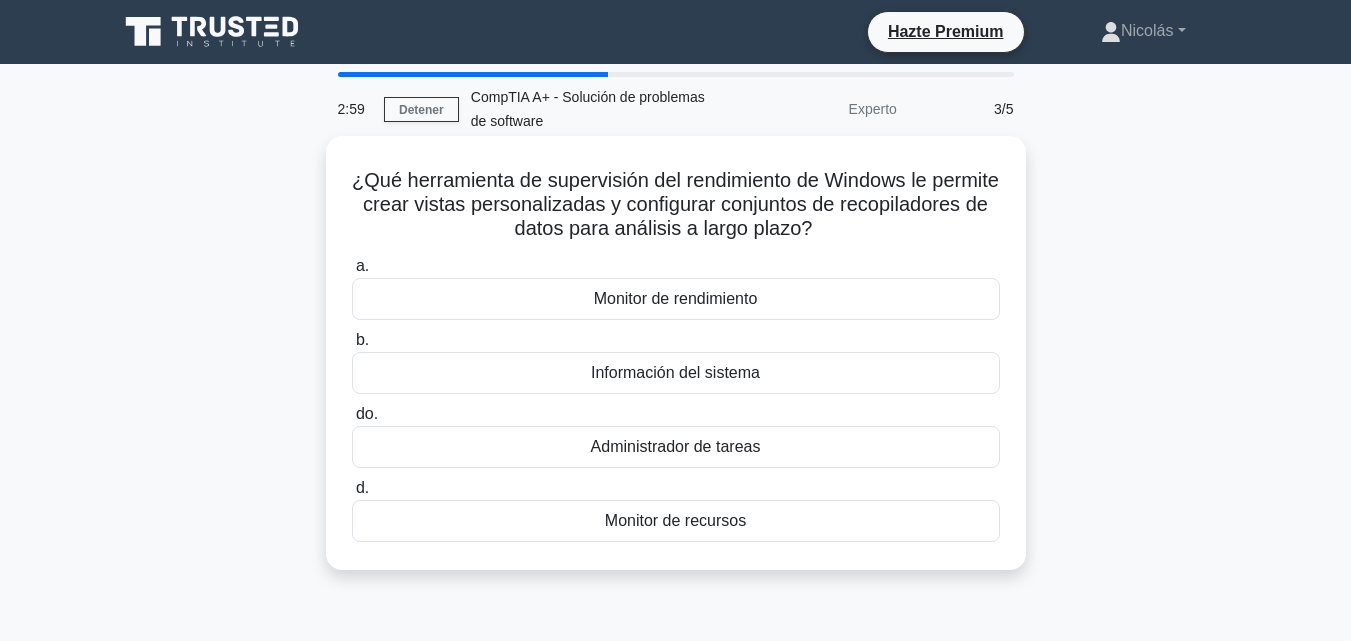 click on "Monitor de rendimiento" at bounding box center (676, 298) 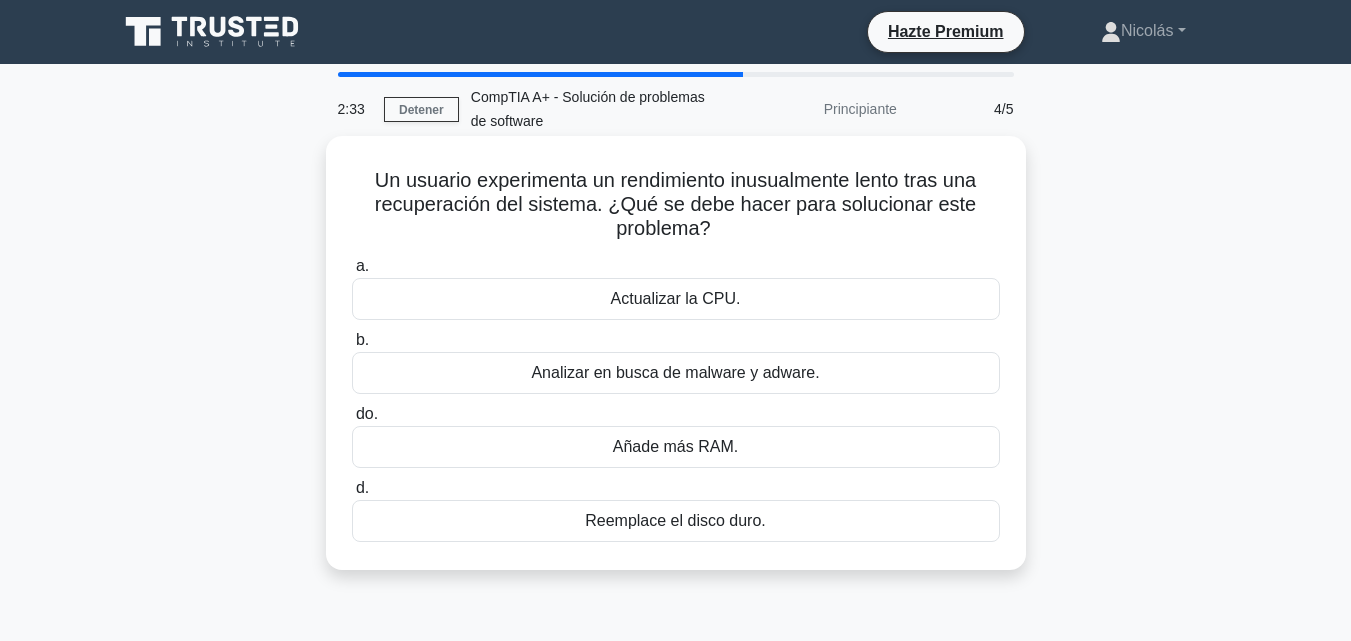 click on "Analizar en busca de malware y adware." at bounding box center [675, 372] 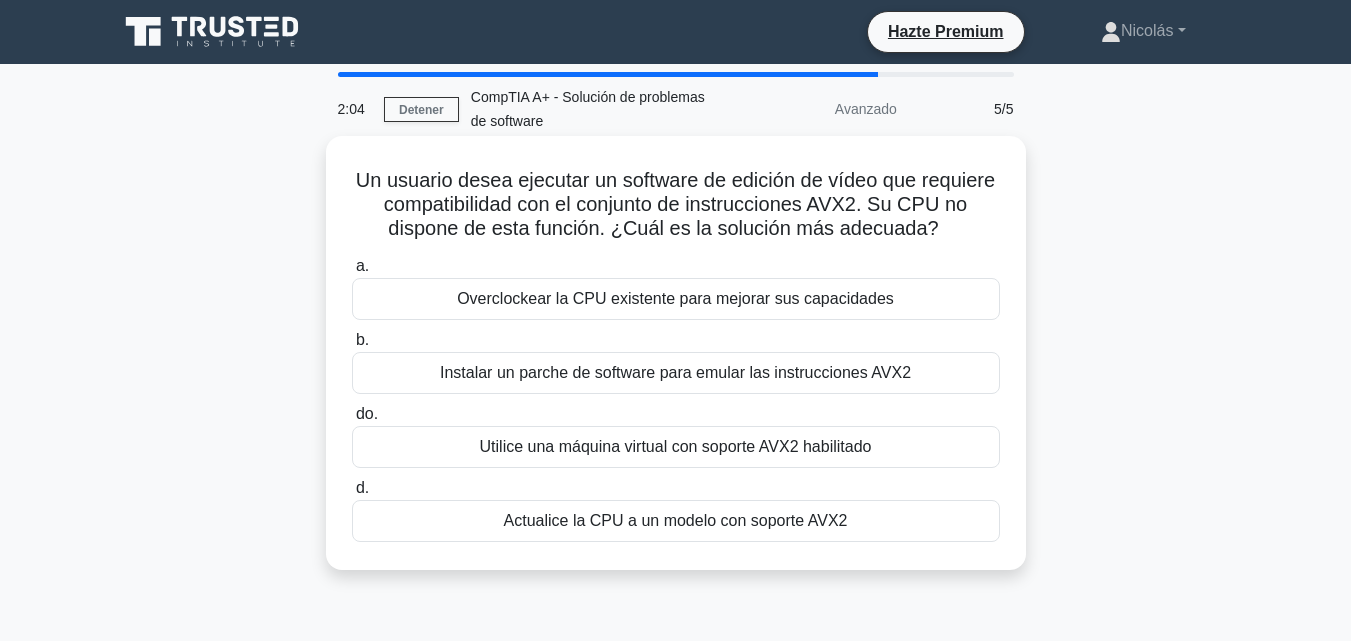 click on "Utilice una máquina virtual con soporte AVX2 habilitado" at bounding box center (676, 446) 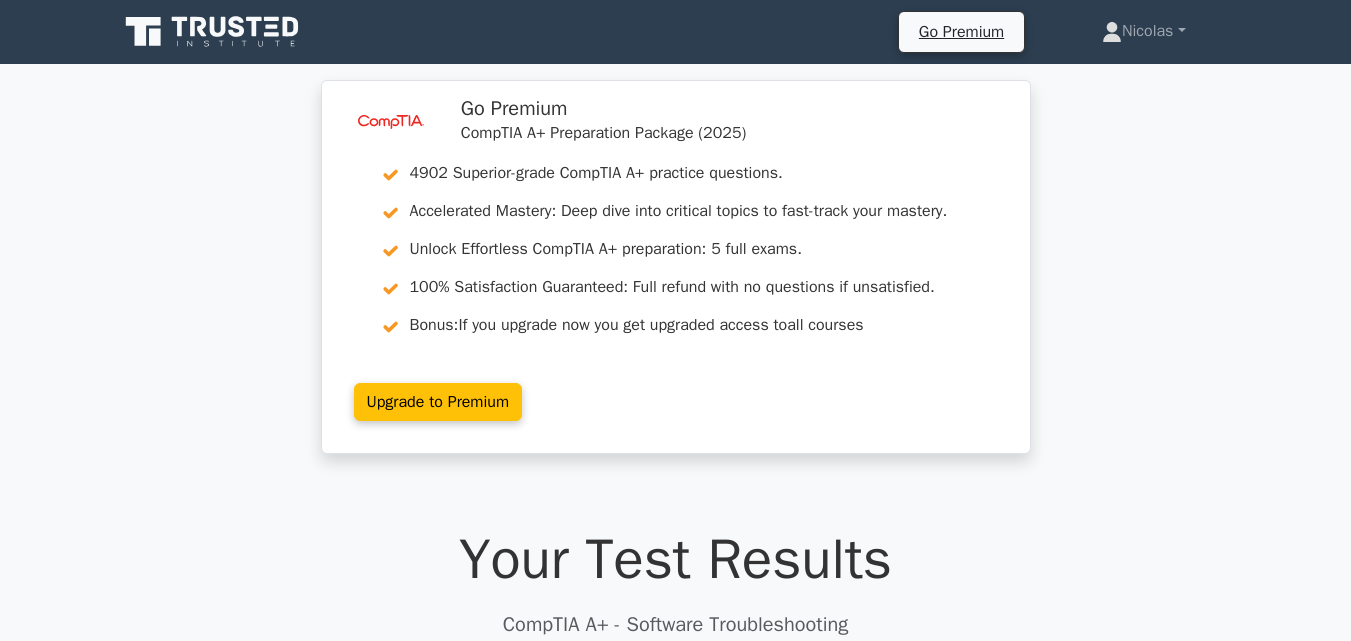 scroll, scrollTop: 0, scrollLeft: 0, axis: both 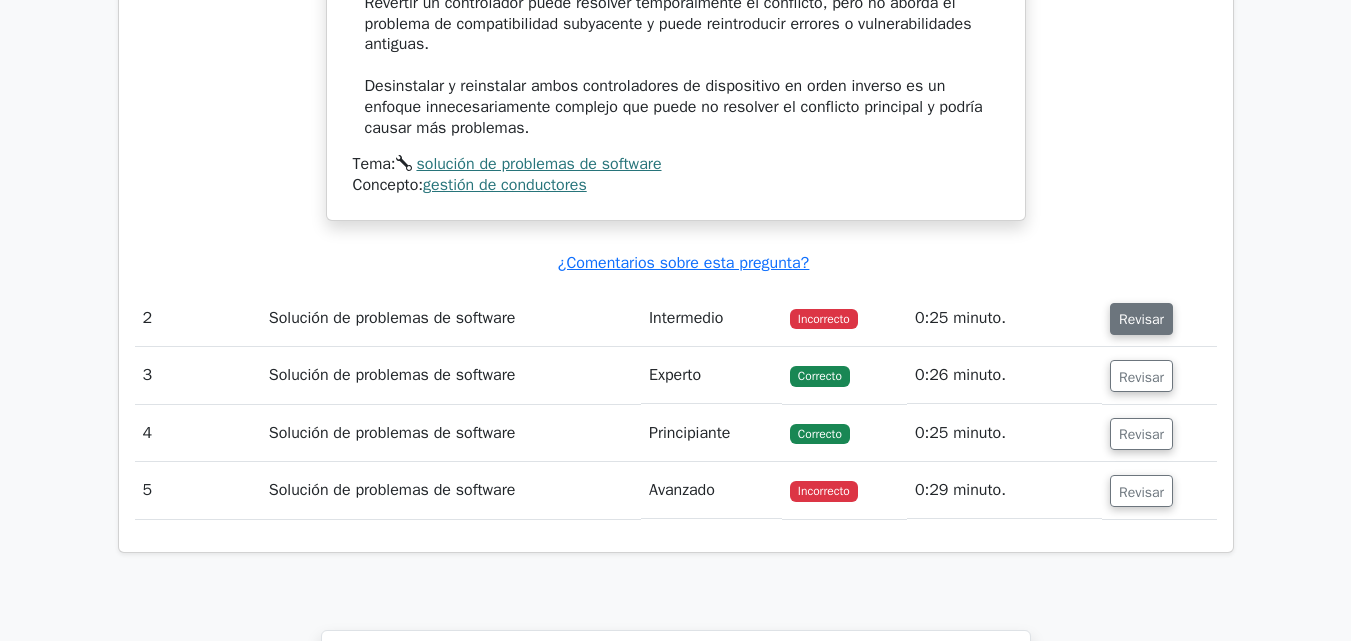 click on "Revisar" at bounding box center (1141, 319) 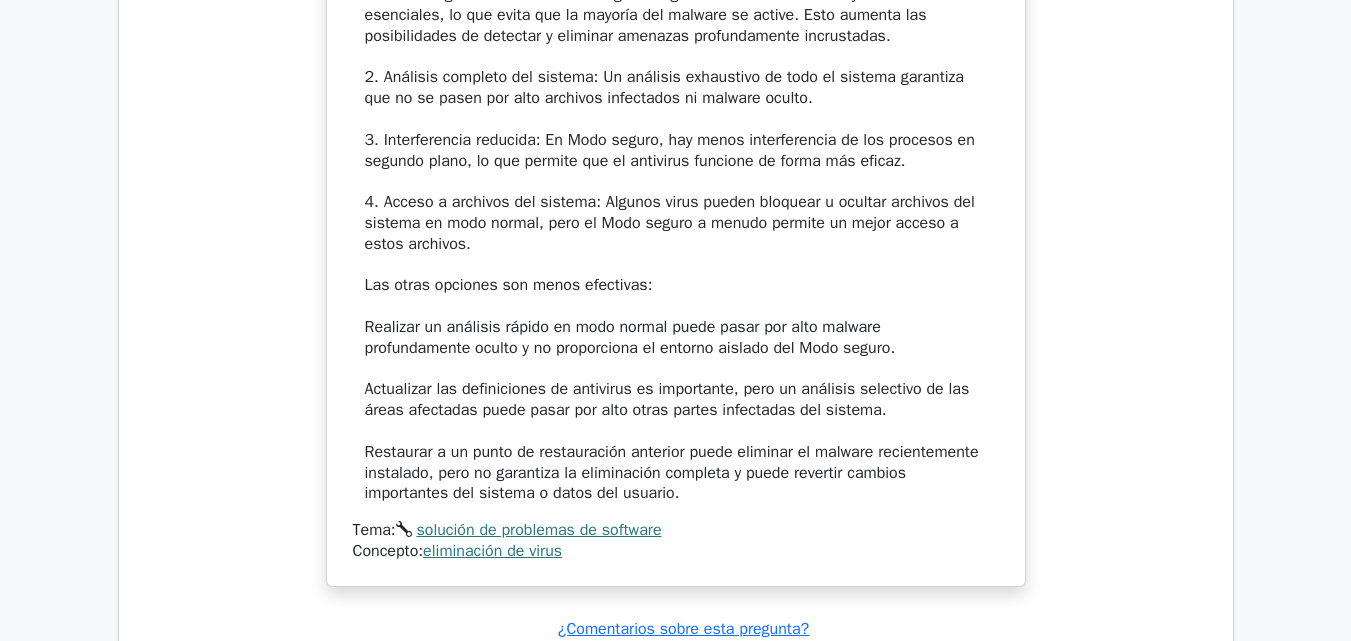 scroll, scrollTop: 3700, scrollLeft: 0, axis: vertical 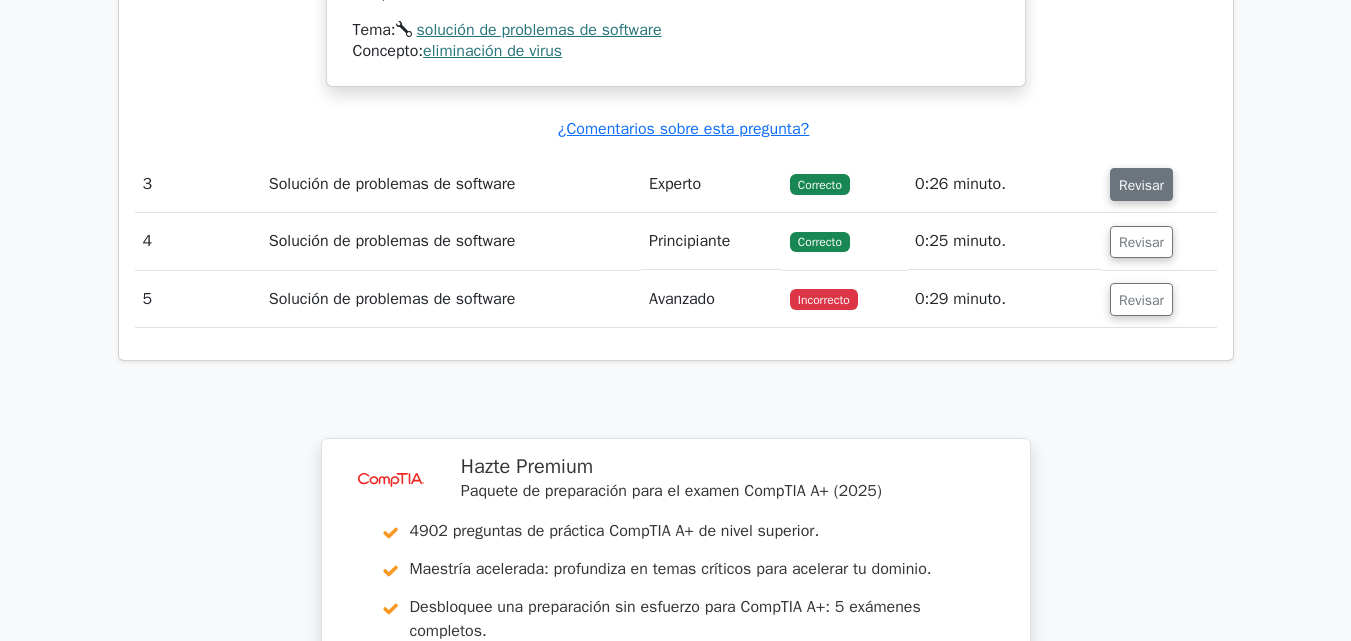 click on "Revisar" at bounding box center (1141, 185) 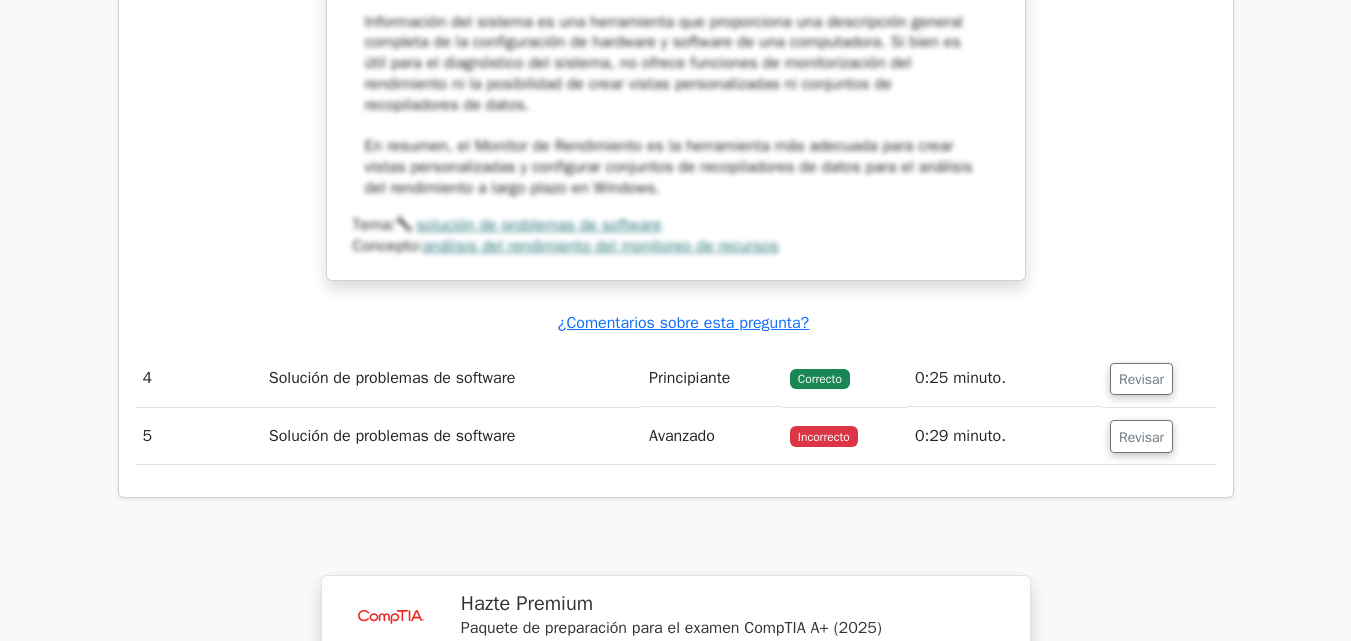 scroll, scrollTop: 5100, scrollLeft: 0, axis: vertical 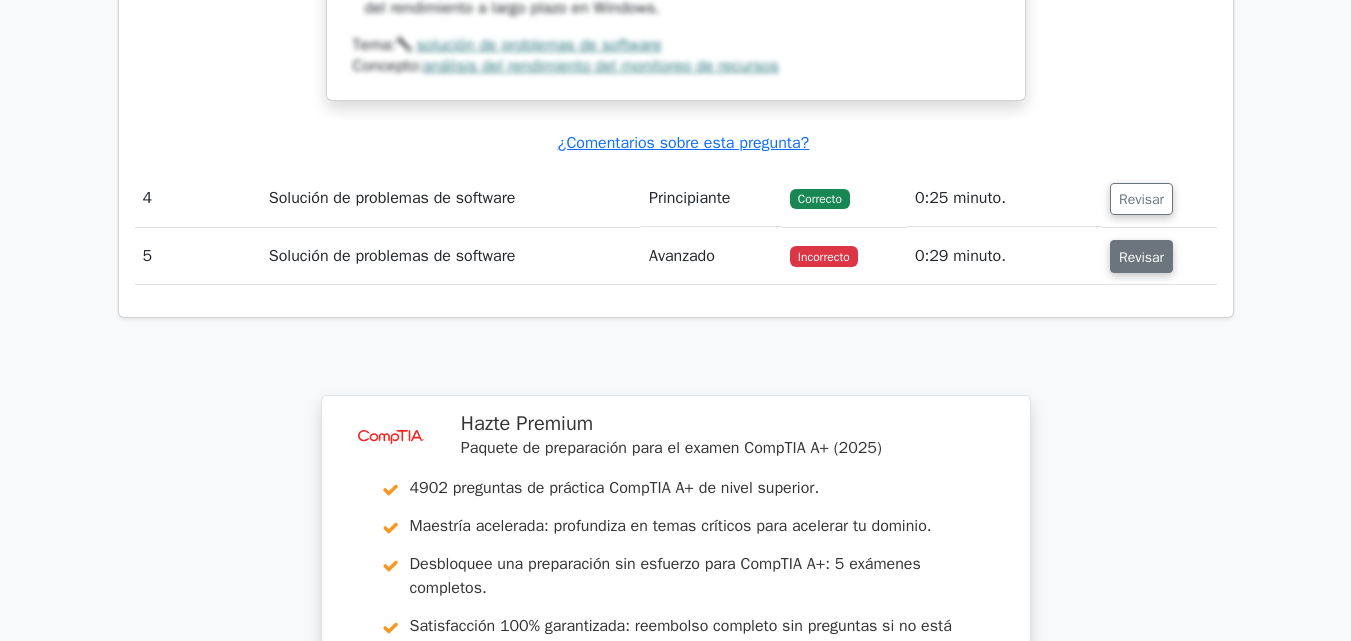 click on "Revisar" at bounding box center (1141, 257) 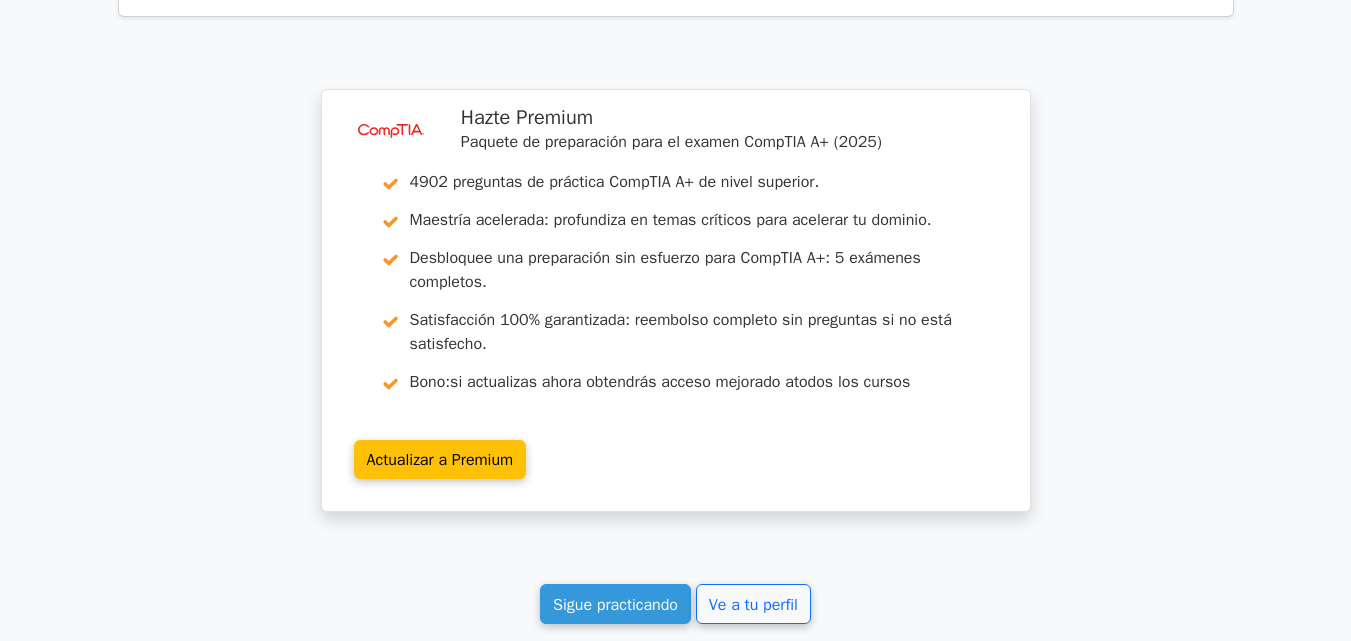 scroll, scrollTop: 6863, scrollLeft: 0, axis: vertical 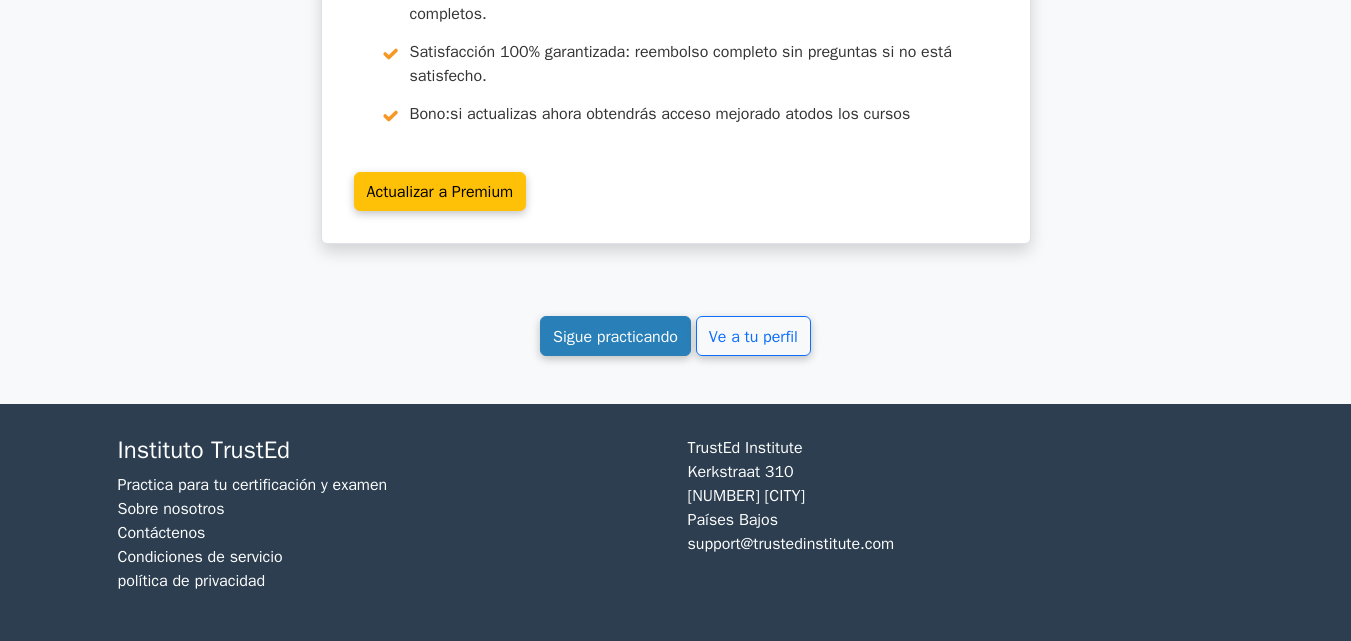 click on "Sigue practicando" at bounding box center (615, 337) 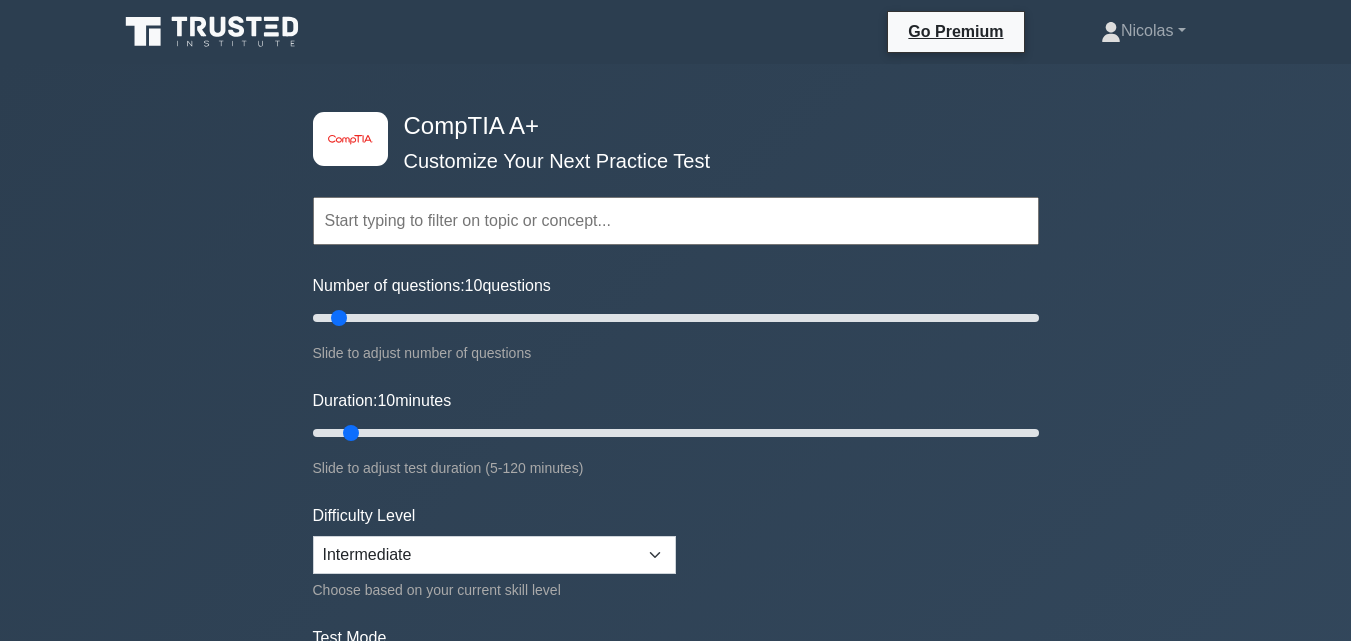 scroll, scrollTop: 0, scrollLeft: 0, axis: both 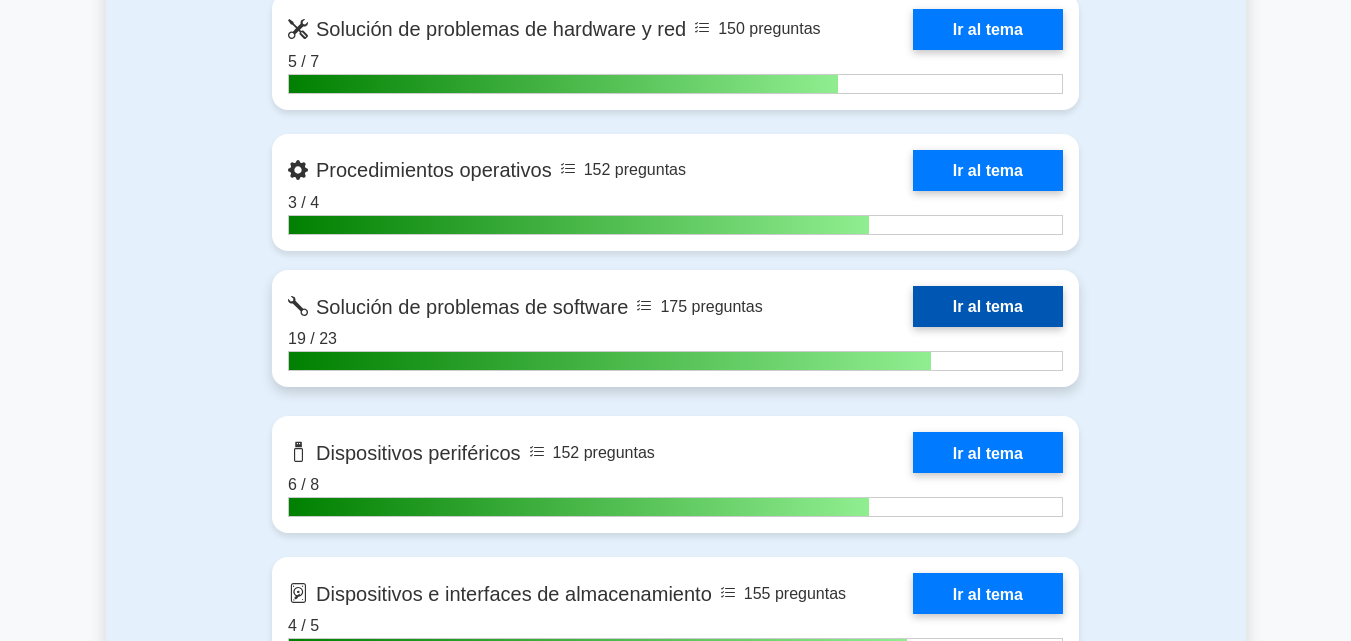 click on "Ir al tema" at bounding box center [988, 306] 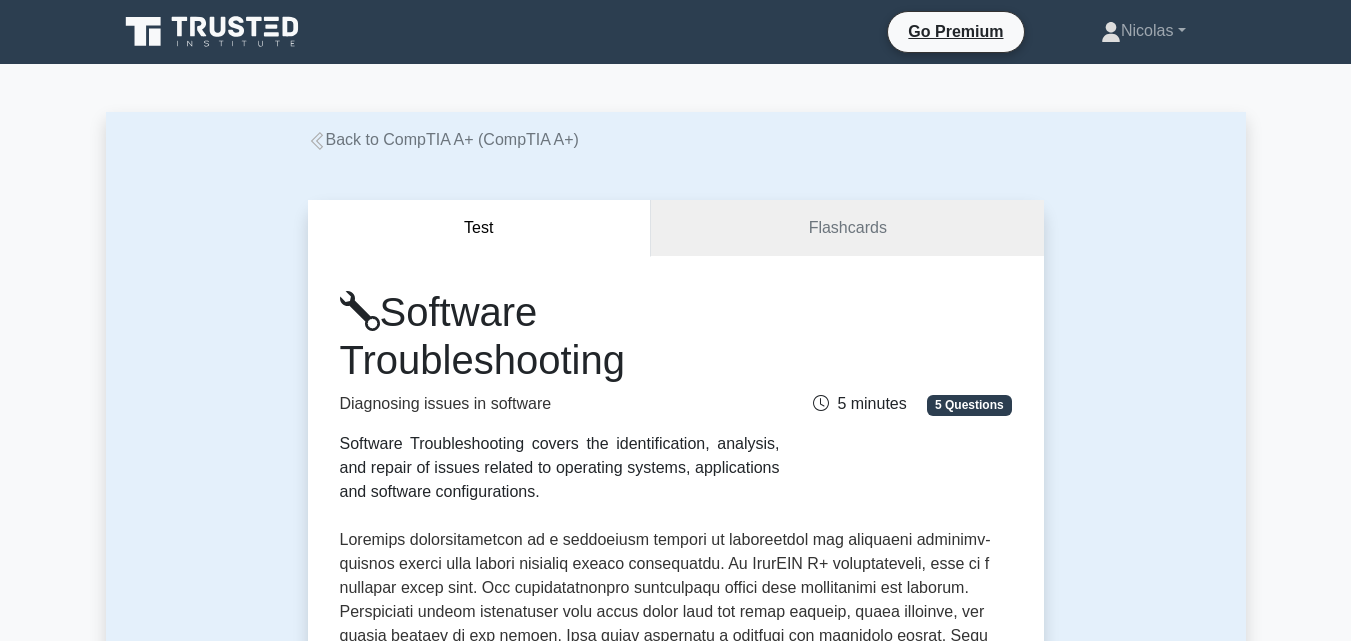 scroll, scrollTop: 0, scrollLeft: 0, axis: both 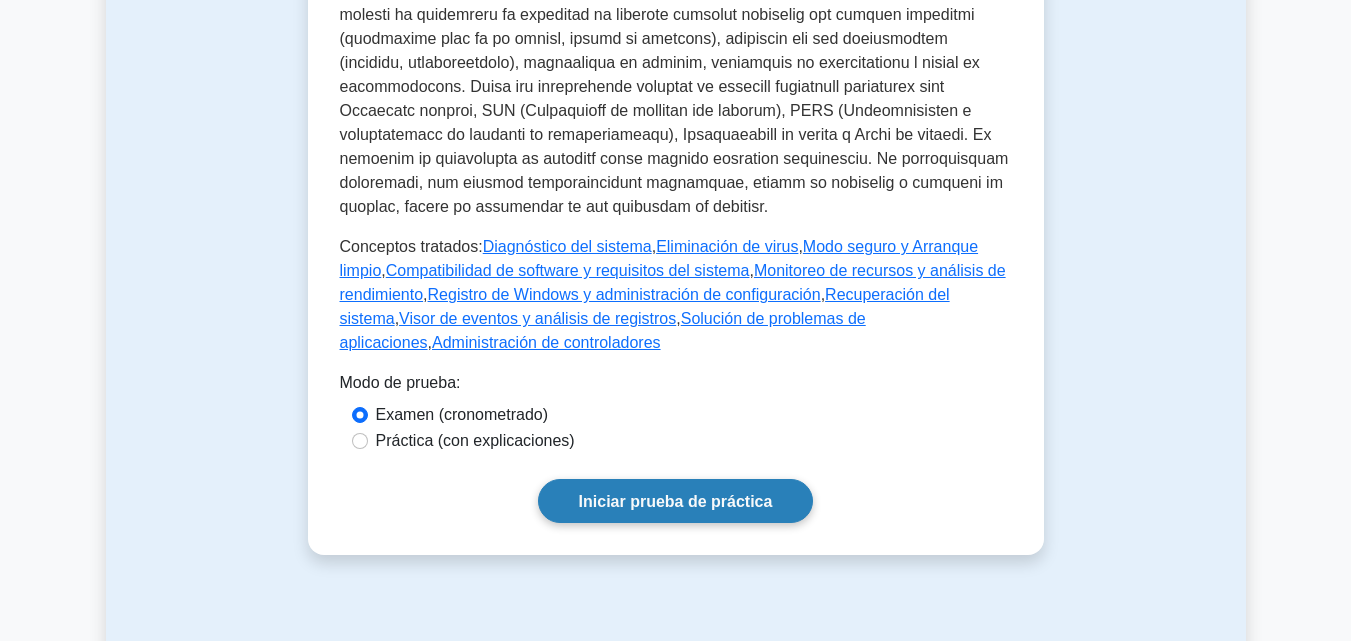 click on "Iniciar prueba de práctica" at bounding box center (676, 501) 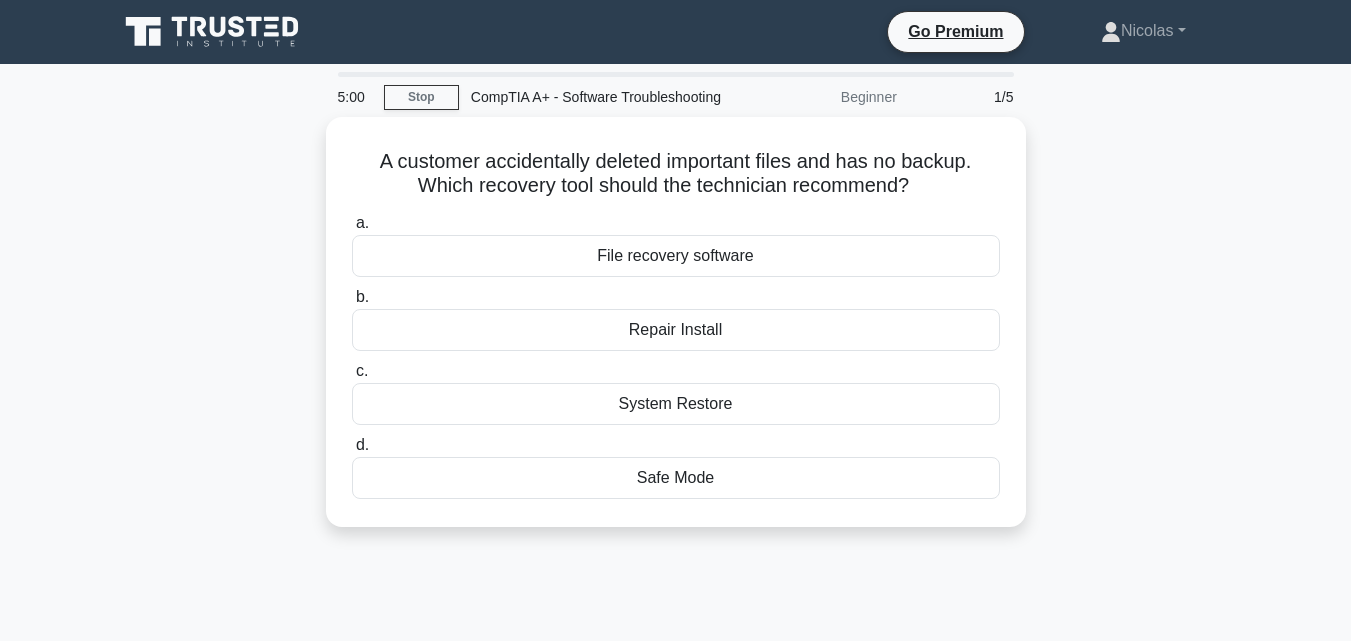 scroll, scrollTop: 0, scrollLeft: 0, axis: both 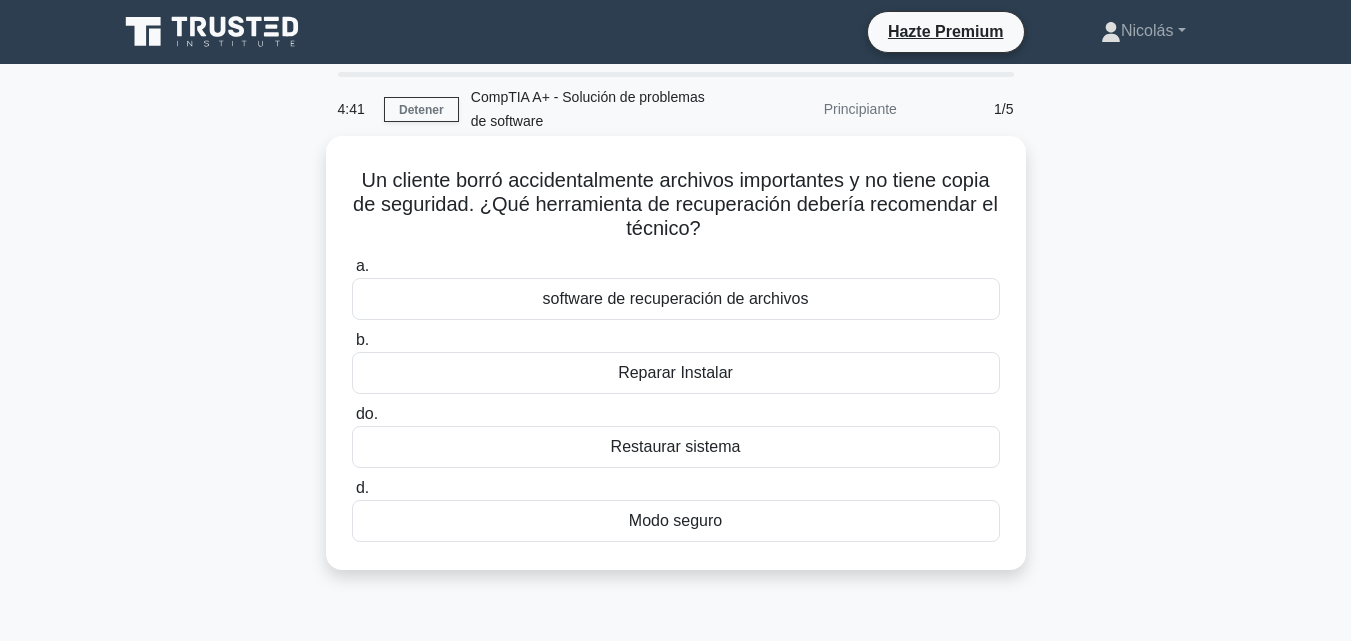 click on "software de recuperación de archivos" at bounding box center [676, 298] 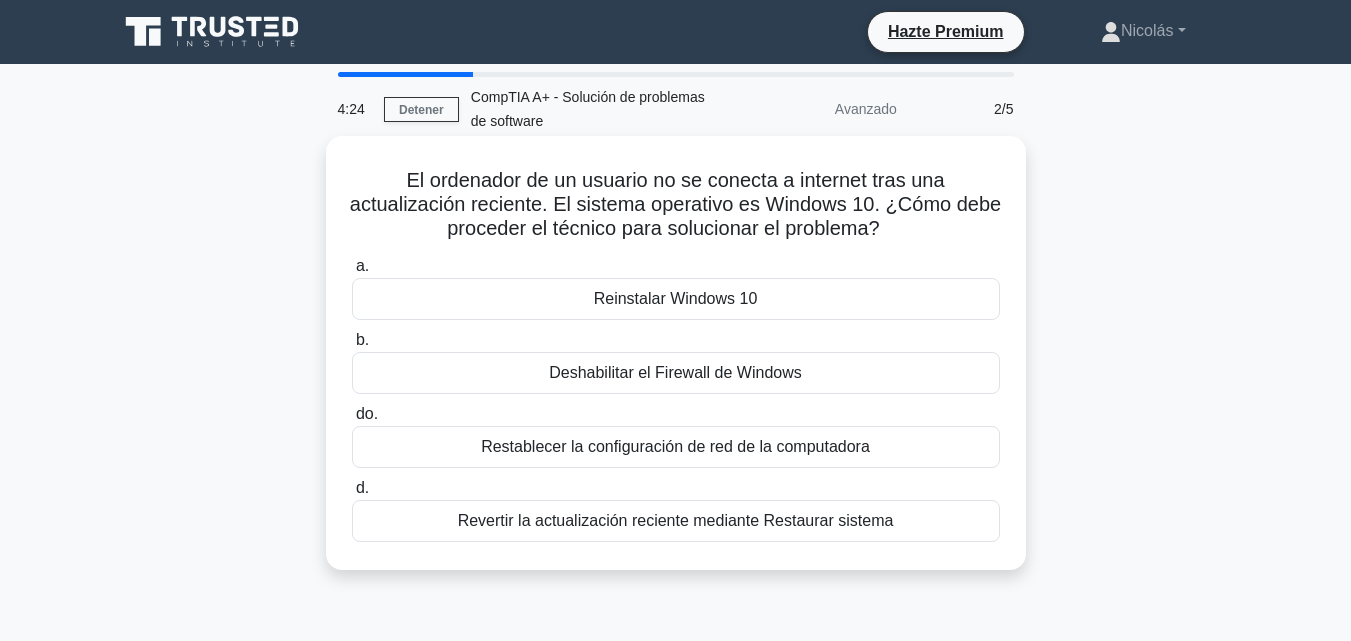 click on "Revertir la actualización reciente mediante Restaurar sistema" at bounding box center (676, 520) 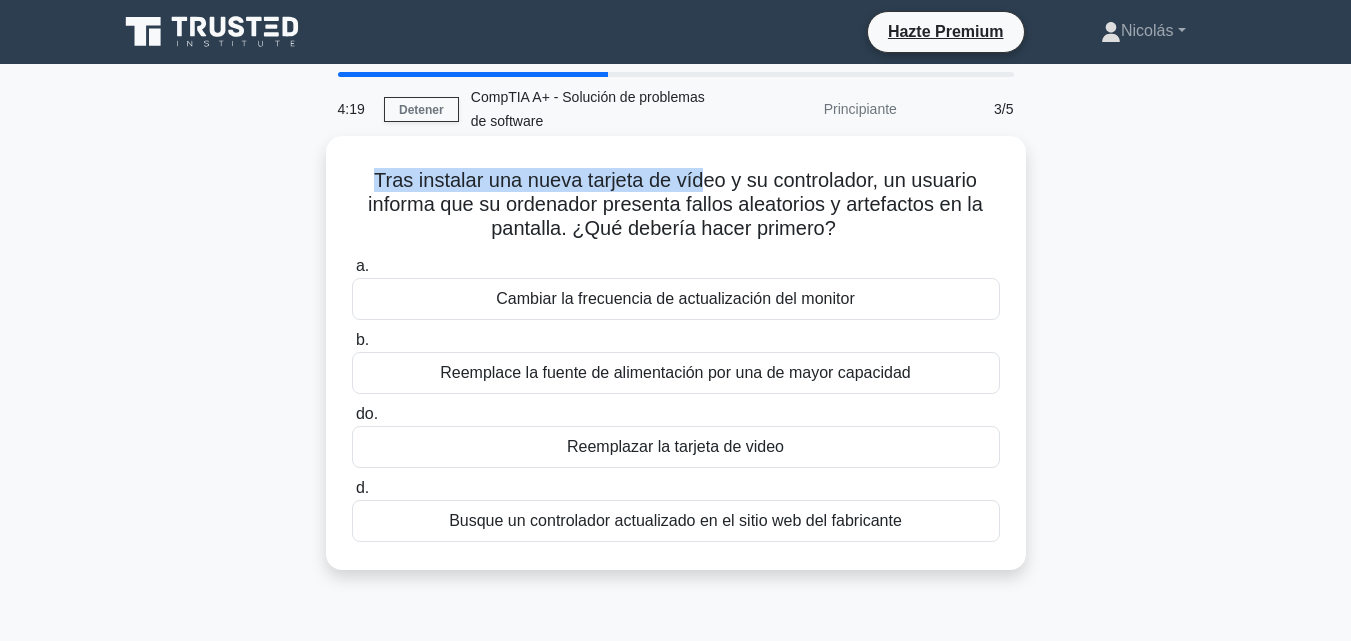drag, startPoint x: 339, startPoint y: 177, endPoint x: 702, endPoint y: 168, distance: 363.11154 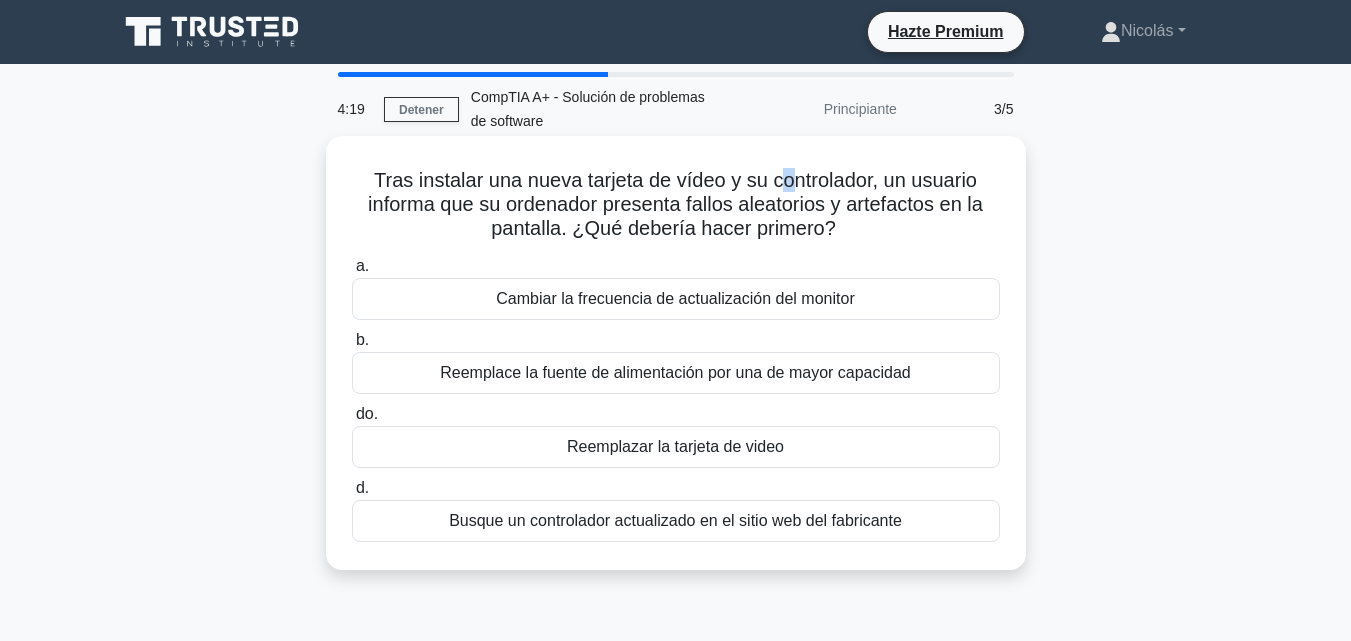 click on "Tras instalar una nueva tarjeta de vídeo y su controlador, un usuario informa que su ordenador presenta fallos aleatorios y artefactos en la pantalla. ¿Qué debería hacer primero?" at bounding box center [675, 204] 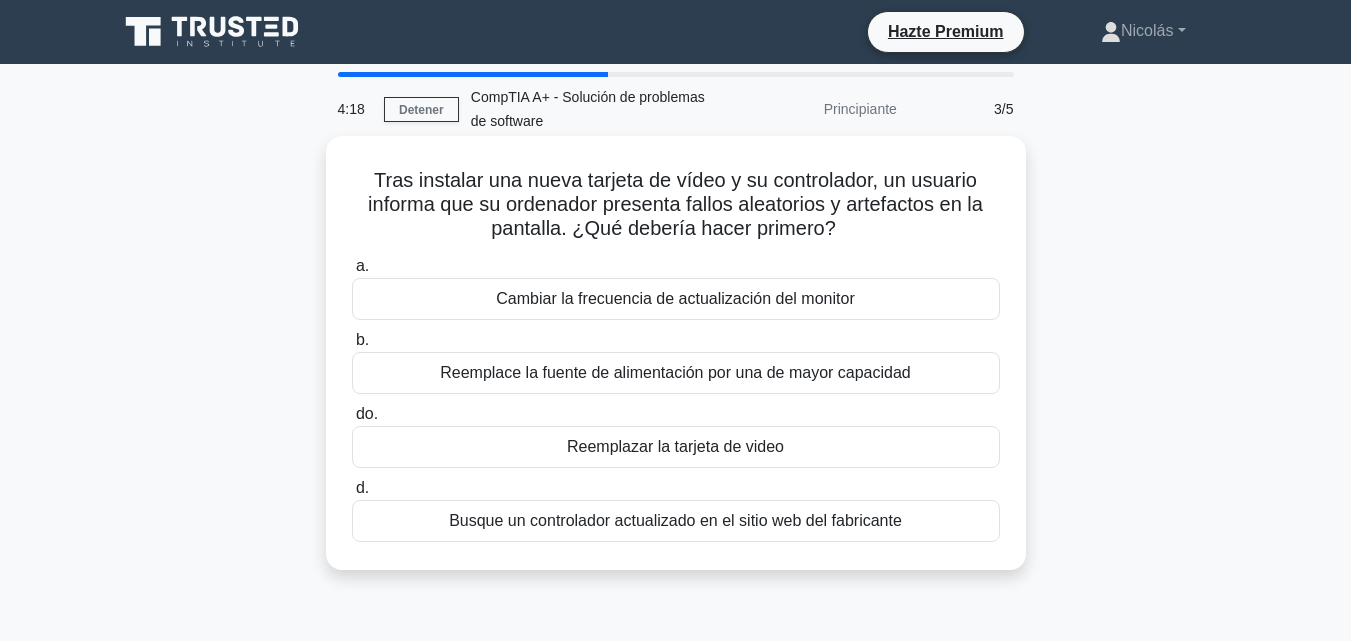 click on "Tras instalar una nueva tarjeta de vídeo y su controlador, un usuario informa que su ordenador presenta fallos aleatorios y artefactos en la pantalla. ¿Qué debería hacer primero?" at bounding box center [675, 204] 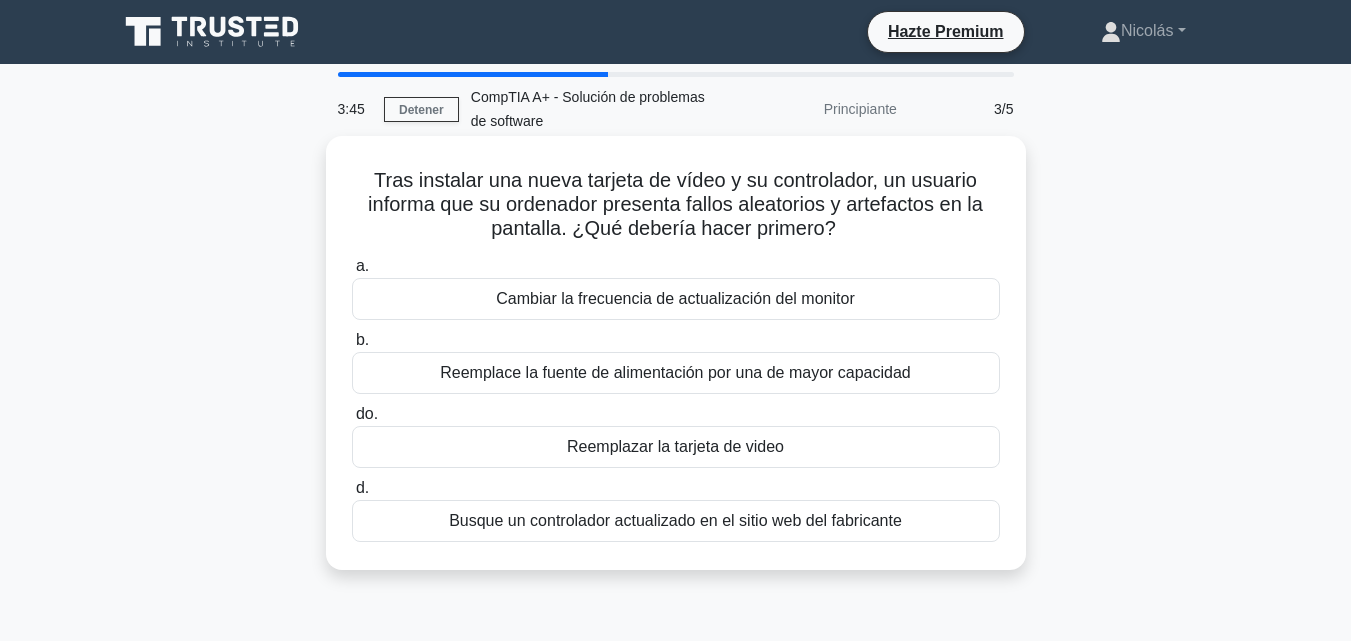 click on "Tras instalar una nueva tarjeta de vídeo y su controlador, un usuario informa que su ordenador presenta fallos aleatorios y artefactos en la pantalla. ¿Qué debería hacer primero?" at bounding box center (675, 204) 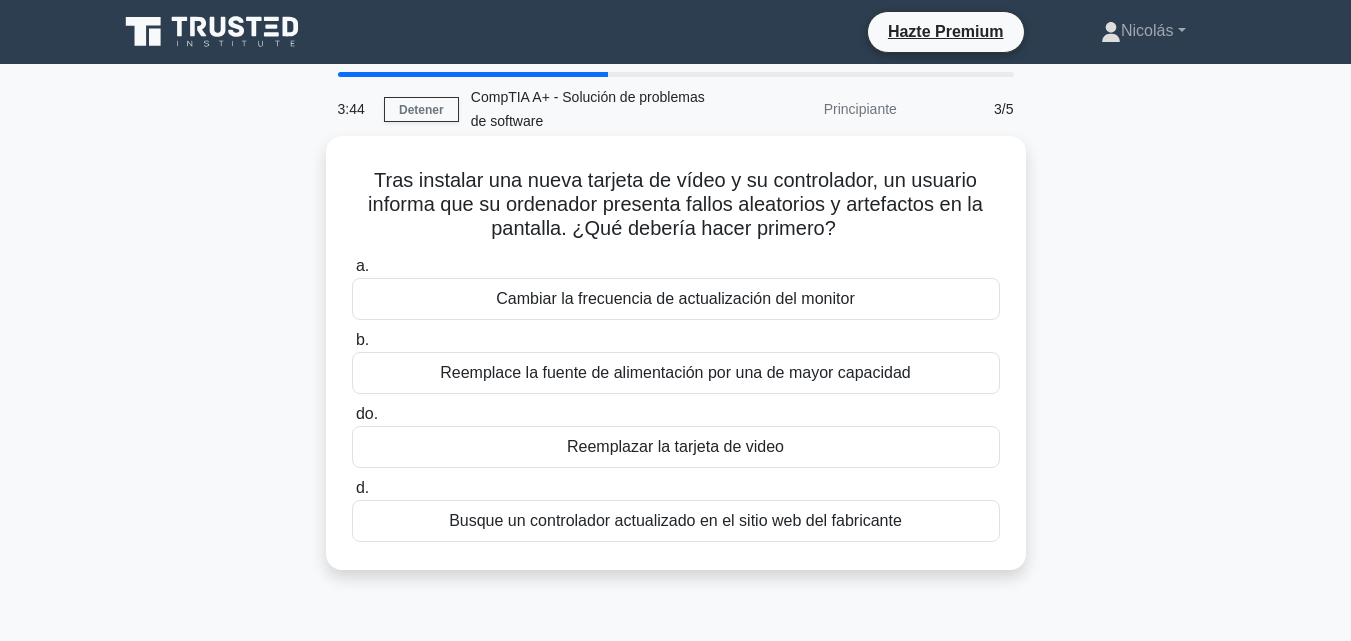 click on "Cambiar la frecuencia de actualización del monitor" at bounding box center (675, 298) 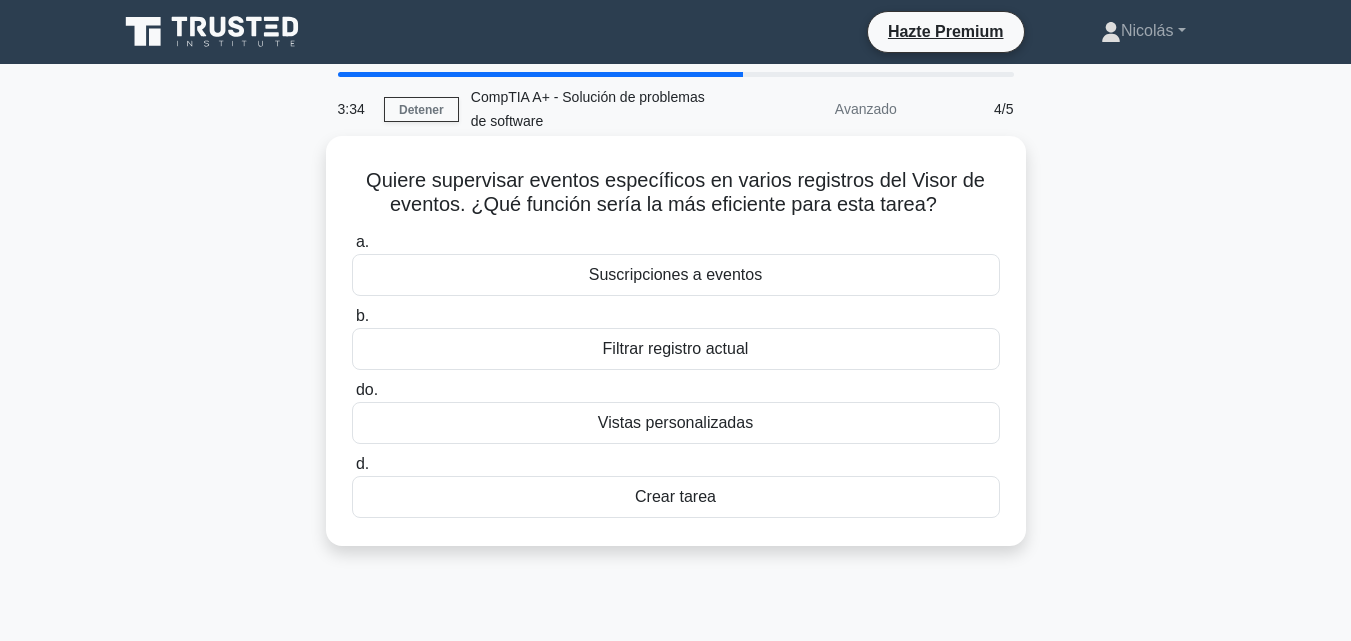 click on "Vistas personalizadas" at bounding box center [676, 423] 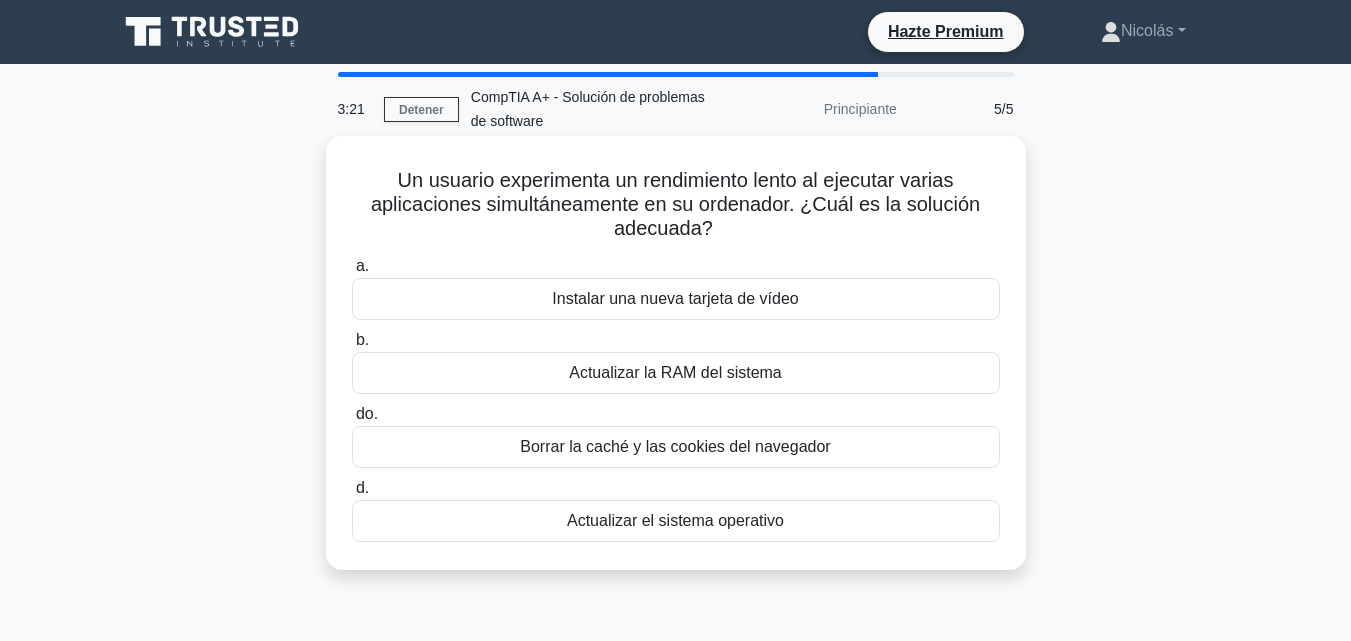 click on "Actualizar la RAM del sistema" at bounding box center (675, 373) 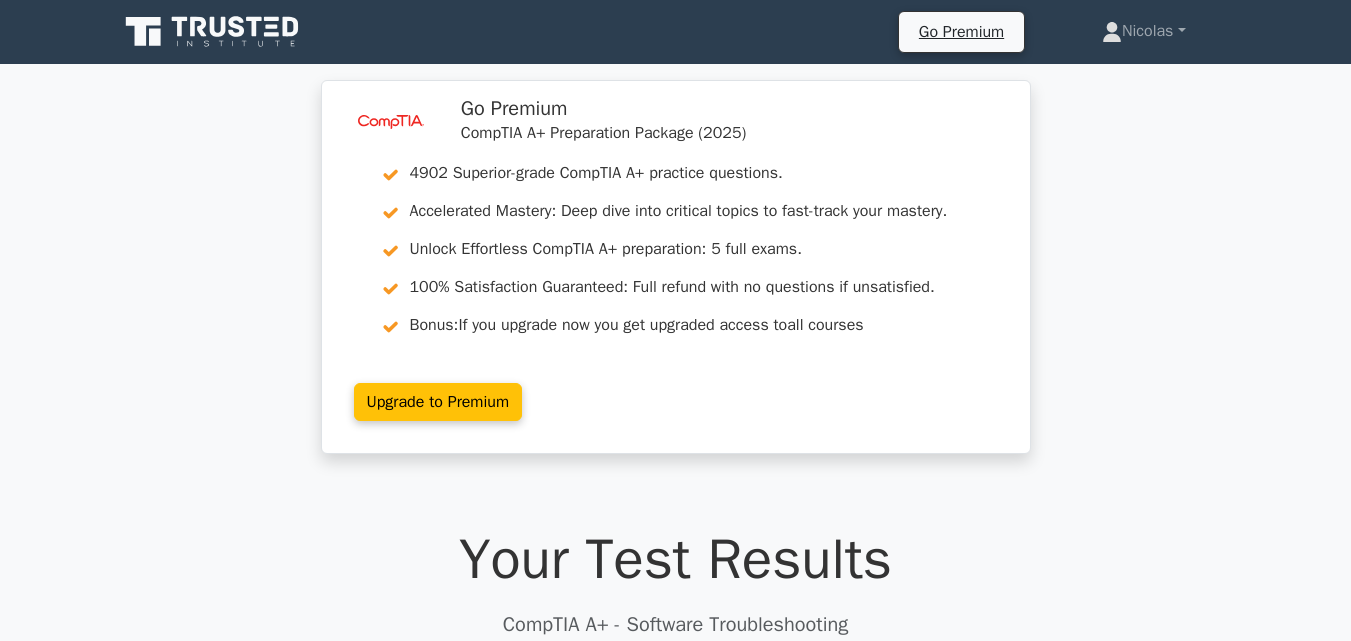 scroll, scrollTop: 0, scrollLeft: 0, axis: both 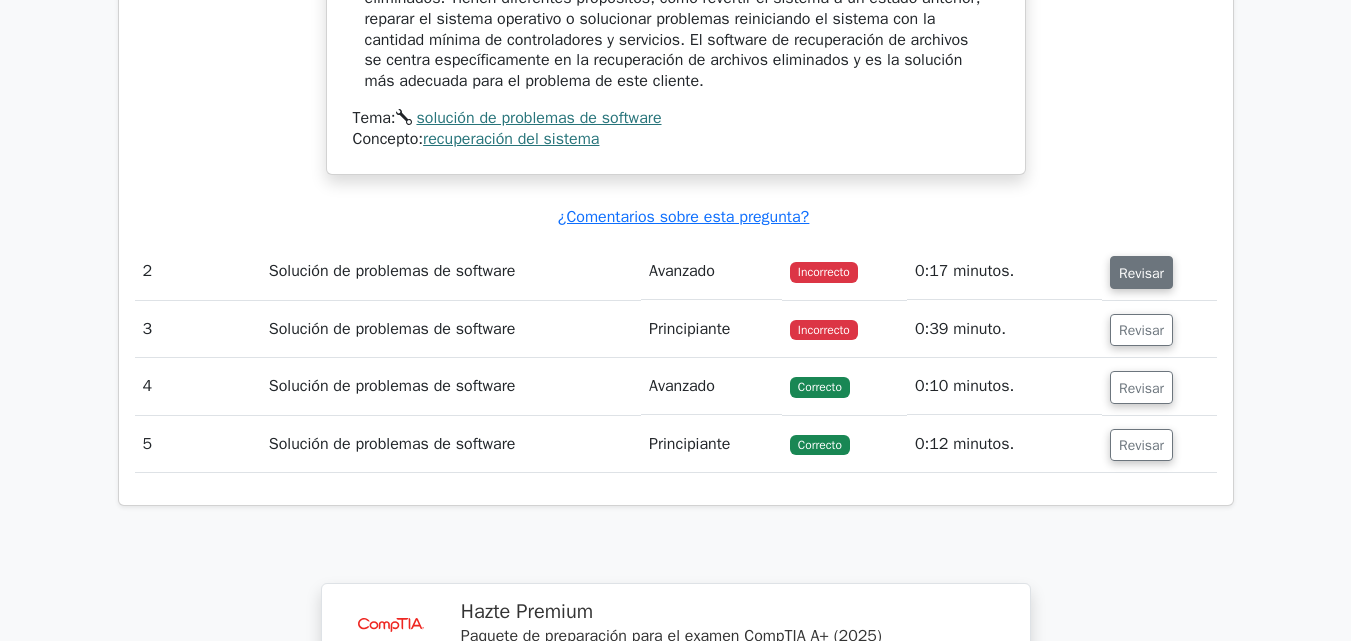 click on "Revisar" at bounding box center (1141, 273) 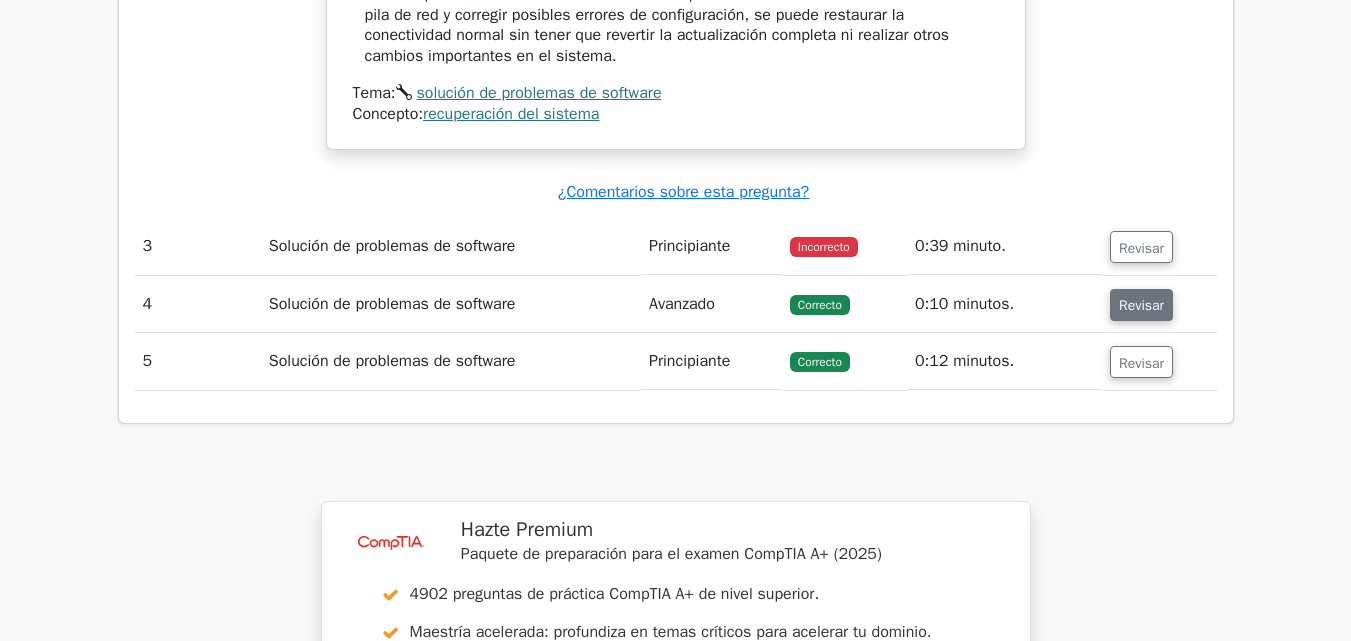 scroll, scrollTop: 2900, scrollLeft: 0, axis: vertical 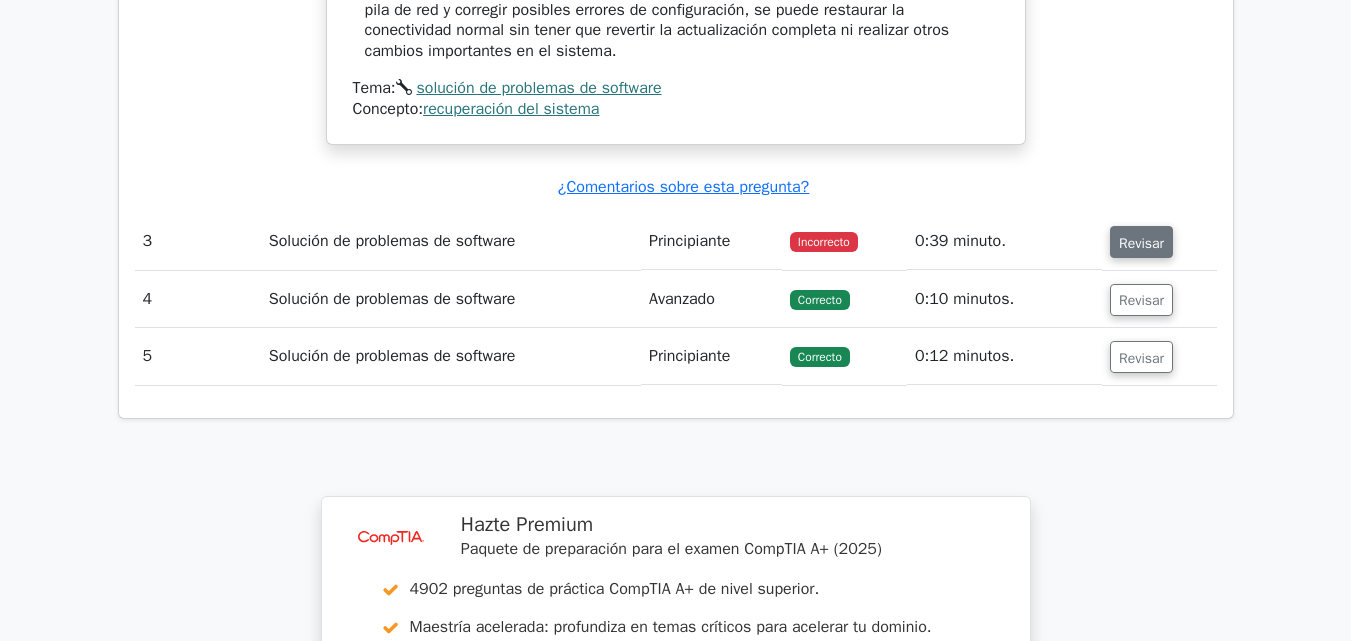 click on "Revisar" at bounding box center [1141, 242] 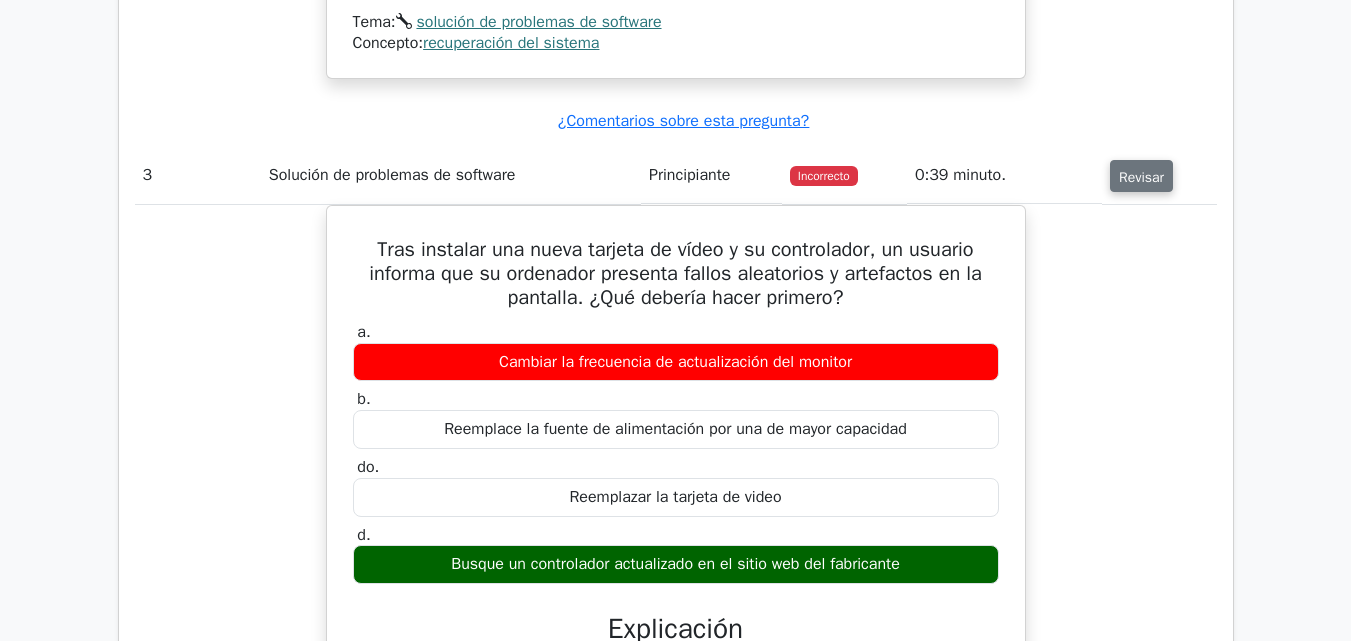 scroll, scrollTop: 3000, scrollLeft: 0, axis: vertical 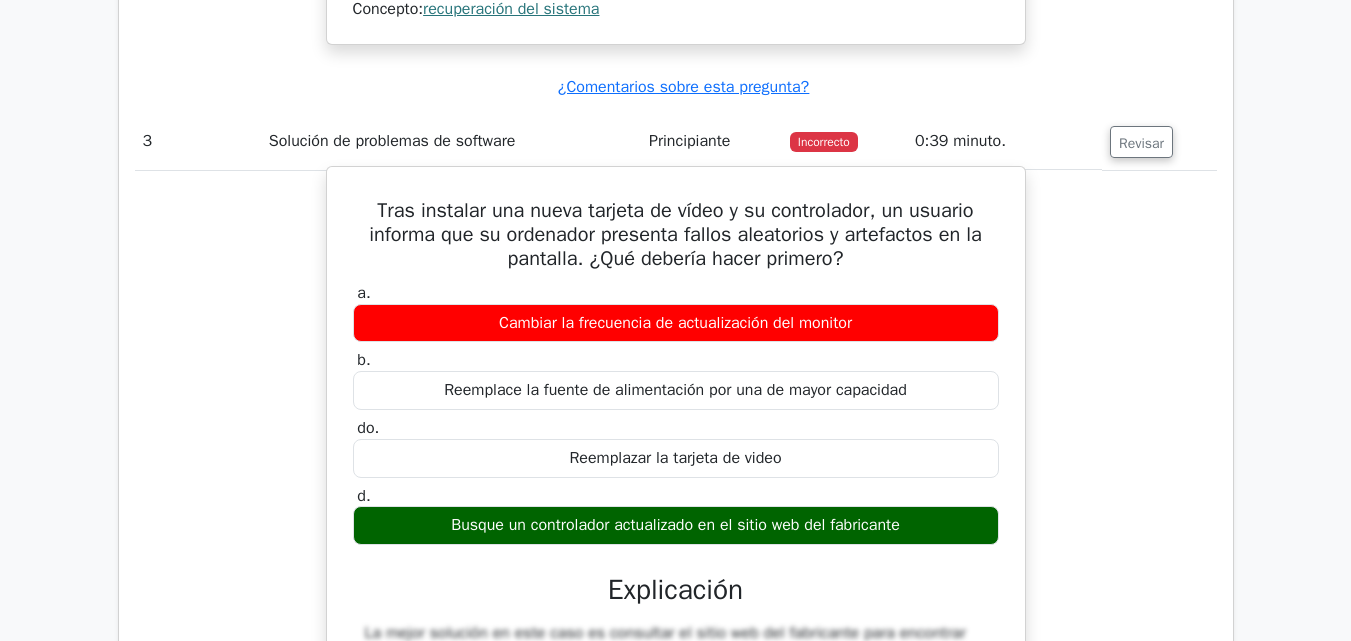click on "Busque un controlador actualizado en el sitio web del fabricante" at bounding box center [675, 525] 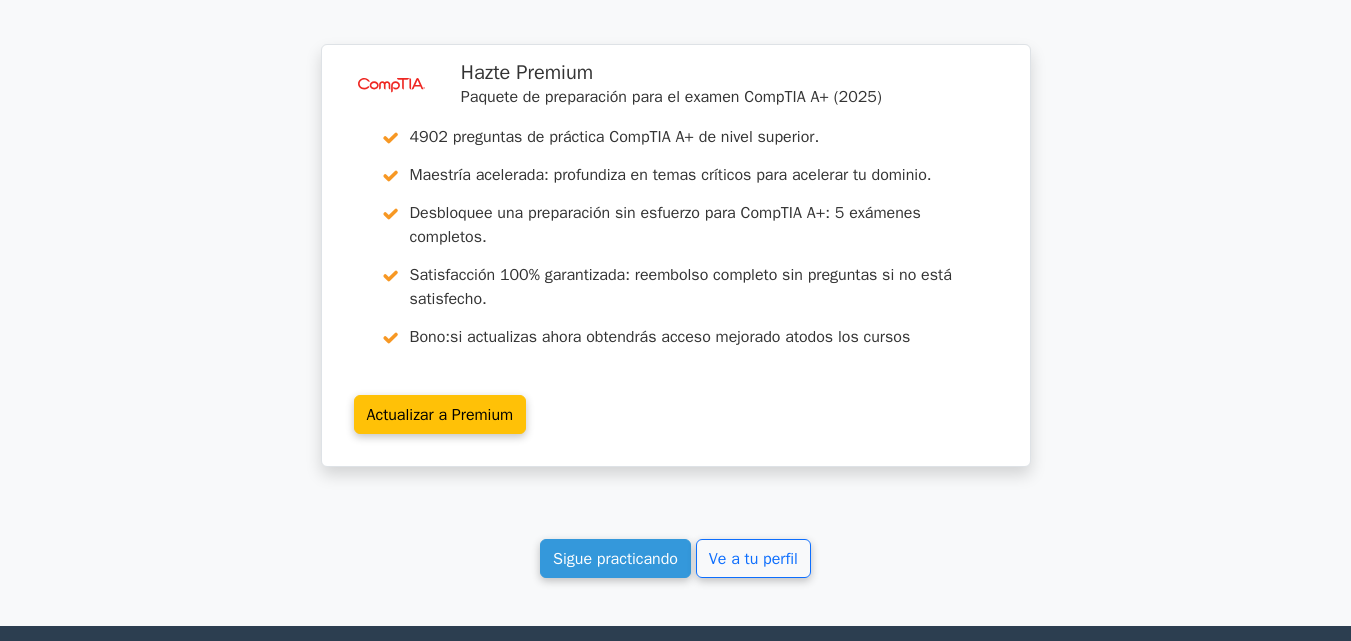 scroll, scrollTop: 4300, scrollLeft: 0, axis: vertical 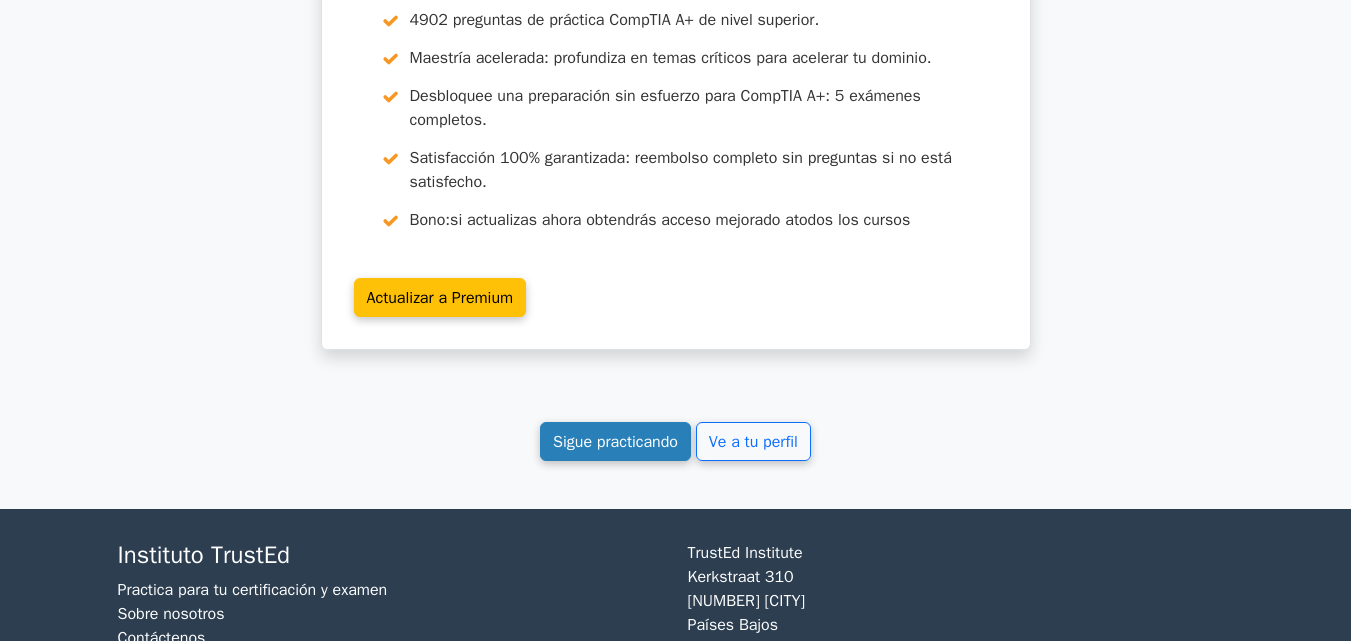 click on "Sigue practicando" at bounding box center (615, 441) 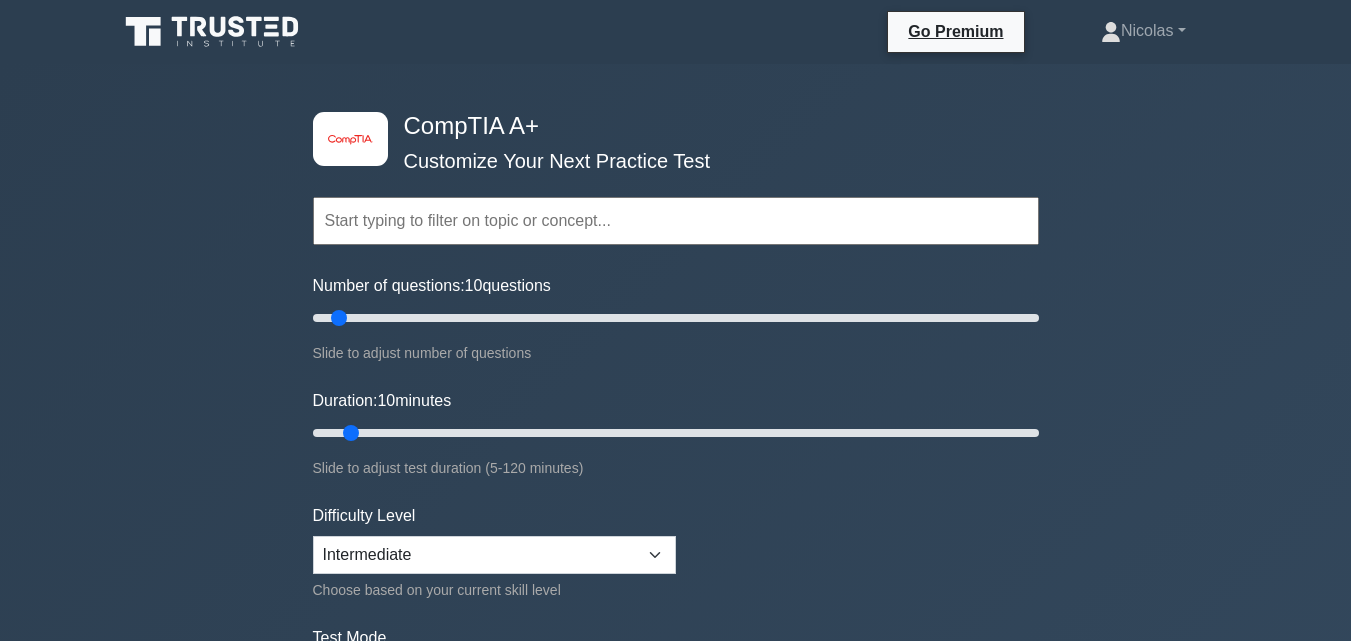 scroll, scrollTop: 0, scrollLeft: 0, axis: both 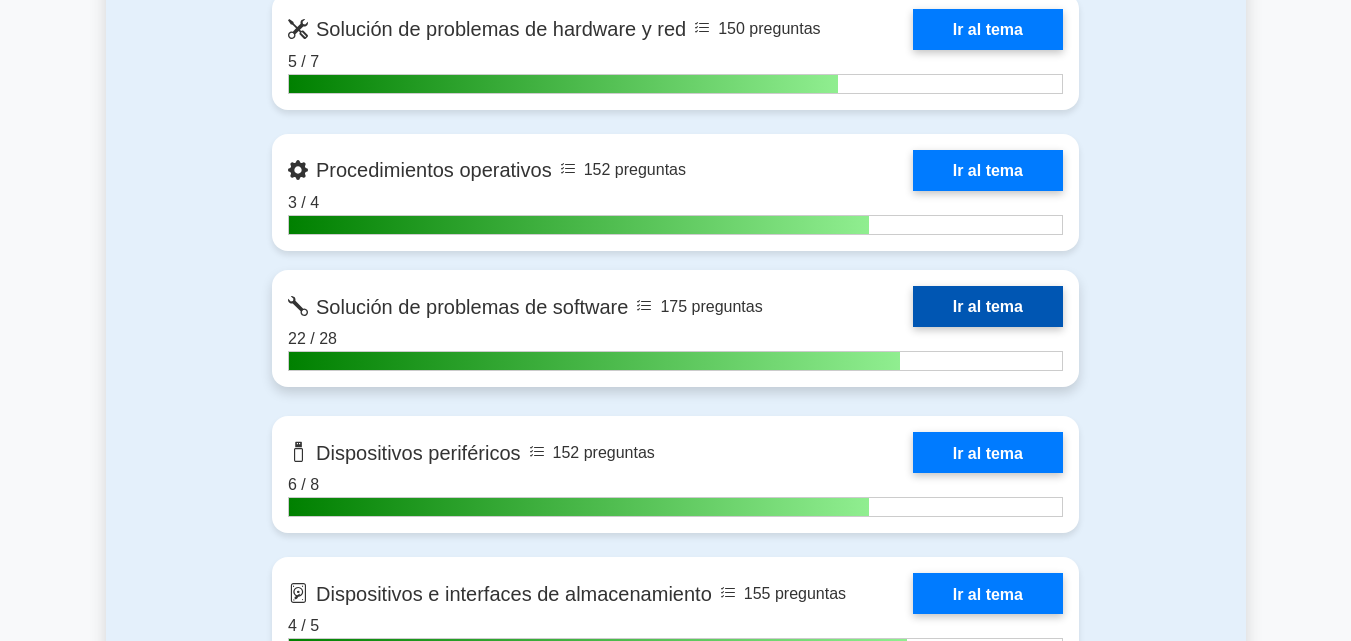 click on "Ir al tema" at bounding box center (988, 306) 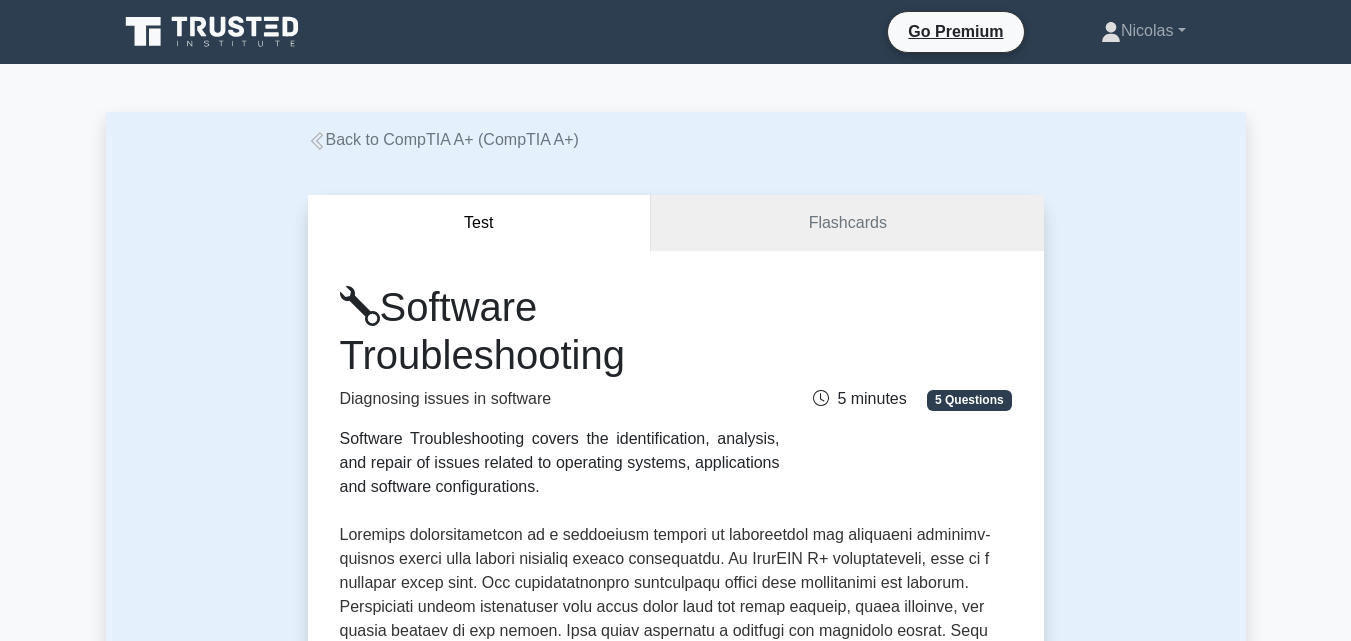 scroll, scrollTop: 0, scrollLeft: 0, axis: both 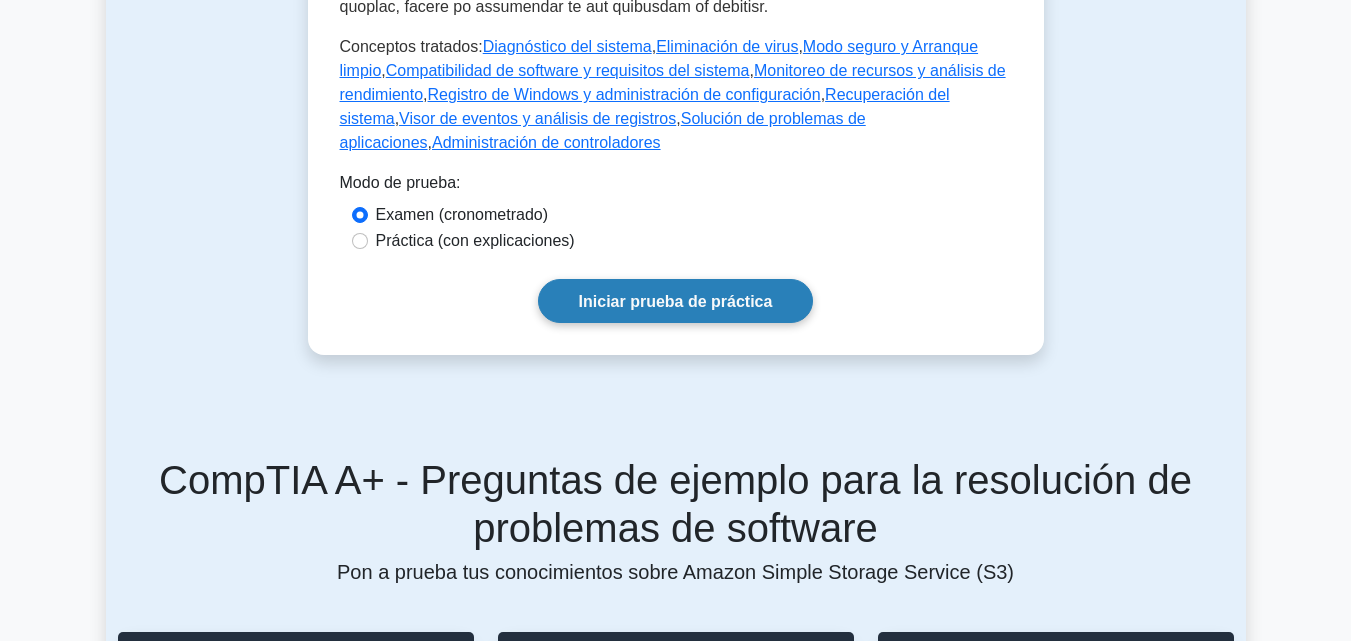 click on "Iniciar prueba de práctica" at bounding box center (676, 301) 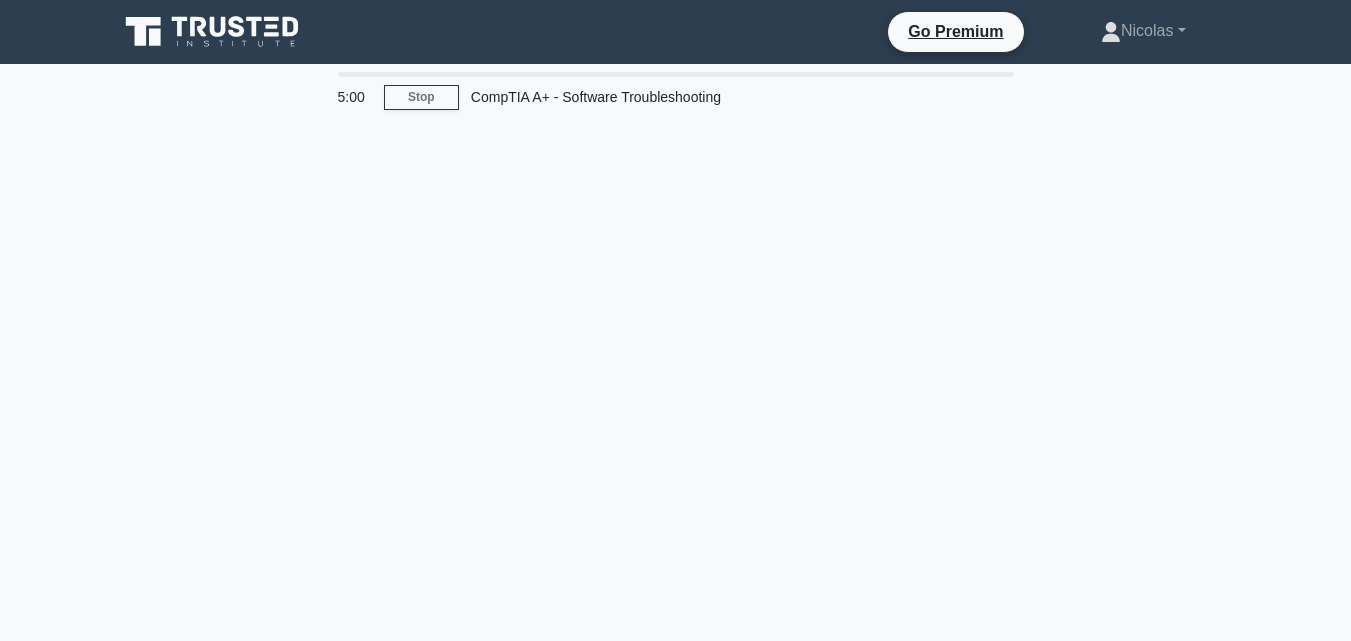 scroll, scrollTop: 0, scrollLeft: 0, axis: both 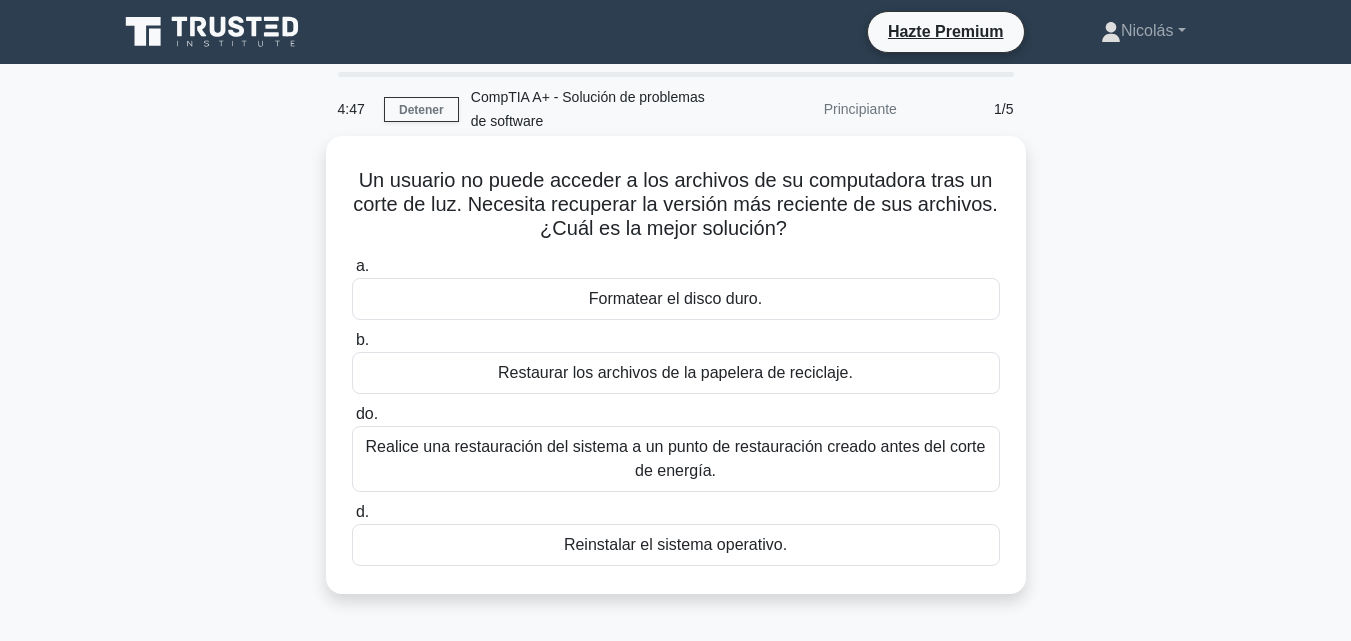 click on "Realice una restauración del sistema a un punto de restauración creado antes del corte de energía." at bounding box center (676, 458) 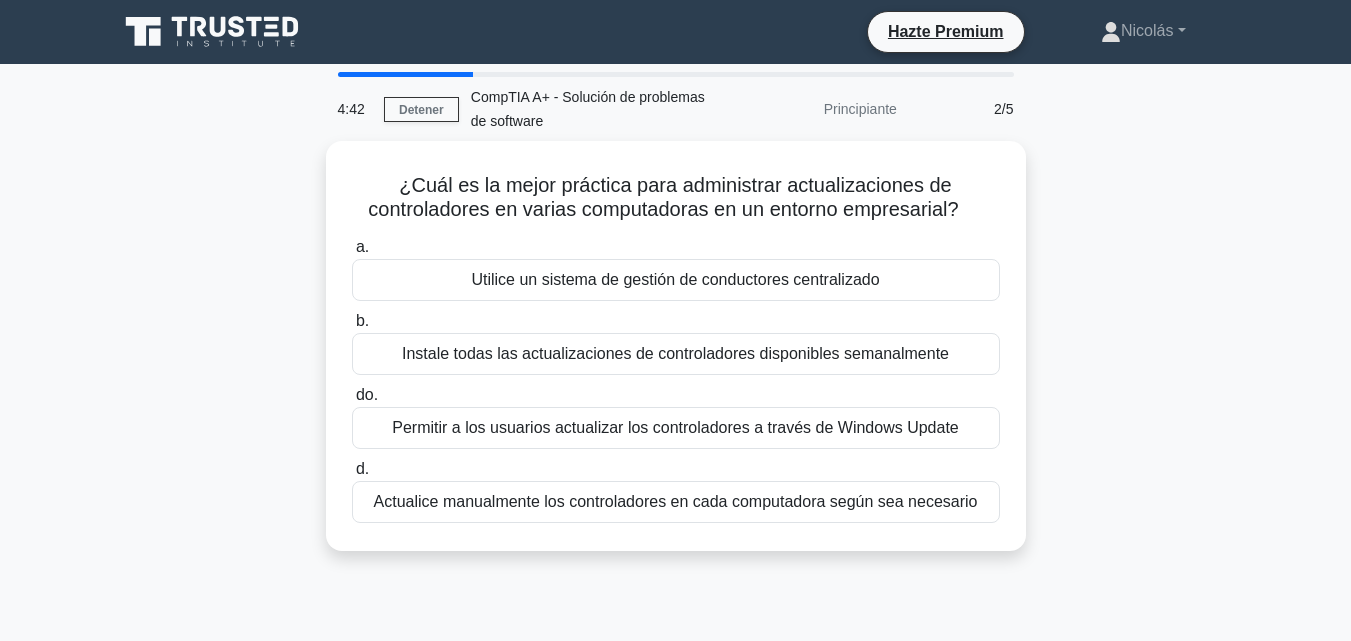drag, startPoint x: 423, startPoint y: 183, endPoint x: 1123, endPoint y: 306, distance: 710.7243 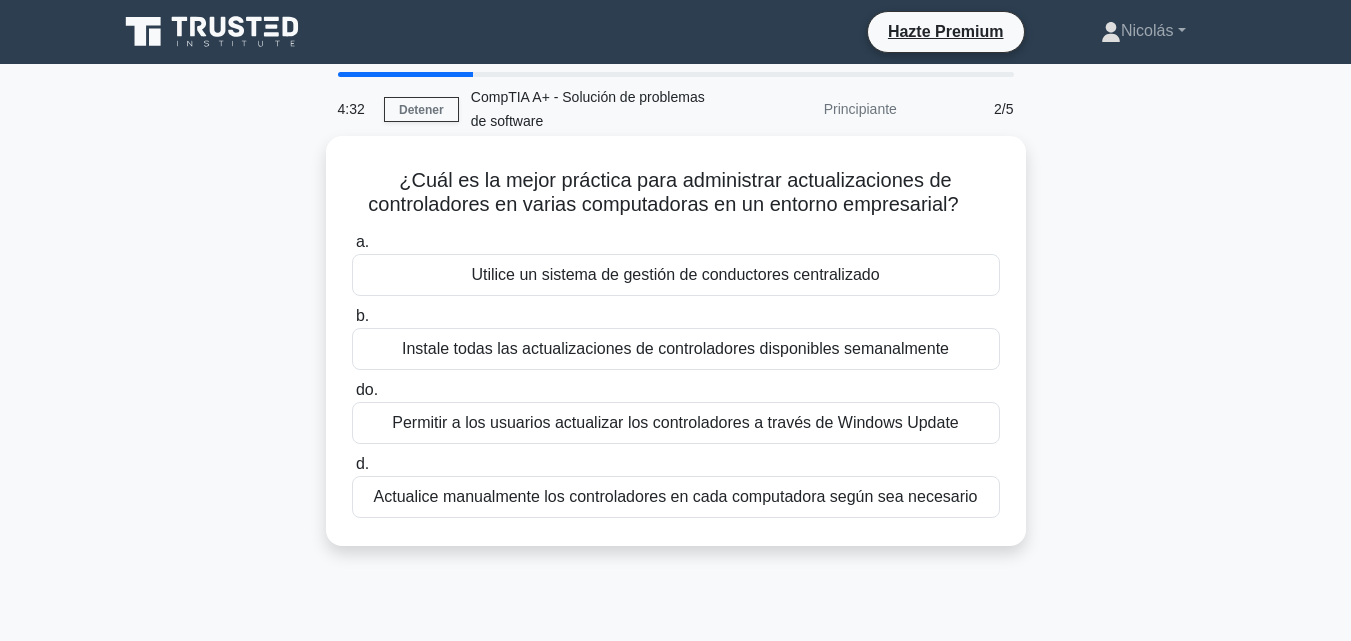 click on "Permitir a los usuarios actualizar los controladores a través de Windows Update" at bounding box center [675, 422] 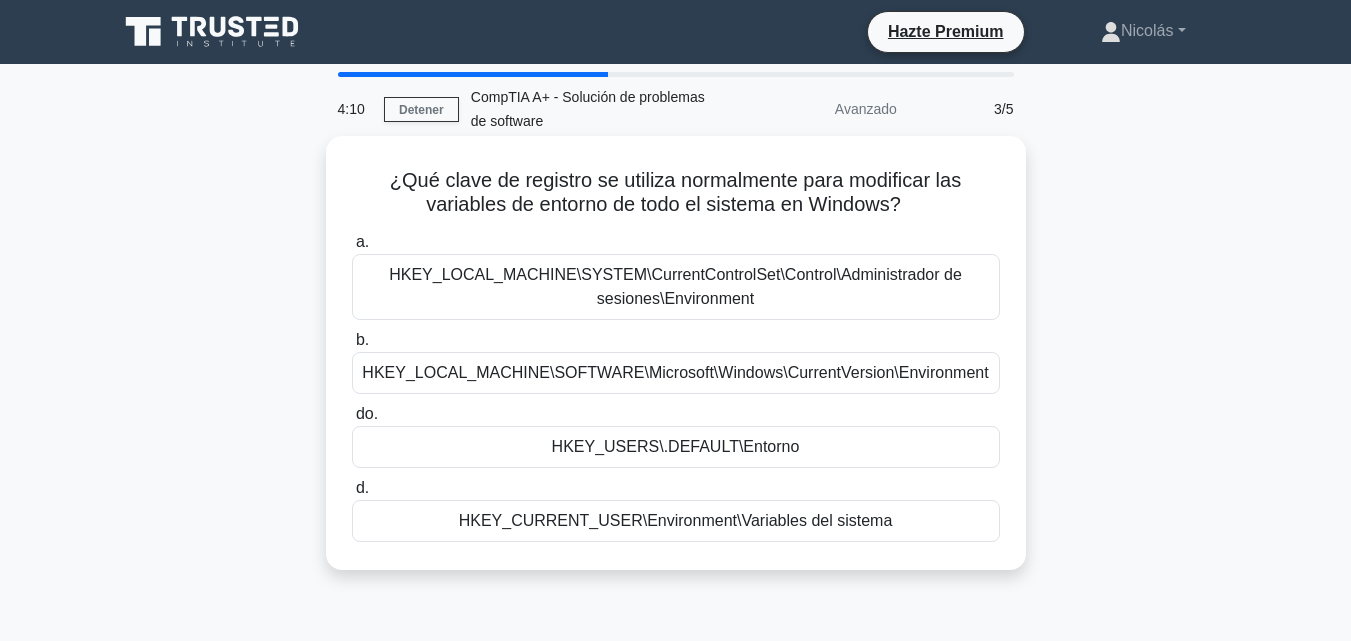 click on "HKEY_LOCAL_MACHINE\SOFTWARE\Microsoft\Windows\CurrentVersion\Environment" at bounding box center [675, 372] 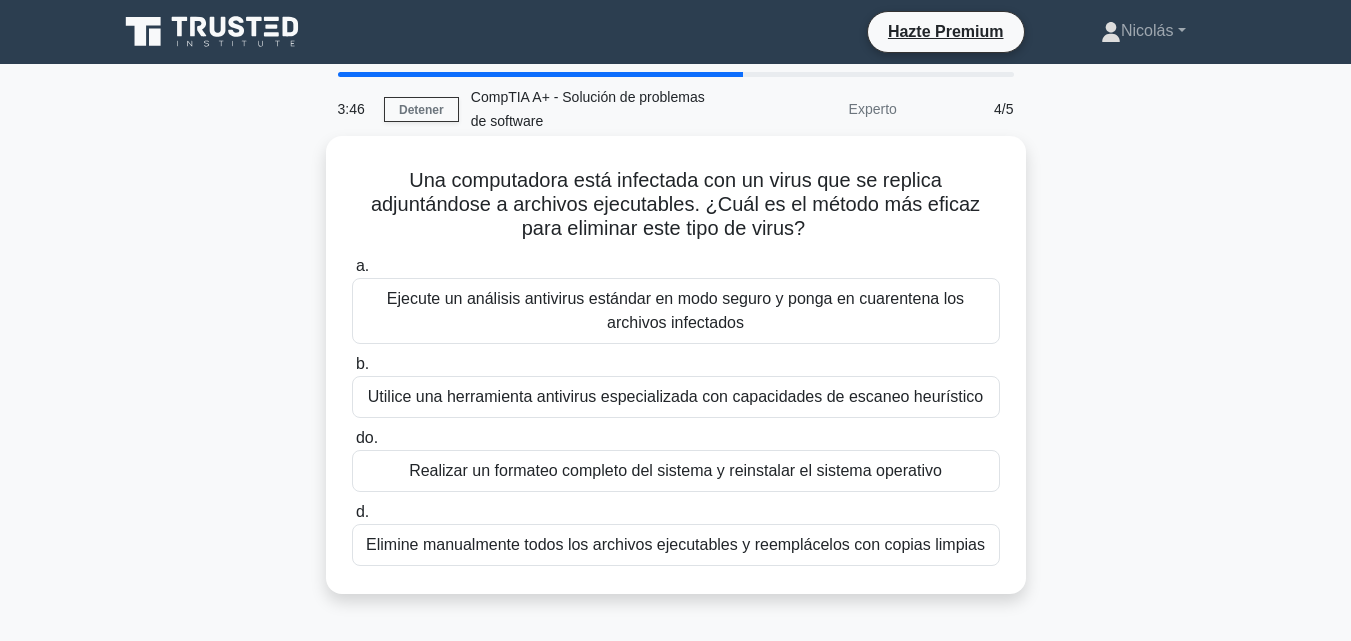 click on "Ejecute un análisis antivirus estándar en modo seguro y ponga en cuarentena los archivos infectados" at bounding box center [675, 310] 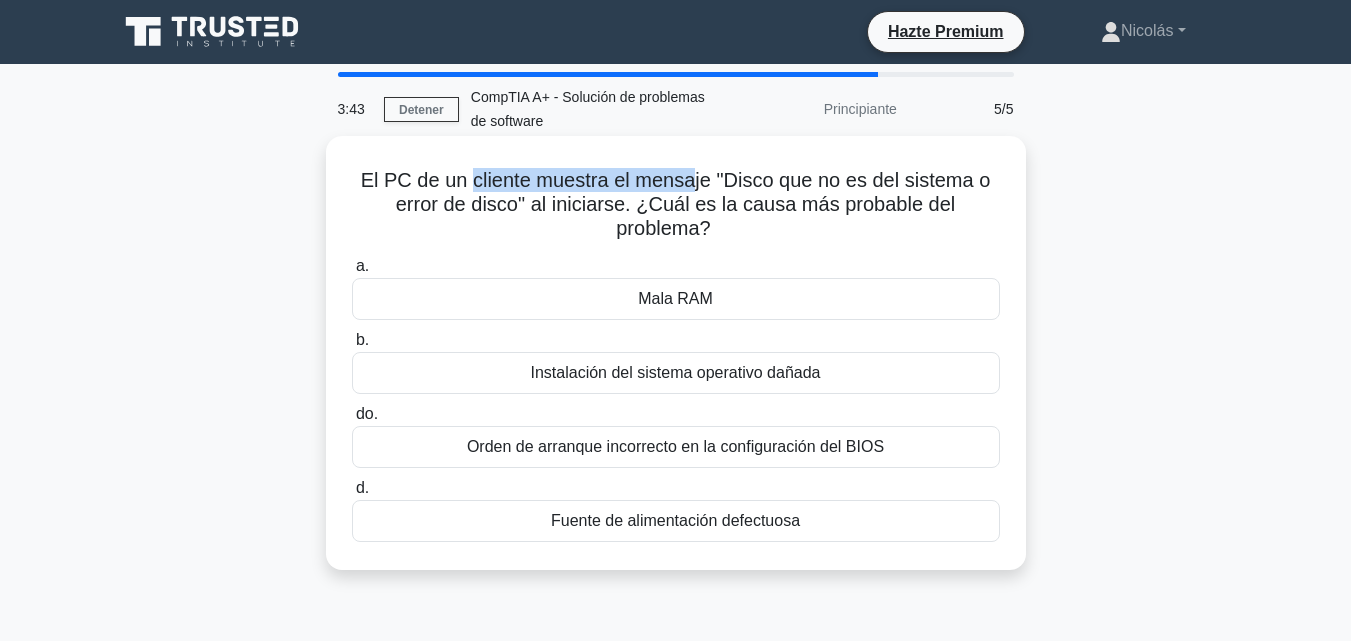 drag, startPoint x: 468, startPoint y: 170, endPoint x: 802, endPoint y: 173, distance: 334.01346 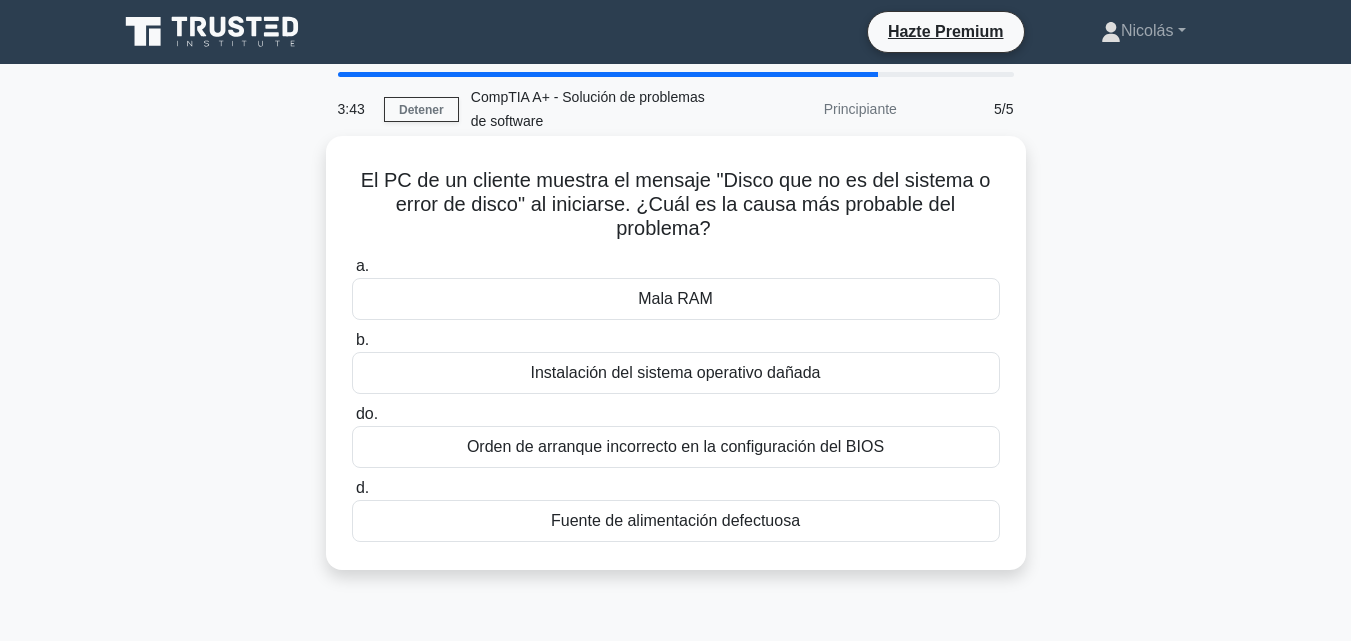 click on "El PC de un cliente muestra el mensaje "Disco que no es del sistema o error de disco" al iniciarse. ¿Cuál es la causa más probable del problema?" at bounding box center (676, 204) 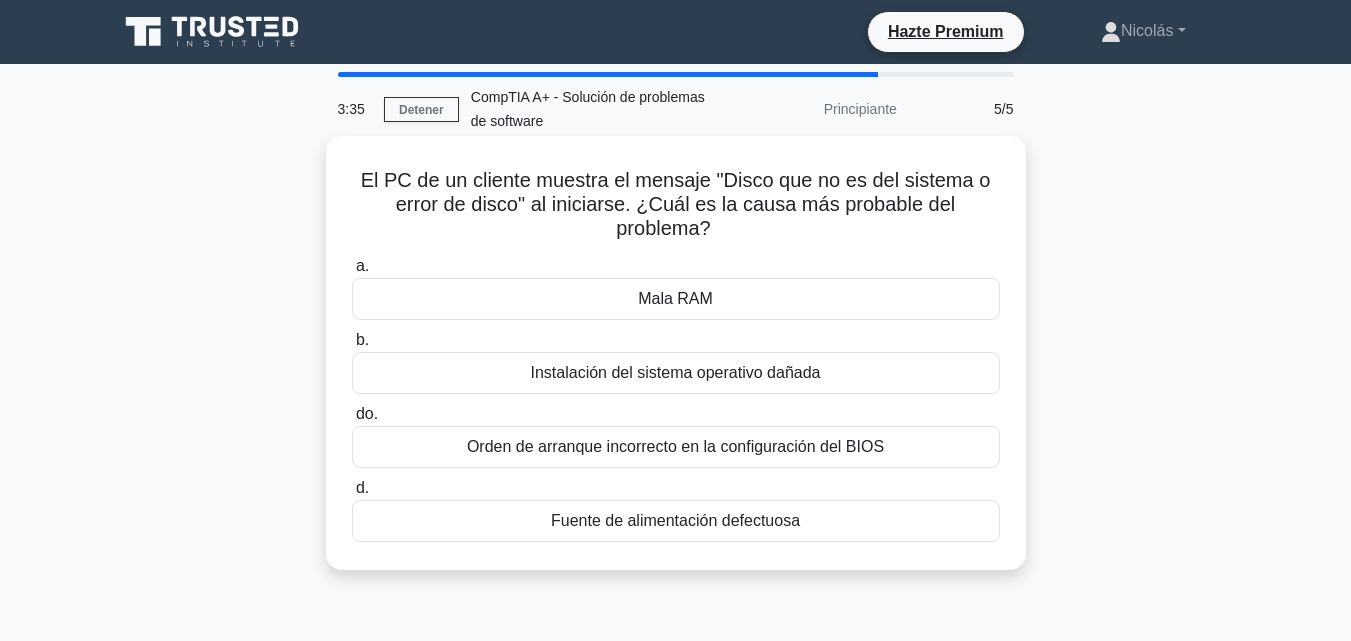 click on "Orden de arranque incorrecto en la configuración del BIOS" at bounding box center [675, 446] 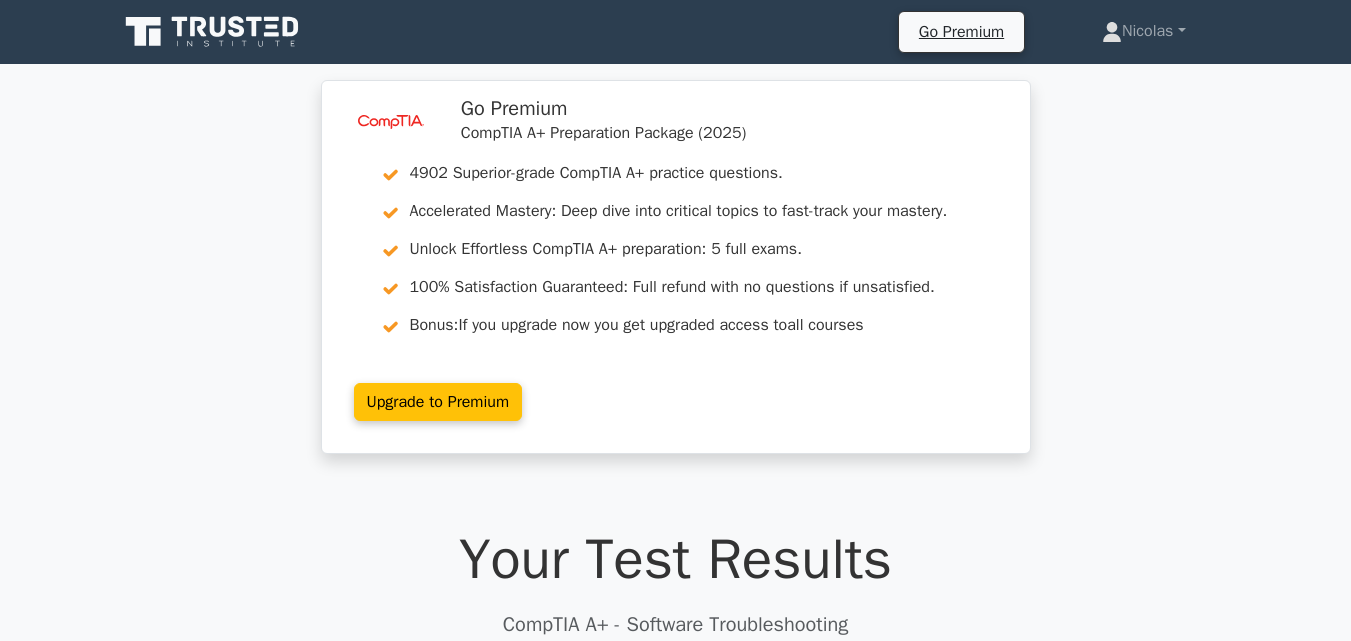 scroll, scrollTop: 0, scrollLeft: 0, axis: both 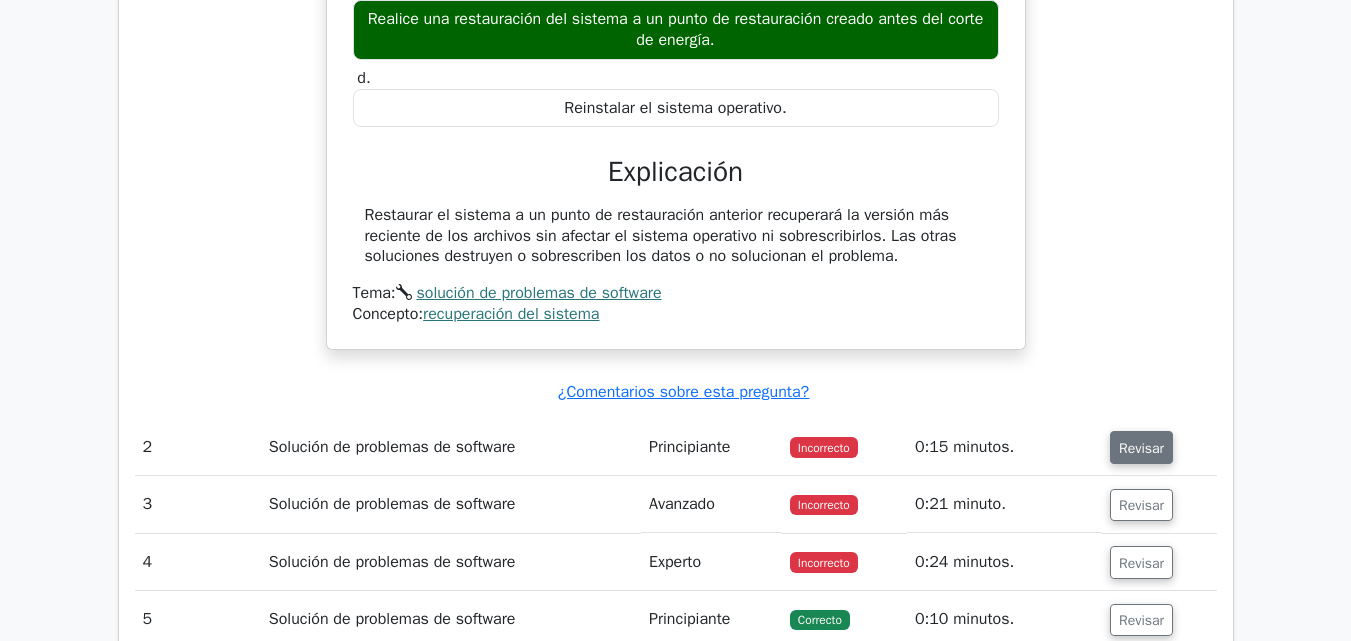 click on "Revisar" at bounding box center [1141, 448] 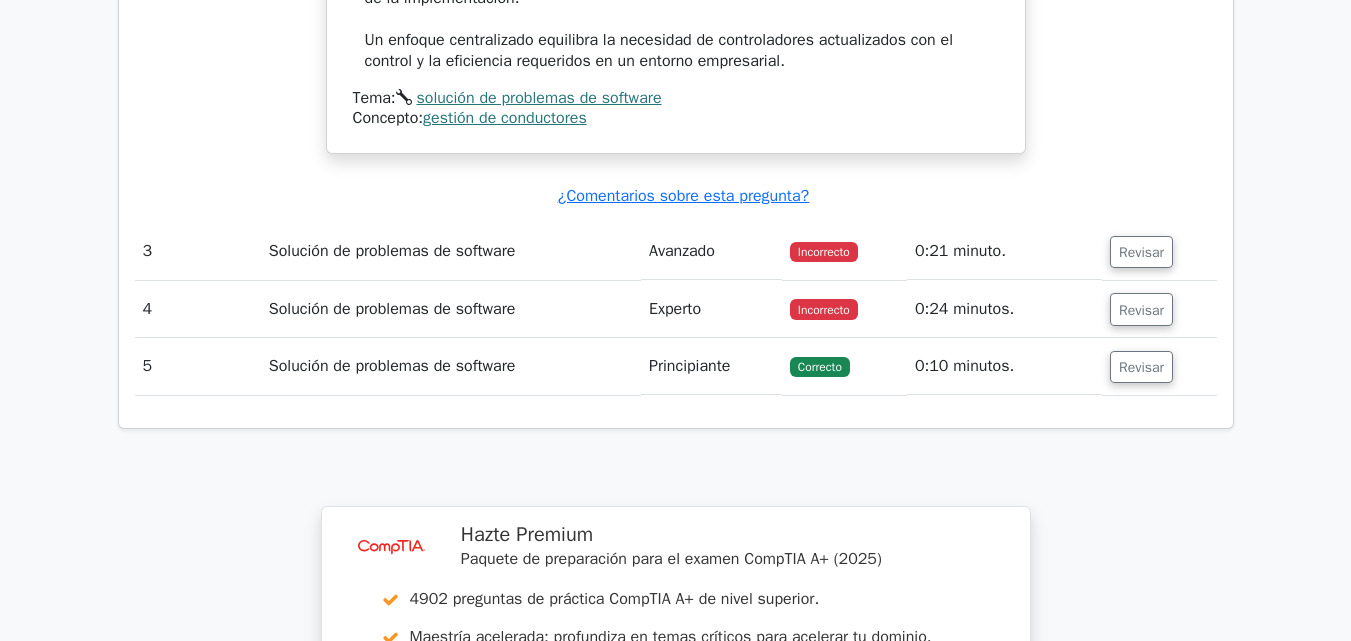 scroll, scrollTop: 3200, scrollLeft: 0, axis: vertical 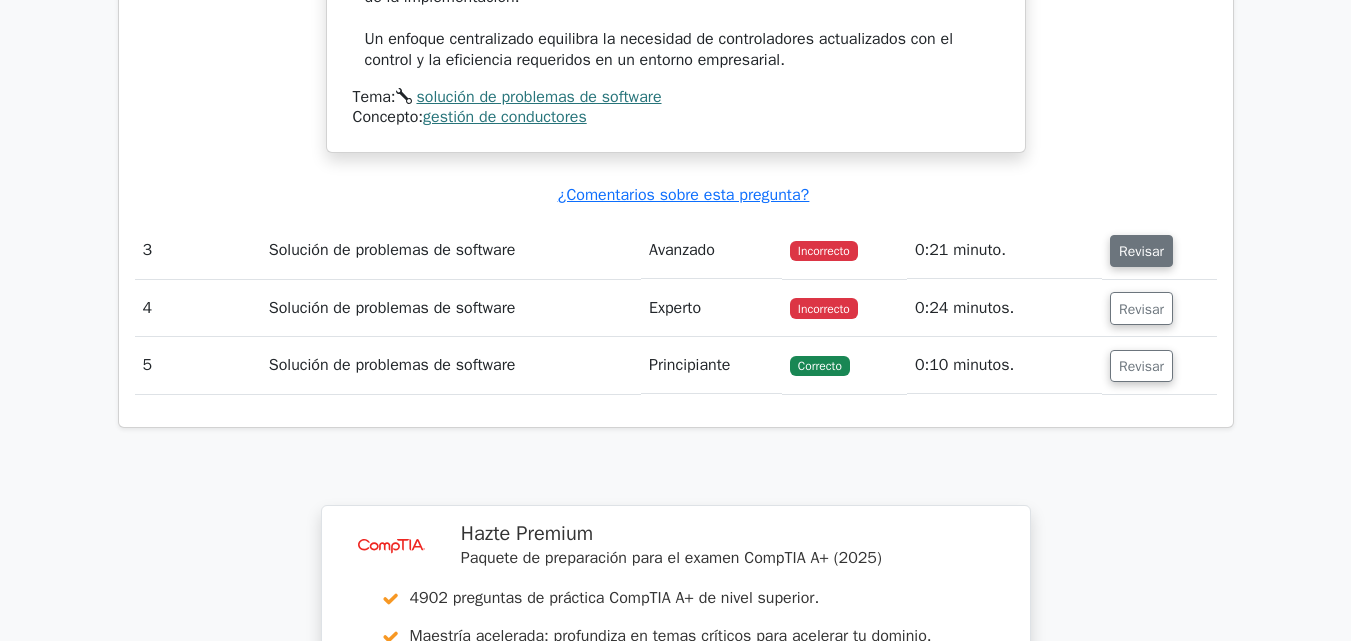 click on "Revisar" at bounding box center [1141, 251] 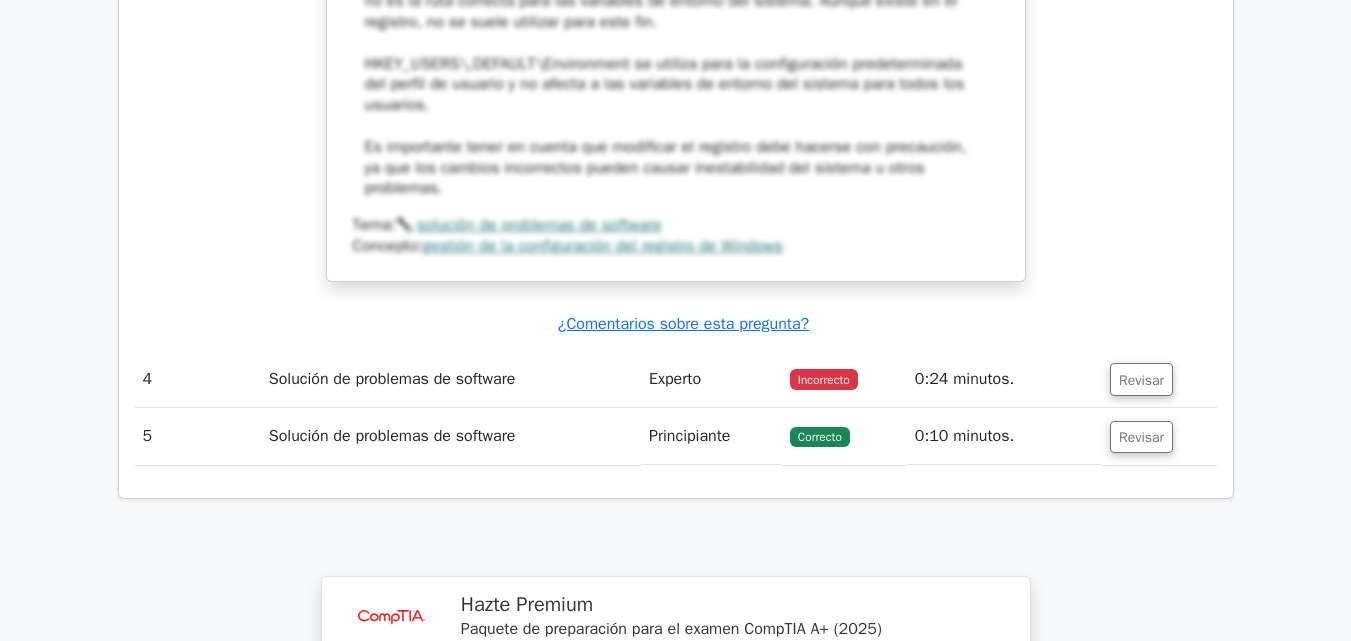 scroll, scrollTop: 4400, scrollLeft: 0, axis: vertical 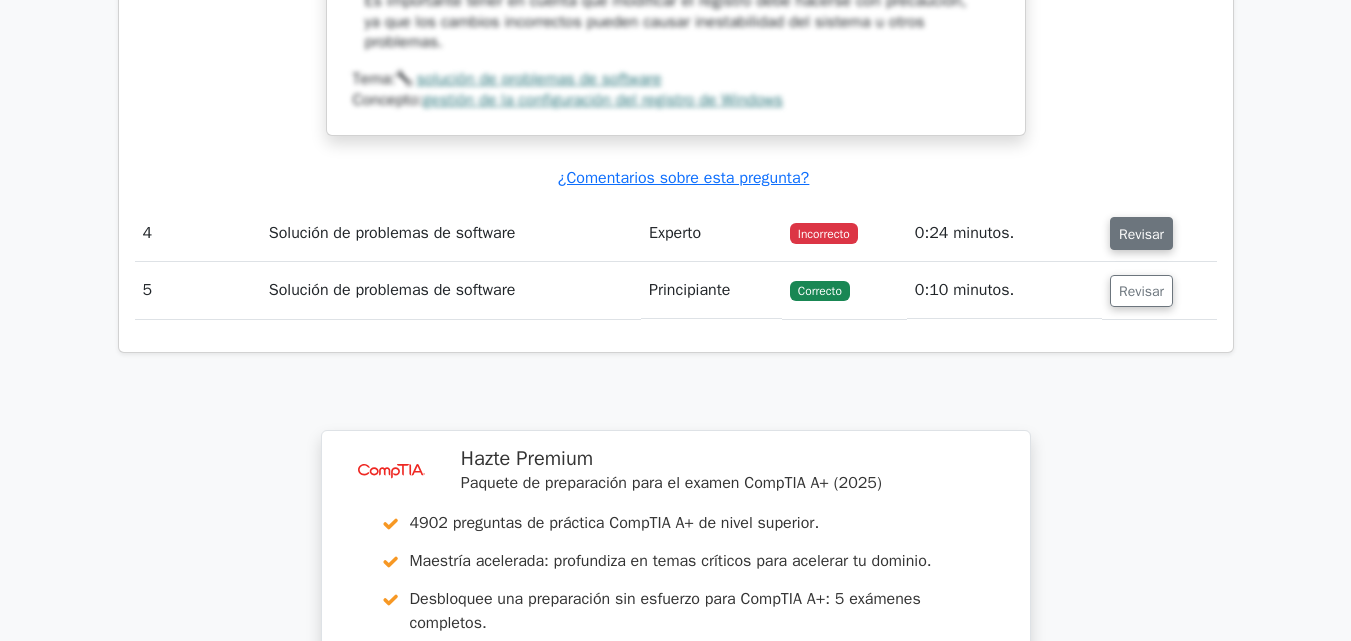 click on "Revisar" at bounding box center [1141, 234] 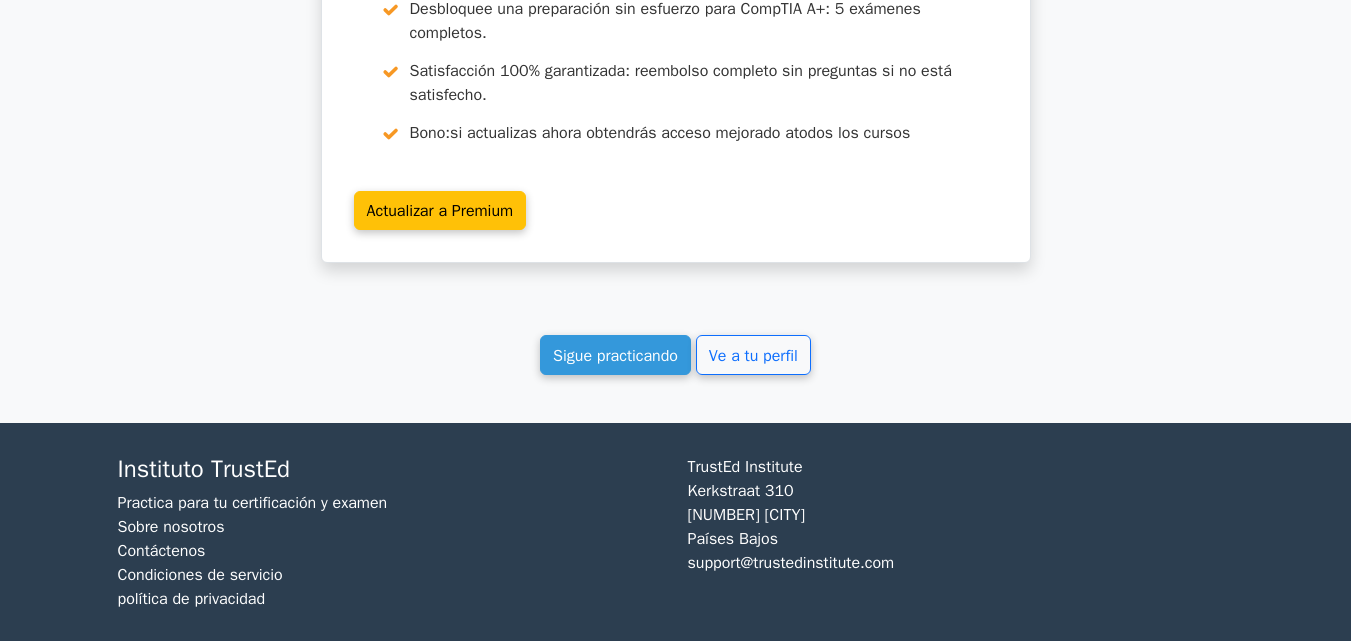scroll, scrollTop: 6156, scrollLeft: 0, axis: vertical 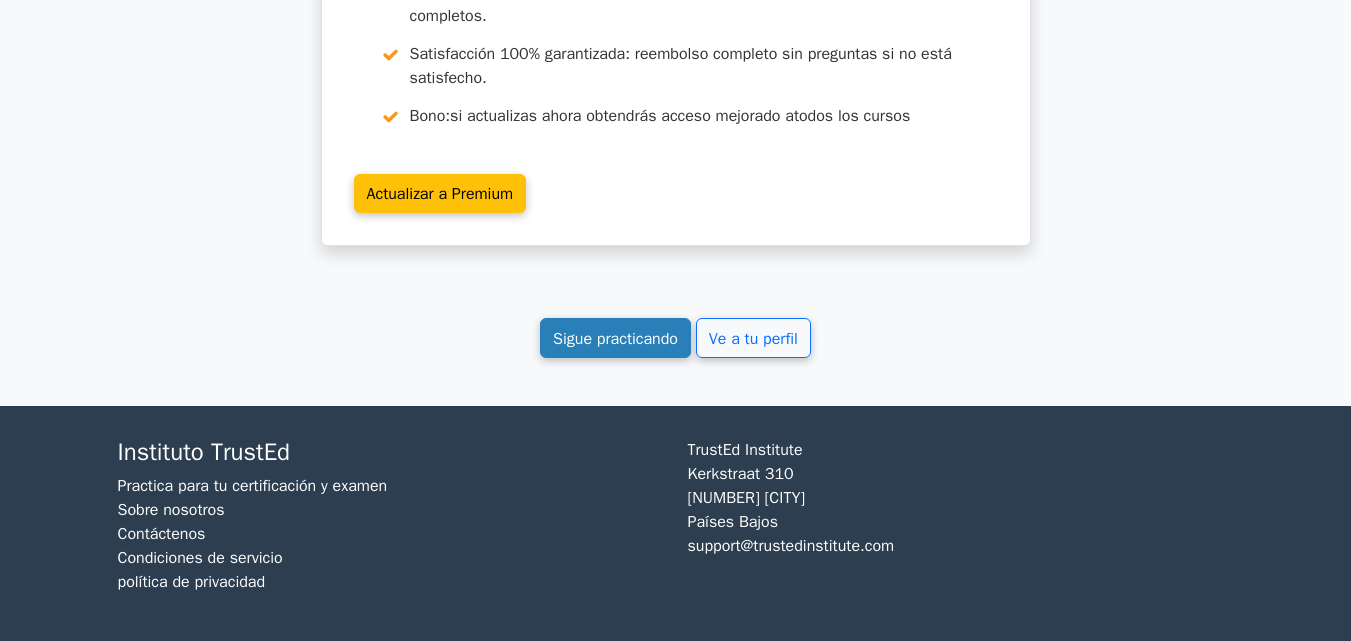 click on "Sigue practicando" at bounding box center (615, 339) 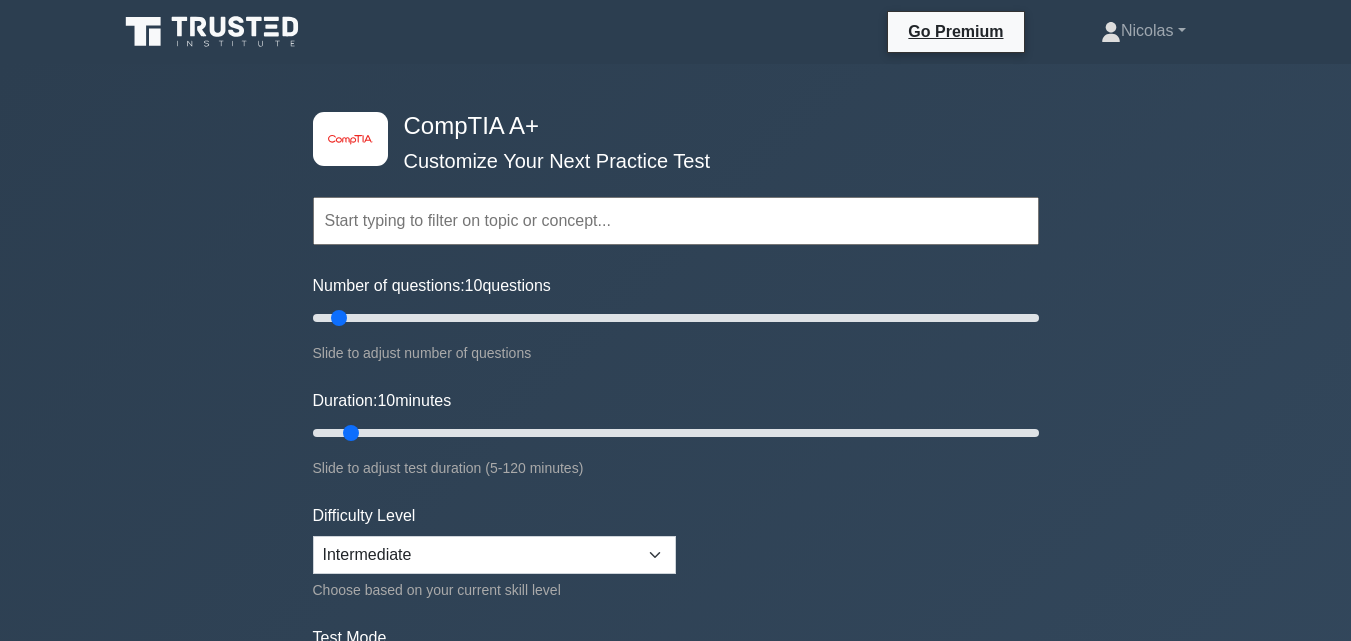 scroll, scrollTop: 0, scrollLeft: 0, axis: both 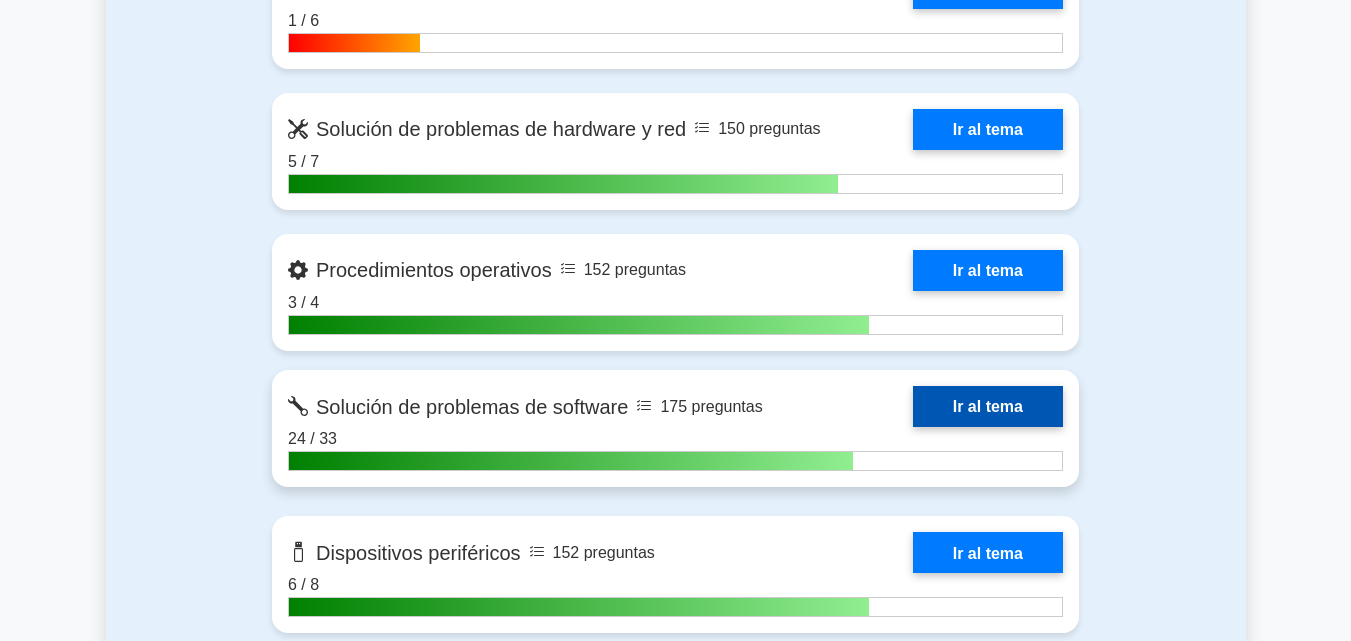 click on "Ir al tema" at bounding box center [988, 406] 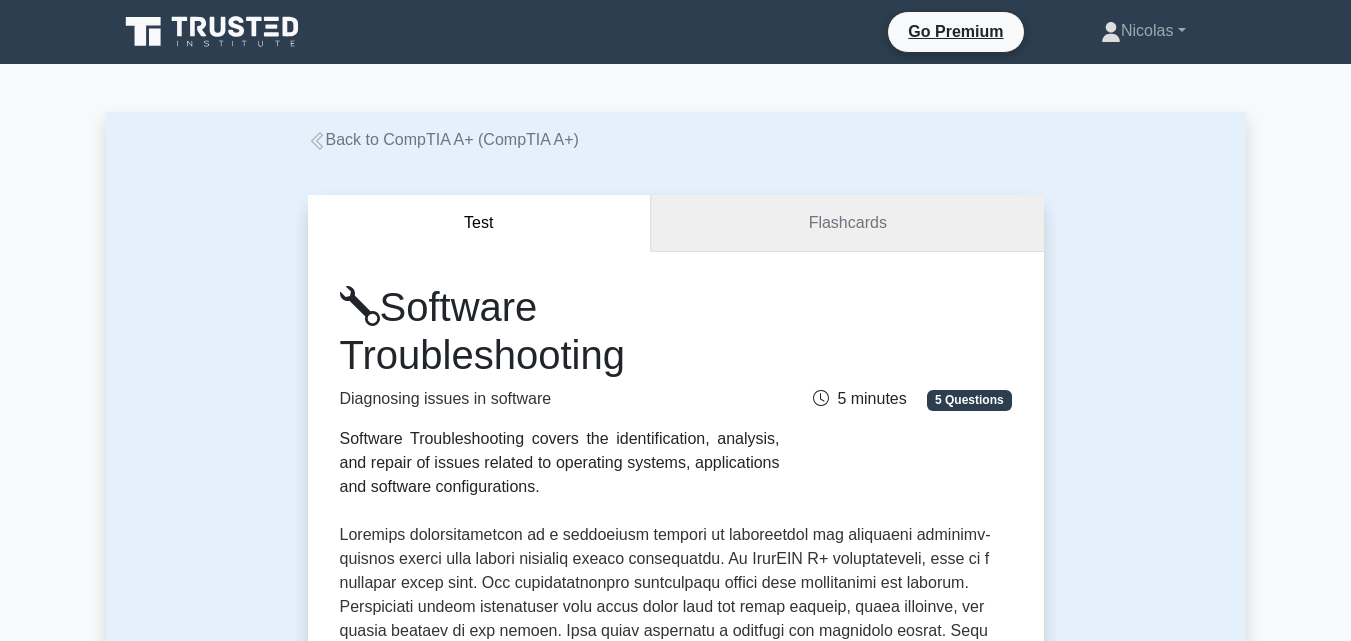 scroll, scrollTop: 0, scrollLeft: 0, axis: both 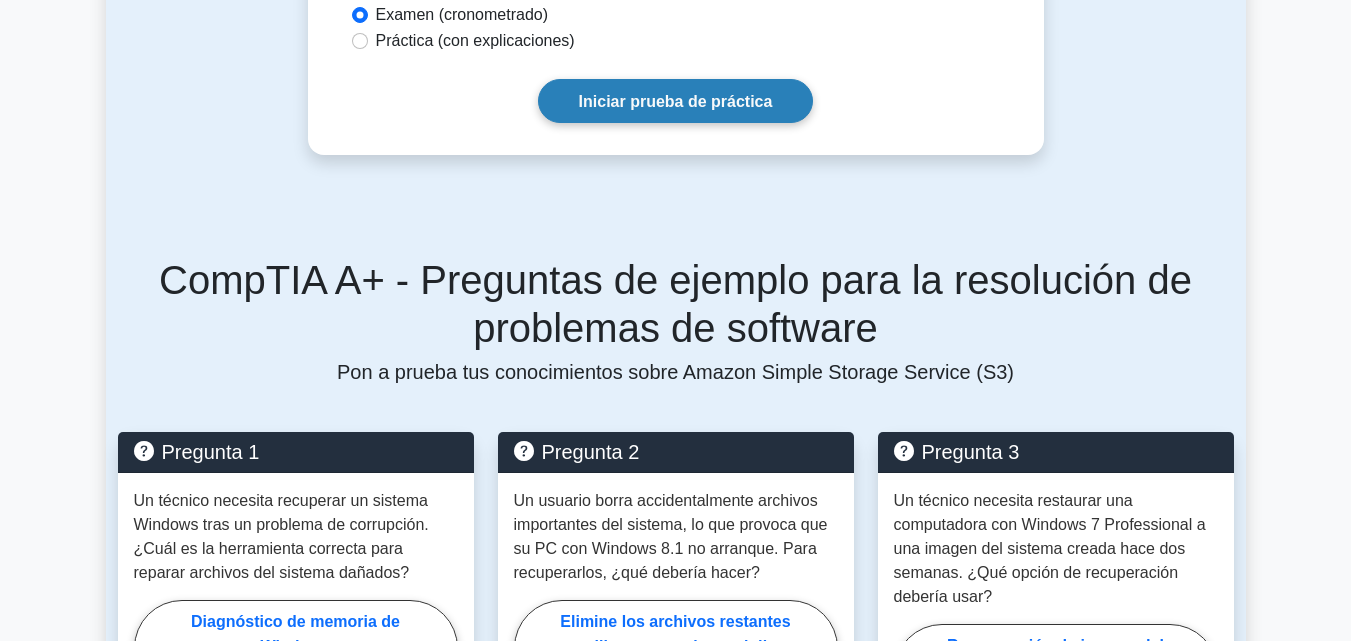 click on "Iniciar prueba de práctica" at bounding box center (676, 101) 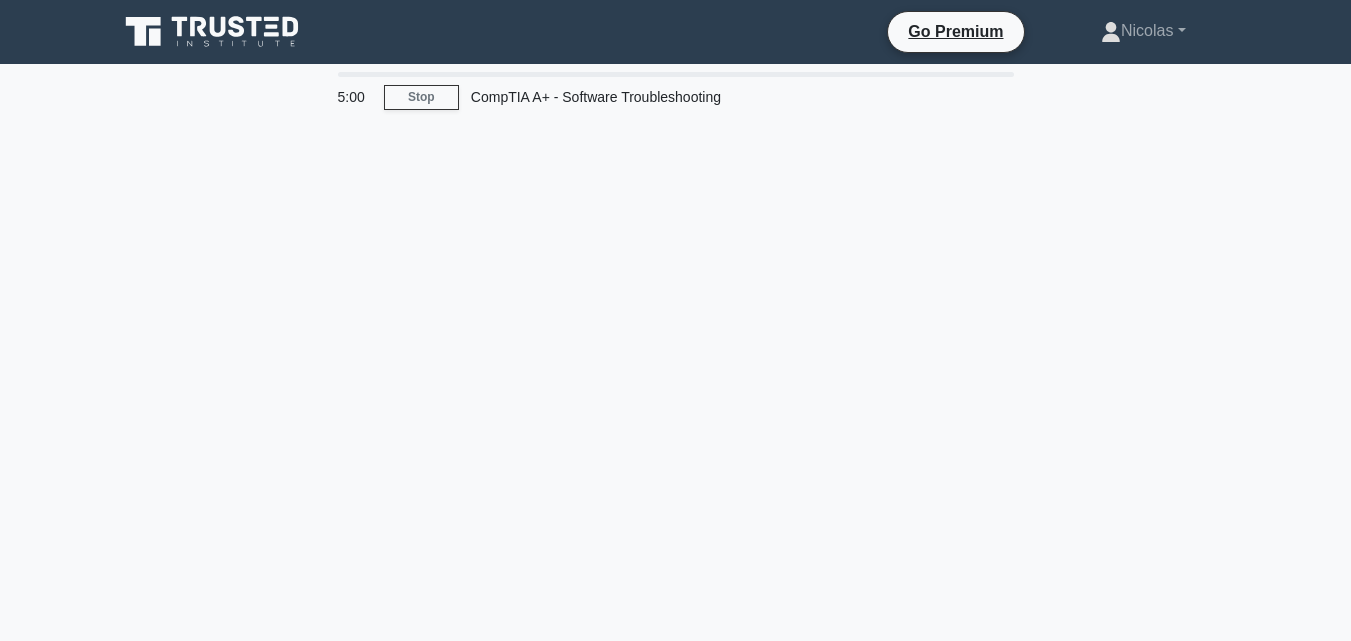 scroll, scrollTop: 0, scrollLeft: 0, axis: both 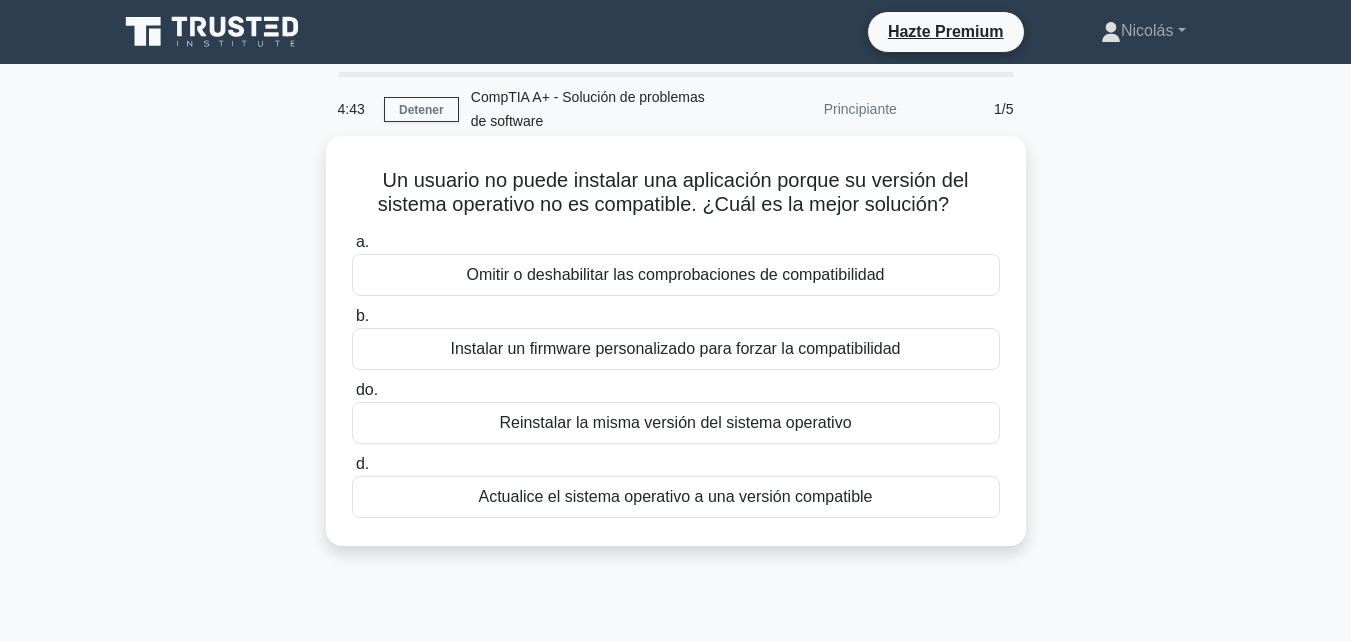 click on "Actualice el sistema operativo a una versión compatible" at bounding box center [676, 496] 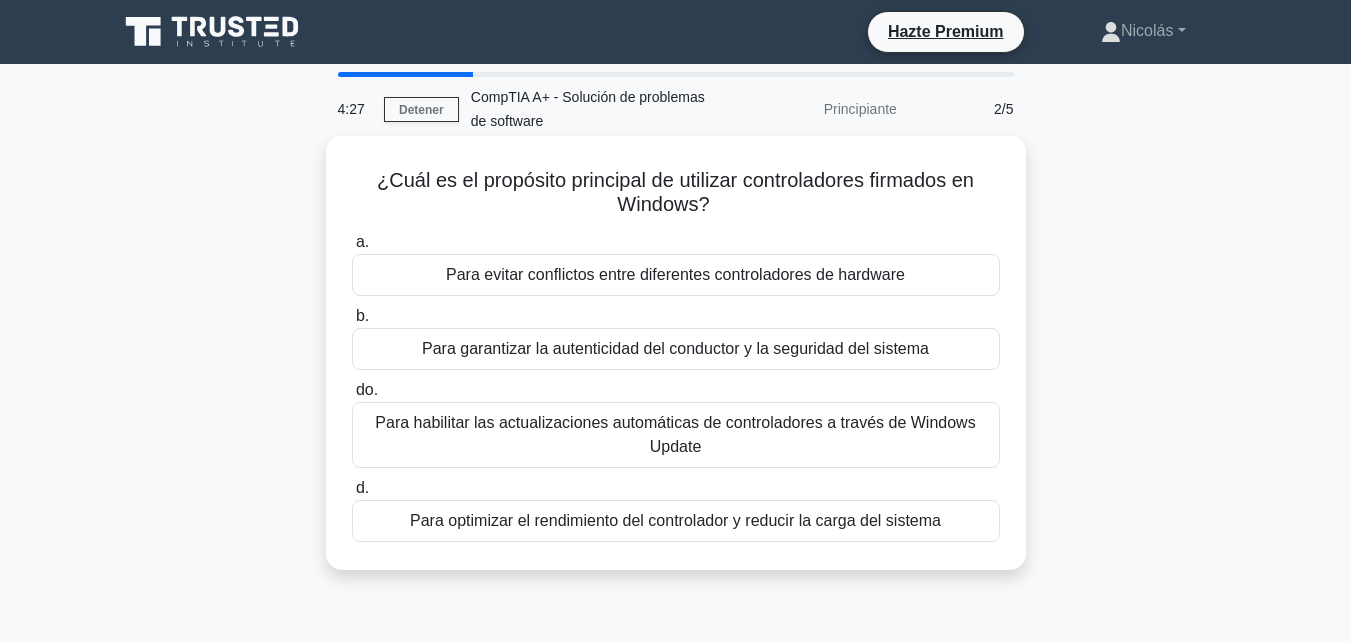 click on "Para garantizar la autenticidad del conductor y la seguridad del sistema" at bounding box center (675, 348) 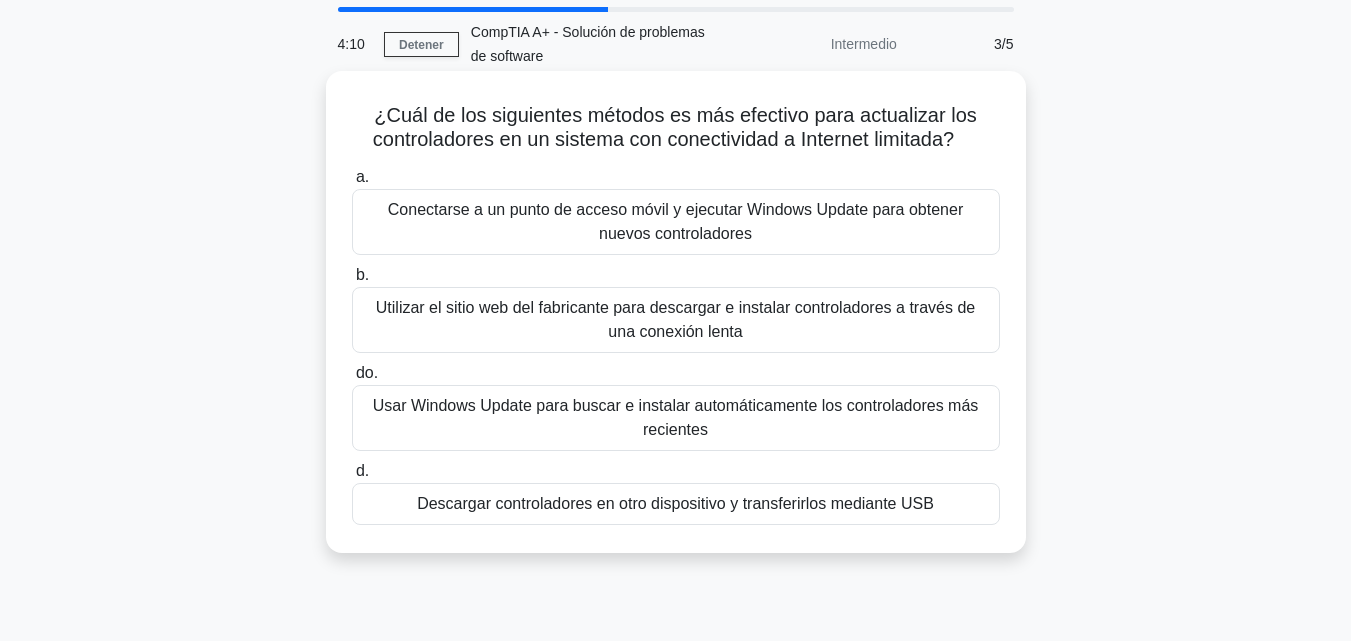 scroll, scrollTop: 100, scrollLeft: 0, axis: vertical 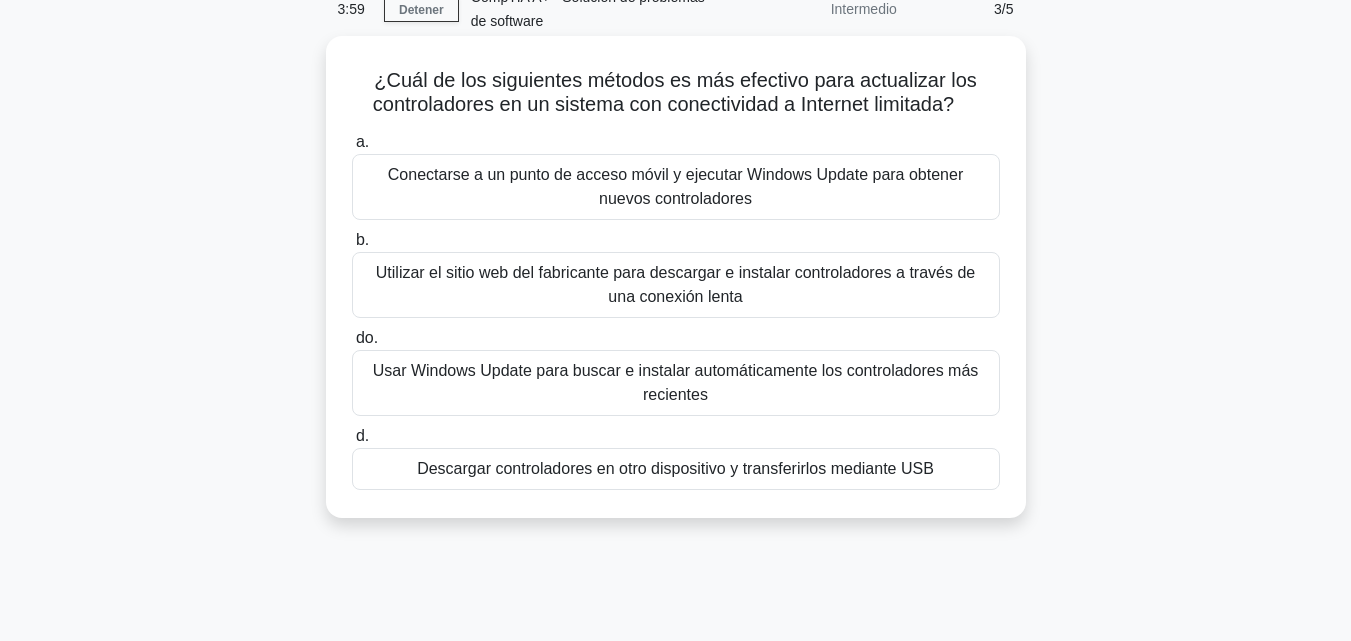 click on "Descargar controladores en otro dispositivo y transferirlos mediante USB" at bounding box center (675, 468) 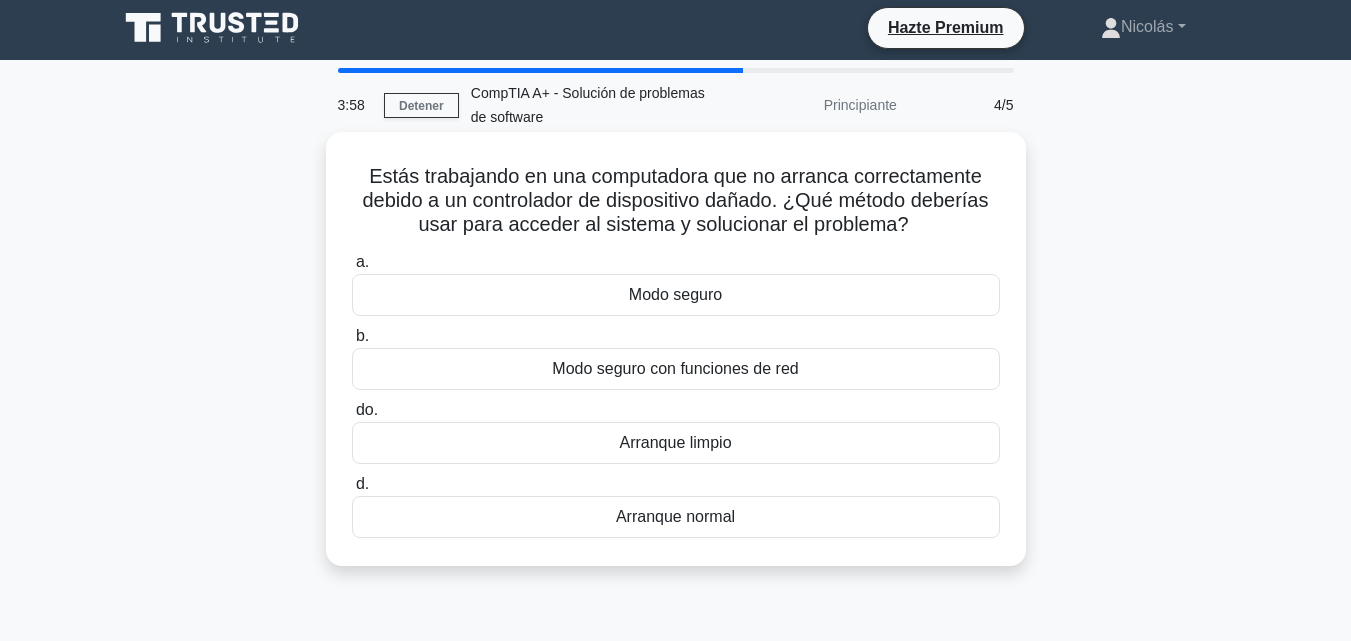 scroll, scrollTop: 0, scrollLeft: 0, axis: both 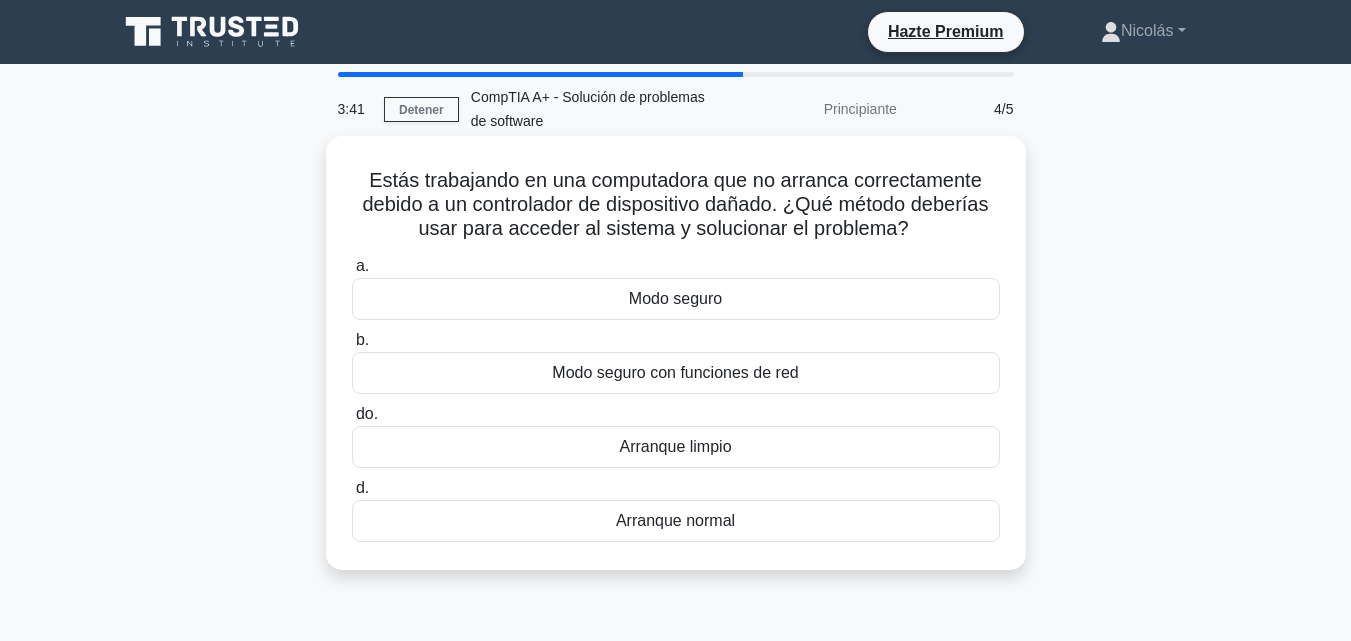 click on "Modo seguro con funciones de red" at bounding box center (675, 372) 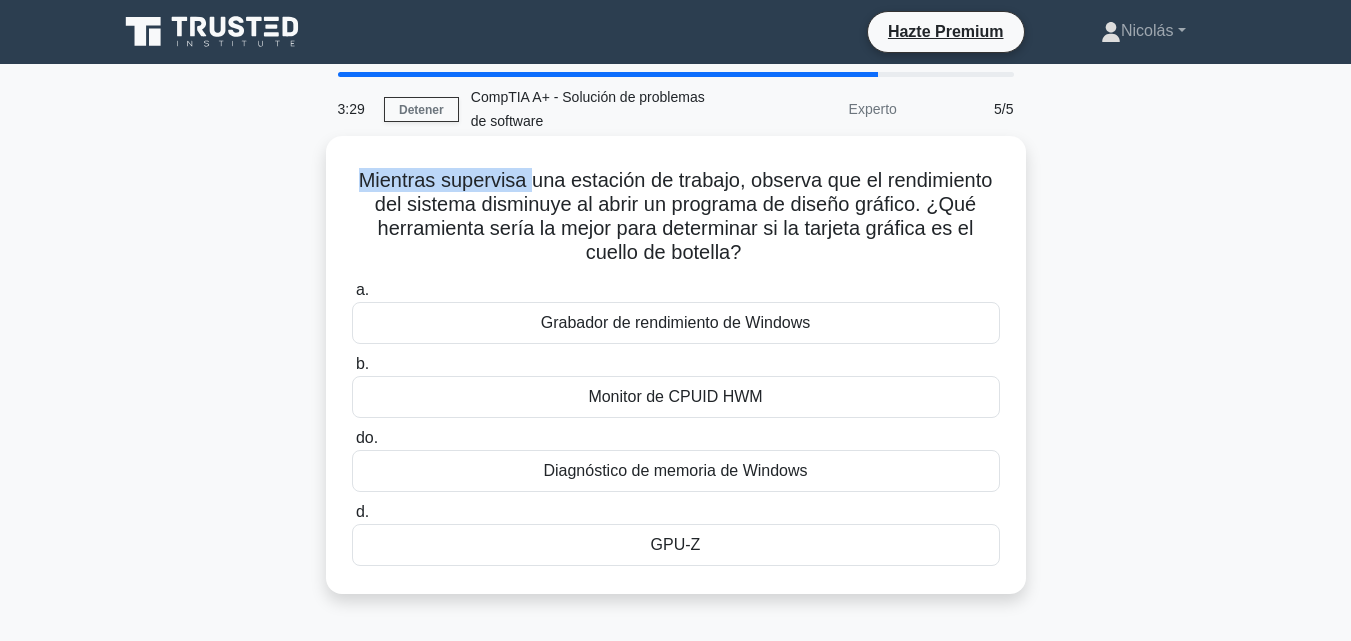drag, startPoint x: 353, startPoint y: 184, endPoint x: 532, endPoint y: 163, distance: 180.22763 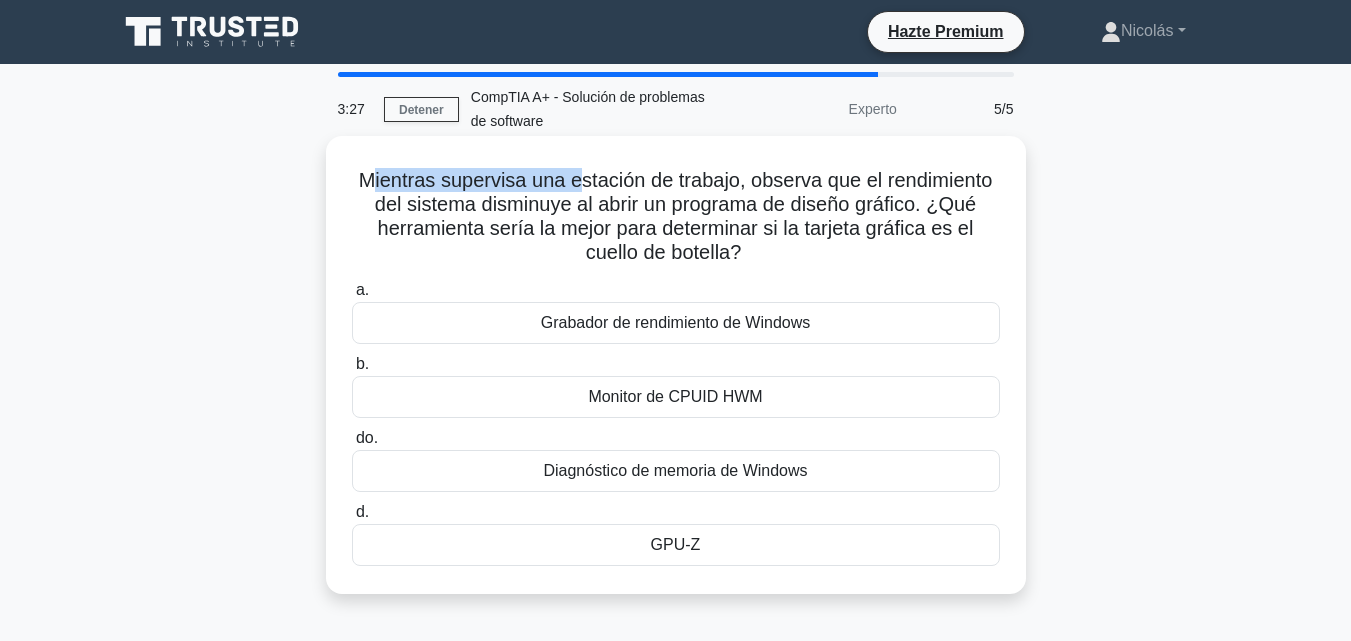 drag, startPoint x: 377, startPoint y: 181, endPoint x: 629, endPoint y: 178, distance: 252.01785 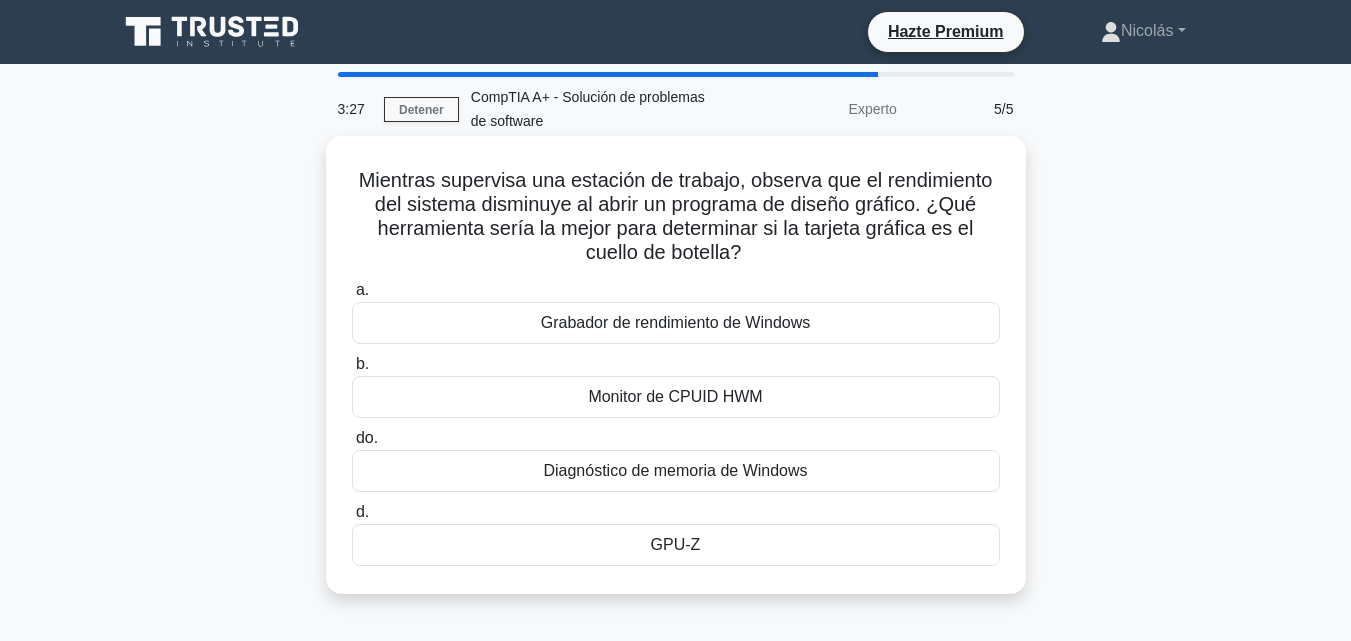 click on "Mientras supervisa una estación de trabajo, observa que el rendimiento del sistema disminuye al abrir un programa de diseño gráfico. ¿Qué herramienta sería la mejor para determinar si la tarjeta gráfica es el cuello de botella?" at bounding box center [676, 216] 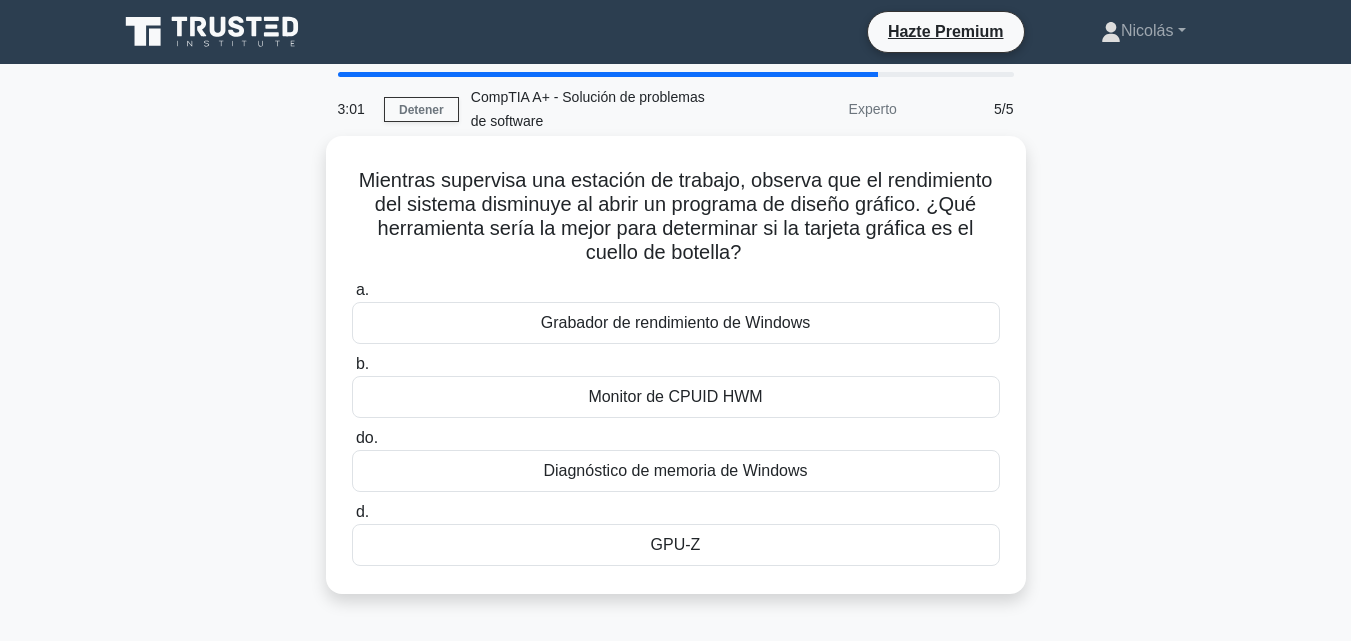 click on "Monitor de CPUID HWM" at bounding box center (675, 396) 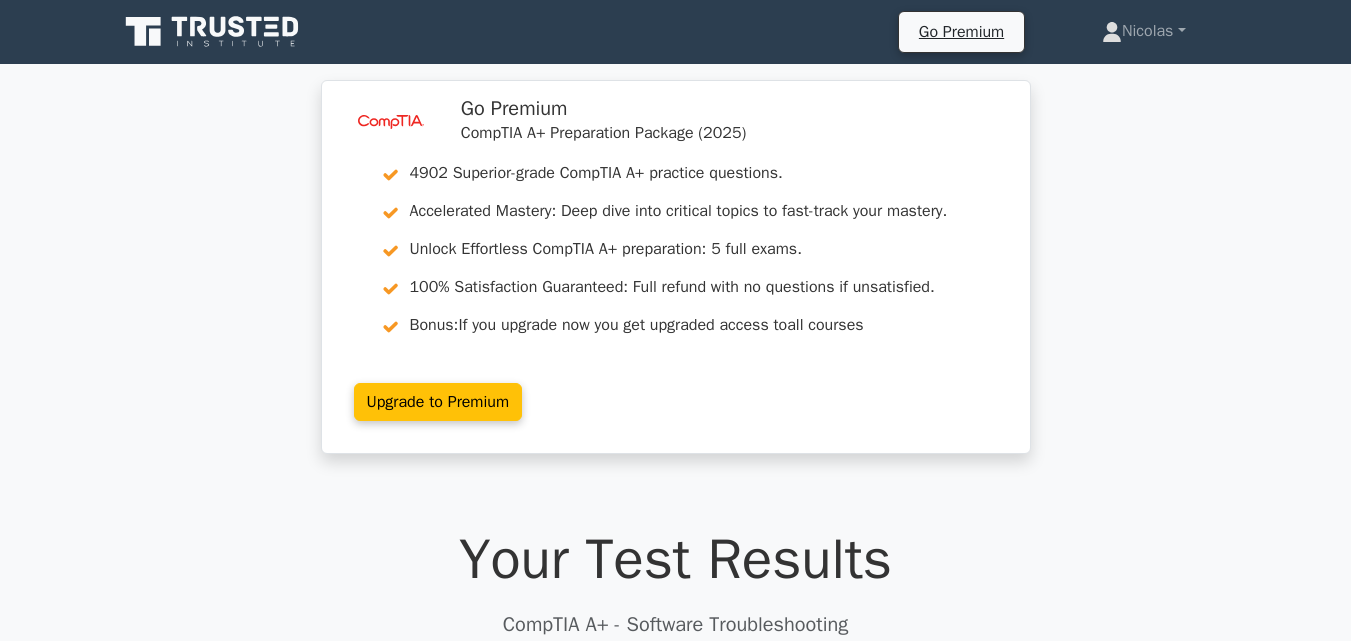 scroll, scrollTop: 0, scrollLeft: 0, axis: both 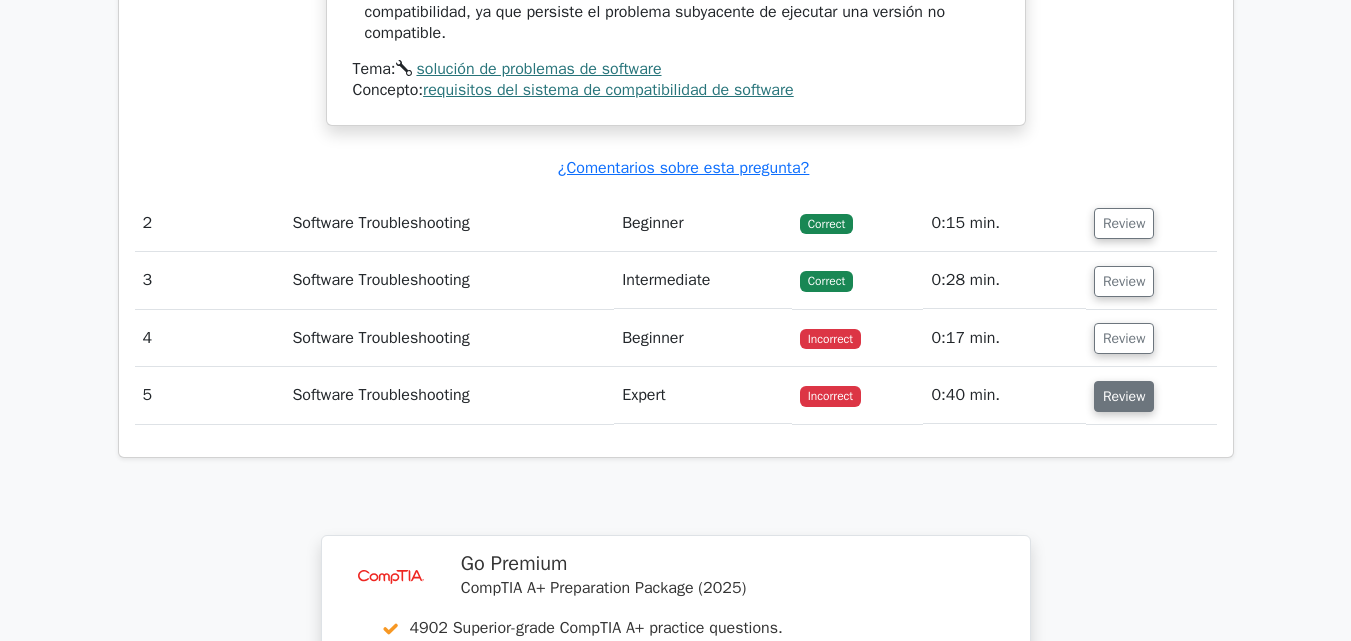 click on "Review" at bounding box center [1124, 396] 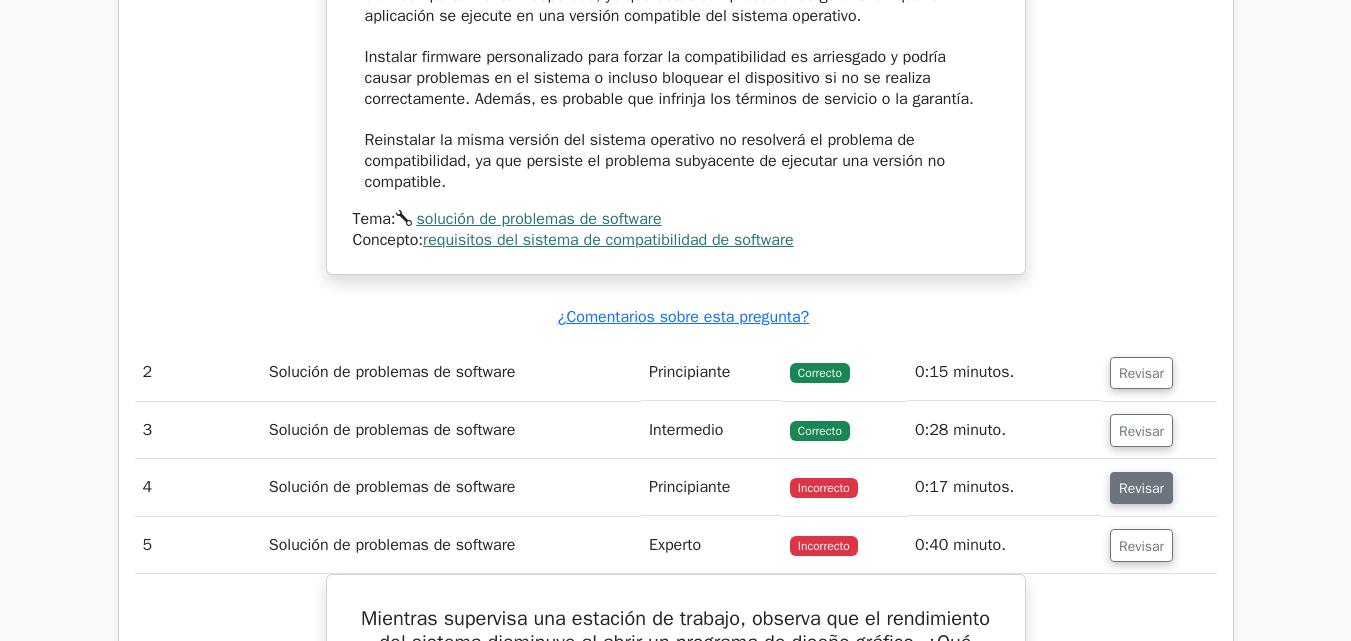 scroll, scrollTop: 2151, scrollLeft: 0, axis: vertical 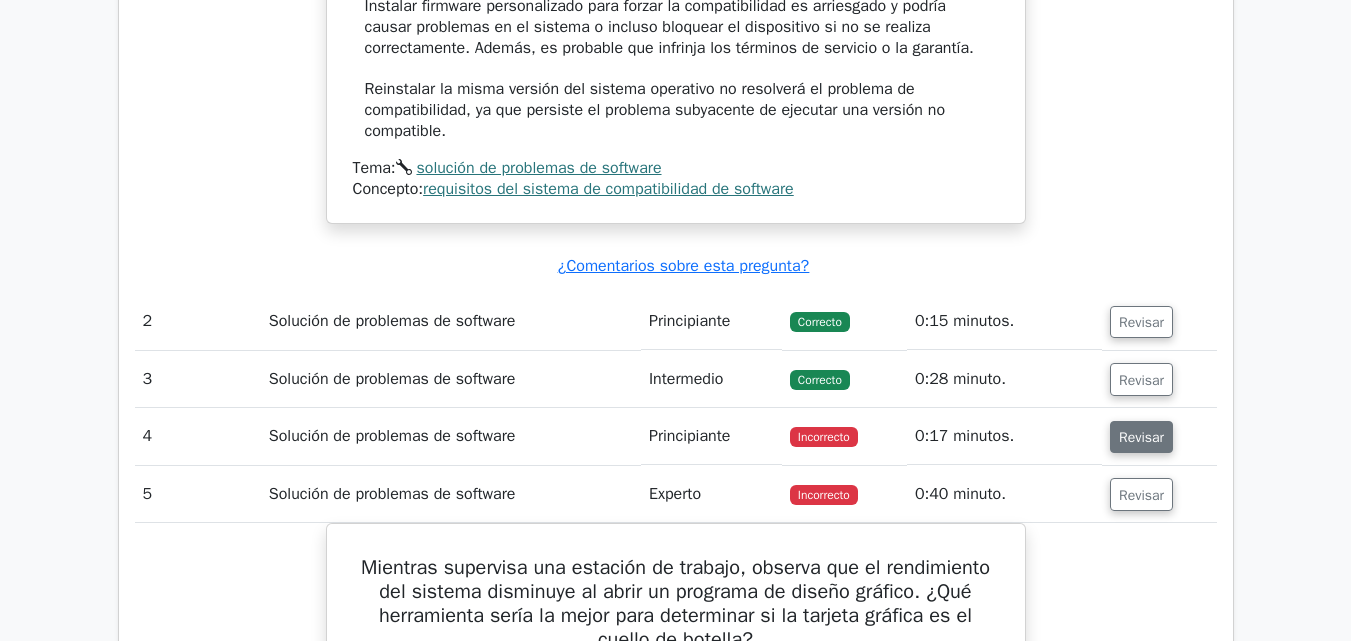 click on "Revisar" at bounding box center (1141, 437) 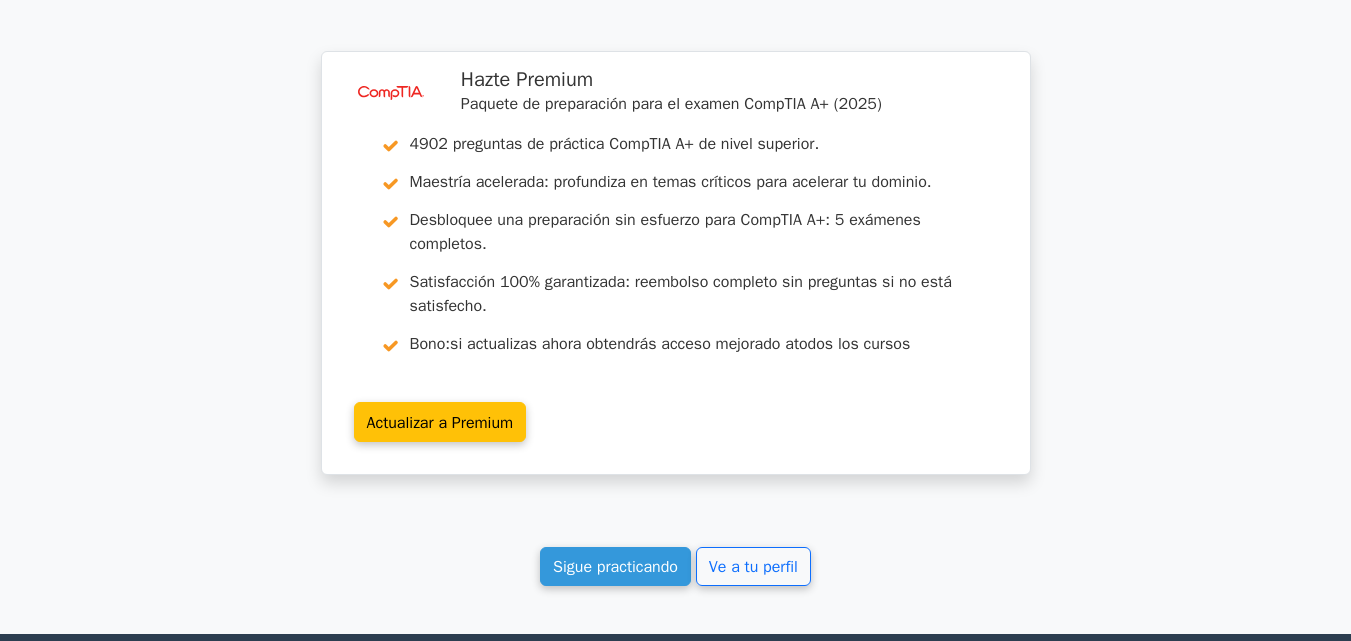 scroll, scrollTop: 4758, scrollLeft: 0, axis: vertical 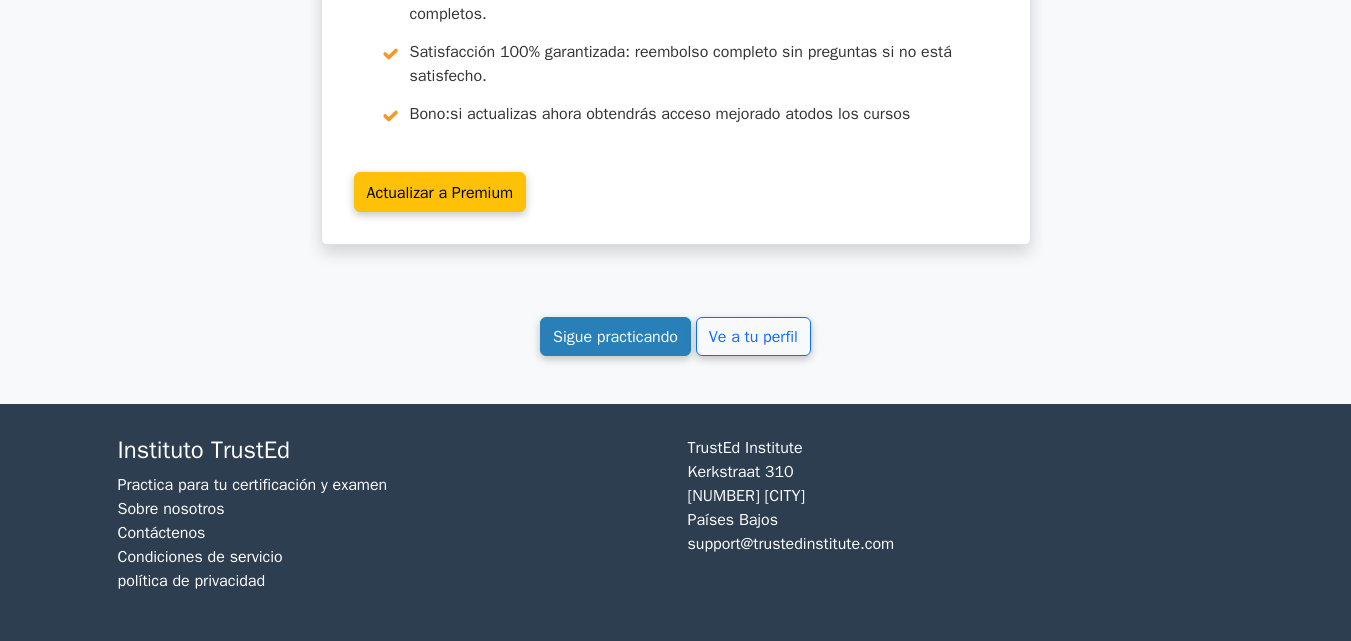 click on "Sigue practicando" at bounding box center [615, 337] 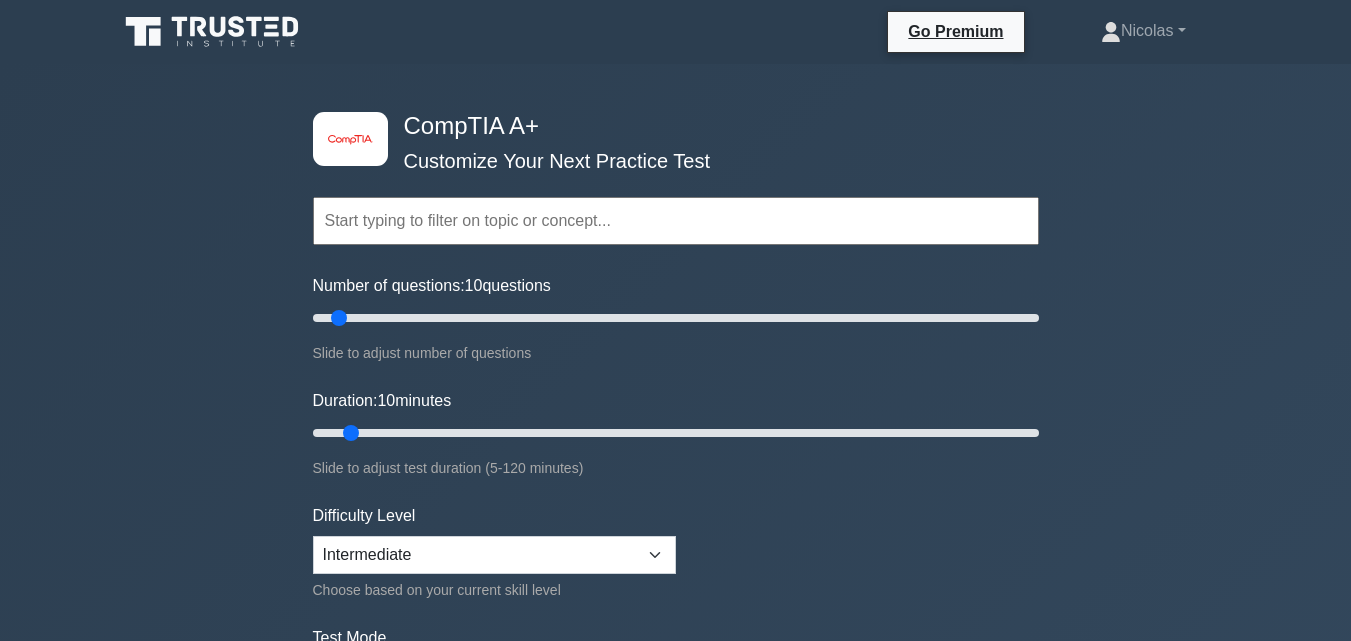 scroll, scrollTop: 0, scrollLeft: 0, axis: both 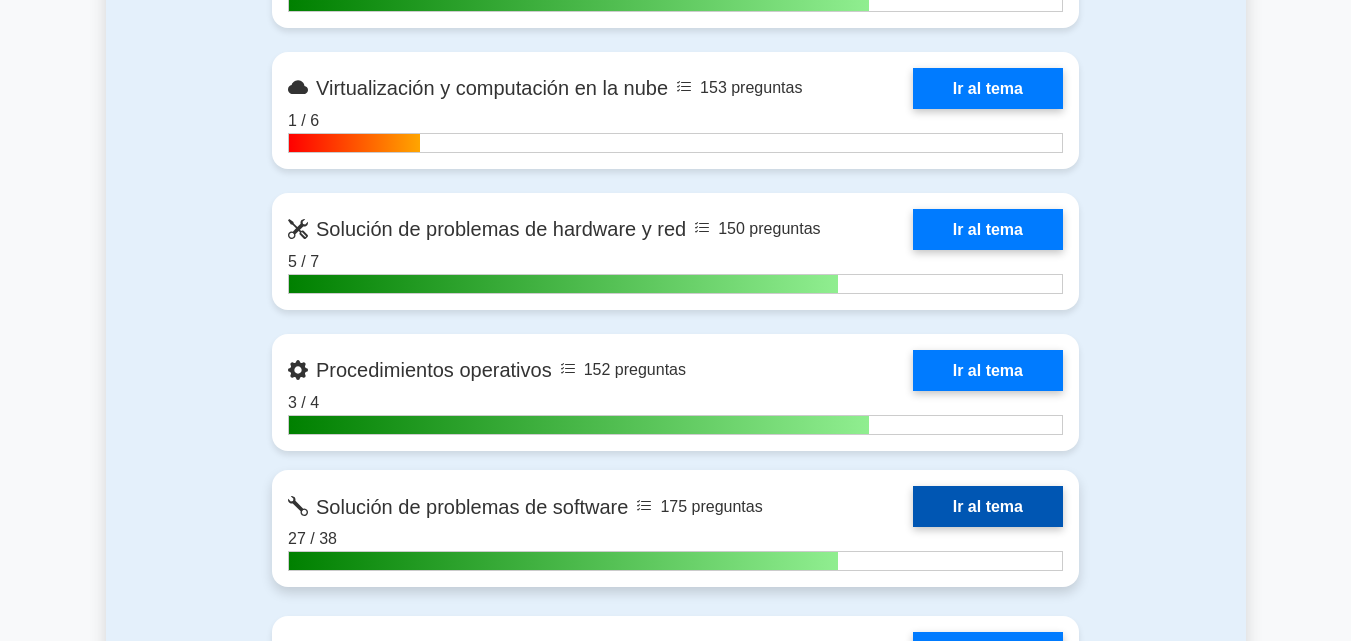 click on "Ir al tema" at bounding box center [988, 506] 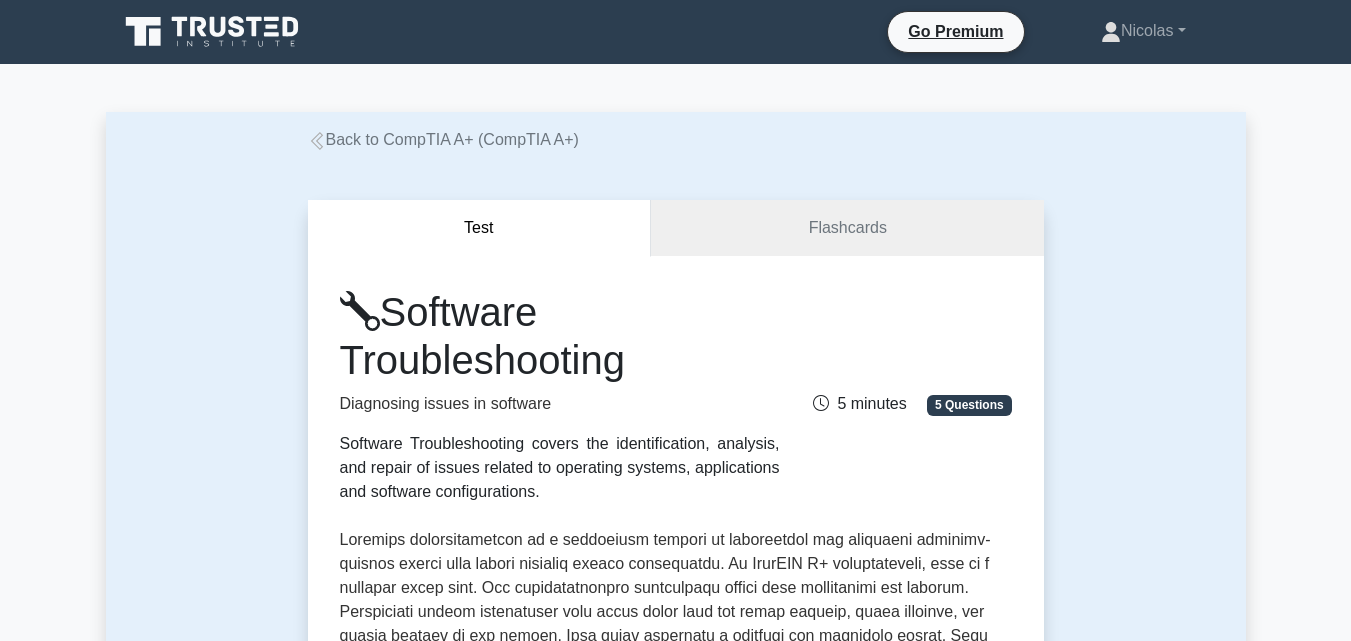 scroll, scrollTop: 0, scrollLeft: 0, axis: both 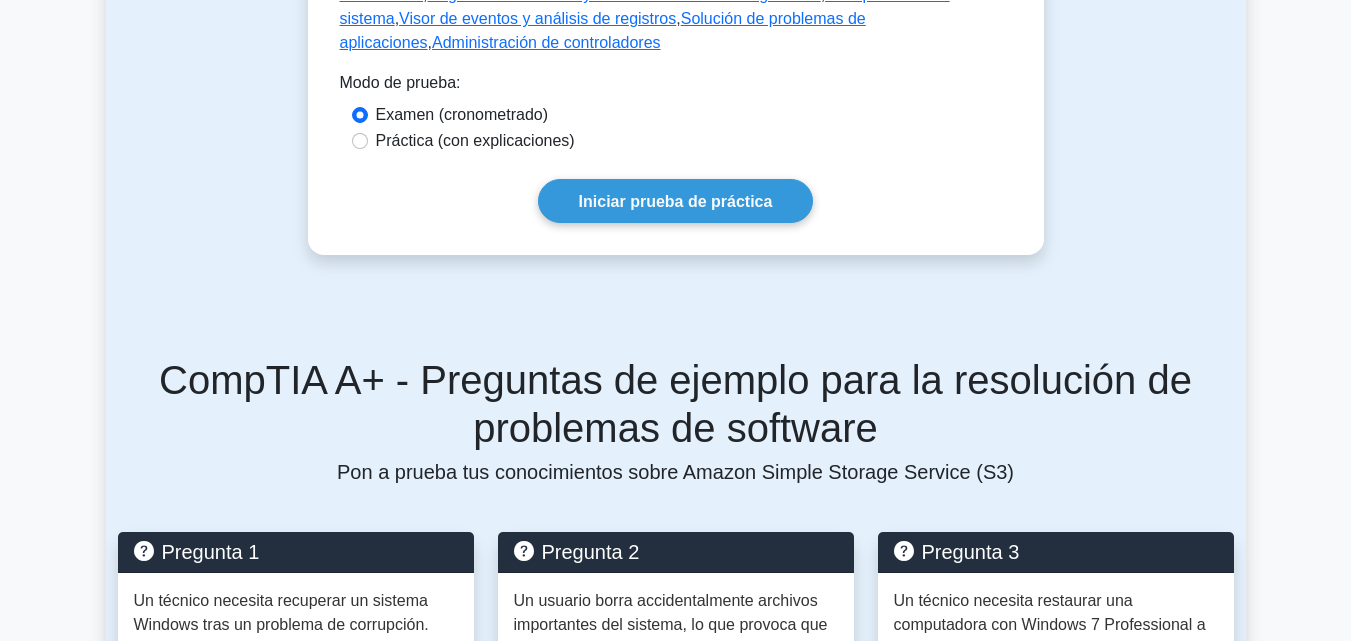 click on "Solución de problemas de software
Diagnóstico de problemas en el software
La resolución de problemas de software cubre la identificación, el análisis y la reparación de problemas relacionados con sistemas operativos, aplicaciones y configuraciones de software.
5 minutos
5 preguntas
Conceptos tratados:  Diagnóstico del sistema" at bounding box center [676, -398] 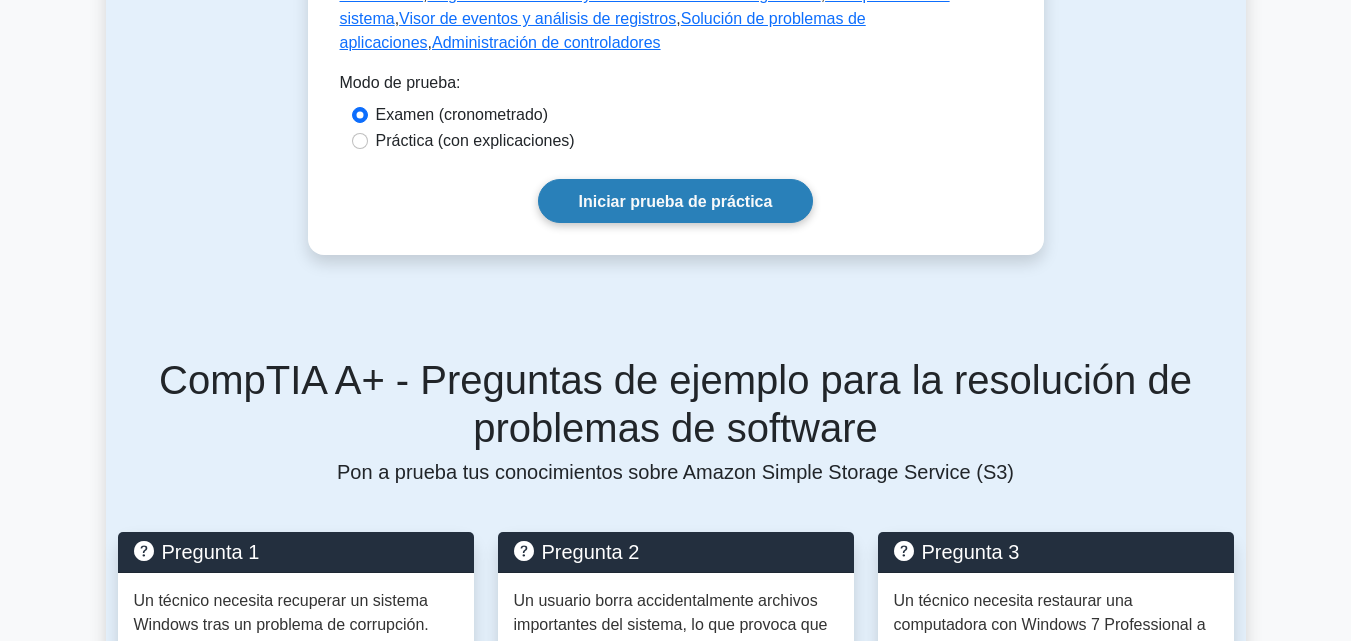 click on "Iniciar prueba de práctica" at bounding box center (676, 201) 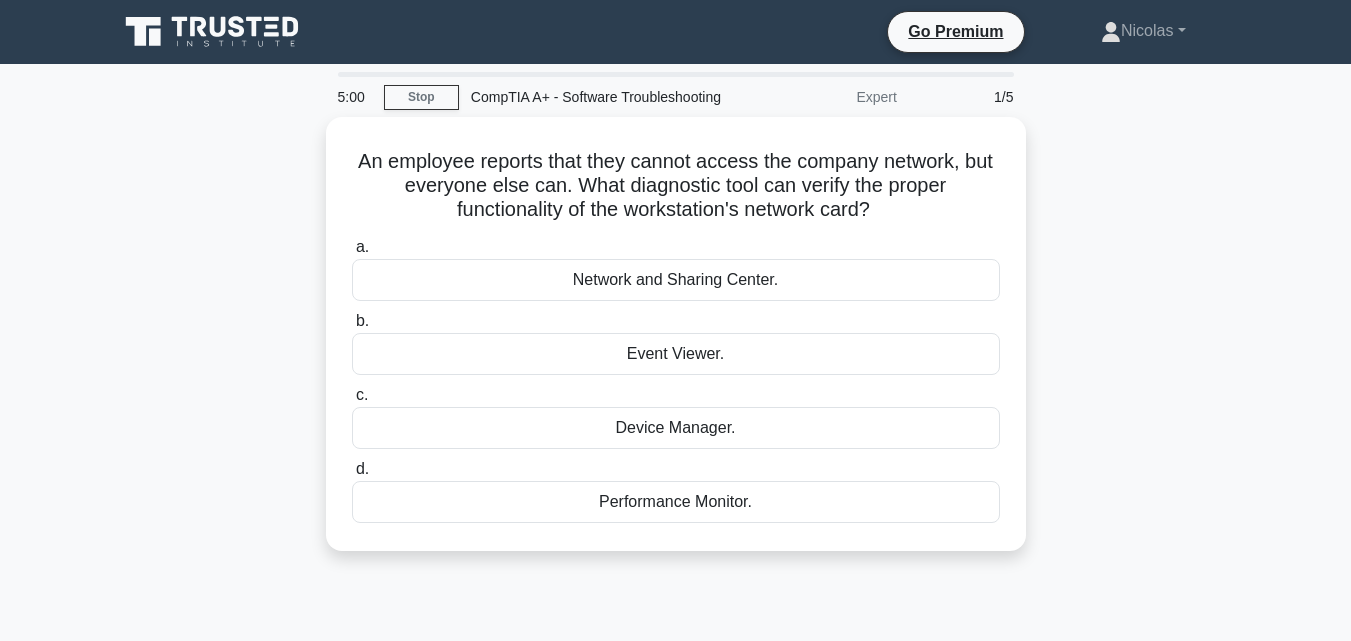 scroll, scrollTop: 0, scrollLeft: 0, axis: both 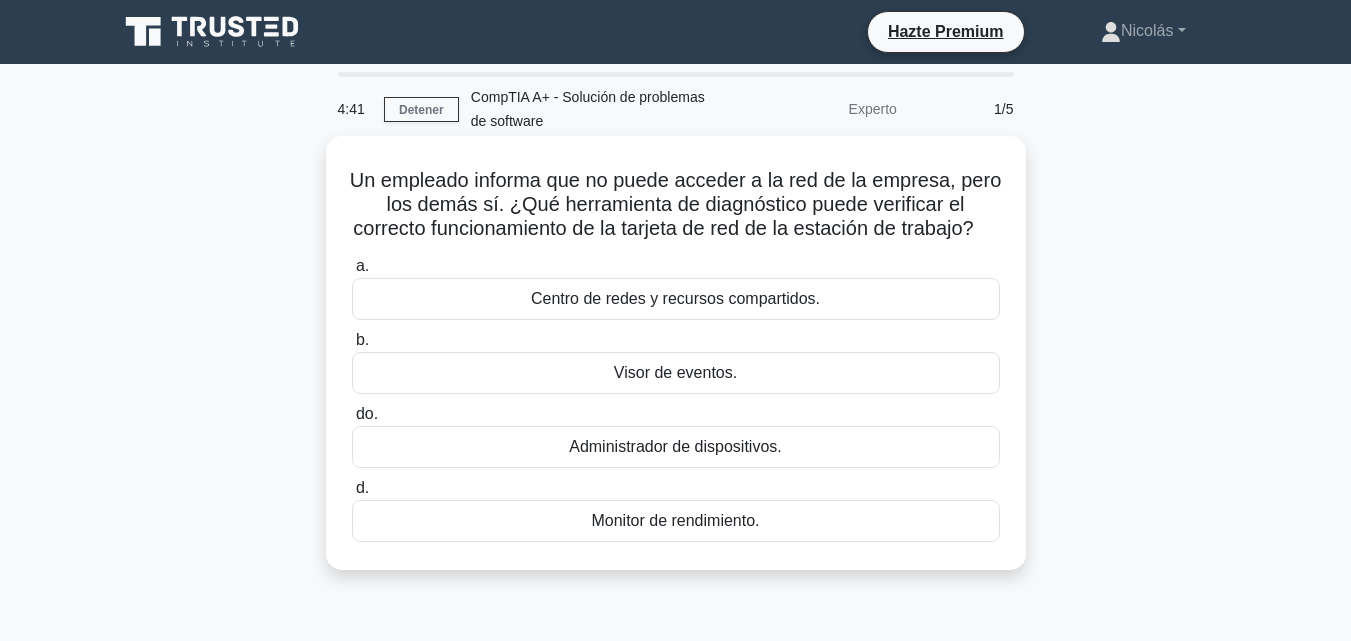 click on "Administrador de dispositivos." at bounding box center [675, 446] 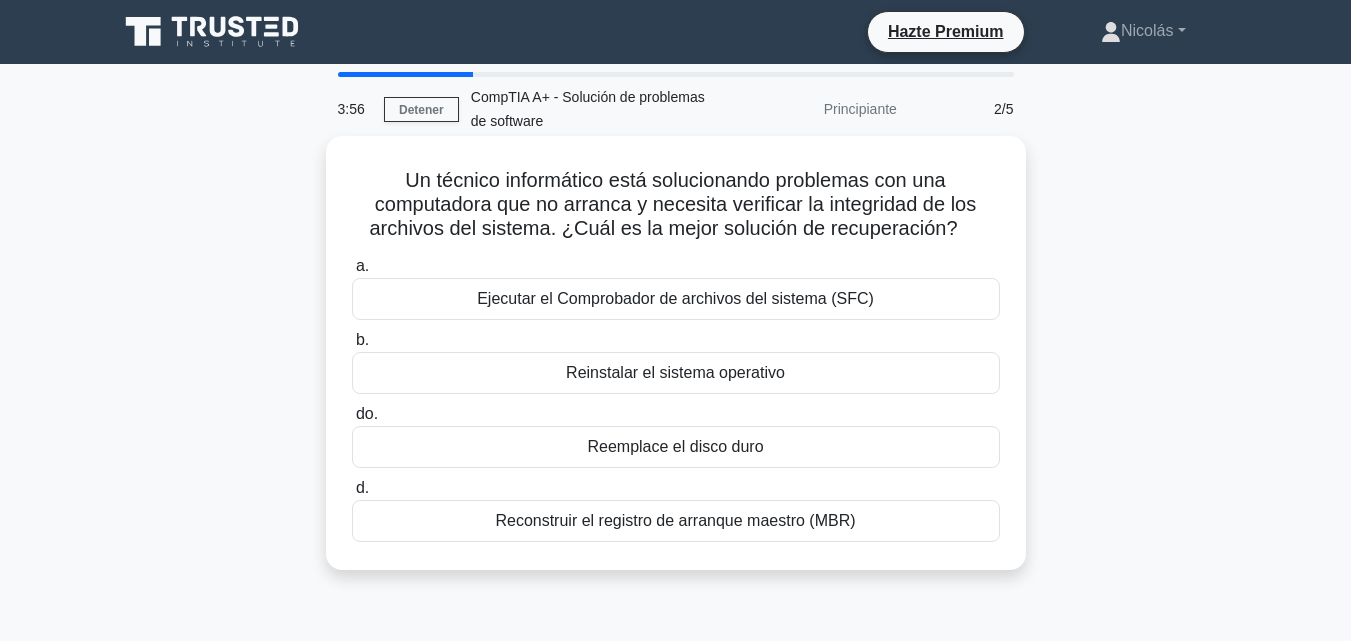 click on "Ejecutar el Comprobador de archivos del sistema (SFC)" at bounding box center (676, 299) 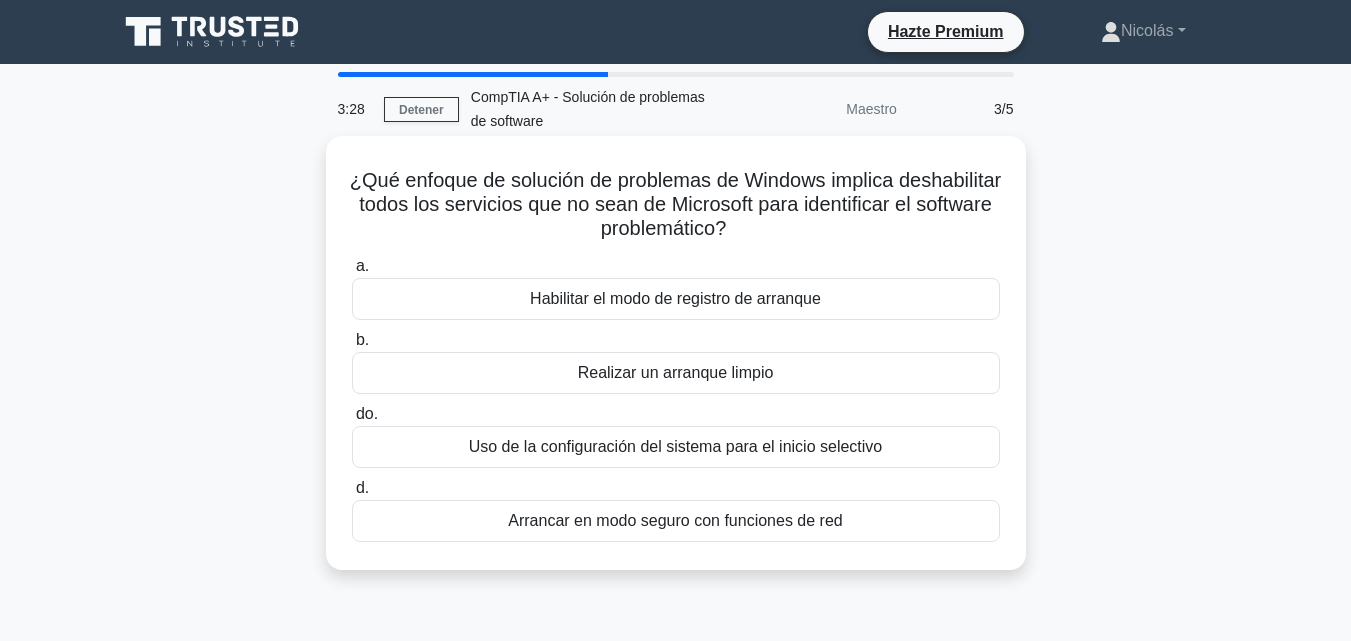 click on "Uso de la configuración del sistema para el inicio selectivo" at bounding box center (676, 446) 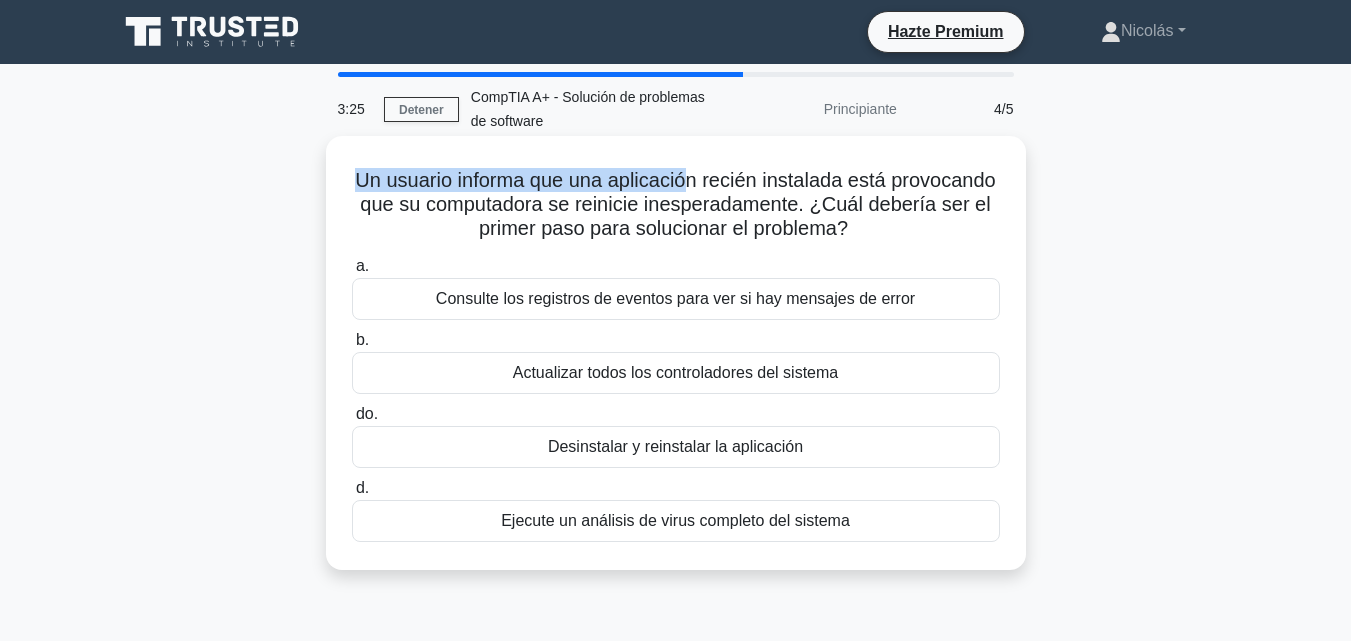 drag, startPoint x: 405, startPoint y: 183, endPoint x: 748, endPoint y: 193, distance: 343.14575 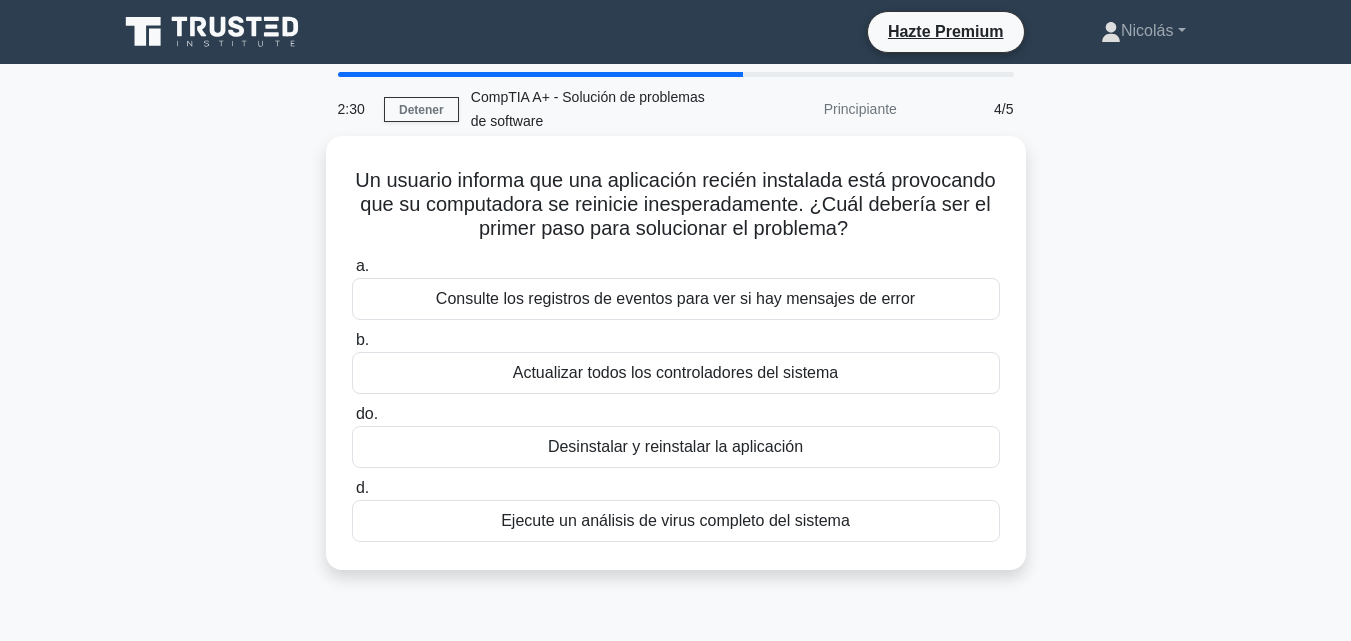 click on "Consulte los registros de eventos para ver si hay mensajes de error" at bounding box center (675, 298) 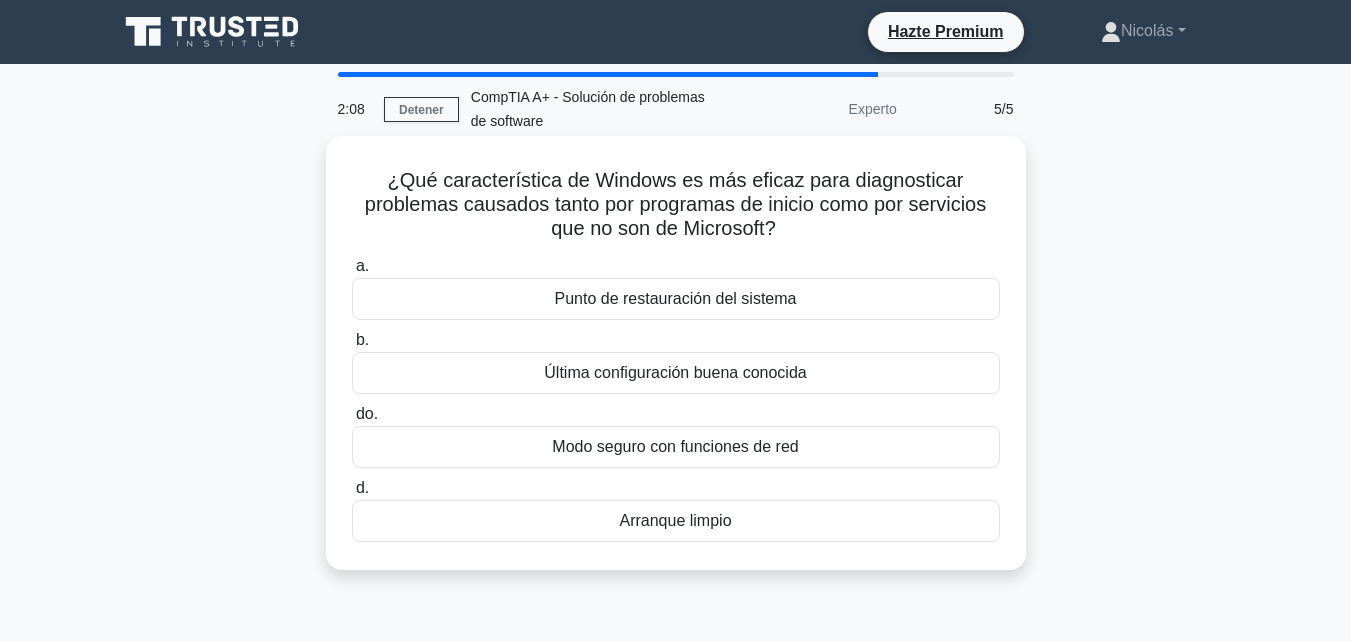 click on "Modo seguro con funciones de red" at bounding box center (675, 446) 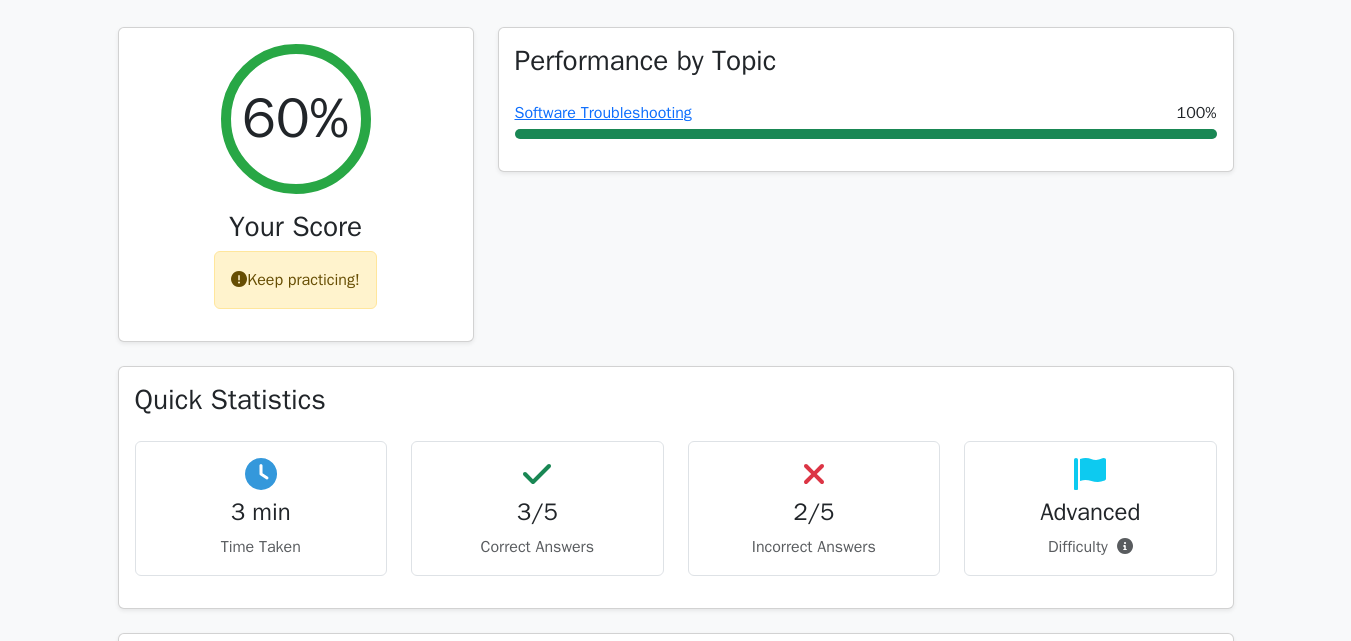 scroll, scrollTop: 0, scrollLeft: 0, axis: both 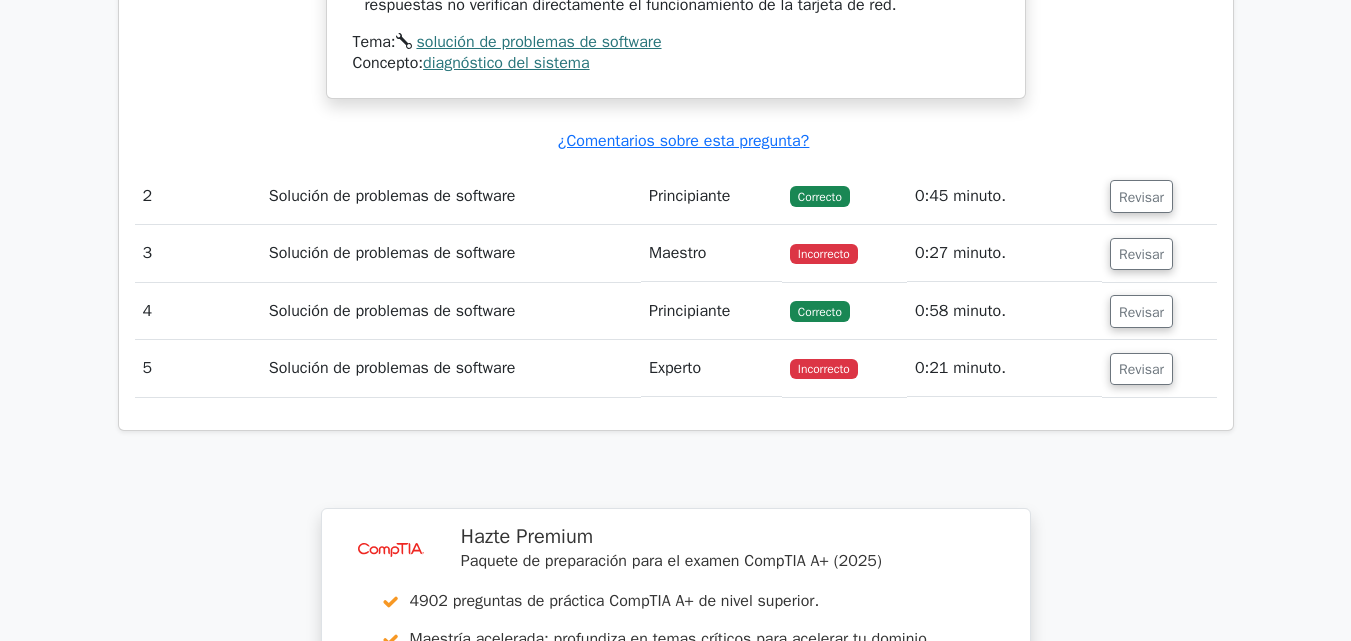 click on "Revisar" at bounding box center [1159, 368] 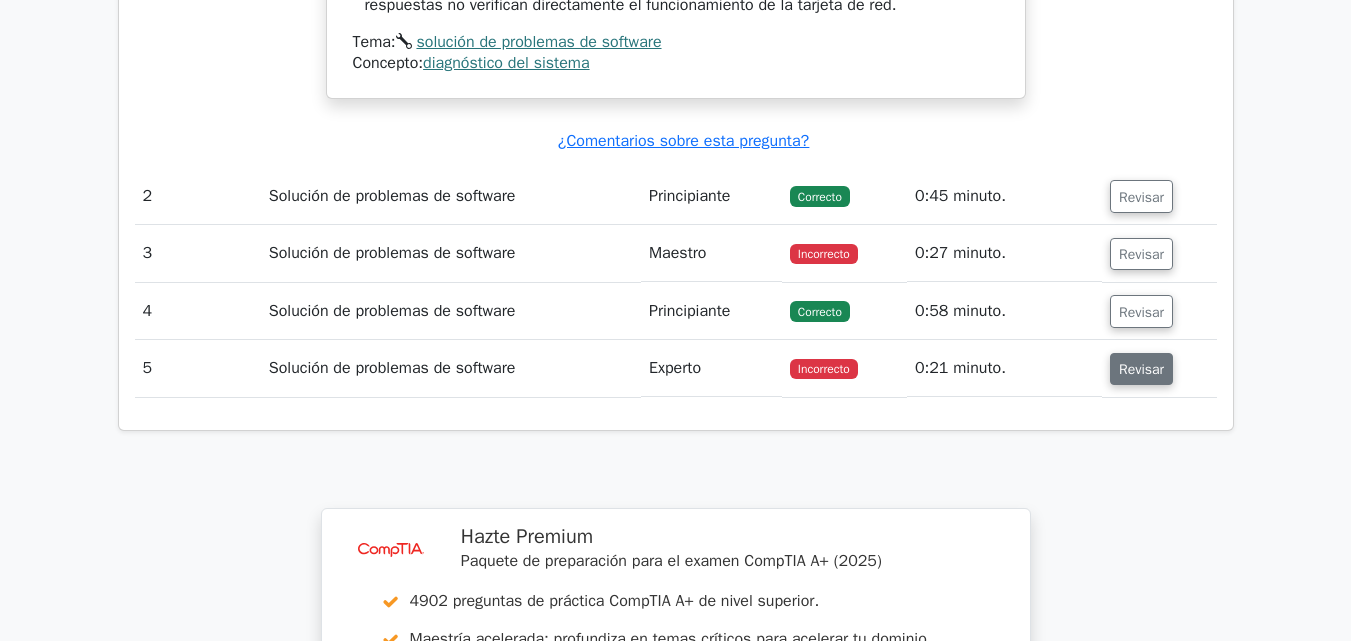 click on "Revisar" at bounding box center [1141, 369] 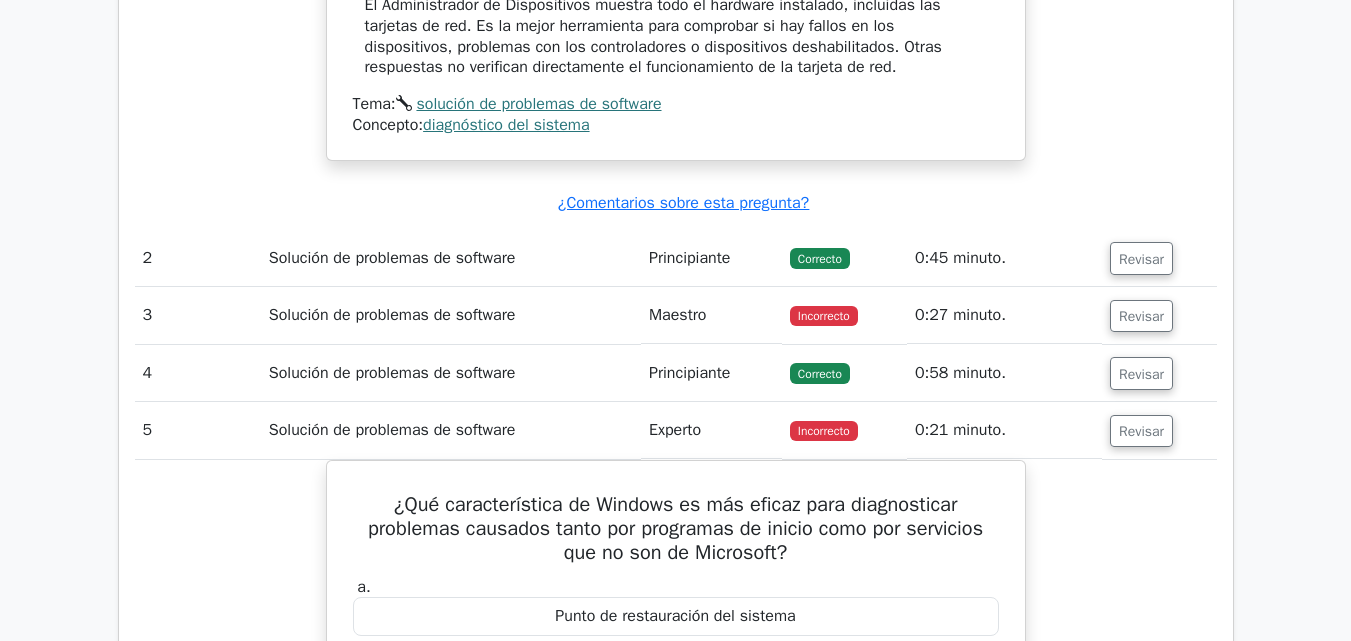 scroll, scrollTop: 1951, scrollLeft: 0, axis: vertical 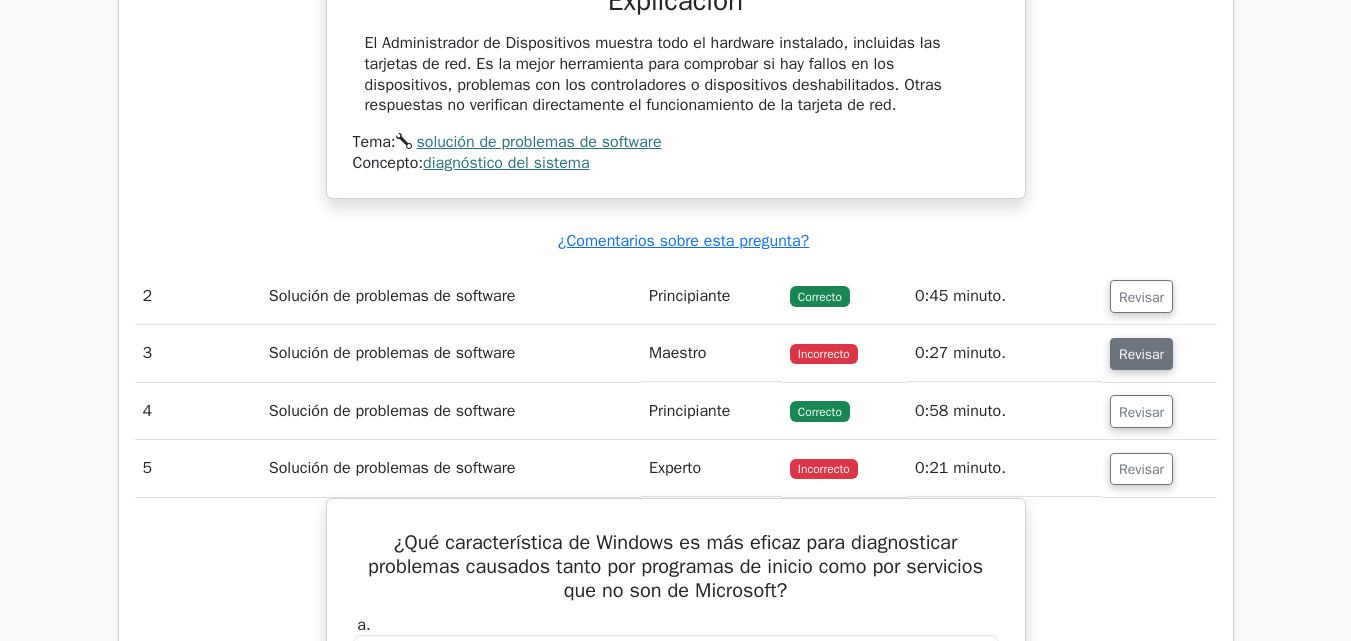 click on "Revisar" at bounding box center [1141, 354] 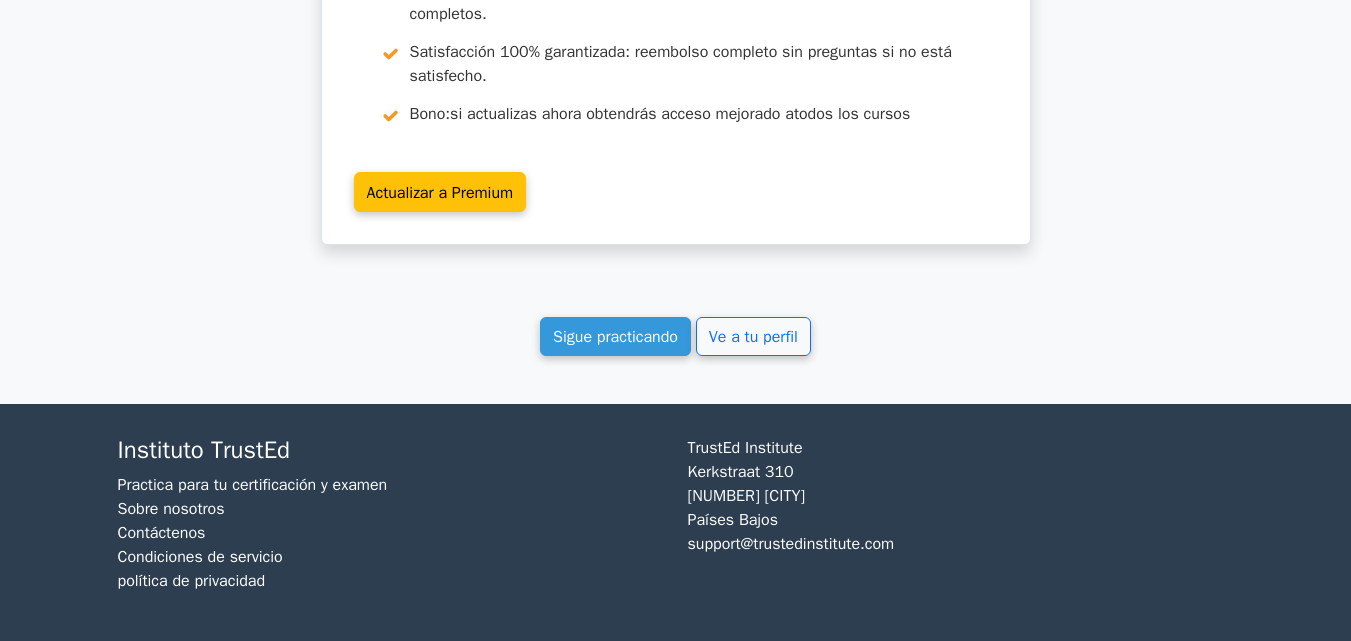 scroll, scrollTop: 5014, scrollLeft: 0, axis: vertical 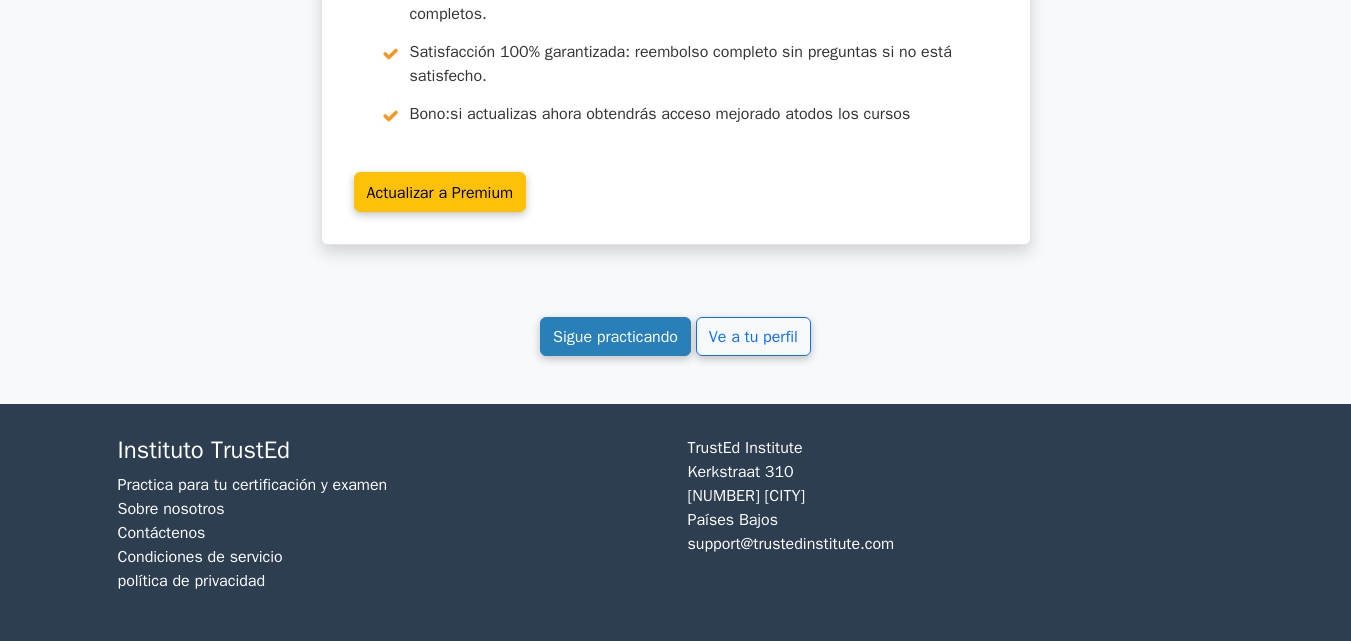 click on "Sigue practicando" at bounding box center [615, 337] 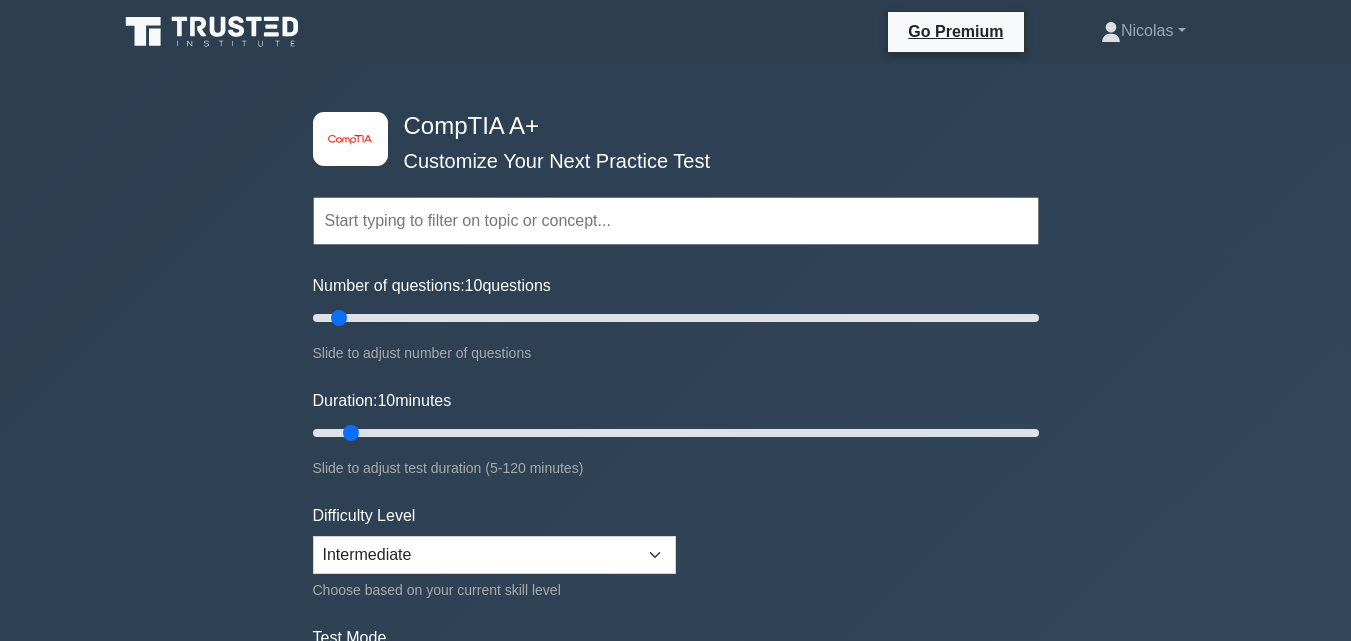 scroll, scrollTop: 0, scrollLeft: 0, axis: both 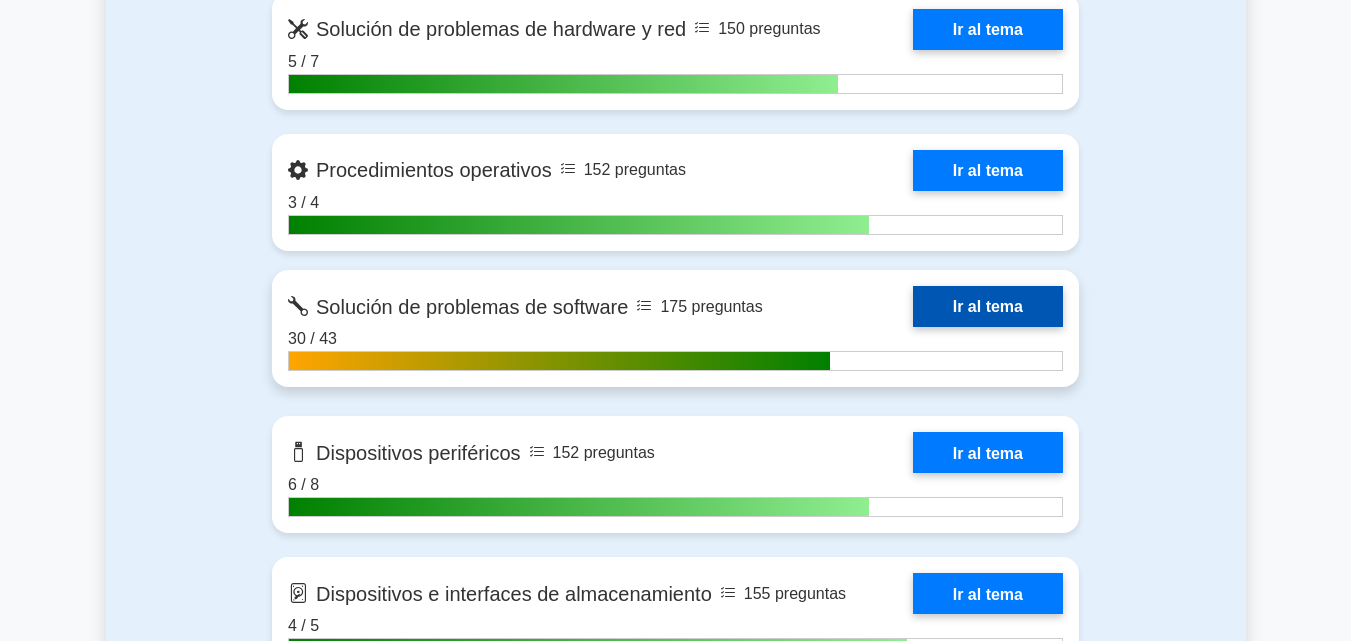 click on "Ir al tema" at bounding box center [988, 306] 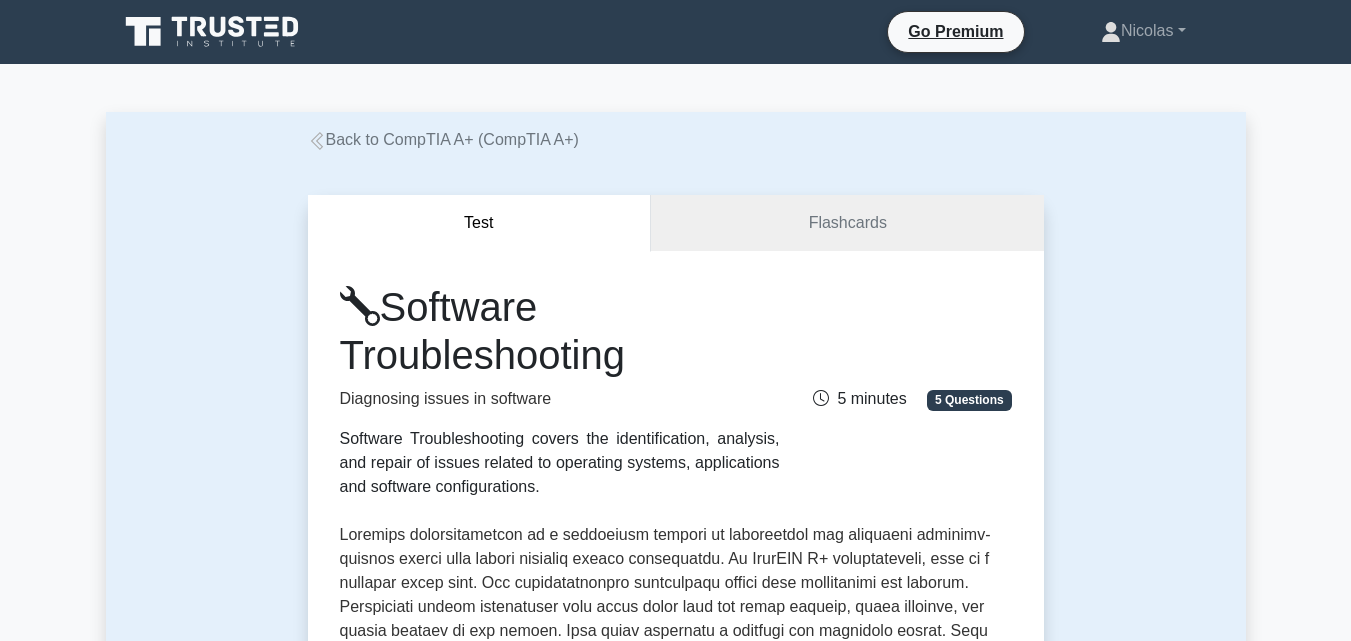 scroll, scrollTop: 0, scrollLeft: 0, axis: both 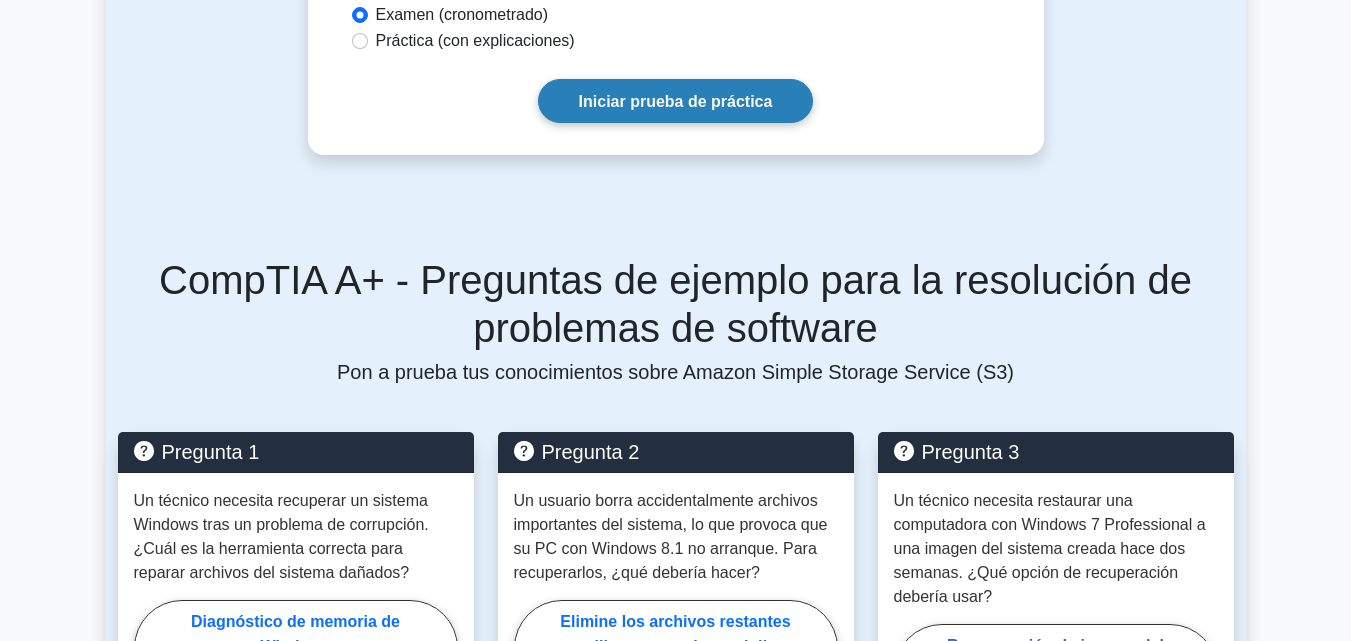 click on "Iniciar prueba de práctica" at bounding box center [676, 101] 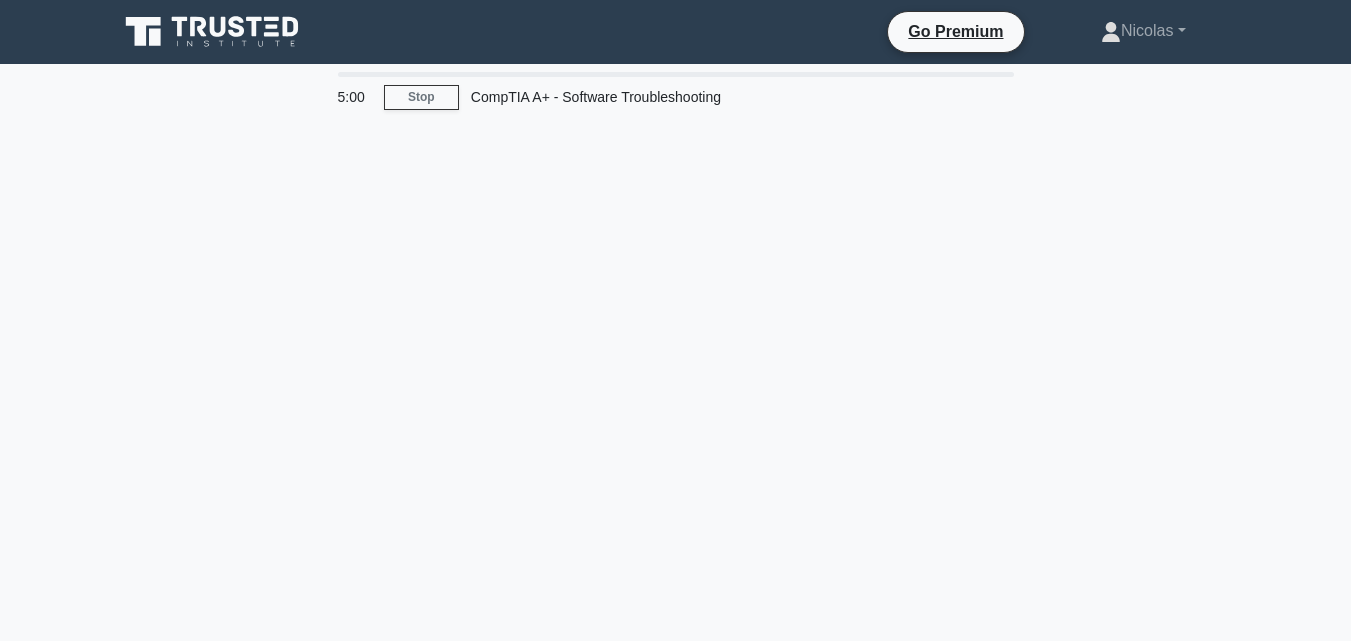scroll, scrollTop: 0, scrollLeft: 0, axis: both 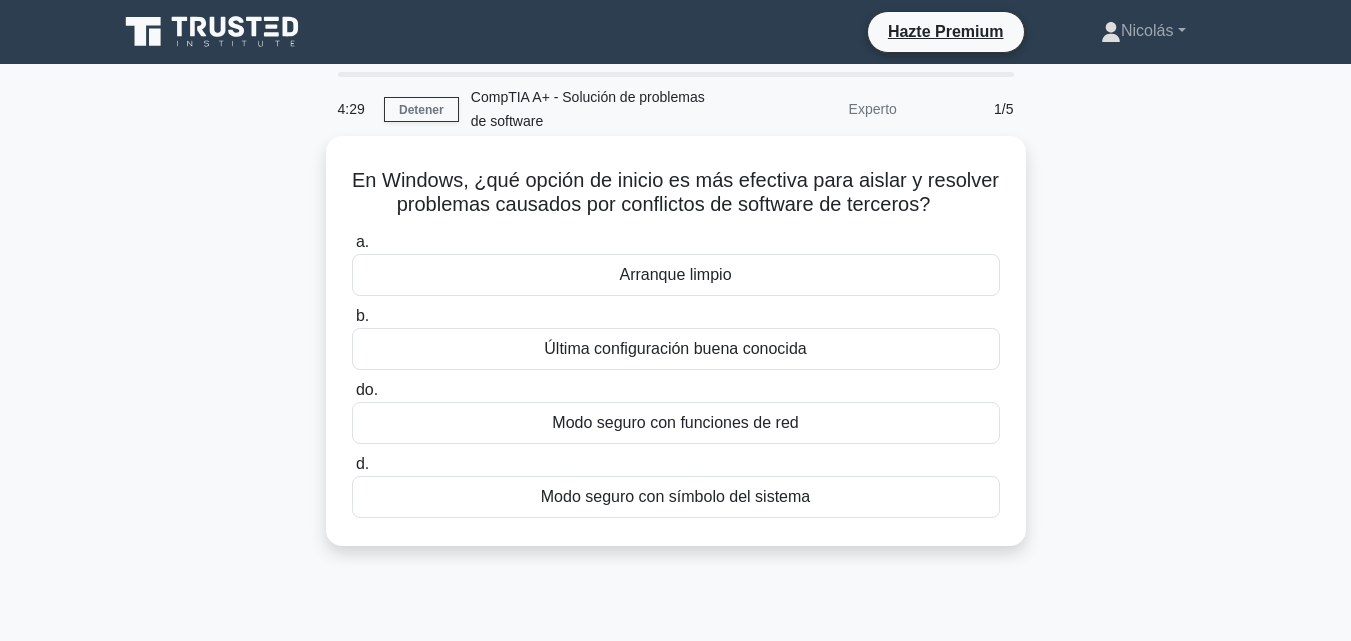 click on "Arranque limpio" at bounding box center (675, 274) 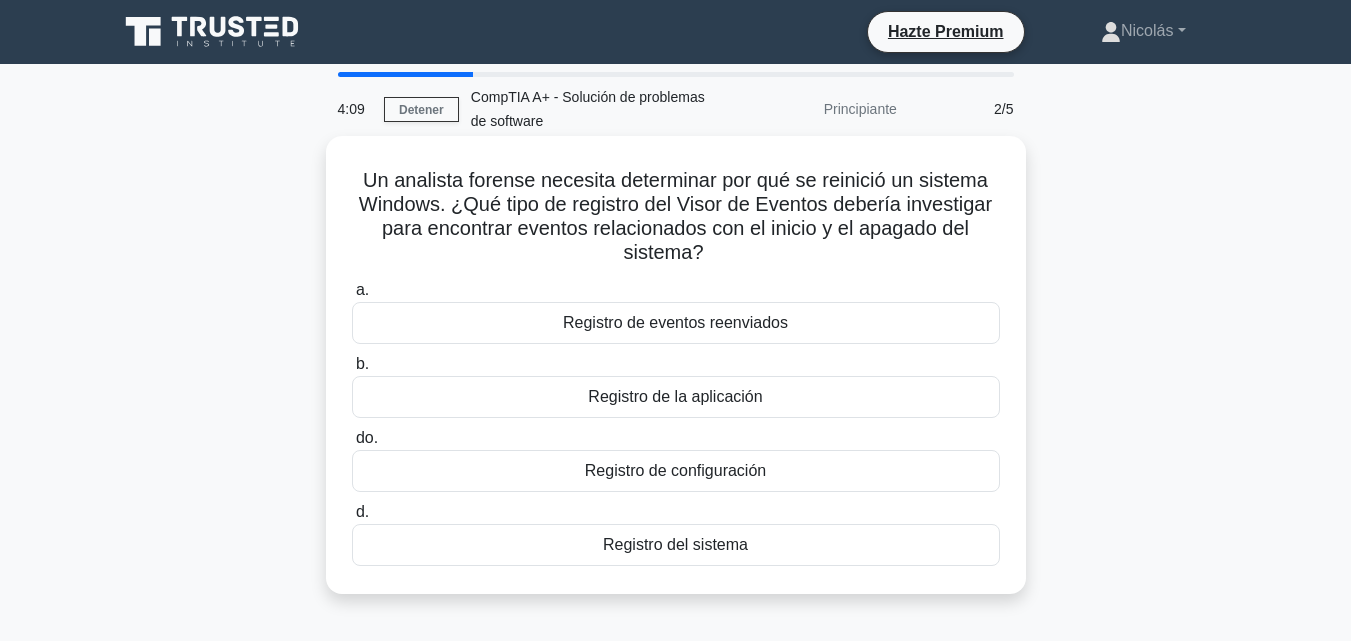 click on "Registro del sistema" at bounding box center (675, 544) 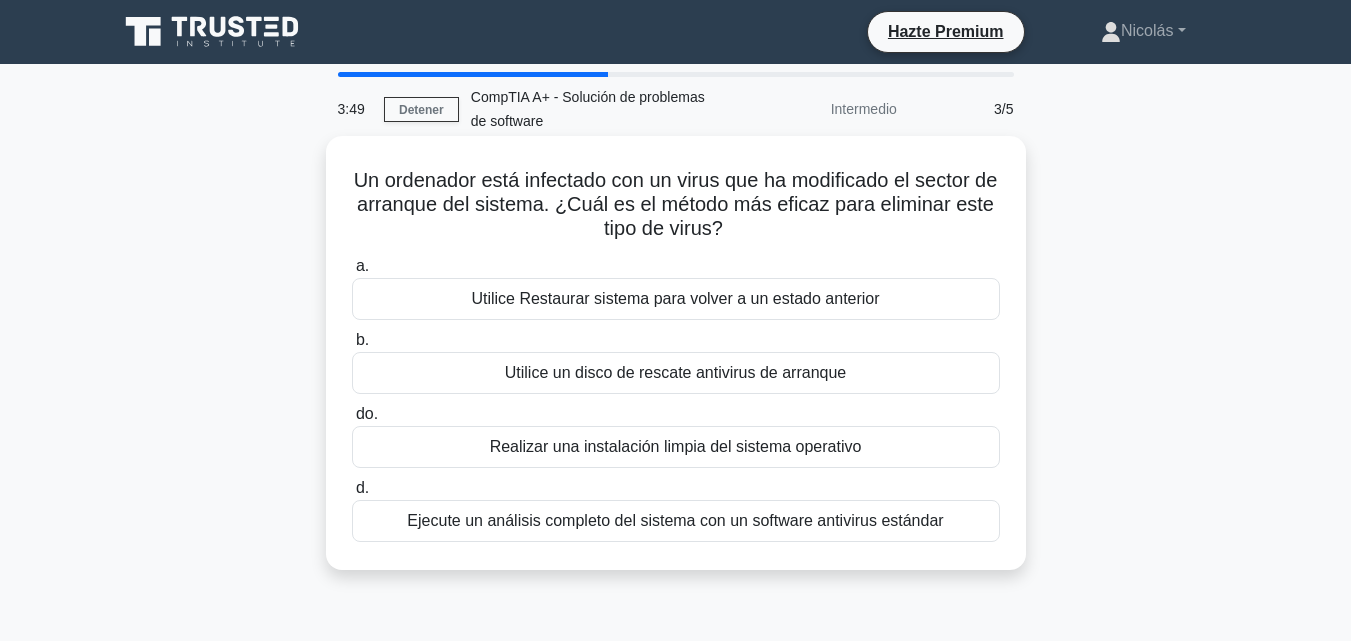 click on "Utilice Restaurar sistema para volver a un estado anterior" at bounding box center [675, 298] 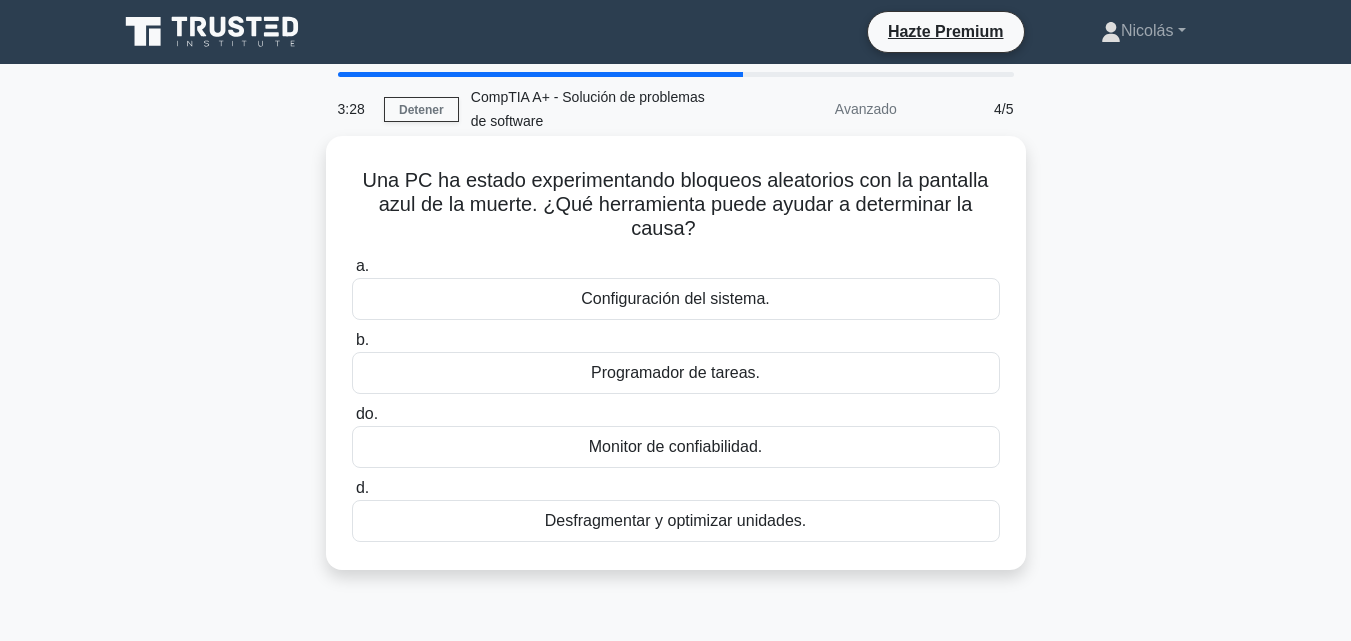 click on "Desfragmentar y optimizar unidades." at bounding box center [675, 520] 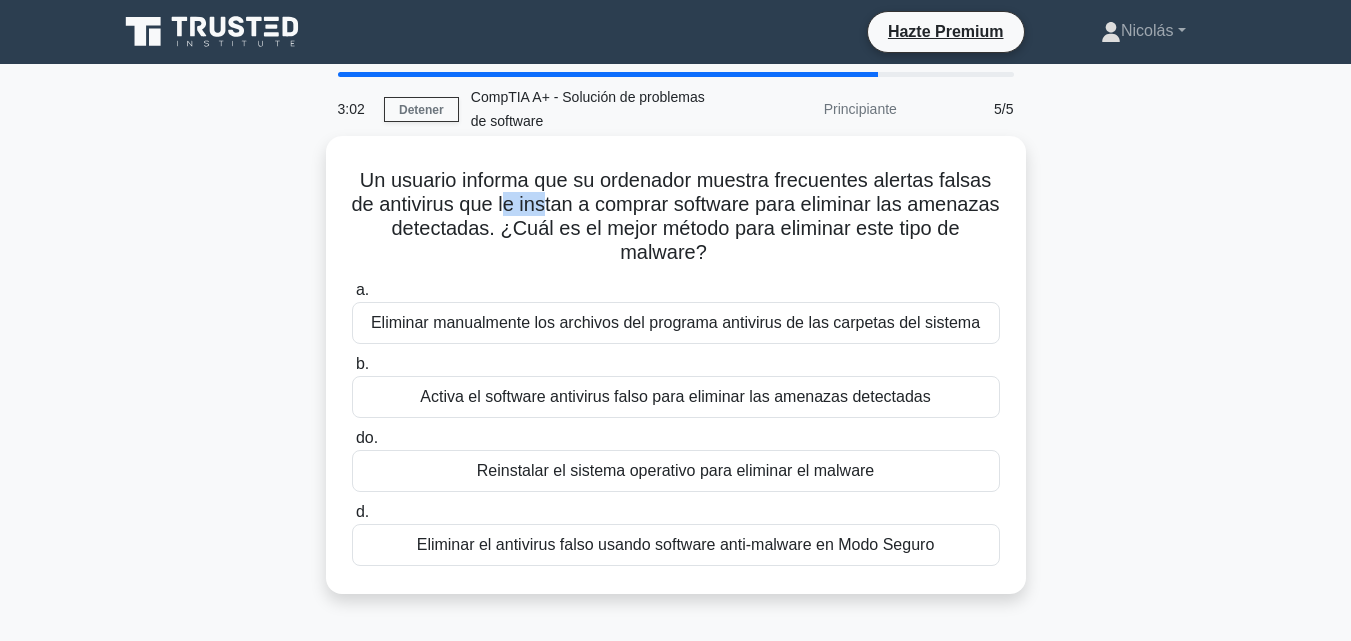 drag, startPoint x: 549, startPoint y: 197, endPoint x: 598, endPoint y: 198, distance: 49.010204 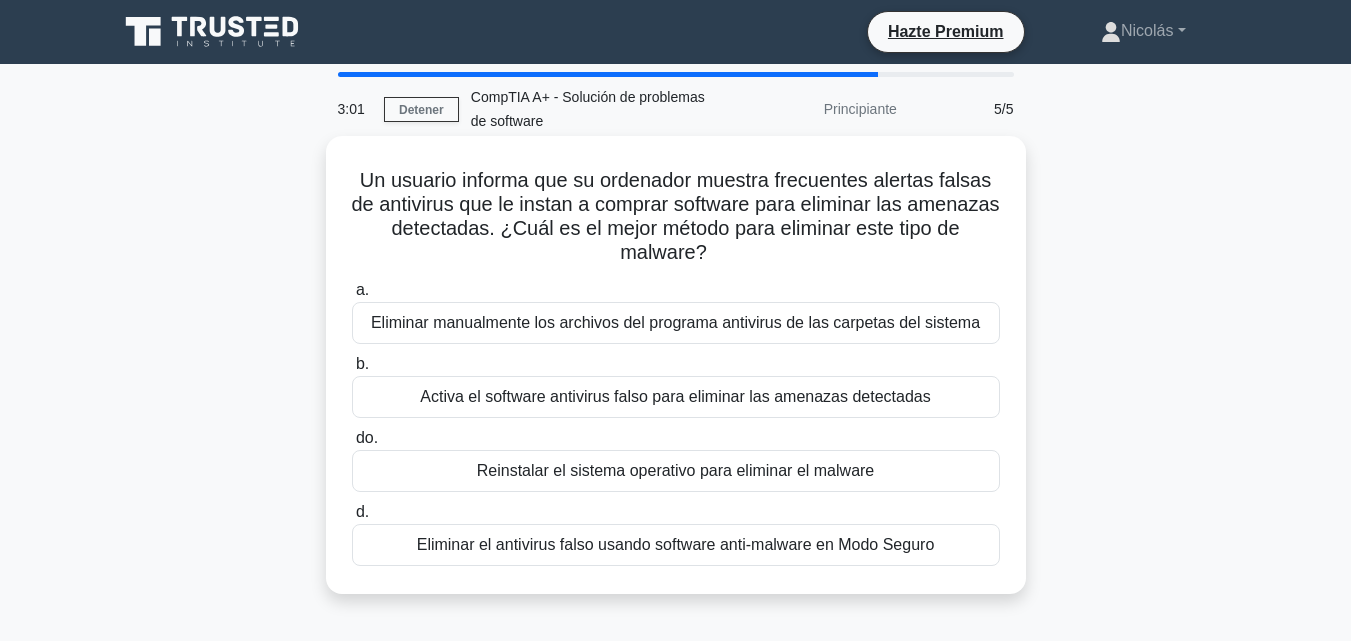 click on "Un usuario informa que su ordenador muestra frecuentes alertas falsas de antivirus que le instan a comprar software para eliminar las amenazas detectadas. ¿Cuál es el mejor método para eliminar este tipo de malware?" at bounding box center [675, 216] 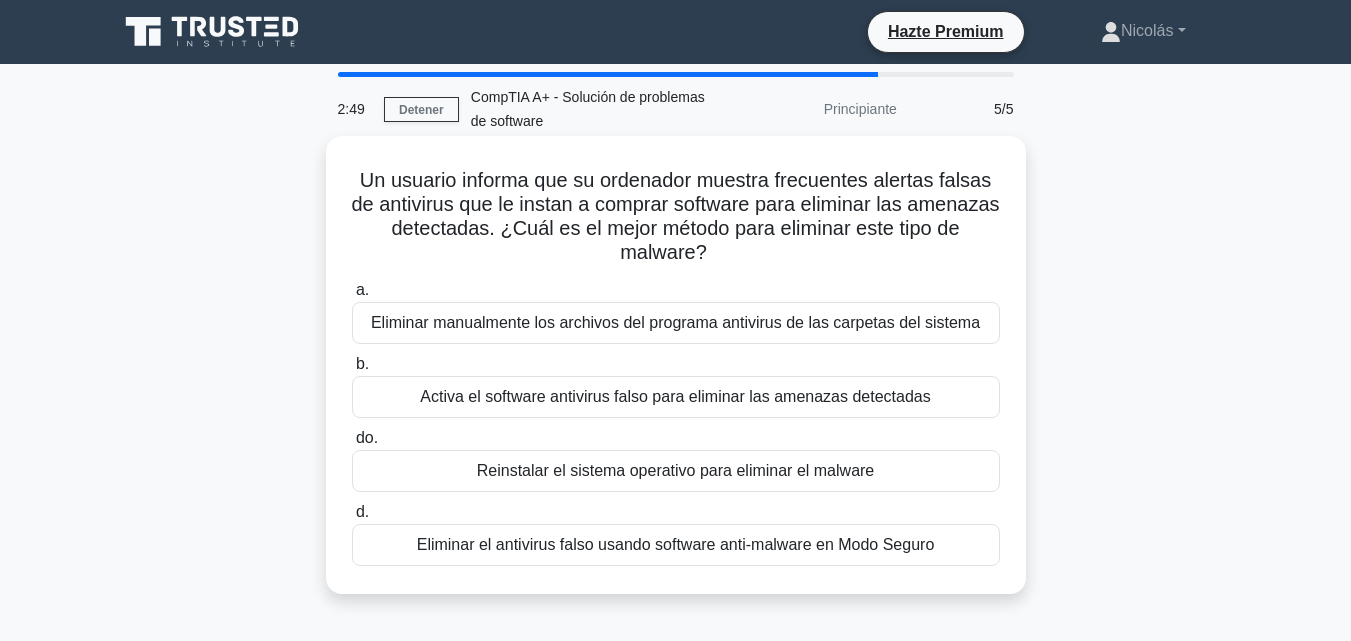 click on "Eliminar el antivirus falso usando software anti-malware en Modo Seguro" at bounding box center (676, 544) 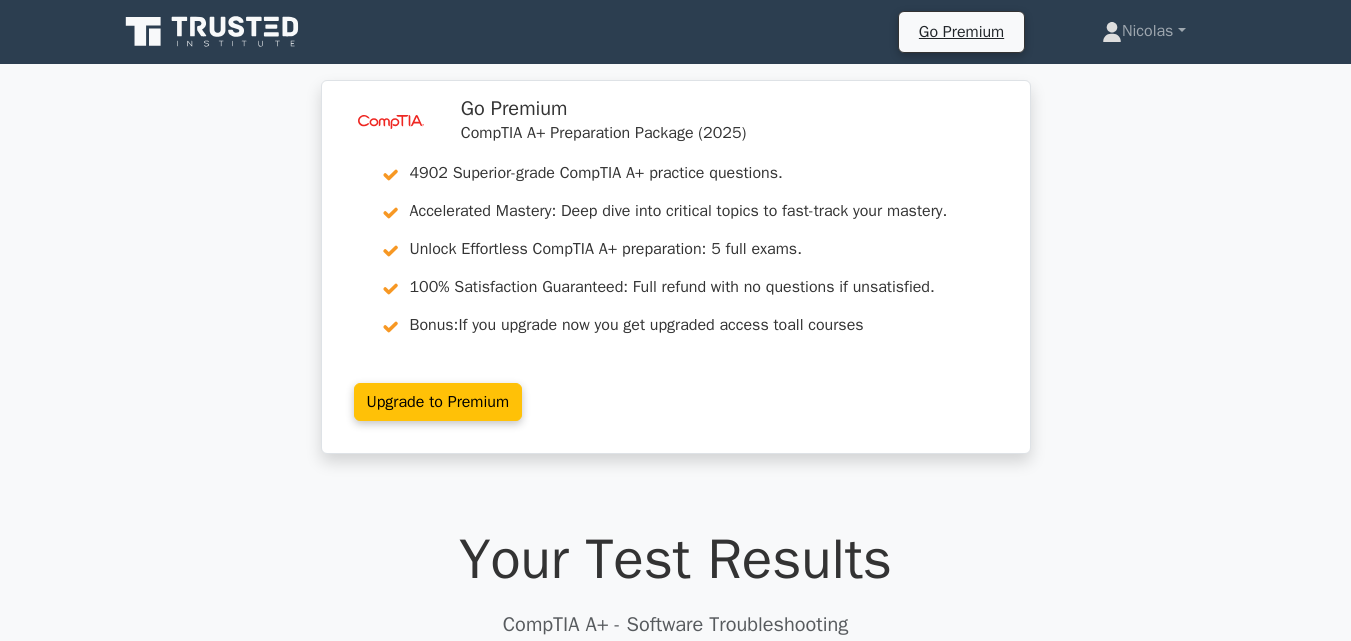 scroll, scrollTop: 474, scrollLeft: 0, axis: vertical 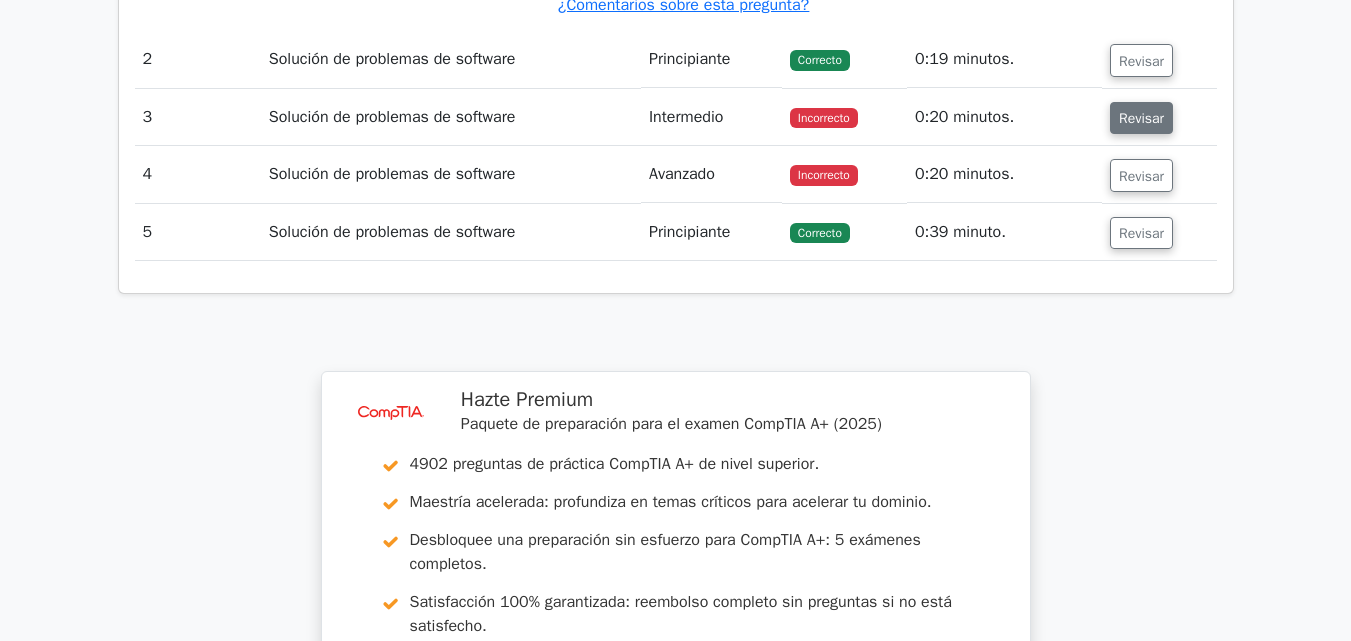 click on "Revisar" at bounding box center [1141, 118] 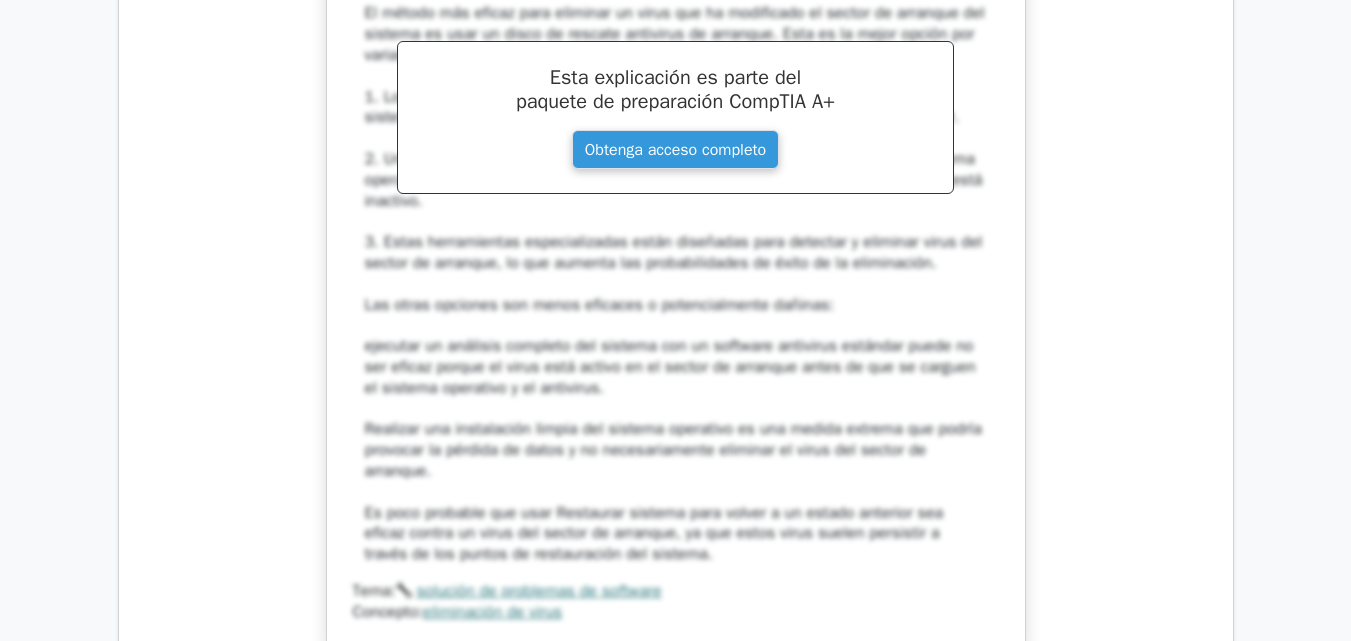scroll, scrollTop: 3700, scrollLeft: 0, axis: vertical 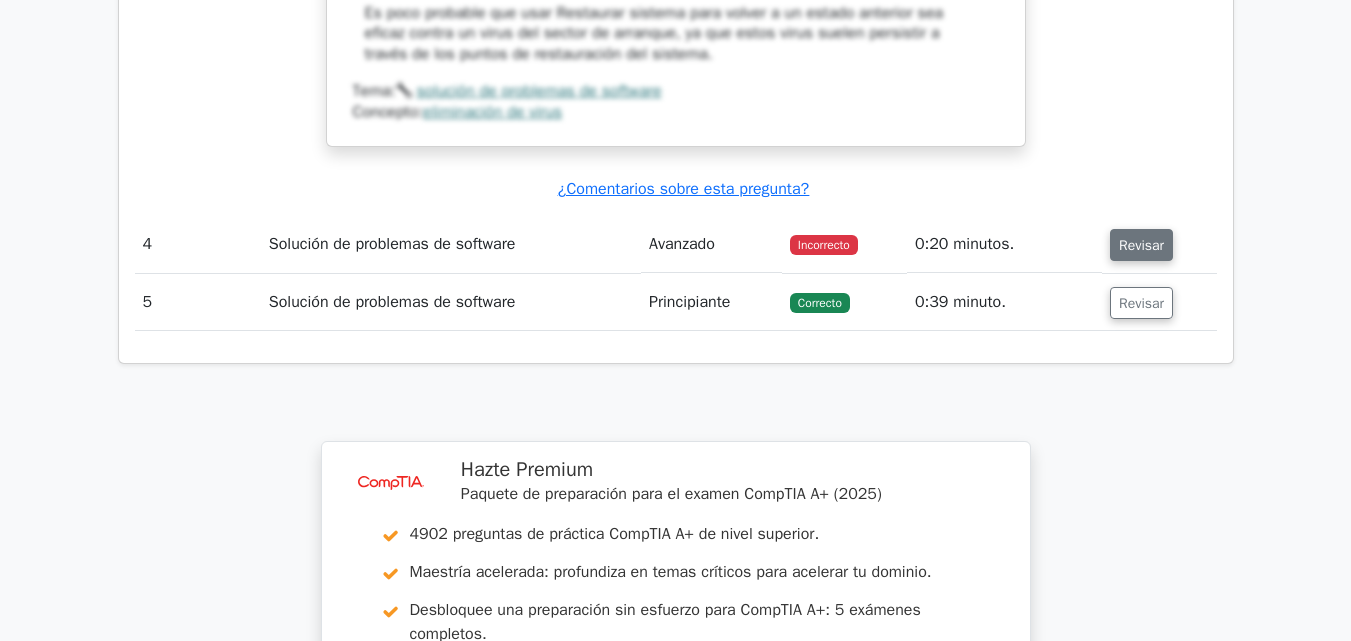 click on "Revisar" at bounding box center [1141, 245] 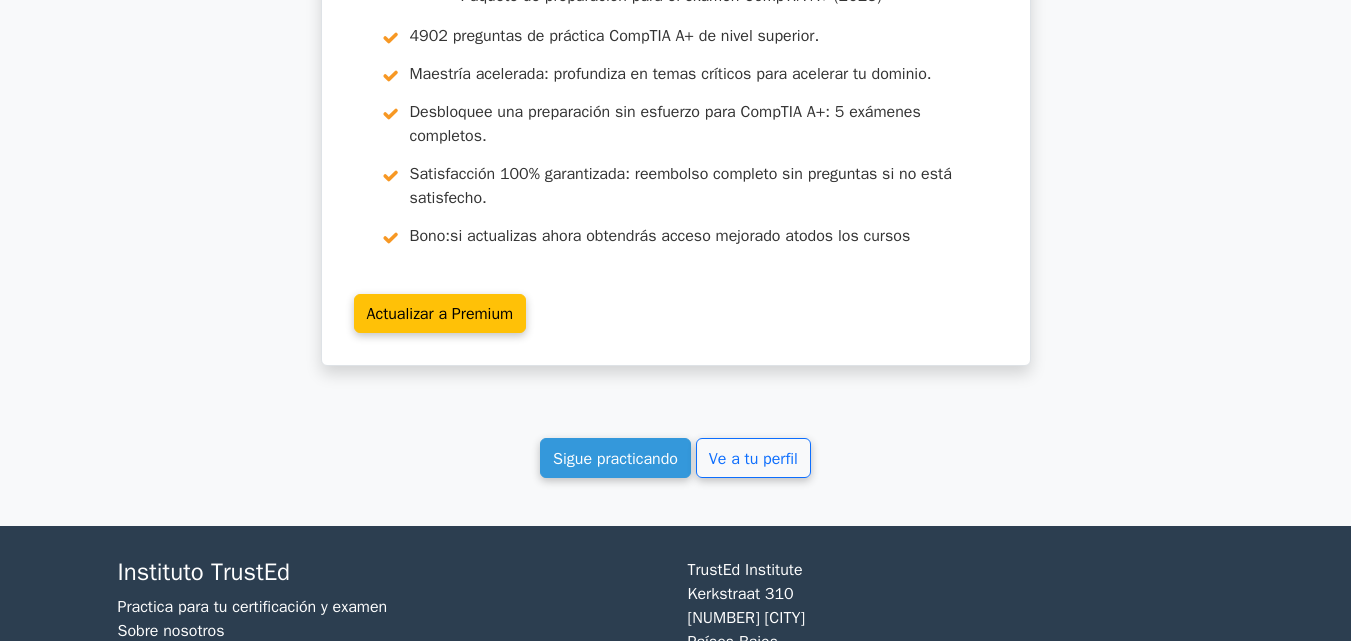 scroll, scrollTop: 5218, scrollLeft: 0, axis: vertical 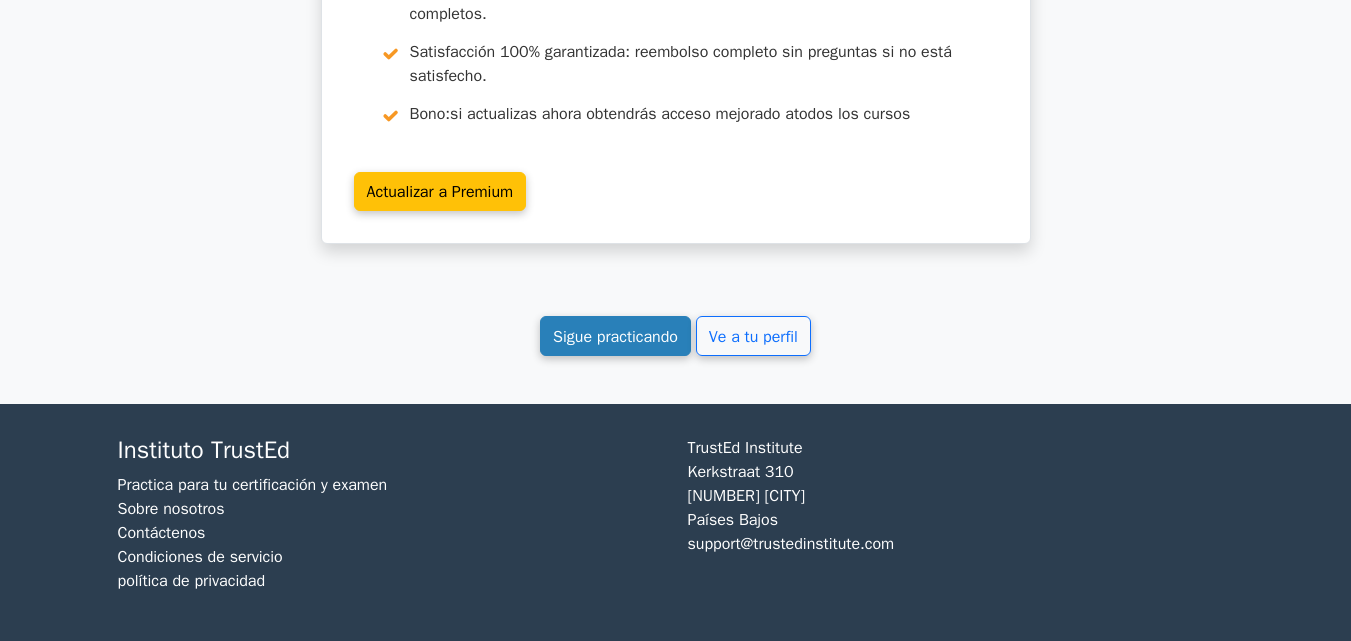 click on "Sigue practicando" at bounding box center (615, 337) 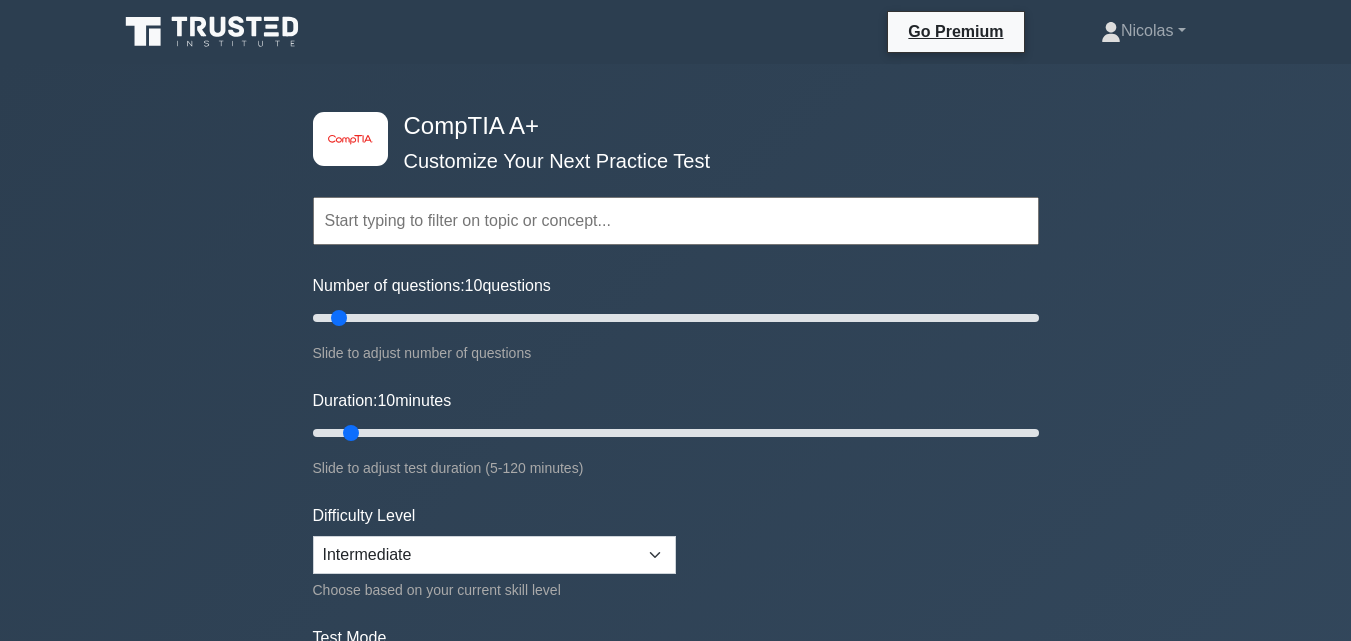 scroll, scrollTop: 0, scrollLeft: 0, axis: both 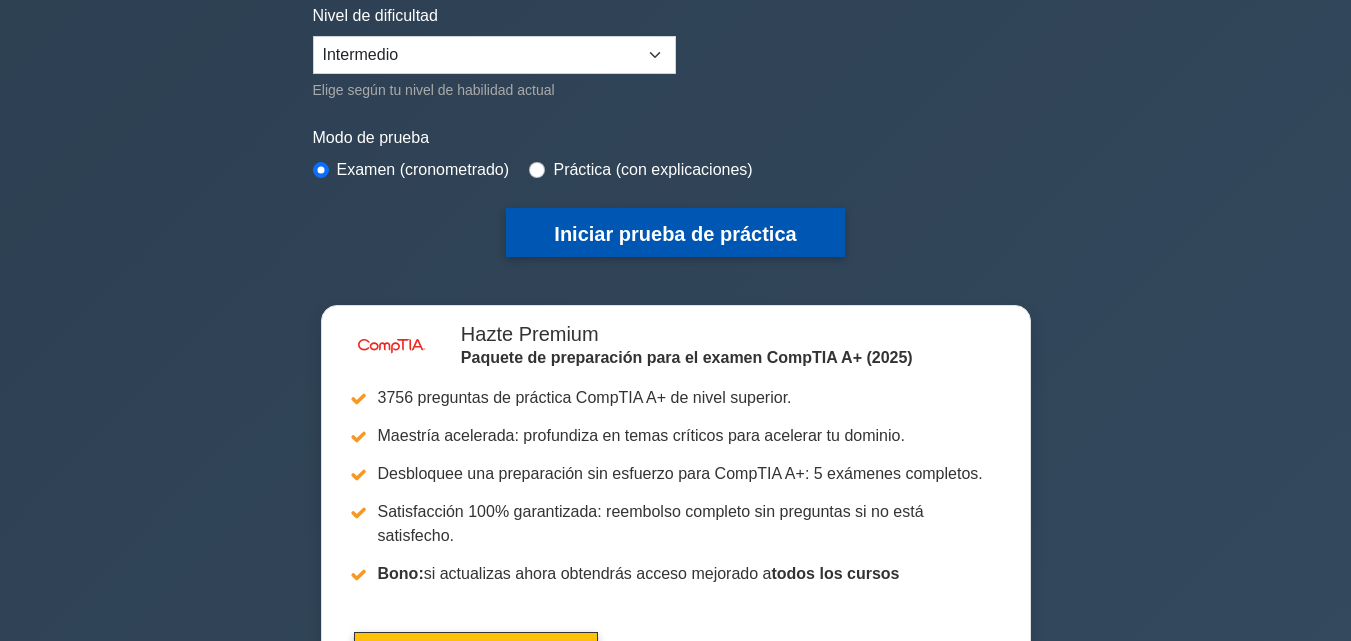 click on "Iniciar prueba de práctica" at bounding box center [675, 232] 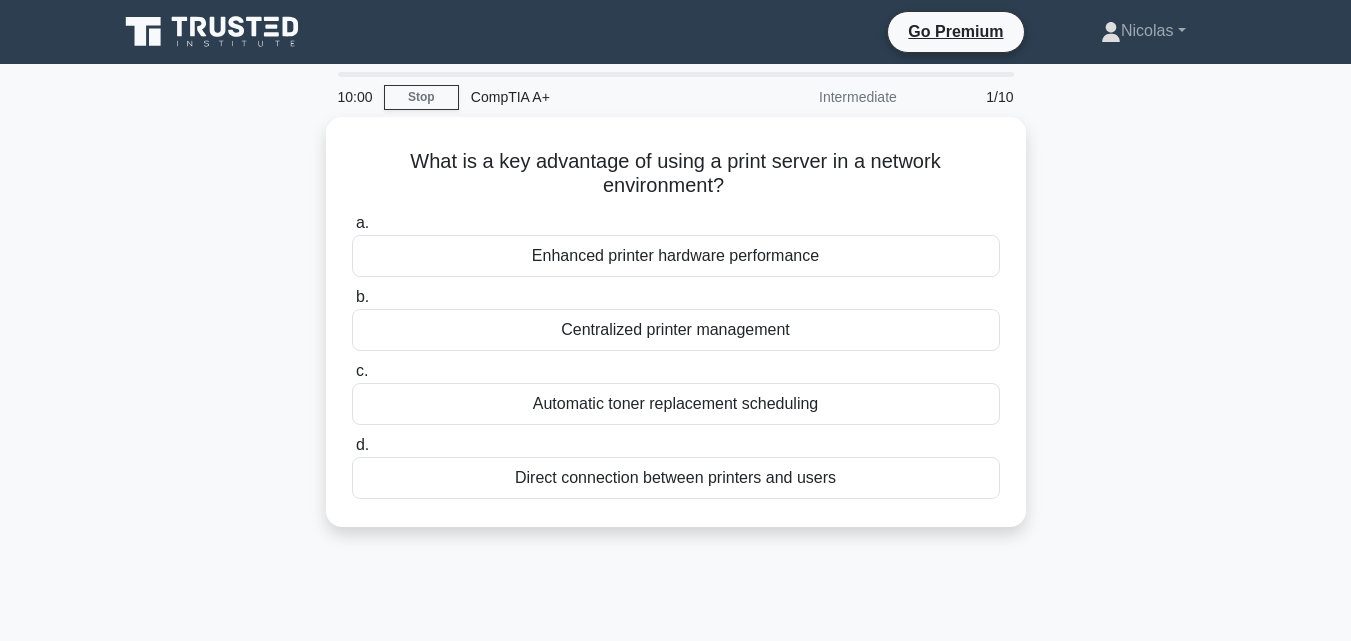 scroll, scrollTop: 0, scrollLeft: 0, axis: both 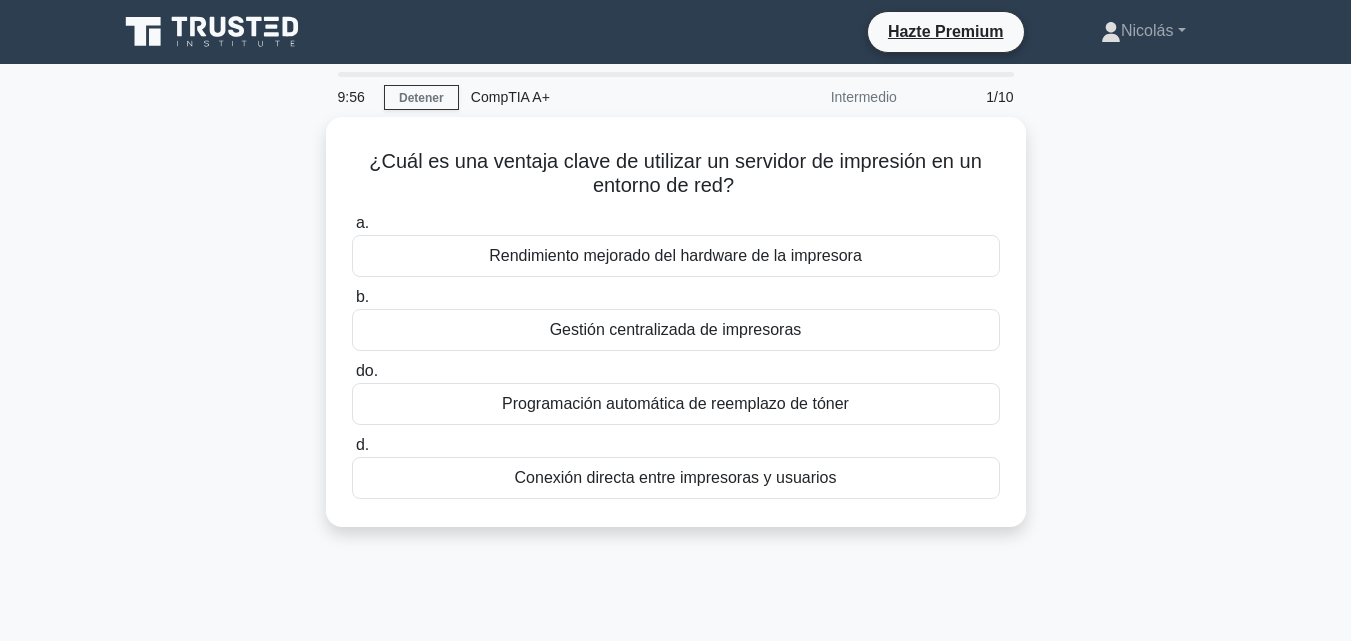 click on "¿Cuál es una ventaja clave de utilizar un servidor de impresión en un entorno de red?
.spinner_0XTQ{transform-origin:center;animation:spinner_y6GP .75s linear infinite}@keyframes spinner_y6GP{100%{transform:rotate(360deg)}}
a.
Rendimiento mejorado del hardware de la impresora
b. do. d." at bounding box center [676, 334] 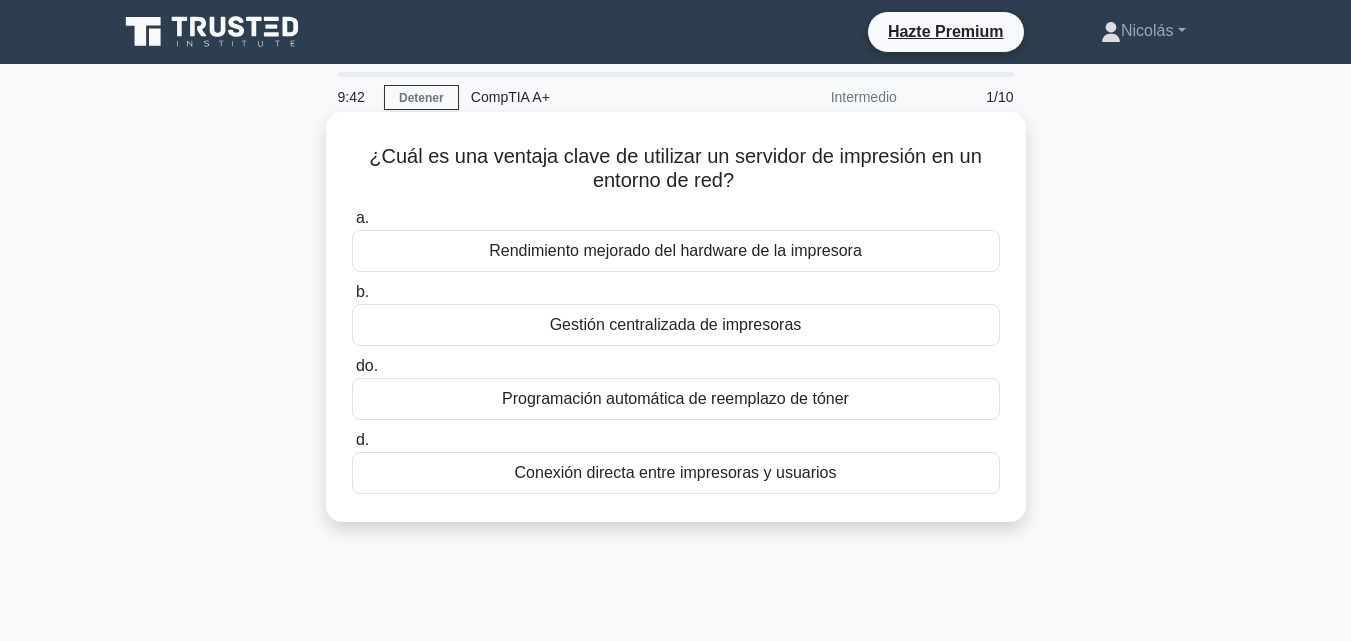 click on "Conexión directa entre impresoras y usuarios" at bounding box center [676, 472] 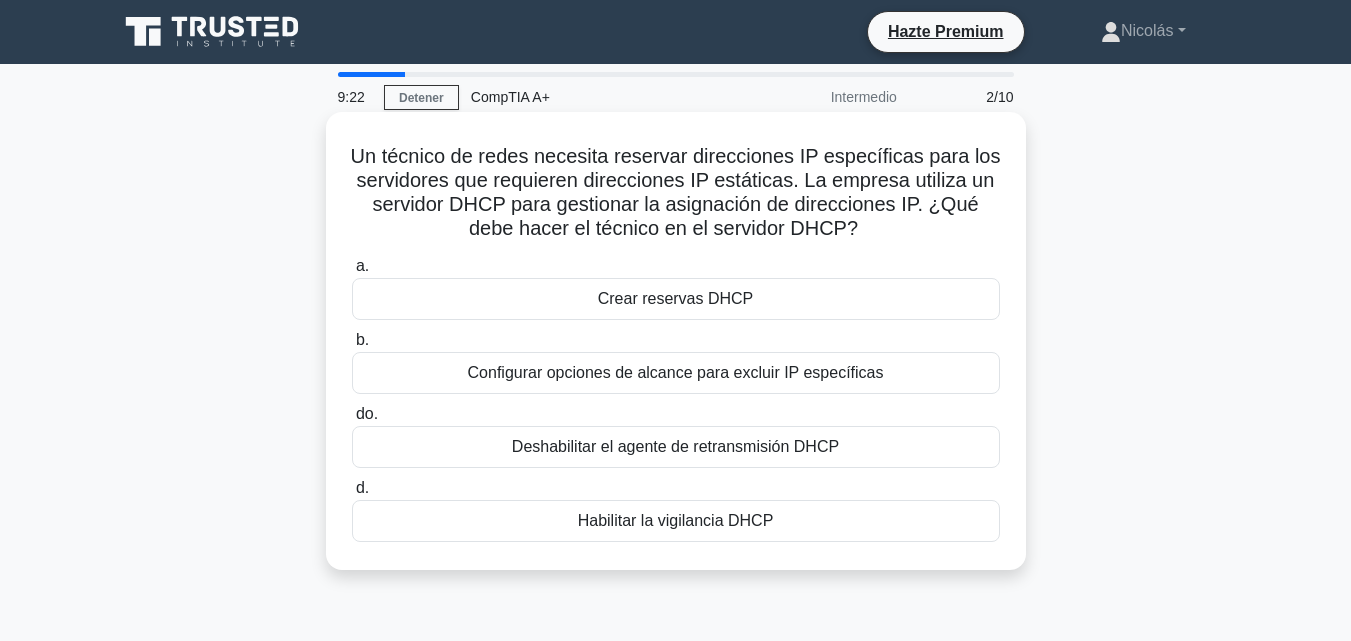click on "Configurar opciones de alcance para excluir IP específicas" at bounding box center [676, 372] 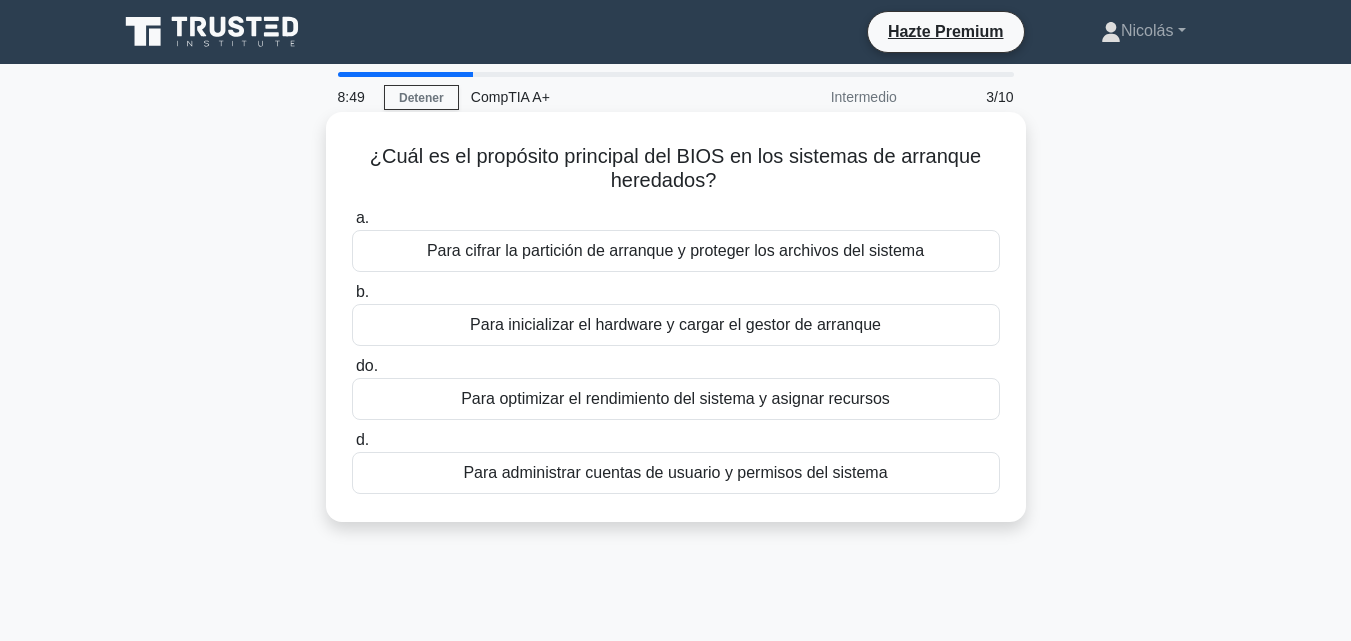 click on "Para inicializar el hardware y cargar el gestor de arranque" at bounding box center [675, 324] 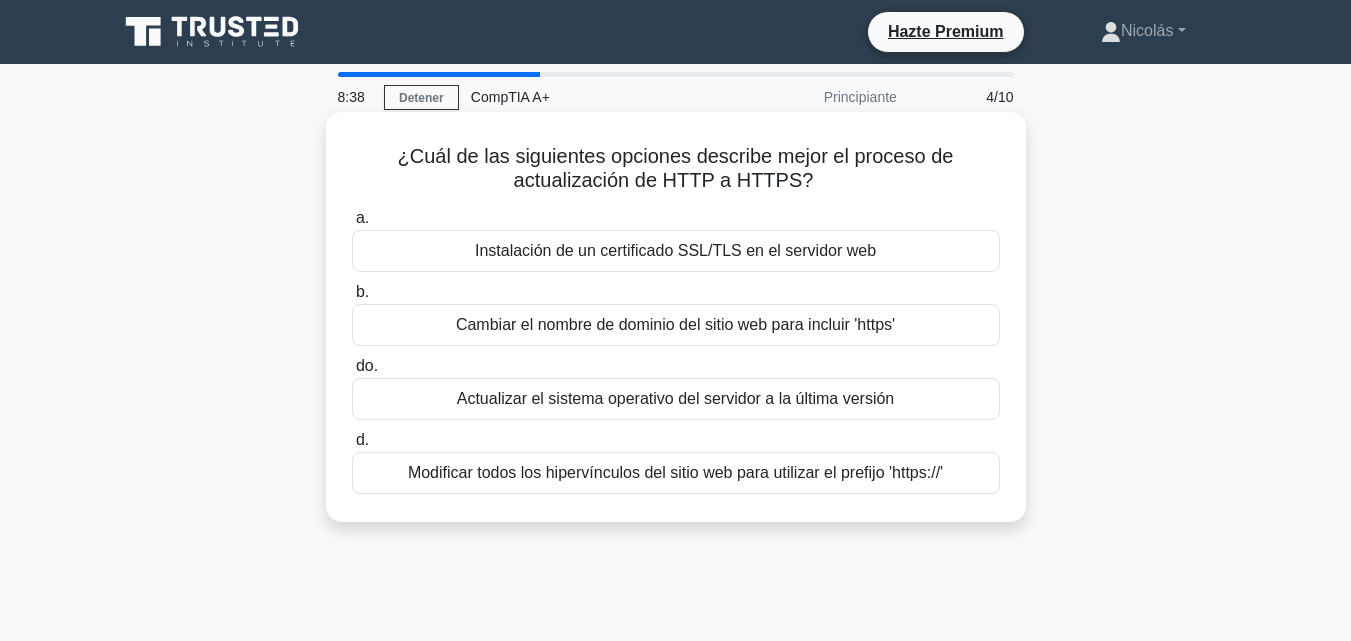 click on "Instalación de un certificado SSL/TLS en el servidor web" at bounding box center (675, 250) 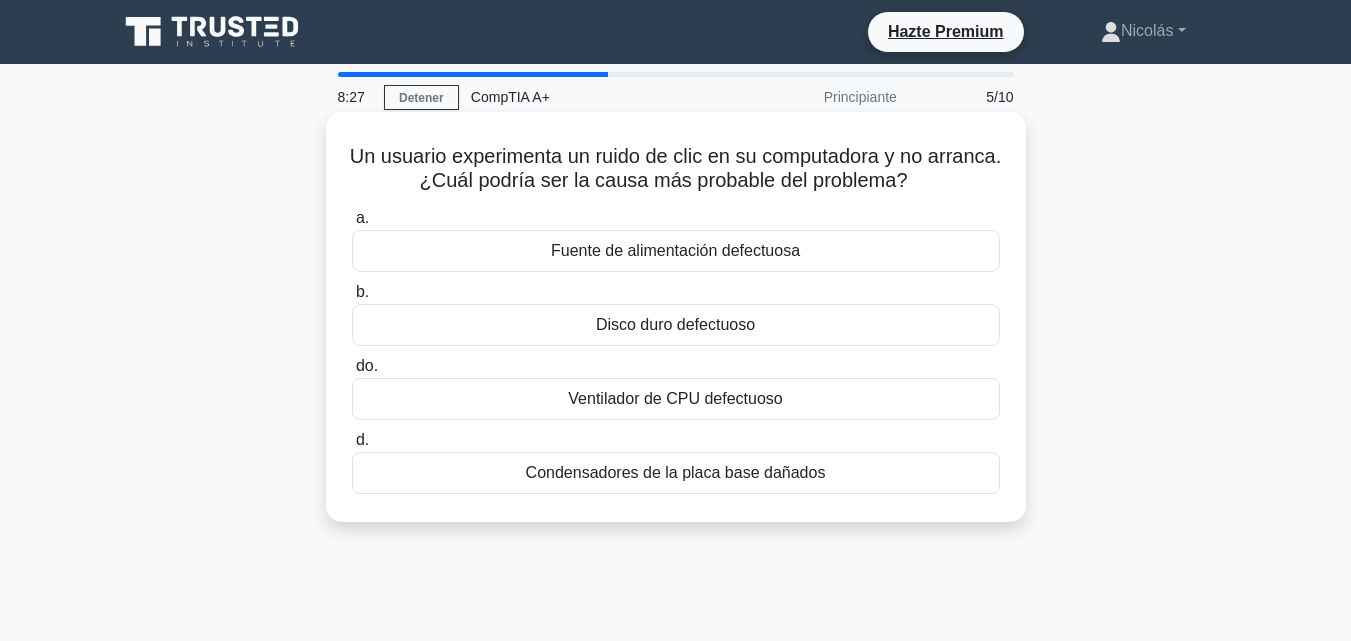 click on "Ventilador de CPU defectuoso" at bounding box center (676, 399) 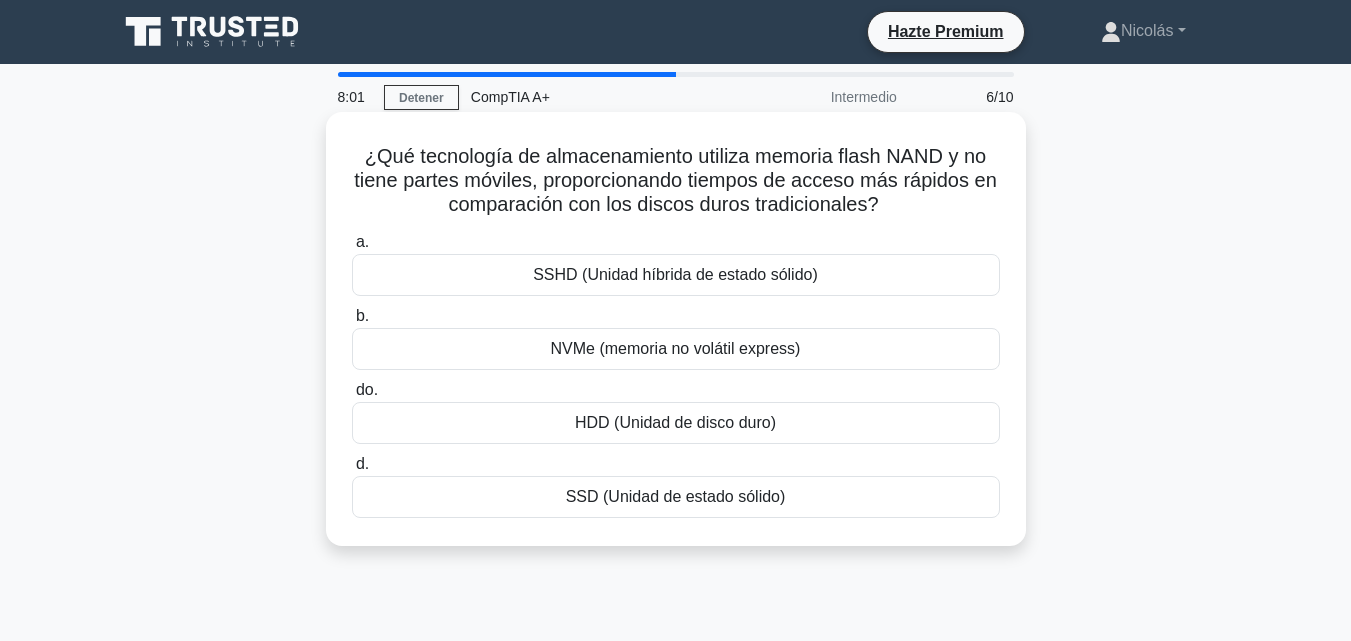 click on "NVMe (memoria no volátil express)" at bounding box center (676, 348) 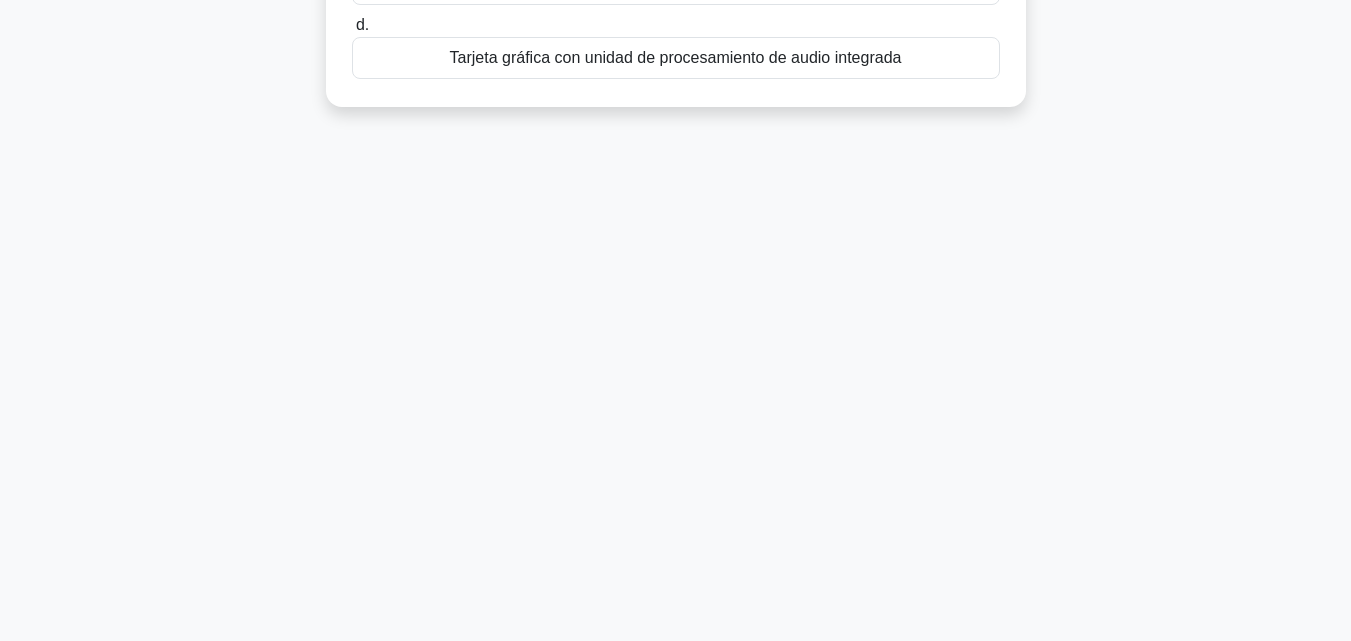 scroll, scrollTop: 0, scrollLeft: 0, axis: both 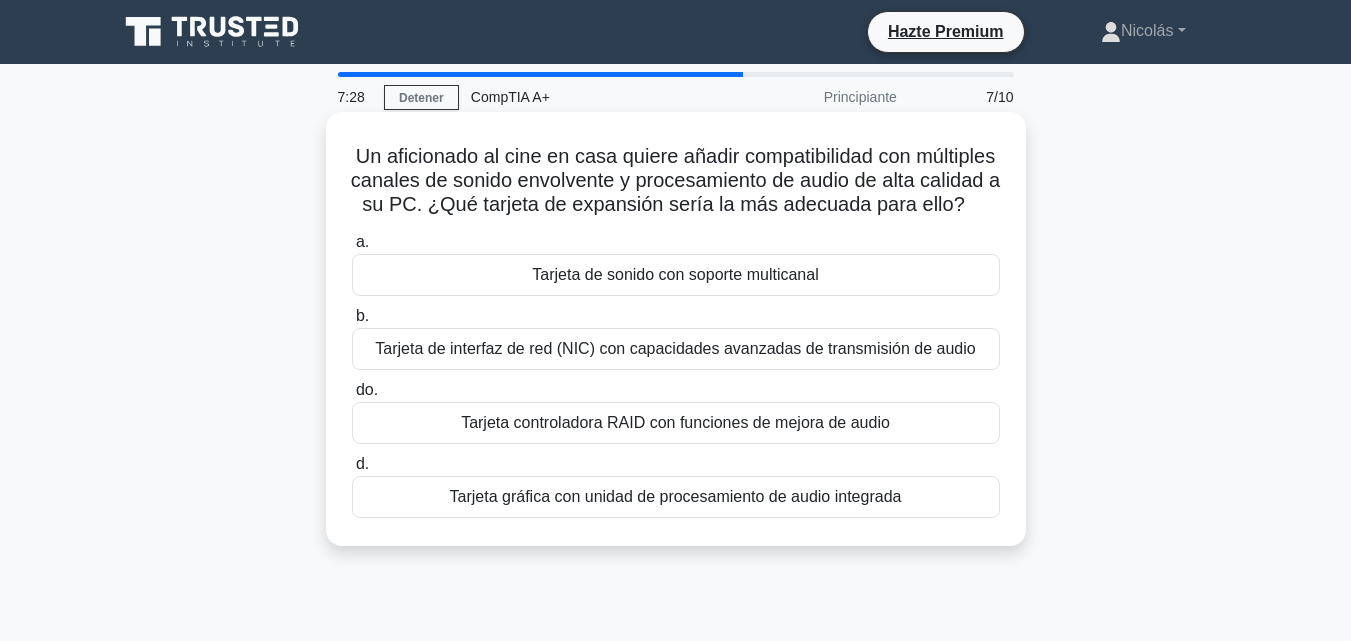 click on "Tarjeta de sonido con soporte multicanal" at bounding box center [675, 274] 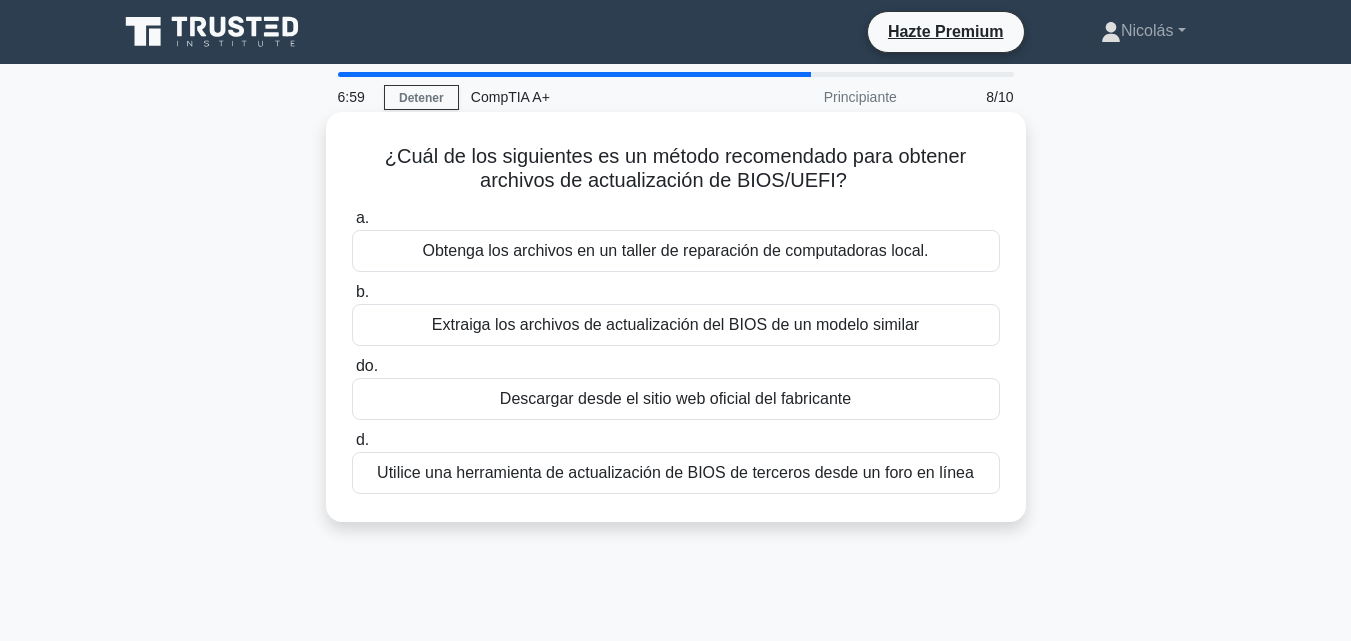 click on "Descargar desde el sitio web oficial del fabricante" at bounding box center [675, 398] 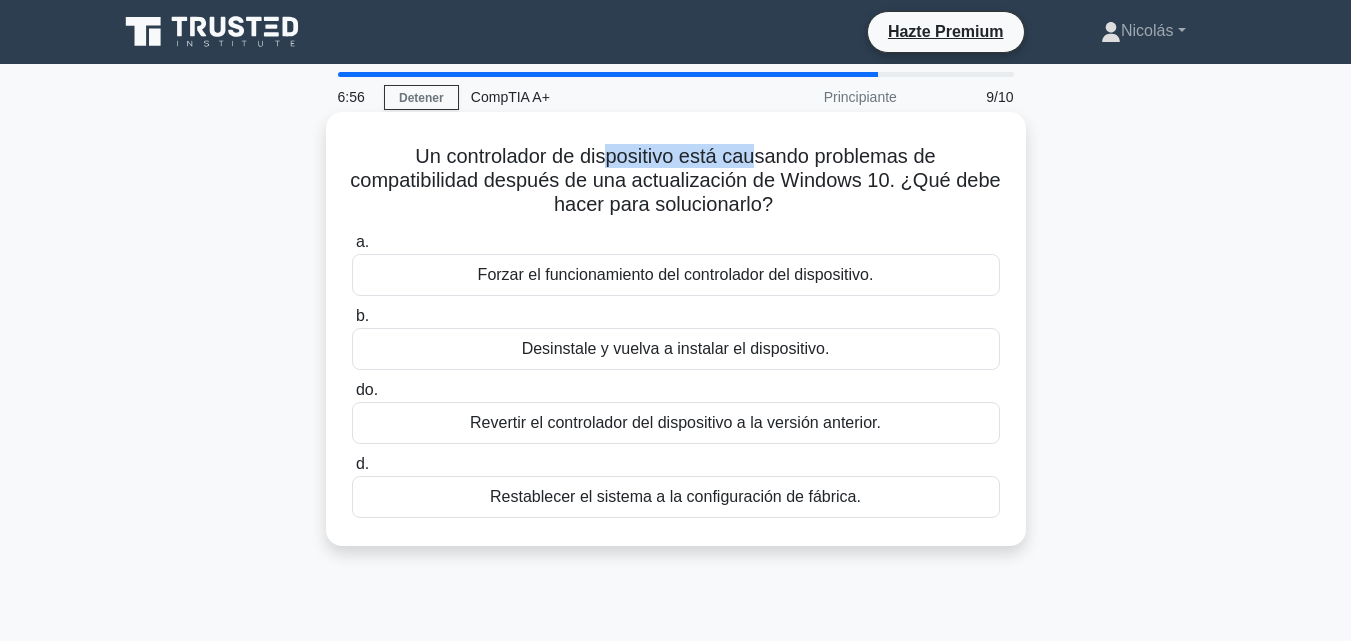drag, startPoint x: 602, startPoint y: 149, endPoint x: 758, endPoint y: 157, distance: 156.20499 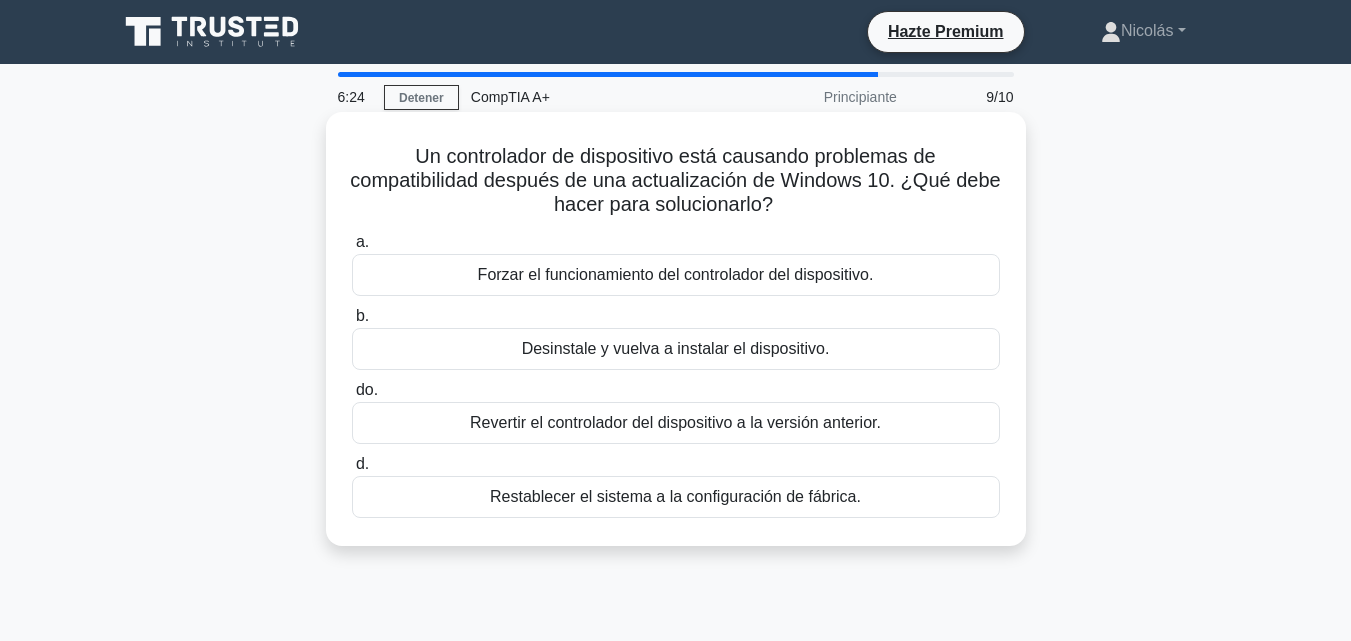 click on "Revertir el controlador del dispositivo a la versión anterior." at bounding box center [675, 422] 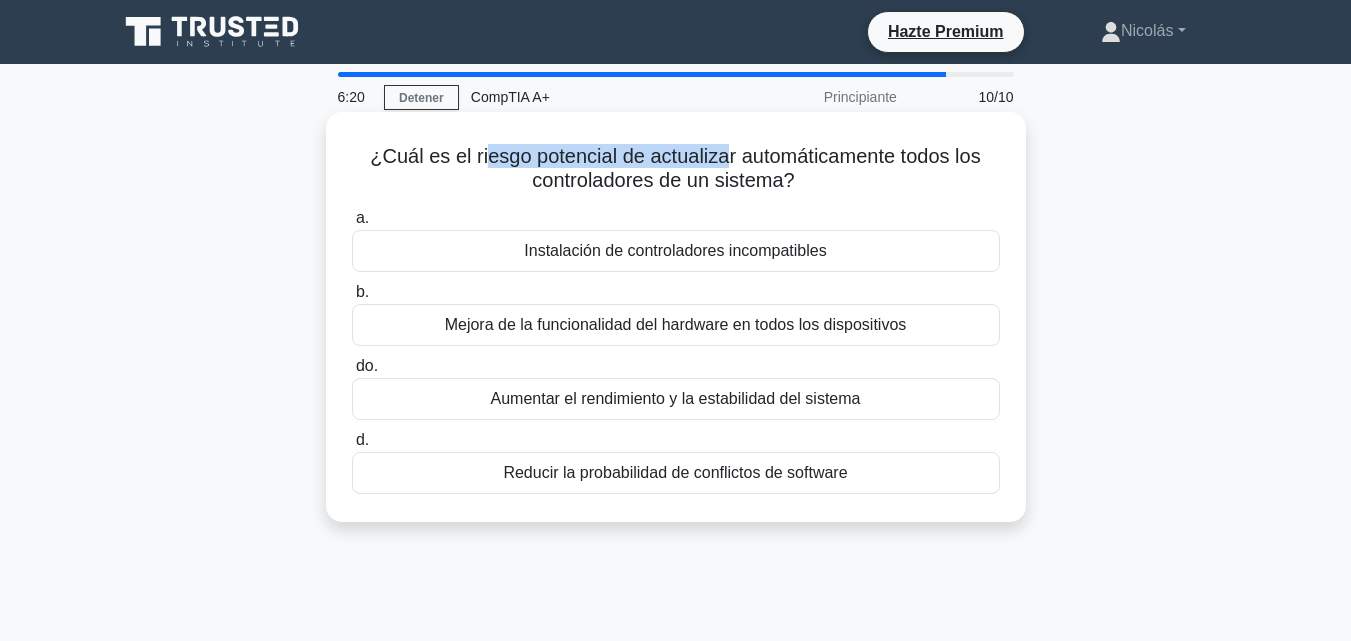 drag, startPoint x: 477, startPoint y: 162, endPoint x: 722, endPoint y: 166, distance: 245.03265 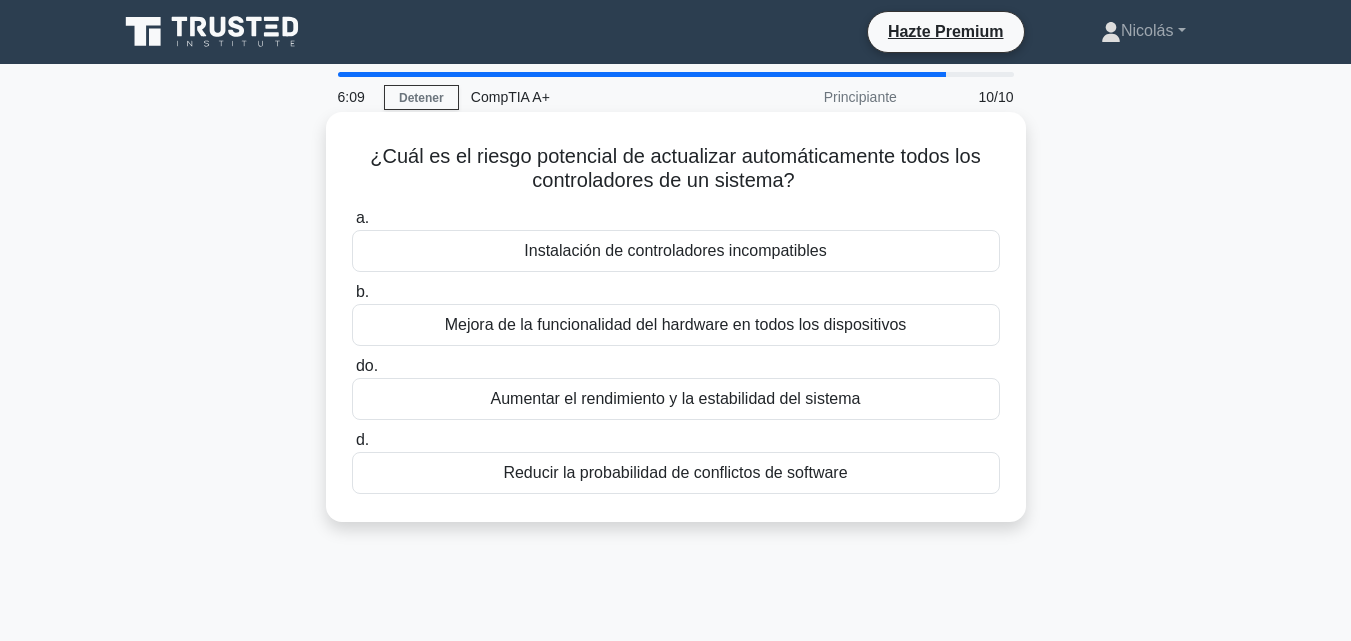 click on "Instalación de controladores incompatibles" at bounding box center [675, 250] 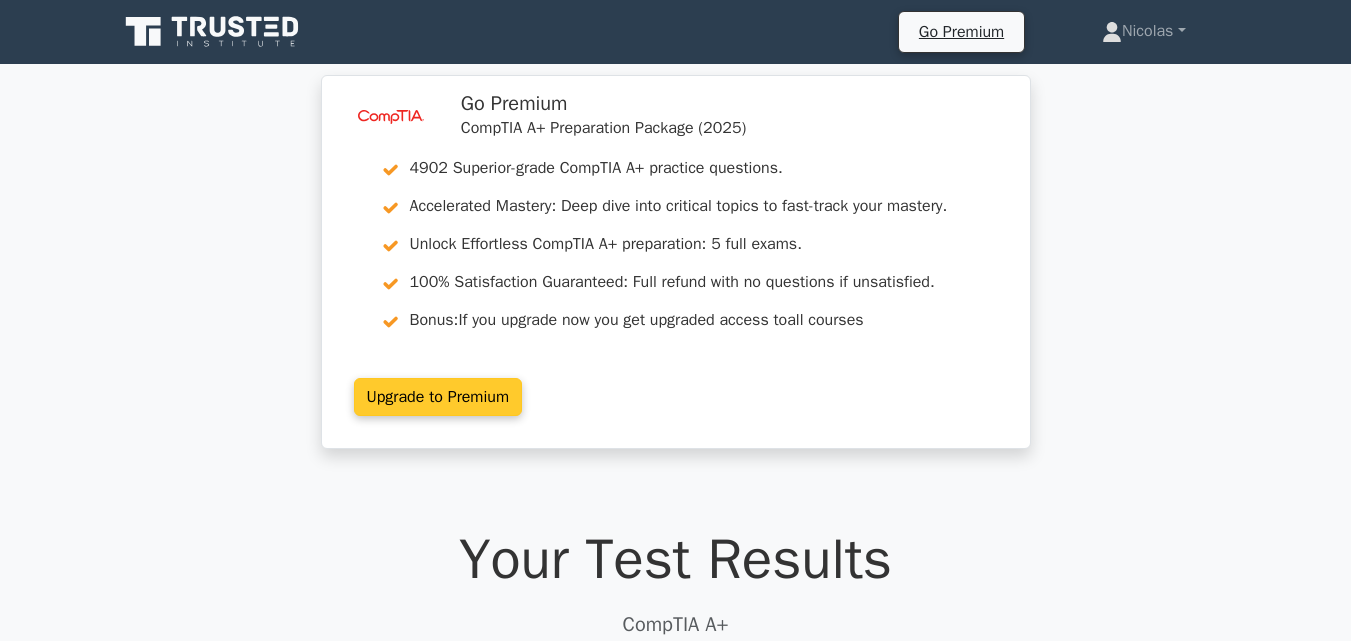 scroll, scrollTop: 0, scrollLeft: 0, axis: both 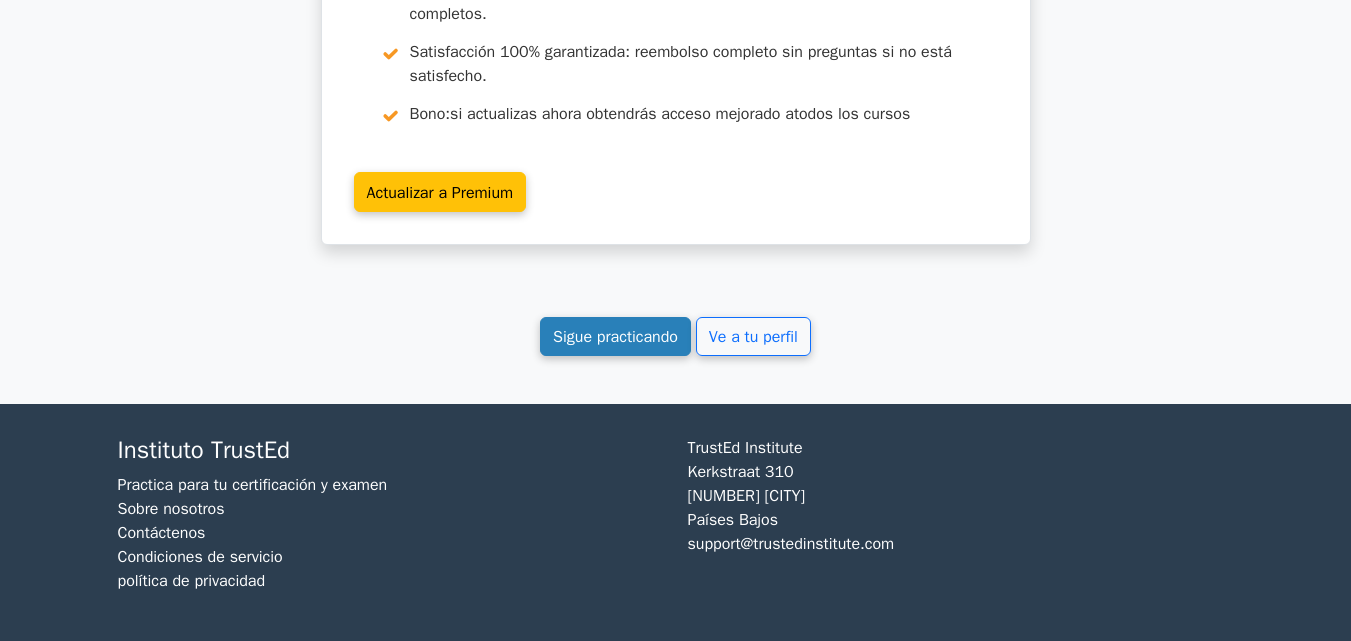 click on "Sigue practicando" at bounding box center (615, 337) 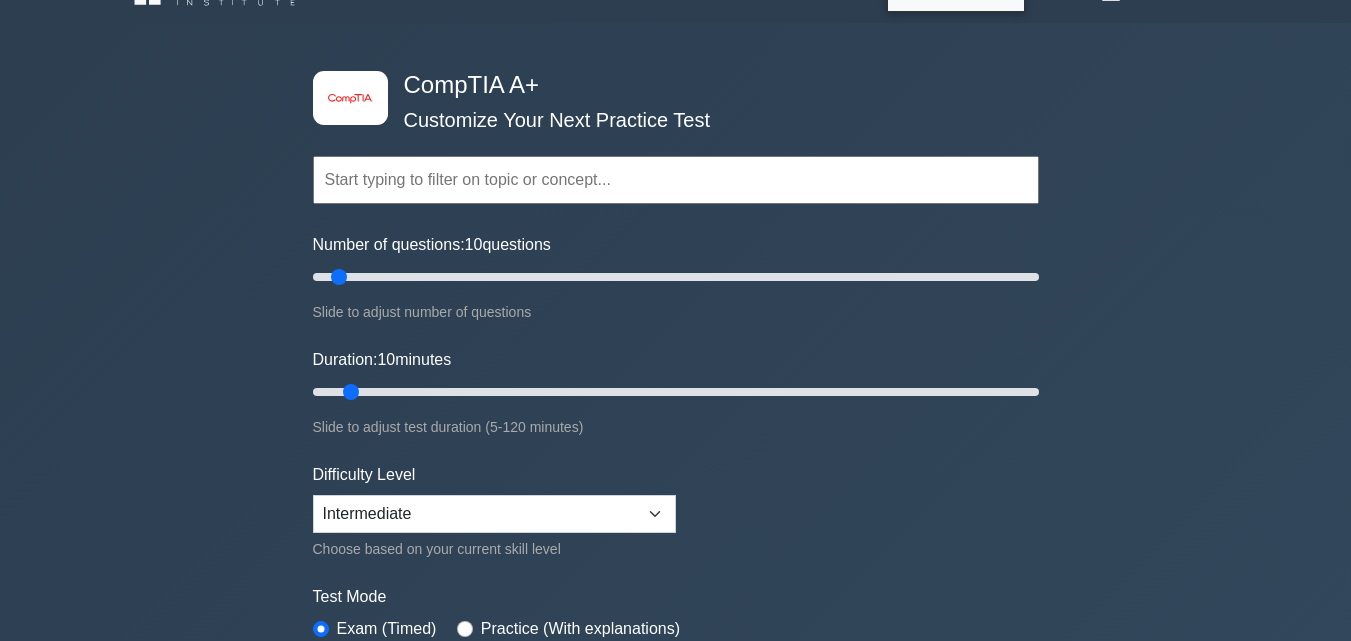 scroll, scrollTop: 0, scrollLeft: 0, axis: both 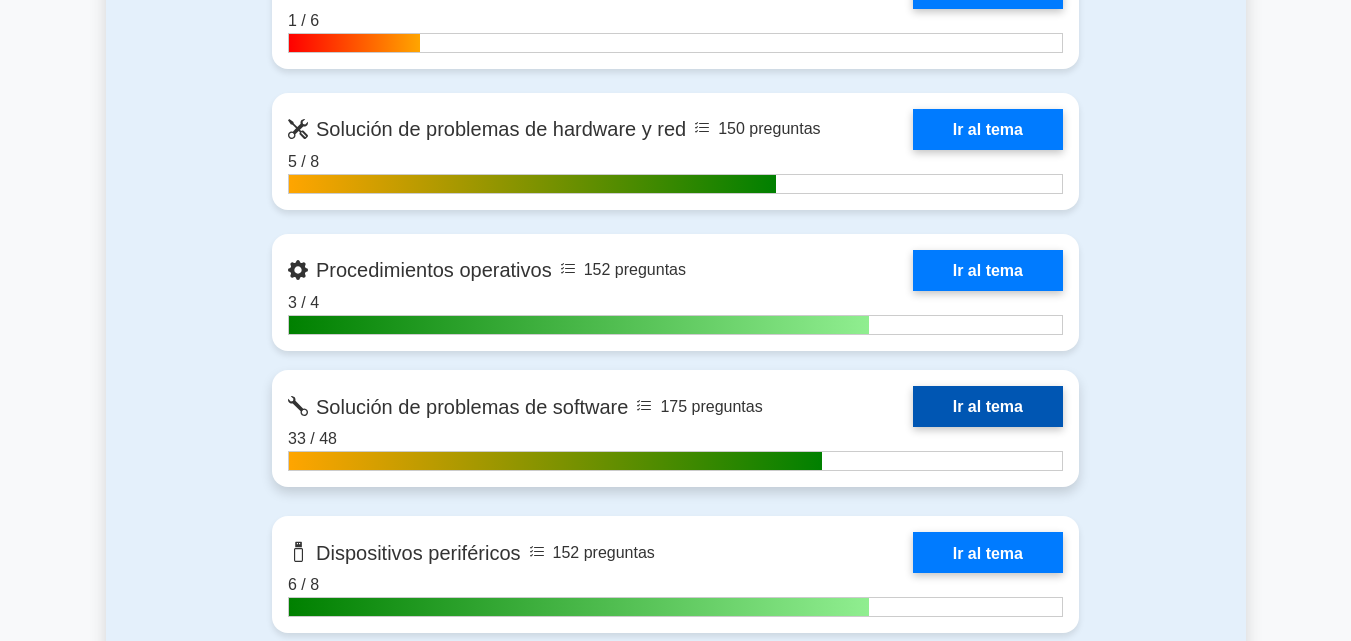 click on "Ir al tema" at bounding box center [988, 406] 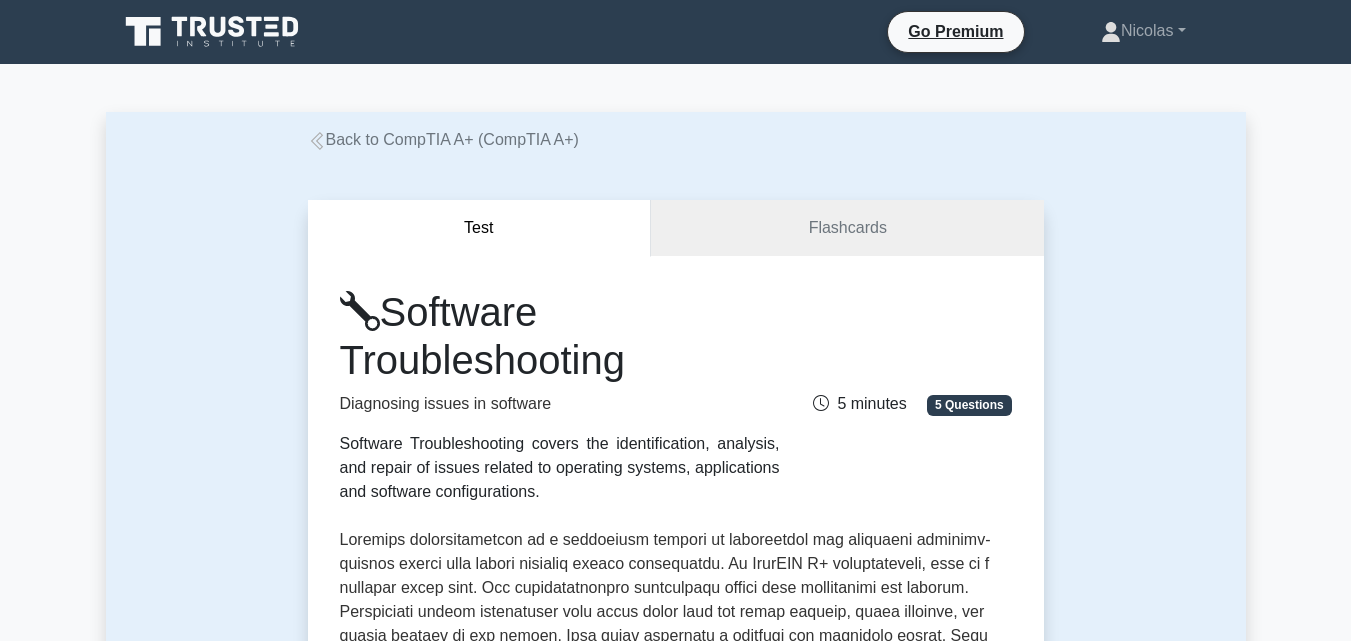 scroll, scrollTop: 0, scrollLeft: 0, axis: both 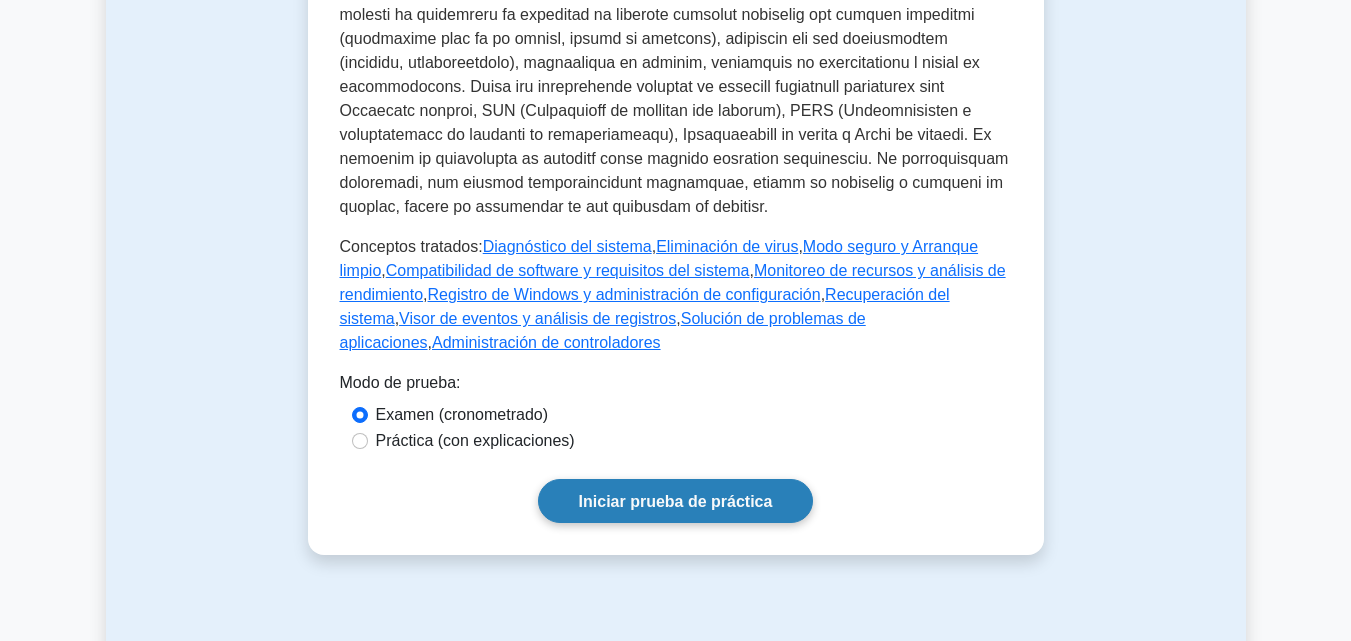 click on "Iniciar prueba de práctica" at bounding box center [676, 501] 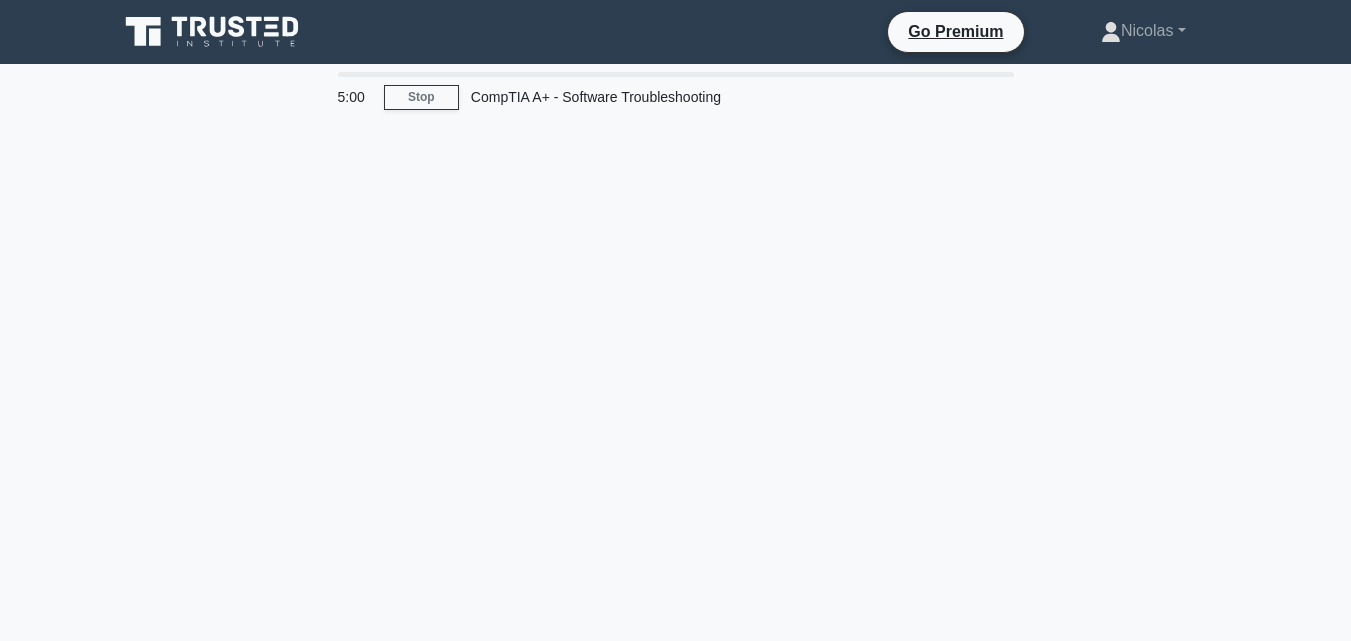 scroll, scrollTop: 0, scrollLeft: 0, axis: both 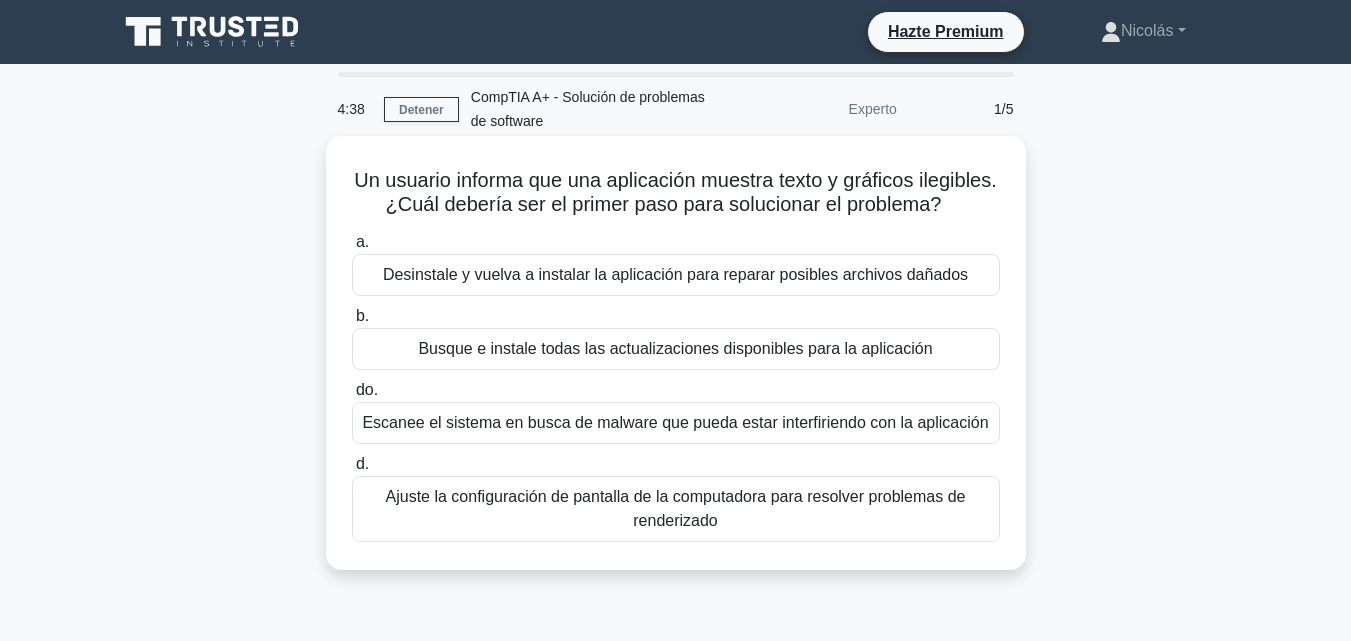 click on "Ajuste la configuración de pantalla de la computadora para resolver problemas de renderizado" at bounding box center [676, 508] 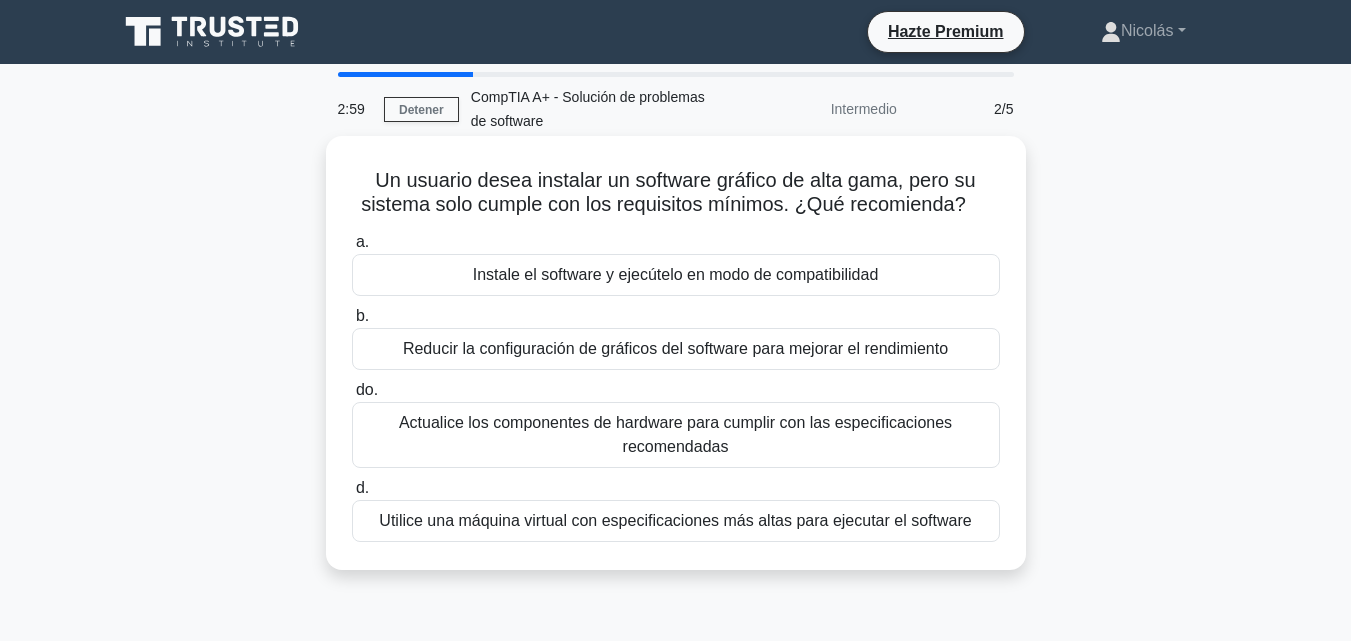 drag, startPoint x: 367, startPoint y: 174, endPoint x: 994, endPoint y: 553, distance: 732.6459 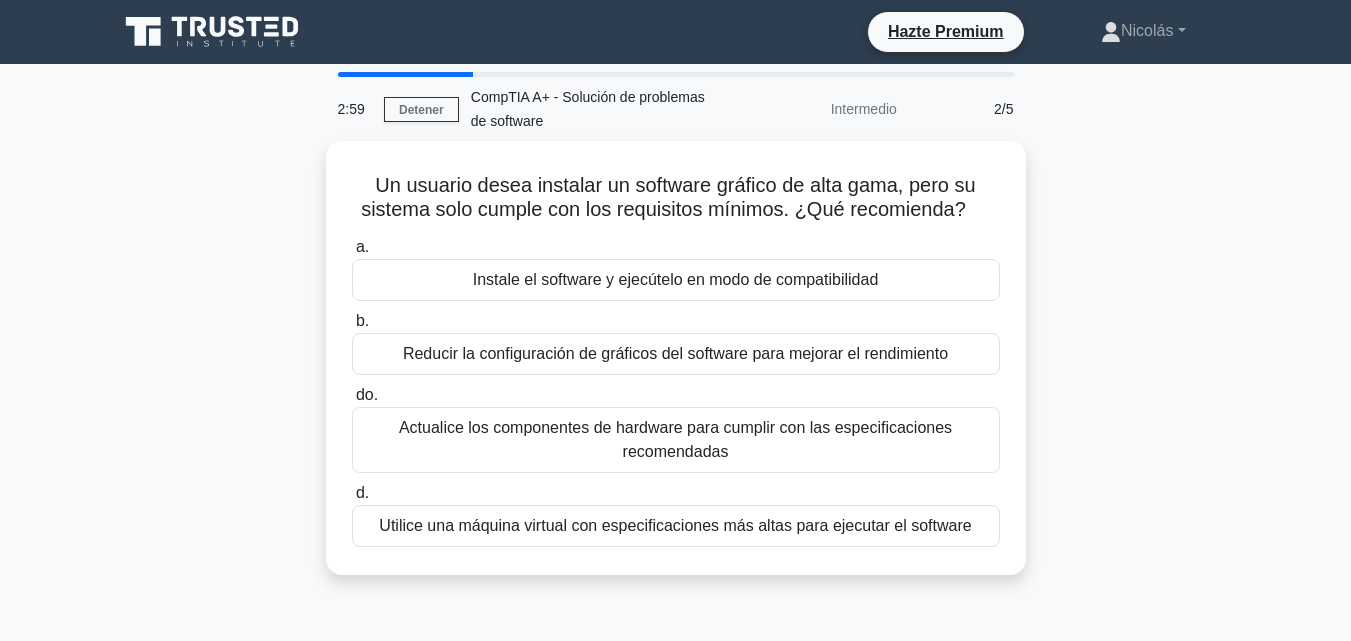 copy on "Un usuario desea instalar un software gráfico de alta gama, pero su sistema solo cumple con los requisitos mínimos. ¿Qué recomienda?
.spinner_0XTQ{transform-origin:center;animation:spinner_y6GP .75s linear infinite}@keyframes spinner_y6GP{100%{transform:rotate(360deg)}}
a.
Instale el software y ejecútelo en modo de compatibilidad
b.
Reducir la configuración de gráficos del software para mejorar el rendimiento
do.
Actualice los componentes de hardware para cumplir con las especificaciones recomendadas
d.
Utilice una máquina virtual con especificaciones más altas para ejecutar el software" 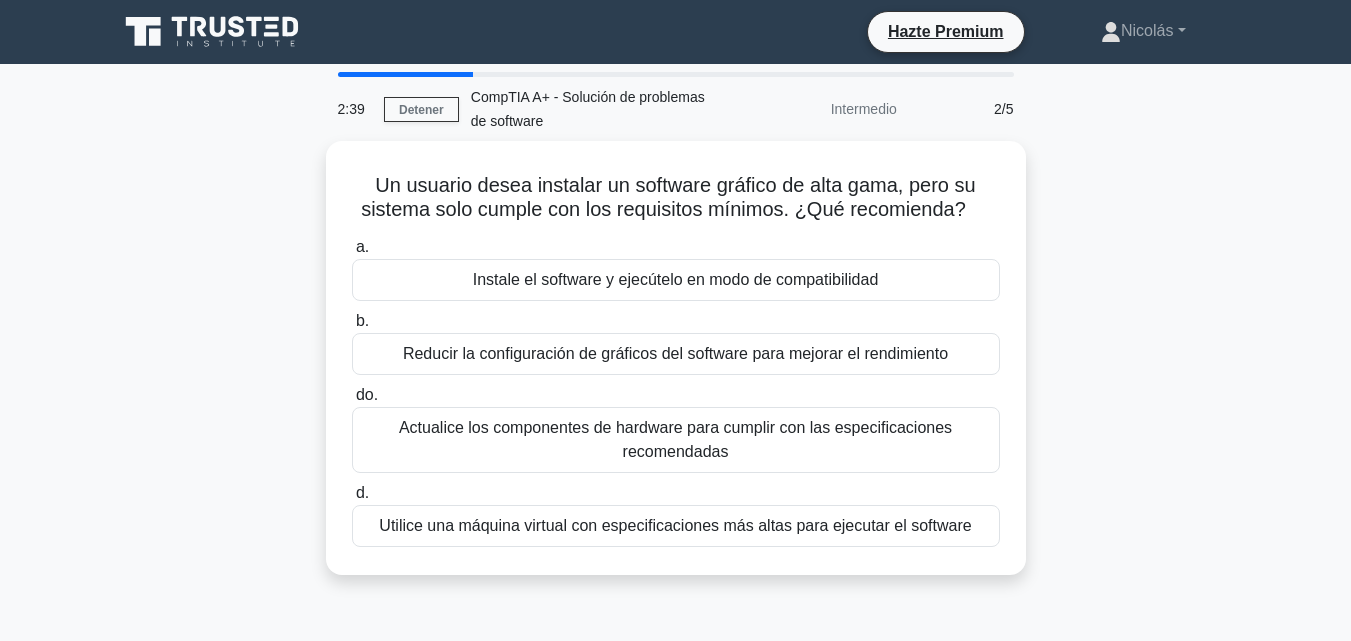 click on "Un usuario desea instalar un software gráfico de alta gama, pero su sistema solo cumple con los requisitos mínimos. ¿Qué recomienda?
.spinner_0XTQ{transform-origin:center;animation:spinner_y6GP .75s linear infinite}@keyframes spinner_y6GP{100%{transform:rotate(360deg)}}
a.
Instale el software y ejecútelo en modo de compatibilidad
b. do." at bounding box center [676, 370] 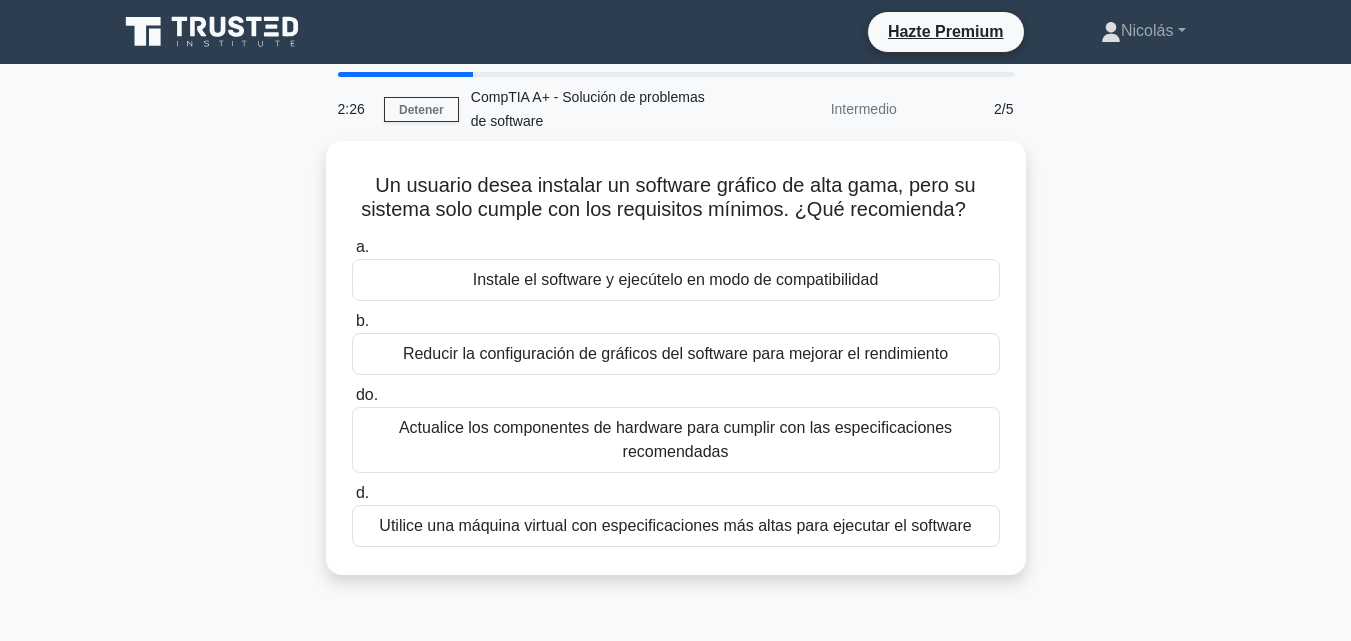 drag, startPoint x: 808, startPoint y: 349, endPoint x: 1059, endPoint y: 298, distance: 256.12888 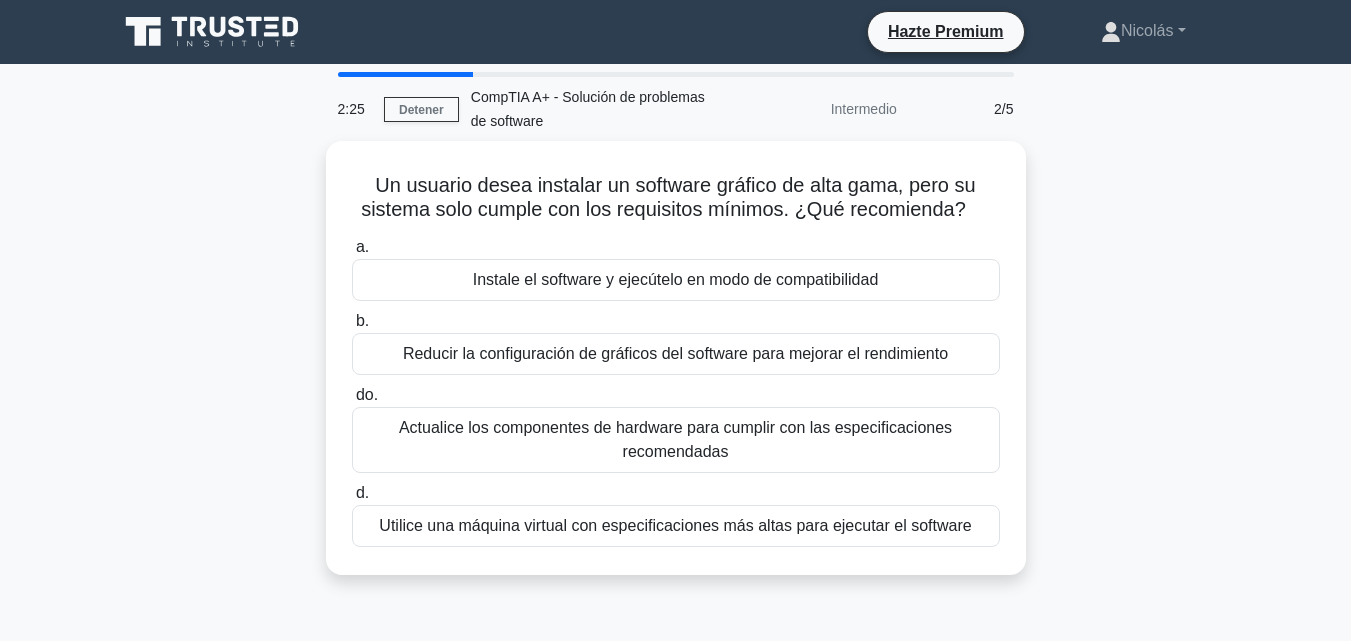 click on "Un usuario desea instalar un software gráfico de alta gama, pero su sistema solo cumple con los requisitos mínimos. ¿Qué recomienda?
.spinner_0XTQ{transform-origin:center;animation:spinner_y6GP .75s linear infinite}@keyframes spinner_y6GP{100%{transform:rotate(360deg)}}
a.
Instale el software y ejecútelo en modo de compatibilidad
b. do." at bounding box center [676, 370] 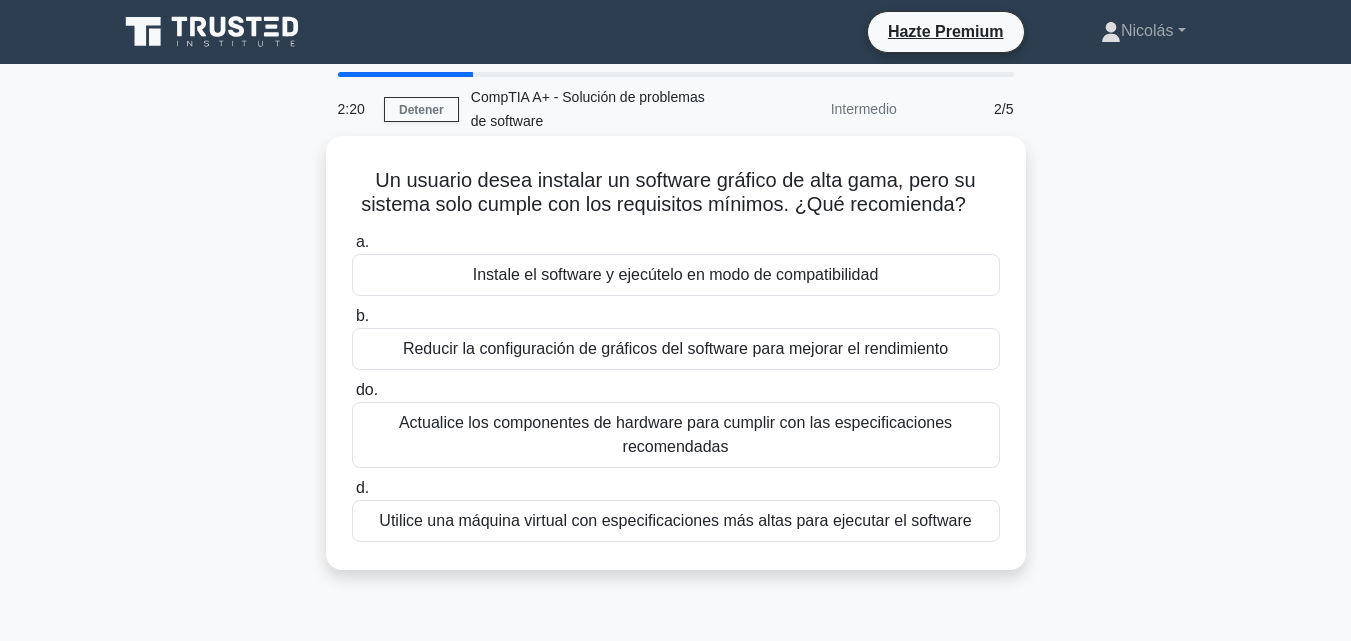 click on "Actualice los componentes de hardware para cumplir con las especificaciones recomendadas" at bounding box center [675, 434] 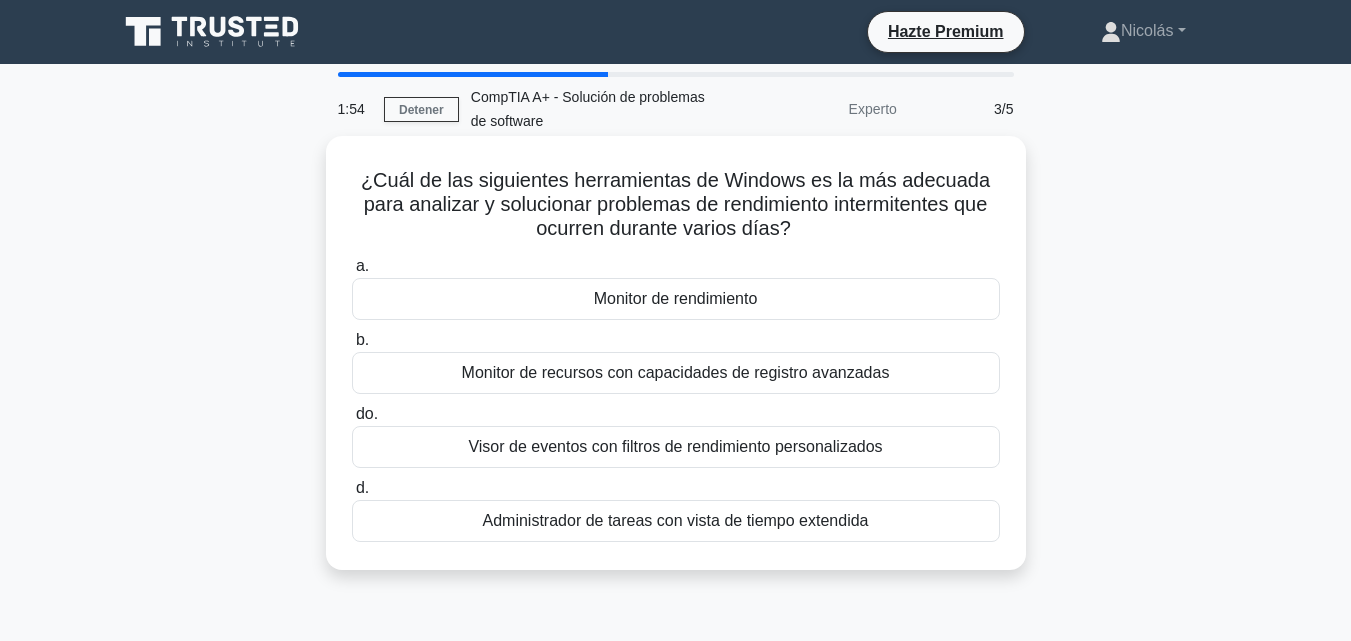click on "Visor de eventos con filtros de rendimiento personalizados" at bounding box center (675, 446) 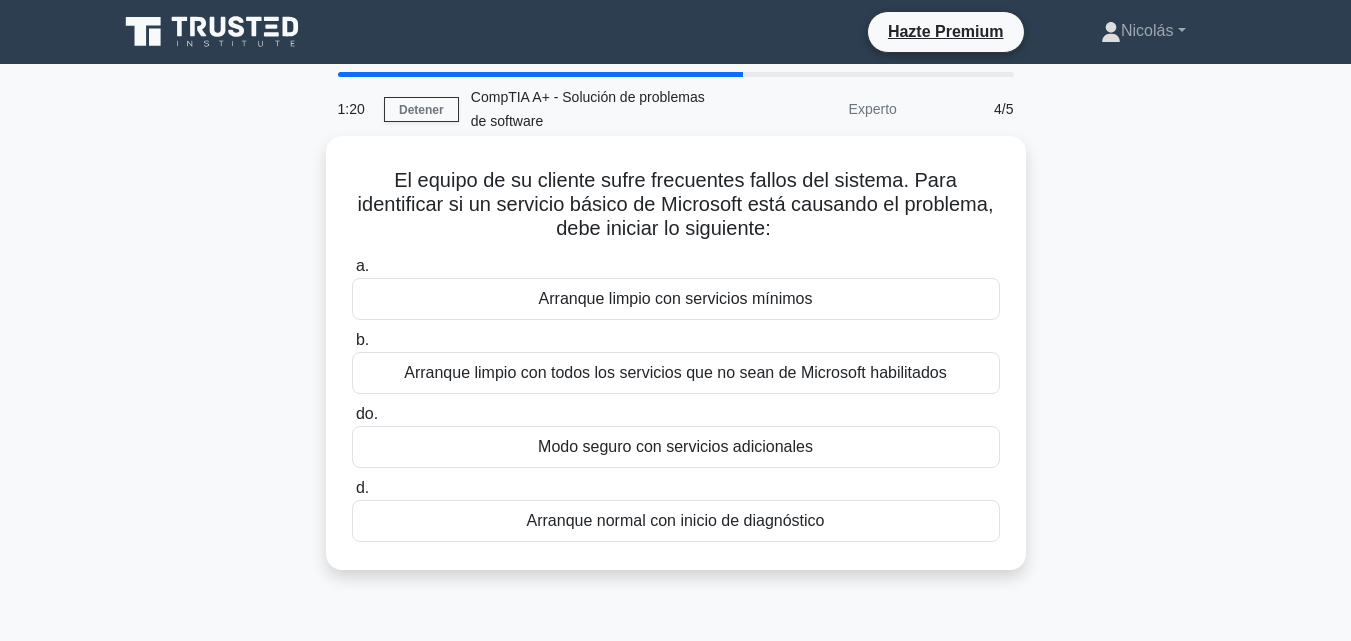 click on "Arranque normal con inicio de diagnóstico" at bounding box center [676, 520] 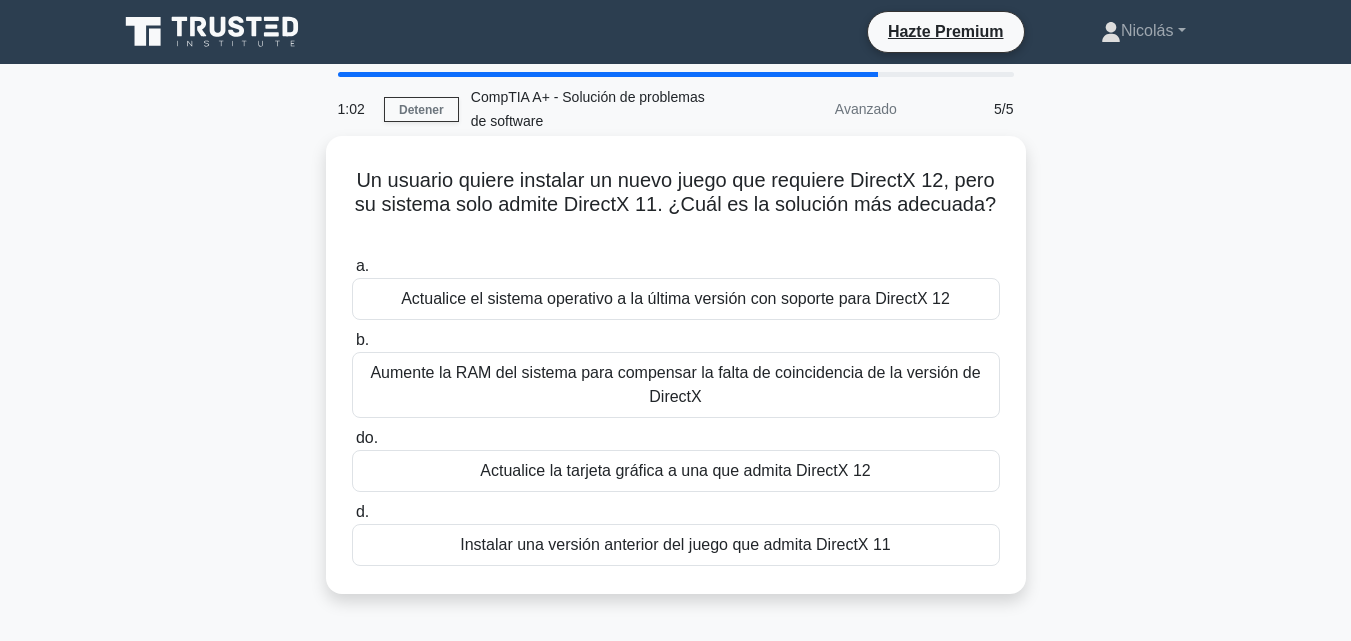 click on "Actualice el sistema operativo a la última versión con soporte para DirectX 12" at bounding box center [675, 298] 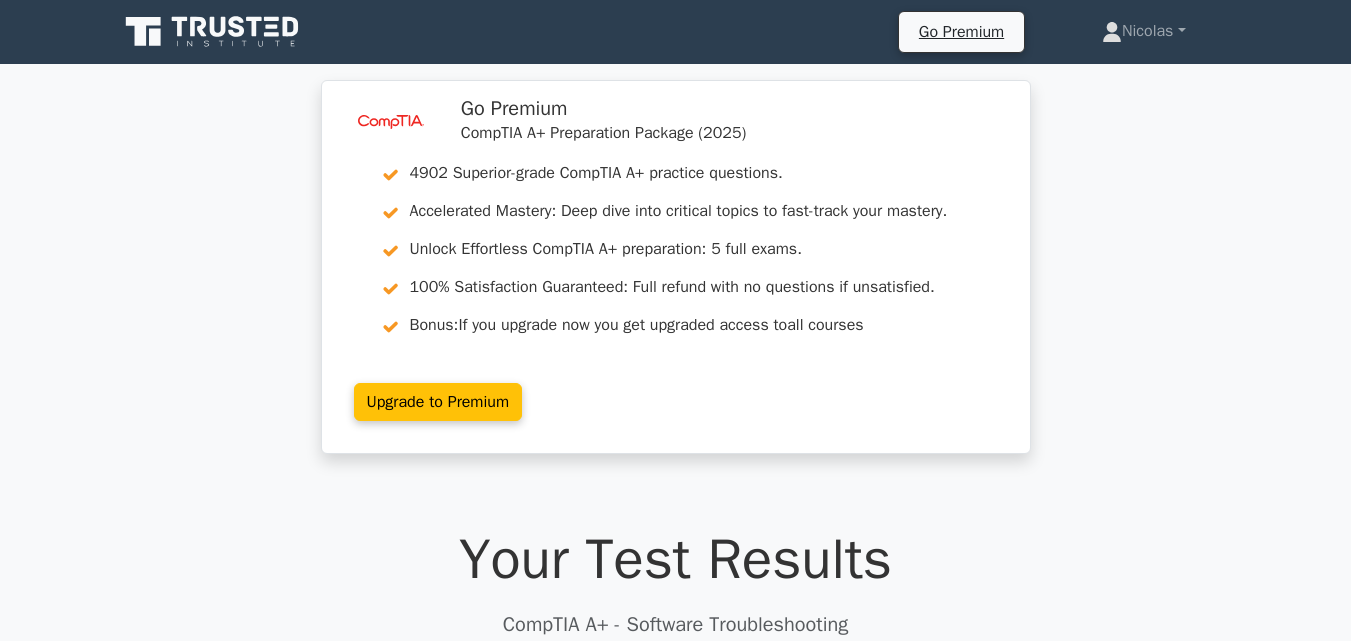 scroll, scrollTop: 540, scrollLeft: 0, axis: vertical 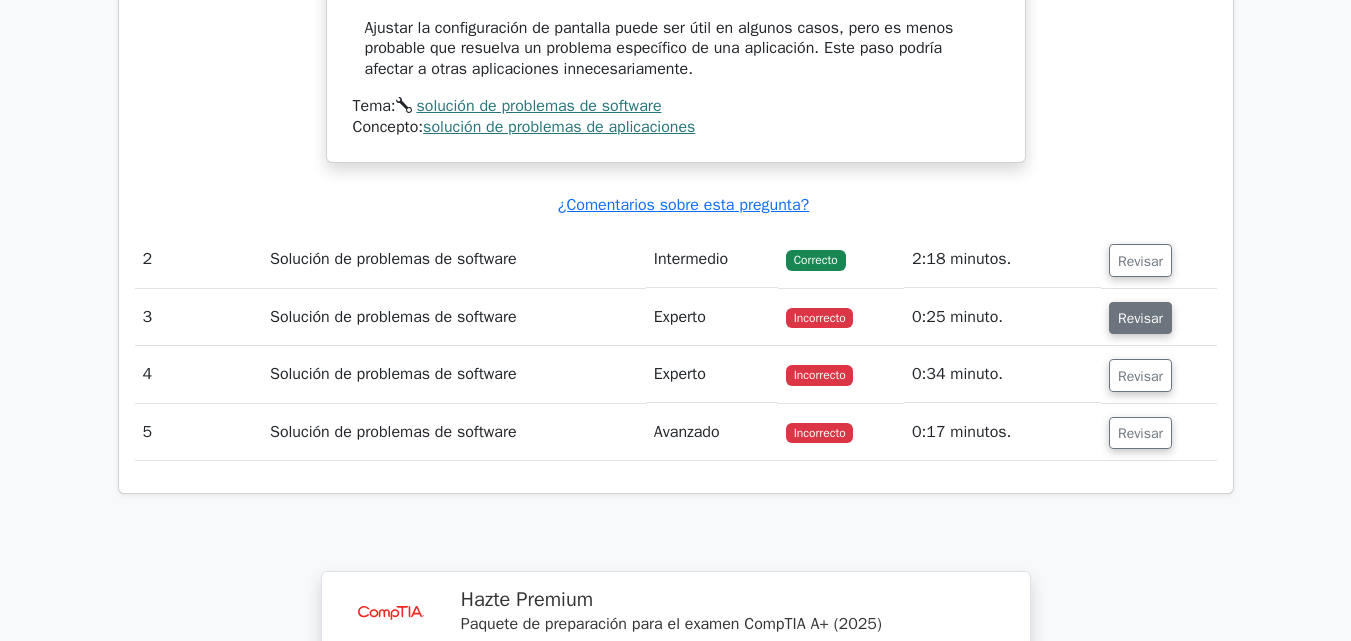 click on "Revisar" at bounding box center (1140, 318) 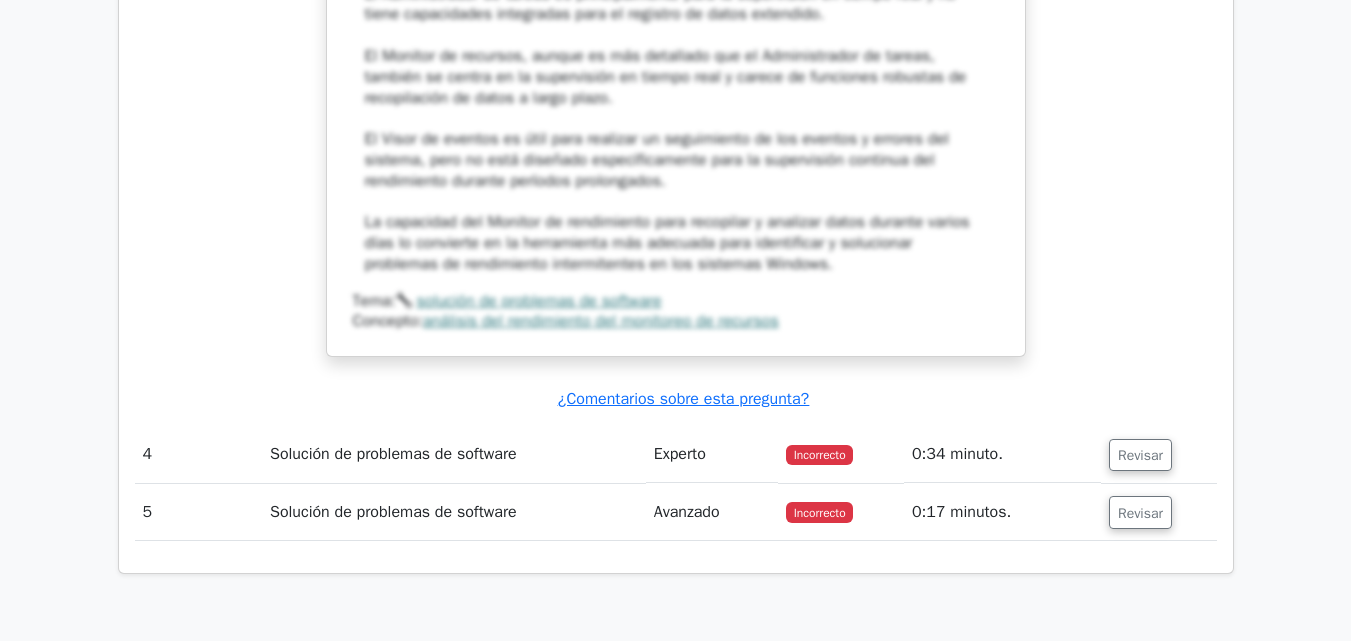 scroll, scrollTop: 4000, scrollLeft: 0, axis: vertical 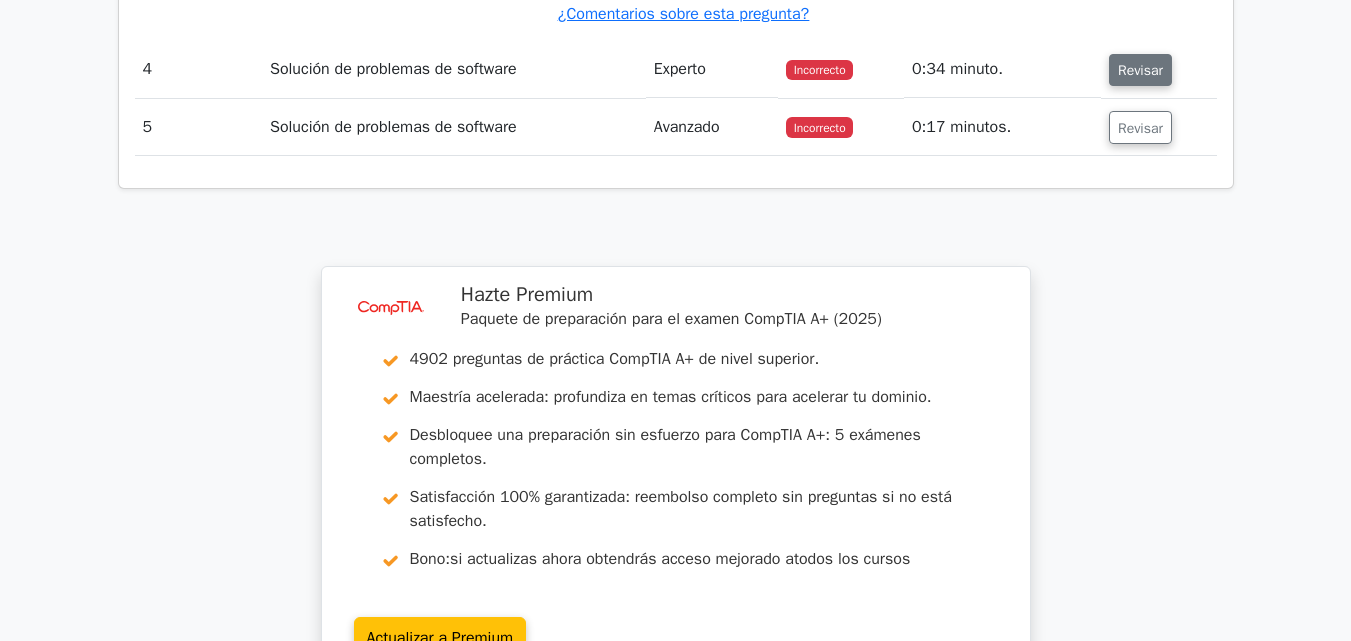 click on "Revisar" at bounding box center [1140, 70] 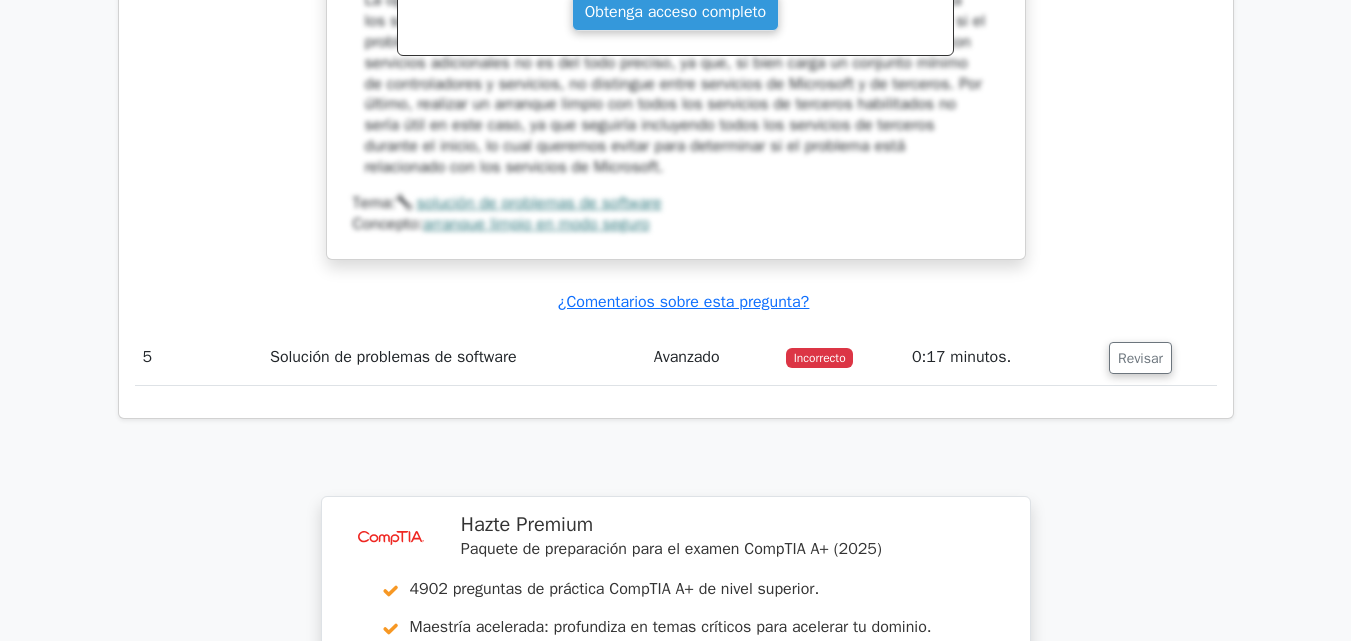 scroll, scrollTop: 4700, scrollLeft: 0, axis: vertical 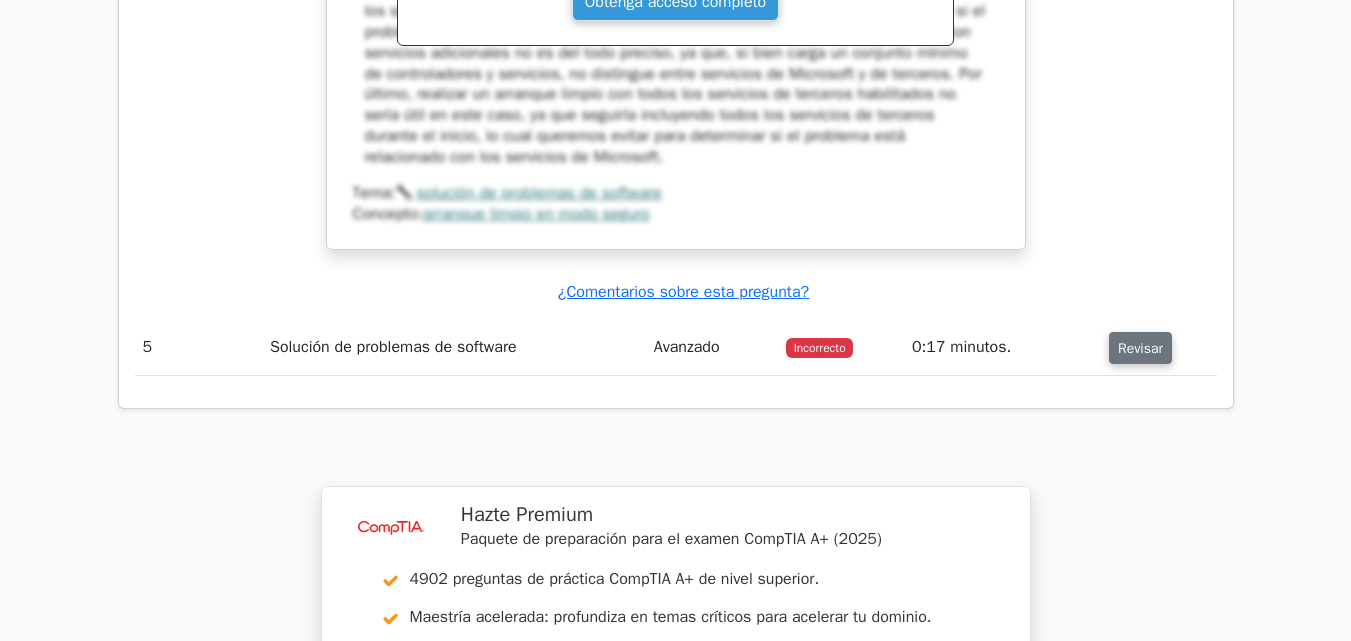 click on "Revisar" at bounding box center (1140, 348) 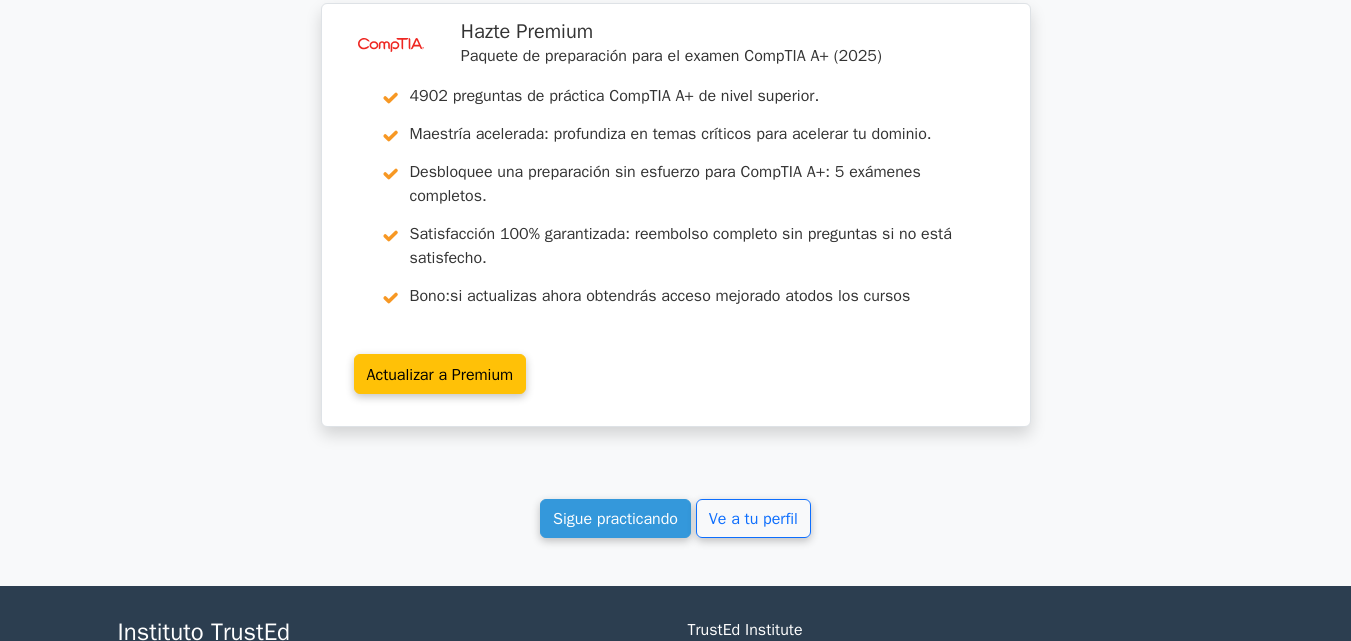 scroll, scrollTop: 6300, scrollLeft: 0, axis: vertical 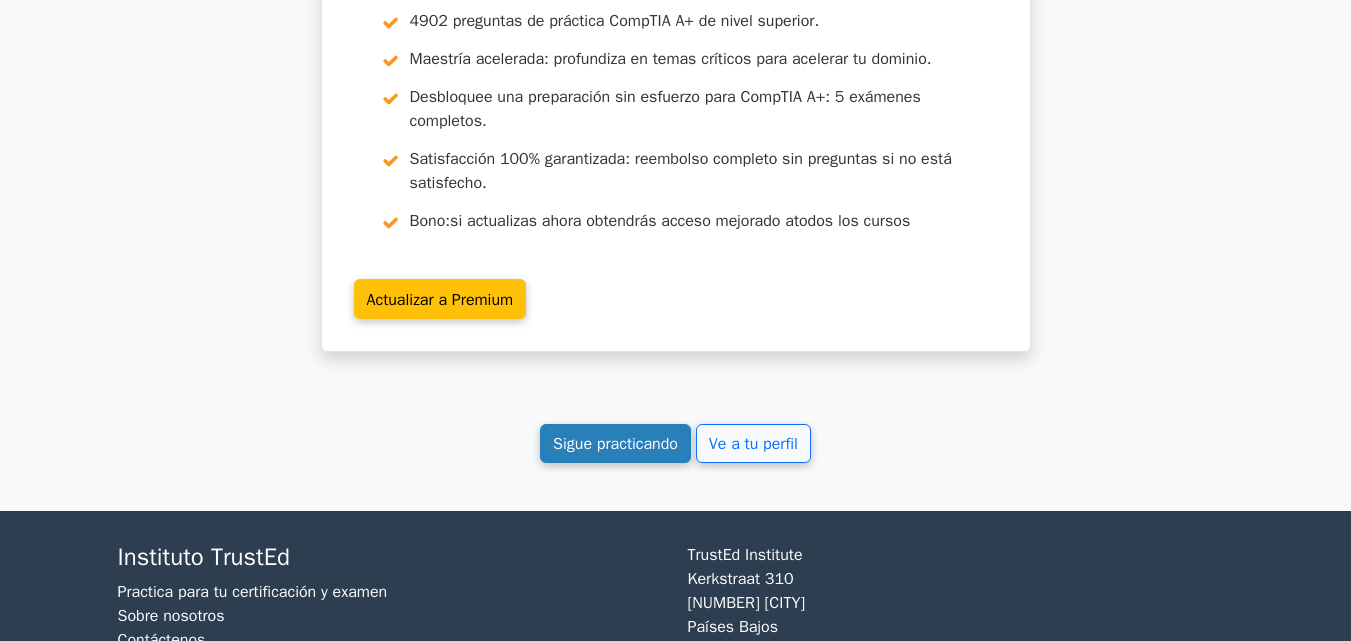 click on "Sigue practicando" at bounding box center (615, 444) 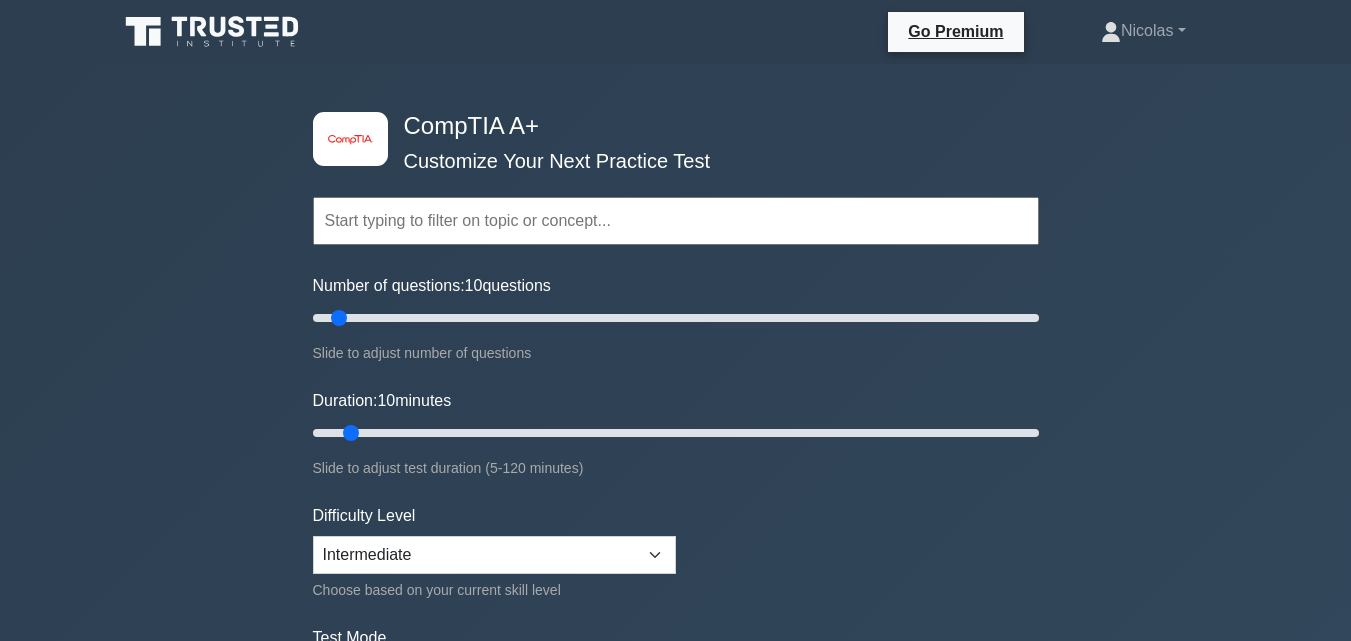 scroll, scrollTop: 0, scrollLeft: 0, axis: both 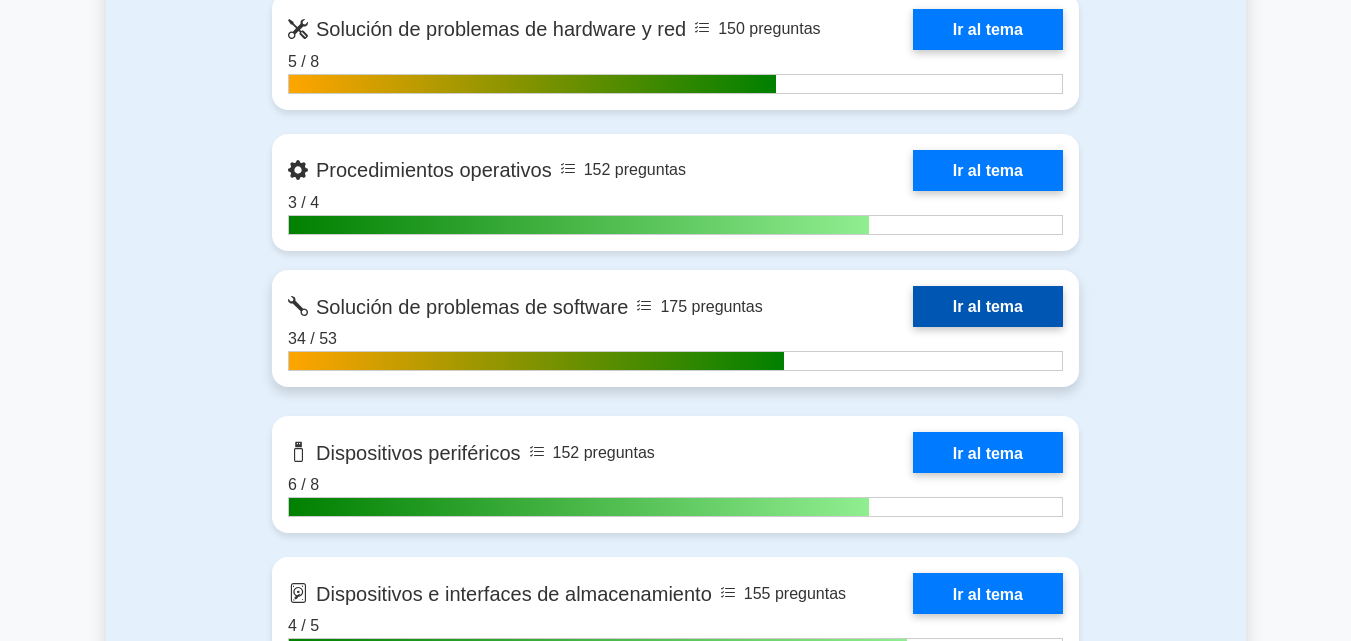 click on "Ir al tema" at bounding box center (988, 306) 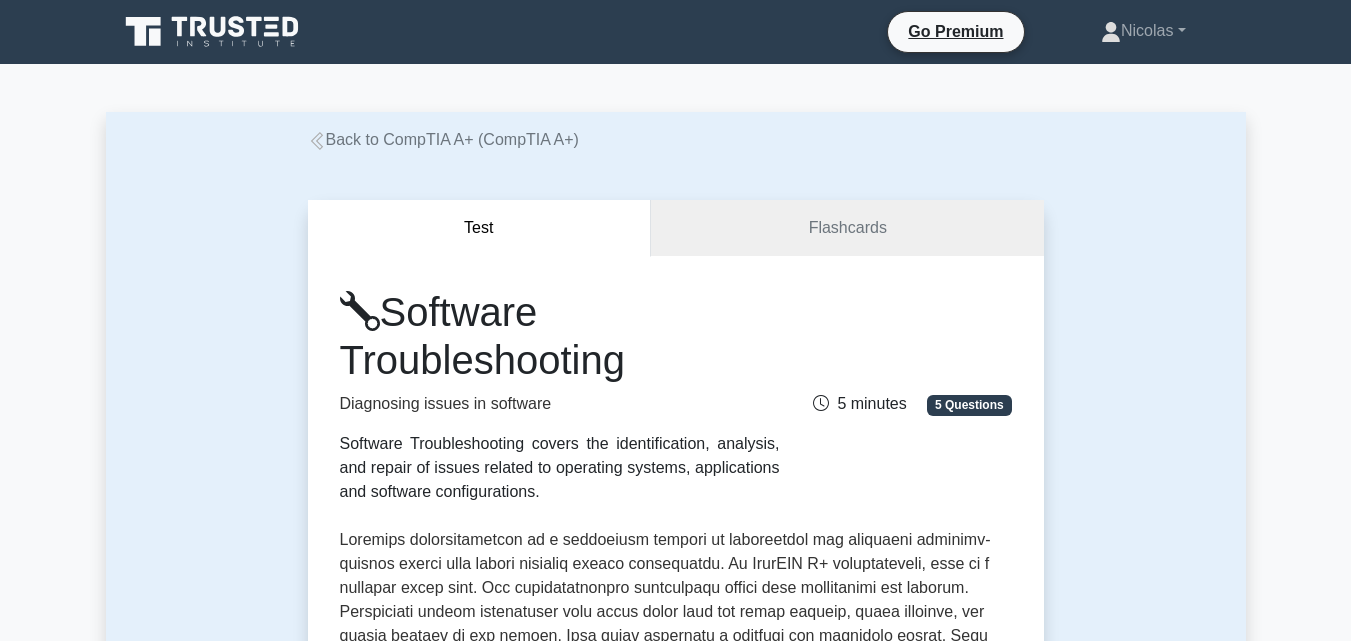 scroll, scrollTop: 0, scrollLeft: 0, axis: both 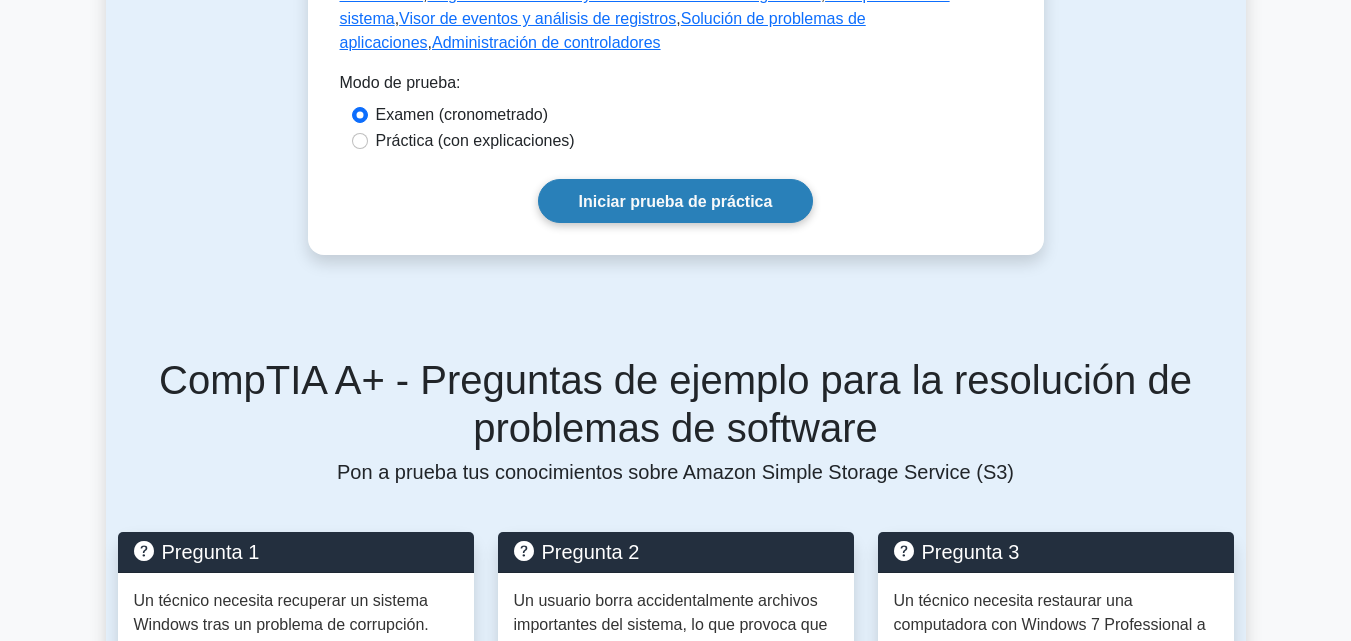 click on "Iniciar prueba de práctica" at bounding box center [676, 201] 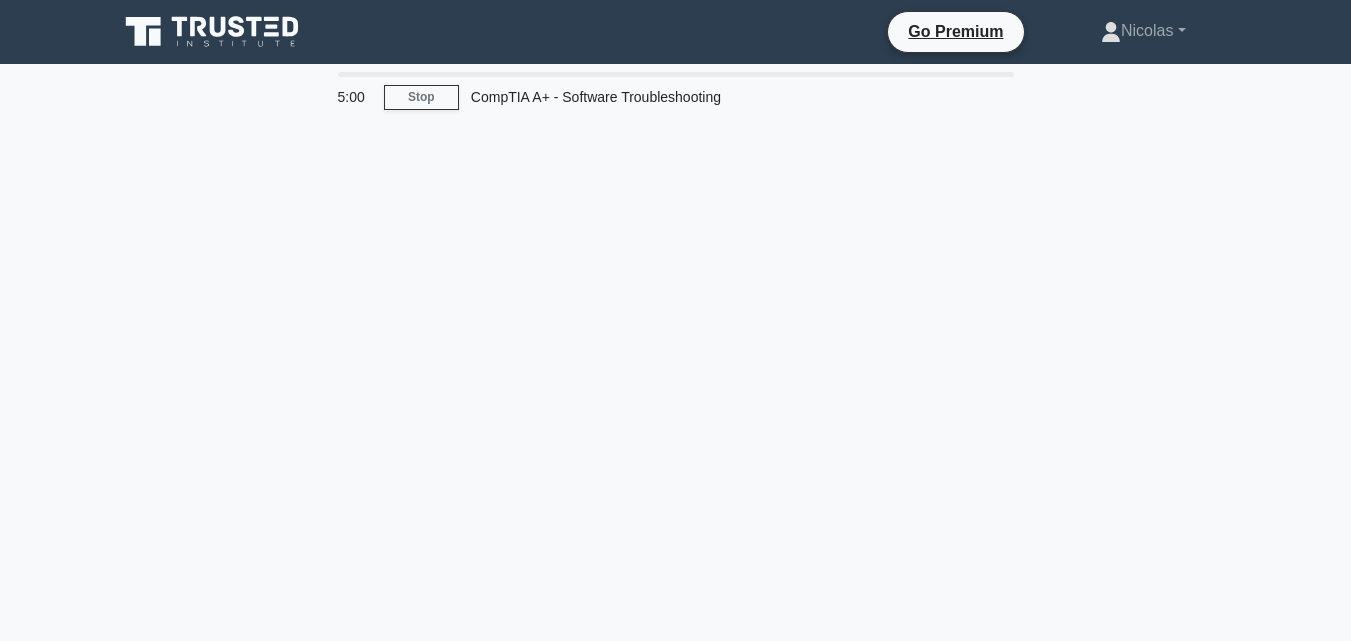 scroll, scrollTop: 0, scrollLeft: 0, axis: both 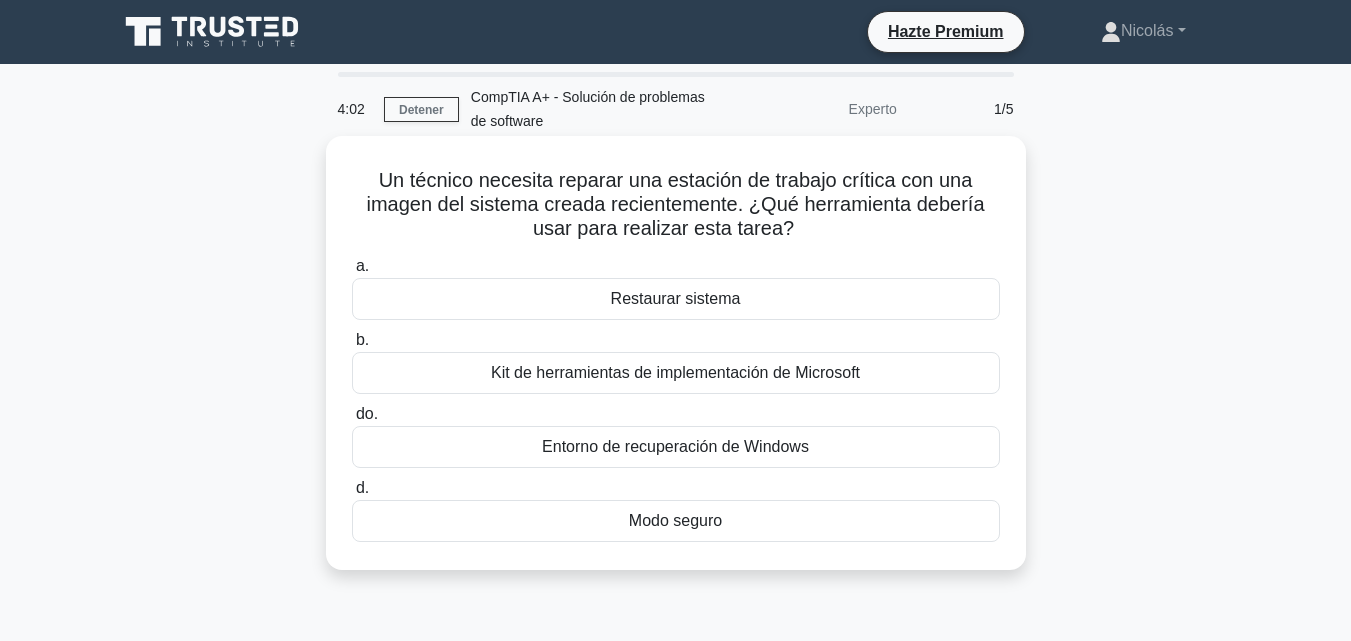 drag, startPoint x: 369, startPoint y: 173, endPoint x: 778, endPoint y: 539, distance: 548.85065 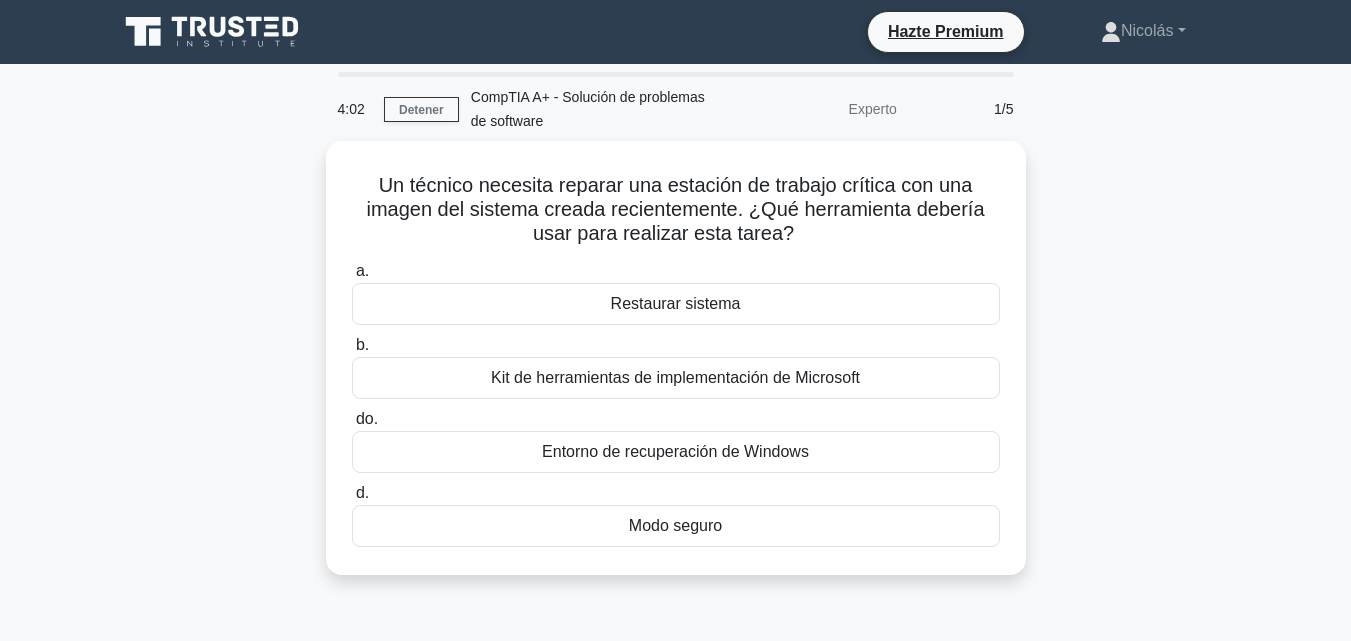 copy on "Un técnico necesita reparar una estación de trabajo crítica con una imagen del sistema creada recientemente. ¿Qué herramienta debería usar para realizar esta tarea?
.spinner_0XTQ{transform-origin:center;animation:spinner_y6GP .75s linear infinite}@keyframes spinner_y6GP{100%{transform:rotate(360deg)}}
a.
Restaurar sistema
b.
Kit de herramientas de implementación de Microsoft
do.
Entorno de recuperación de Windows
d.
Modo seguro" 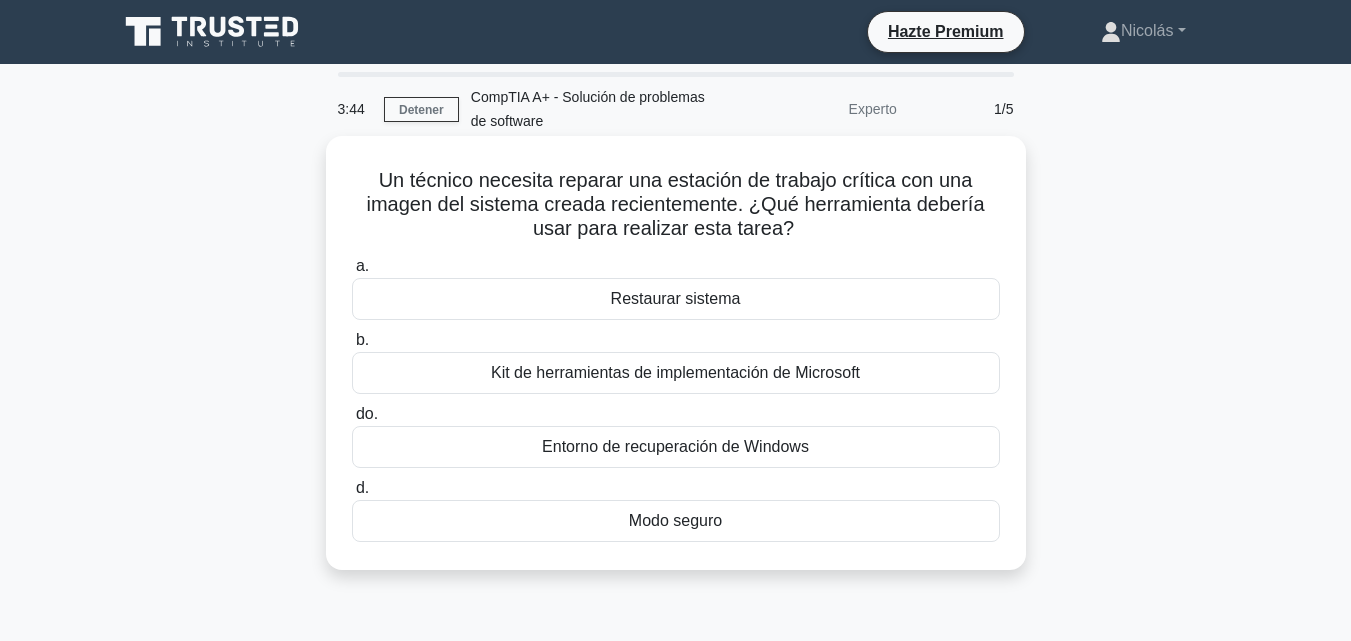 click on "a.
Restaurar sistema" at bounding box center (676, 287) 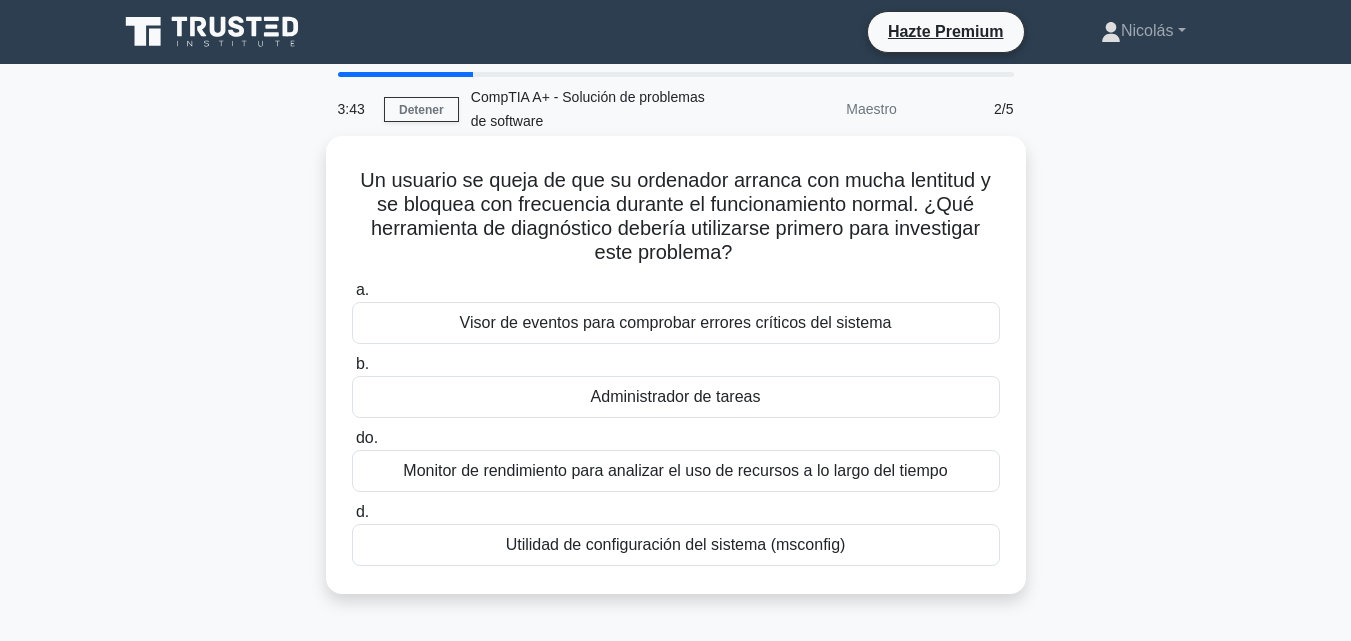 drag, startPoint x: 796, startPoint y: 303, endPoint x: 851, endPoint y: 180, distance: 134.73679 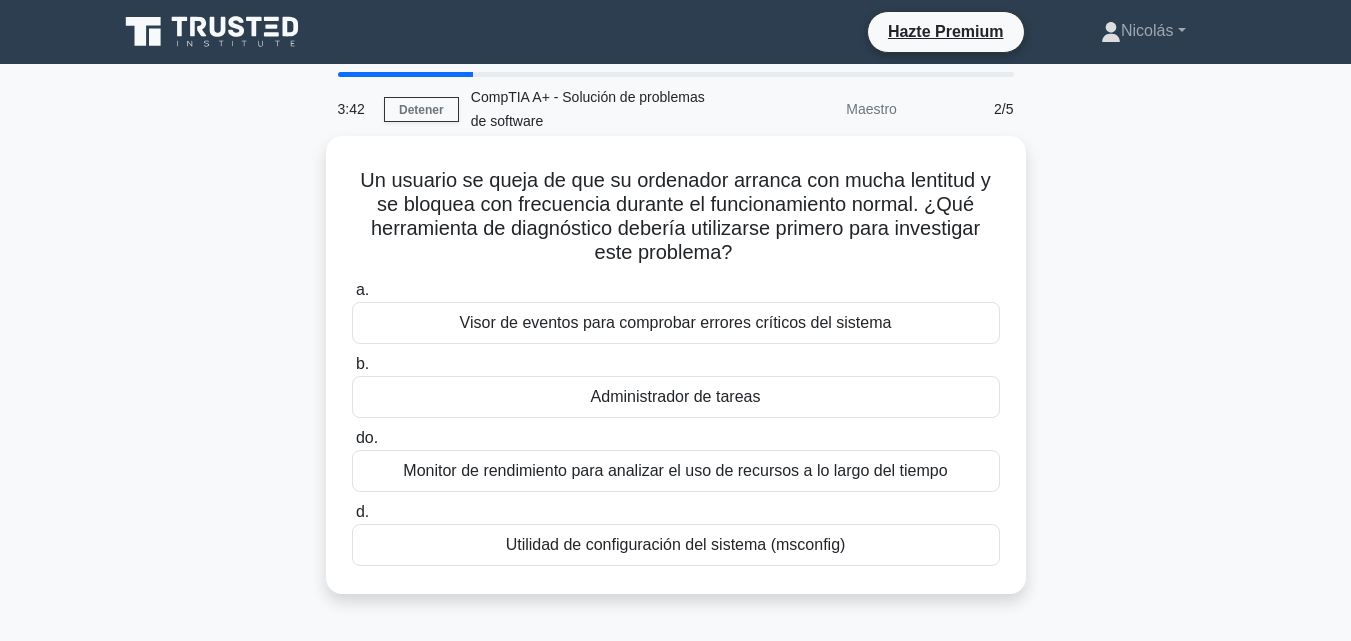 click on "Un usuario se queja de que su ordenador arranca con mucha lentitud y se bloquea con frecuencia durante el funcionamiento normal. ¿Qué herramienta de diagnóstico debería utilizarse primero para investigar este problema?
.spinner_0XTQ{transform-origin:center;animation:spinner_y6GP .75s linear infinite}@keyframes spinner_y6GP{100%{transform:rotate(360deg)}}" at bounding box center (676, 217) 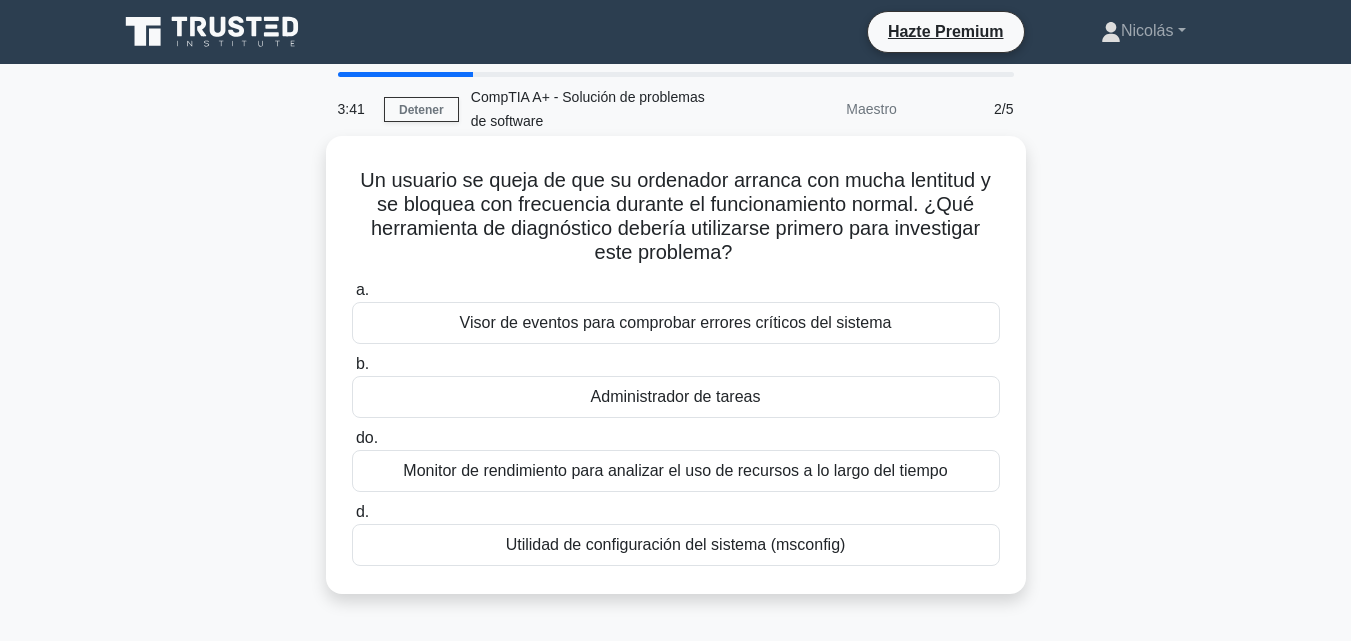 click on "Un usuario se queja de que su ordenador arranca con mucha lentitud y se bloquea con frecuencia durante el funcionamiento normal. ¿Qué herramienta de diagnóstico debería utilizarse primero para investigar este problema?" at bounding box center [675, 216] 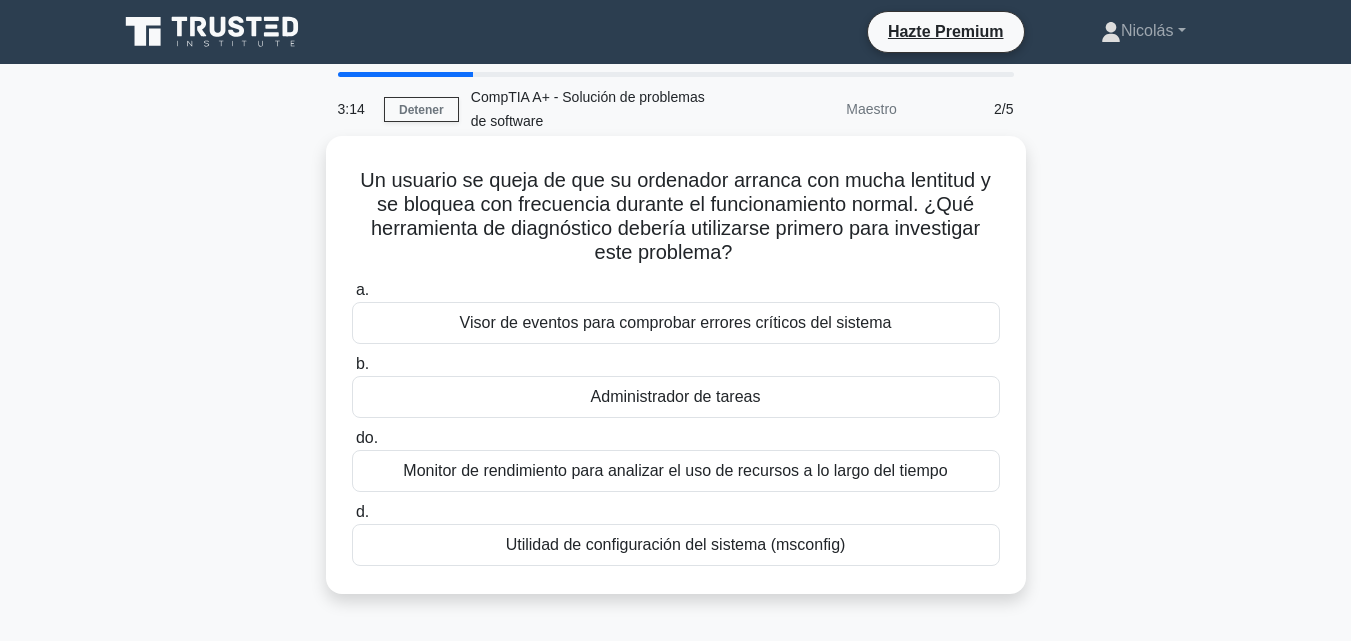 click on "Administrador de tareas" at bounding box center [676, 396] 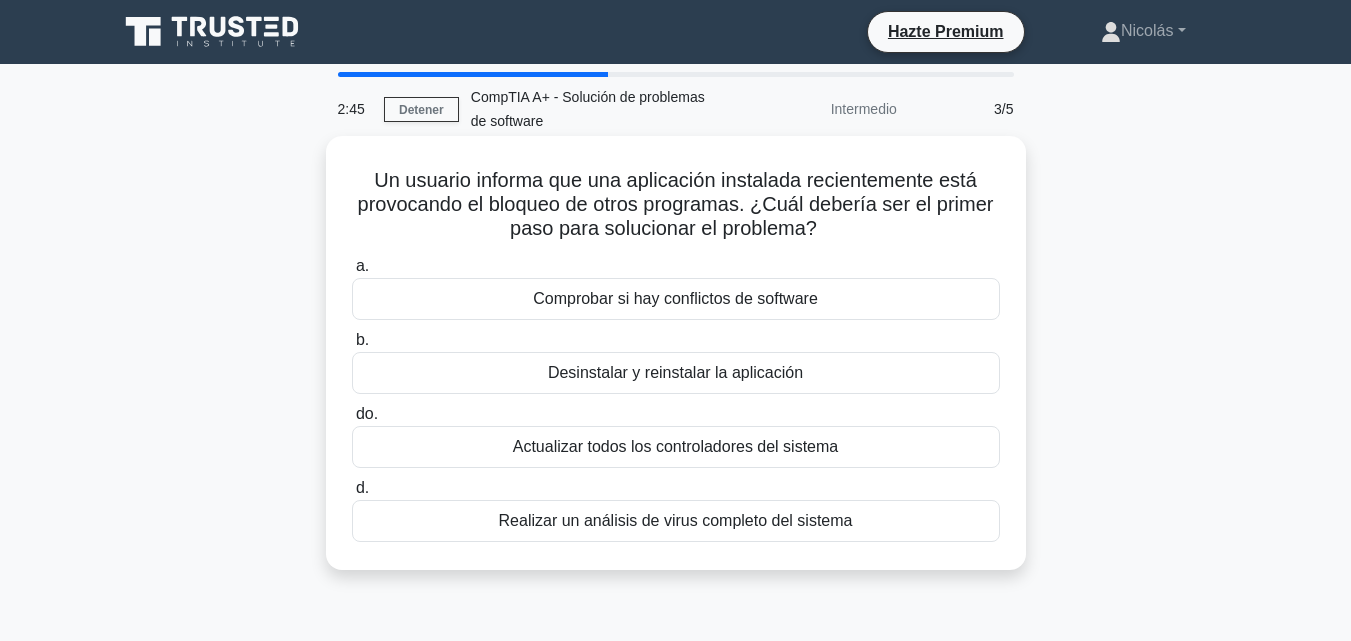 click on "Realizar un análisis de virus completo del sistema" at bounding box center (676, 520) 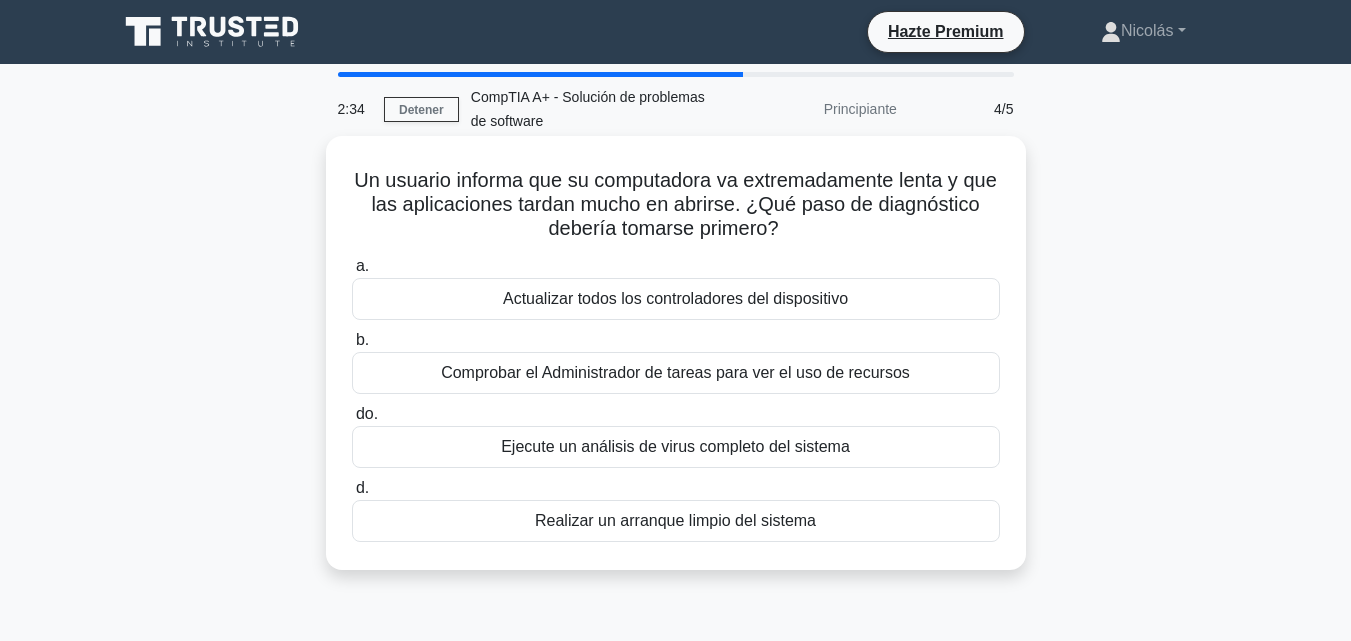click on "Comprobar el Administrador de tareas para ver el uso de recursos" at bounding box center [675, 372] 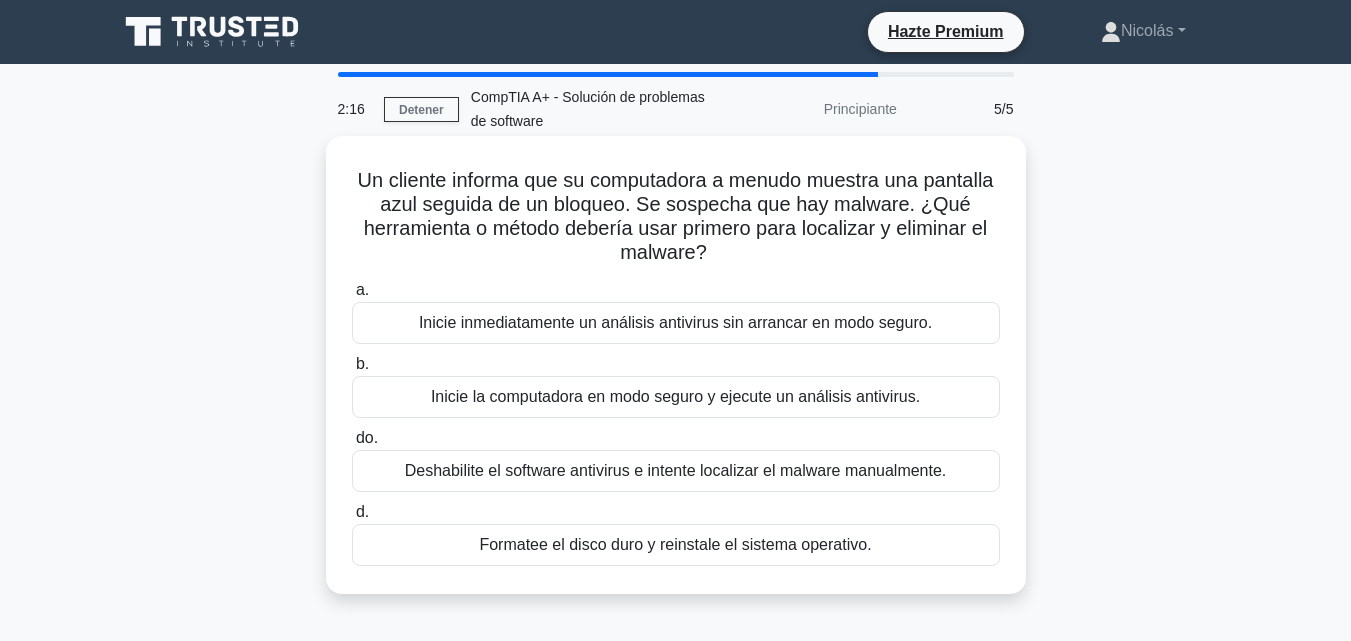 click on "Inicie la computadora en modo seguro y ejecute un análisis antivirus." at bounding box center [675, 396] 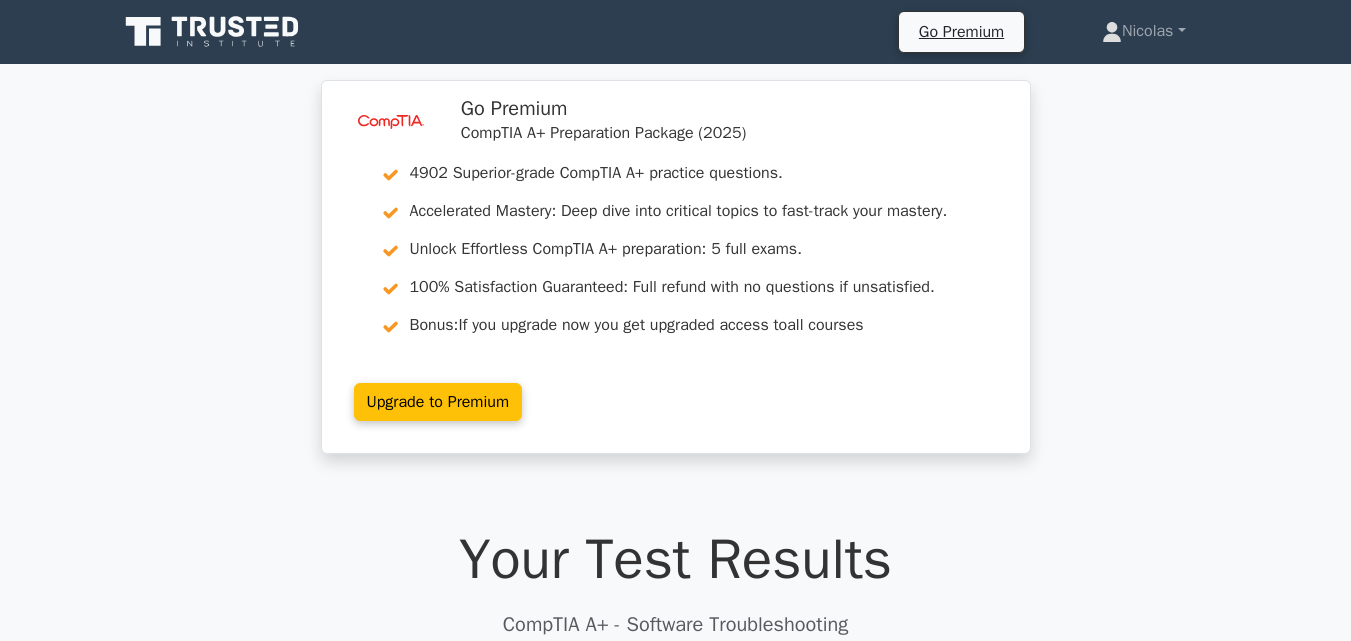 scroll, scrollTop: 0, scrollLeft: 0, axis: both 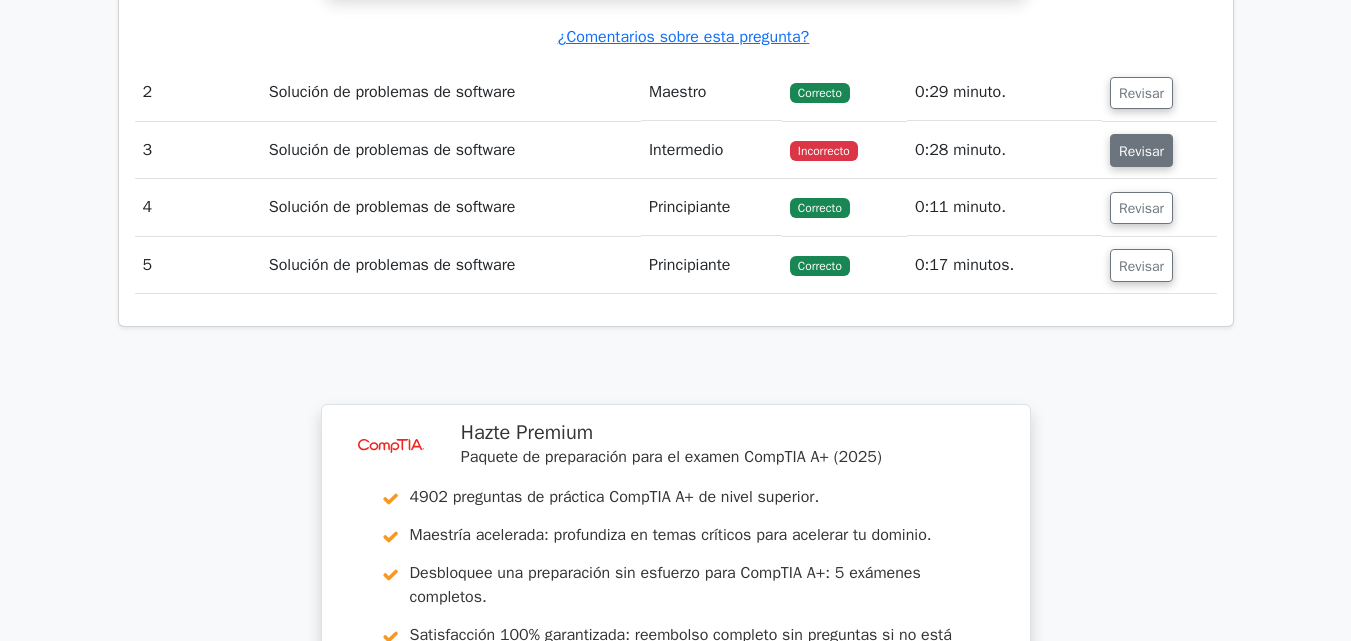 click on "Revisar" at bounding box center (1141, 151) 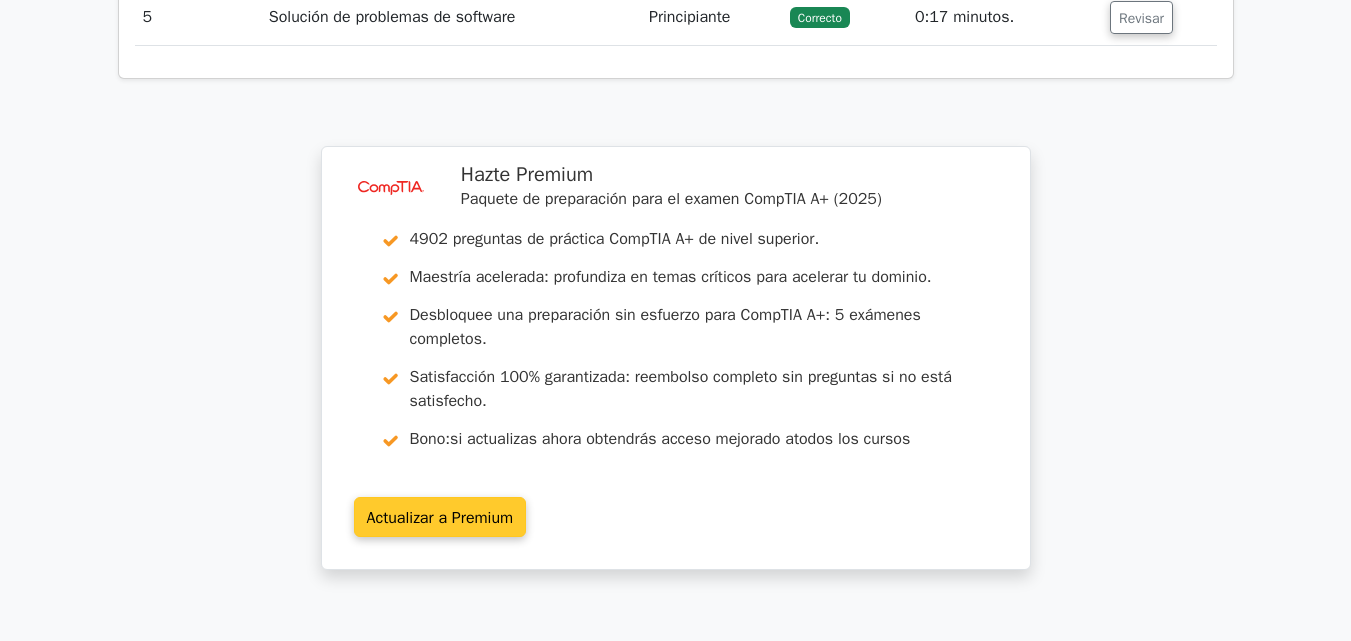 scroll, scrollTop: 4052, scrollLeft: 0, axis: vertical 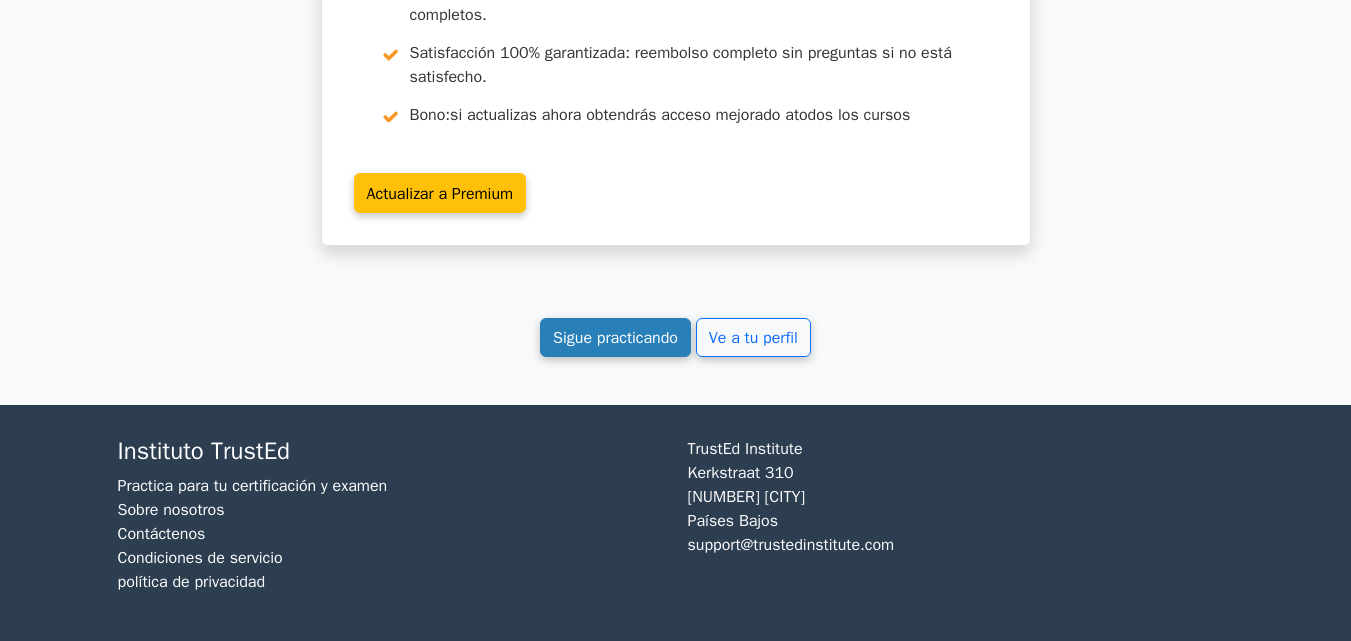 click on "Sigue practicando" at bounding box center [615, 338] 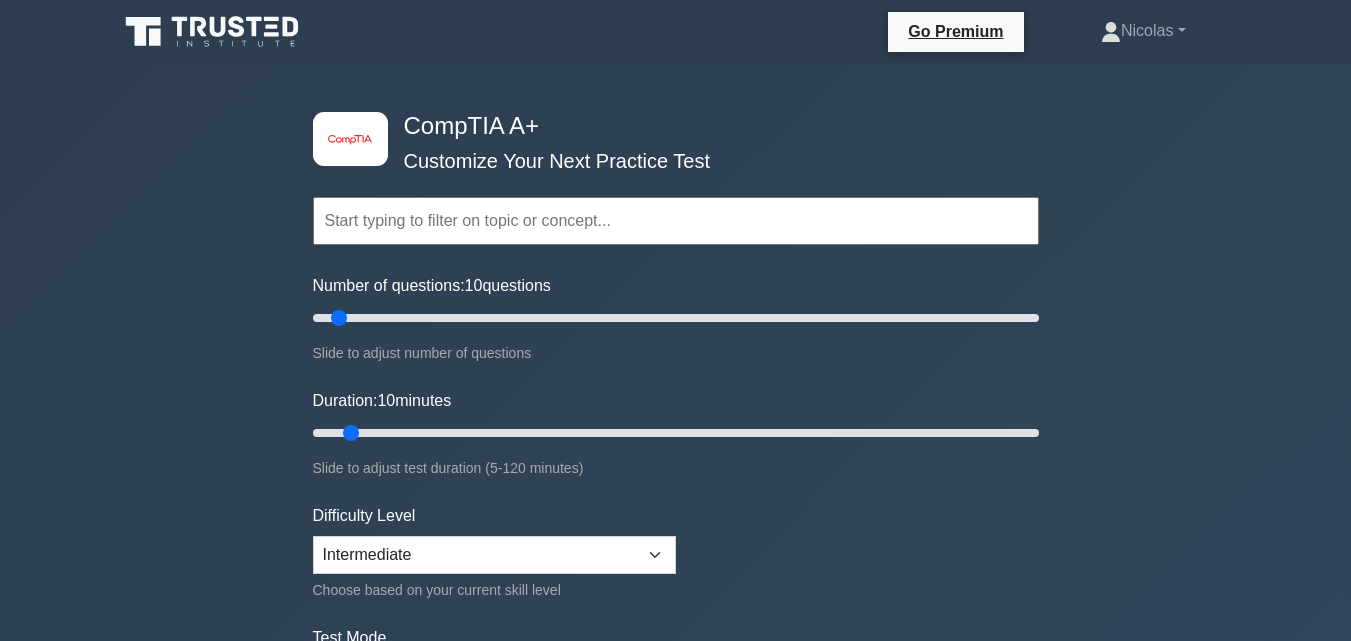 scroll, scrollTop: 0, scrollLeft: 0, axis: both 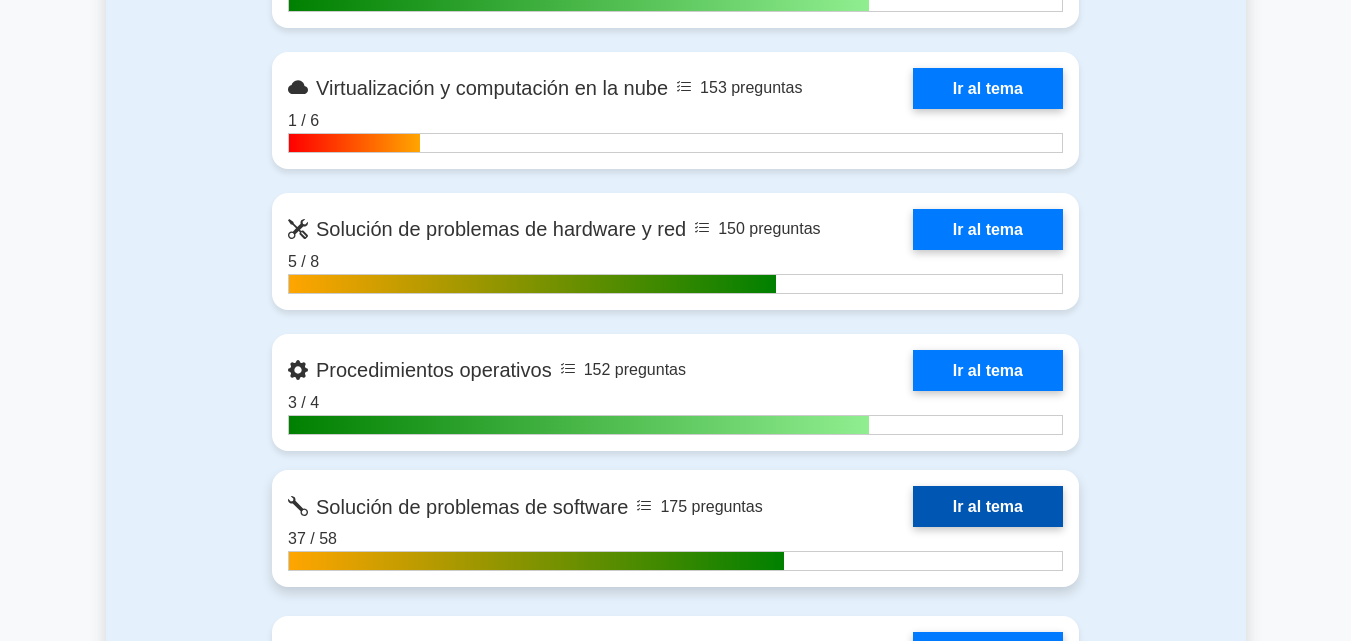 click on "Ir al tema" at bounding box center [988, 506] 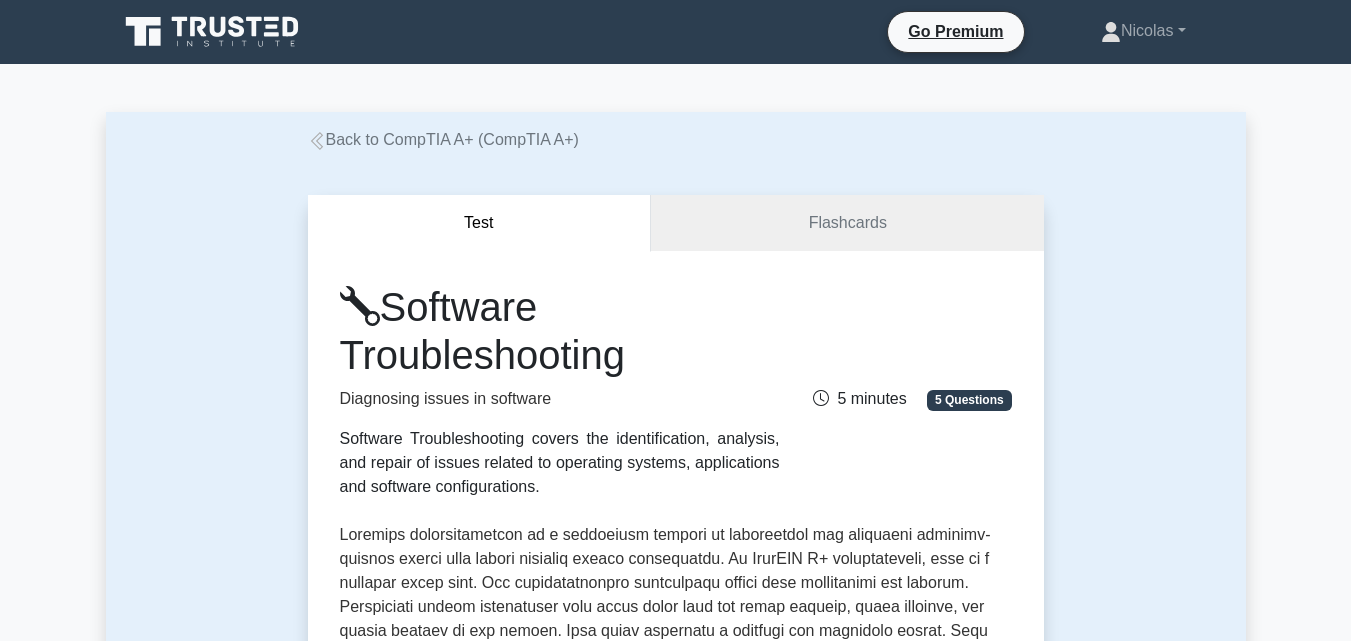 scroll, scrollTop: 0, scrollLeft: 0, axis: both 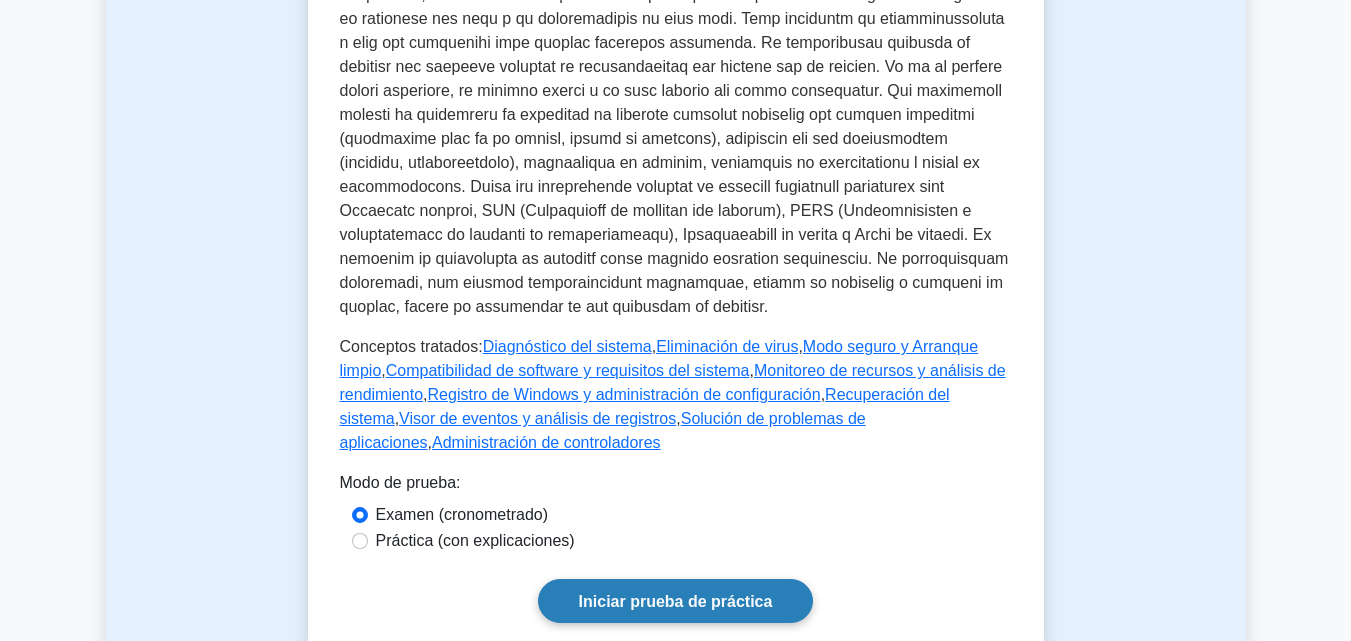 click on "Iniciar prueba de práctica" at bounding box center (676, 601) 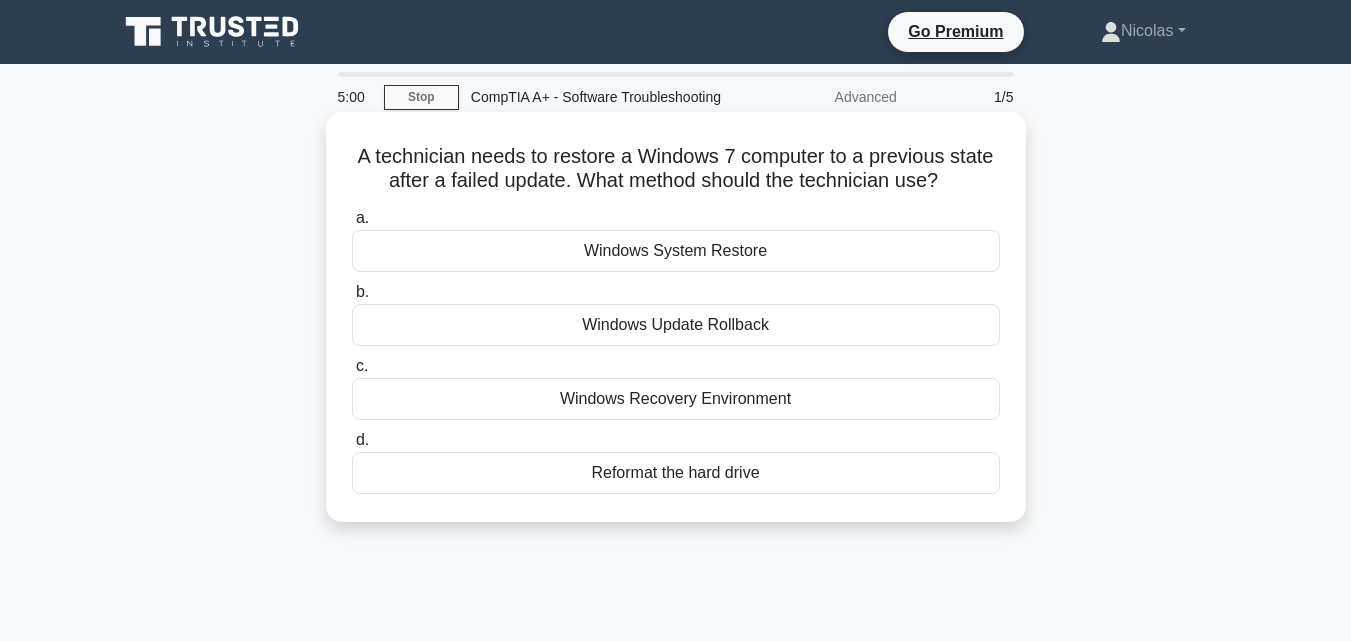 scroll, scrollTop: 0, scrollLeft: 0, axis: both 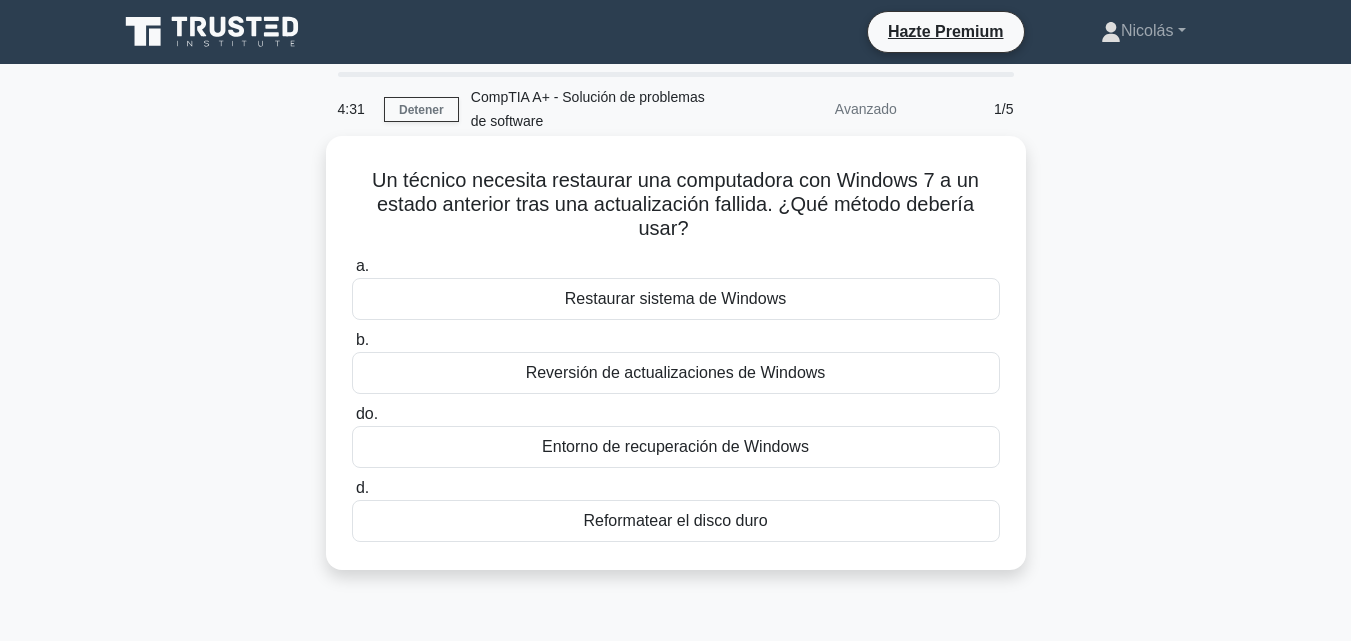 click on "Reversión de actualizaciones de Windows" at bounding box center [676, 372] 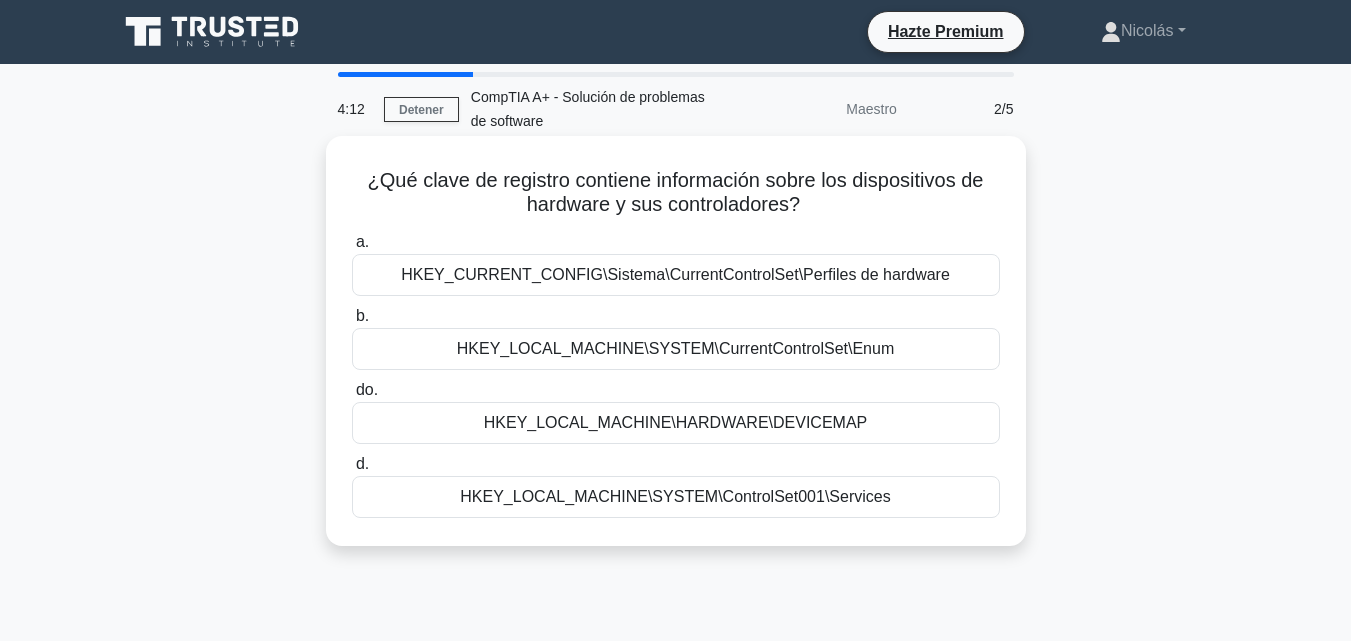 click on "HKEY_LOCAL_MACHINE\HARDWARE\DEVICEMAP" at bounding box center (676, 422) 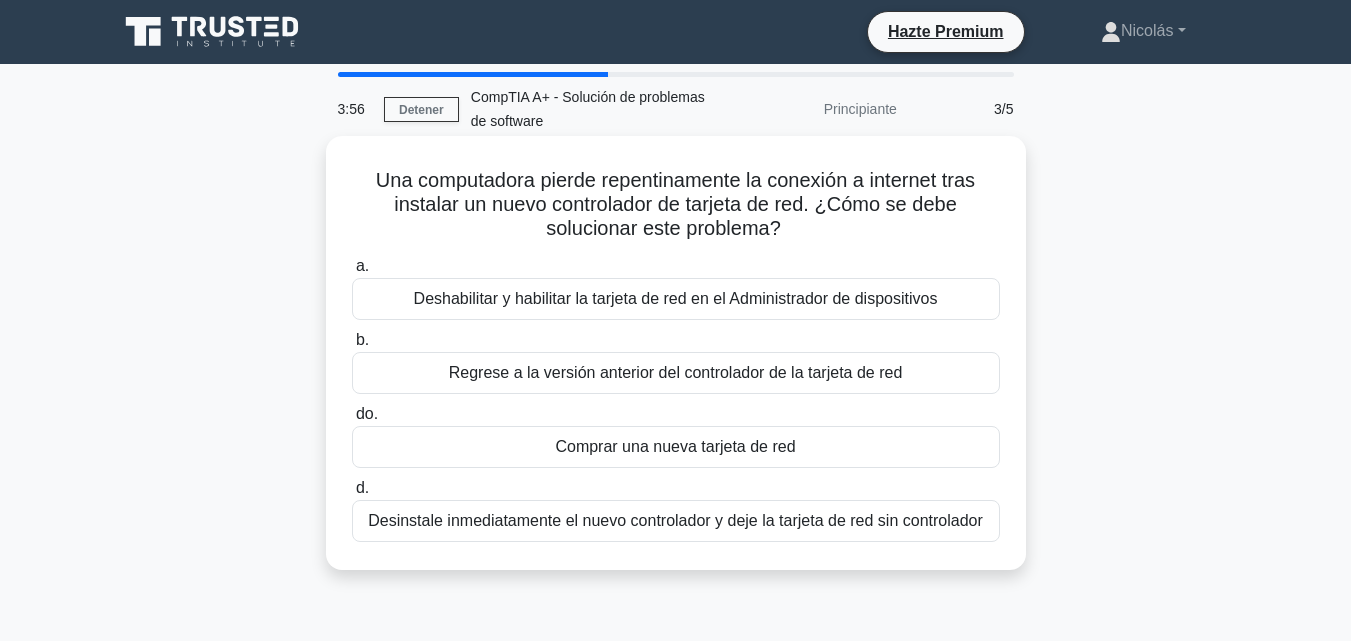 click on "Regrese a la versión anterior del controlador de la tarjeta de red" at bounding box center [676, 372] 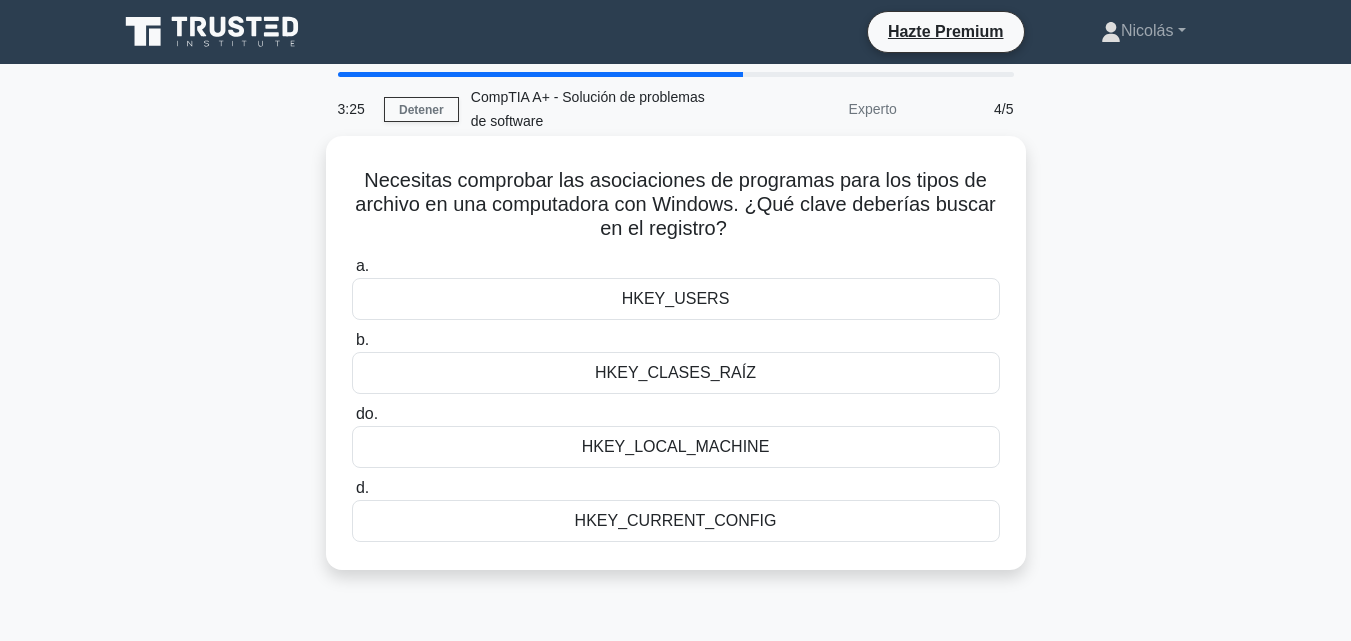 click on "HKEY_LOCAL_MACHINE" at bounding box center (676, 446) 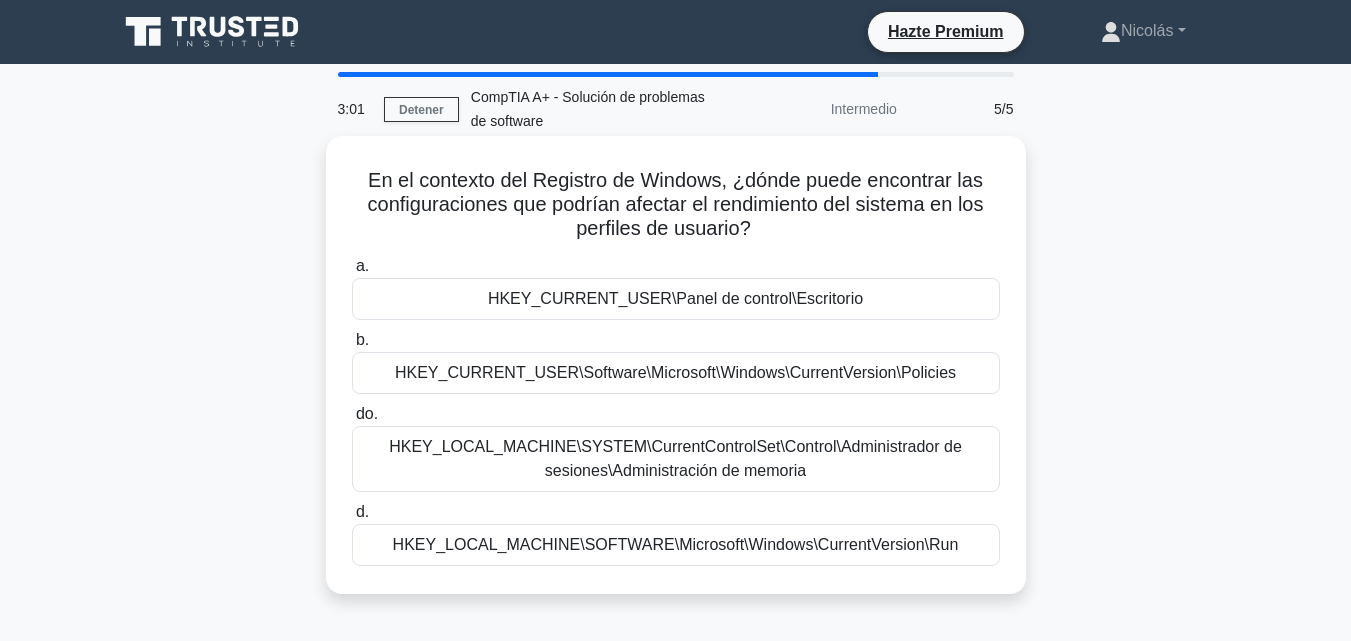 click on "HKEY_CURRENT_USER\Software\Microsoft\Windows\CurrentVersion\Policies" at bounding box center [675, 372] 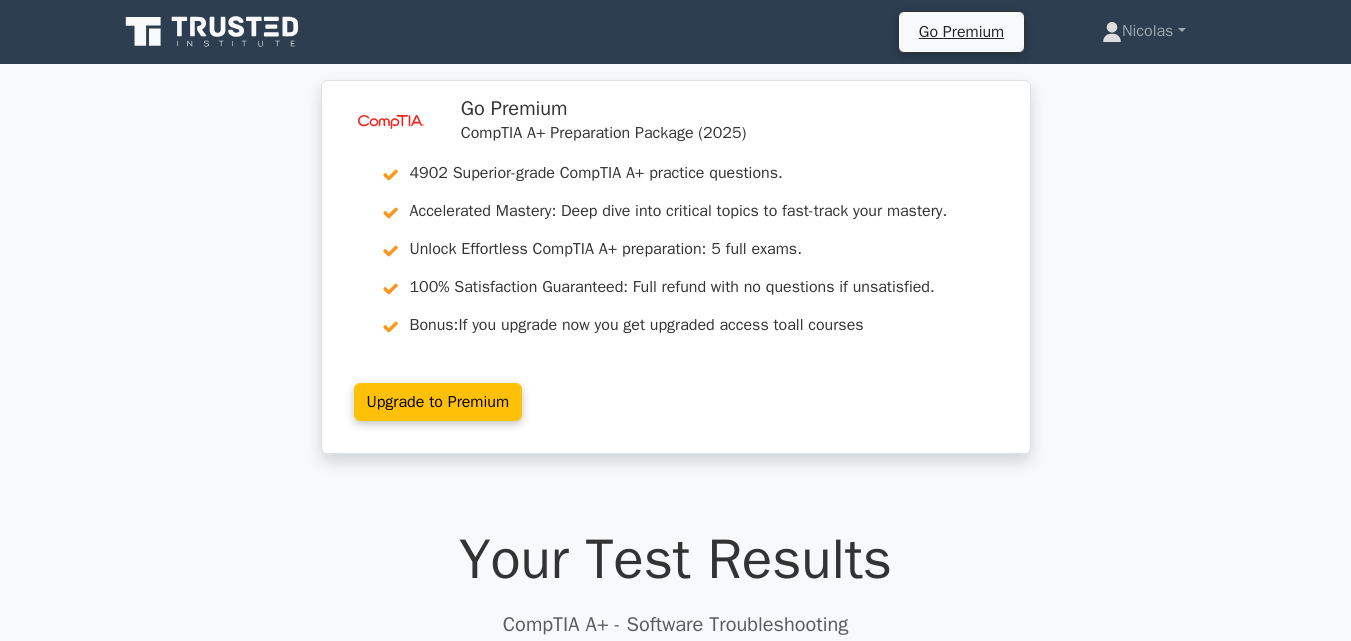 scroll, scrollTop: 0, scrollLeft: 0, axis: both 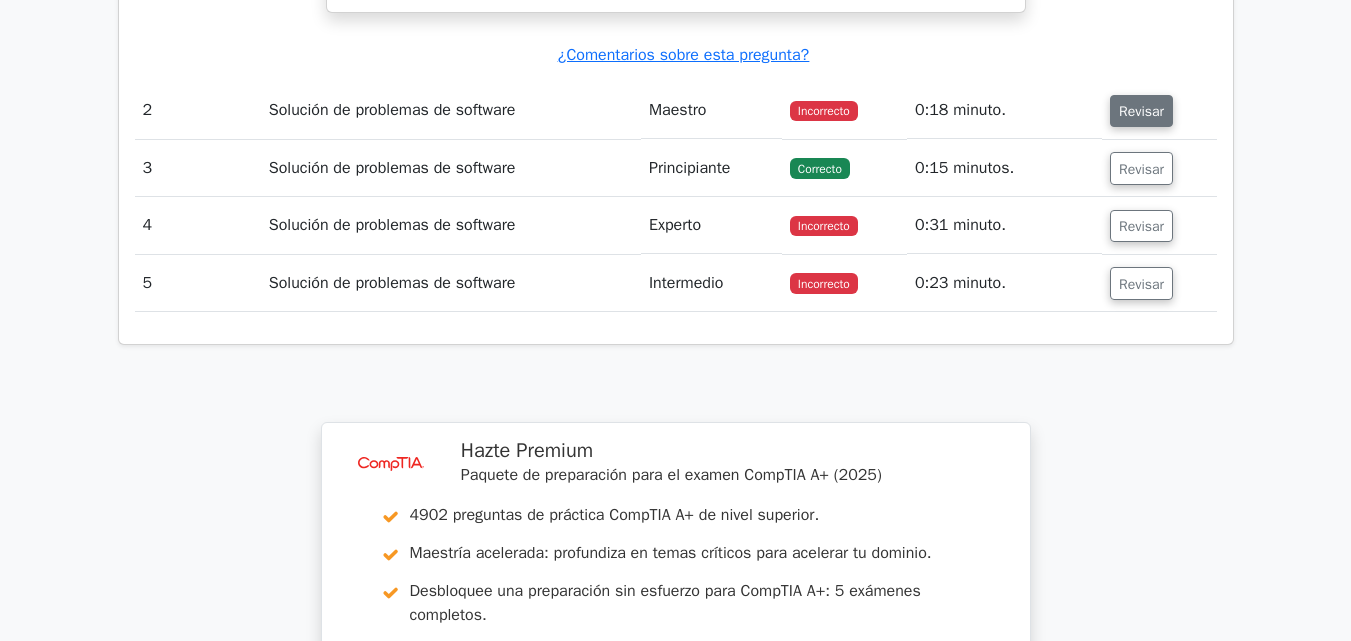 click on "Revisar" at bounding box center [1141, 111] 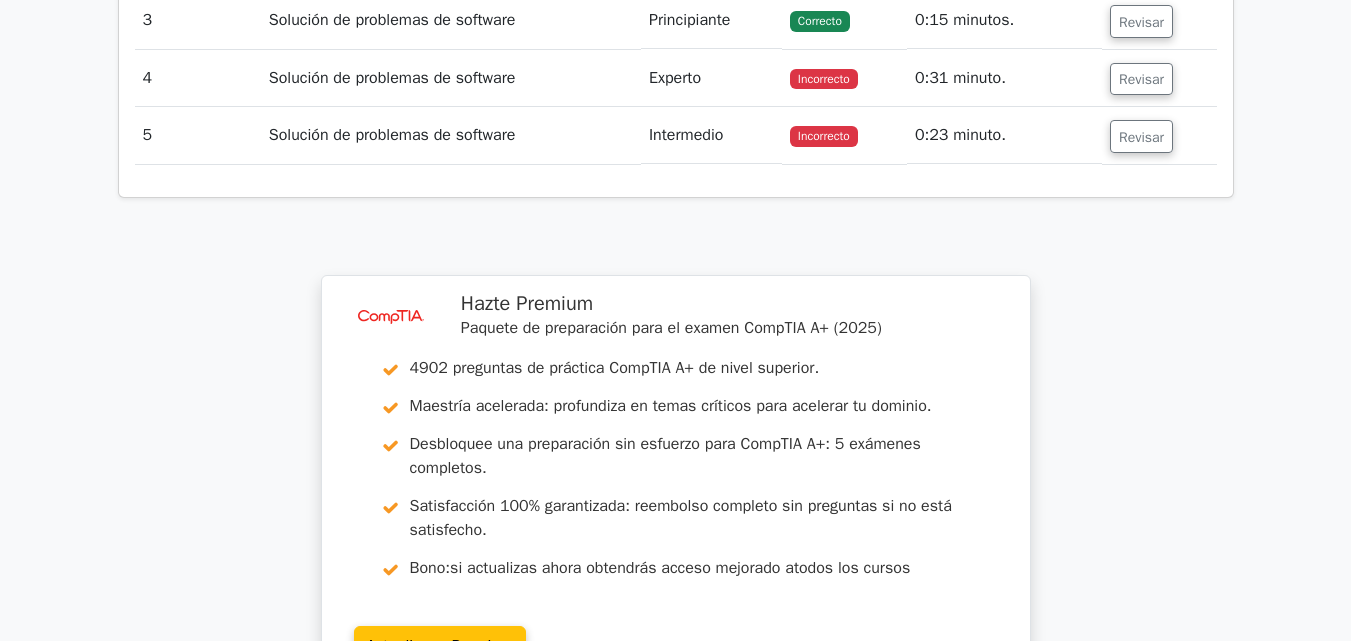 scroll, scrollTop: 3161, scrollLeft: 0, axis: vertical 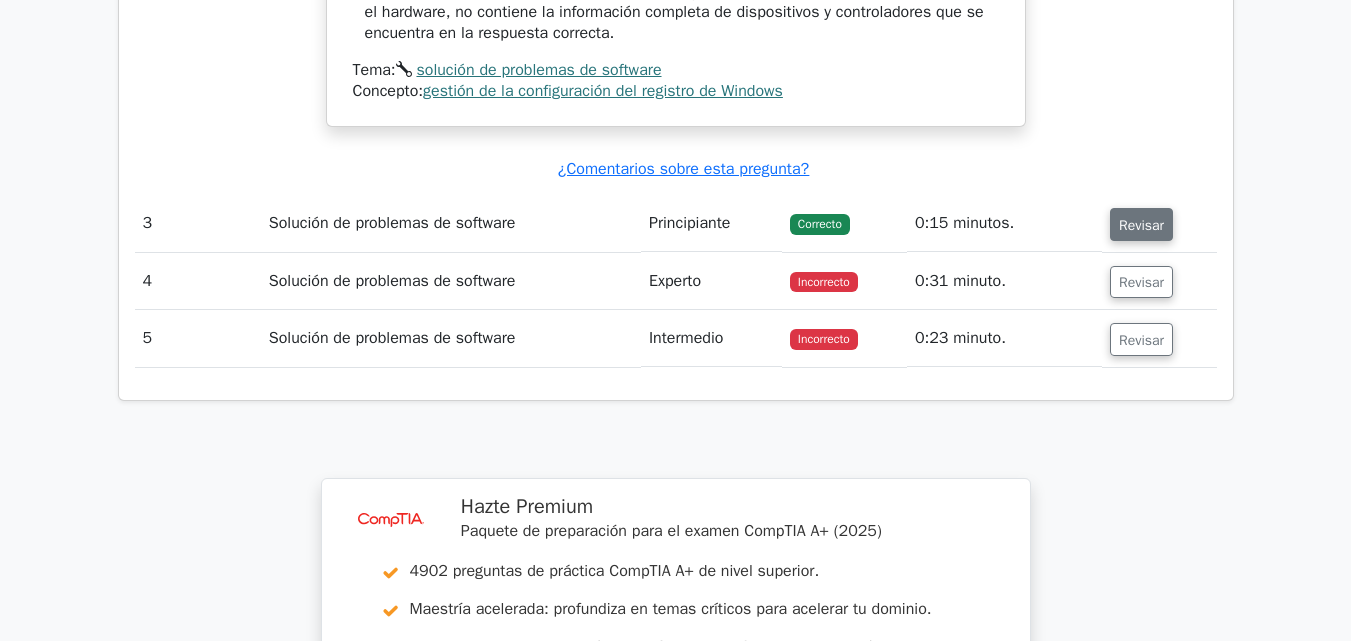click on "Revisar" at bounding box center (1141, 224) 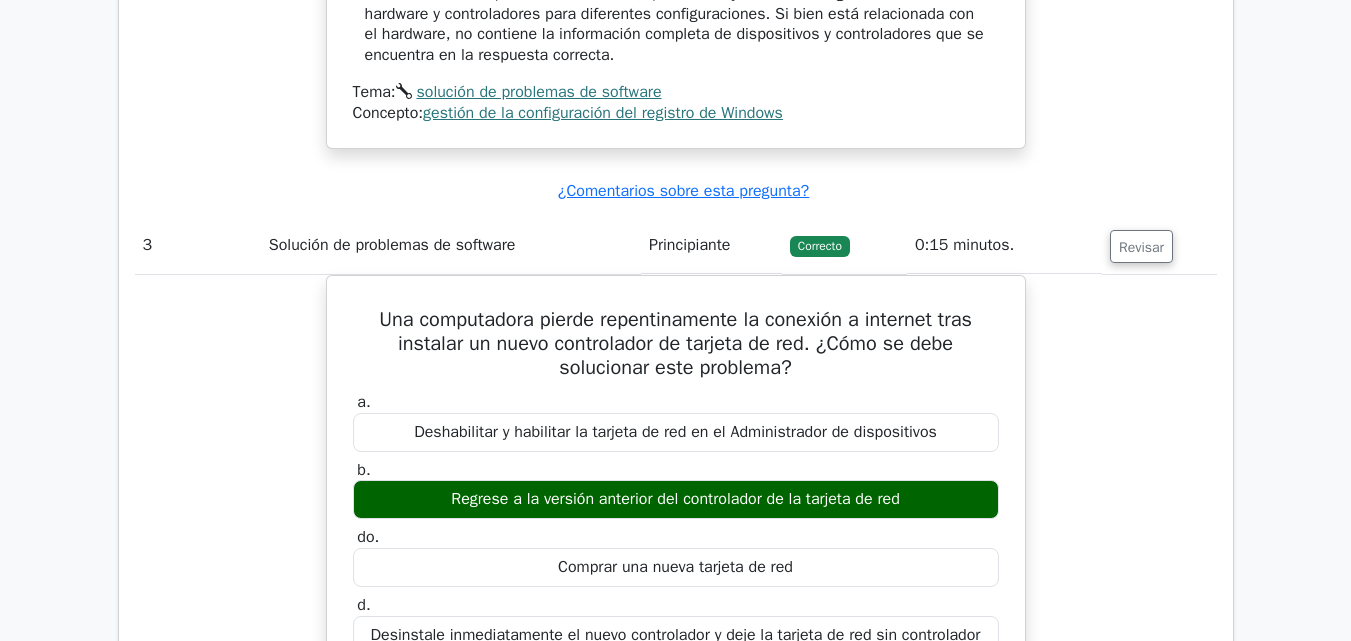 scroll, scrollTop: 3861, scrollLeft: 0, axis: vertical 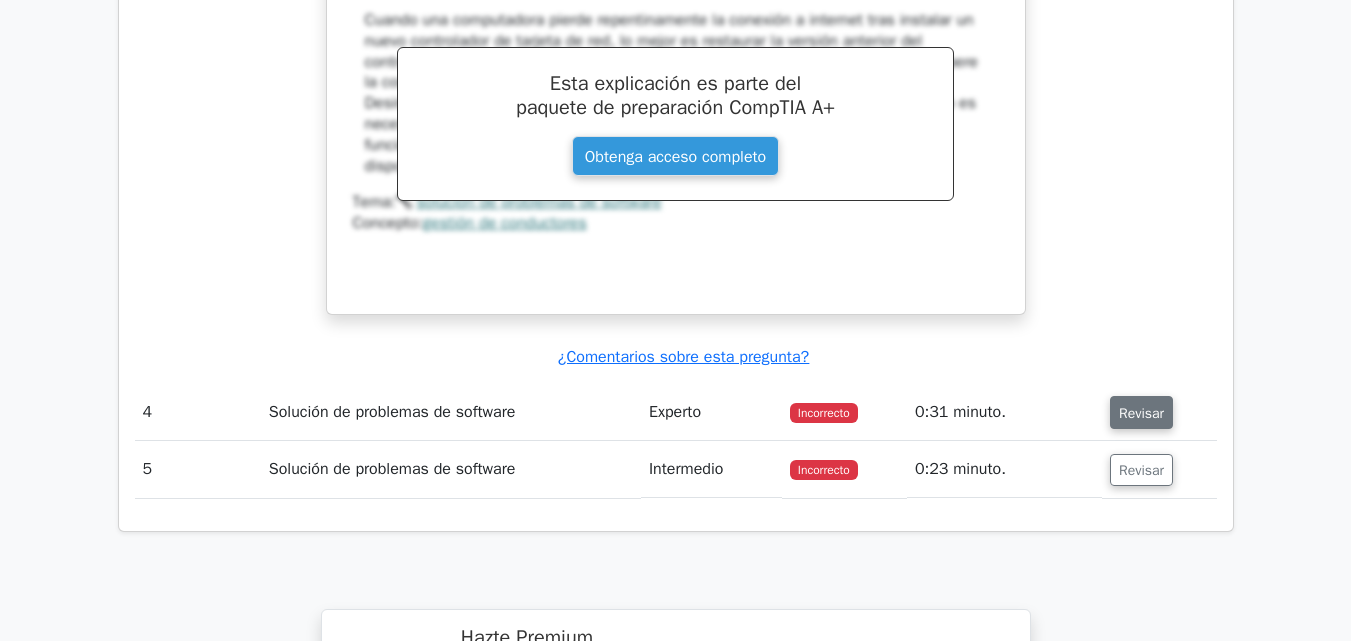 click on "Revisar" at bounding box center [1141, 413] 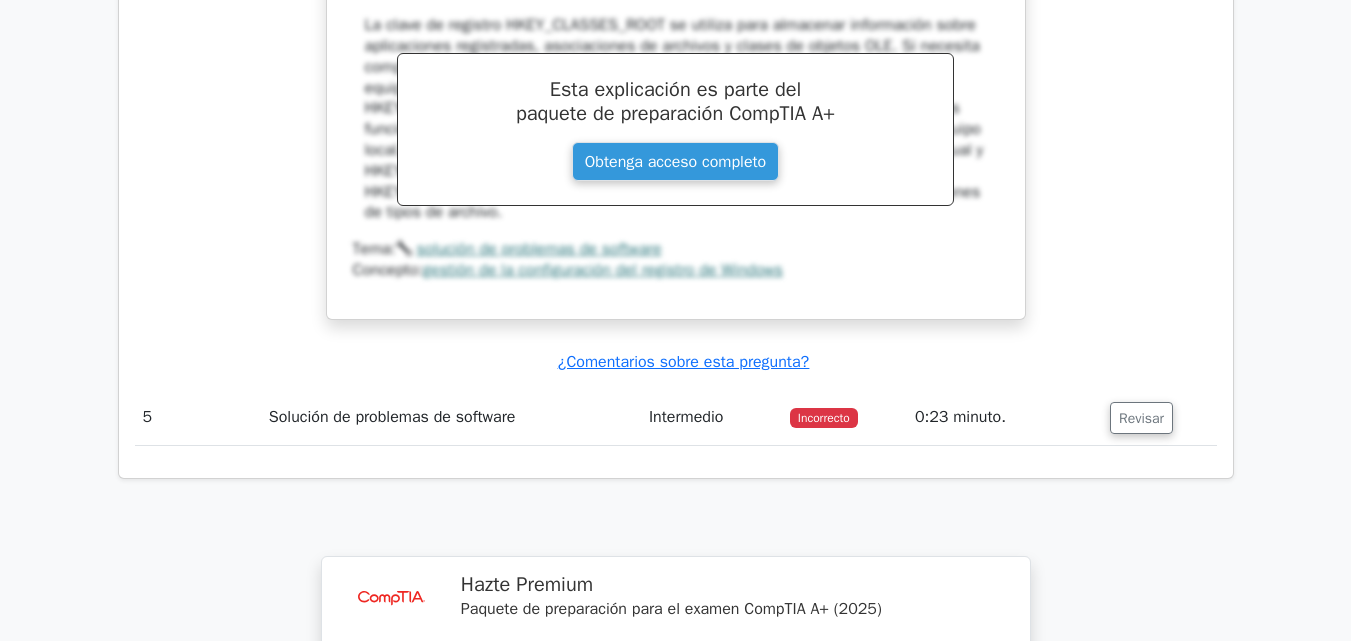 scroll, scrollTop: 4761, scrollLeft: 0, axis: vertical 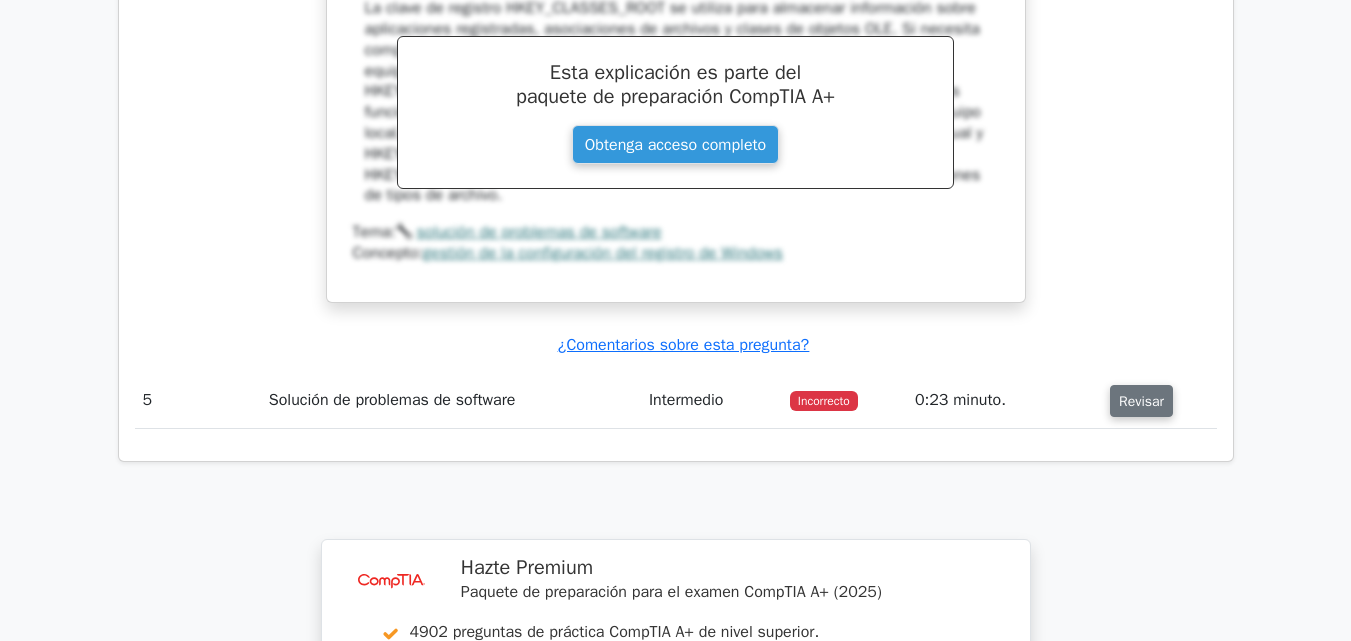 click on "Revisar" at bounding box center [1141, 401] 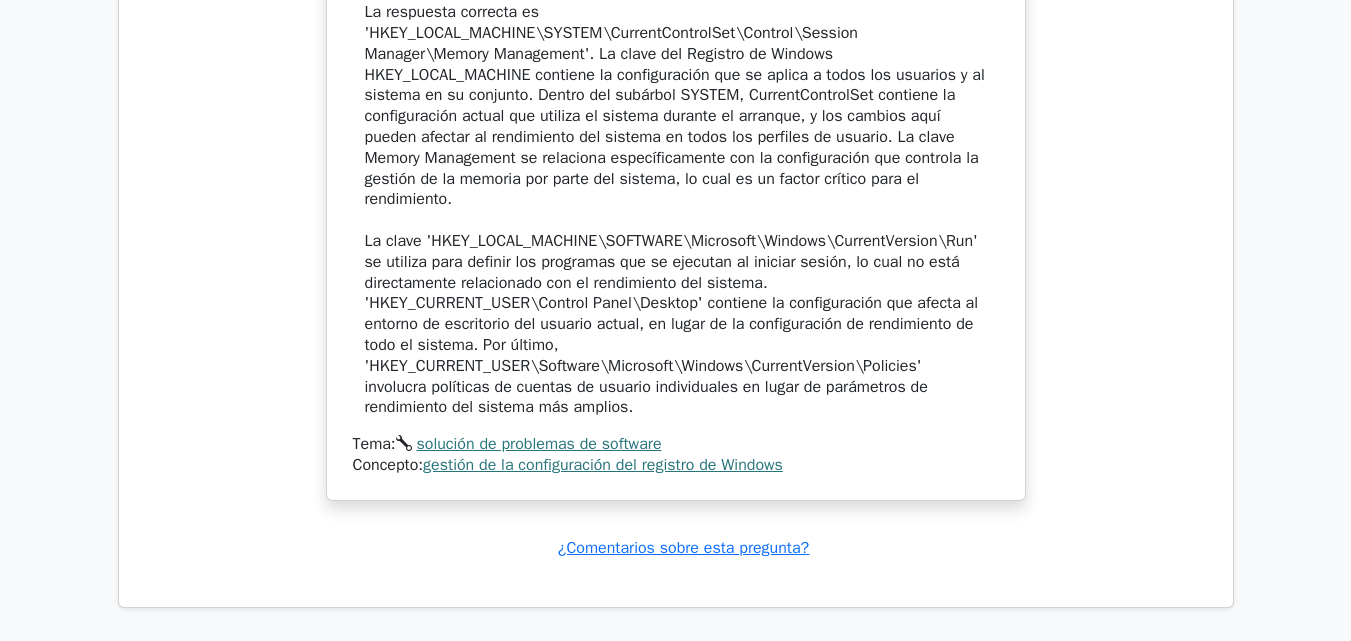 scroll, scrollTop: 6361, scrollLeft: 0, axis: vertical 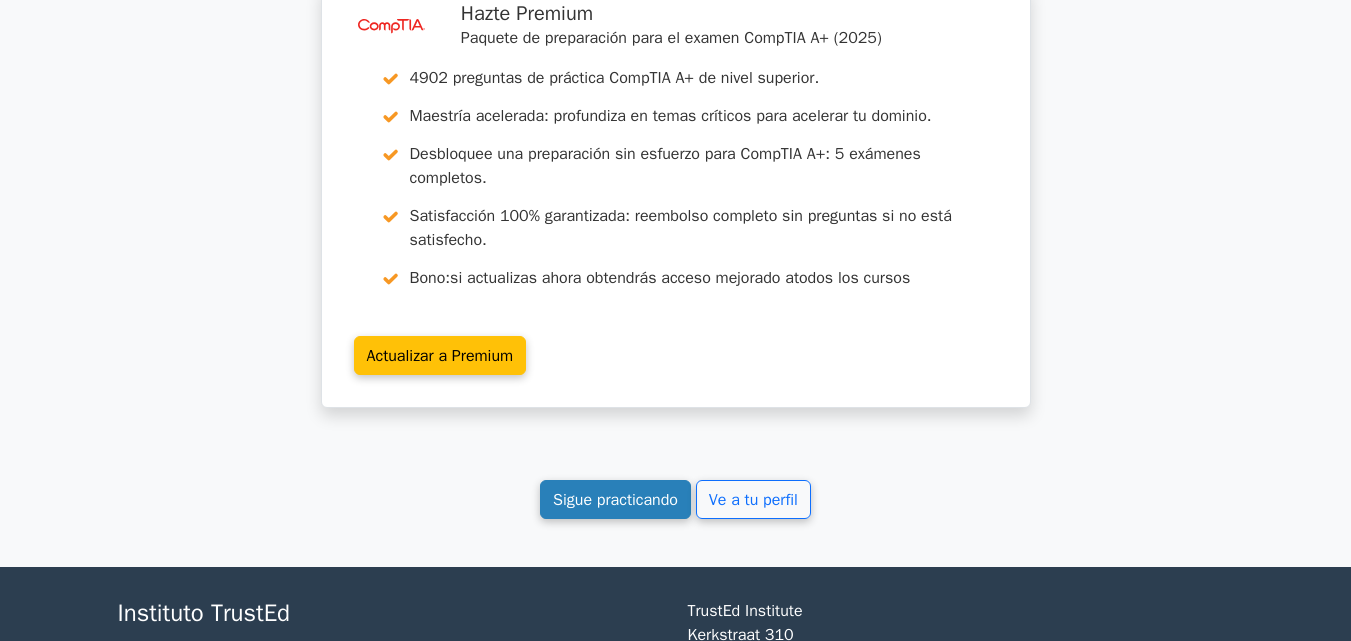 click on "Sigue practicando" at bounding box center (615, 500) 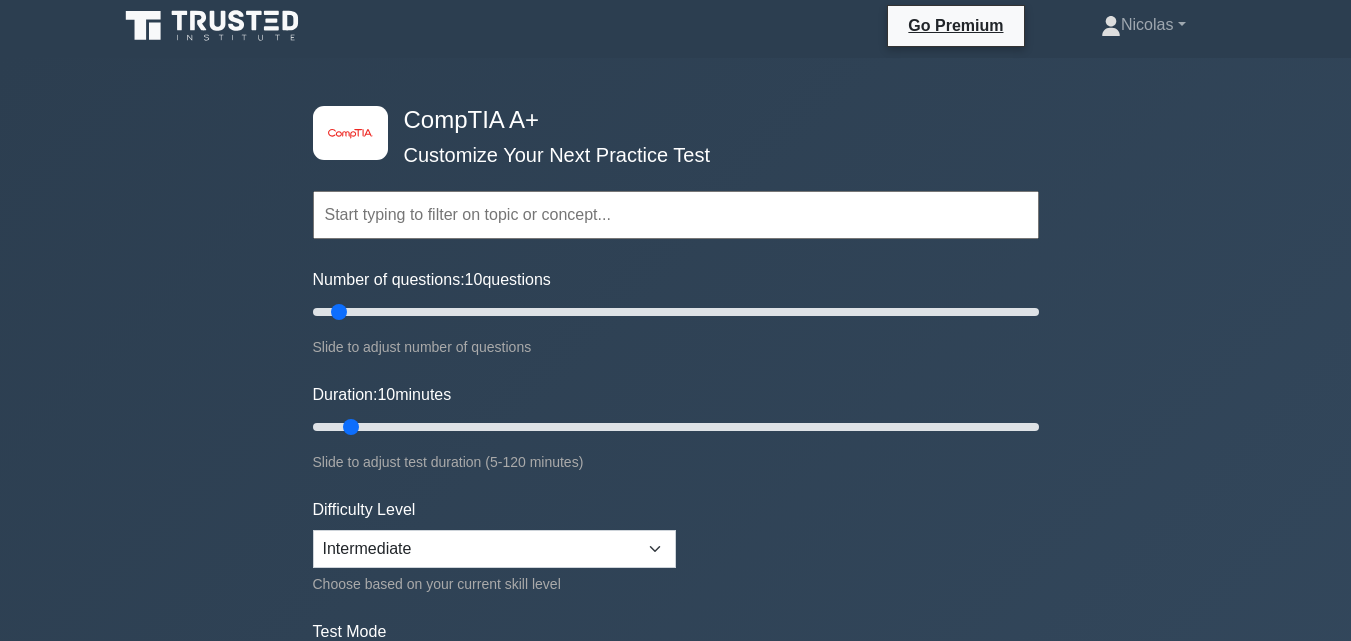 scroll, scrollTop: 0, scrollLeft: 0, axis: both 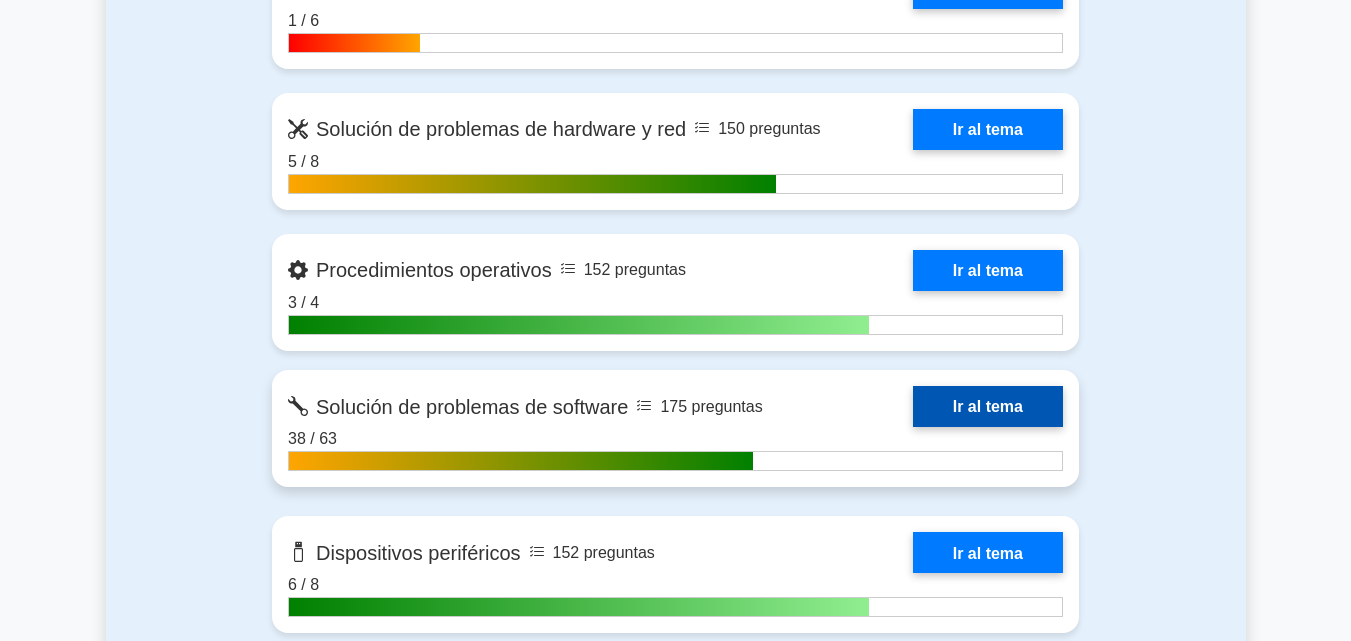 click on "Ir al tema" at bounding box center (988, 406) 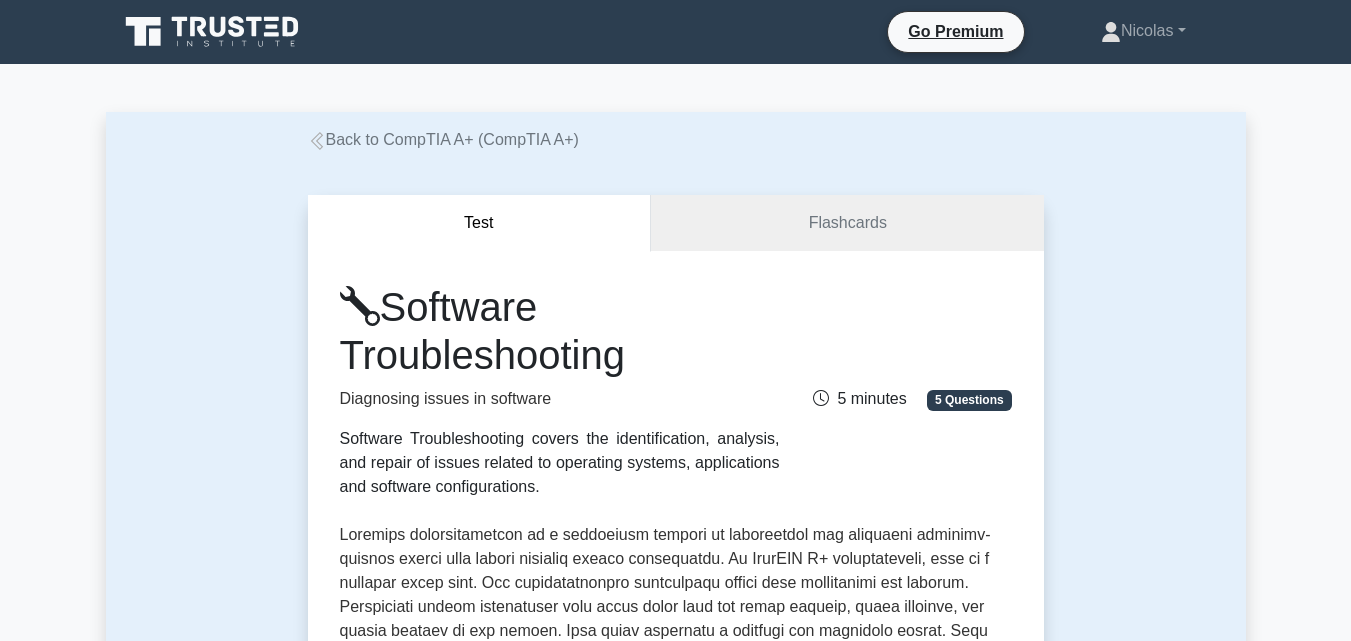 scroll, scrollTop: 0, scrollLeft: 0, axis: both 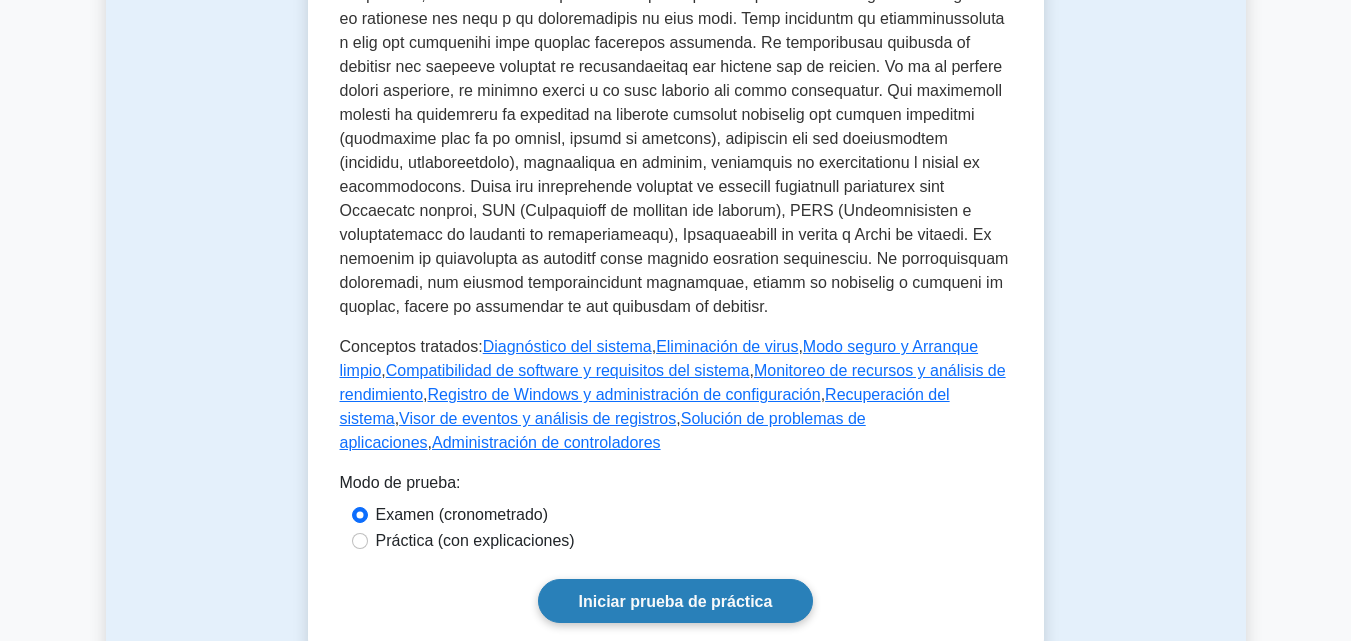 click on "Iniciar prueba de práctica" at bounding box center [676, 601] 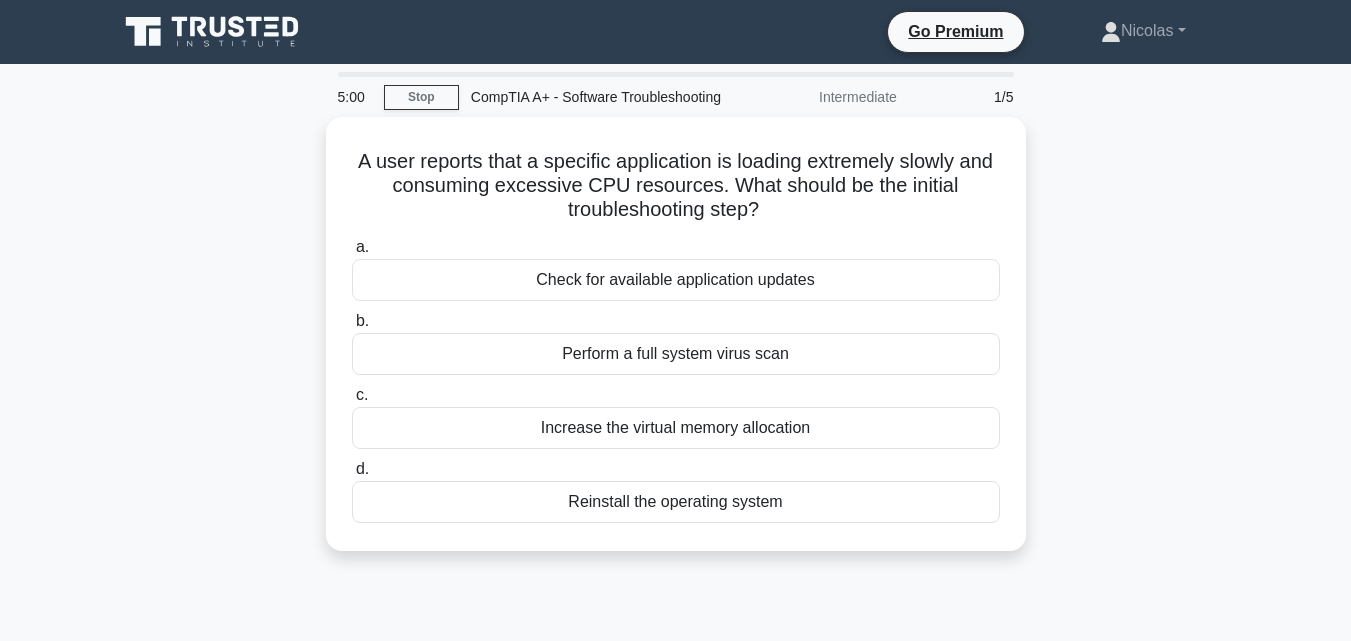 scroll, scrollTop: 0, scrollLeft: 0, axis: both 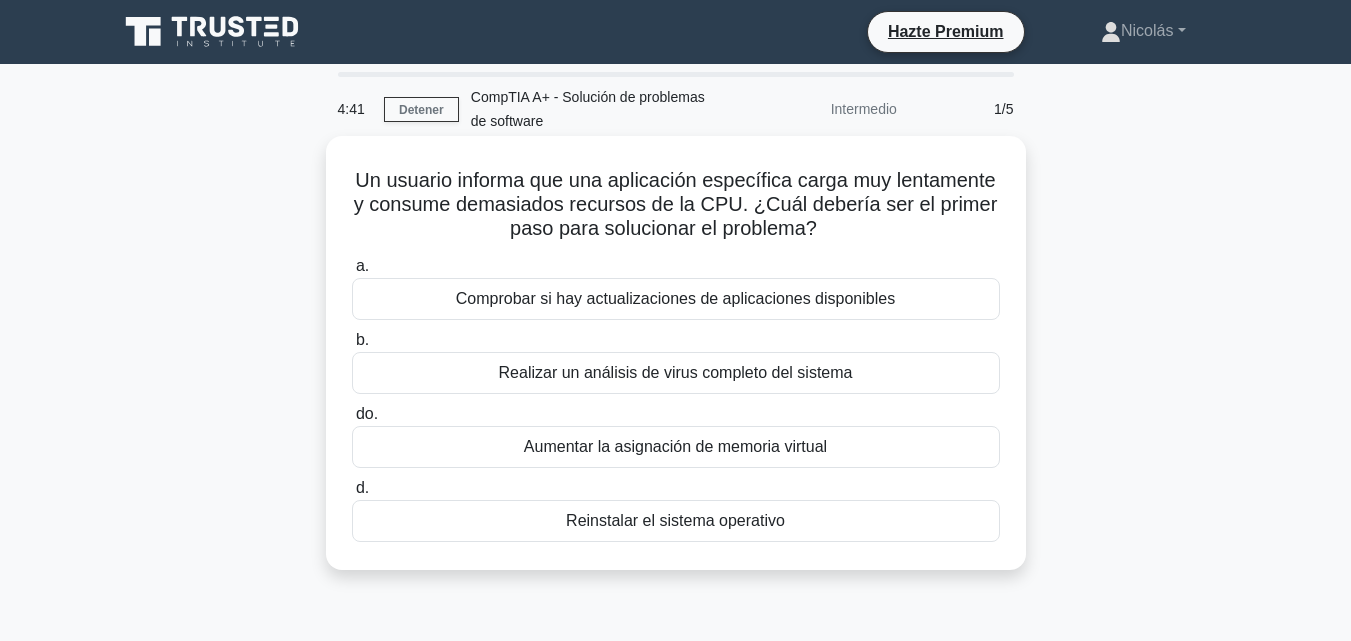 click on "Realizar un análisis de virus completo del sistema" at bounding box center [676, 373] 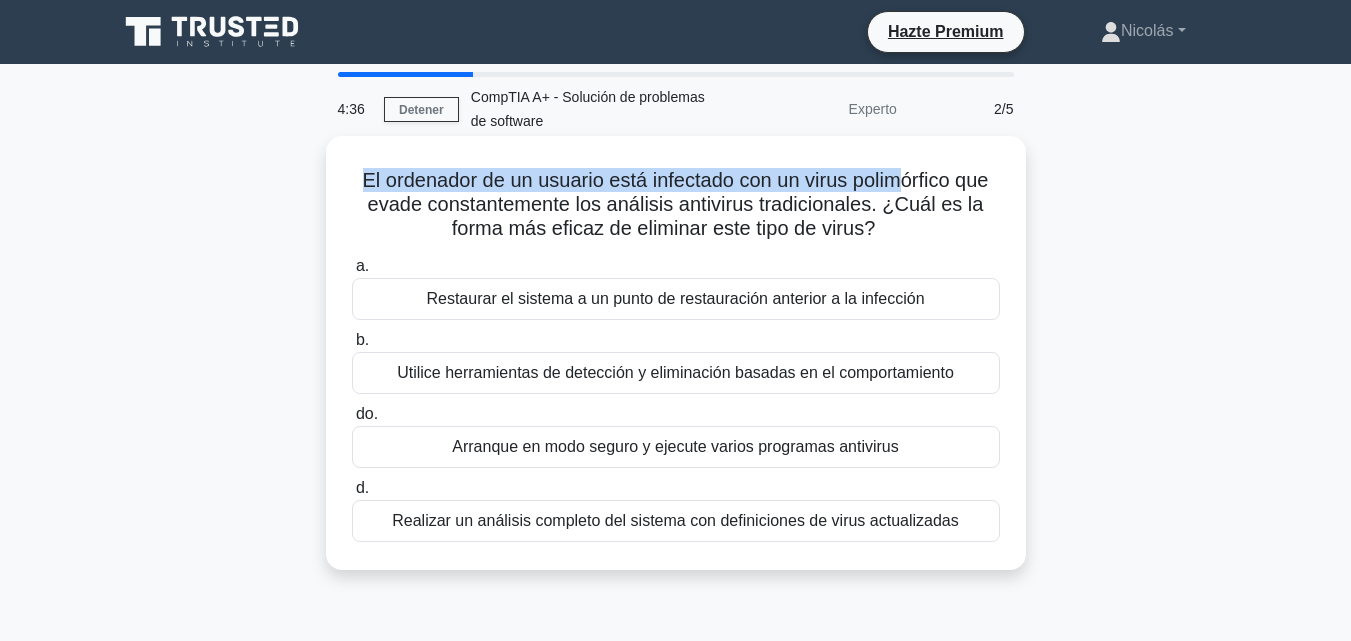 drag, startPoint x: 343, startPoint y: 162, endPoint x: 898, endPoint y: 169, distance: 555.0441 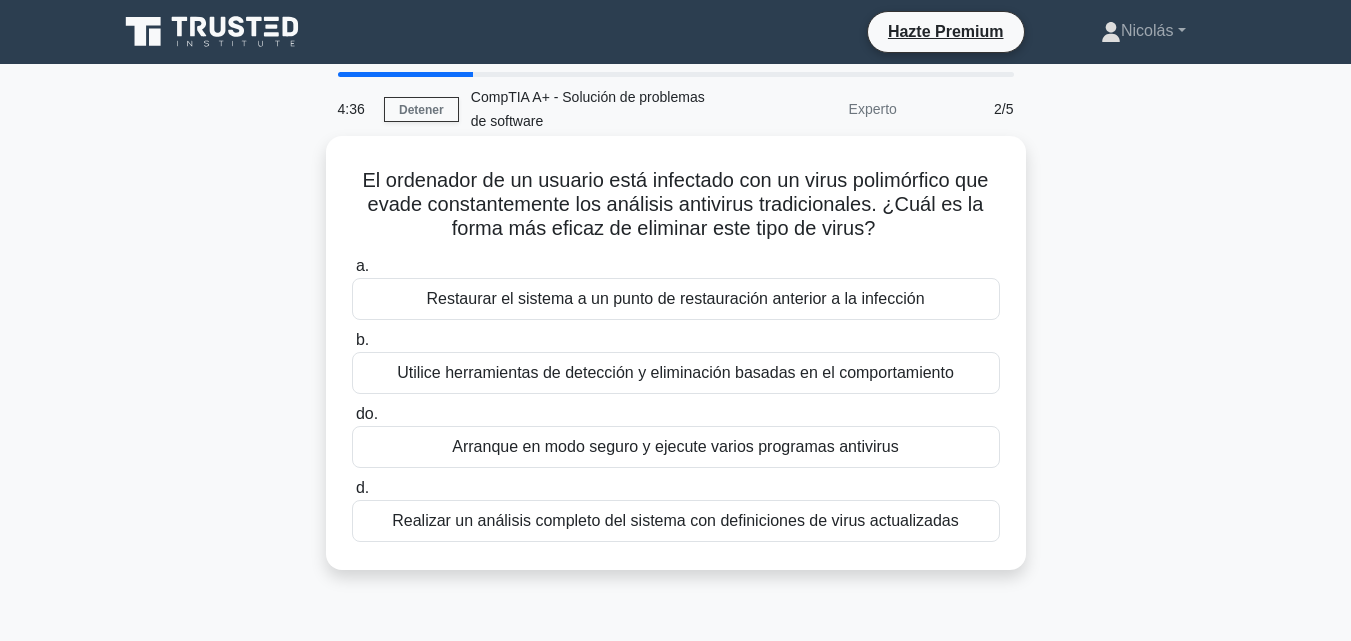 click on "El ordenador de un usuario está infectado con un virus polimórfico que evade constantemente los análisis antivirus tradicionales. ¿Cuál es la forma más eficaz de eliminar este tipo de virus?" at bounding box center (676, 204) 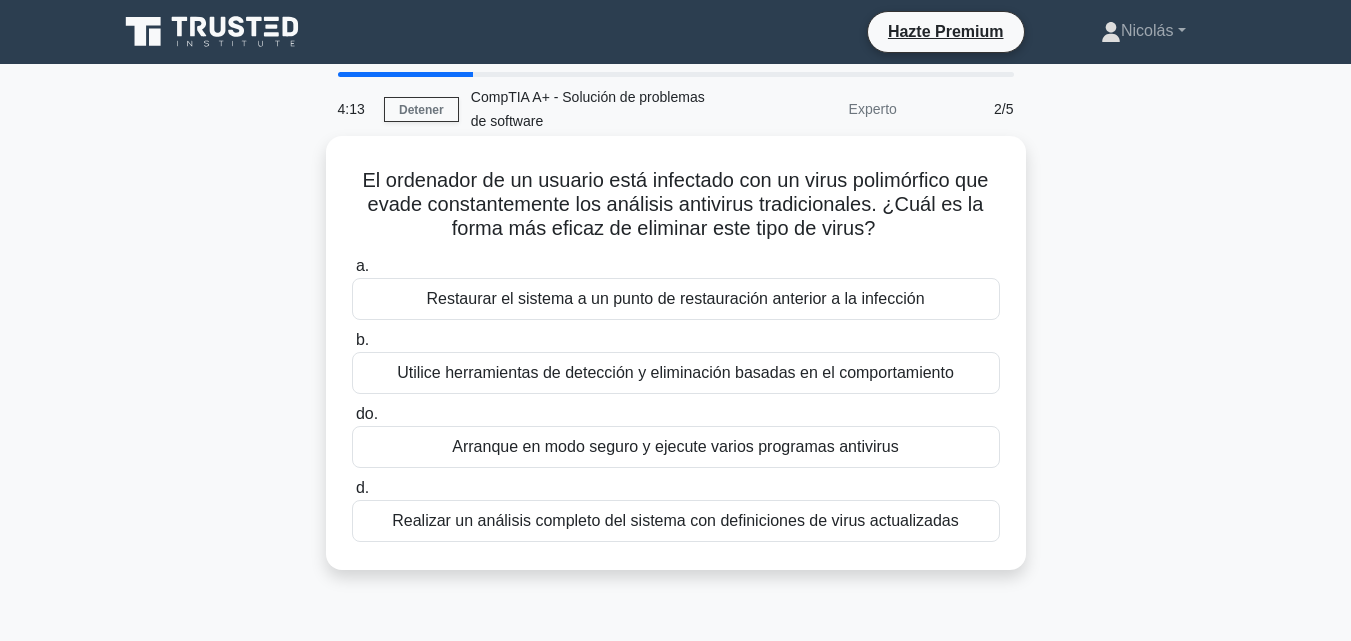 click on "Arranque en modo seguro y ejecute varios programas antivirus" at bounding box center (675, 446) 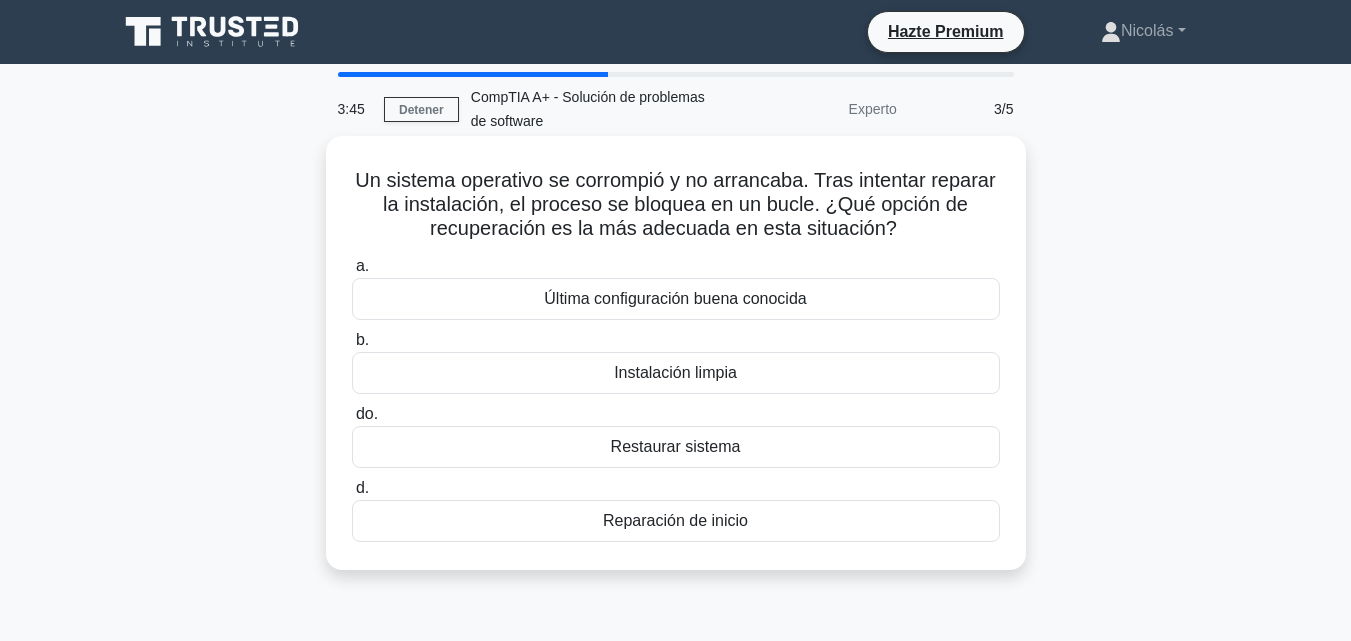 click on "d.
Reparación de inicio" at bounding box center (676, 509) 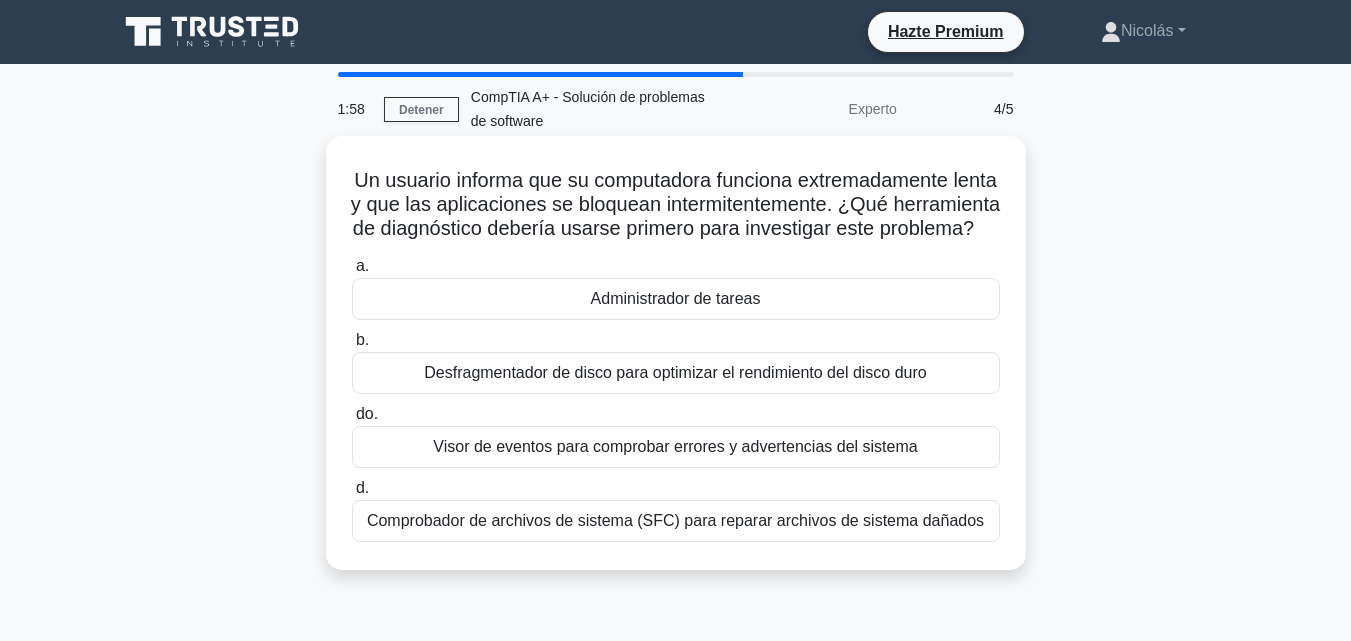 click on "Visor de eventos para comprobar errores y advertencias del sistema" at bounding box center [675, 446] 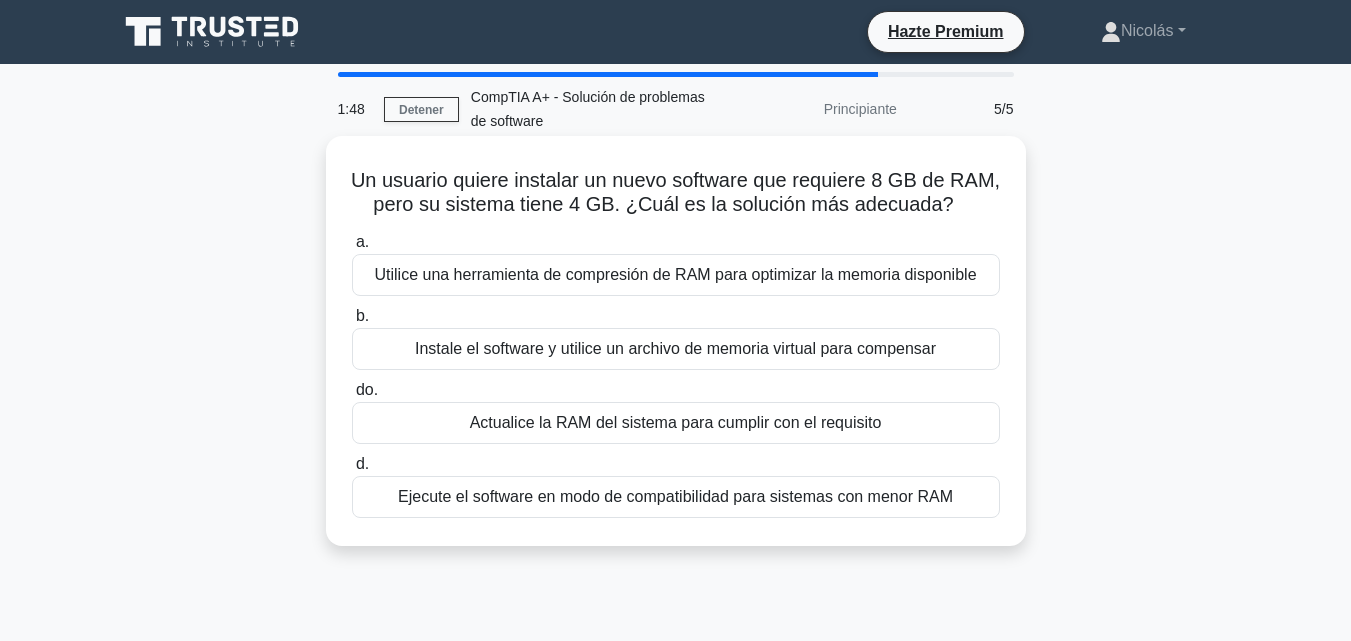 click on "Actualice la RAM del sistema para cumplir con el requisito" at bounding box center [676, 422] 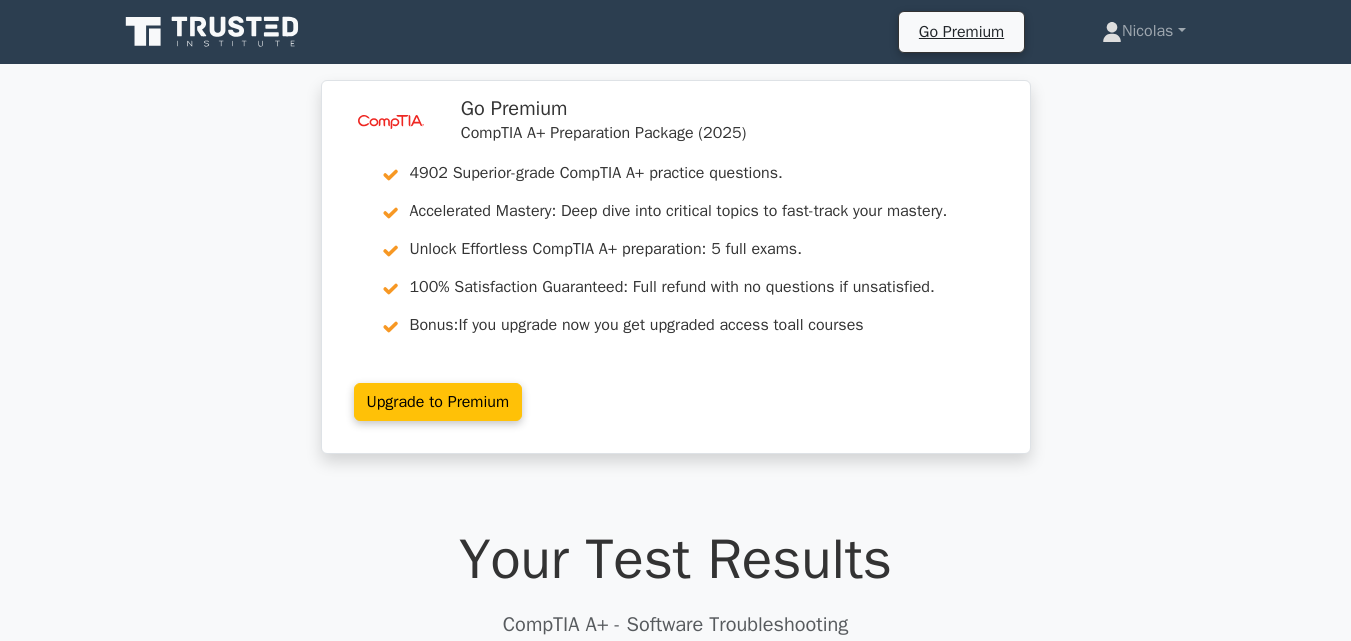 scroll, scrollTop: 0, scrollLeft: 0, axis: both 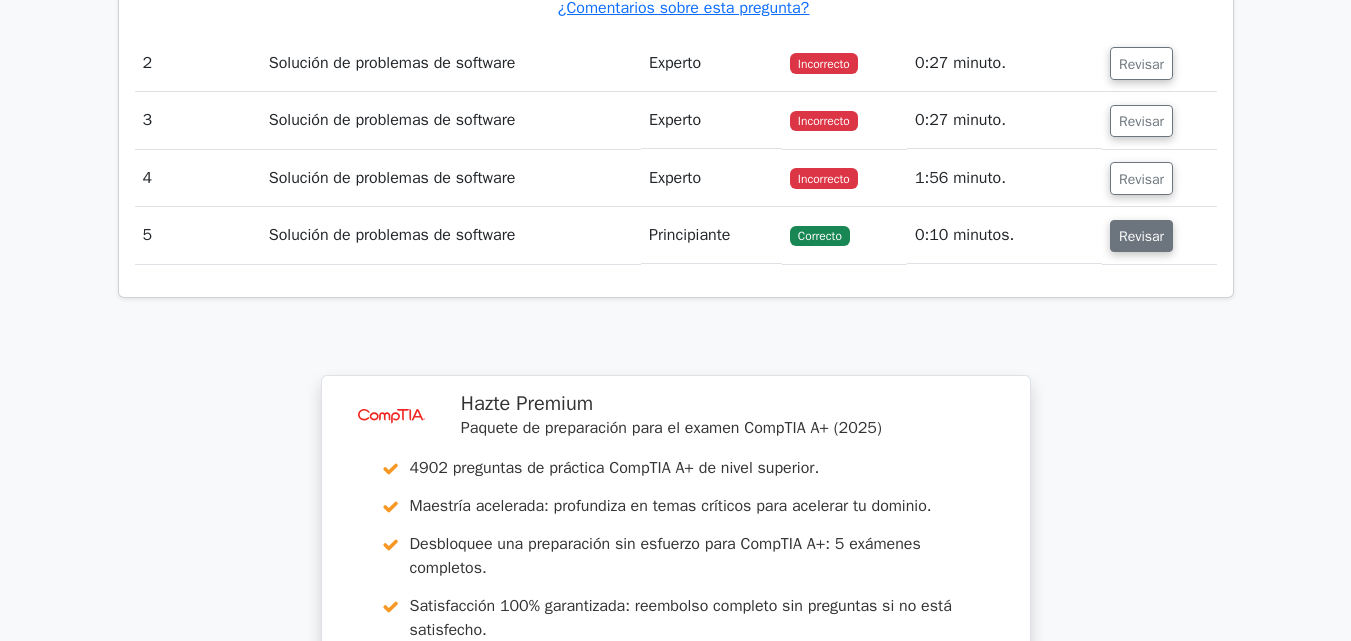 click on "Revisar" at bounding box center (1141, 236) 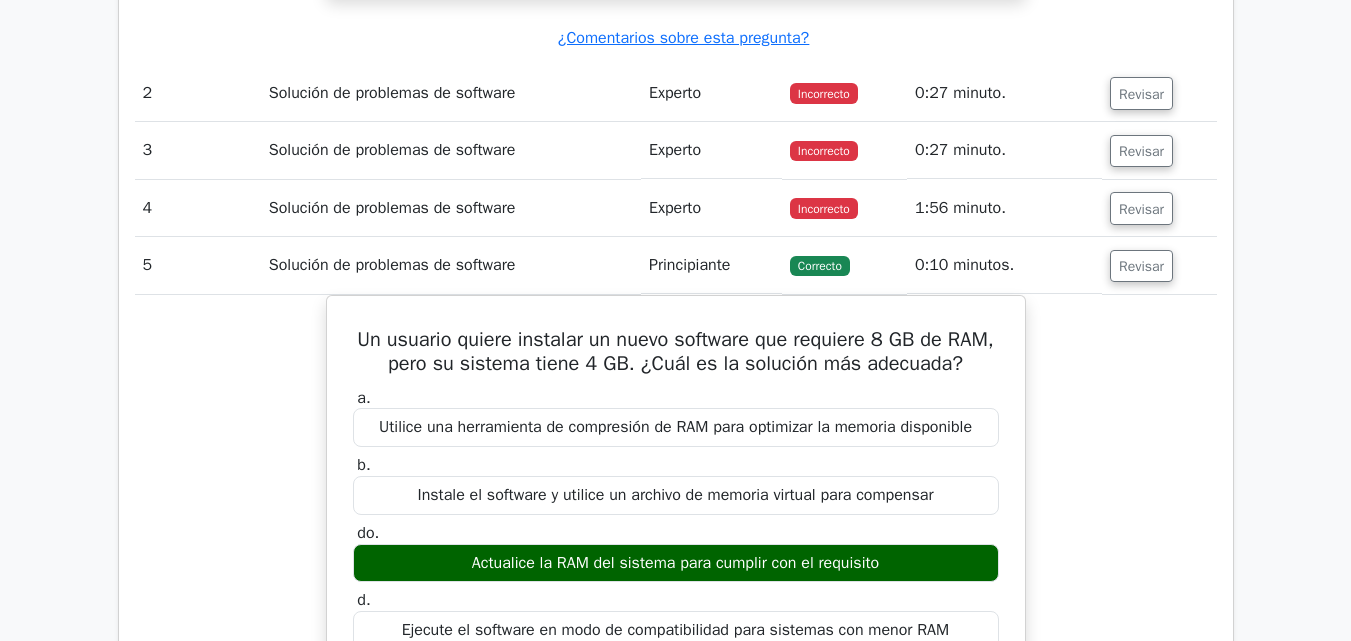 scroll, scrollTop: 2500, scrollLeft: 0, axis: vertical 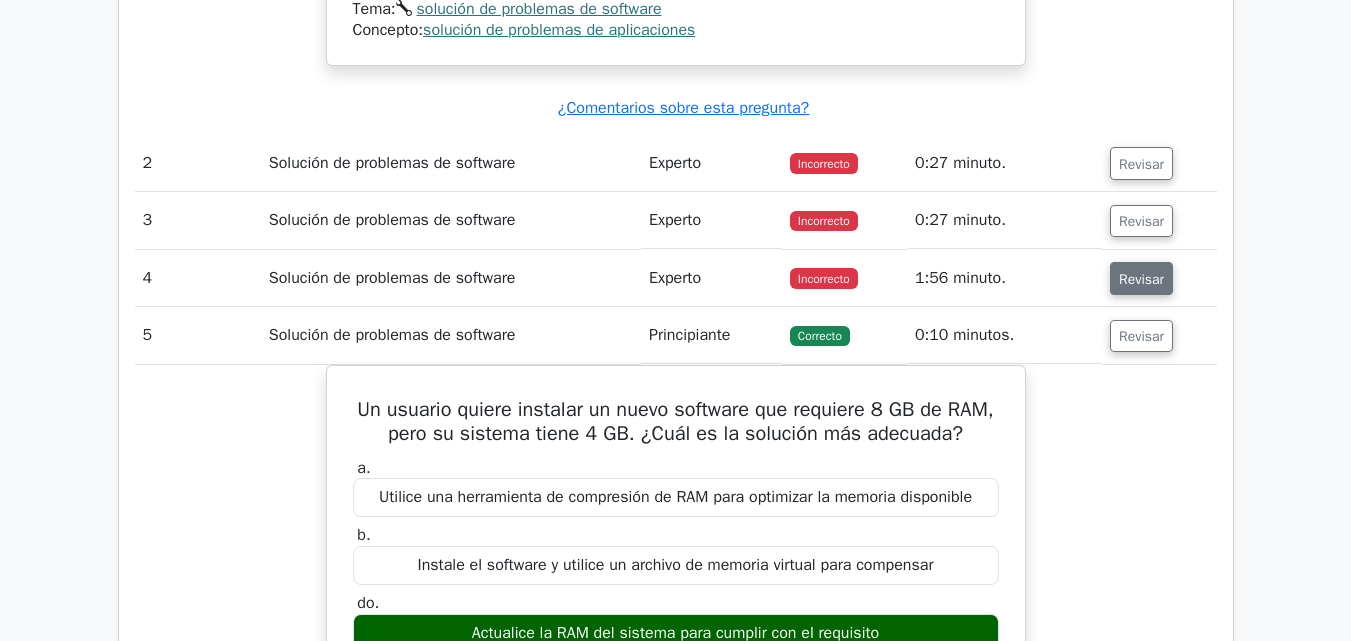 click on "Revisar" at bounding box center (1141, 279) 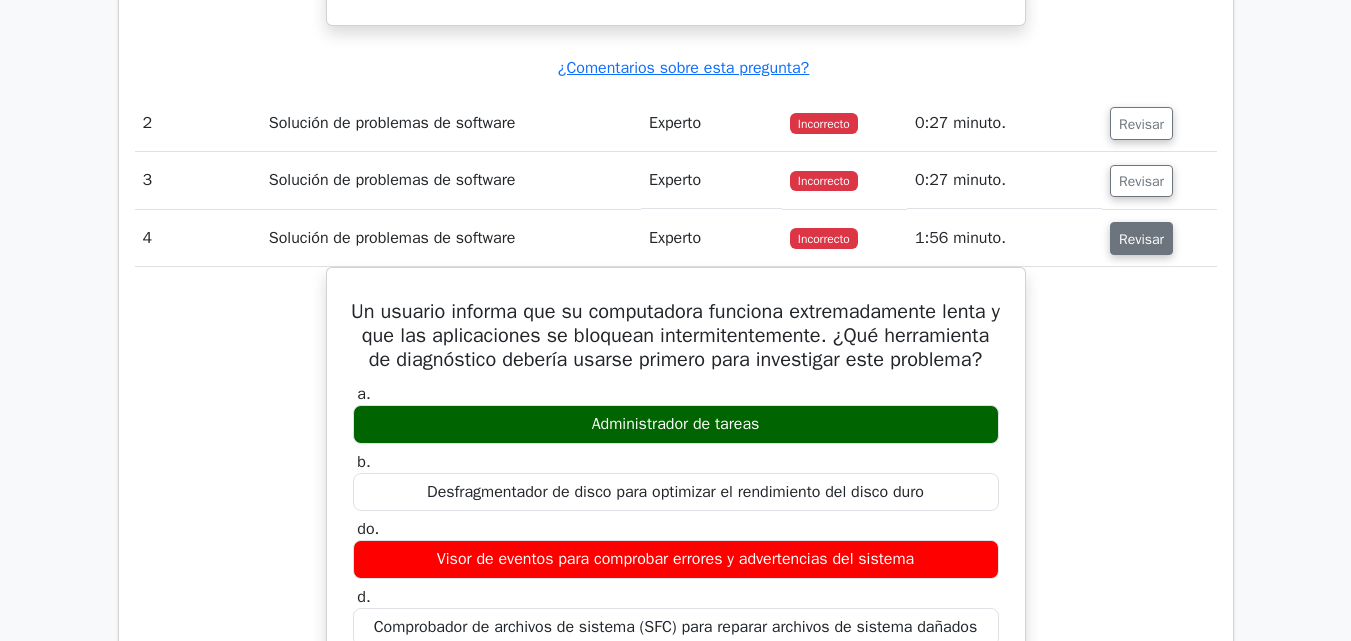 scroll, scrollTop: 2500, scrollLeft: 0, axis: vertical 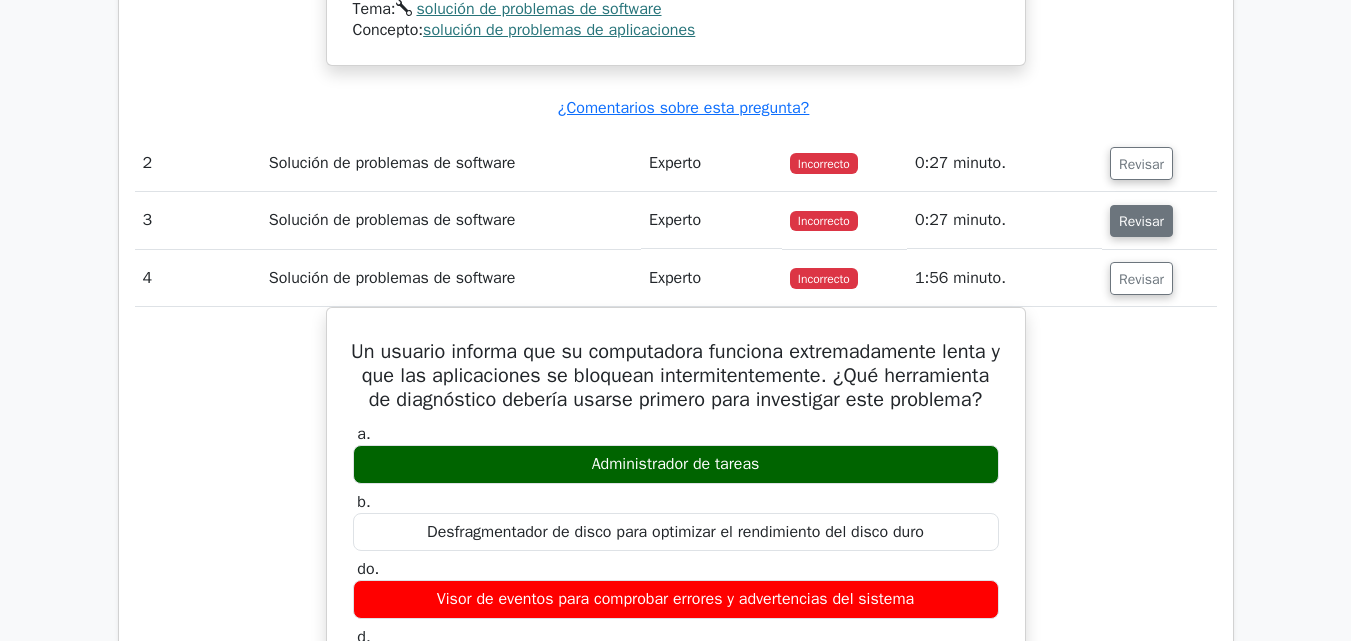 click on "Revisar" at bounding box center (1141, 221) 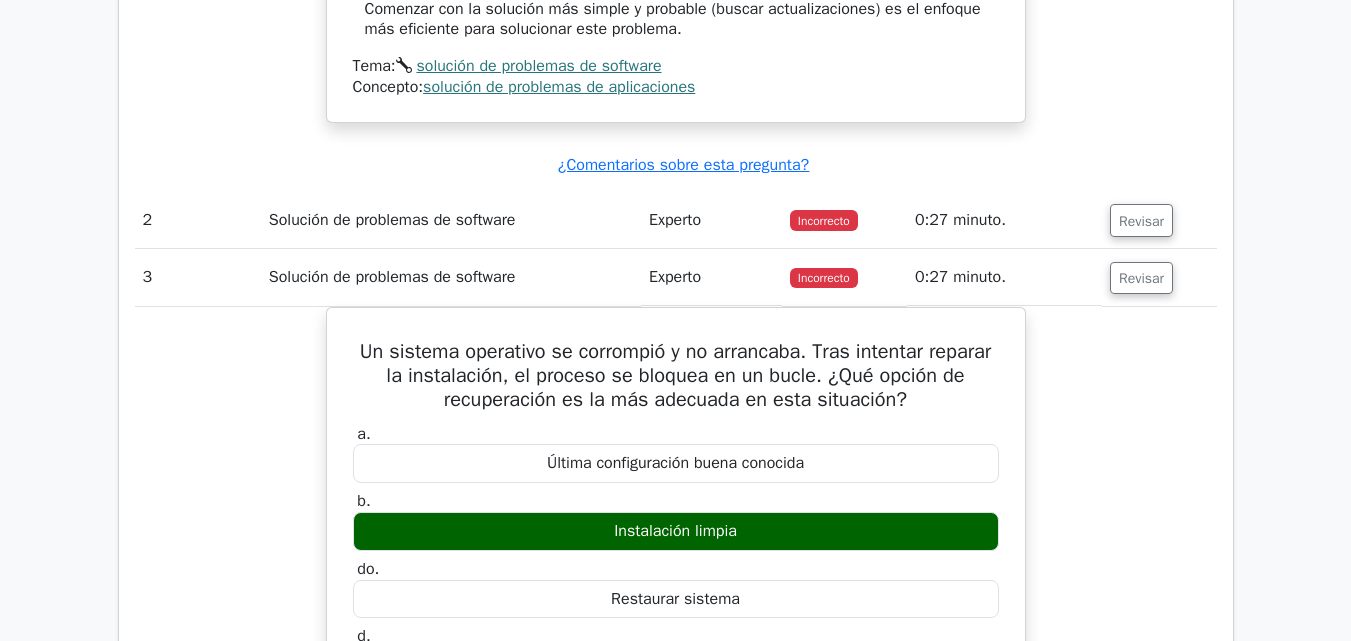 scroll, scrollTop: 2400, scrollLeft: 0, axis: vertical 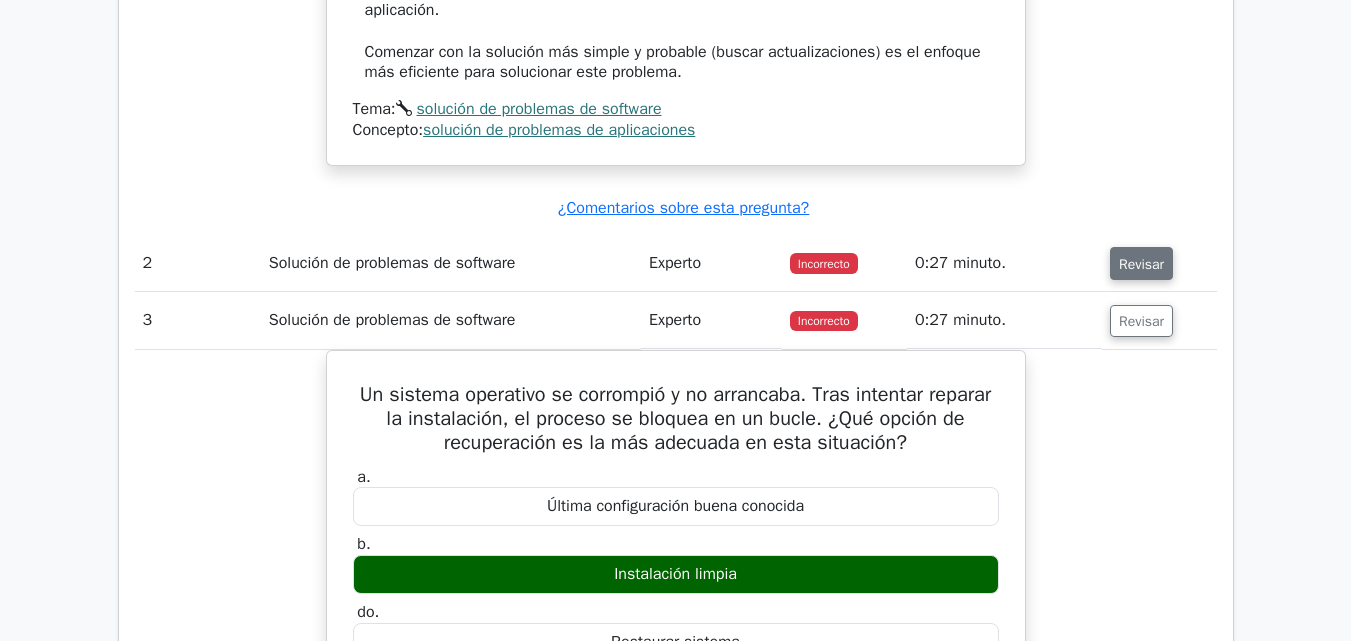 click on "Revisar" at bounding box center (1141, 263) 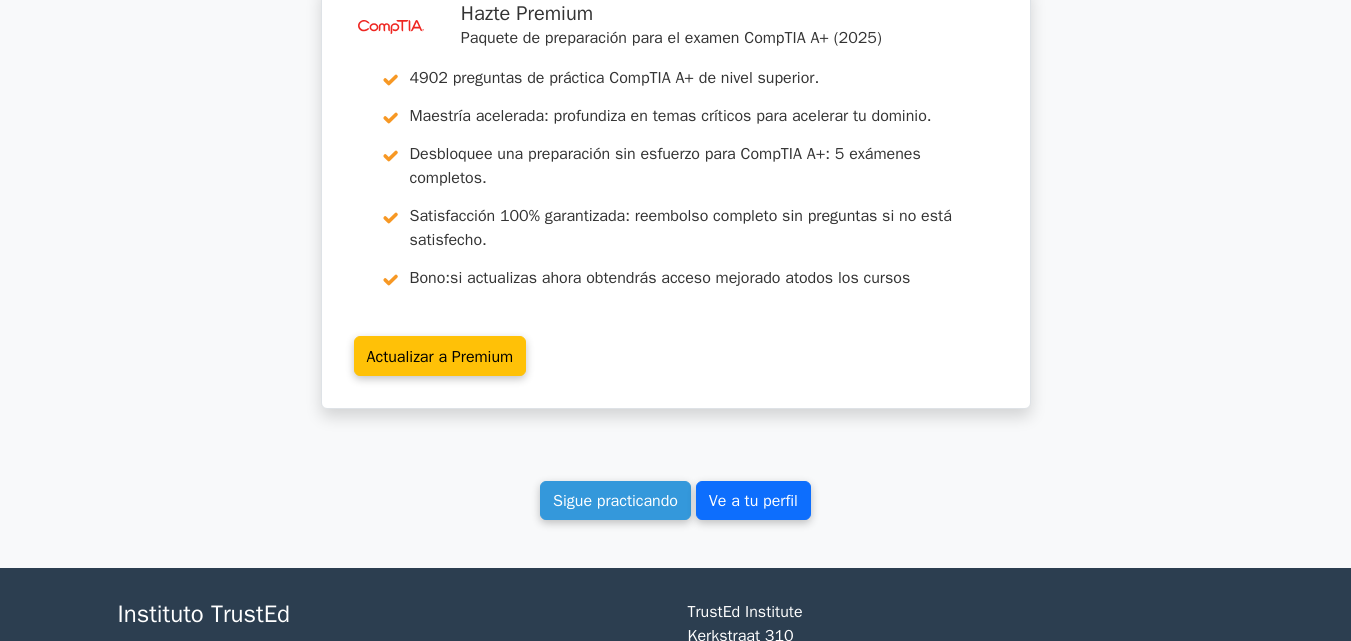 scroll, scrollTop: 7541, scrollLeft: 0, axis: vertical 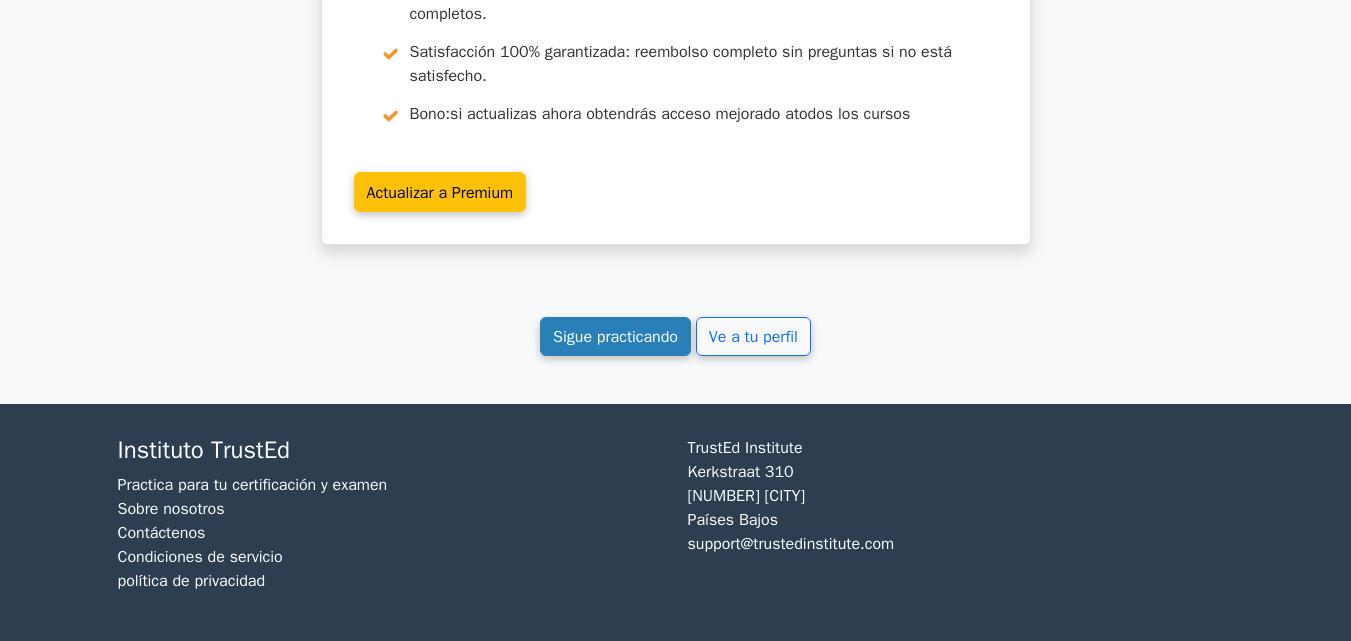 click on "Sigue practicando" at bounding box center (615, 337) 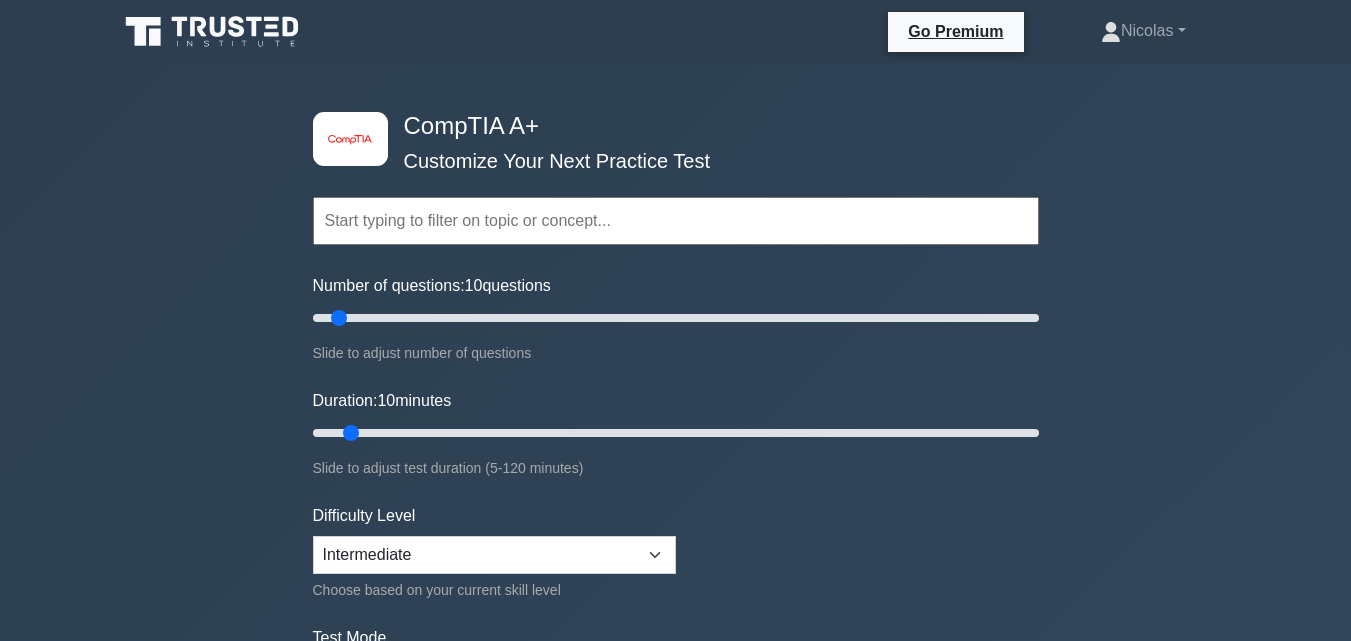 scroll, scrollTop: 0, scrollLeft: 0, axis: both 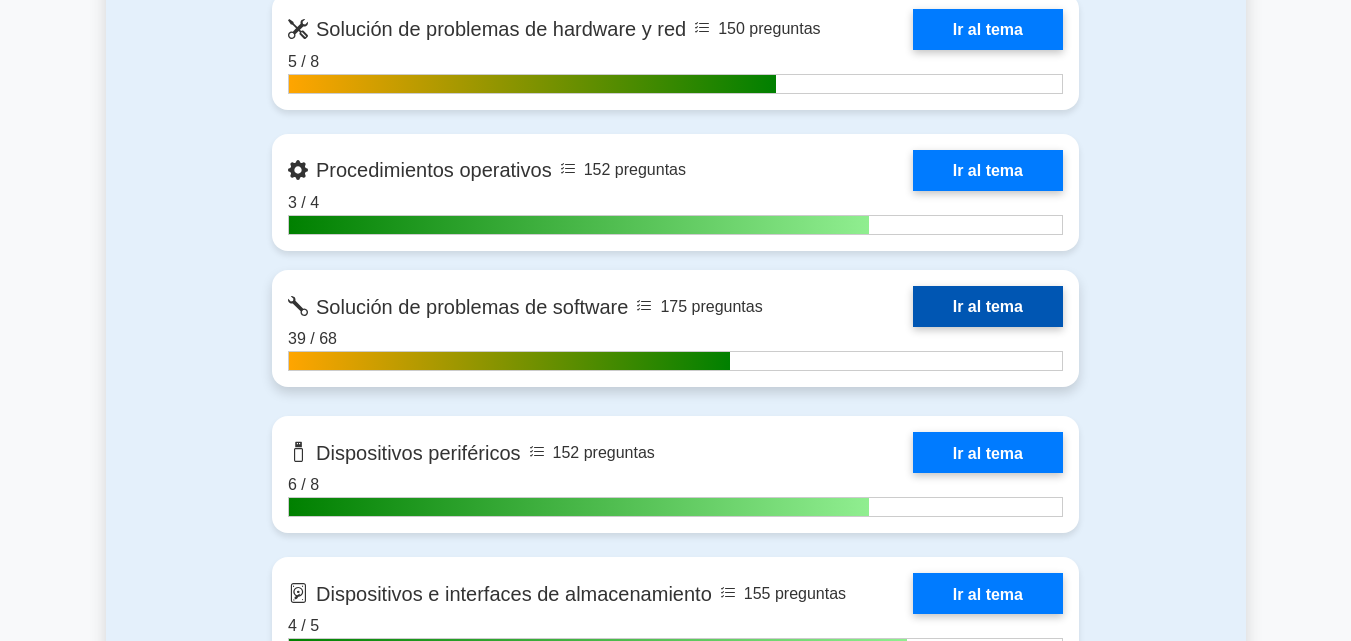 click on "Ir al tema" at bounding box center [988, 306] 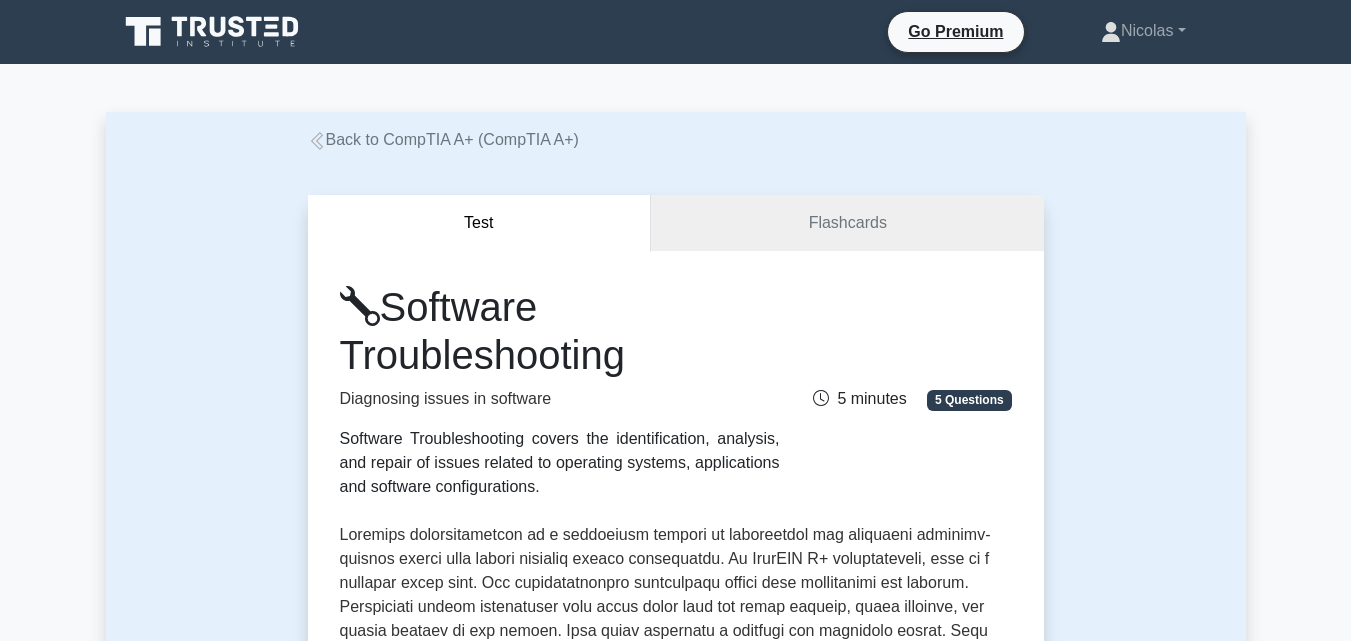 scroll, scrollTop: 0, scrollLeft: 0, axis: both 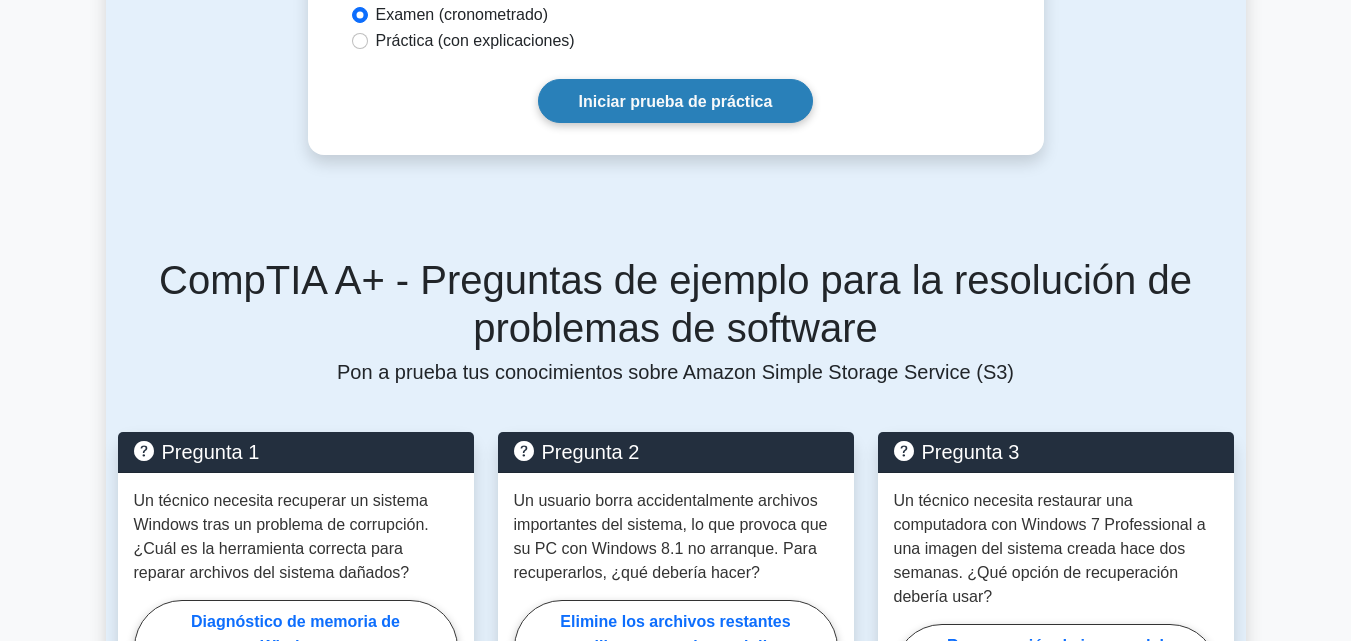 click on "Iniciar prueba de práctica" at bounding box center (676, 101) 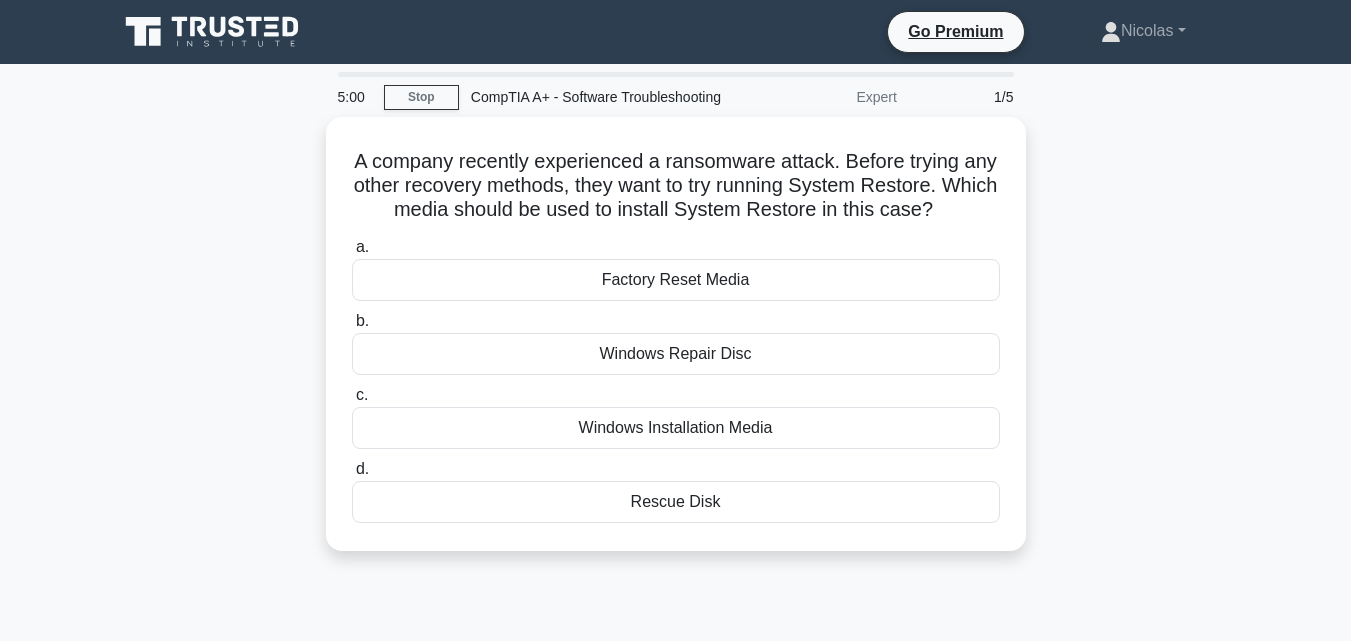 scroll, scrollTop: 0, scrollLeft: 0, axis: both 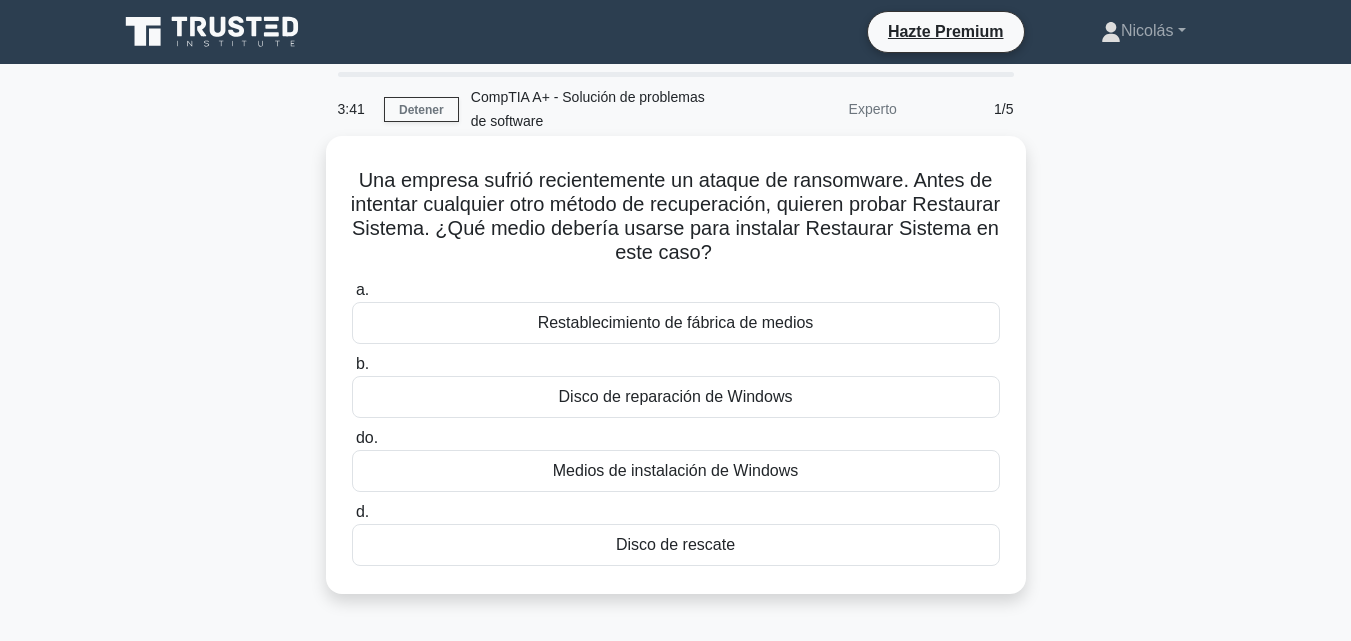 click on "Restablecimiento de fábrica de medios" at bounding box center [676, 322] 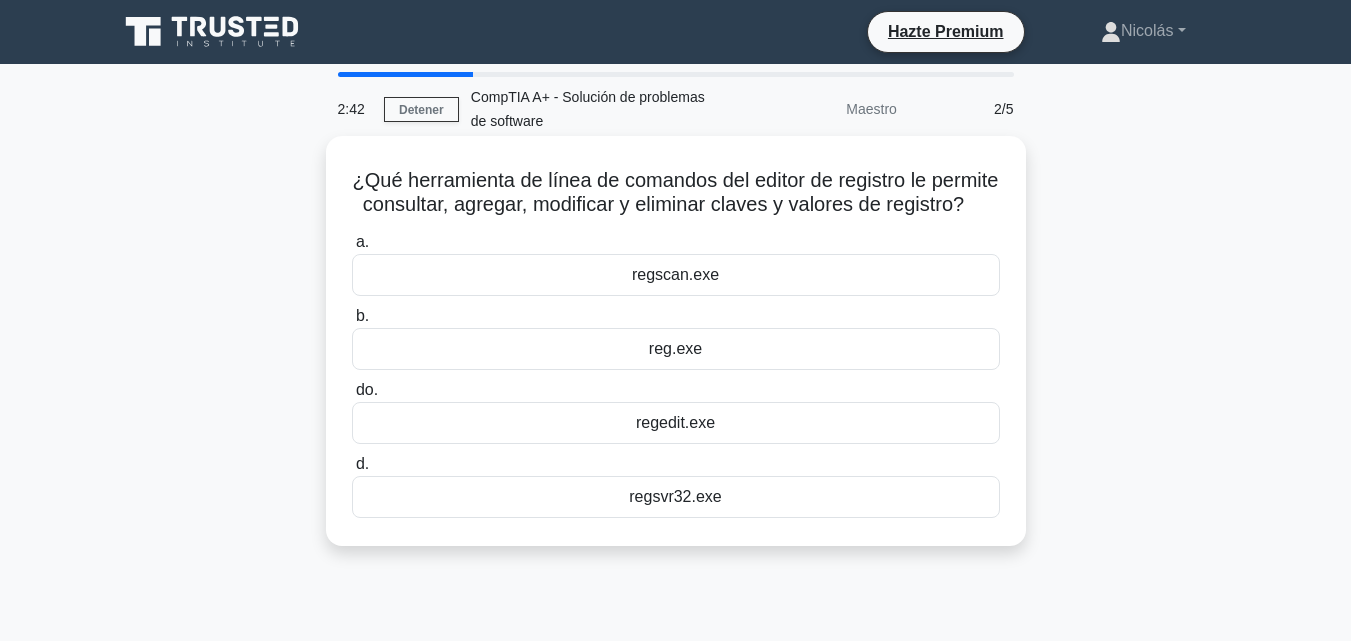click on "regedit.exe" at bounding box center (675, 422) 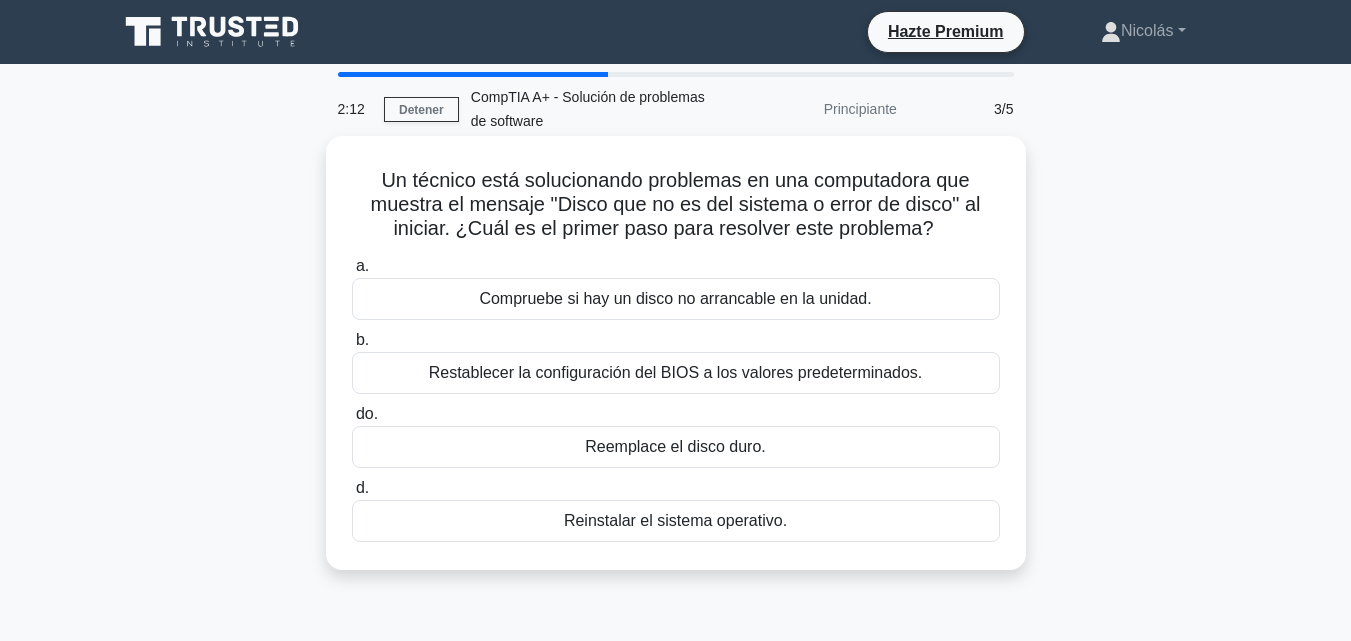 click on "Restablecer la configuración del BIOS a los valores predeterminados." at bounding box center (676, 372) 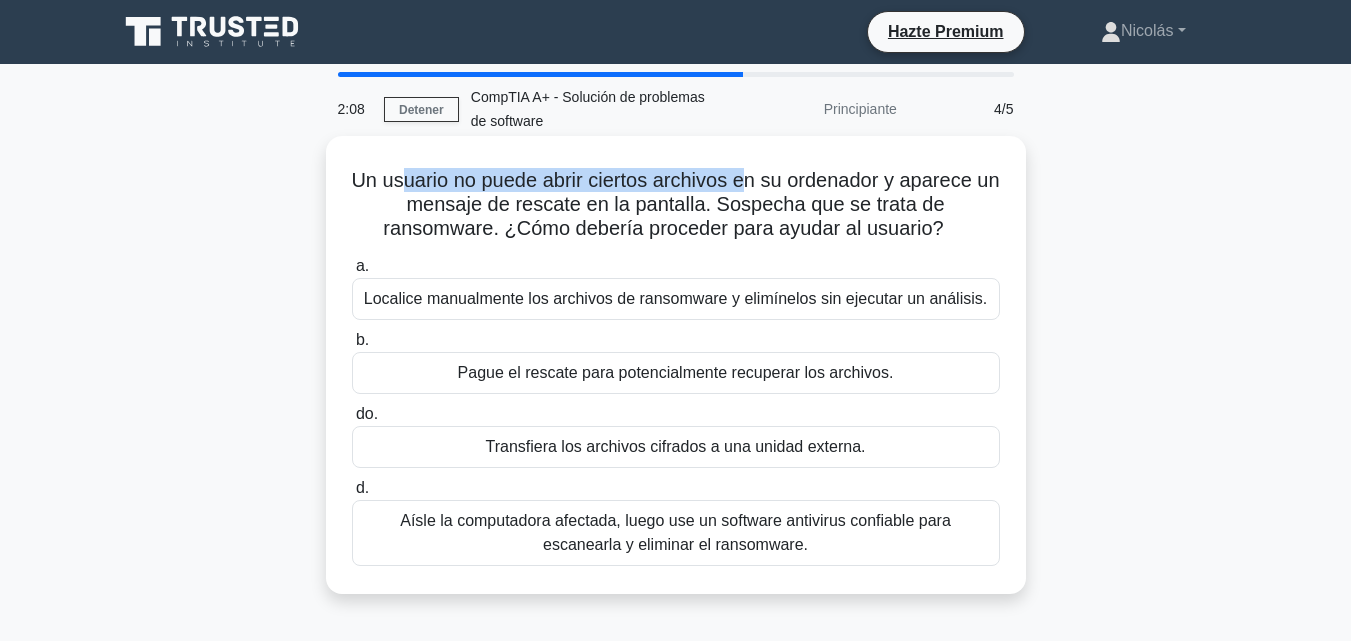 drag, startPoint x: 413, startPoint y: 175, endPoint x: 763, endPoint y: 192, distance: 350.41263 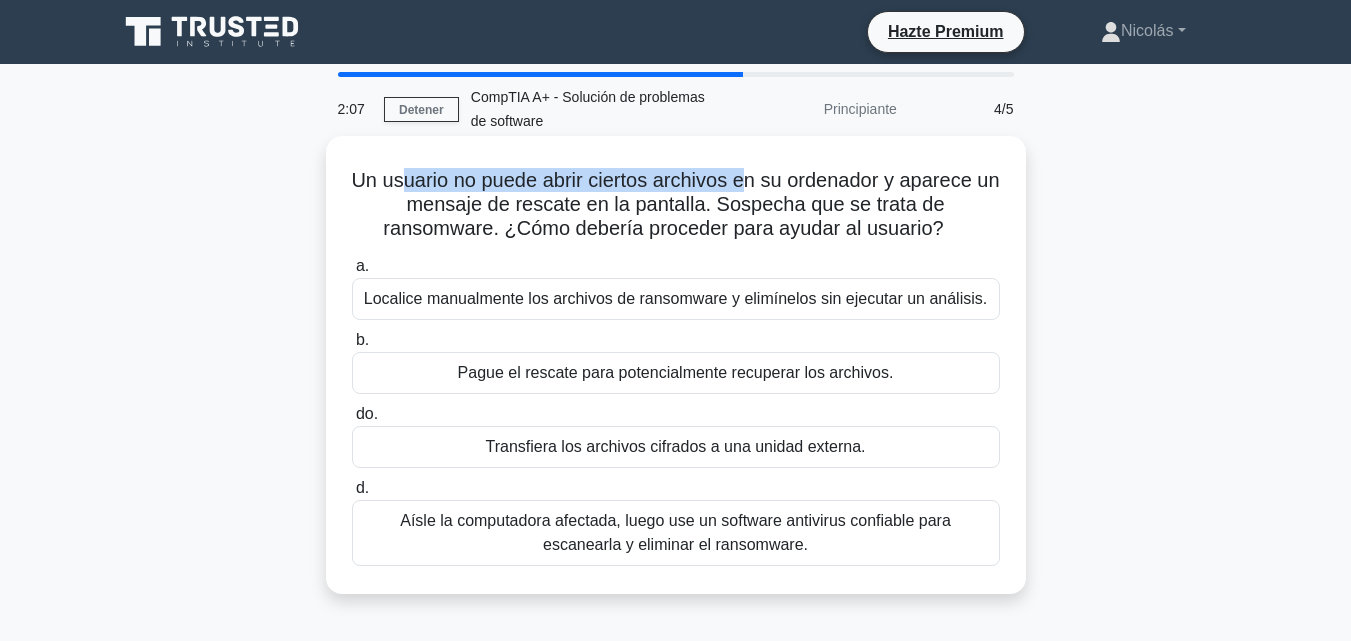 click on "Un usuario no puede abrir ciertos archivos en su ordenador y aparece un mensaje de rescate en la pantalla. Sospecha que se trata de ransomware. ¿Cómo debería proceder para ayudar al usuario?" at bounding box center (675, 204) 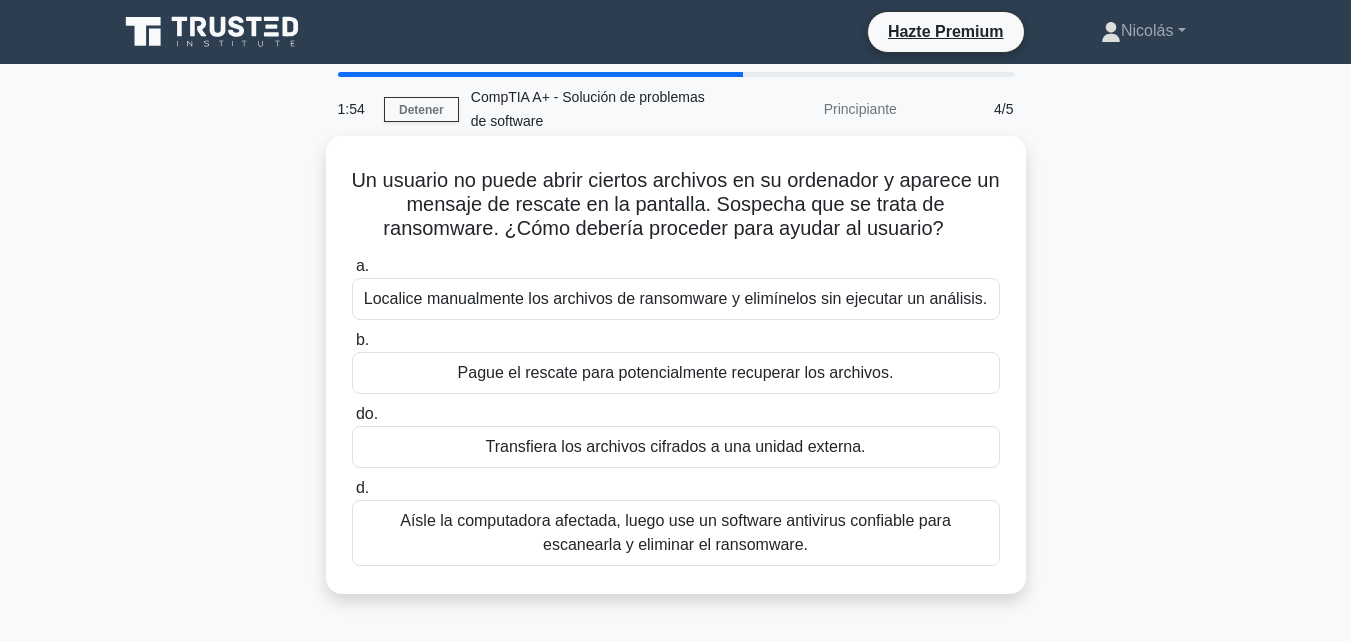 click on "Aísle la computadora afectada, luego use un software antivirus confiable para escanearla y eliminar el ransomware." at bounding box center [675, 532] 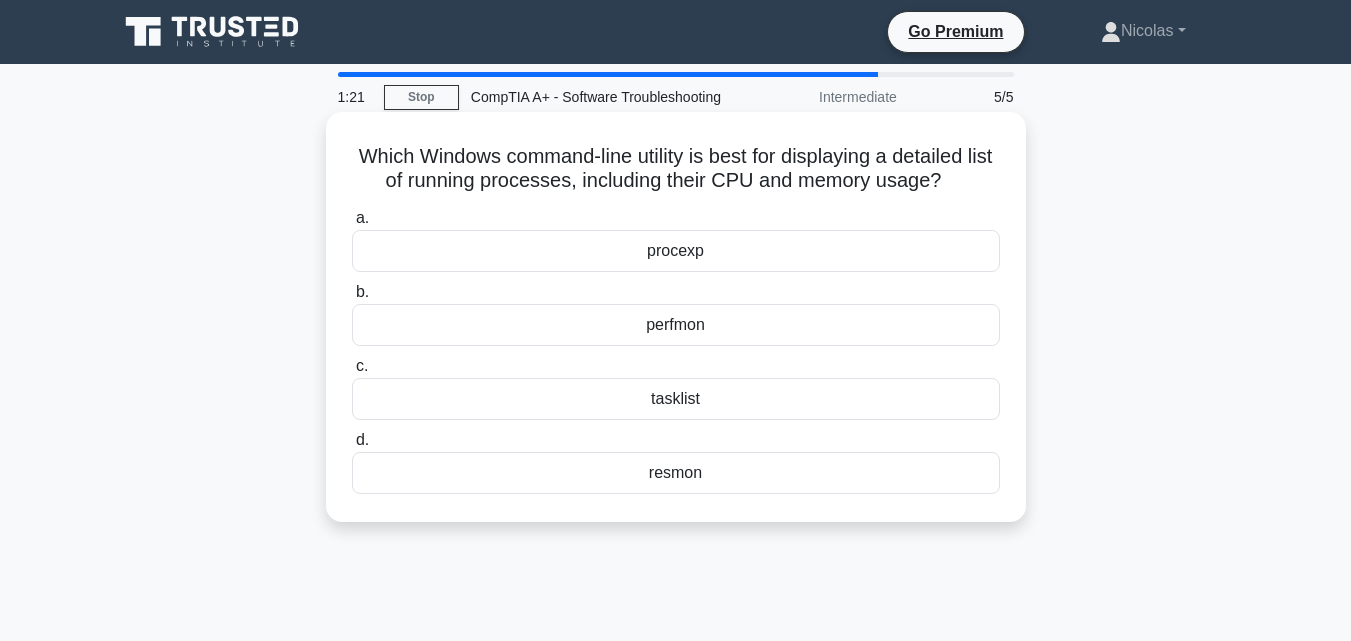 click on "tasklist" at bounding box center [676, 399] 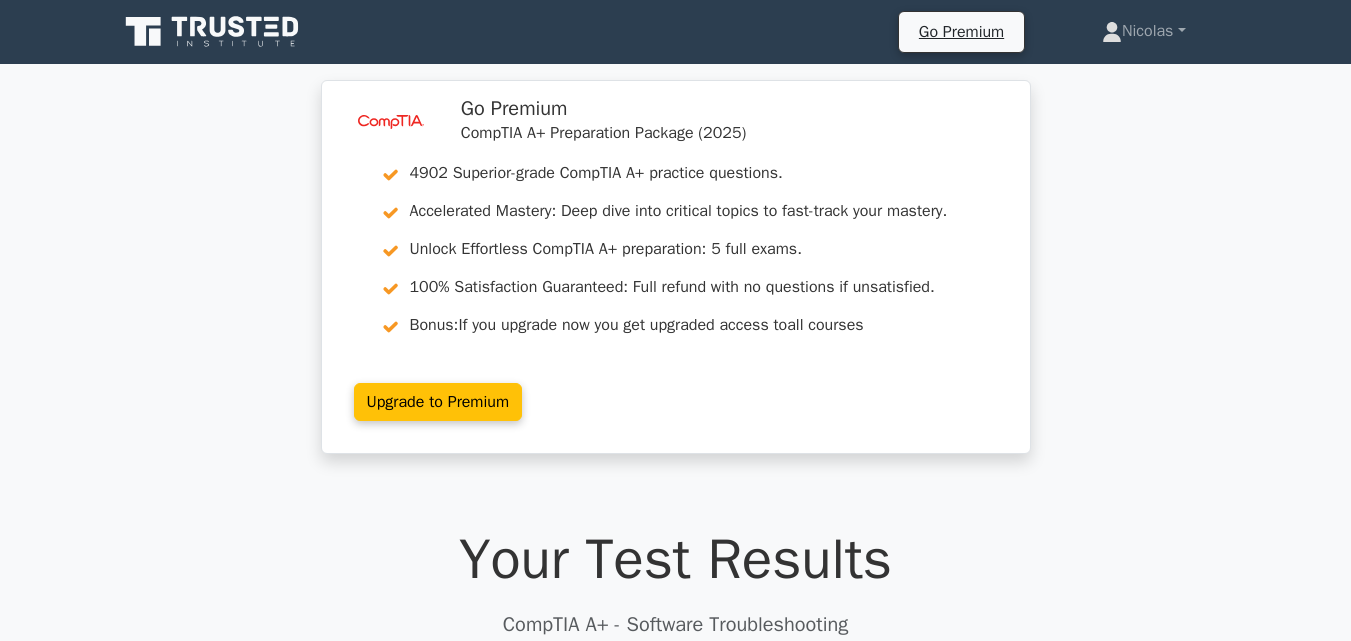 scroll, scrollTop: 600, scrollLeft: 0, axis: vertical 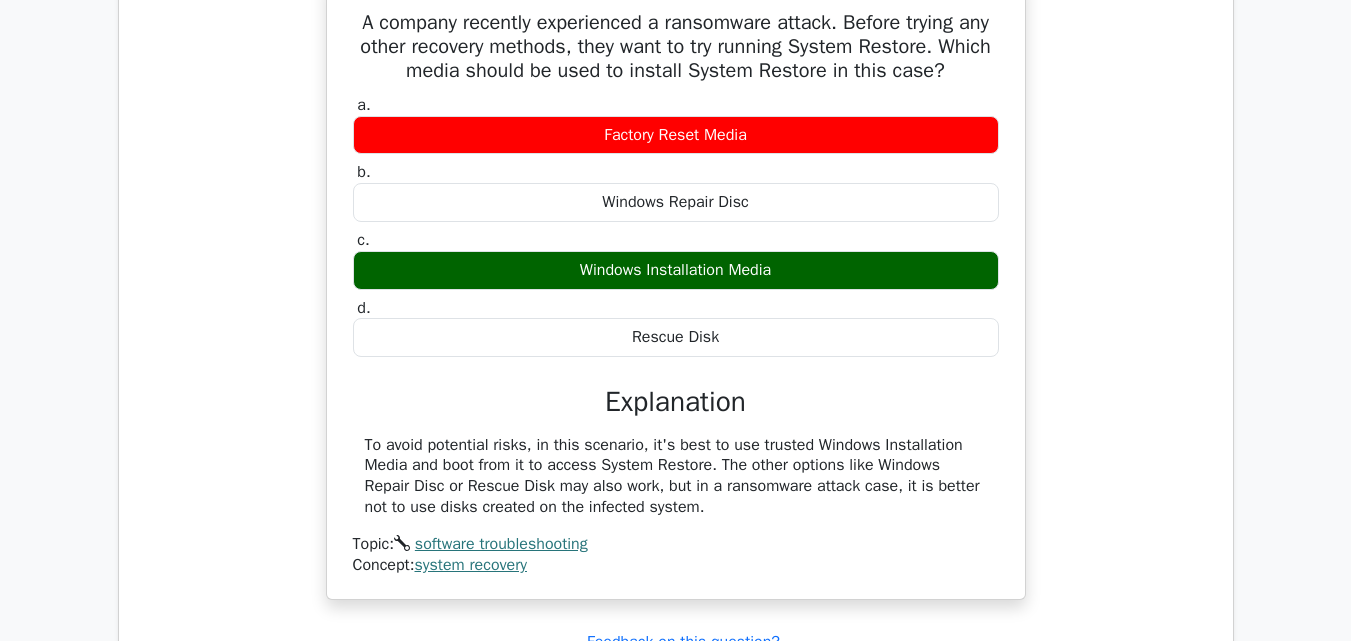 drag, startPoint x: 1121, startPoint y: 425, endPoint x: 1093, endPoint y: 413, distance: 30.463093 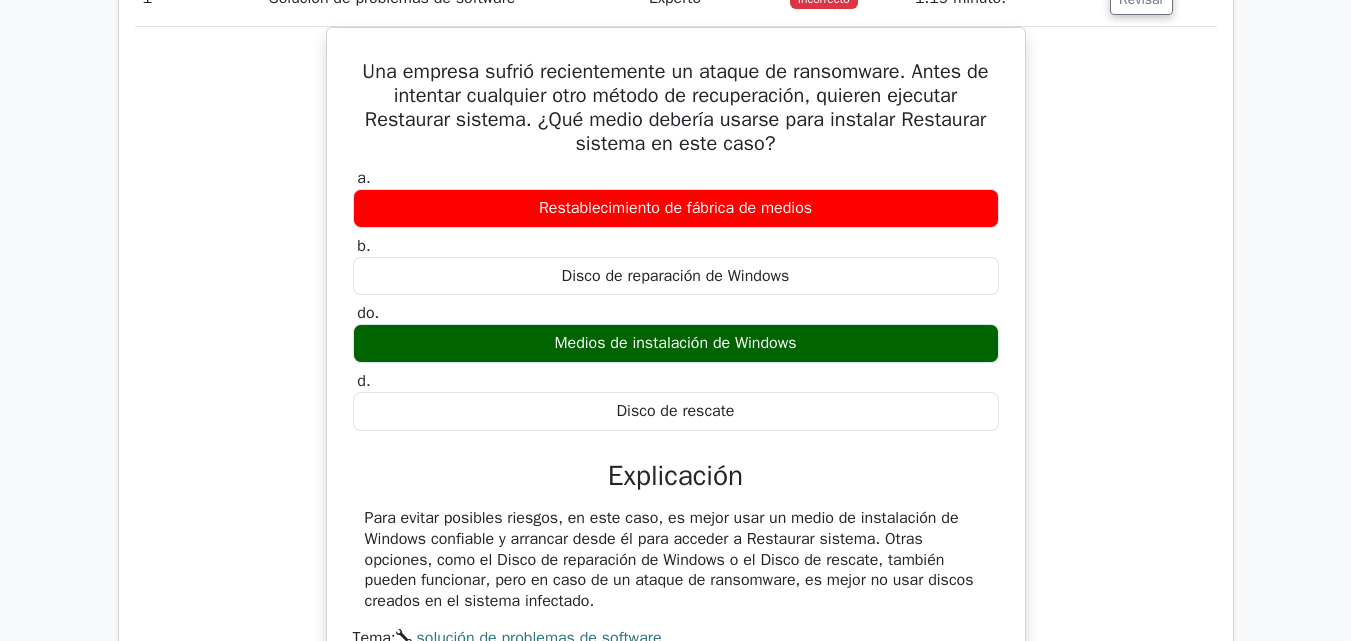 click on "Una empresa sufrió recientemente un ataque de ransomware. Antes de intentar cualquier otro método de recuperación, quieren ejecutar Restaurar sistema. ¿Qué medio debería usarse para instalar Restaurar sistema en este caso?
a.
Restablecimiento de fábrica de medios
b." at bounding box center (676, 373) 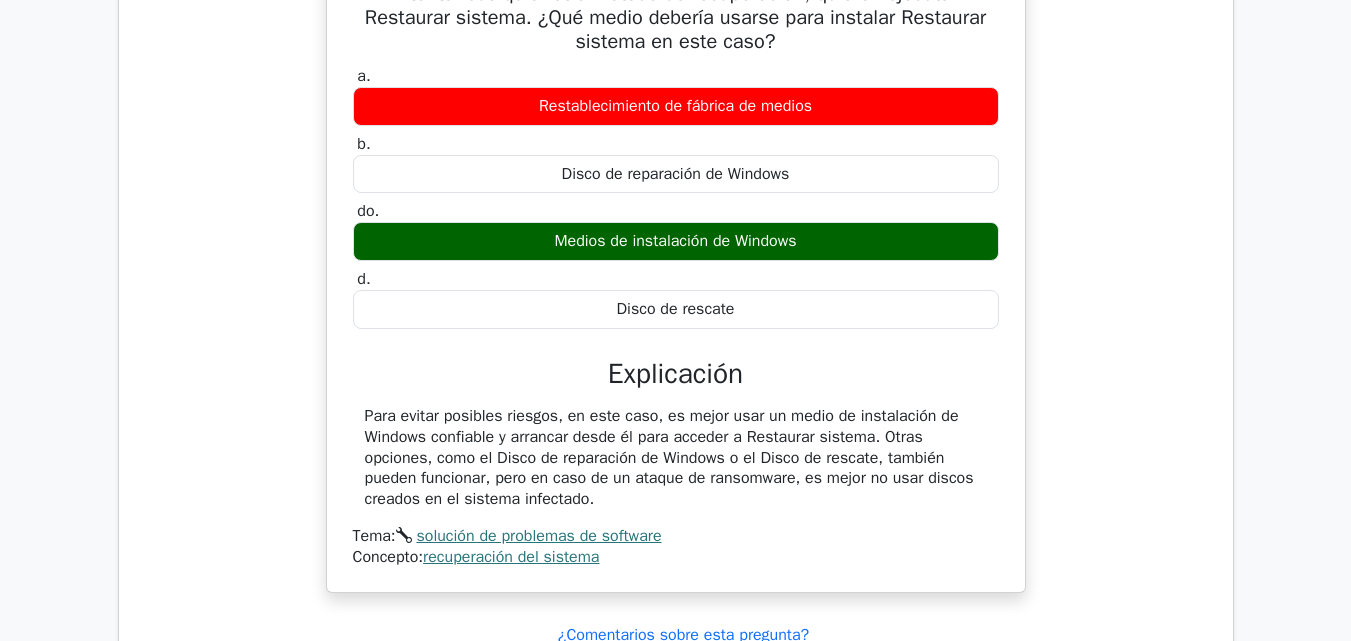 scroll, scrollTop: 2102, scrollLeft: 0, axis: vertical 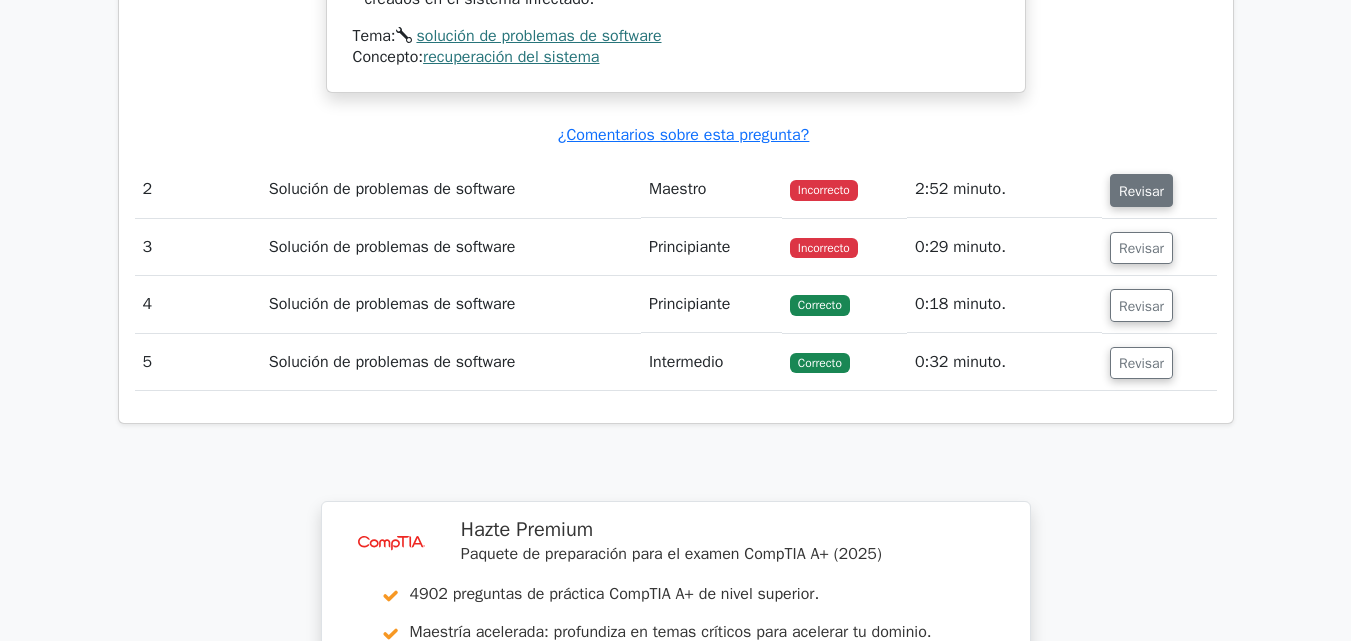 click on "Revisar" at bounding box center (1141, 191) 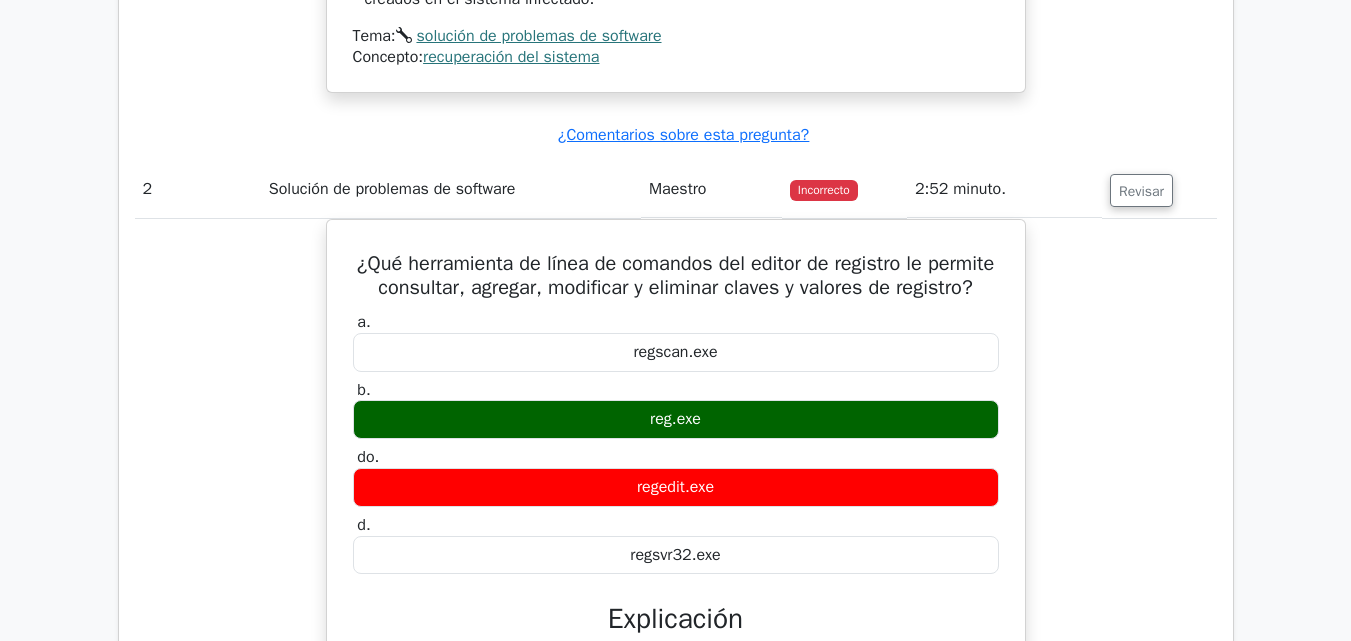 type 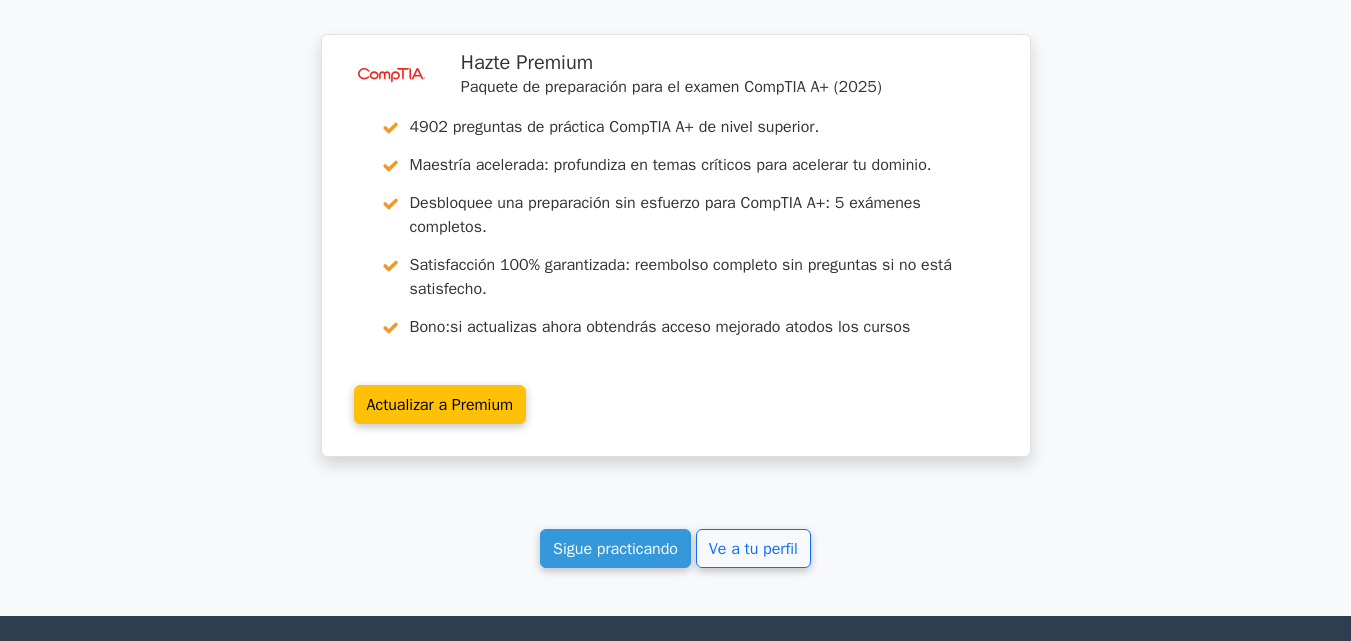 scroll, scrollTop: 3847, scrollLeft: 0, axis: vertical 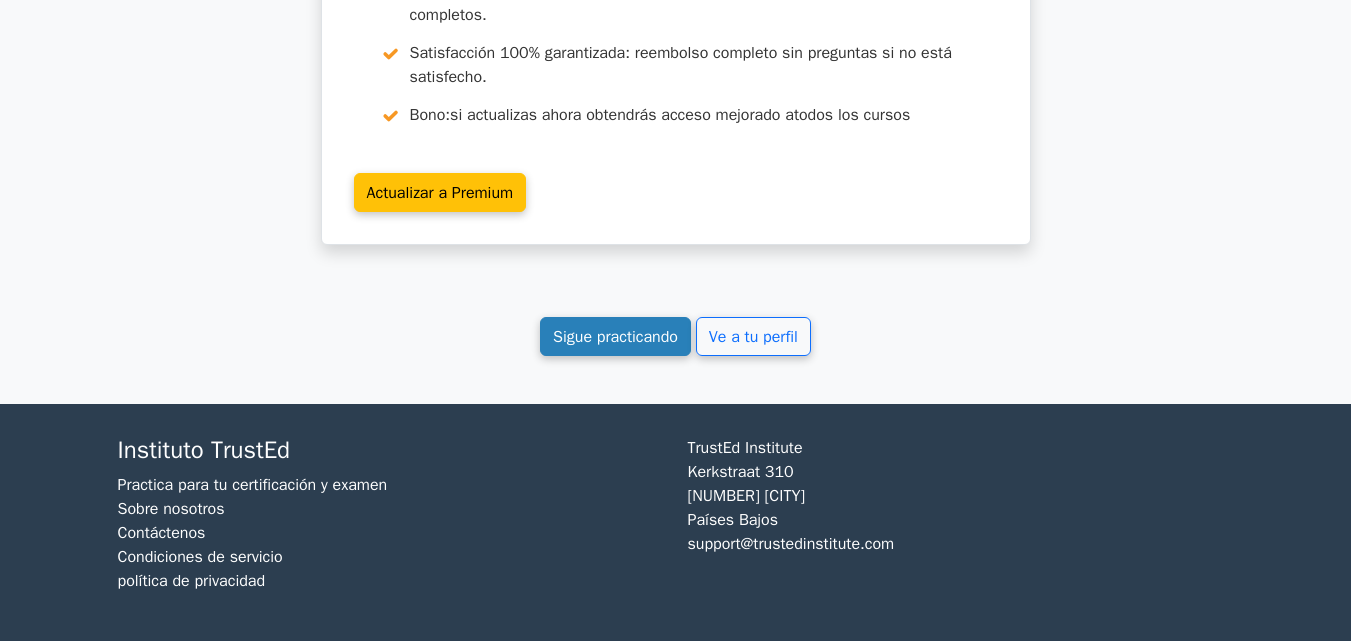 click on "Sigue practicando" at bounding box center (615, 337) 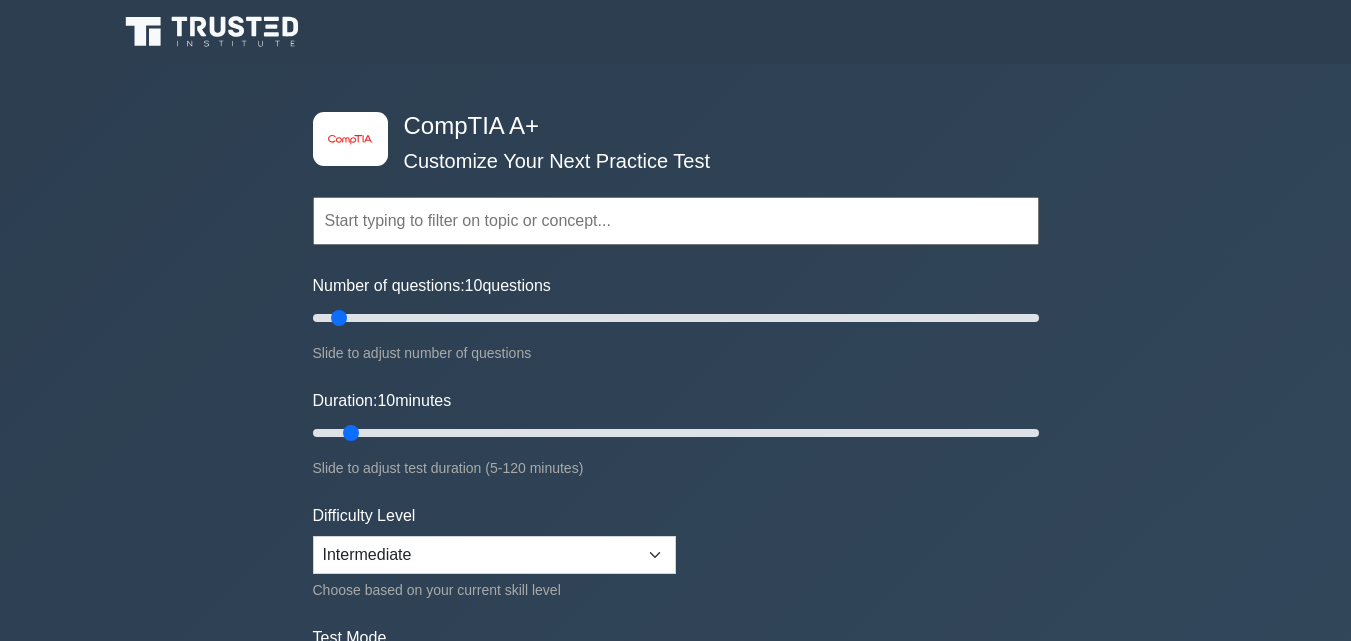 scroll, scrollTop: 424, scrollLeft: 0, axis: vertical 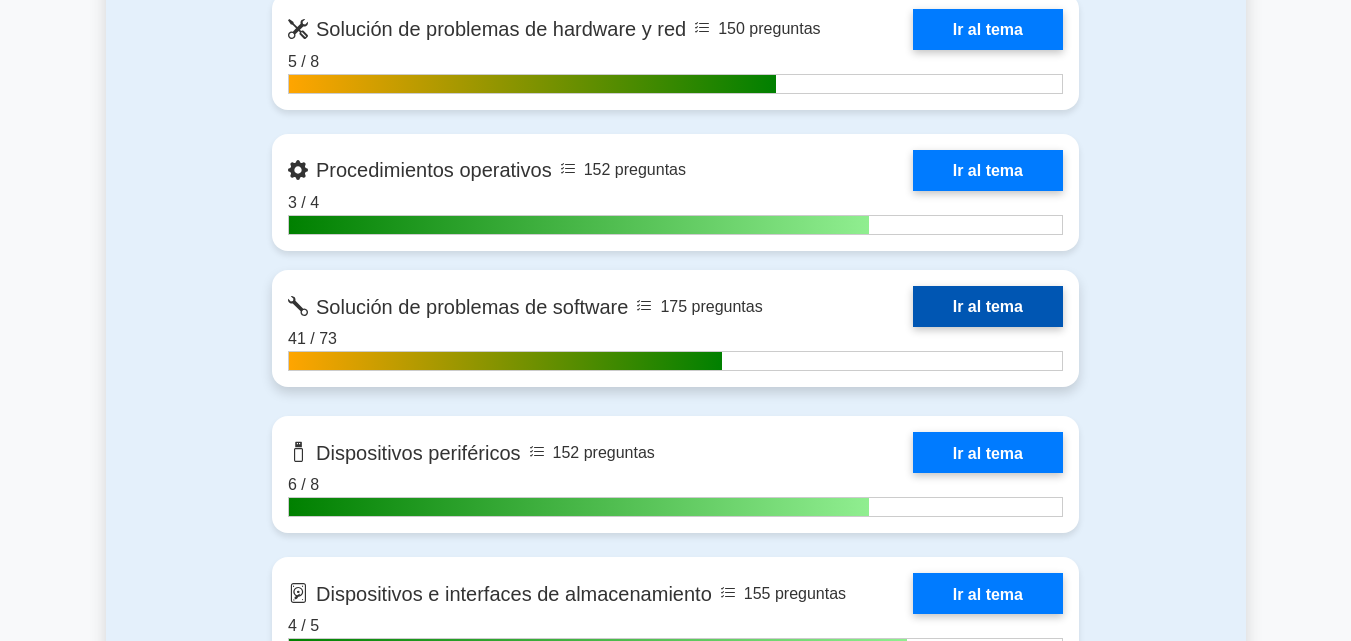 click on "Ir al tema" at bounding box center [988, 306] 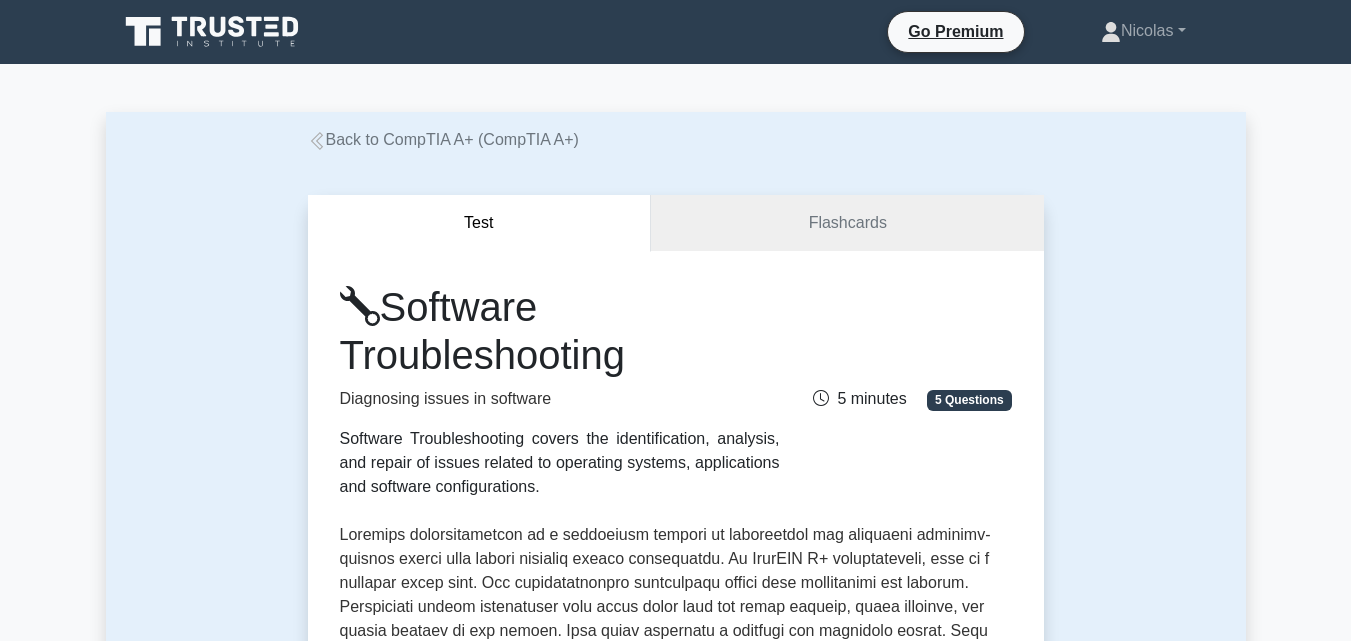 scroll, scrollTop: 0, scrollLeft: 0, axis: both 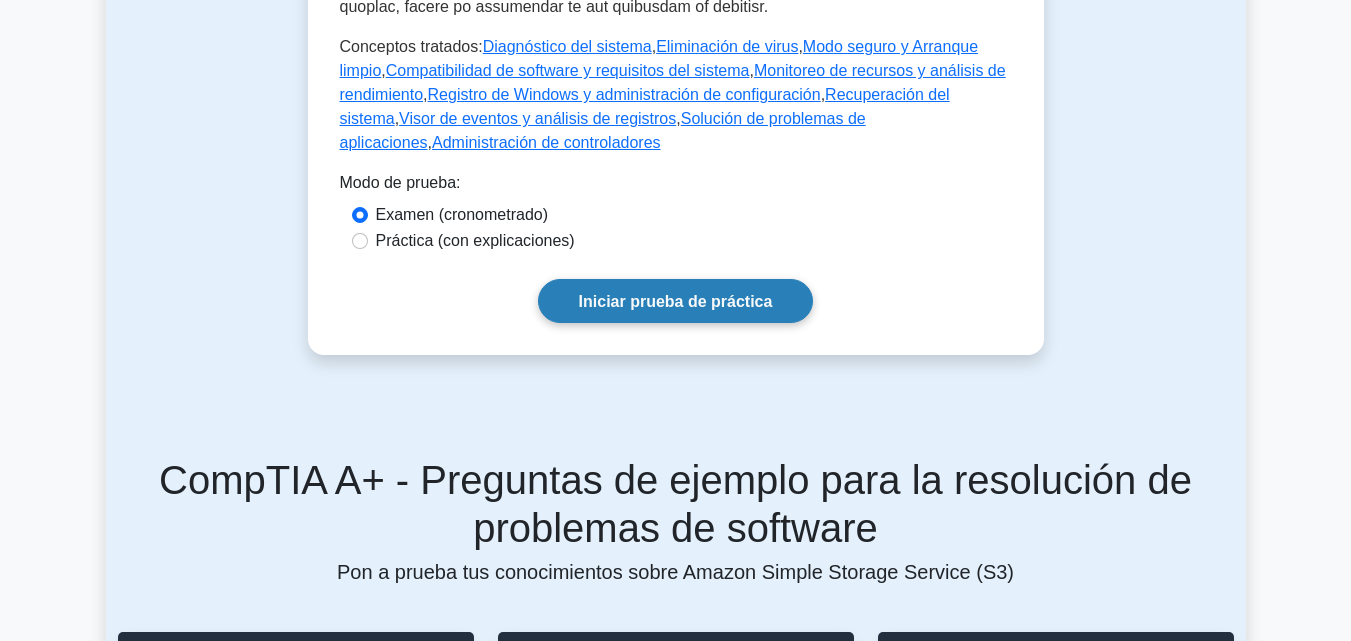 click on "Iniciar prueba de práctica" at bounding box center [676, 301] 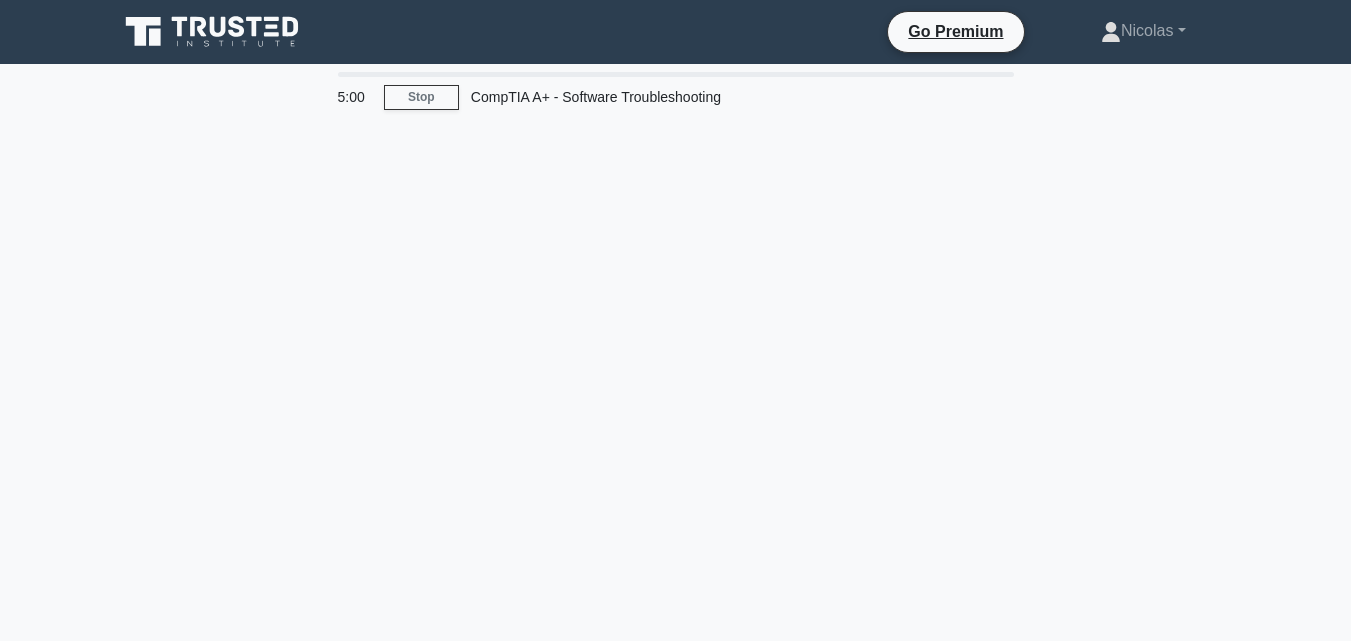 scroll, scrollTop: 0, scrollLeft: 0, axis: both 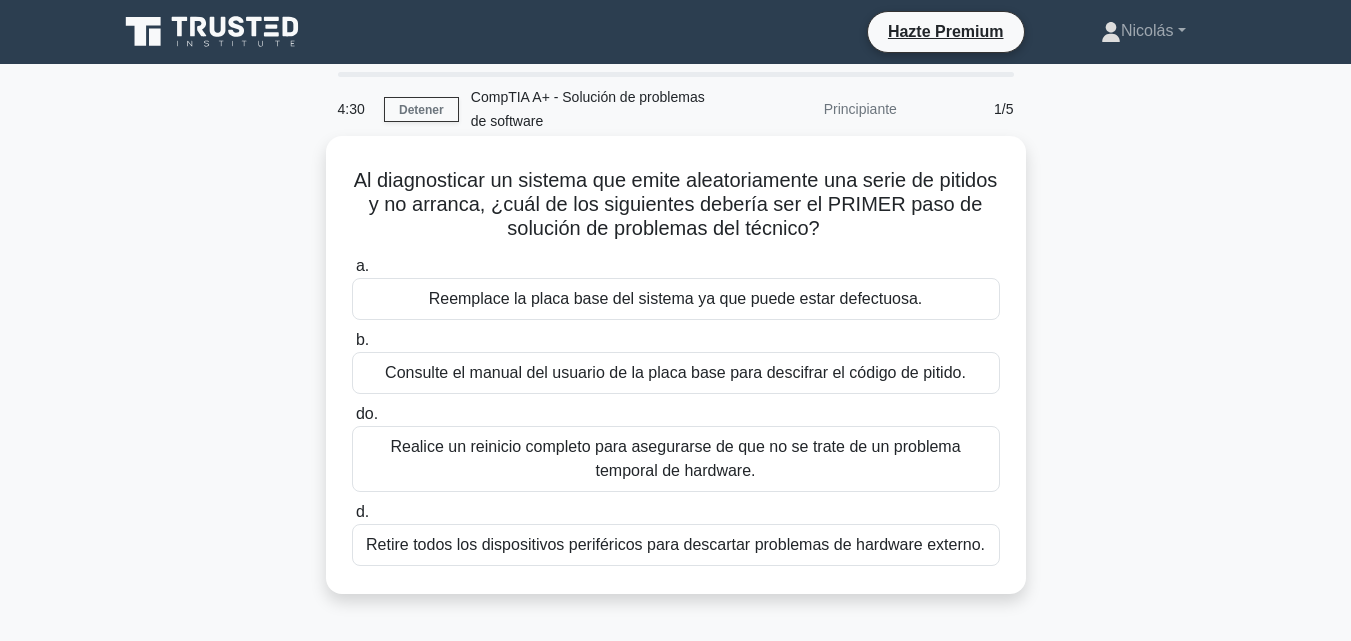 click on "Consulte el manual del usuario de la placa base para descifrar el código de pitido." at bounding box center [675, 372] 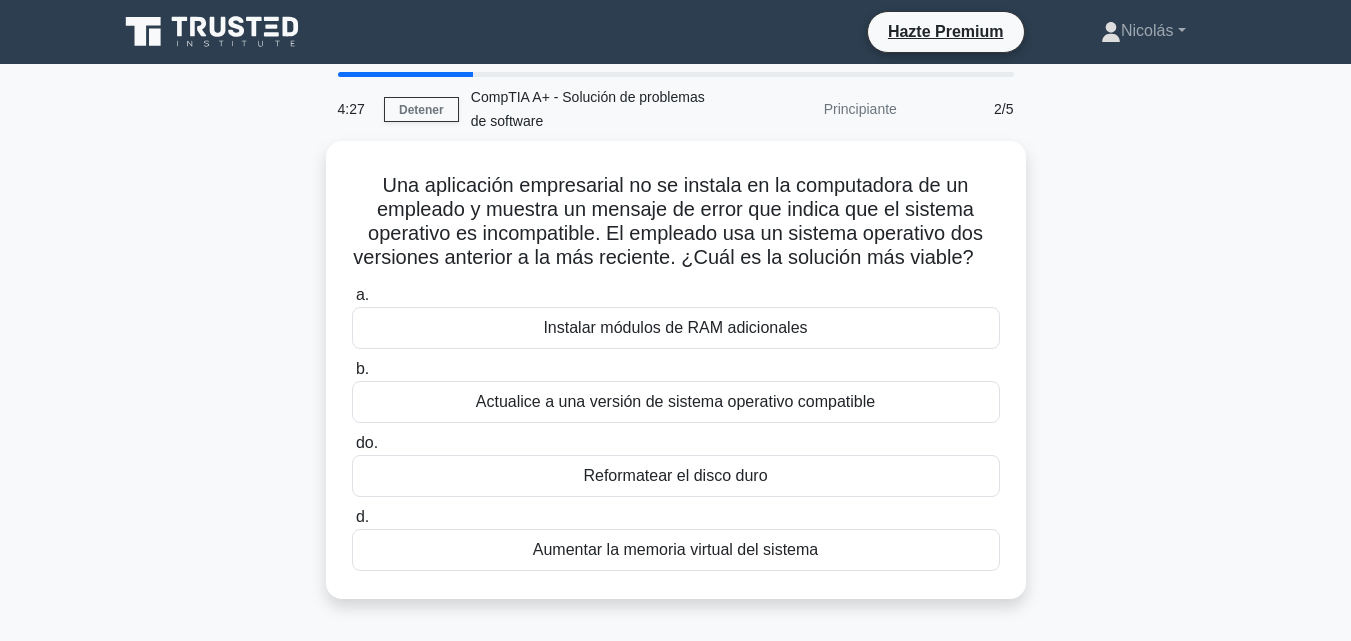 click on "Una aplicación empresarial no se instala en la computadora de un empleado y muestra un mensaje de error que indica que el sistema operativo es incompatible. El empleado usa un sistema operativo dos versiones anterior a la más reciente. ¿Cuál es la solución más viable?
.spinner_0XTQ{transform-origin:center;animation:spinner_y6GP .75s linear infinite}@keyframes spinner_y6GP{100%{transform:rotate(360deg)}}
a.
b." at bounding box center (676, 382) 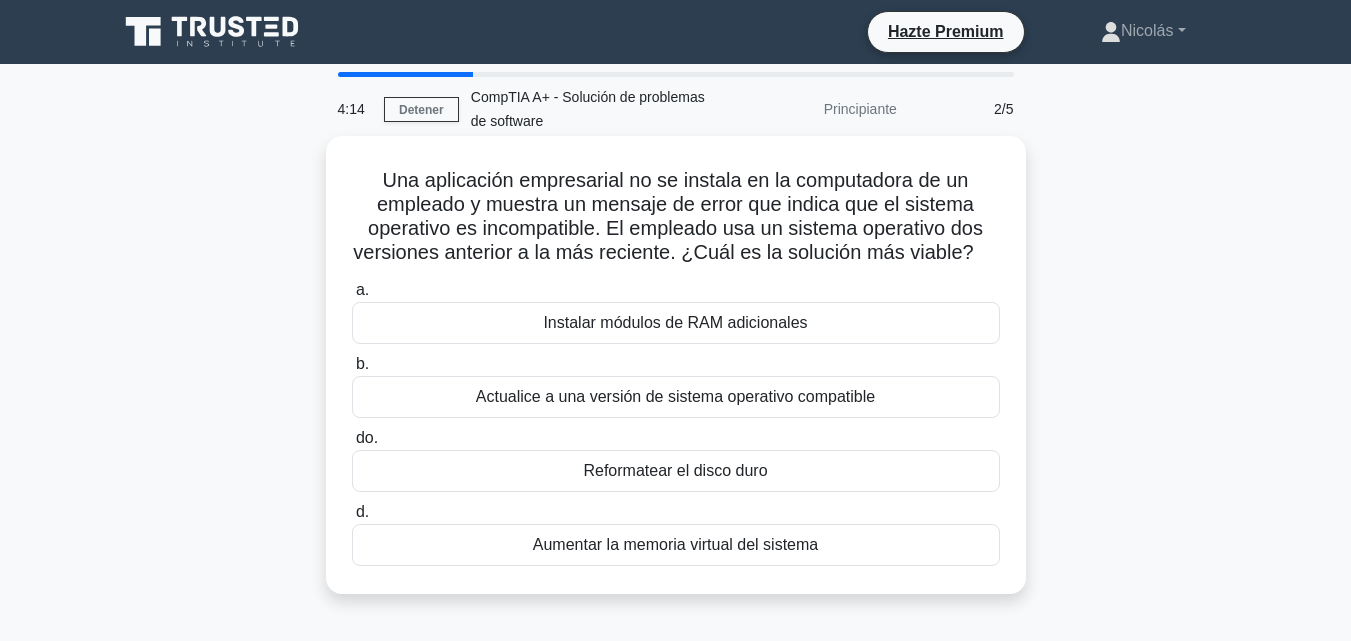click on "Actualice a una versión de sistema operativo compatible" at bounding box center [676, 397] 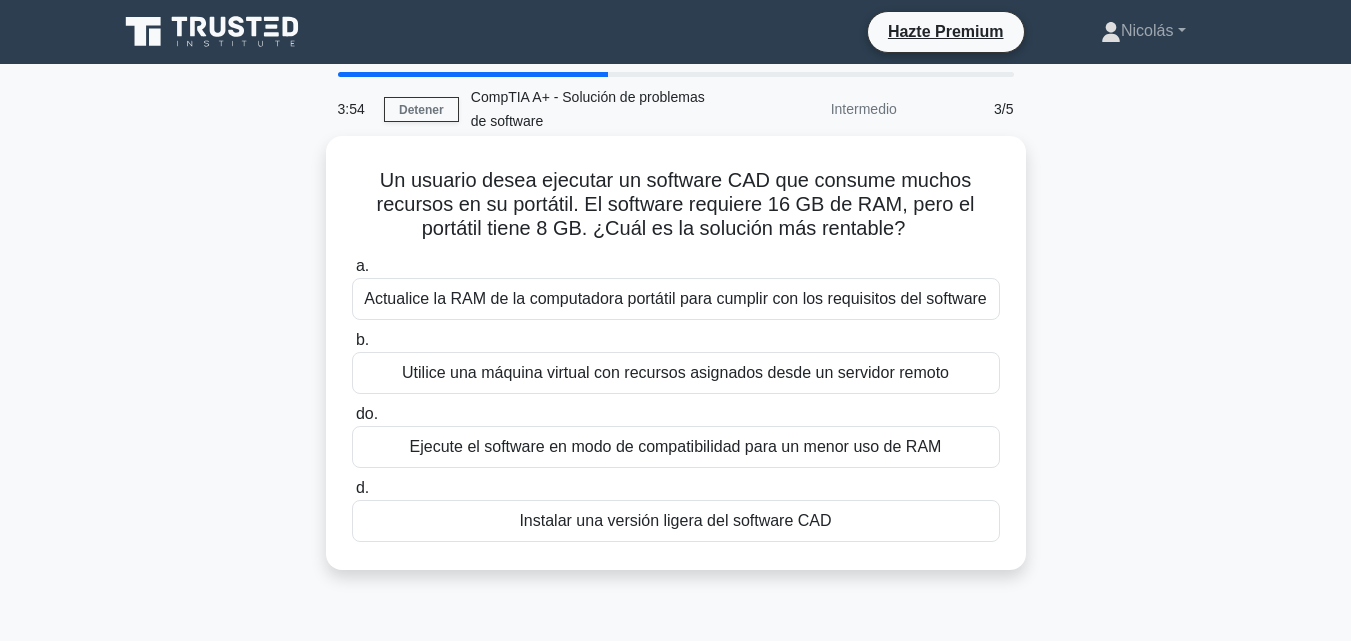 click on "Actualice la RAM de la computadora portátil para cumplir con los requisitos del software" at bounding box center [675, 298] 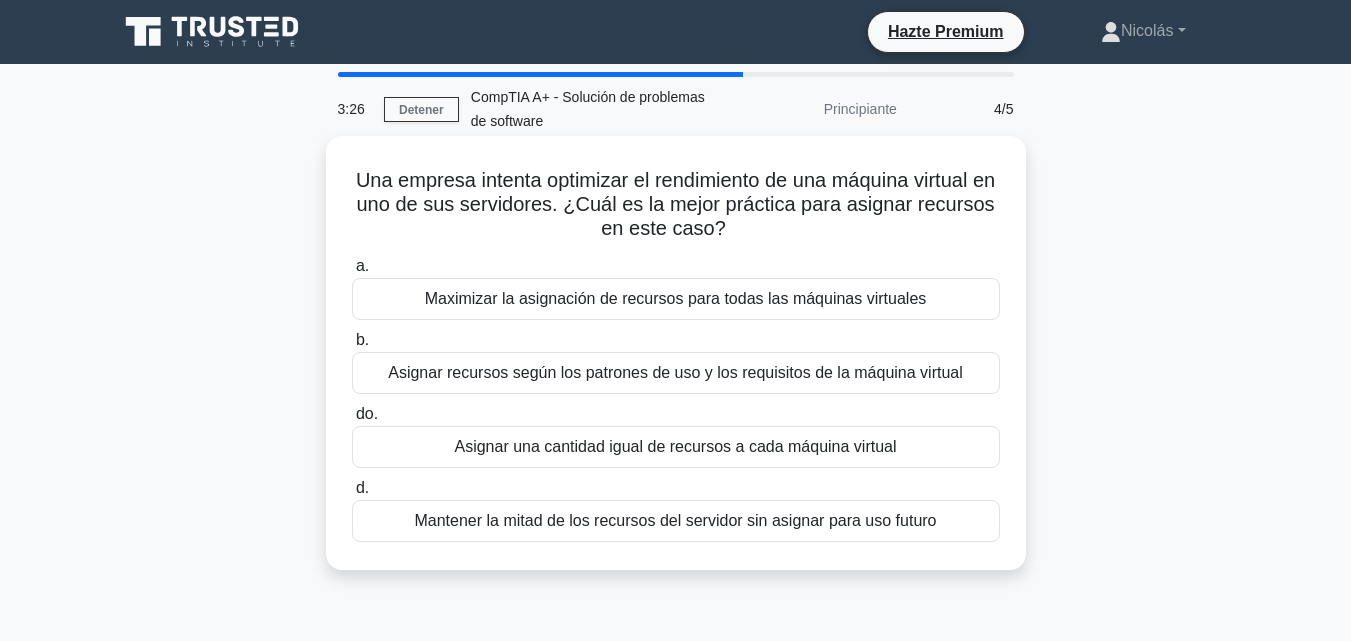 click on "Asignar recursos según los patrones de uso y los requisitos de la máquina virtual" at bounding box center [675, 372] 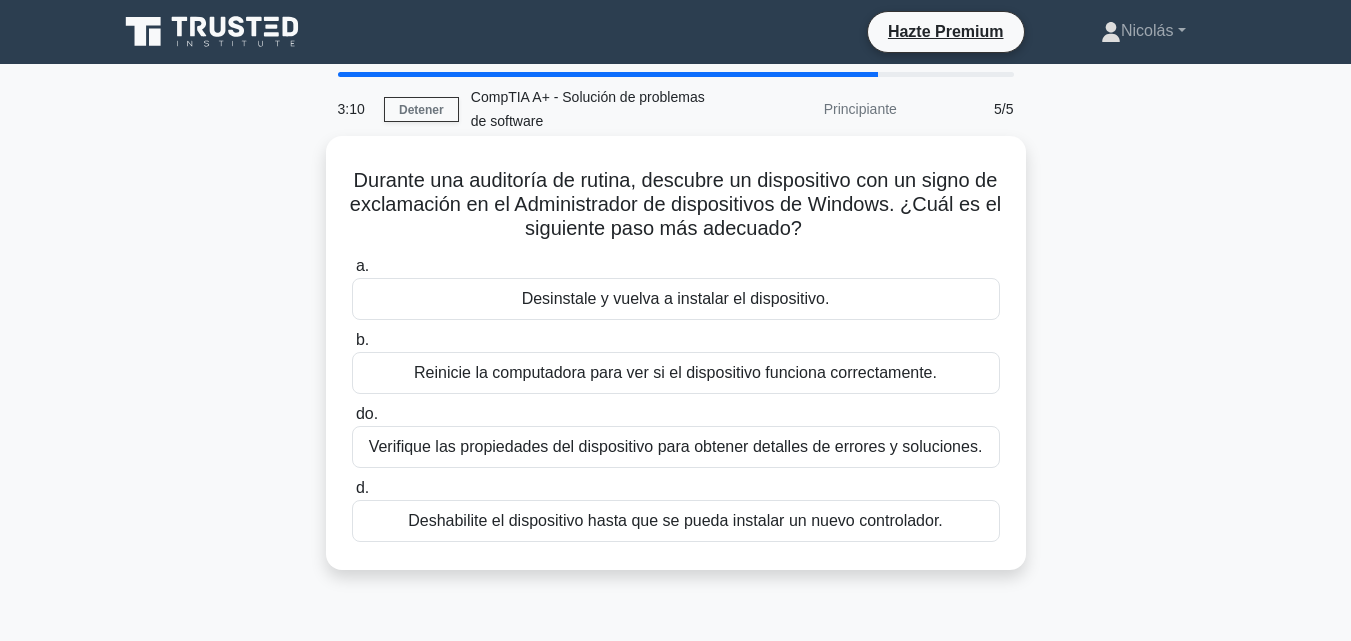 click on "Verifique las propiedades del dispositivo para obtener detalles de errores y soluciones." at bounding box center (676, 446) 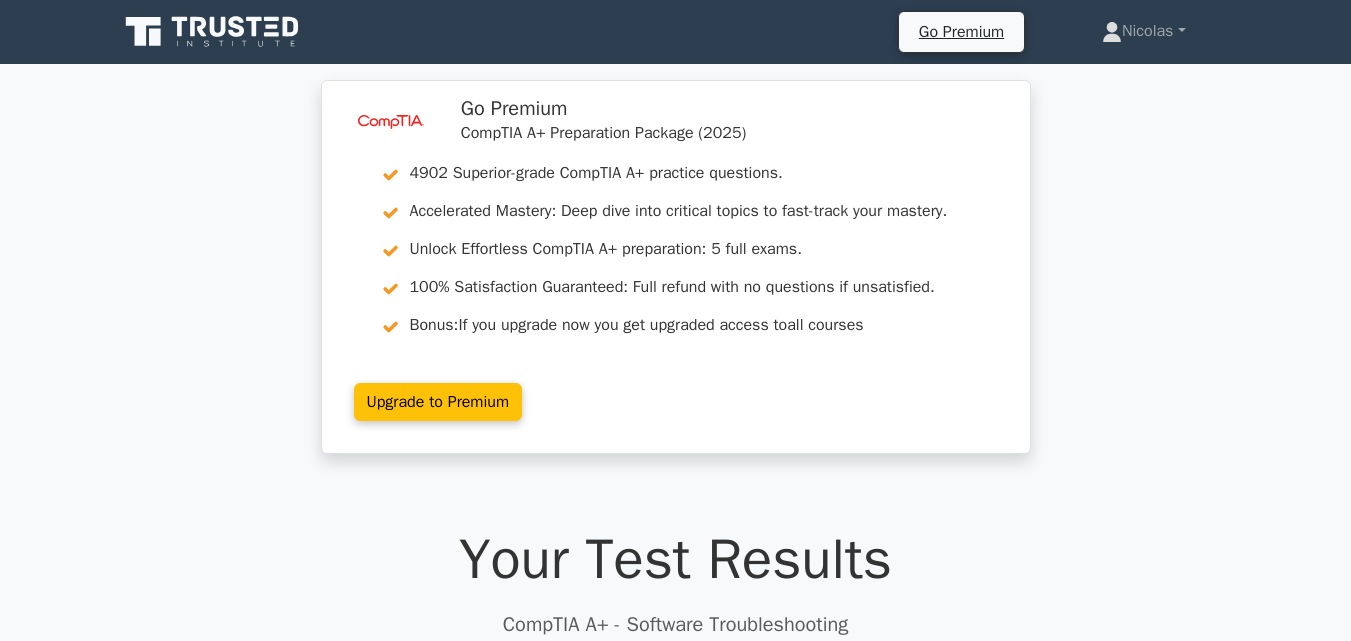 scroll, scrollTop: 475, scrollLeft: 0, axis: vertical 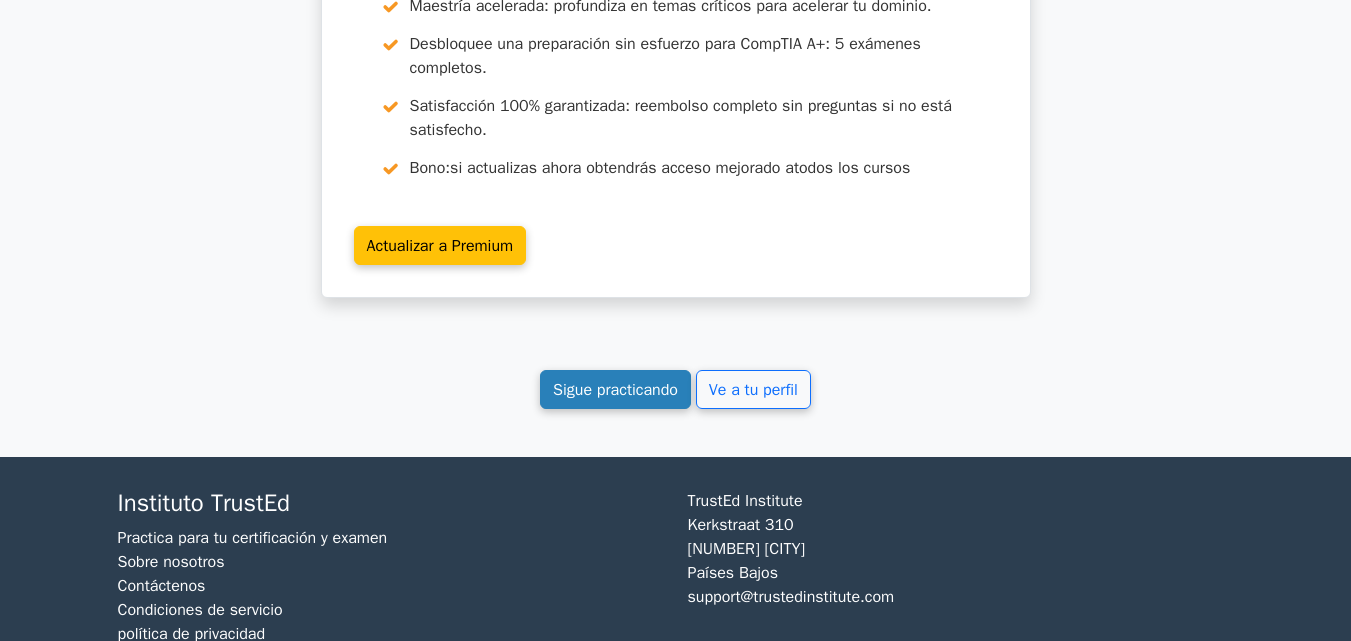 click on "Sigue practicando" at bounding box center [615, 390] 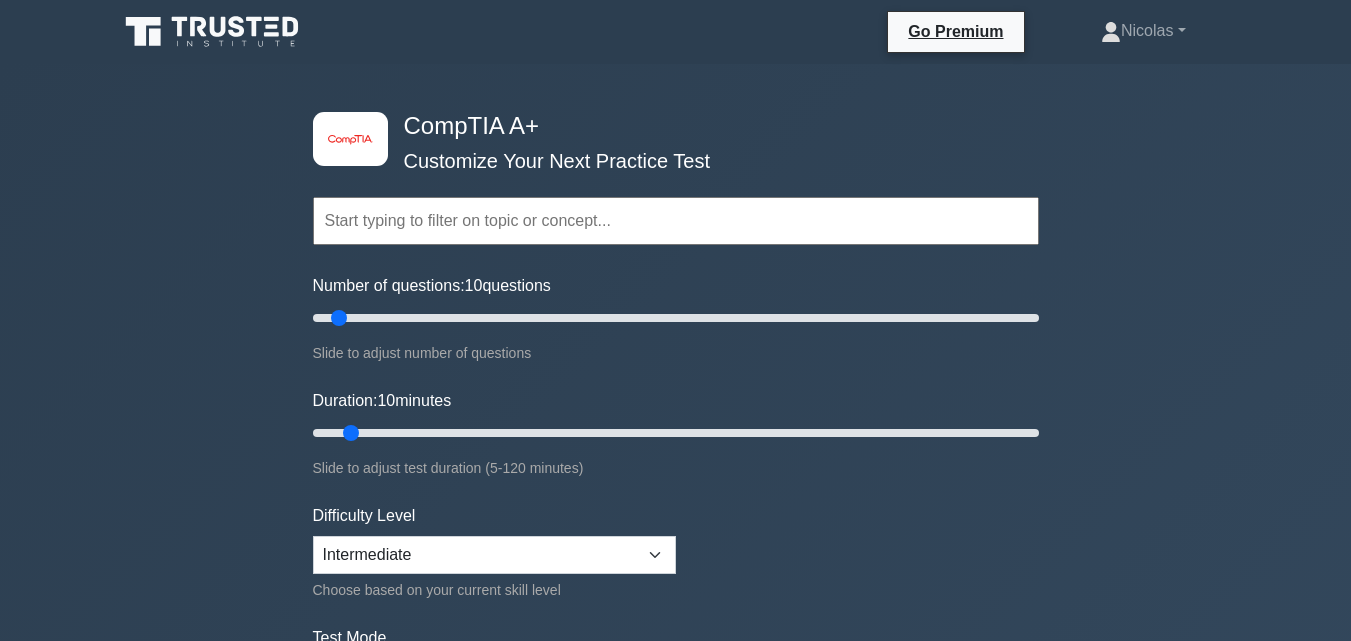 scroll, scrollTop: 0, scrollLeft: 0, axis: both 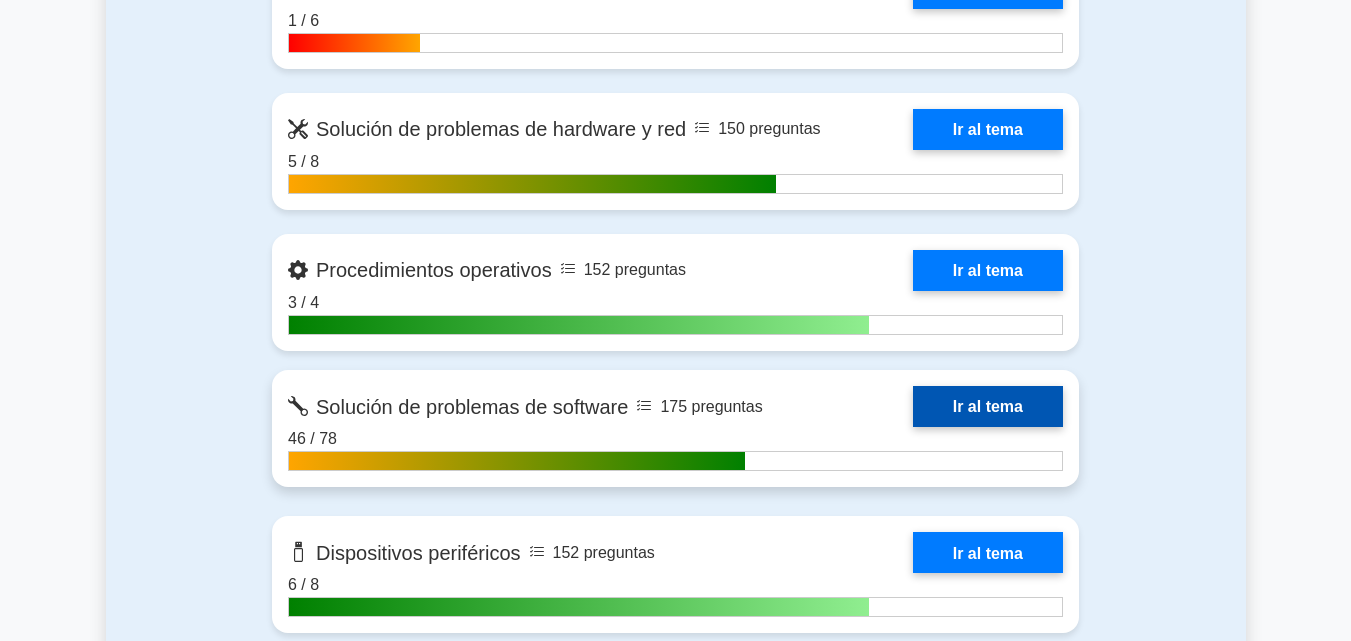 click on "Ir al tema" at bounding box center [988, 406] 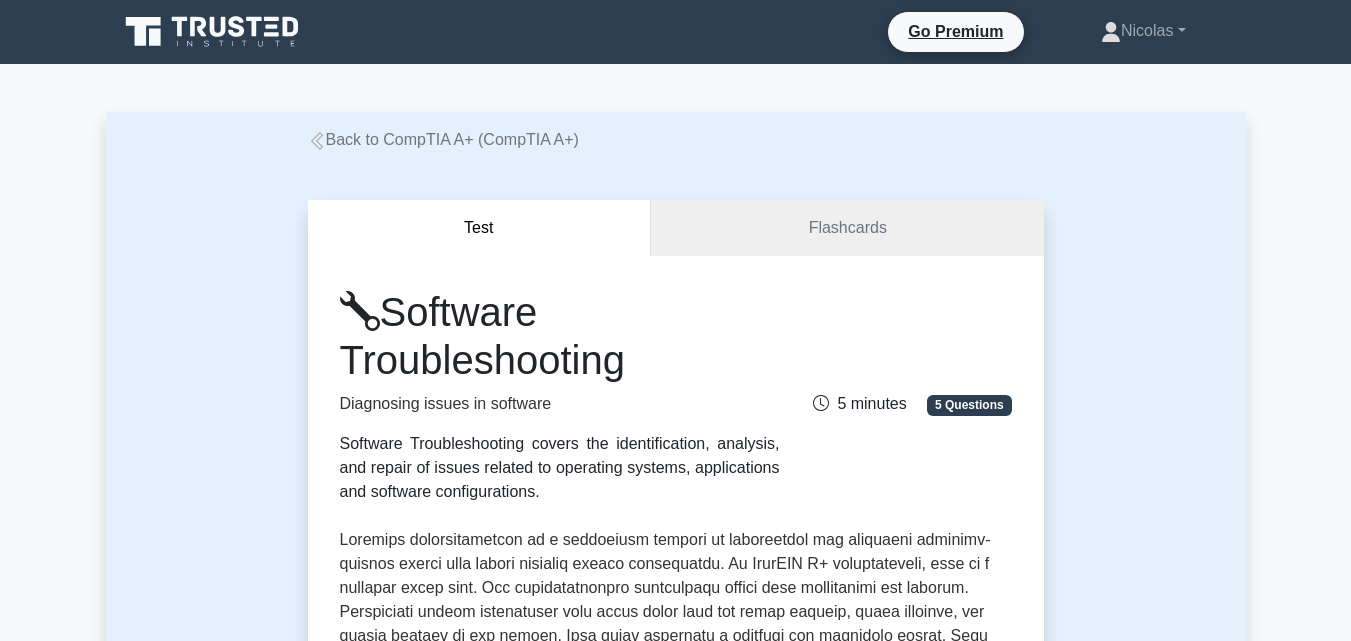 scroll, scrollTop: 0, scrollLeft: 0, axis: both 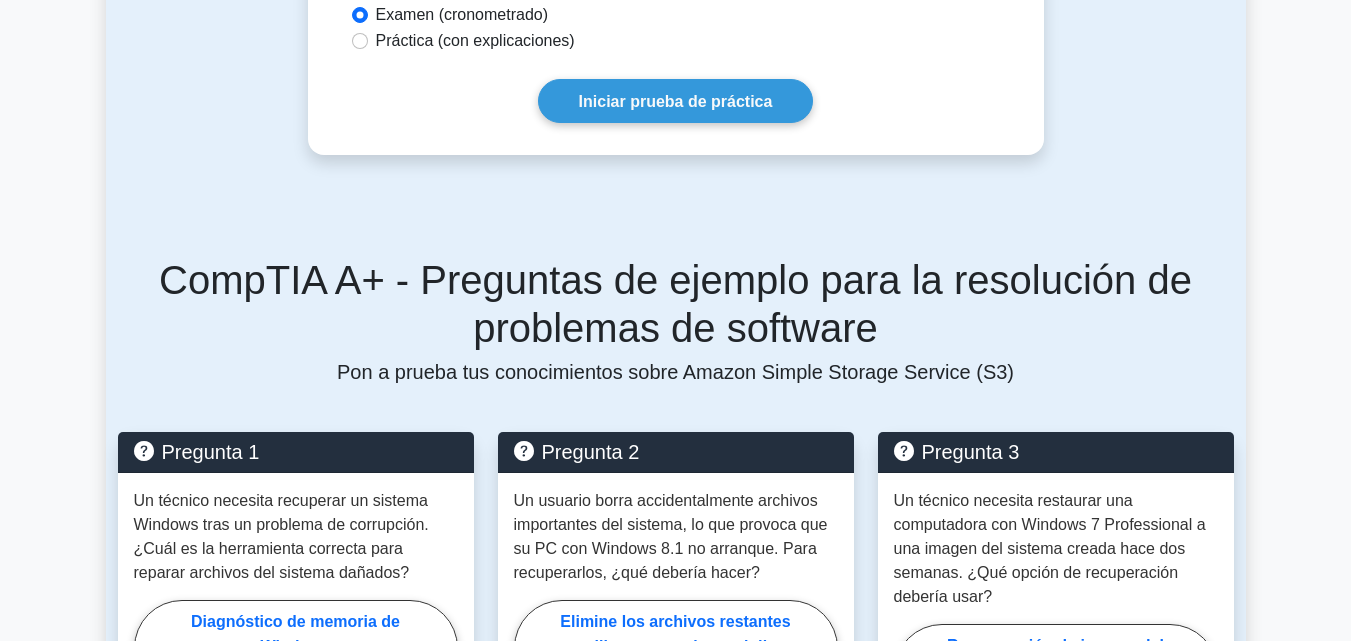 click on "Solución de problemas de software
Diagnóstico de problemas en el software
La resolución de problemas de software cubre la identificación, el análisis y la reparación de problemas relacionados con sistemas operativos, aplicaciones y configuraciones de software.
5 minutos
5 preguntas
Conceptos tratados:  Diagnóstico del sistema" at bounding box center [676, -498] 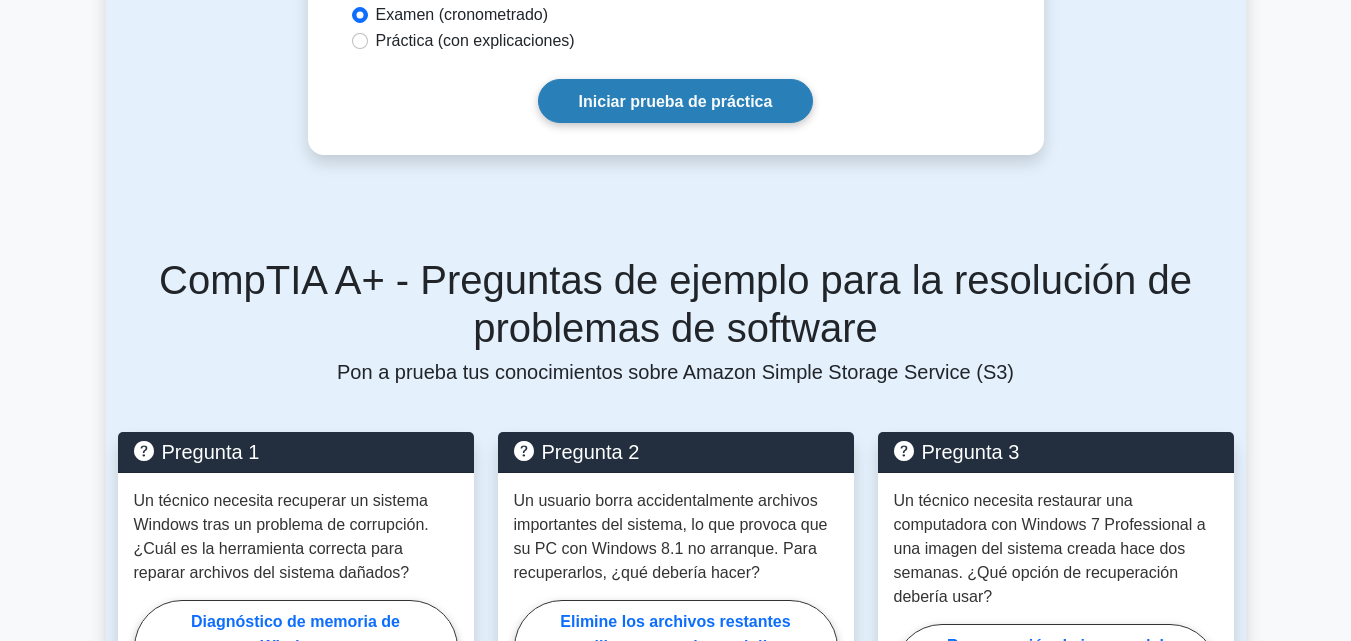 click on "Iniciar prueba de práctica" at bounding box center (676, 100) 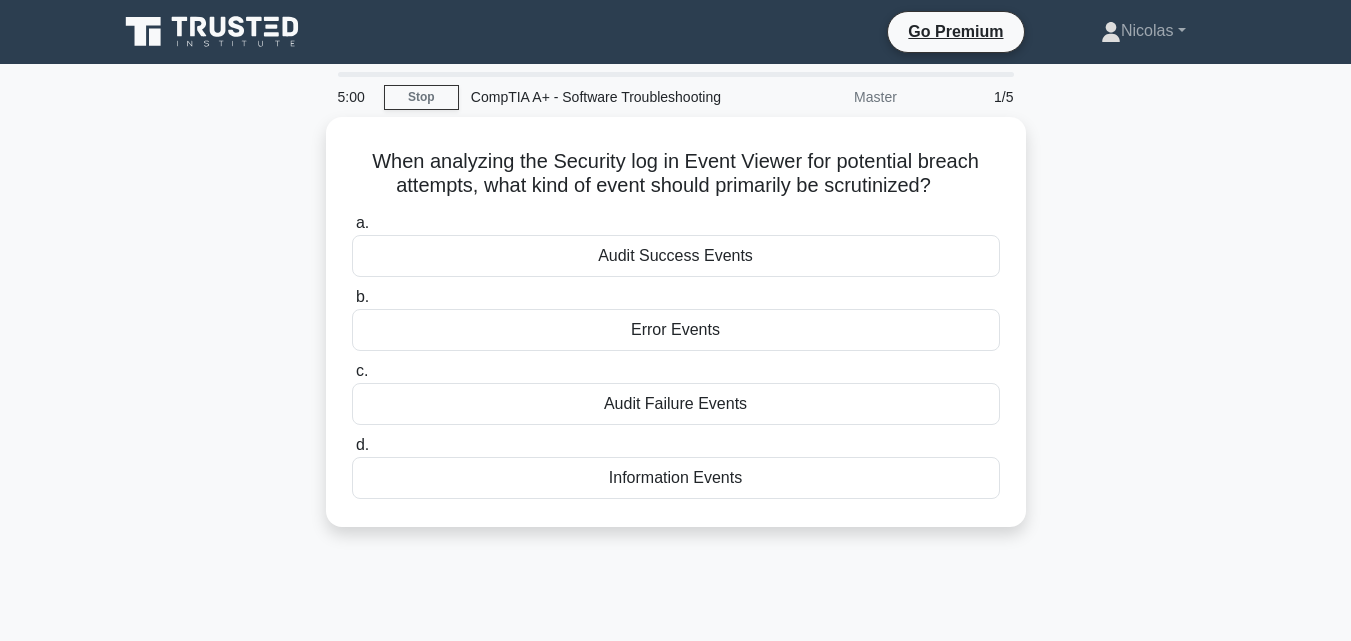 scroll, scrollTop: 0, scrollLeft: 0, axis: both 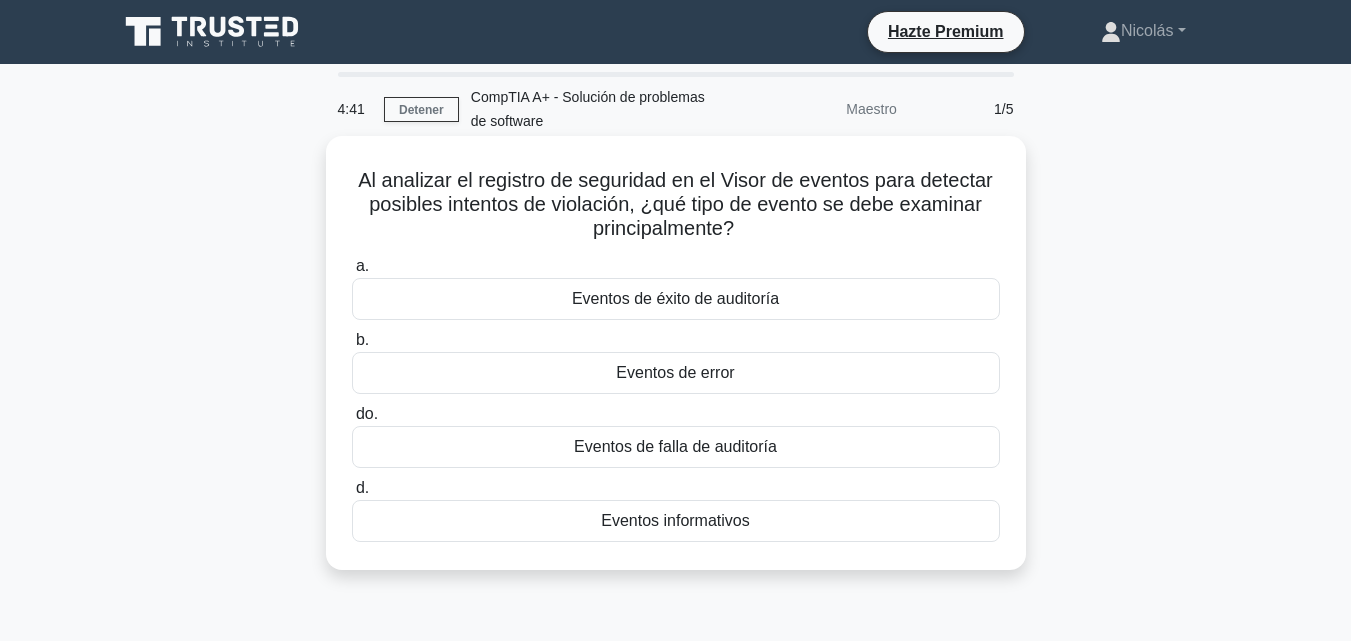click on "Eventos informativos" at bounding box center (676, 521) 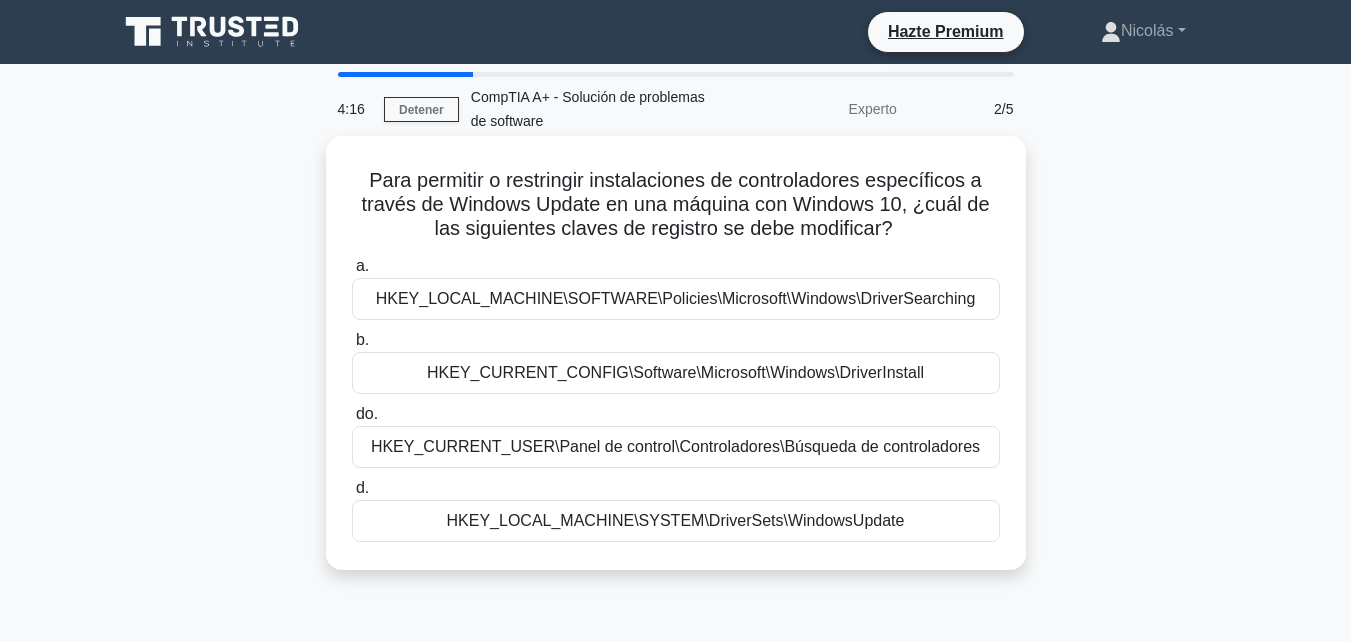 click on "HKEY_CURRENT_USER\Panel de control\Controladores\Búsqueda de controladores" at bounding box center (675, 446) 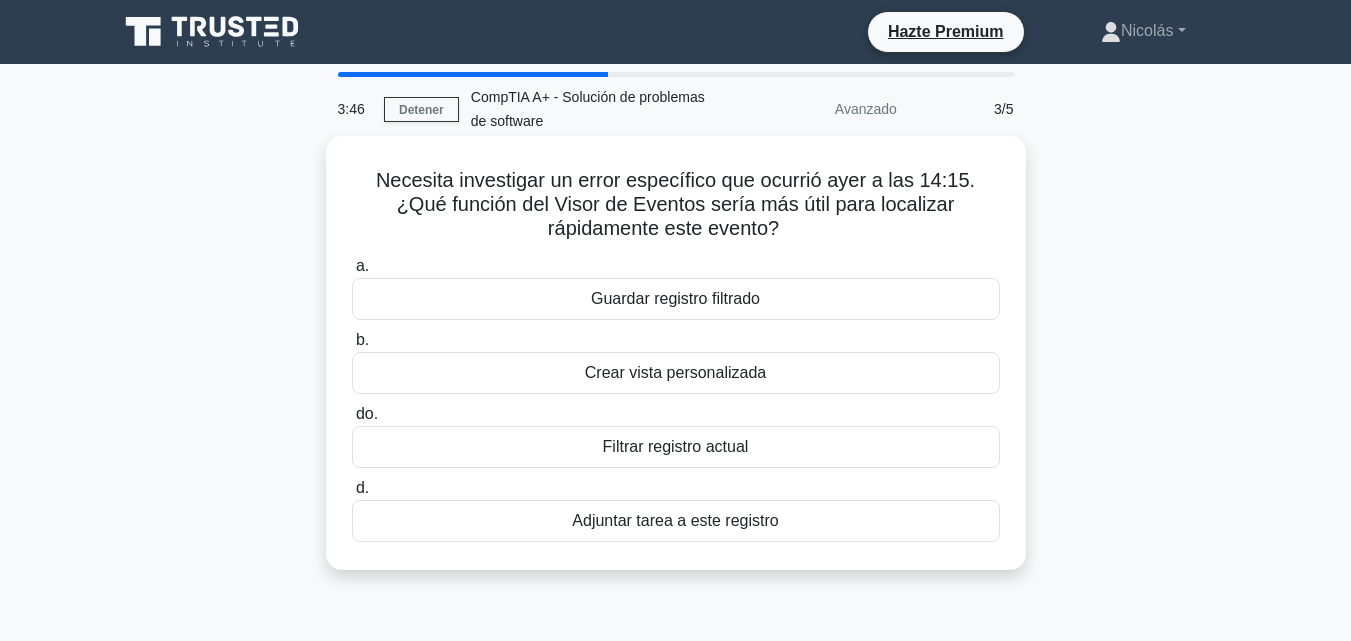 click on "Filtrar registro actual" at bounding box center [676, 447] 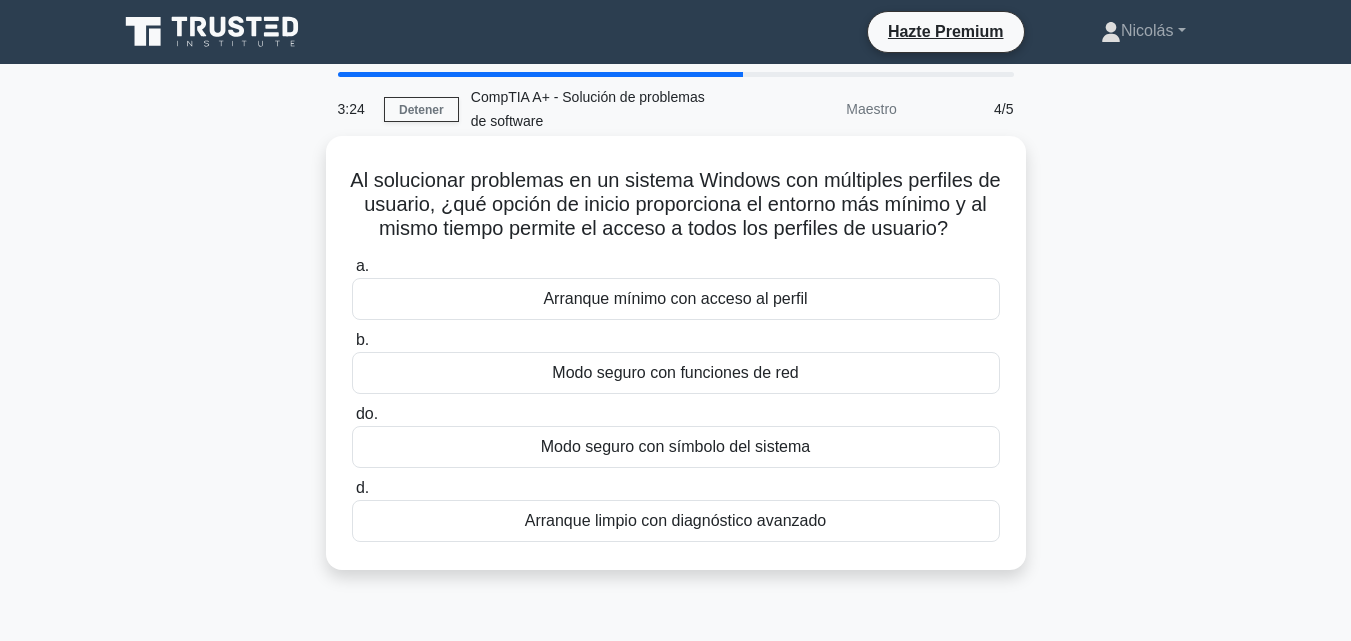 click on "Arranque mínimo con acceso al perfil" at bounding box center (675, 298) 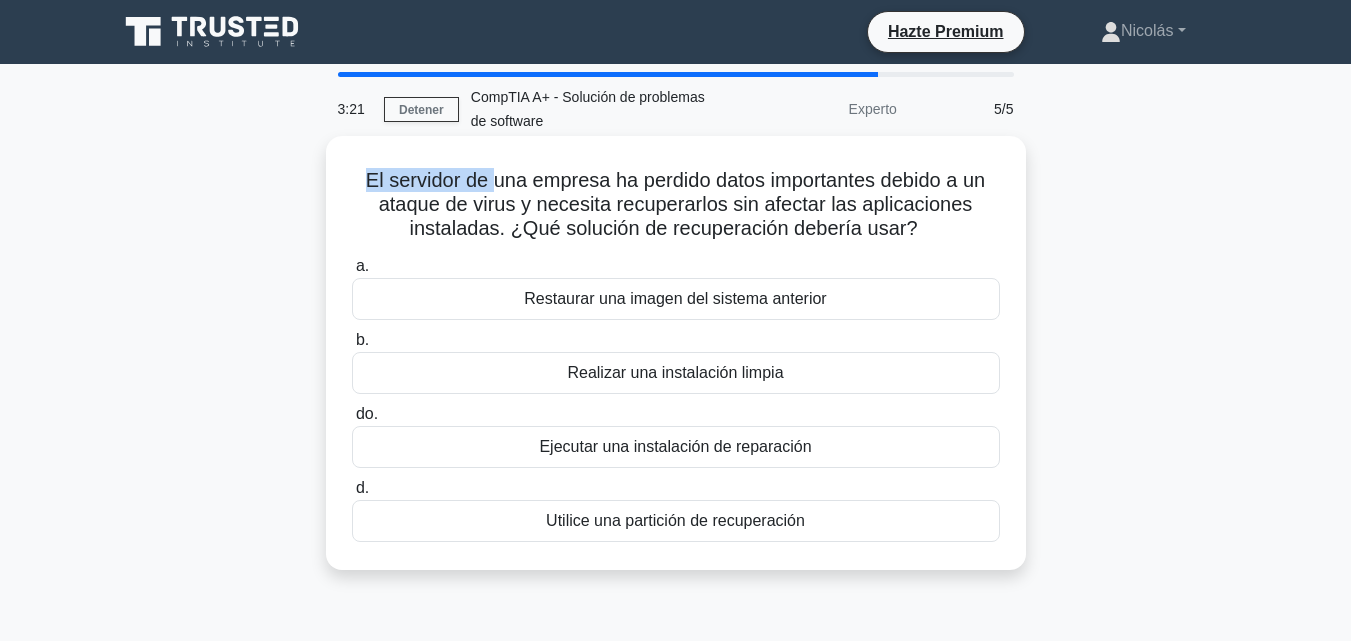 drag, startPoint x: 353, startPoint y: 172, endPoint x: 539, endPoint y: 179, distance: 186.13167 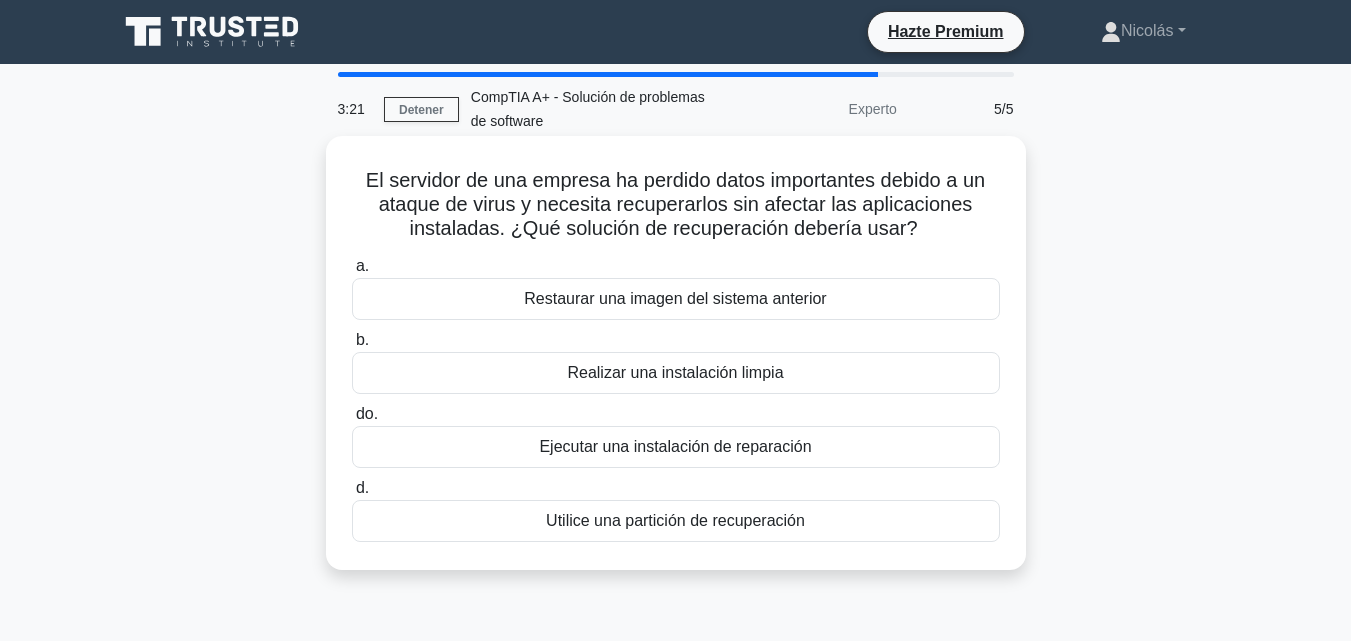 click on "El servidor de una empresa ha perdido datos importantes debido a un ataque de virus y necesita recuperarlos sin afectar las aplicaciones instaladas. ¿Qué solución de recuperación debería usar?" at bounding box center [675, 204] 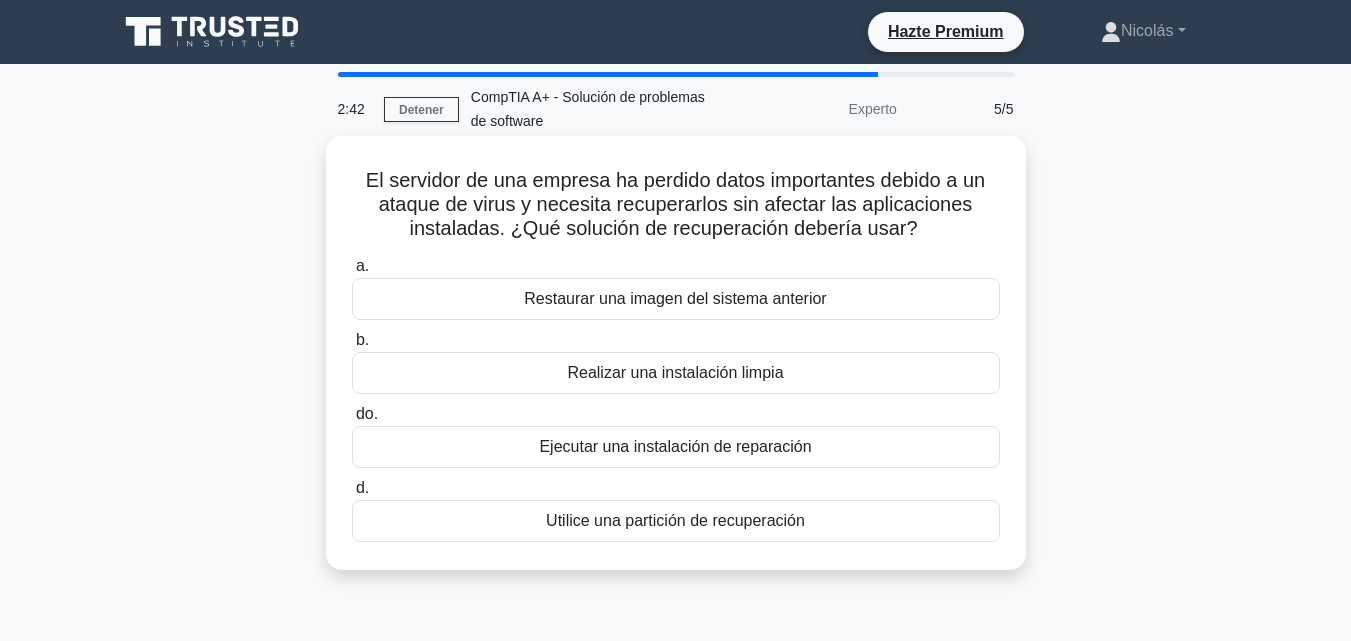 click on "Utilice una partición de recuperación" at bounding box center (676, 521) 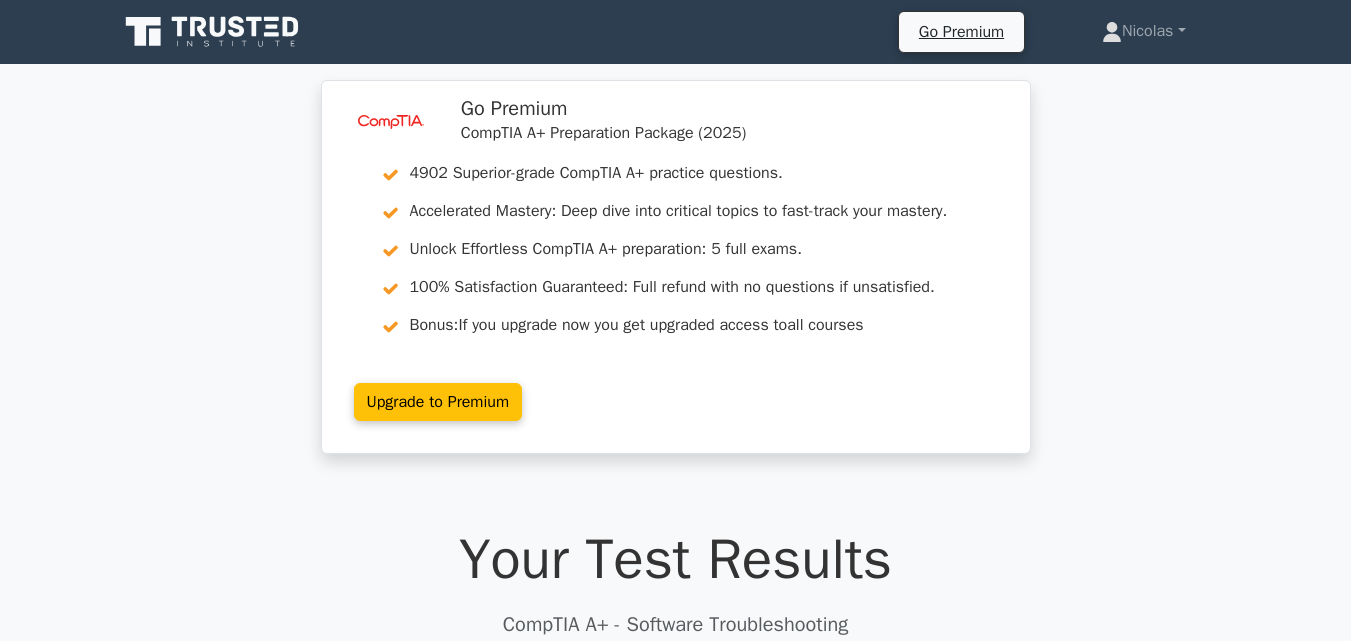 scroll, scrollTop: 0, scrollLeft: 0, axis: both 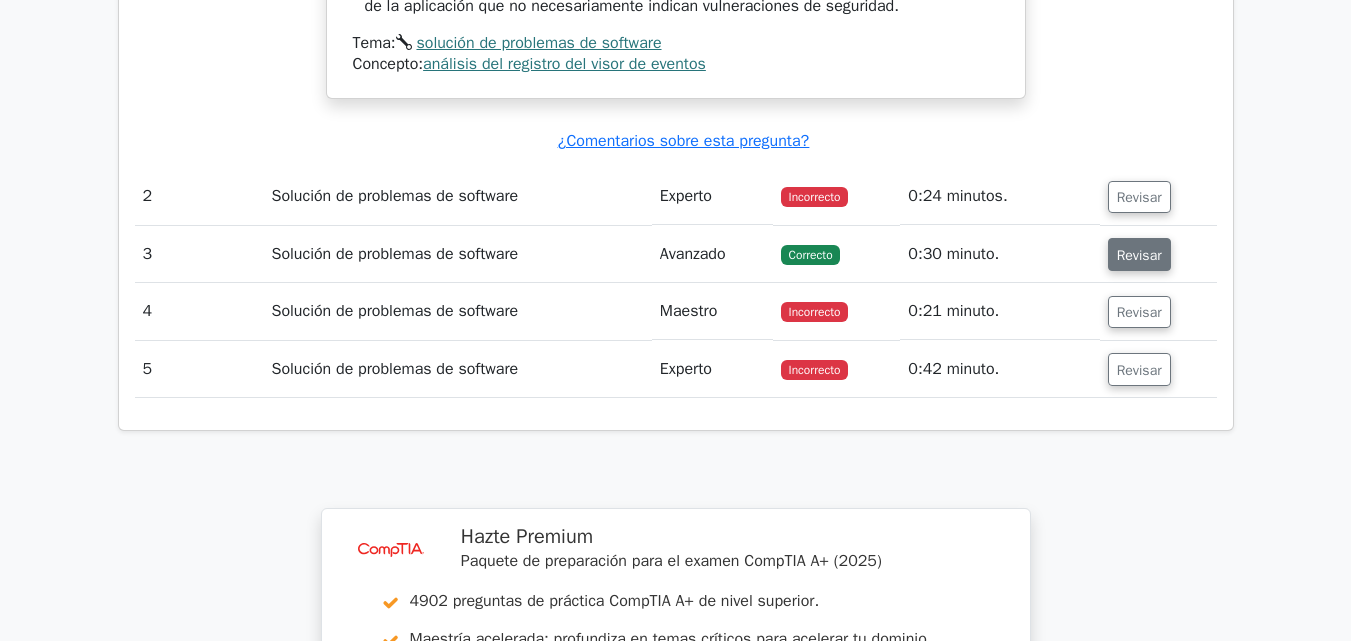 click on "Revisar" at bounding box center (1139, 255) 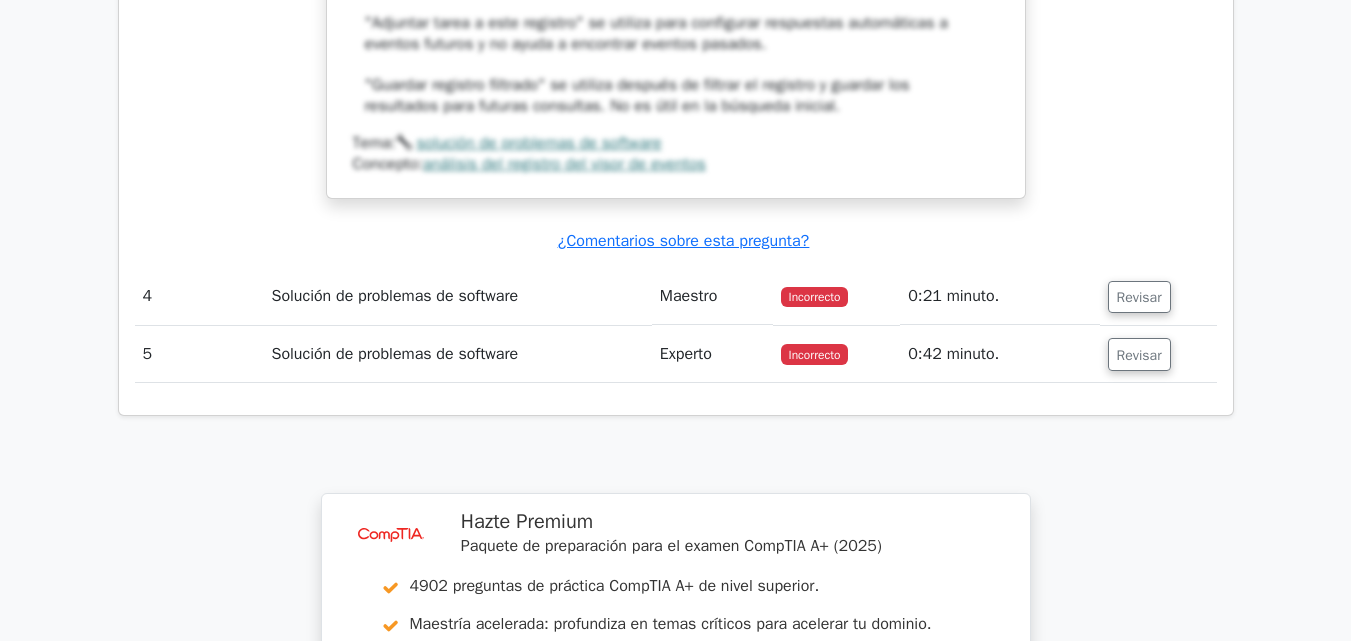 scroll, scrollTop: 3400, scrollLeft: 0, axis: vertical 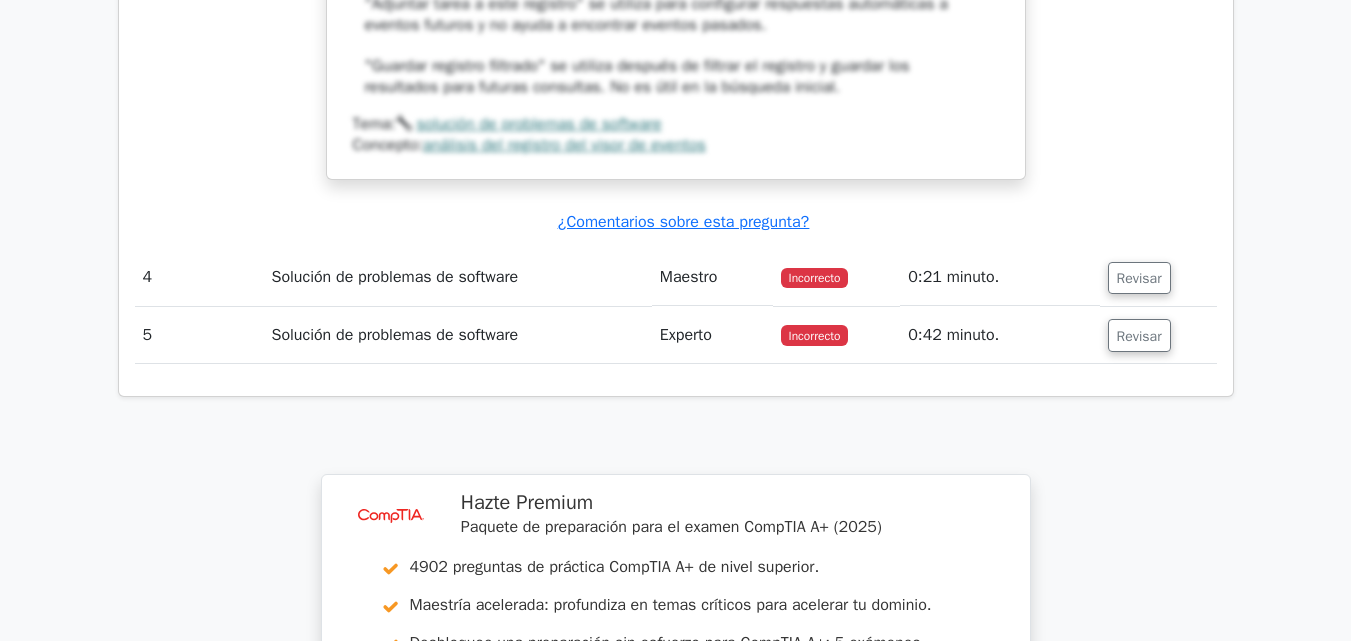 click on "Revisar" at bounding box center [1139, 278] 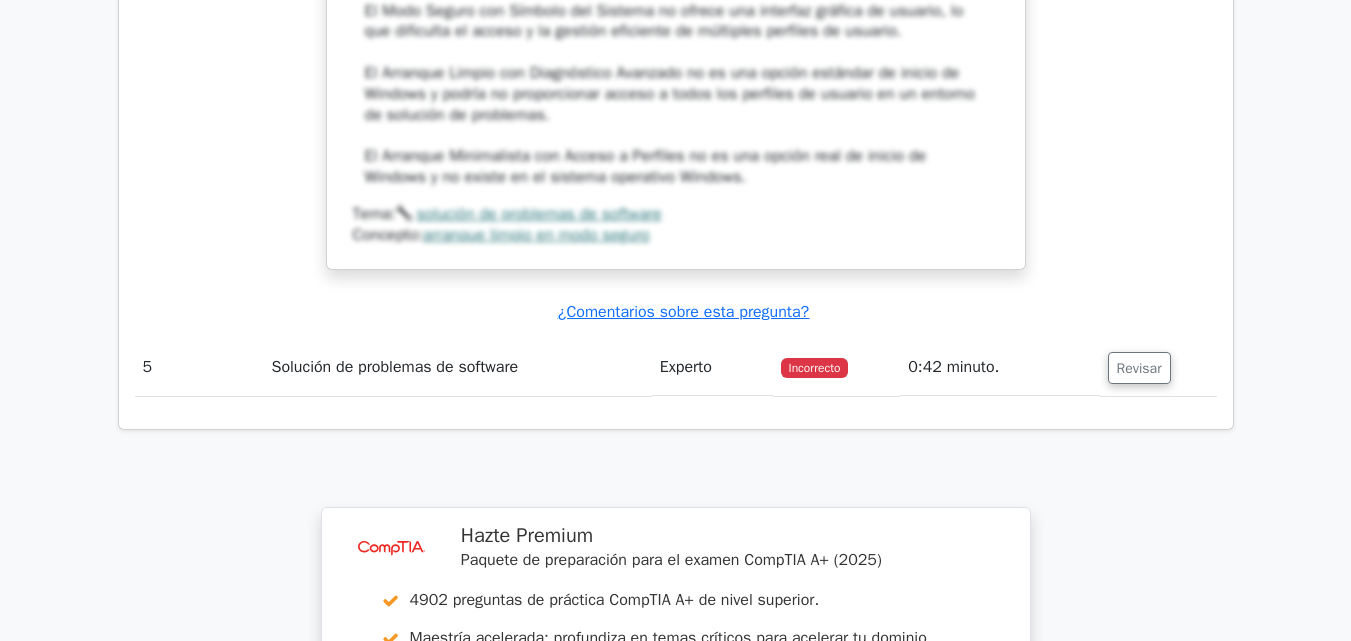 scroll, scrollTop: 4400, scrollLeft: 0, axis: vertical 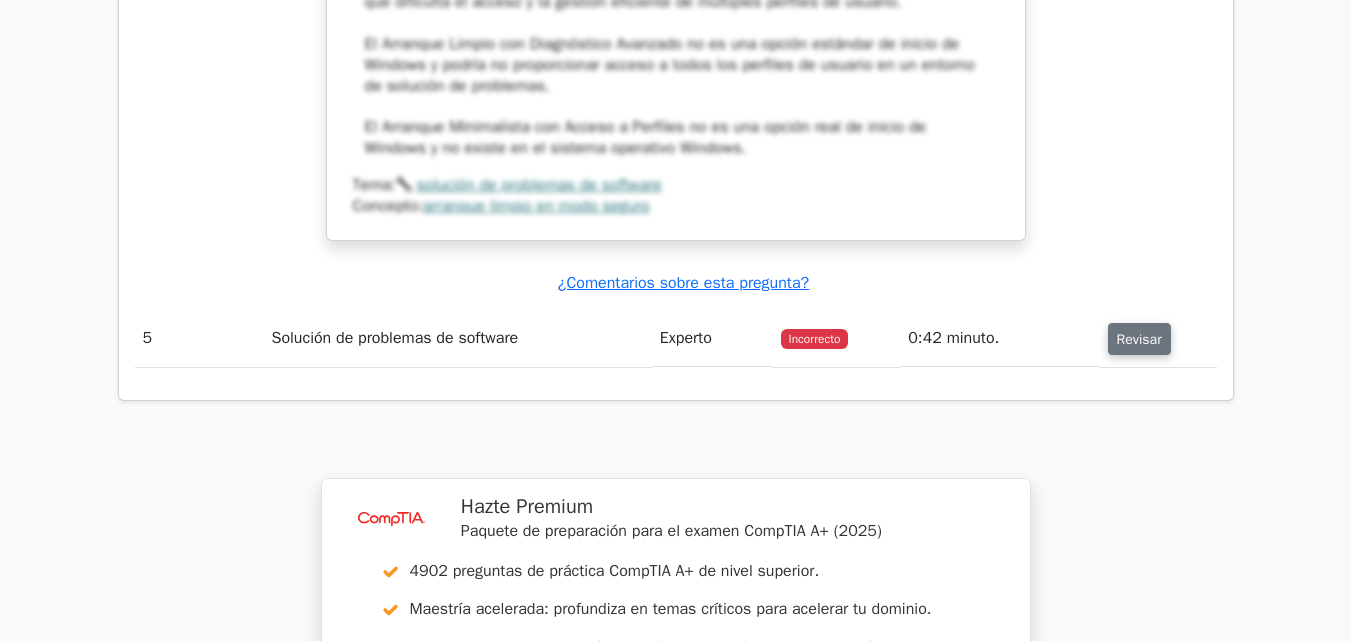 click on "Revisar" at bounding box center [1139, 339] 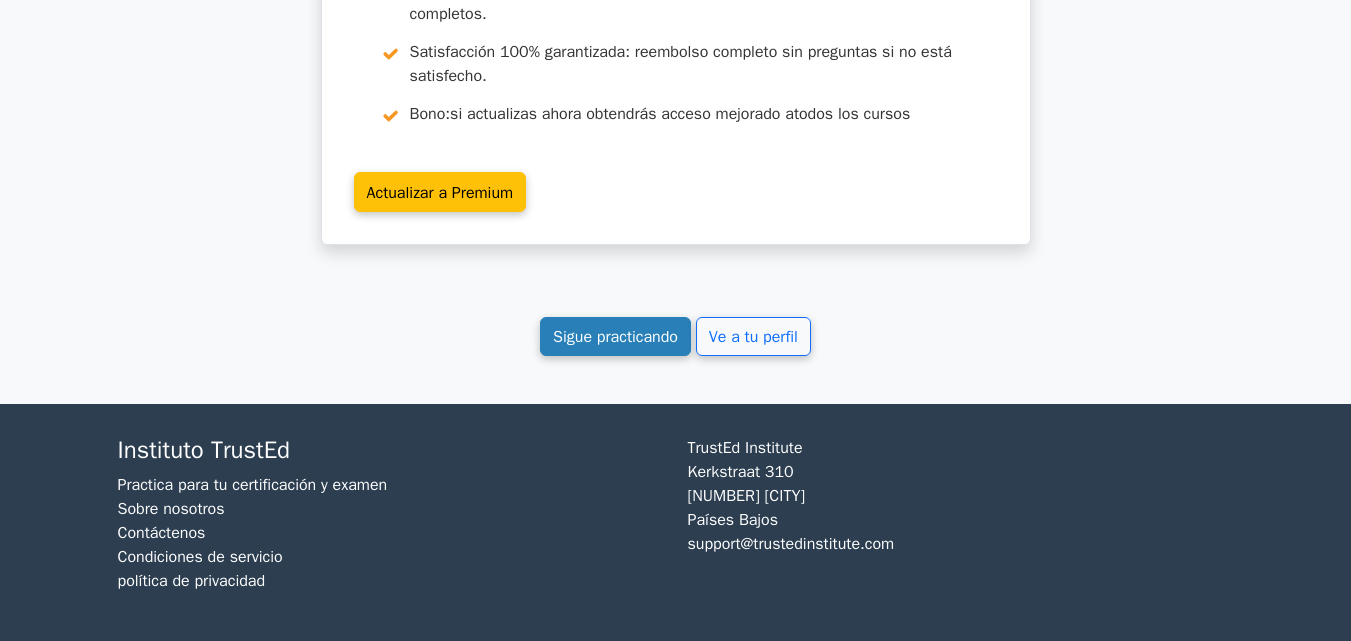 scroll, scrollTop: 5872, scrollLeft: 0, axis: vertical 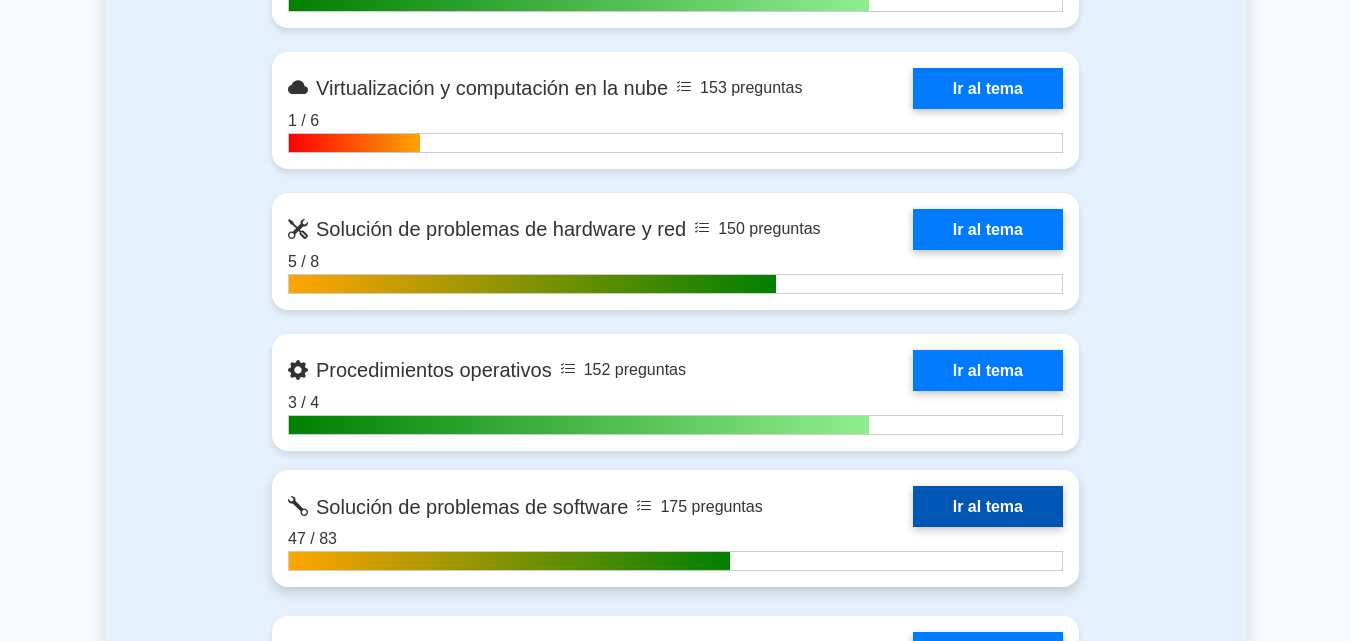 click on "Ir al tema" at bounding box center (988, 506) 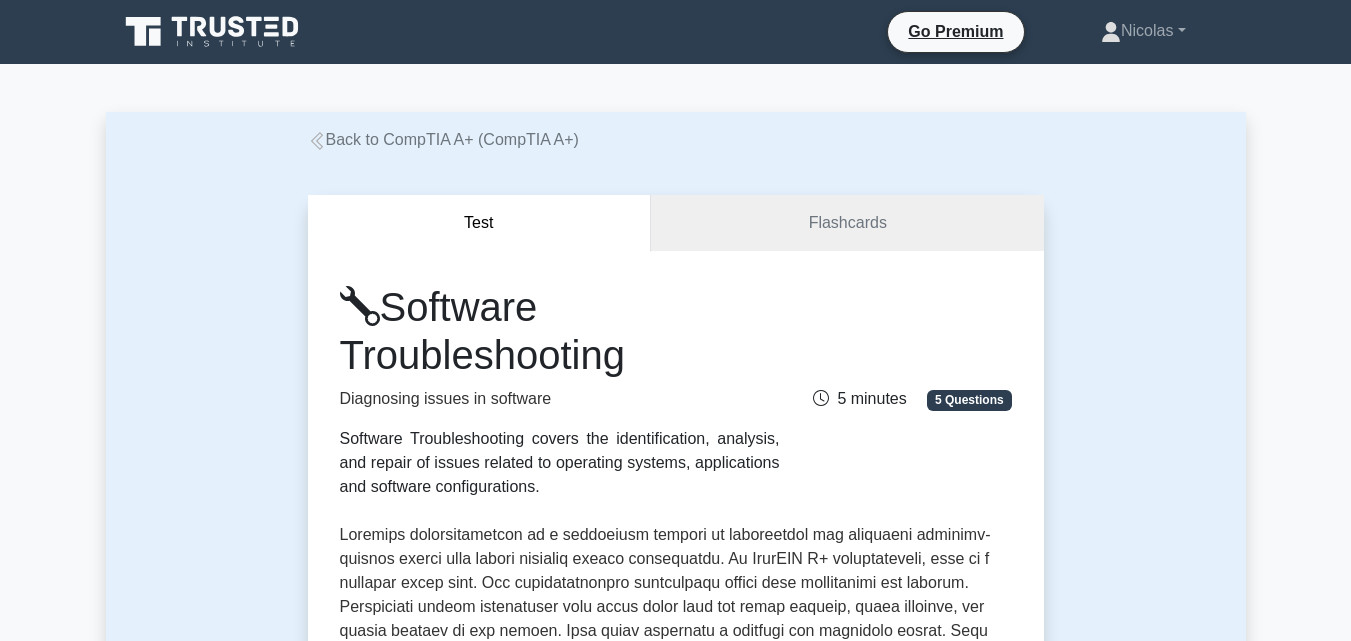 scroll, scrollTop: 0, scrollLeft: 0, axis: both 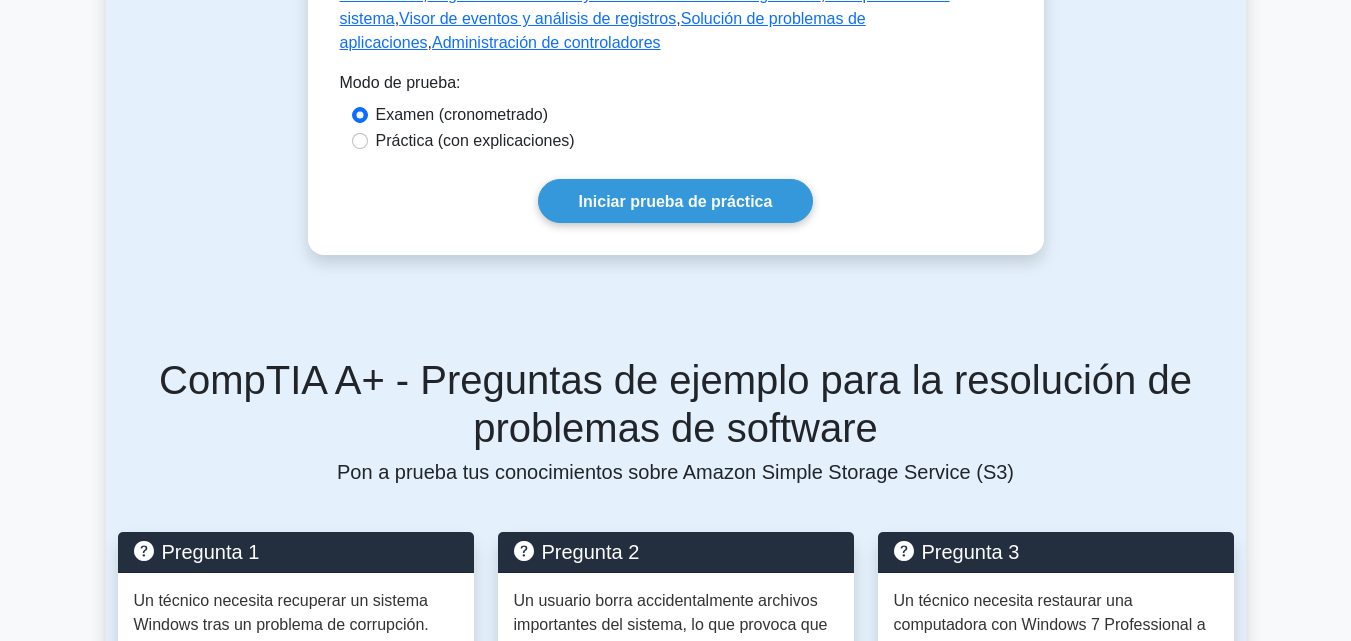 click on "Solución de problemas de software
Diagnóstico de problemas en el software
La resolución de problemas de software cubre la identificación, el análisis y la reparación de problemas relacionados con sistemas operativos, aplicaciones y configuraciones de software.
5 minutos
5 preguntas
Conceptos tratados:  Diagnóstico del sistema  ,  Eliminación de virus  ,   ,   ,   ," at bounding box center (676, -398) 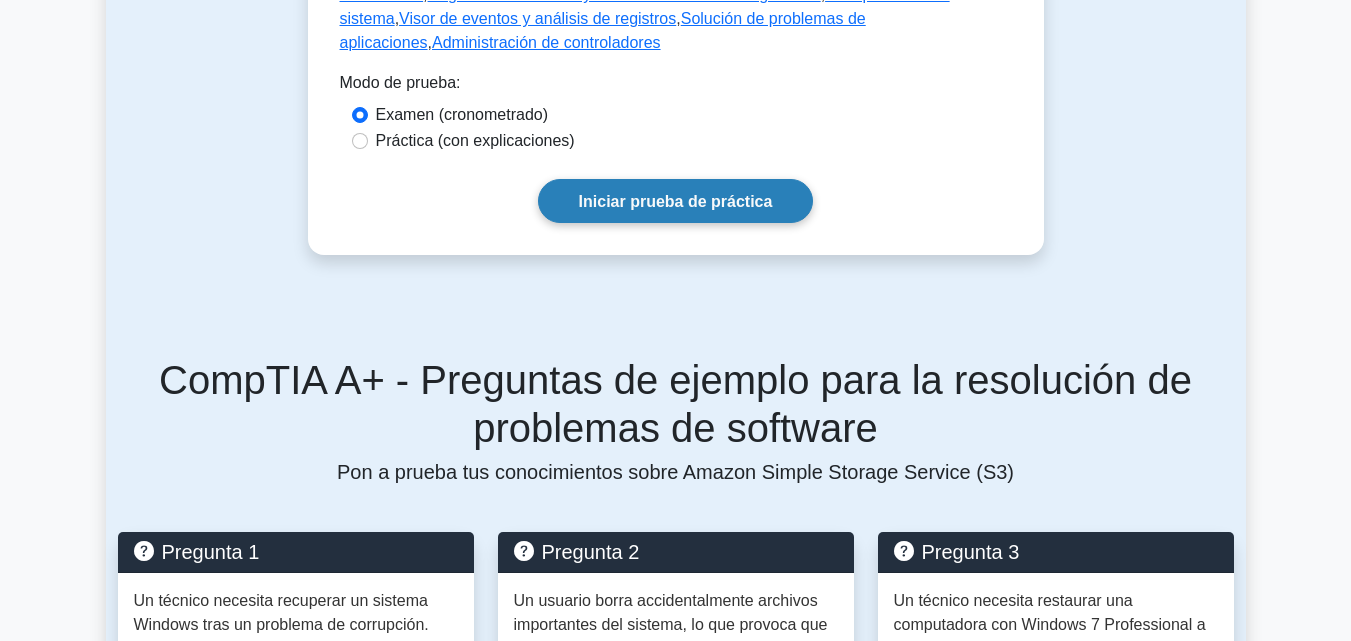 click on "Iniciar prueba de práctica" at bounding box center (676, 201) 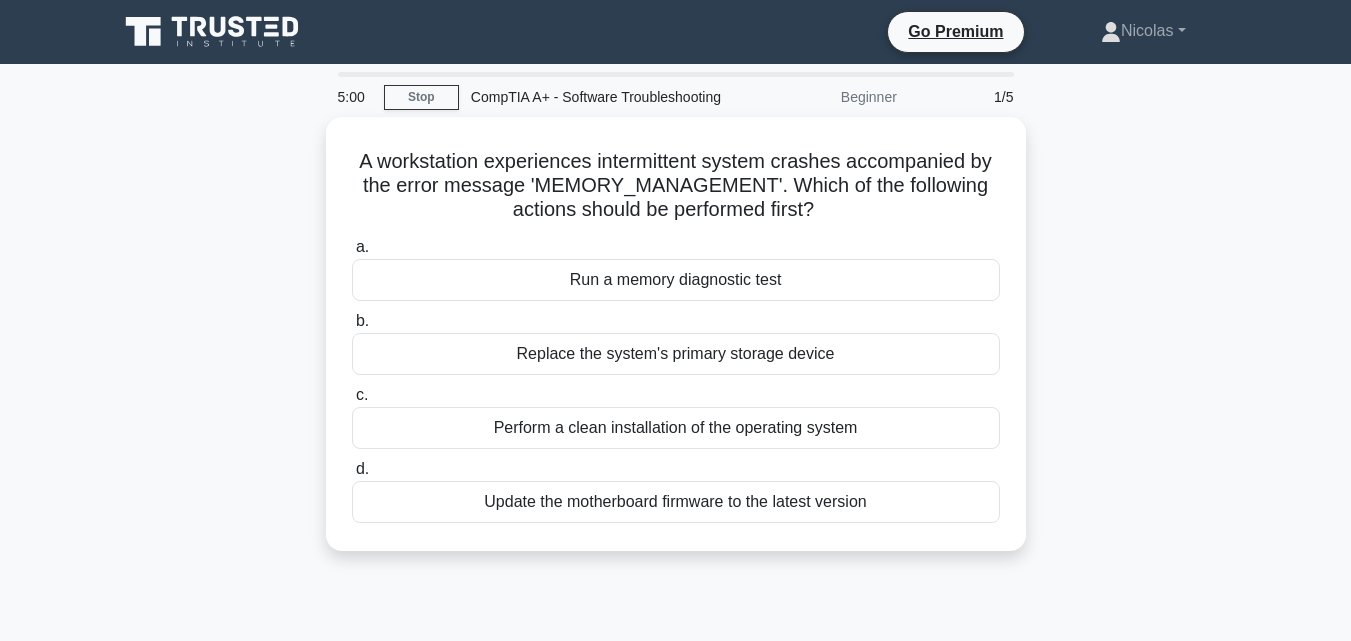 scroll, scrollTop: 0, scrollLeft: 0, axis: both 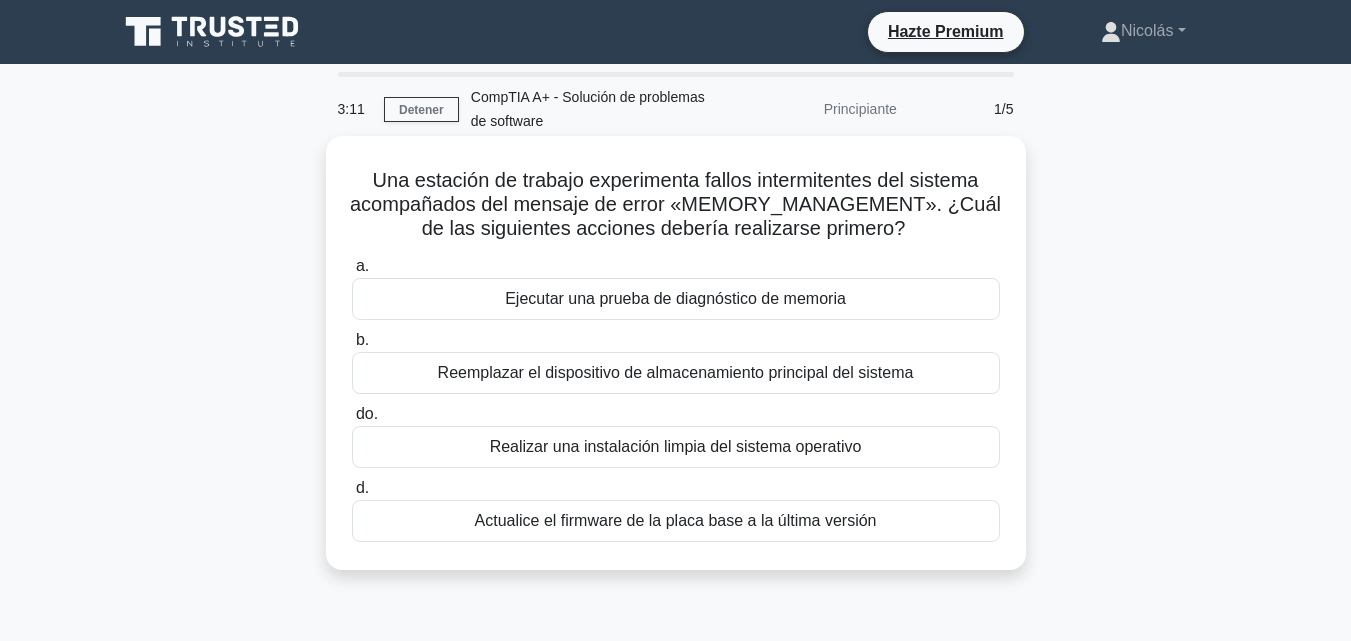 click on "Ejecutar una prueba de diagnóstico de memoria" at bounding box center [675, 298] 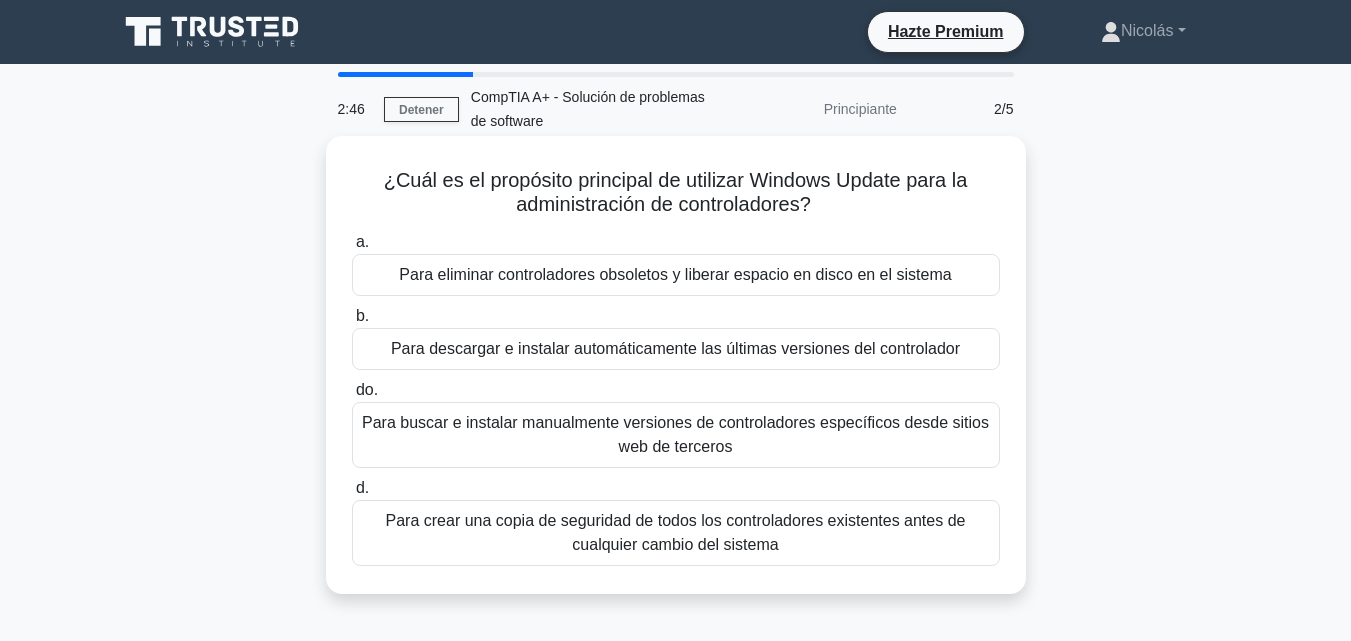 click on "Para descargar e instalar automáticamente las últimas versiones del controlador" at bounding box center (675, 348) 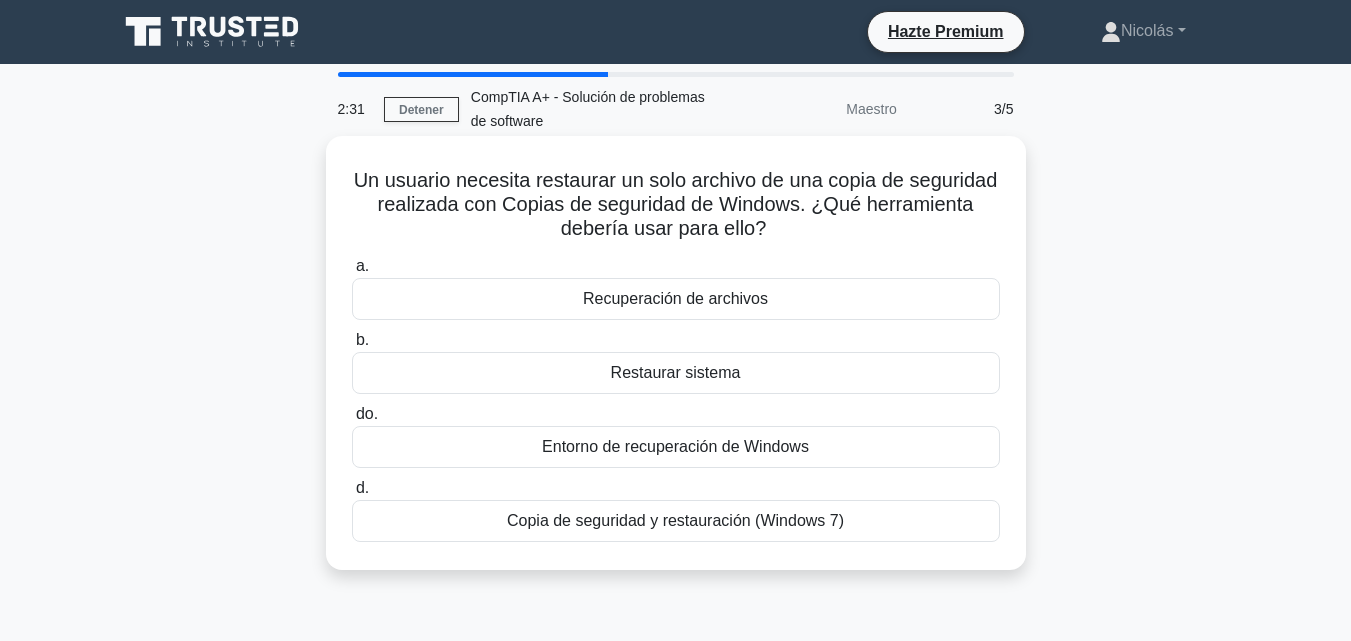 drag, startPoint x: 402, startPoint y: 174, endPoint x: 882, endPoint y: 256, distance: 486.9538 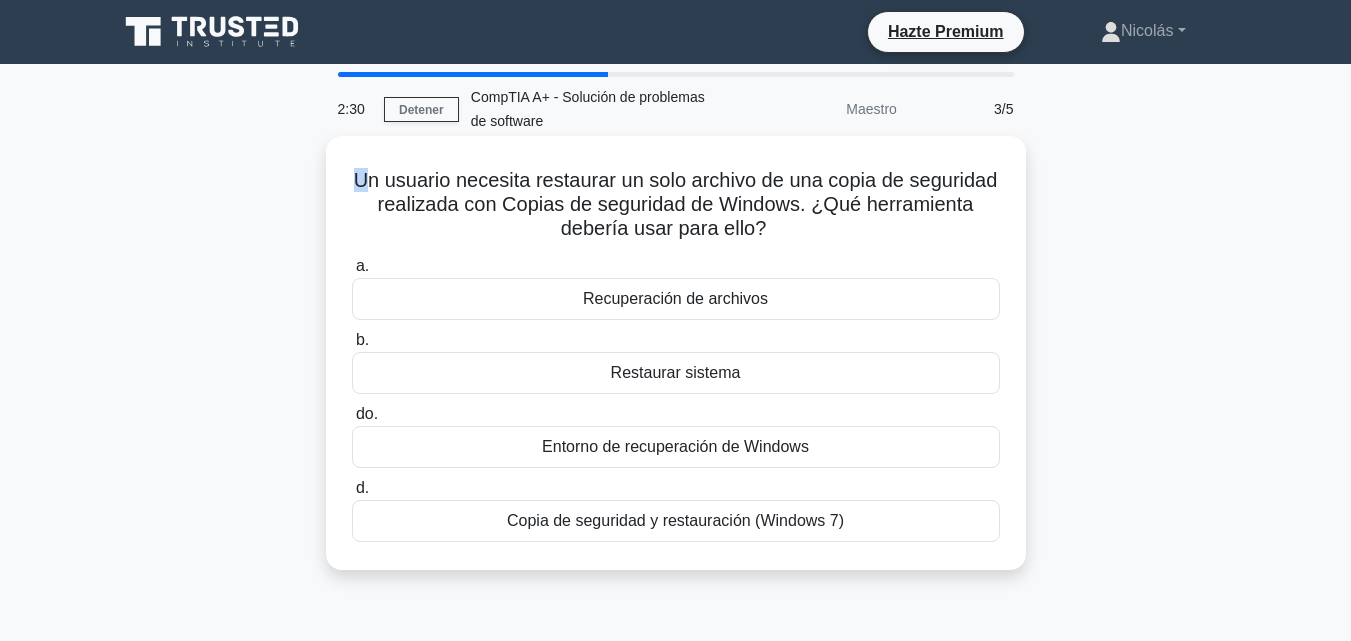 drag, startPoint x: 886, startPoint y: 285, endPoint x: 886, endPoint y: 218, distance: 67 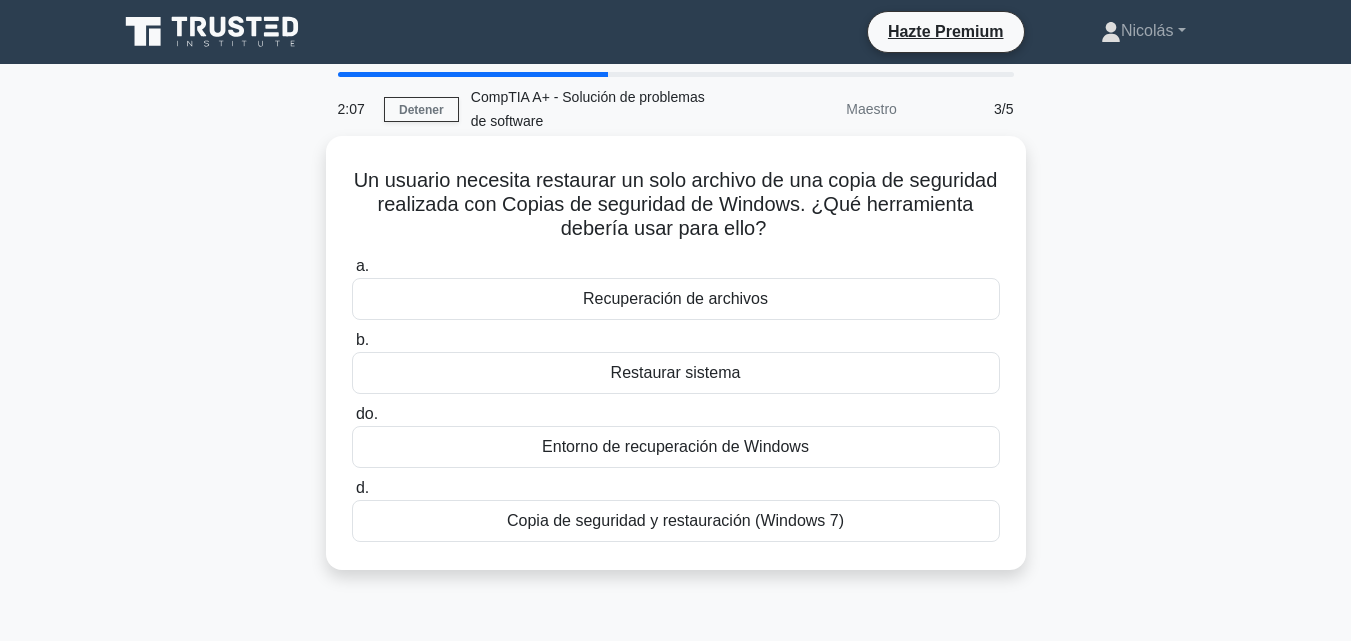 click on "Recuperación de archivos" at bounding box center [675, 298] 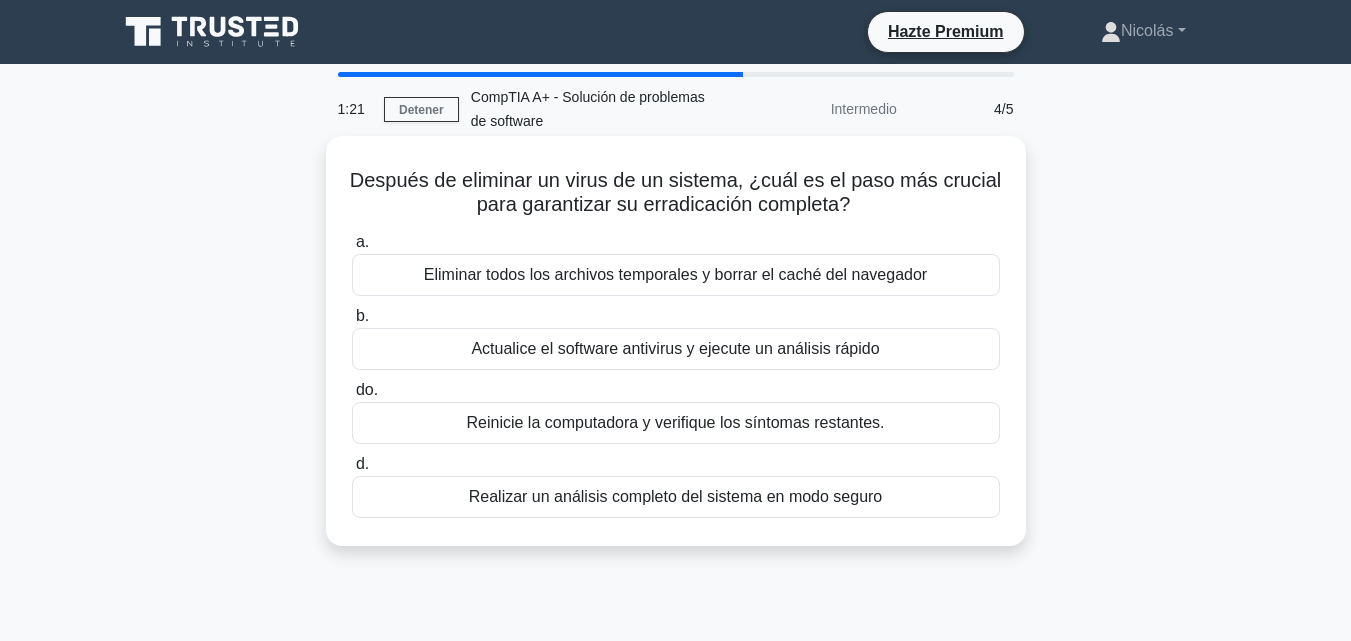 click on "Realizar un análisis completo del sistema en modo seguro" at bounding box center (676, 496) 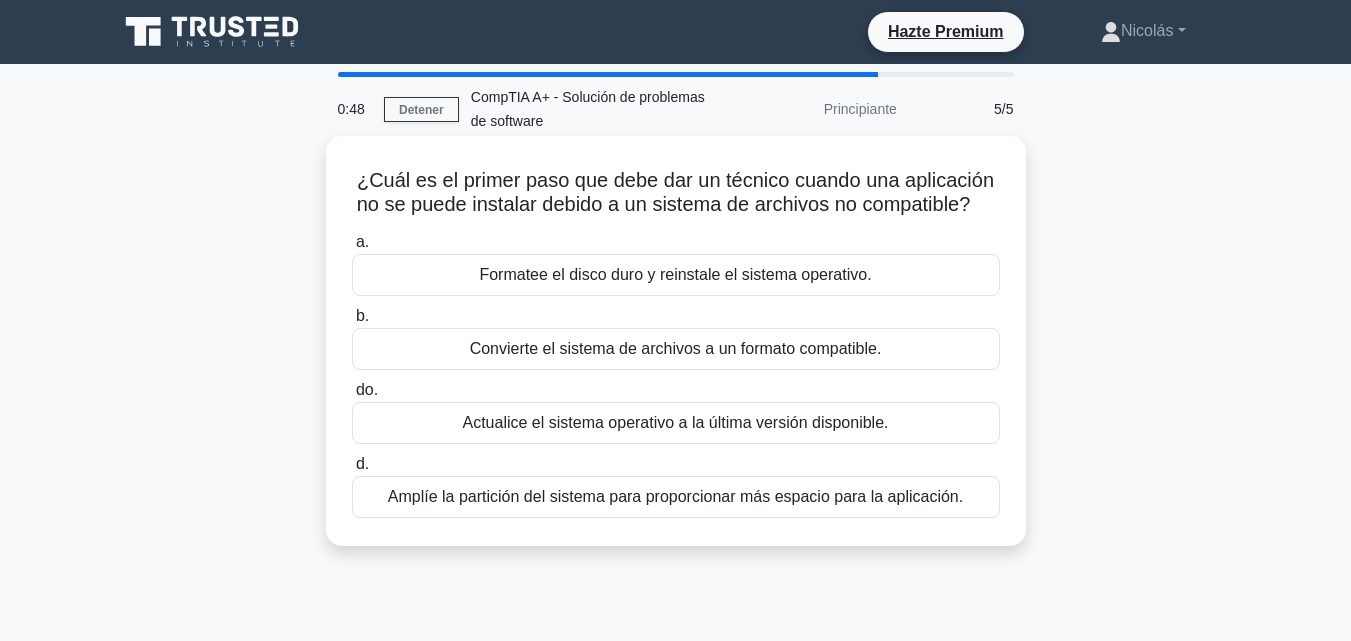 click on "Convierte el sistema de archivos a un formato compatible." at bounding box center [676, 349] 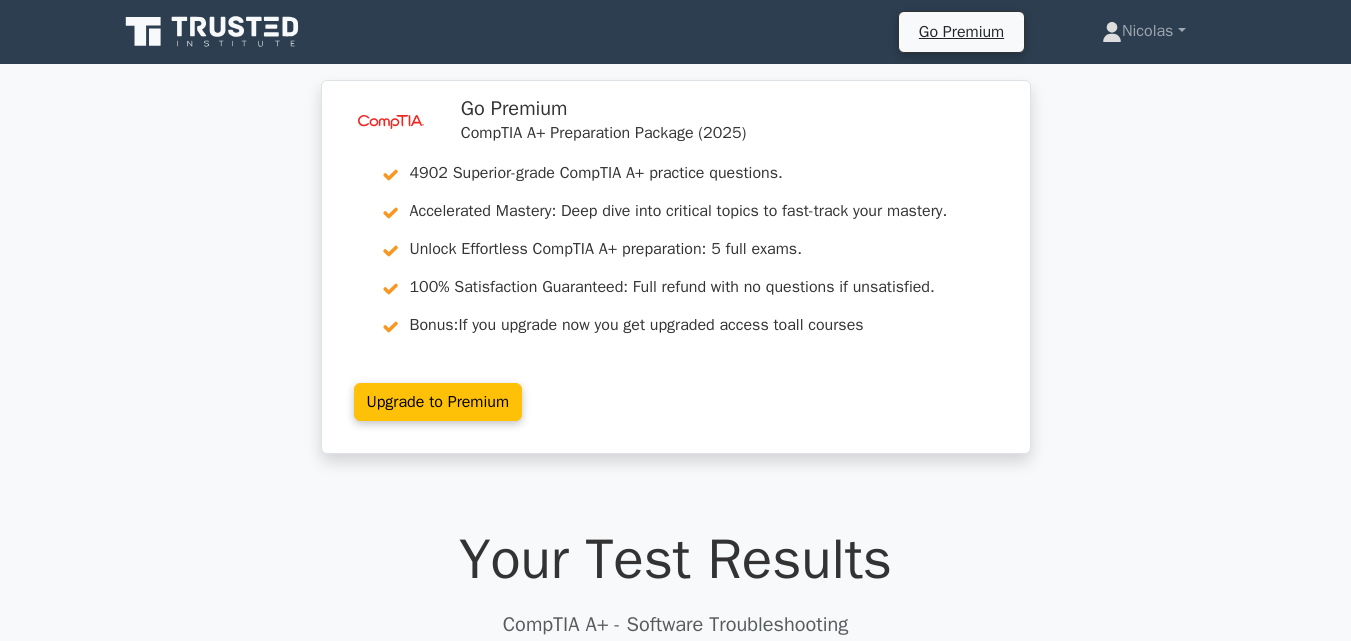 scroll, scrollTop: 500, scrollLeft: 0, axis: vertical 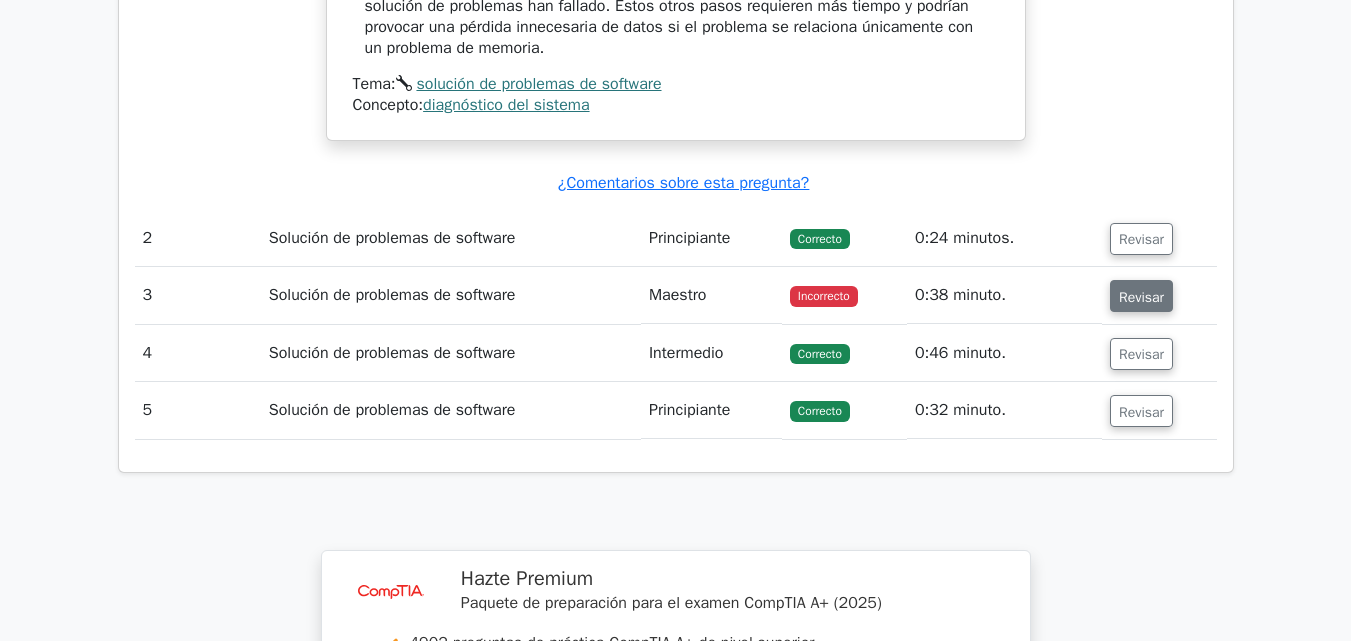 click on "Revisar" at bounding box center (1141, 296) 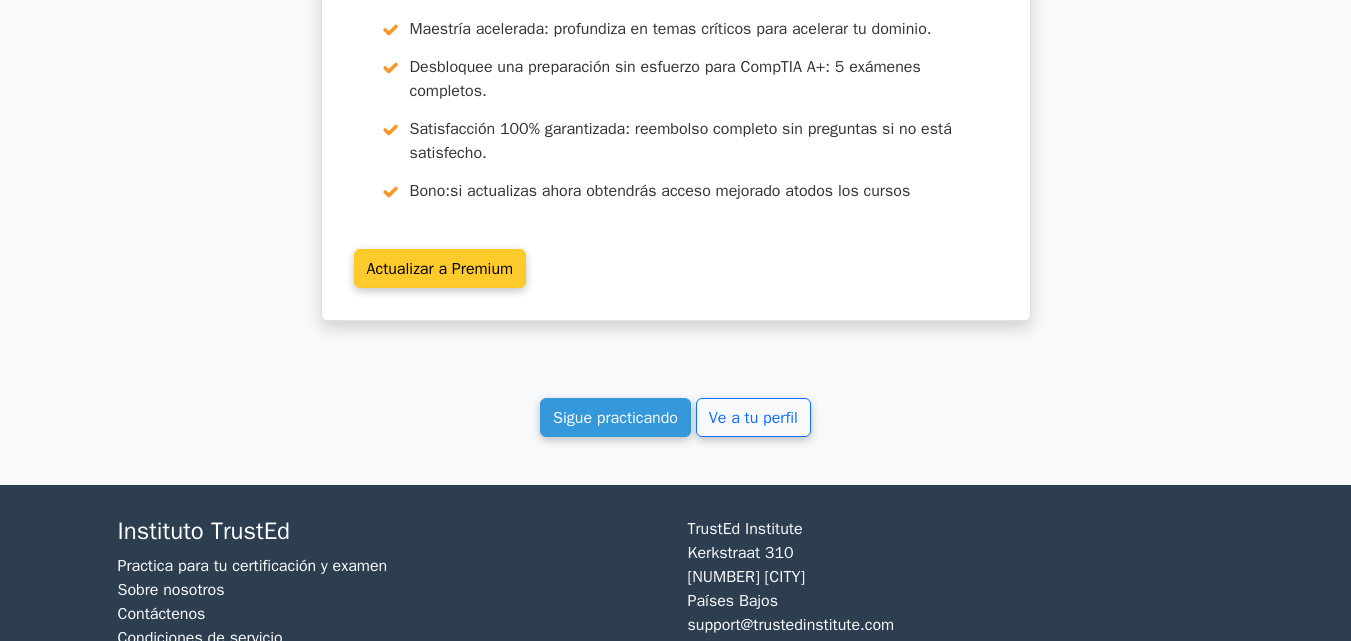 scroll, scrollTop: 3779, scrollLeft: 0, axis: vertical 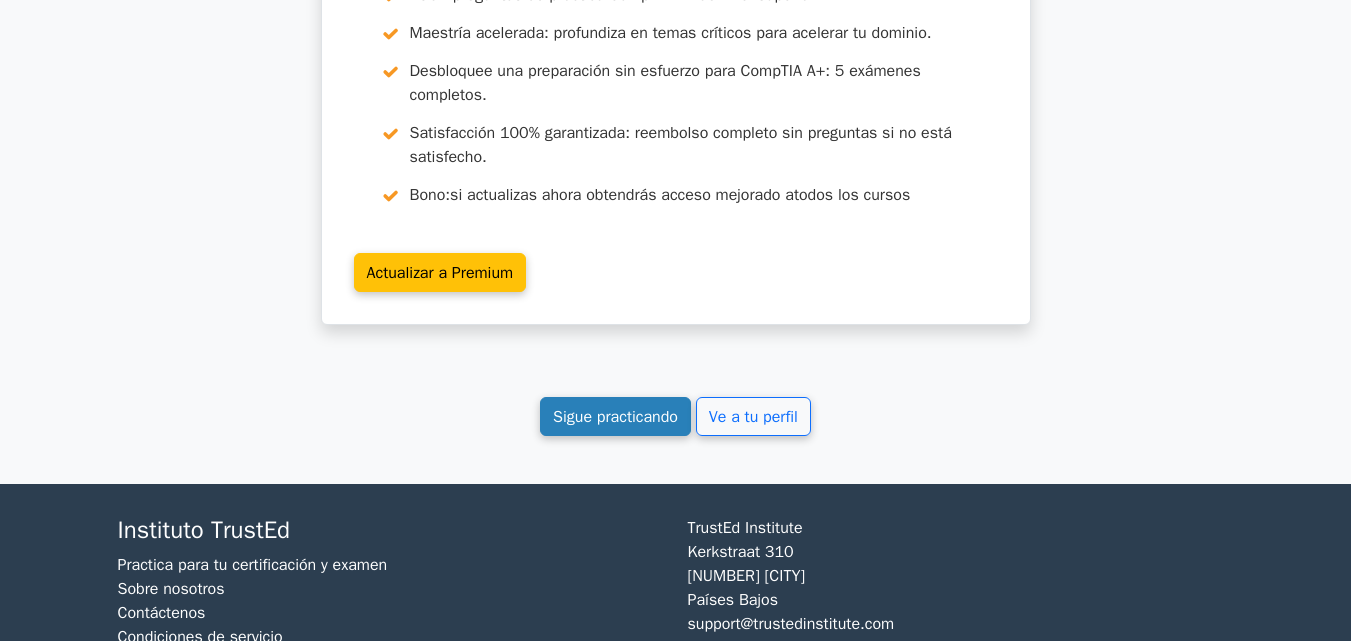 click on "Sigue practicando" at bounding box center (615, 417) 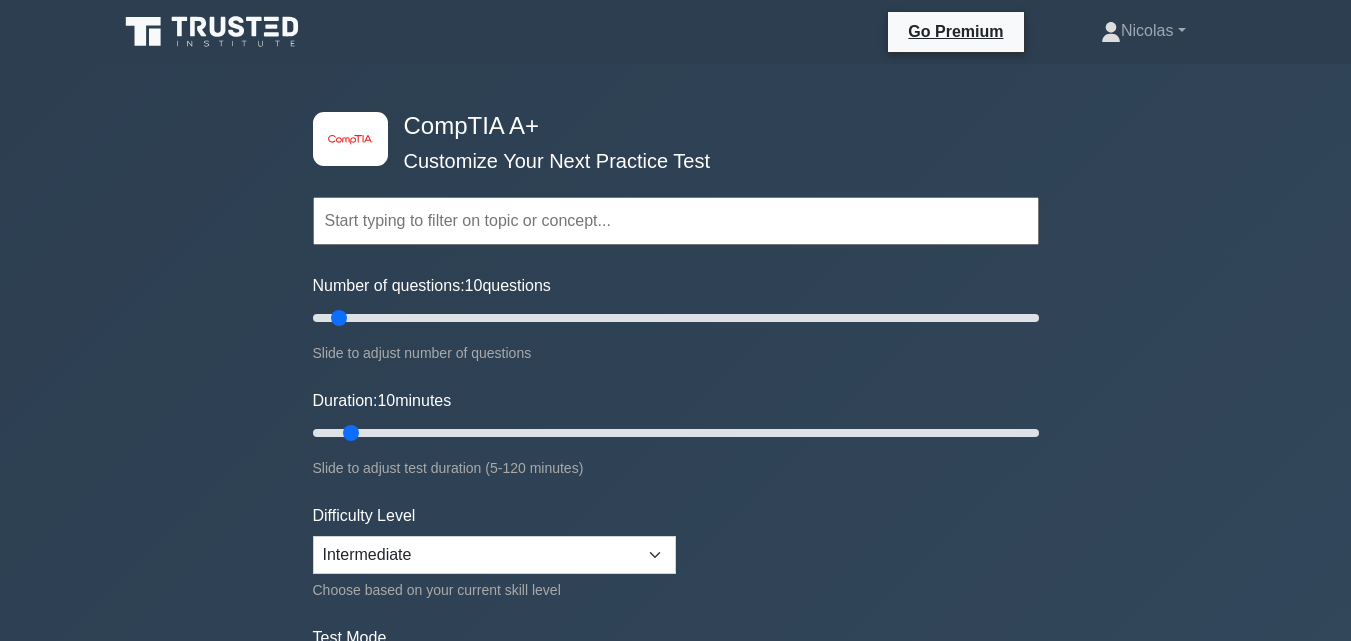 scroll, scrollTop: 0, scrollLeft: 0, axis: both 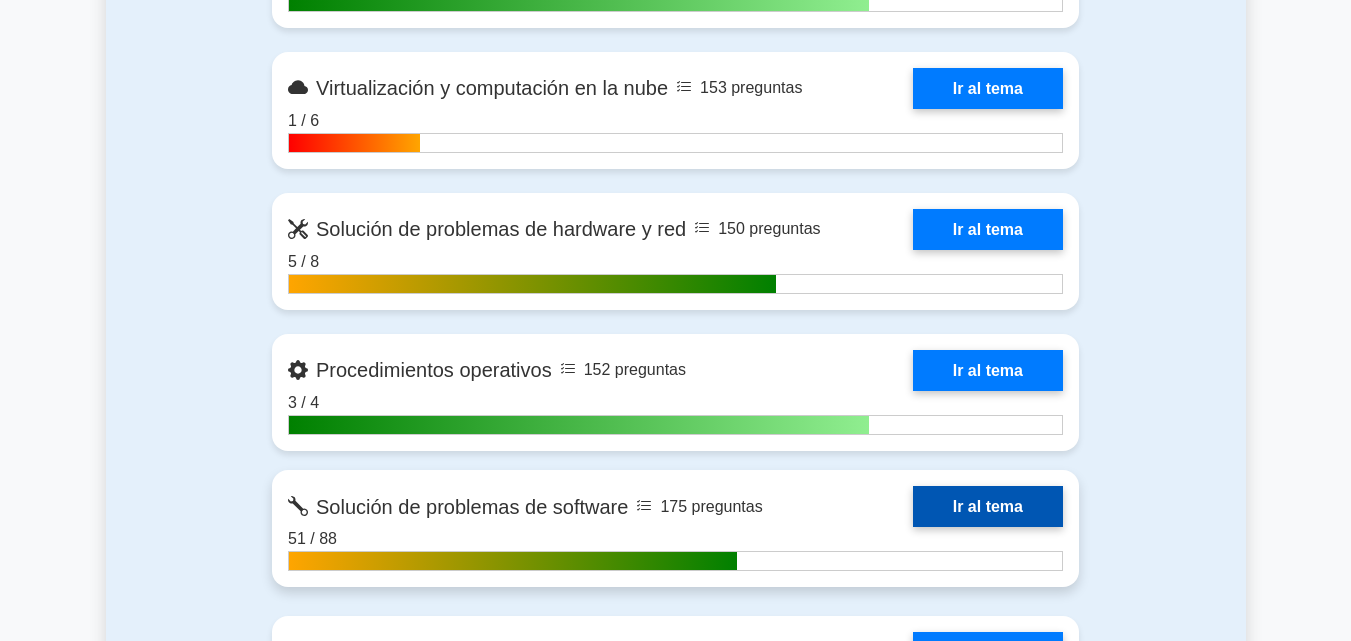 click on "Ir al tema" at bounding box center [988, 506] 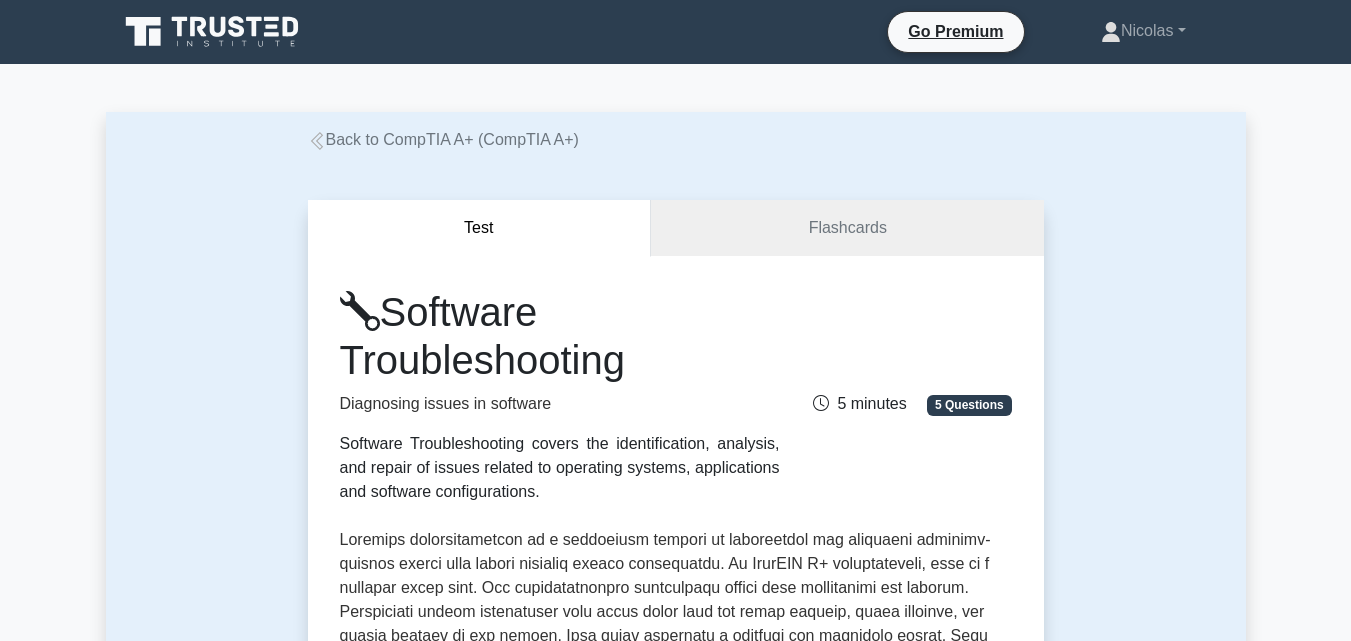 scroll, scrollTop: 0, scrollLeft: 0, axis: both 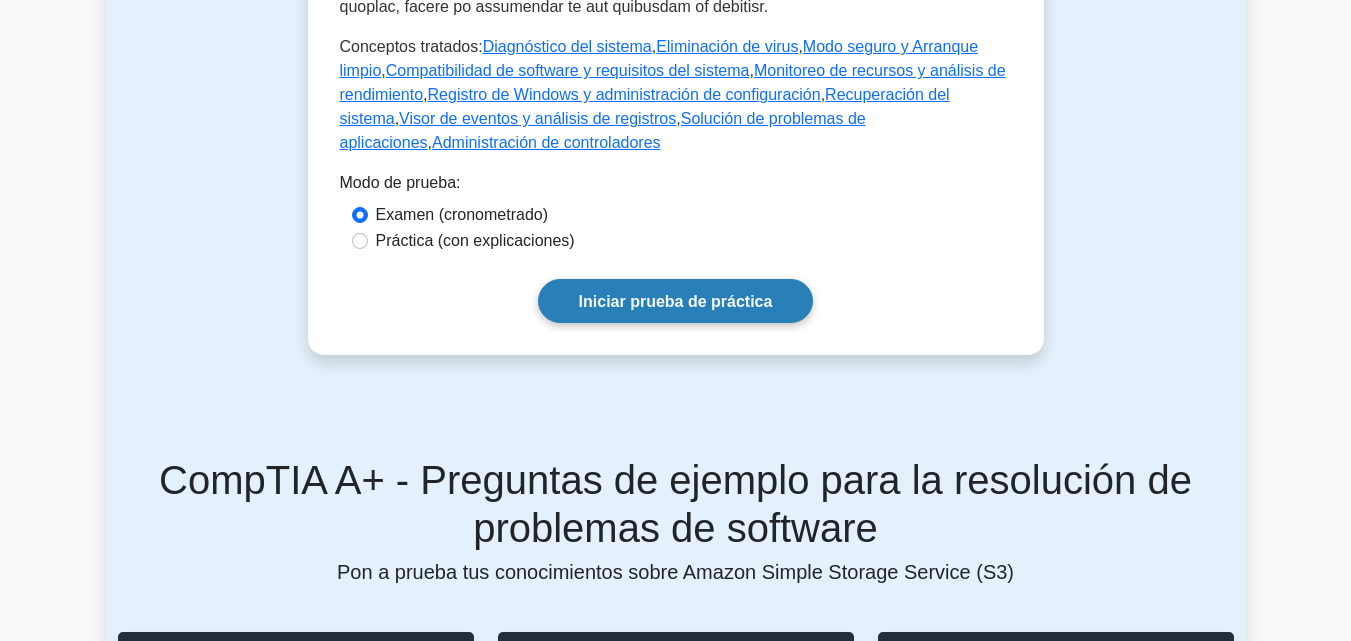 click on "Iniciar prueba de práctica" at bounding box center (676, 301) 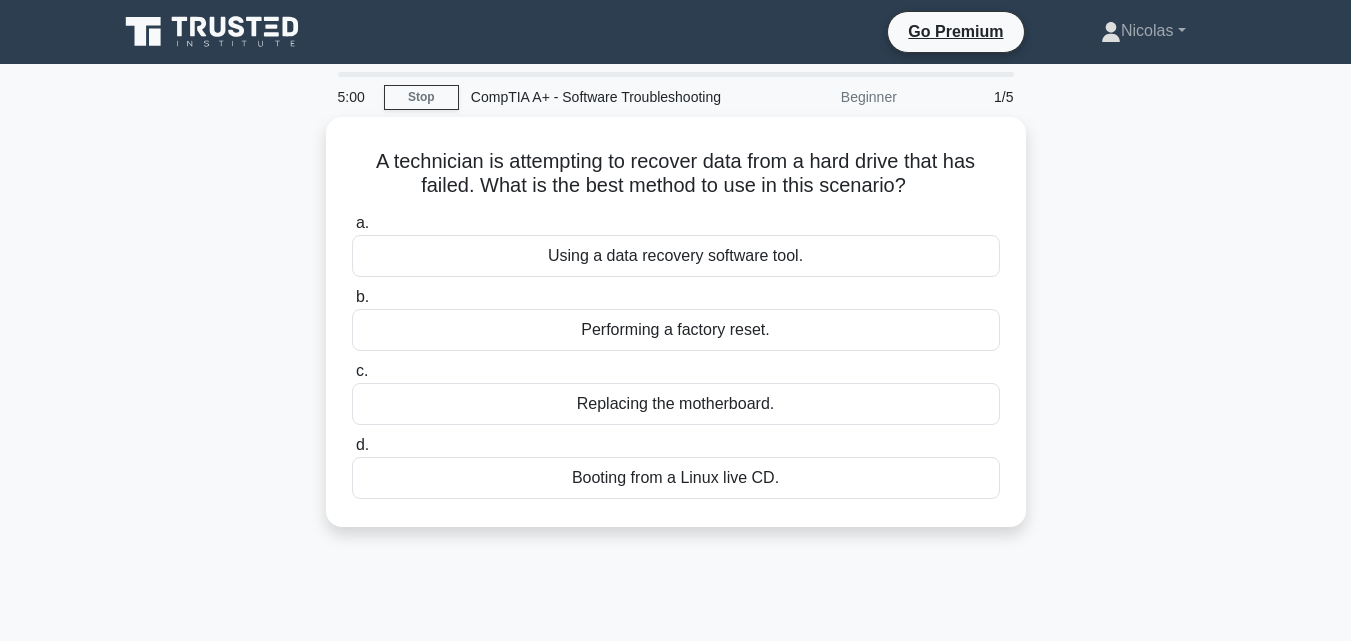 scroll, scrollTop: 0, scrollLeft: 0, axis: both 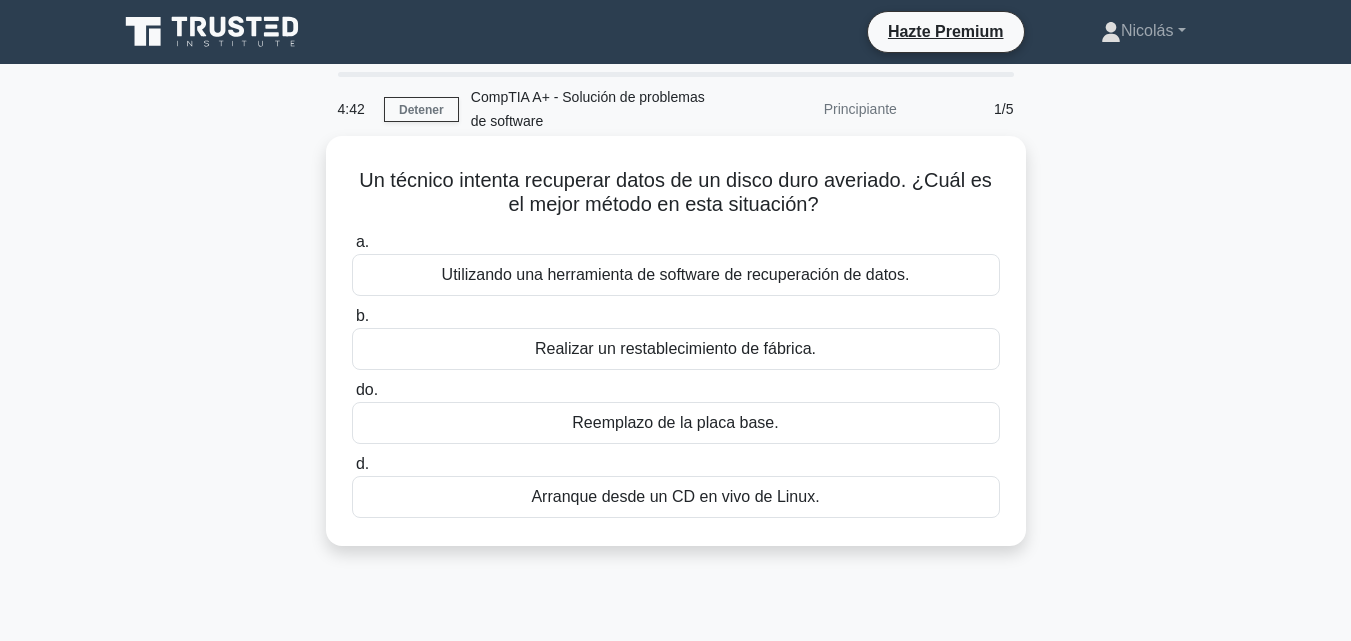 click on "Utilizando una herramienta de software de recuperación de datos." at bounding box center [676, 274] 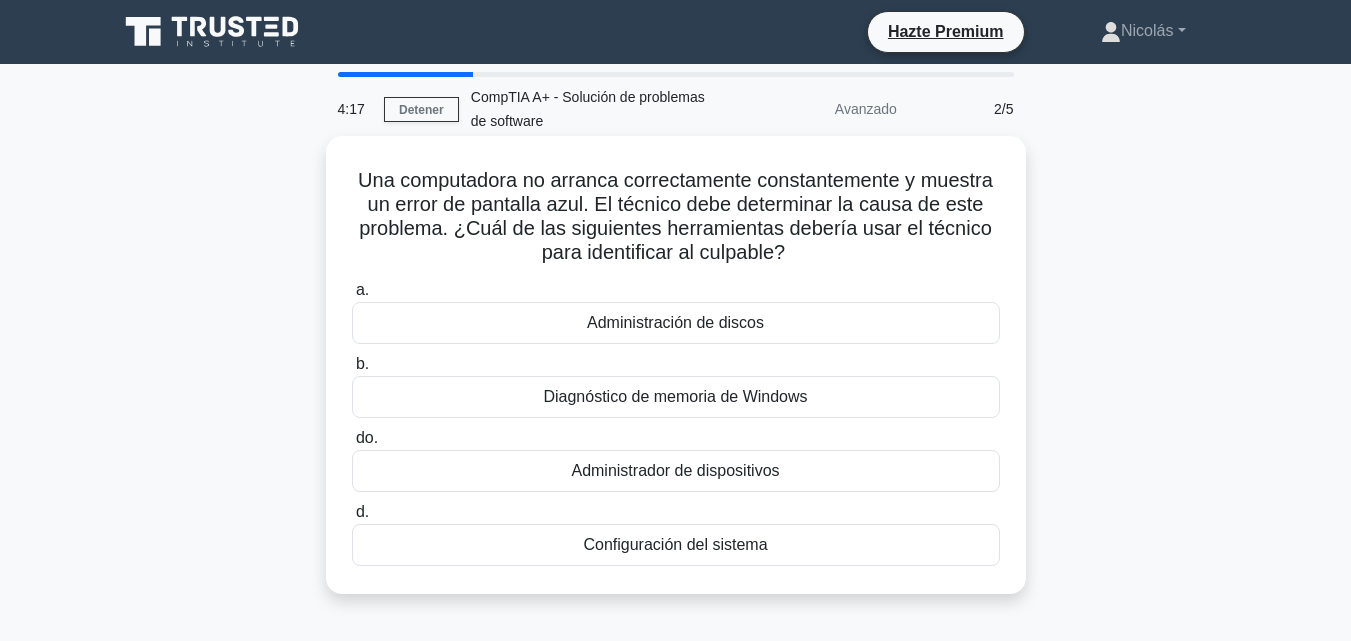 click on "Administrador de dispositivos" at bounding box center (675, 470) 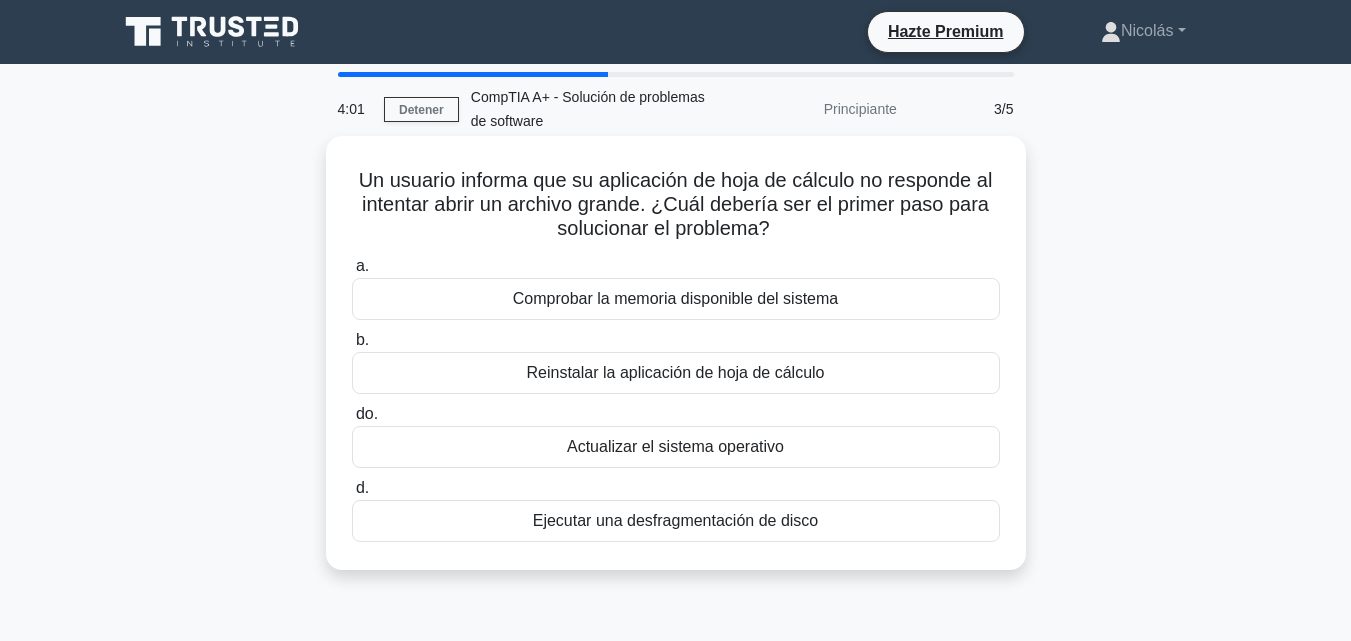 click on "Comprobar la memoria disponible del sistema" at bounding box center [676, 299] 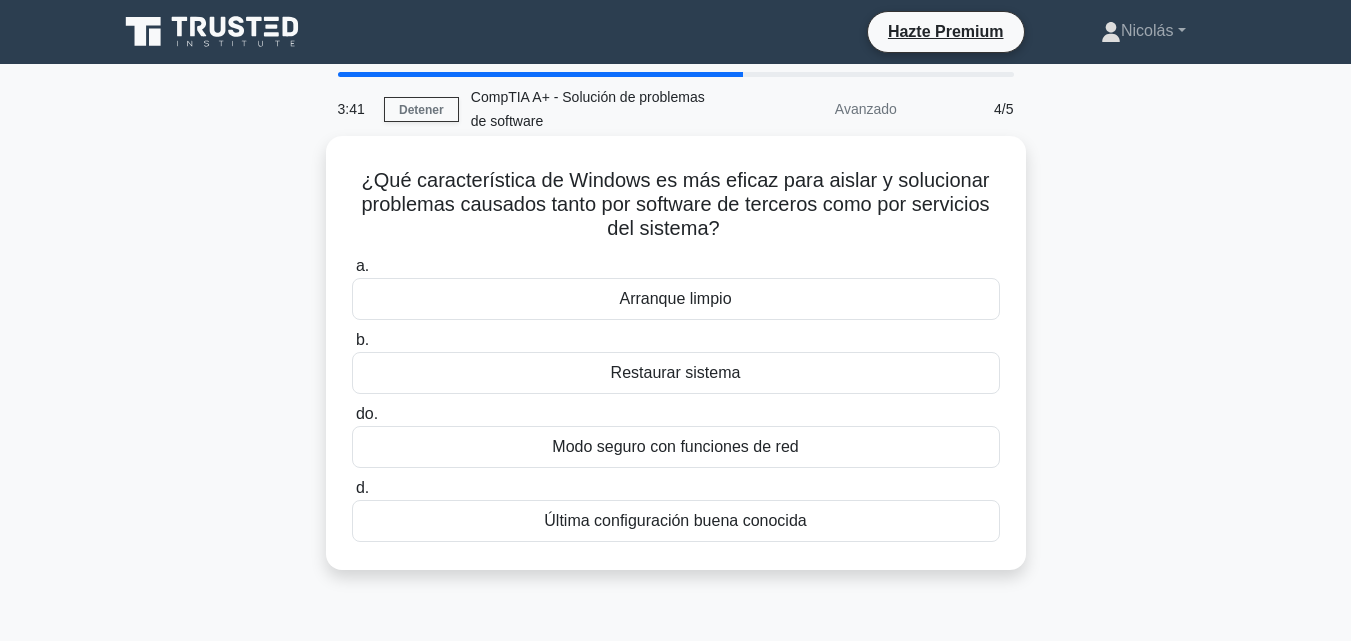 drag, startPoint x: 356, startPoint y: 173, endPoint x: 935, endPoint y: 533, distance: 681.7925 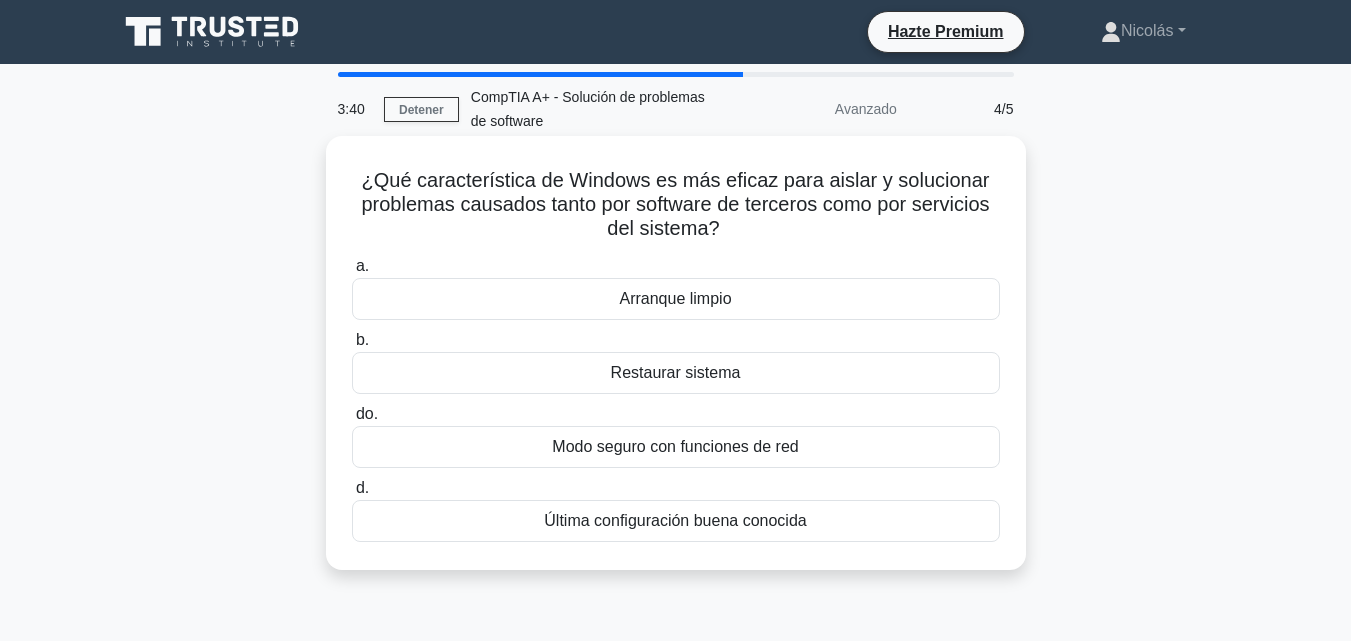 copy on "¿Qué característica de Windows es más eficaz para aislar y solucionar problemas causados tanto por software de terceros como por servicios del sistema?
.spinner_0XTQ{transform-origin:center;animation:spinner_y6GP .75s linear infinite}@keyframes spinner_y6GP{100%{transform:rotate(360deg)}}
a.
Arranque limpio
b.
Restaurar sistema
do.
Modo seguro con funciones de red
d.
Última configuración buena conocida" 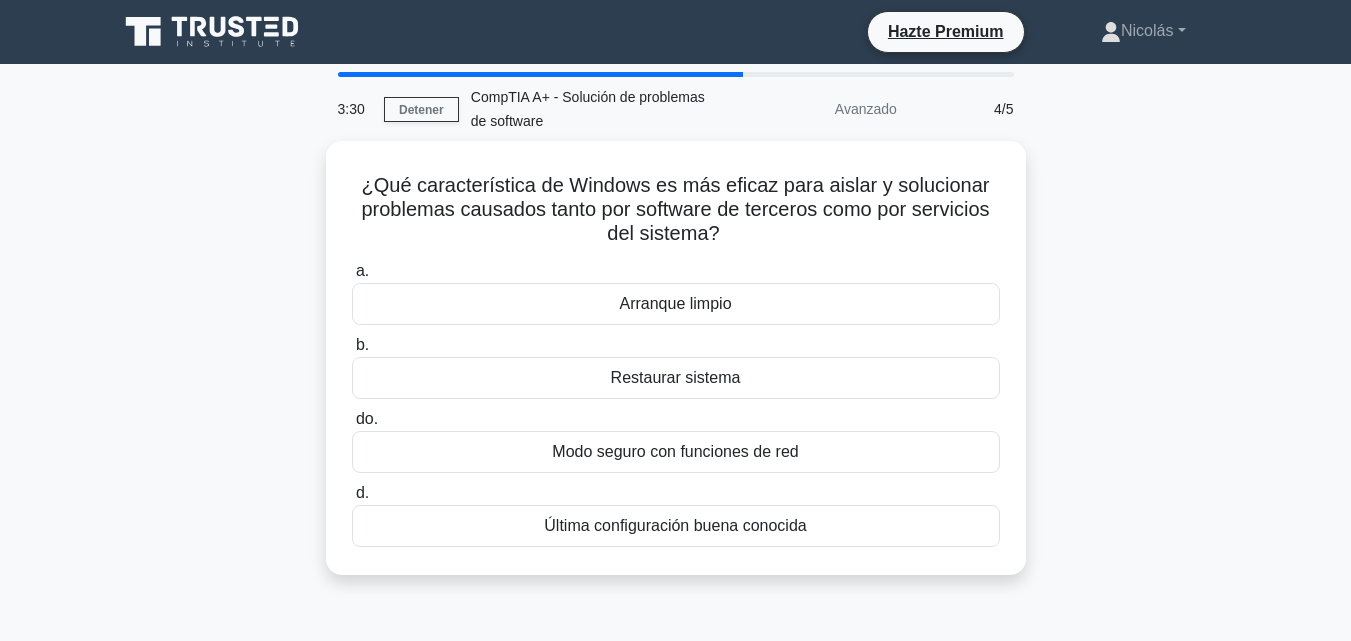 click on "3:30
Detener
CompTIA A+ - Solución de problemas de software
Avanzado
4/5
¿Qué característica de Windows es más eficaz para aislar y solucionar problemas causados tanto por software de terceros como por servicios del sistema?
.spinner_0XTQ{transform-origin:center;animation:spinner_y6GP .75s linear infinite}@keyframes spinner_y6GP{100%{transform:rotate(360deg)}}
a.
b." at bounding box center [676, 572] 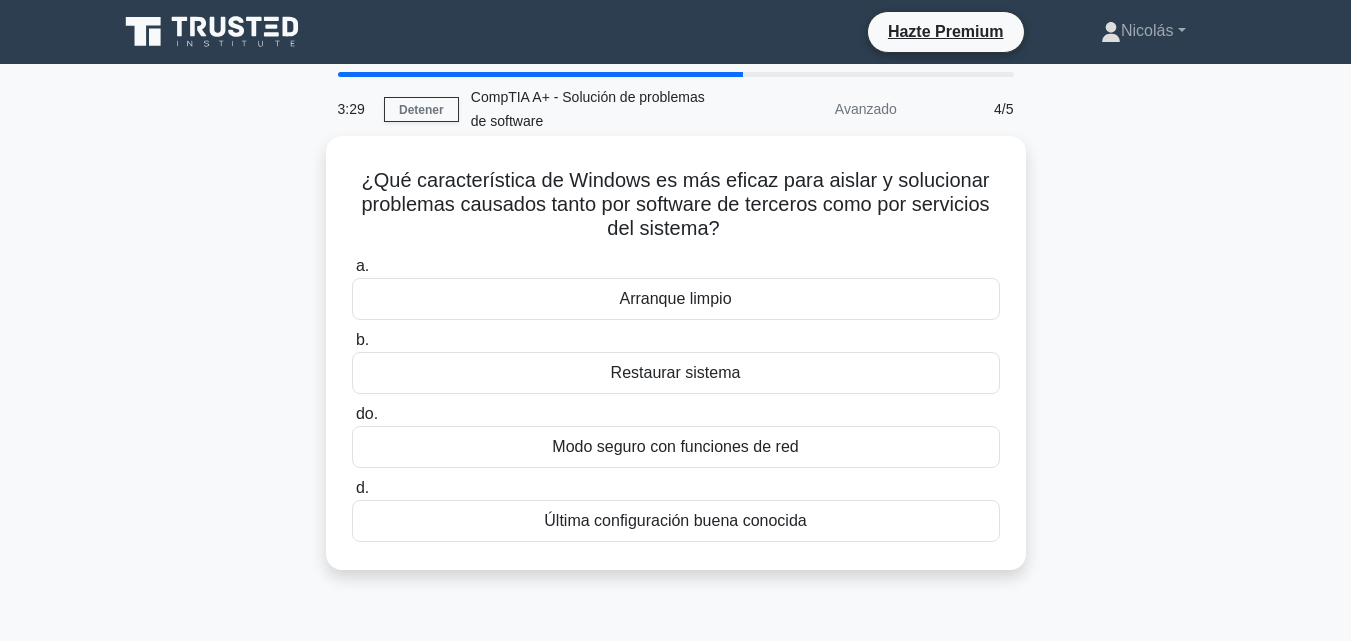 click on "Arranque limpio" at bounding box center (676, 299) 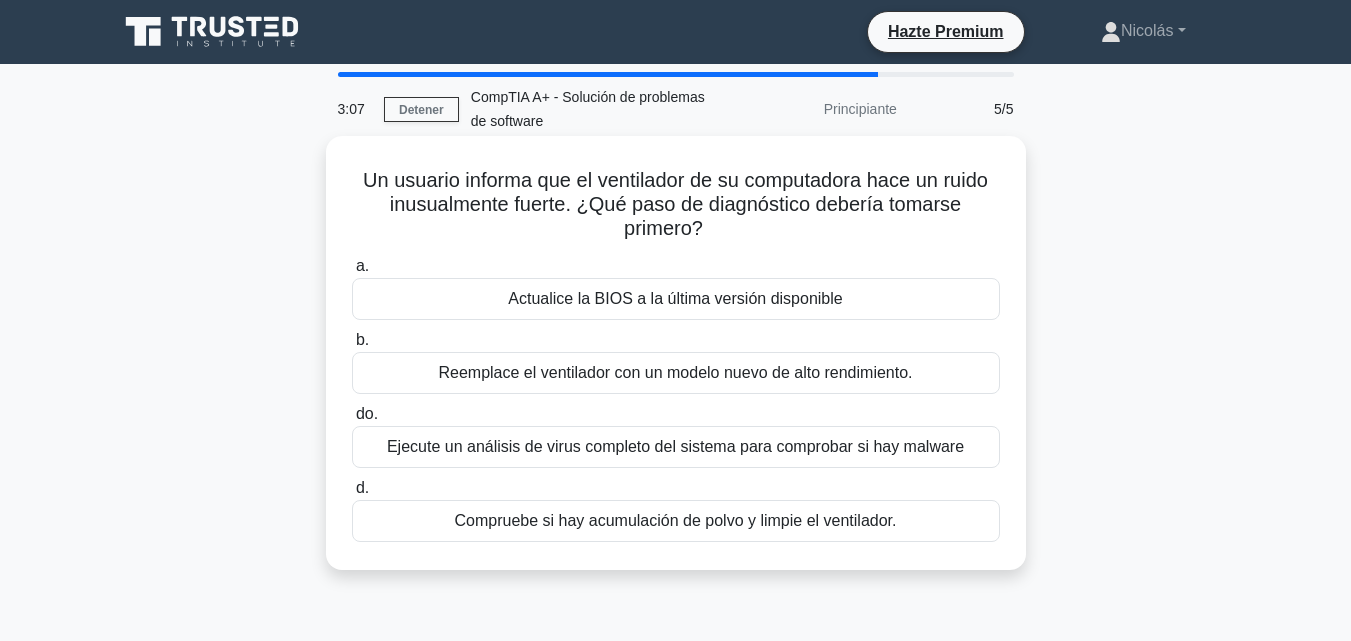 click on "Compruebe si hay acumulación de polvo y limpie el ventilador." at bounding box center [676, 521] 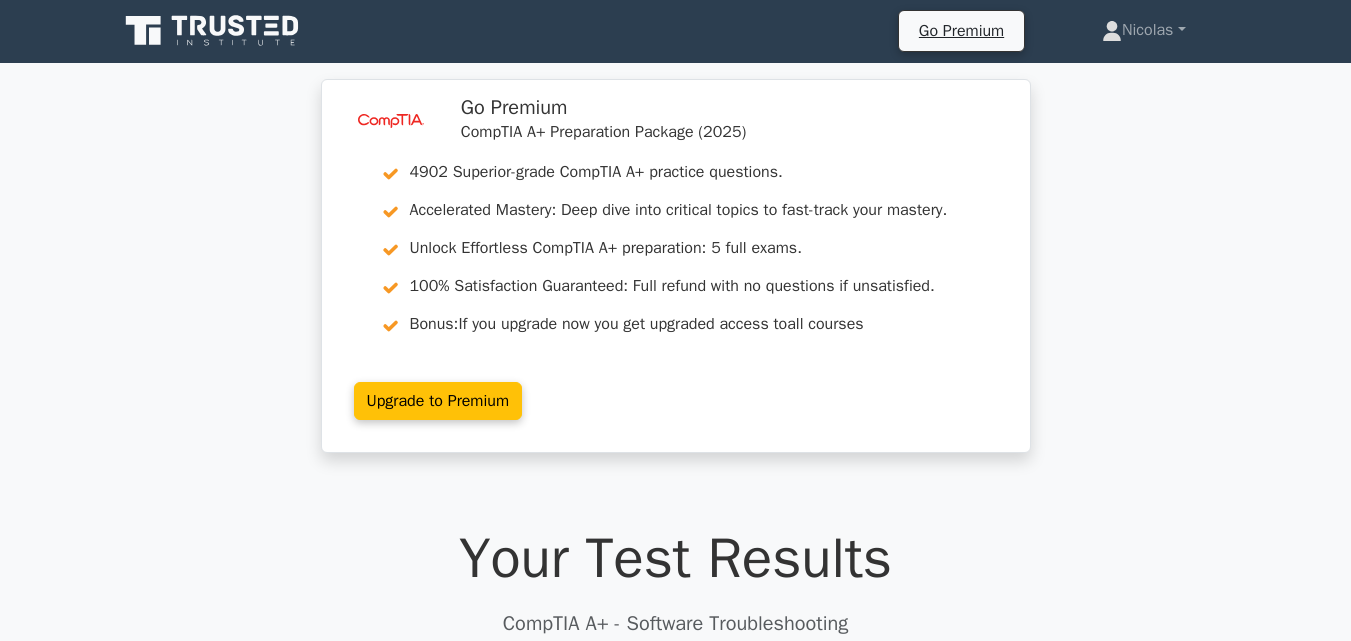 scroll, scrollTop: 0, scrollLeft: 0, axis: both 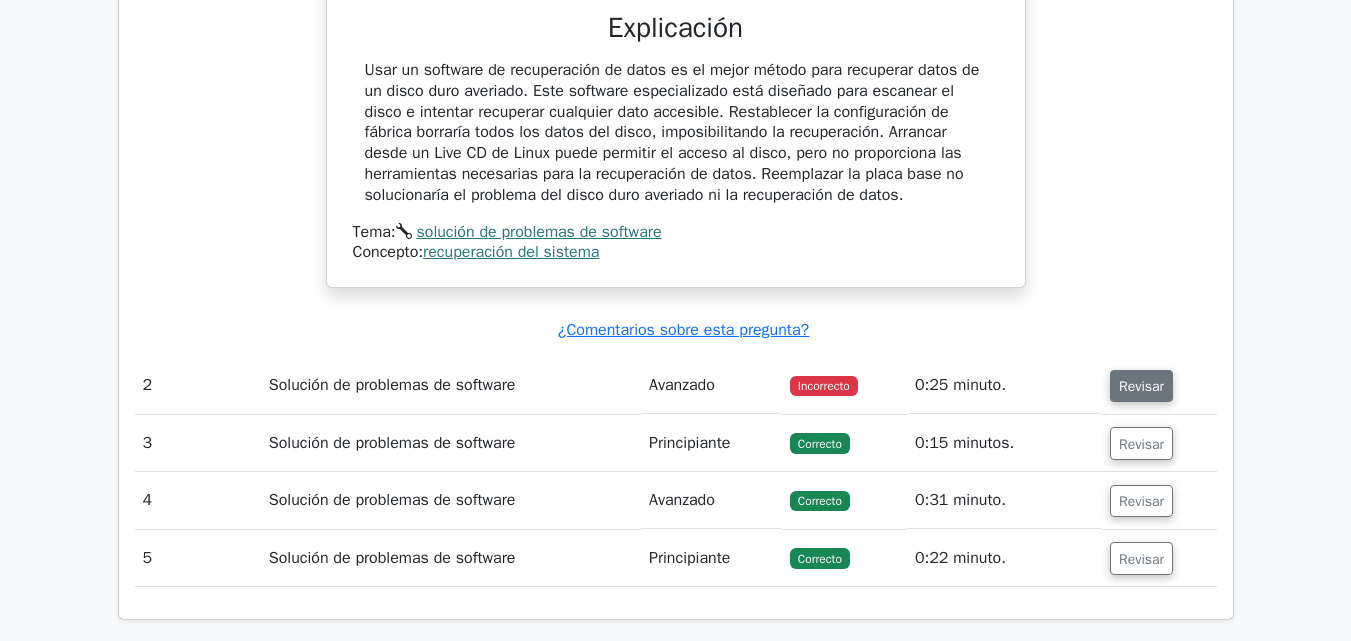 click on "Revisar" at bounding box center [1141, 386] 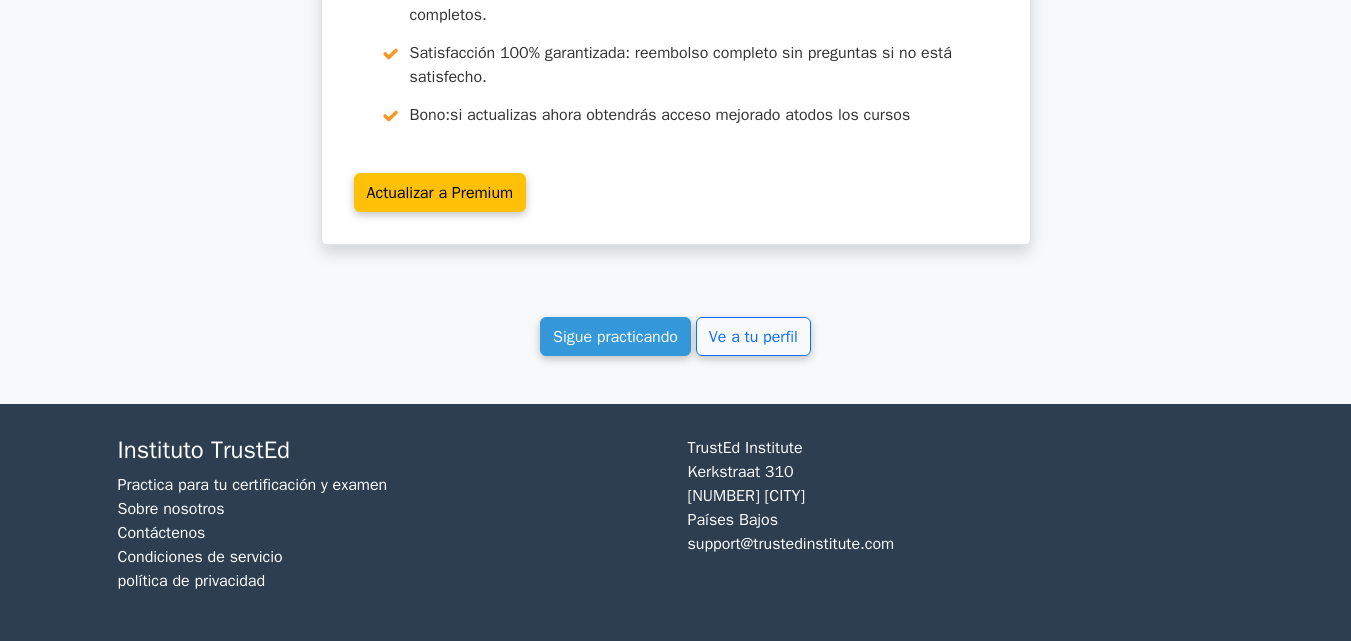 scroll, scrollTop: 2811, scrollLeft: 0, axis: vertical 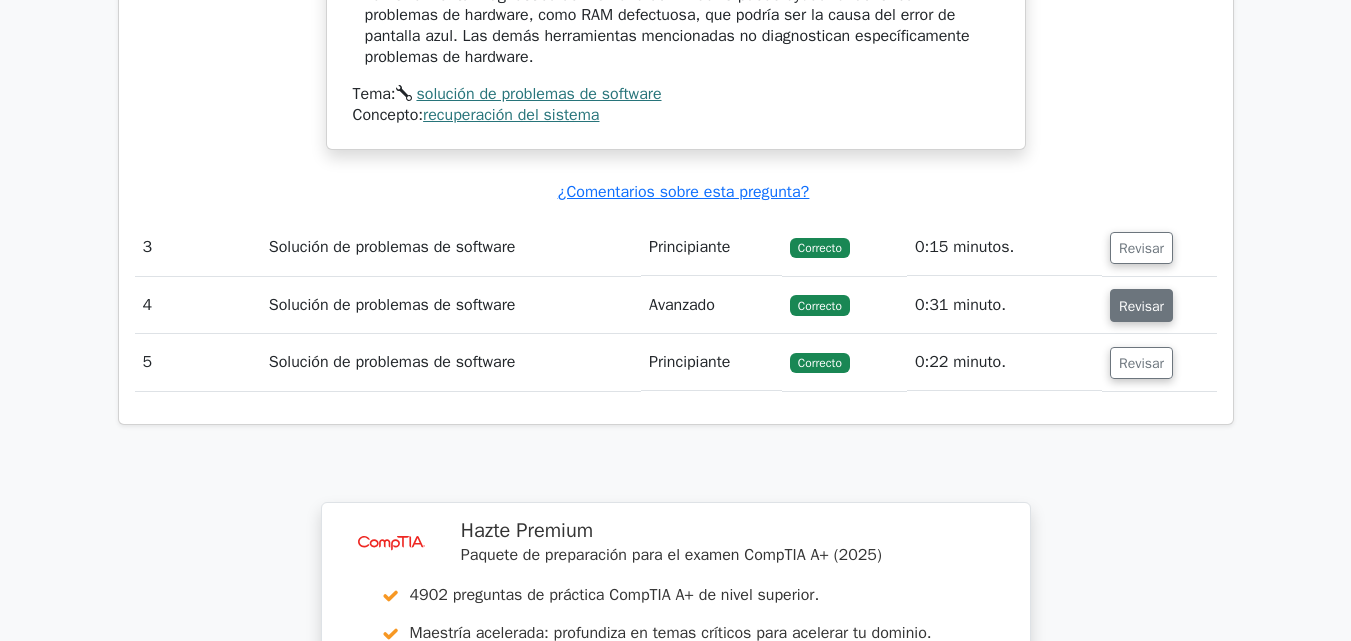 click on "Revisar" at bounding box center [1141, 306] 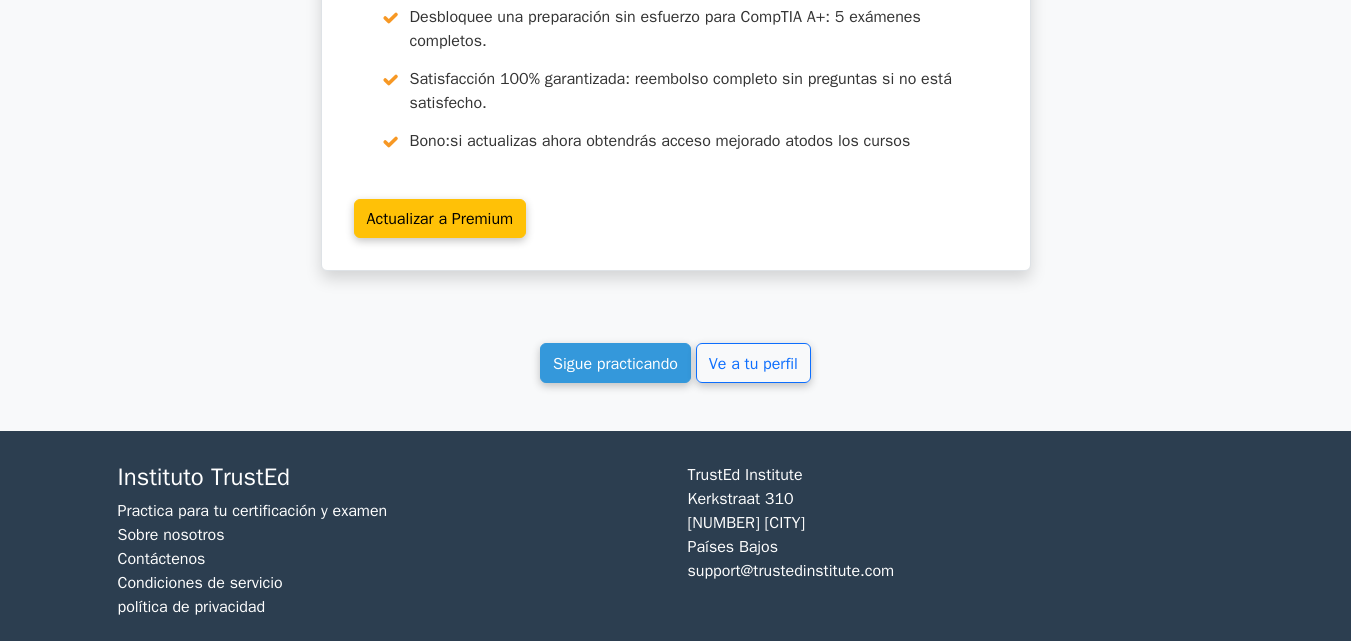 scroll, scrollTop: 4556, scrollLeft: 0, axis: vertical 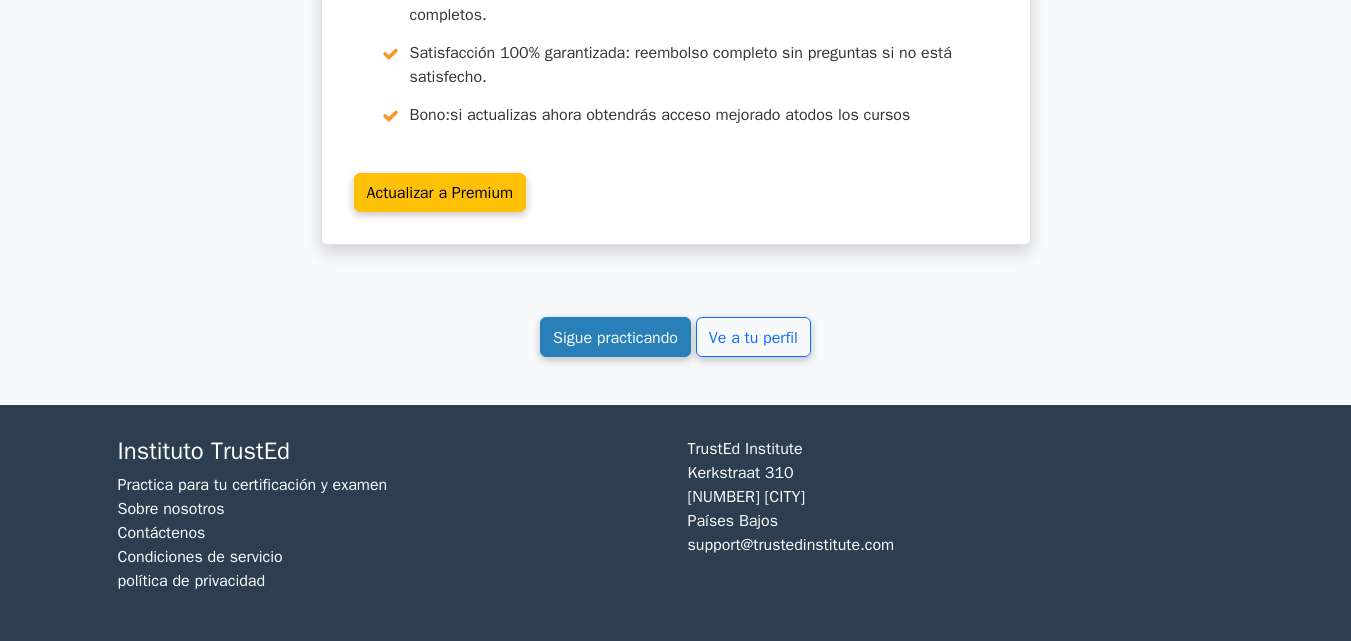 click on "Sigue practicando" at bounding box center [615, 338] 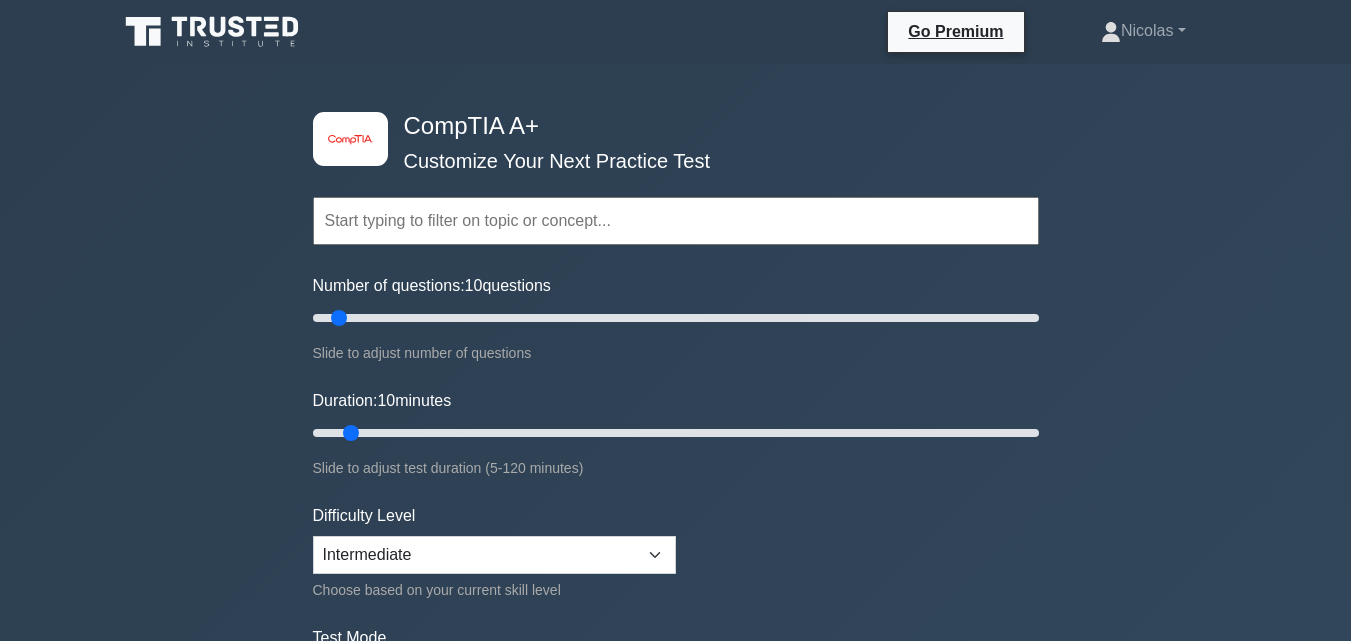 scroll, scrollTop: 0, scrollLeft: 0, axis: both 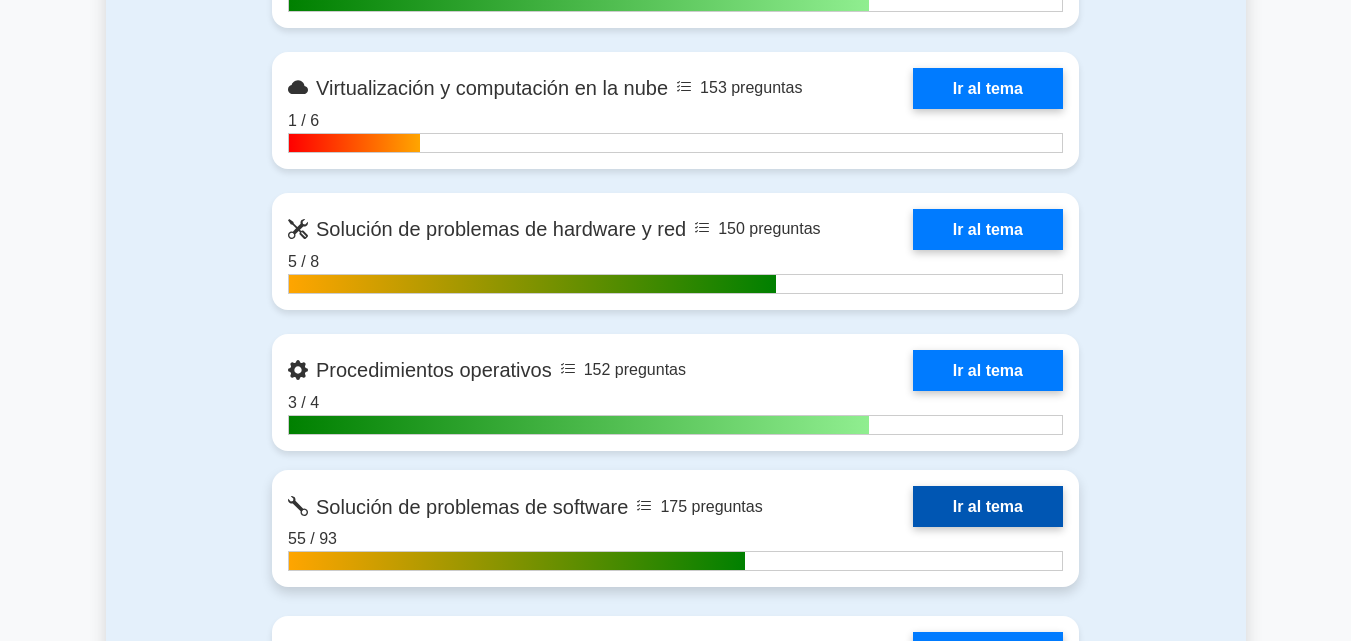 click on "Ir al tema" at bounding box center [988, 506] 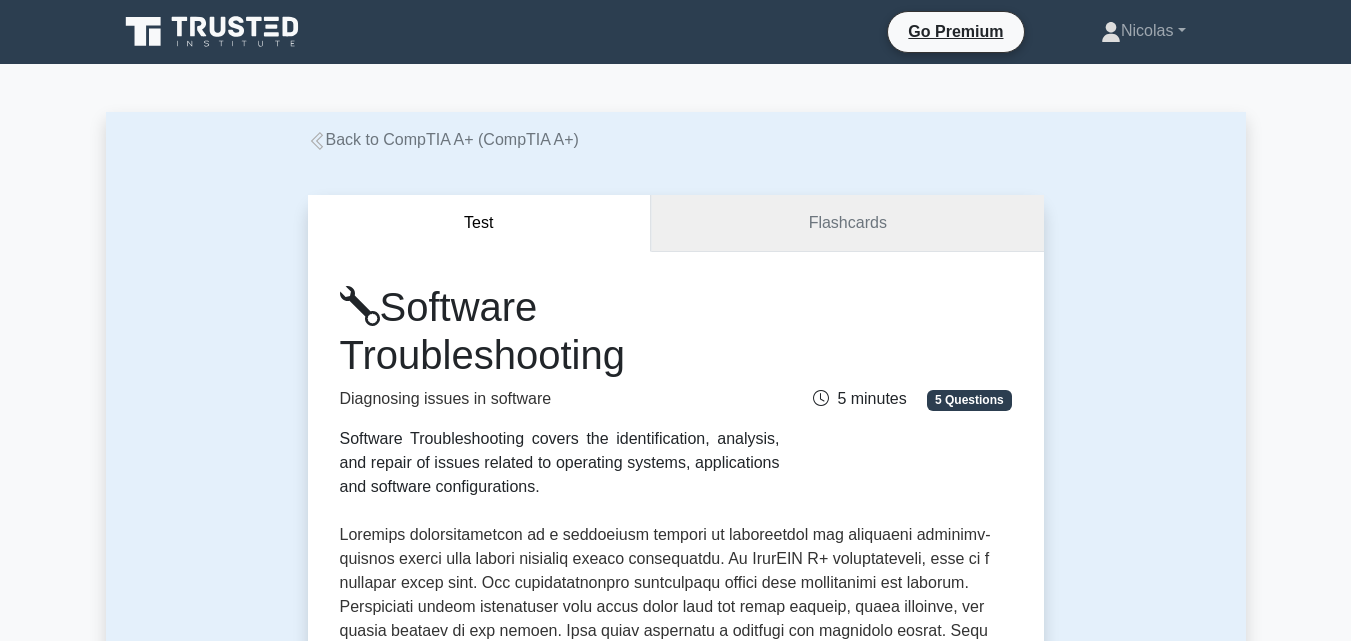 scroll, scrollTop: 0, scrollLeft: 0, axis: both 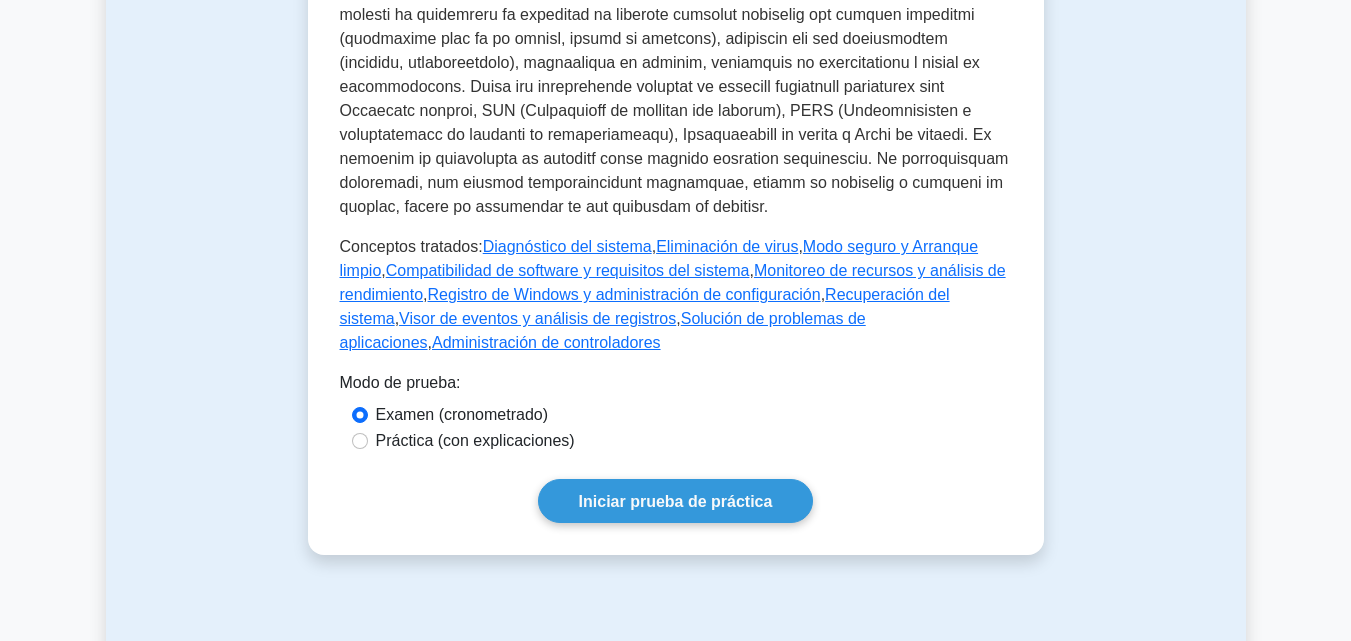 click on "Solución de problemas de software
Diagnóstico de problemas en el software
La resolución de problemas de software cubre la identificación, el análisis y la reparación de problemas relacionados con sistemas operativos, aplicaciones y configuraciones de software.
5 minutos
5 preguntas
Conceptos tratados:  Diagnóstico del sistema" at bounding box center [676, -98] 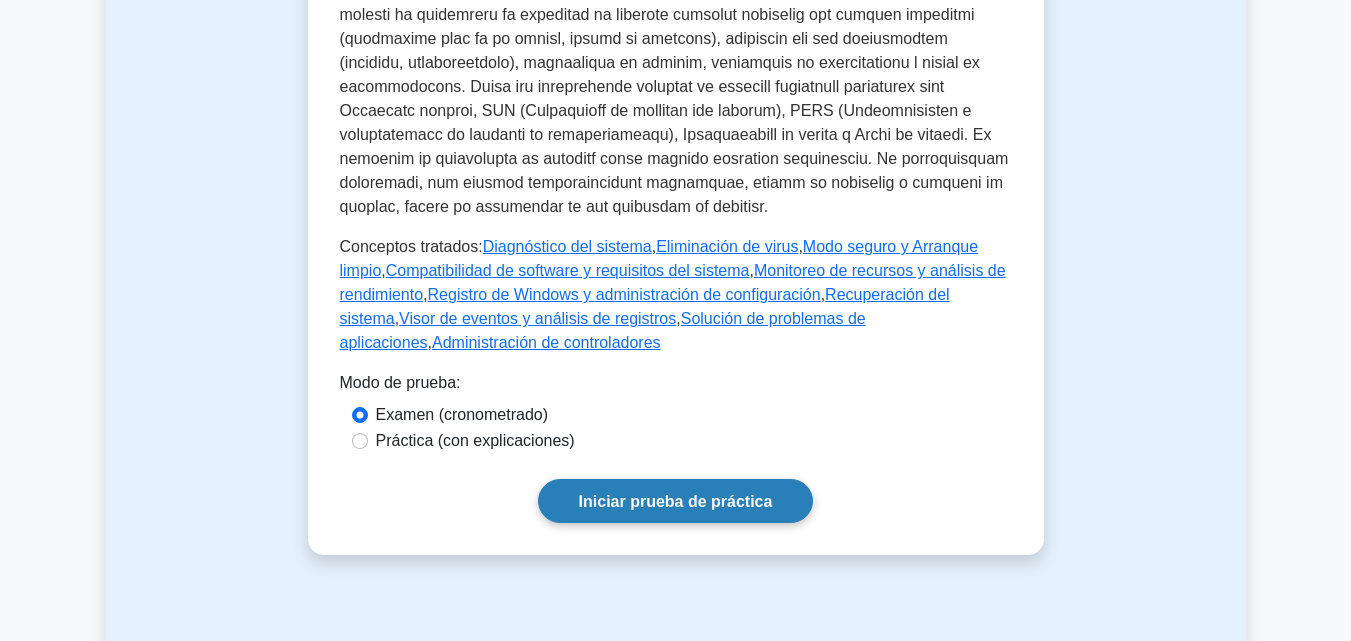 click on "Iniciar prueba de práctica" at bounding box center [676, 501] 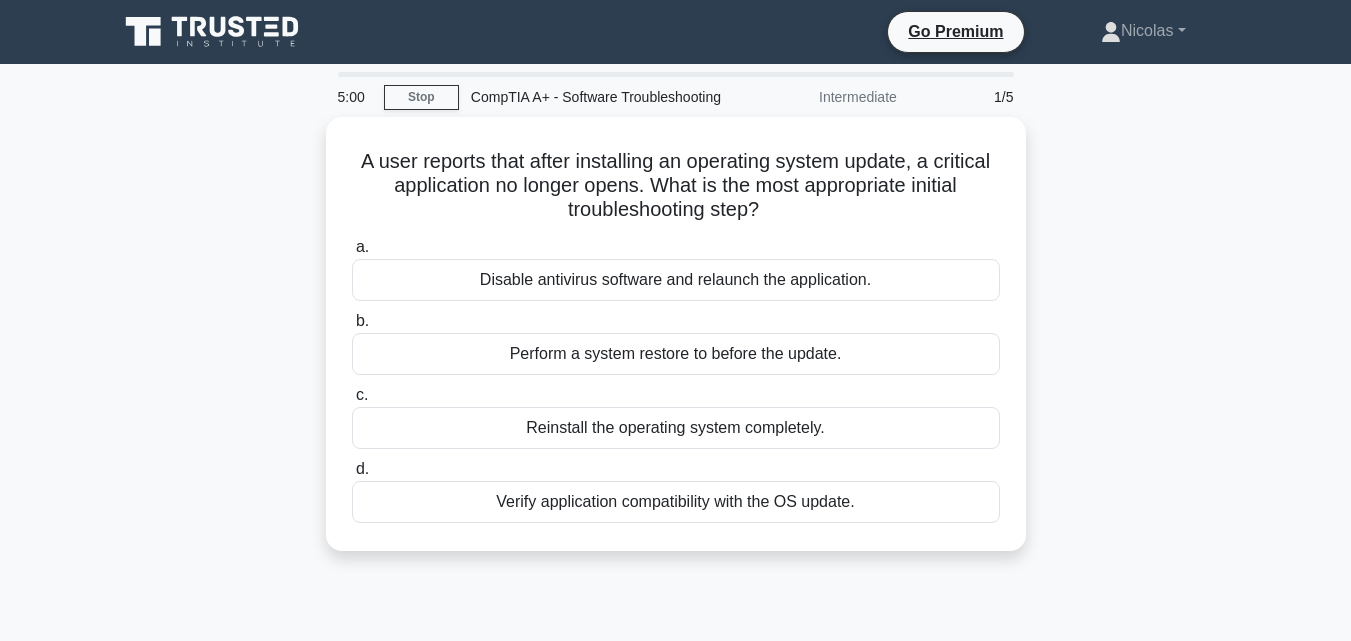 scroll, scrollTop: 0, scrollLeft: 0, axis: both 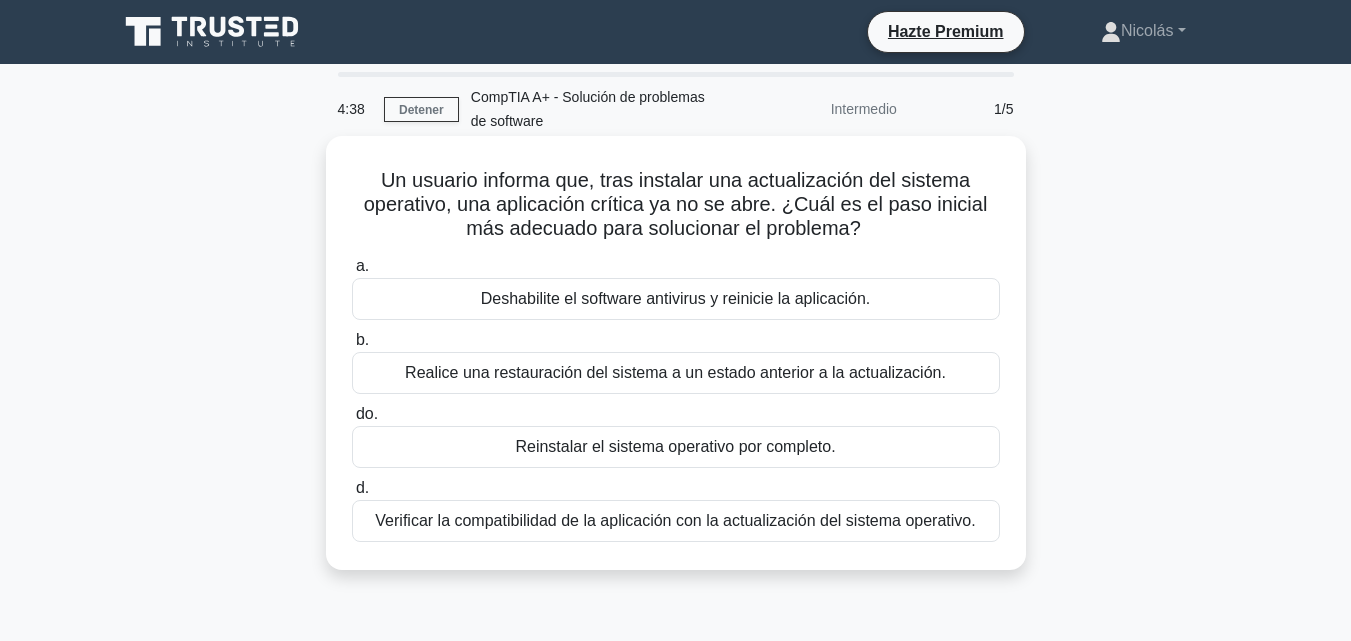 click on "Verificar la compatibilidad de la aplicación con la actualización del sistema operativo." at bounding box center [675, 520] 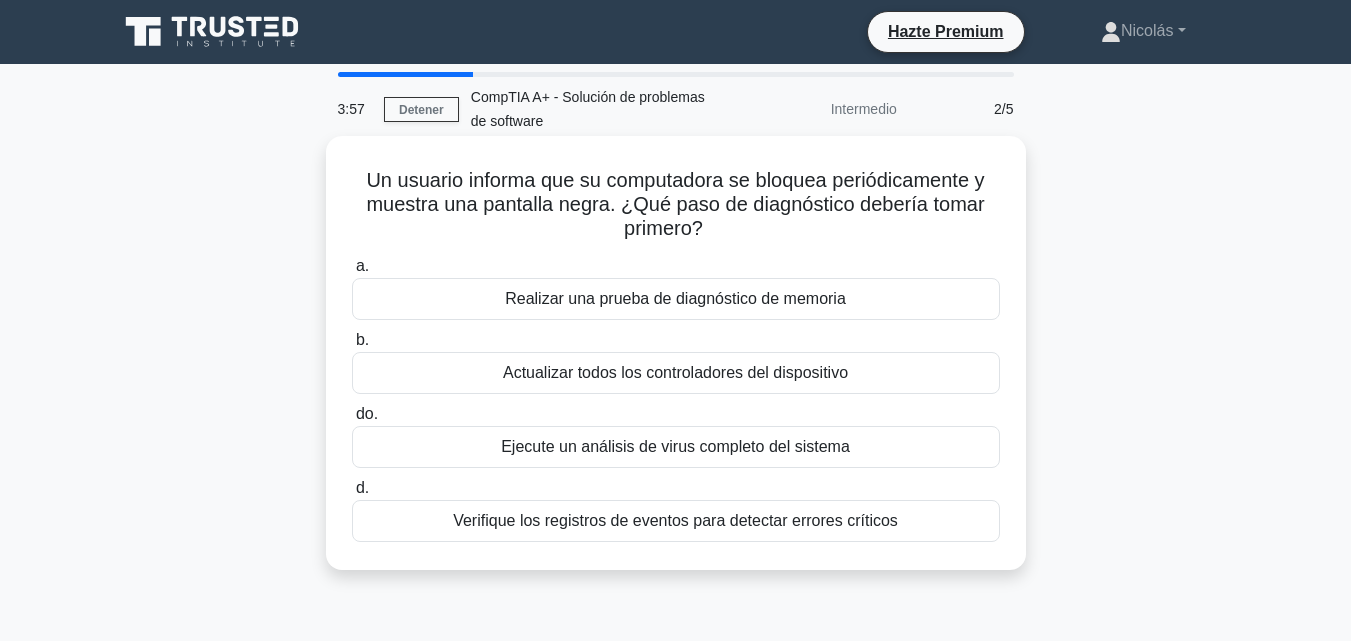 click on "Realizar una prueba de diagnóstico de memoria" at bounding box center [675, 298] 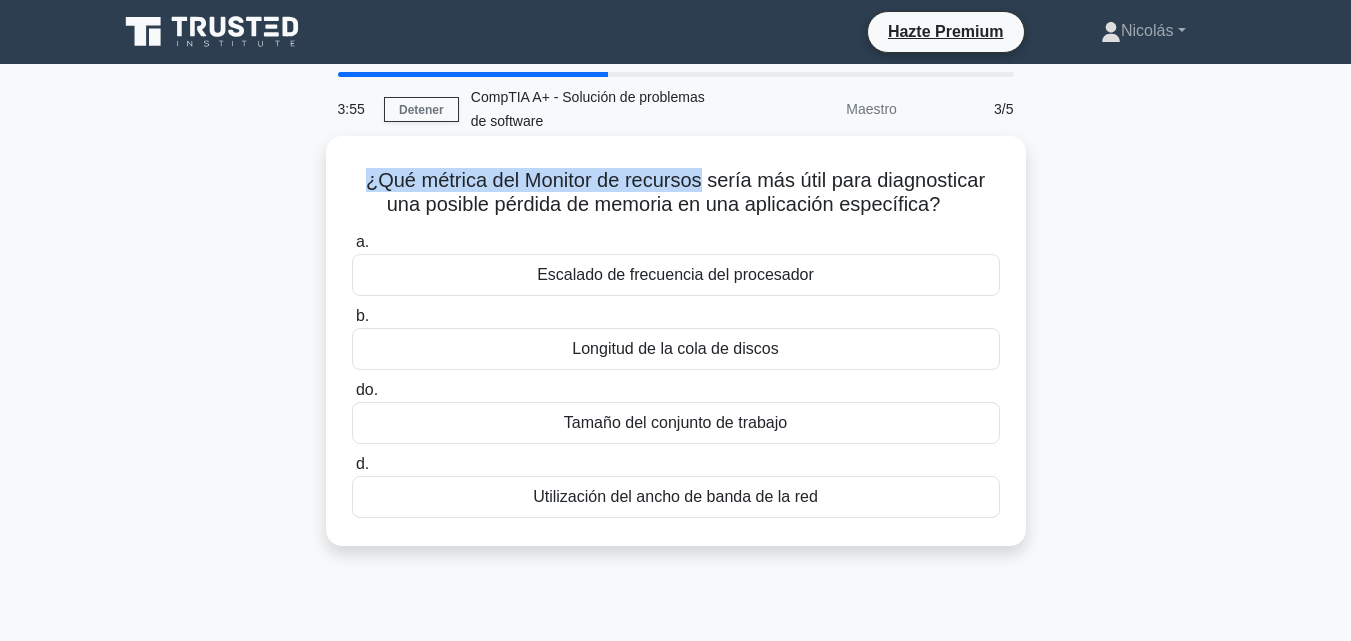 drag, startPoint x: 364, startPoint y: 166, endPoint x: 702, endPoint y: 166, distance: 338 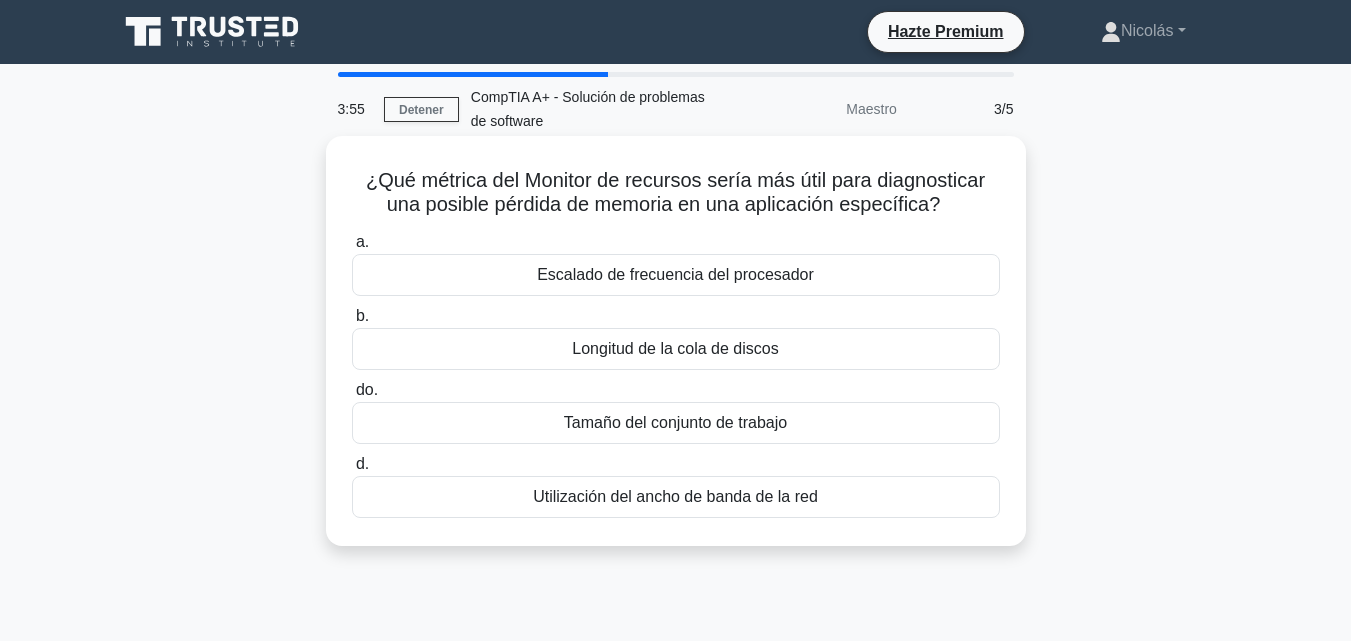 click on "¿Qué métrica del Monitor de recursos sería más útil para diagnosticar una posible pérdida de memoria en una aplicación específica?" at bounding box center [675, 192] 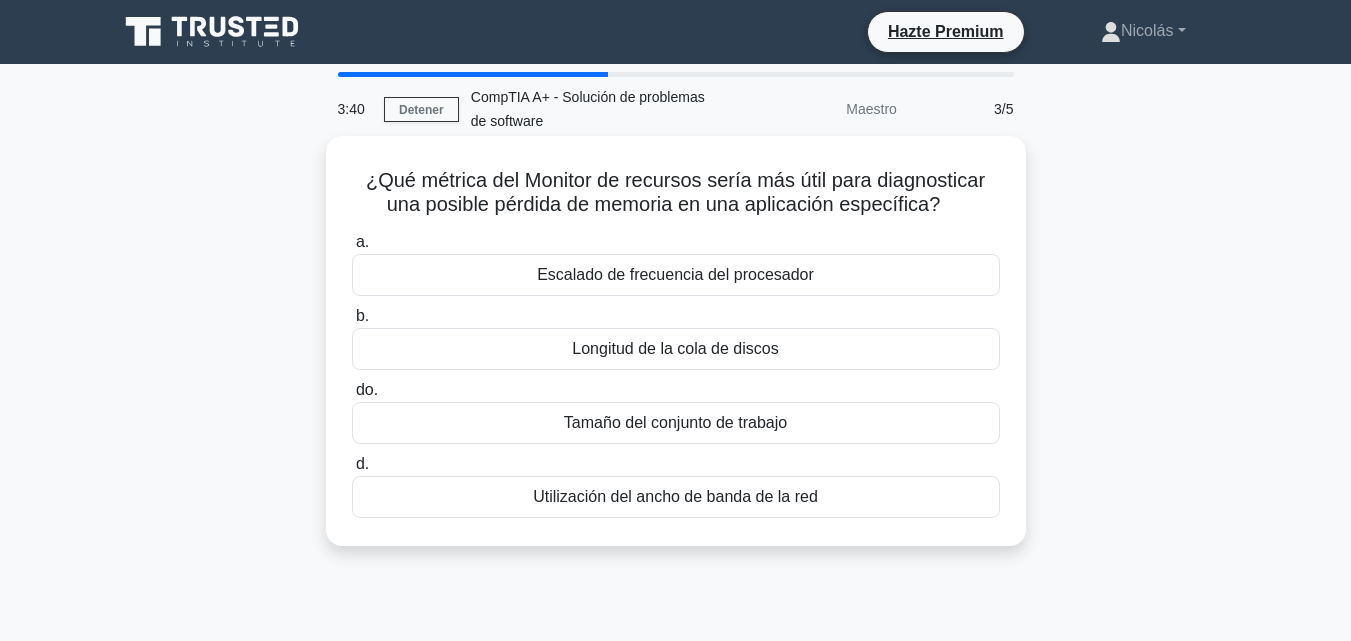 click on "Tamaño del conjunto de trabajo" at bounding box center (675, 422) 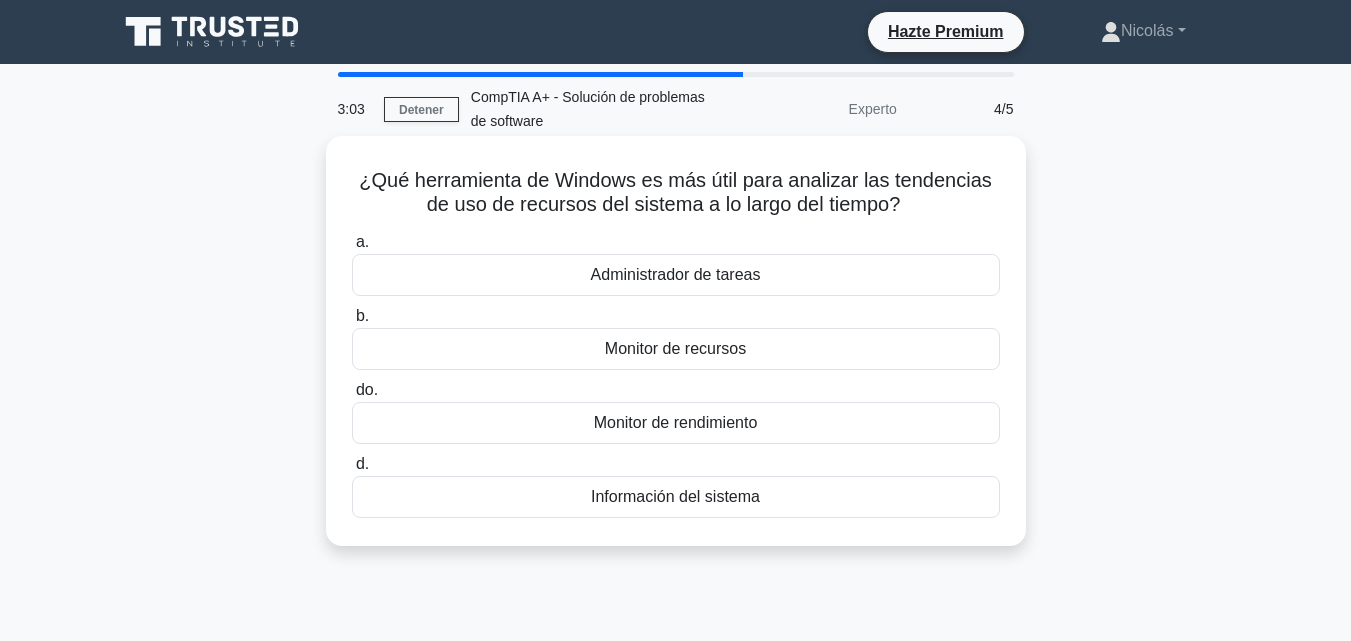 click on "Monitor de recursos" at bounding box center (675, 348) 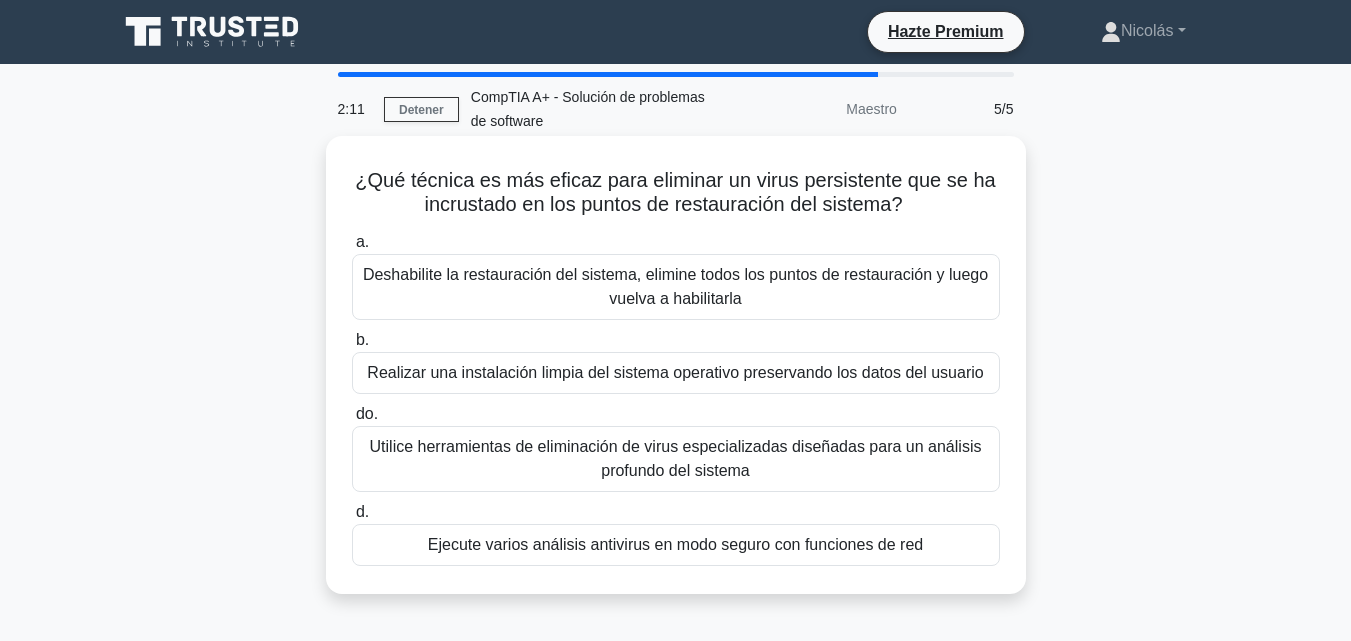 click on "Realizar una instalación limpia del sistema operativo preservando los datos del usuario" at bounding box center [675, 372] 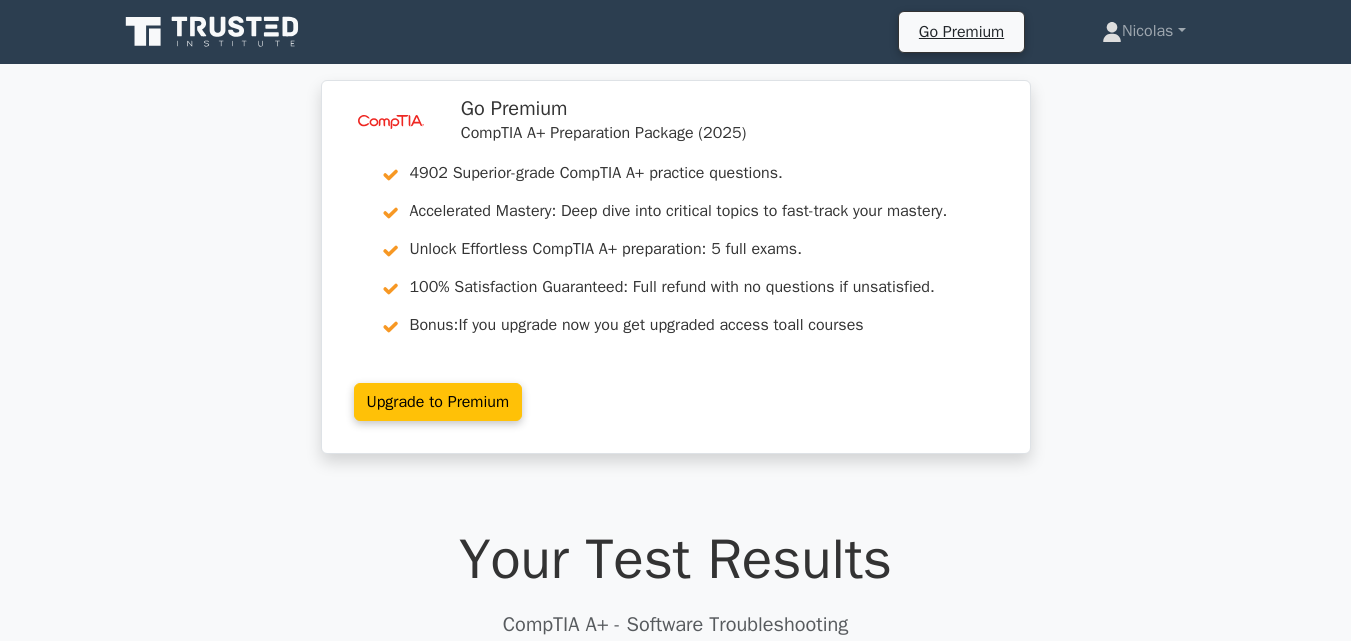 scroll, scrollTop: 88, scrollLeft: 0, axis: vertical 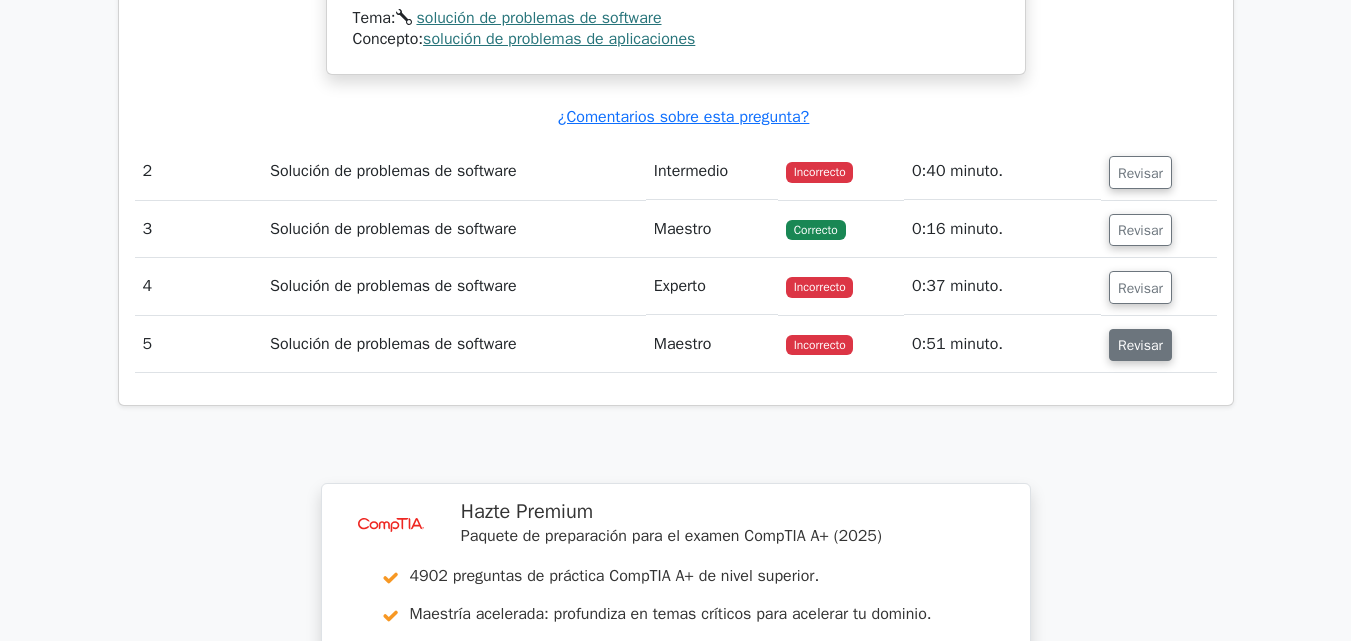 click on "Revisar" at bounding box center [1140, 345] 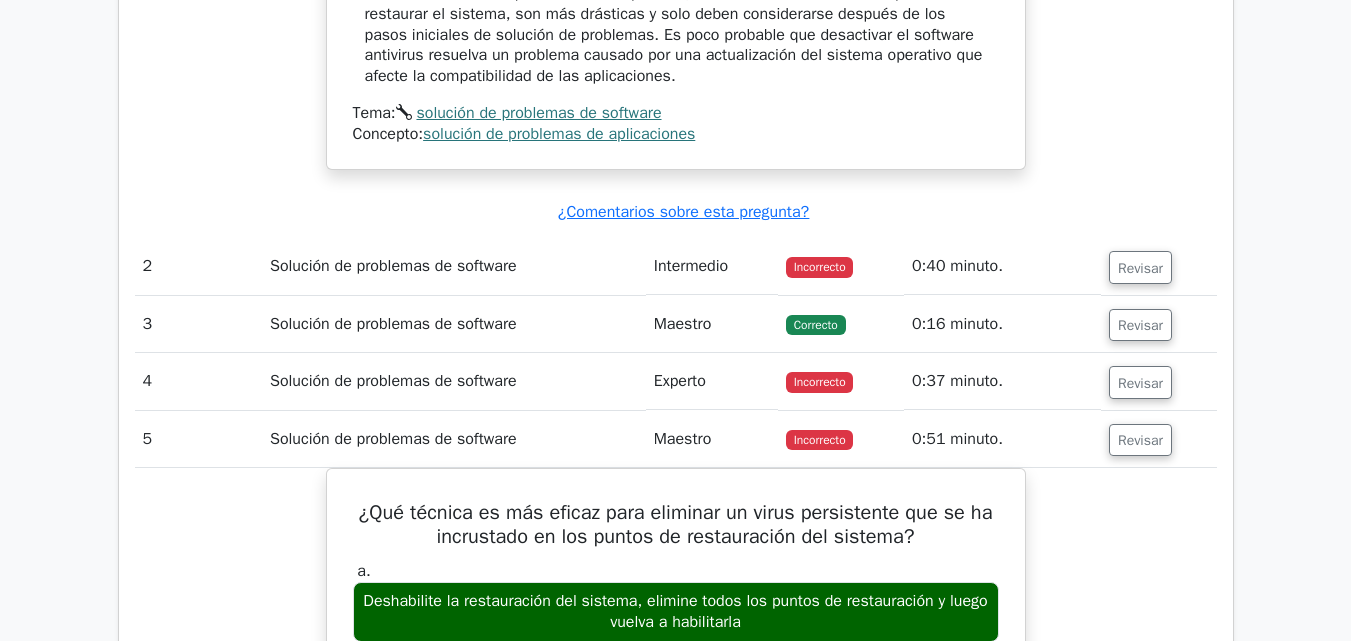 scroll, scrollTop: 2100, scrollLeft: 0, axis: vertical 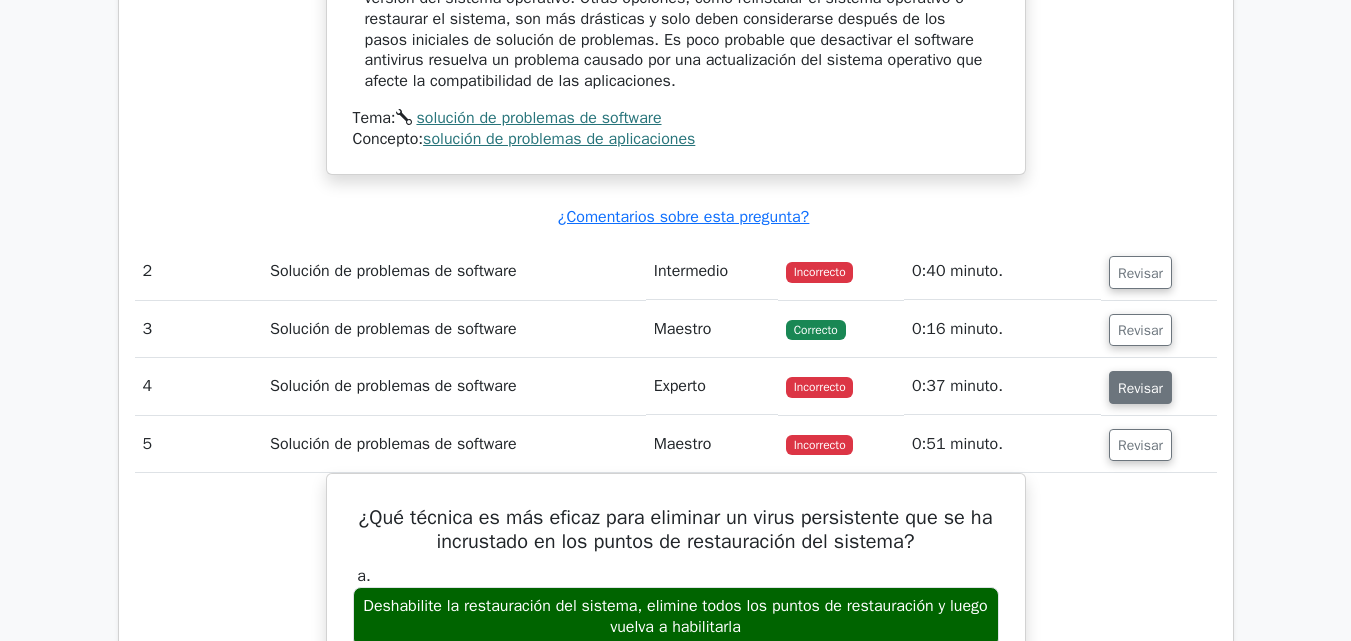 click on "Revisar" at bounding box center [1140, 388] 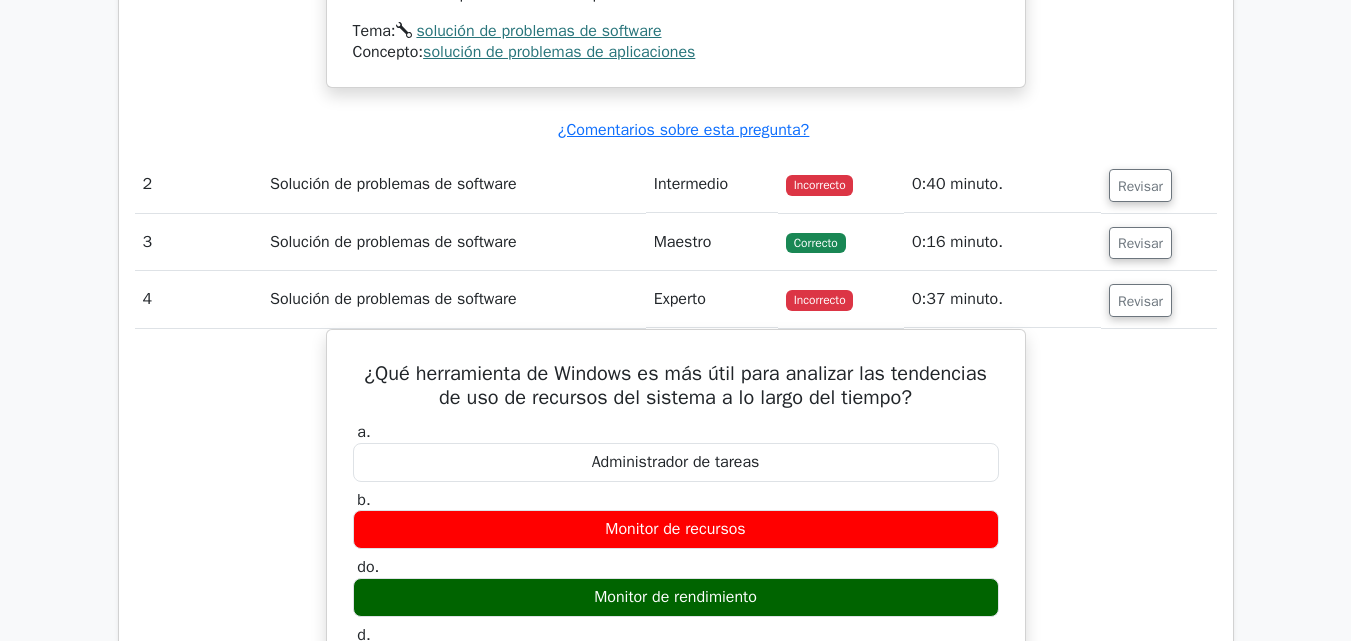 scroll, scrollTop: 2300, scrollLeft: 0, axis: vertical 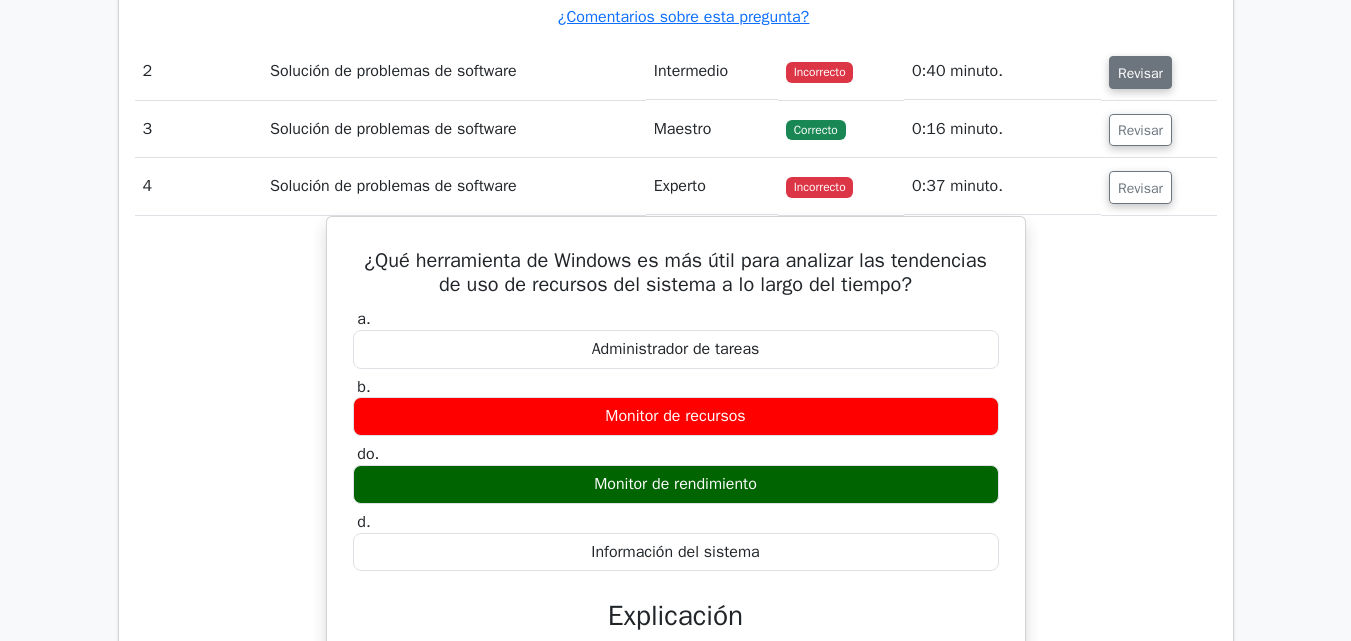 click on "Revisar" at bounding box center [1140, 72] 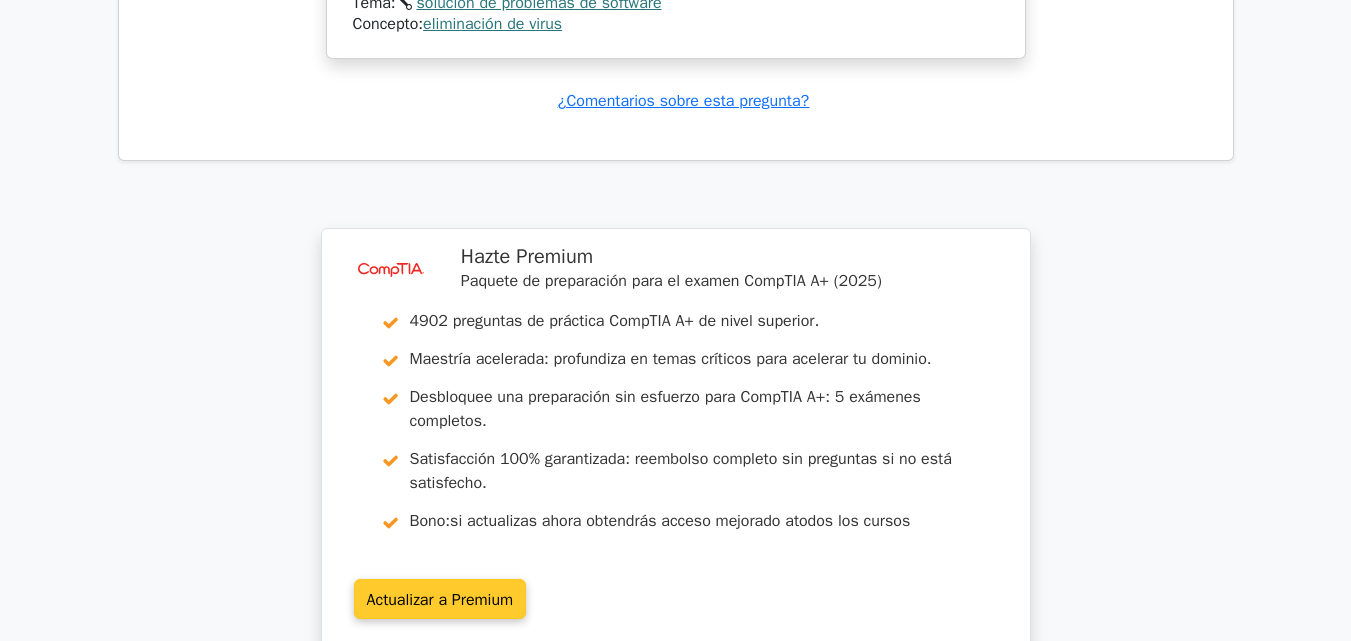 scroll, scrollTop: 6302, scrollLeft: 0, axis: vertical 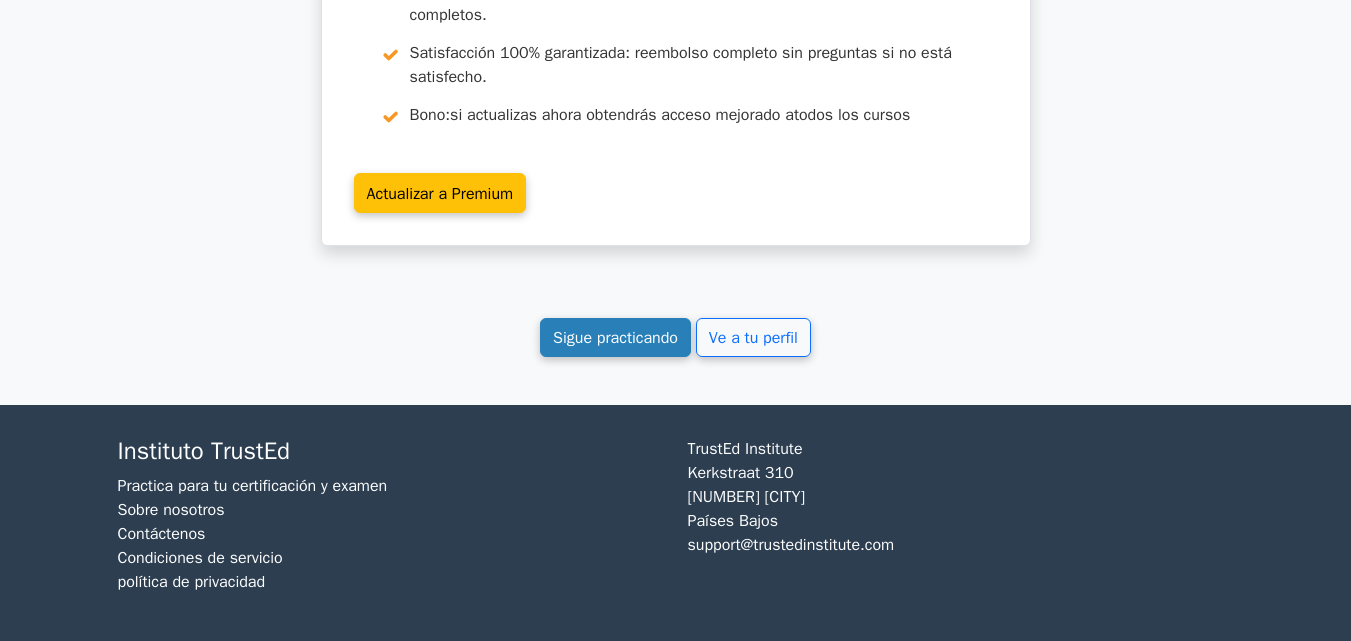 click on "Sigue practicando" at bounding box center (615, 337) 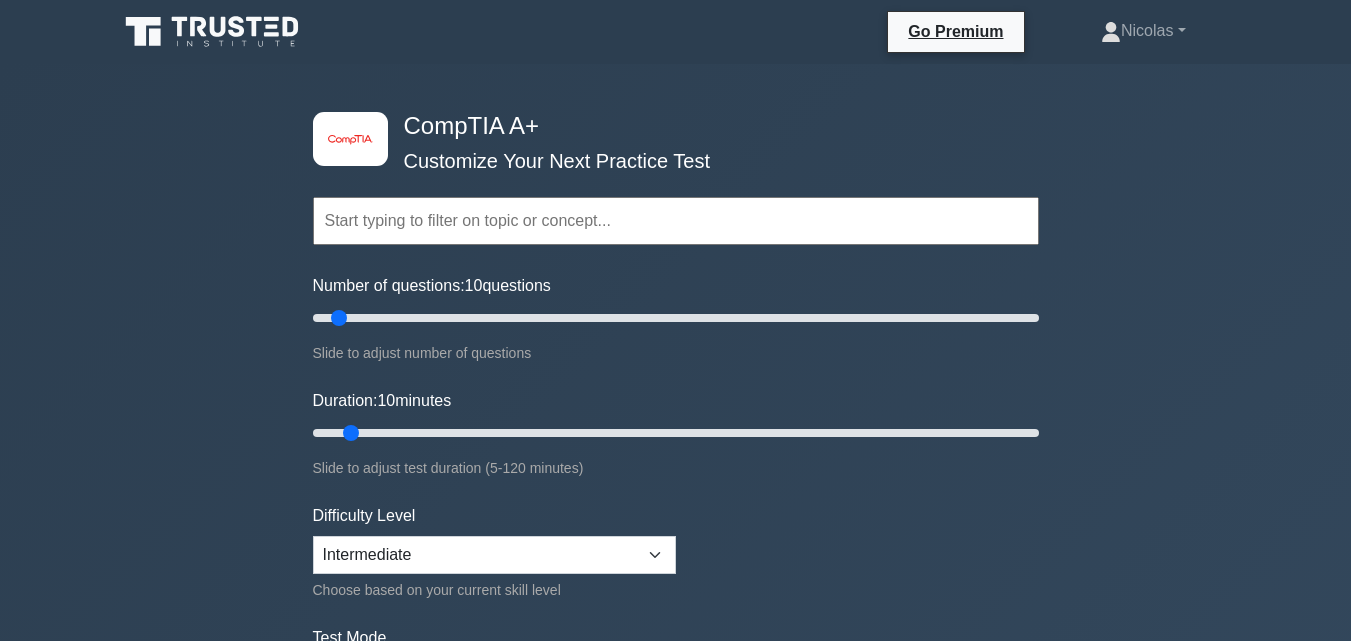 scroll, scrollTop: 0, scrollLeft: 0, axis: both 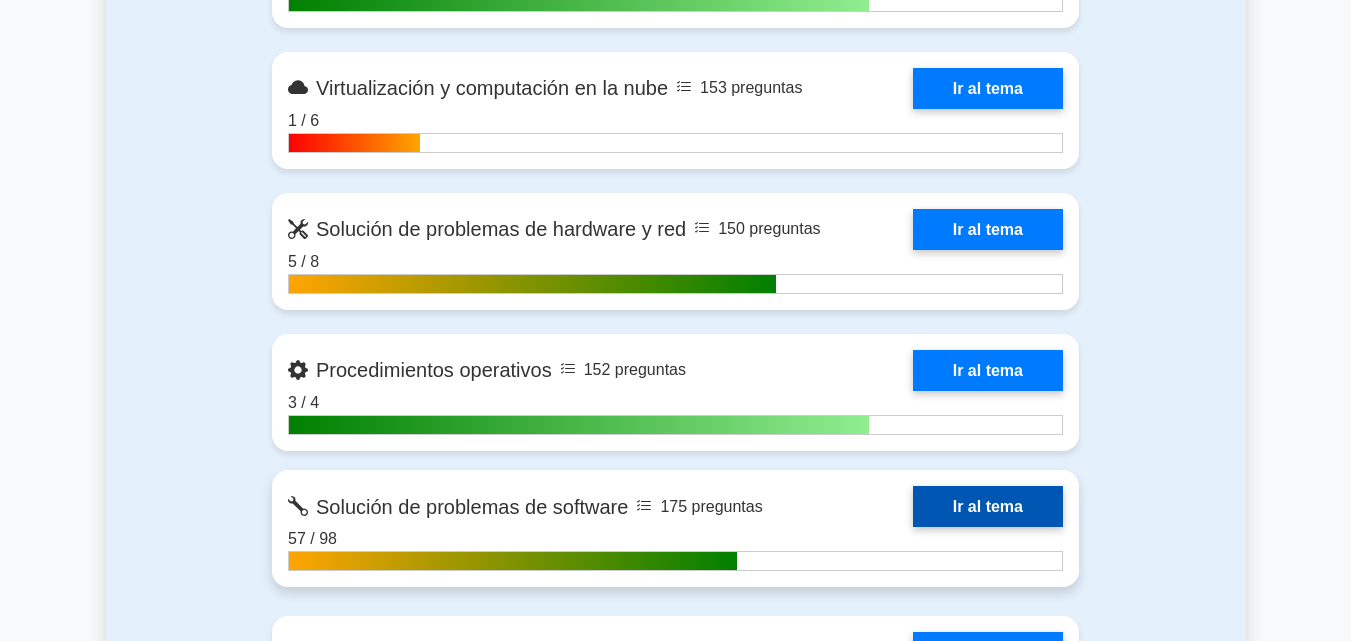 click on "Ir al tema" at bounding box center (988, 506) 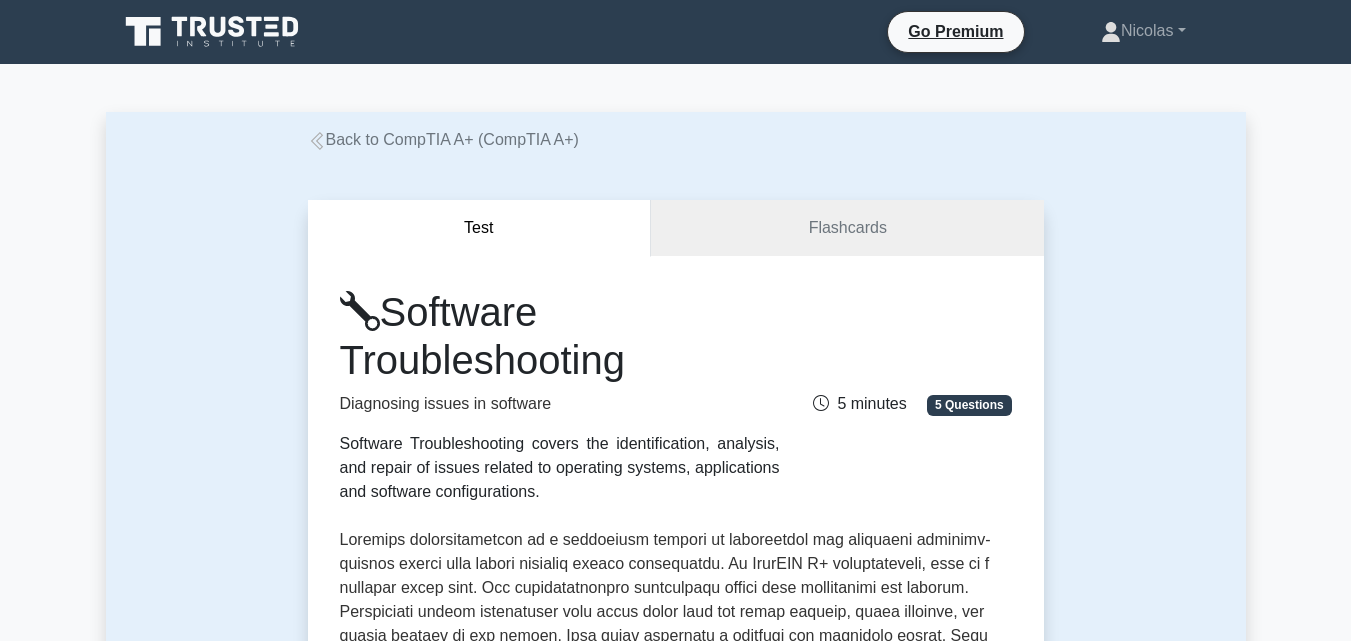 scroll, scrollTop: 0, scrollLeft: 0, axis: both 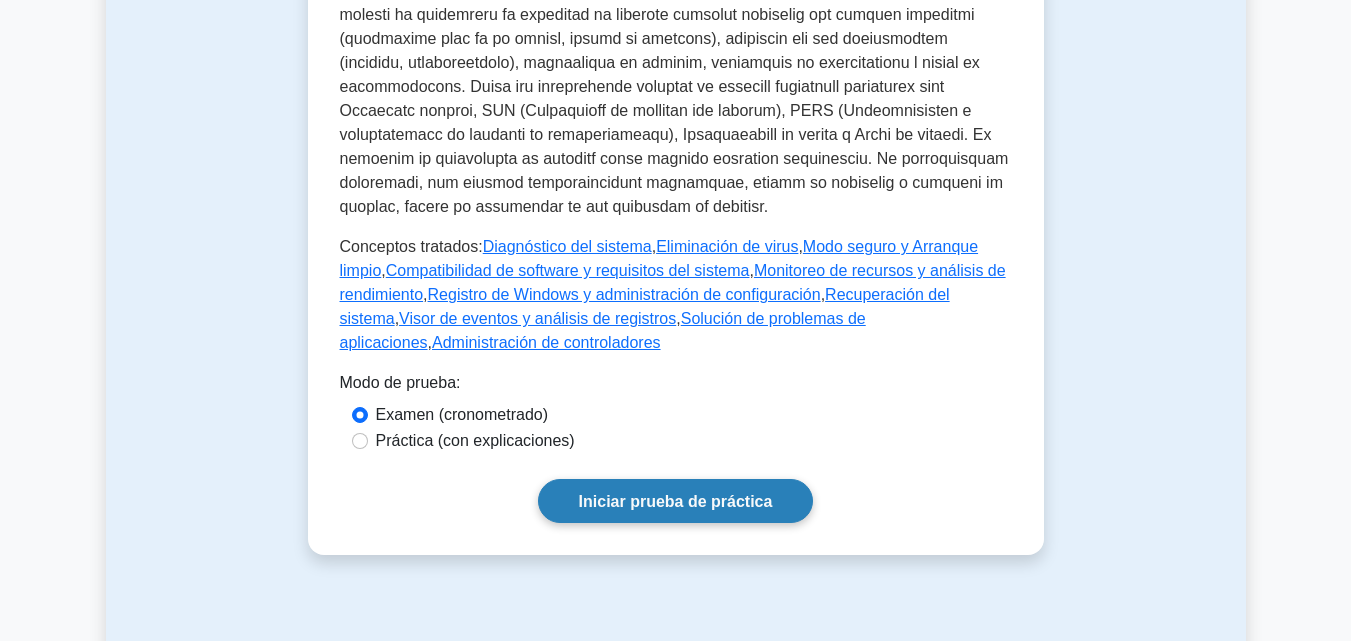 click on "Iniciar prueba de práctica" at bounding box center (676, 501) 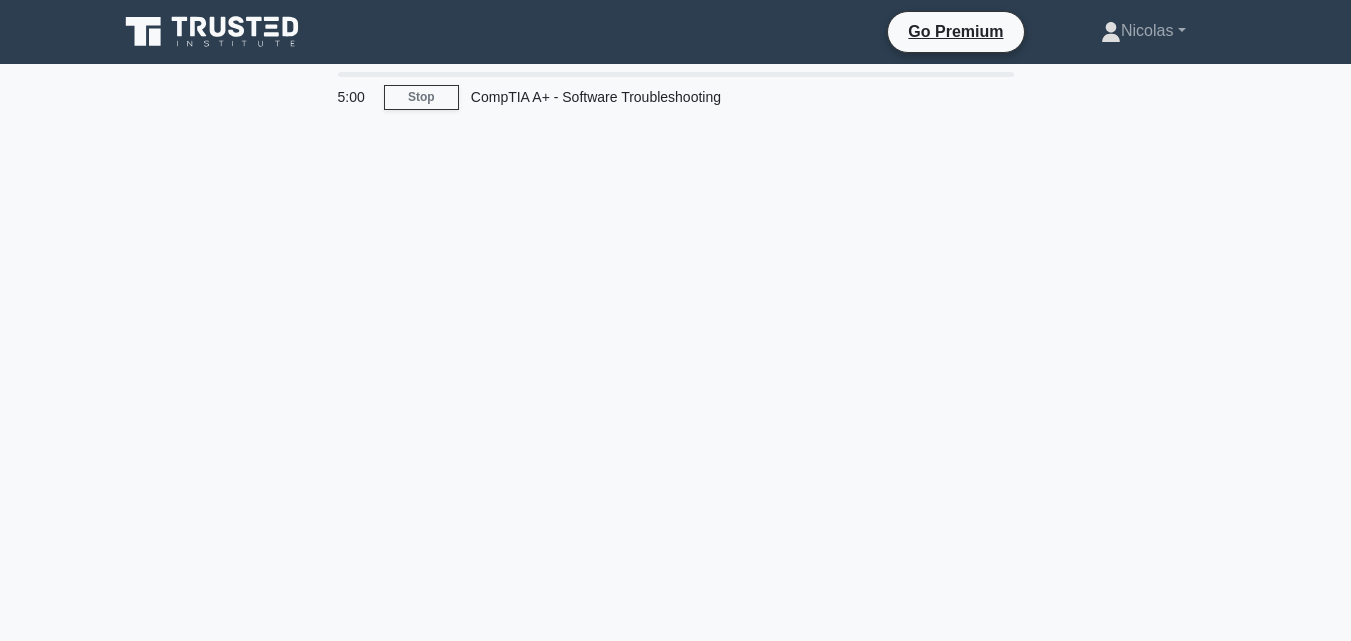 scroll, scrollTop: 0, scrollLeft: 0, axis: both 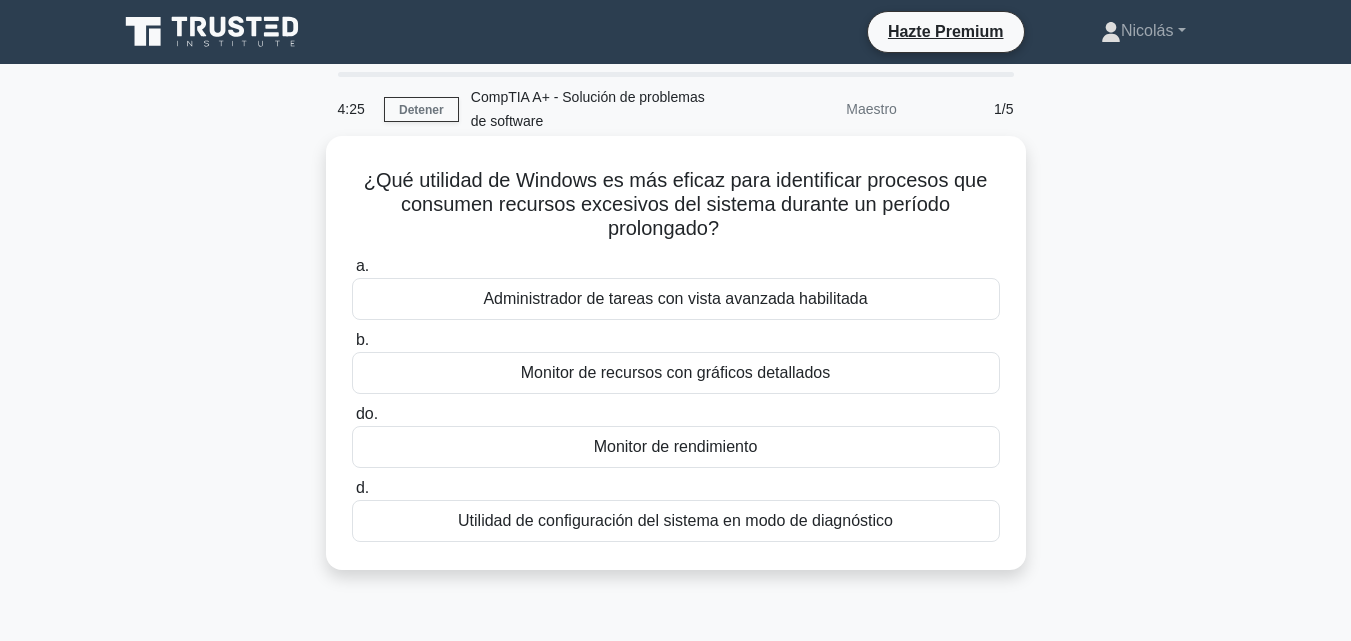 click on "Administrador de tareas con vista avanzada habilitada" at bounding box center (675, 298) 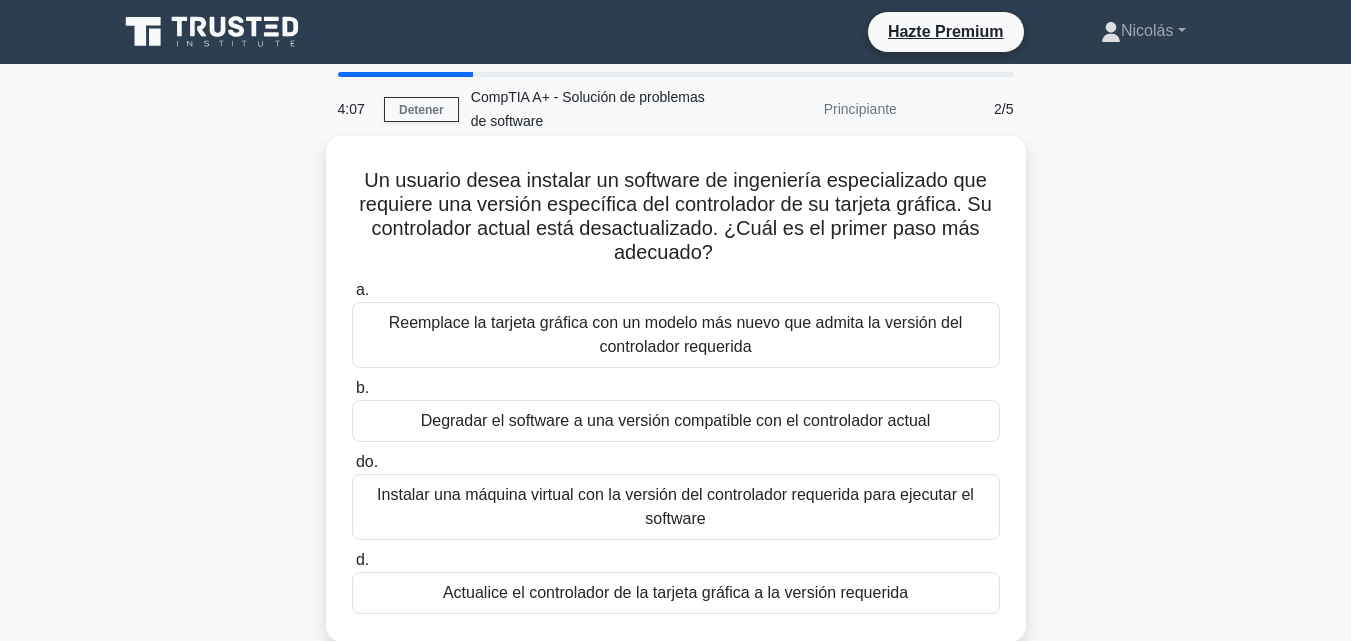 click on "Actualice el controlador de la tarjeta gráfica a la versión requerida" at bounding box center (675, 592) 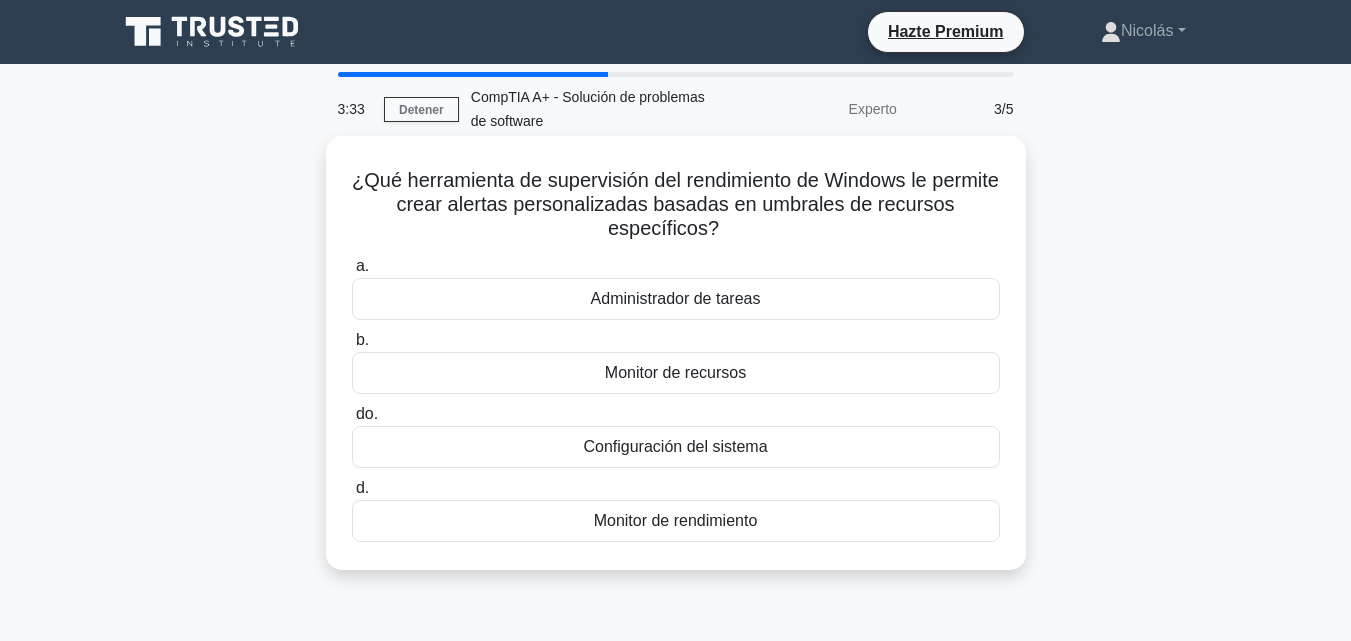 click on "Monitor de rendimiento" at bounding box center [676, 521] 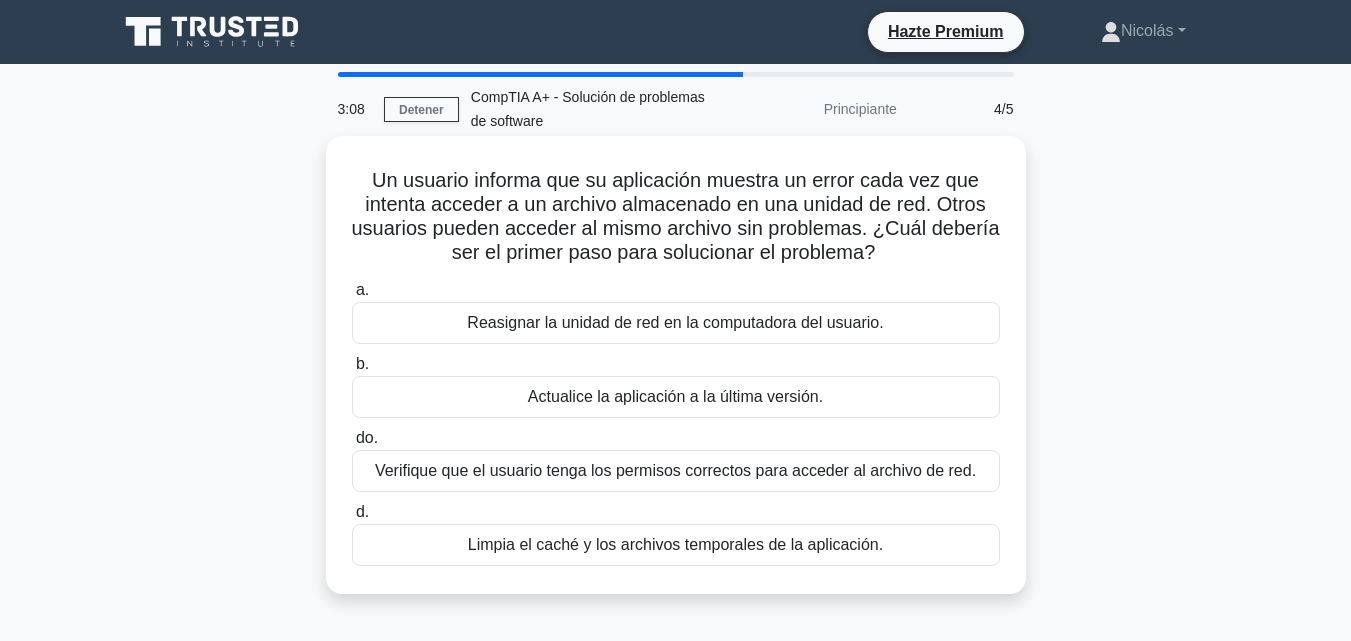 click on "Verifique que el usuario tenga los permisos correctos para acceder al archivo de red." at bounding box center [675, 470] 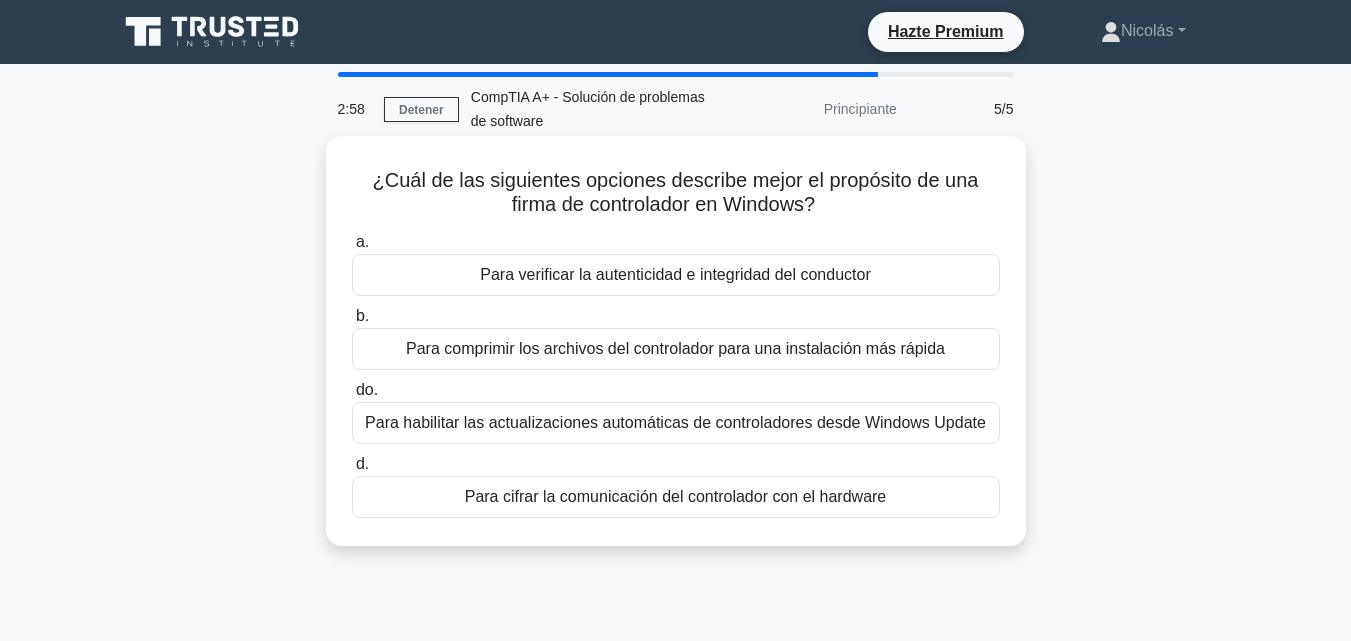 click on "Para verificar la autenticidad e integridad del conductor" at bounding box center [675, 274] 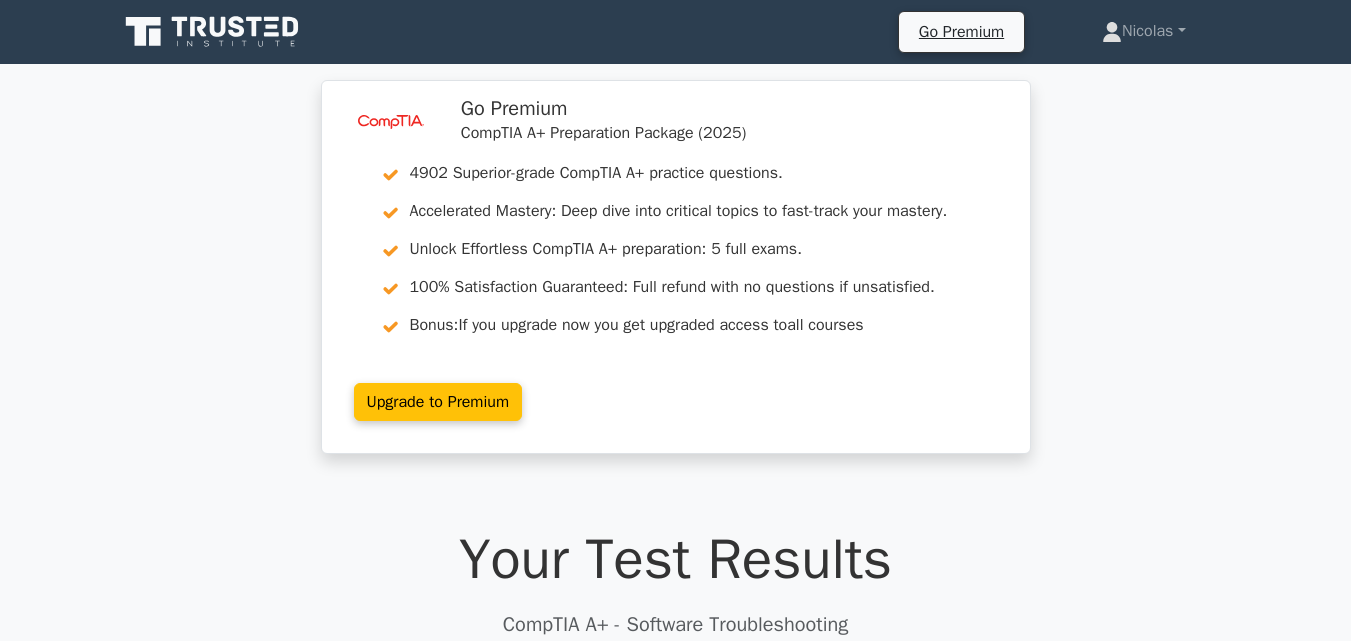 scroll, scrollTop: 141, scrollLeft: 0, axis: vertical 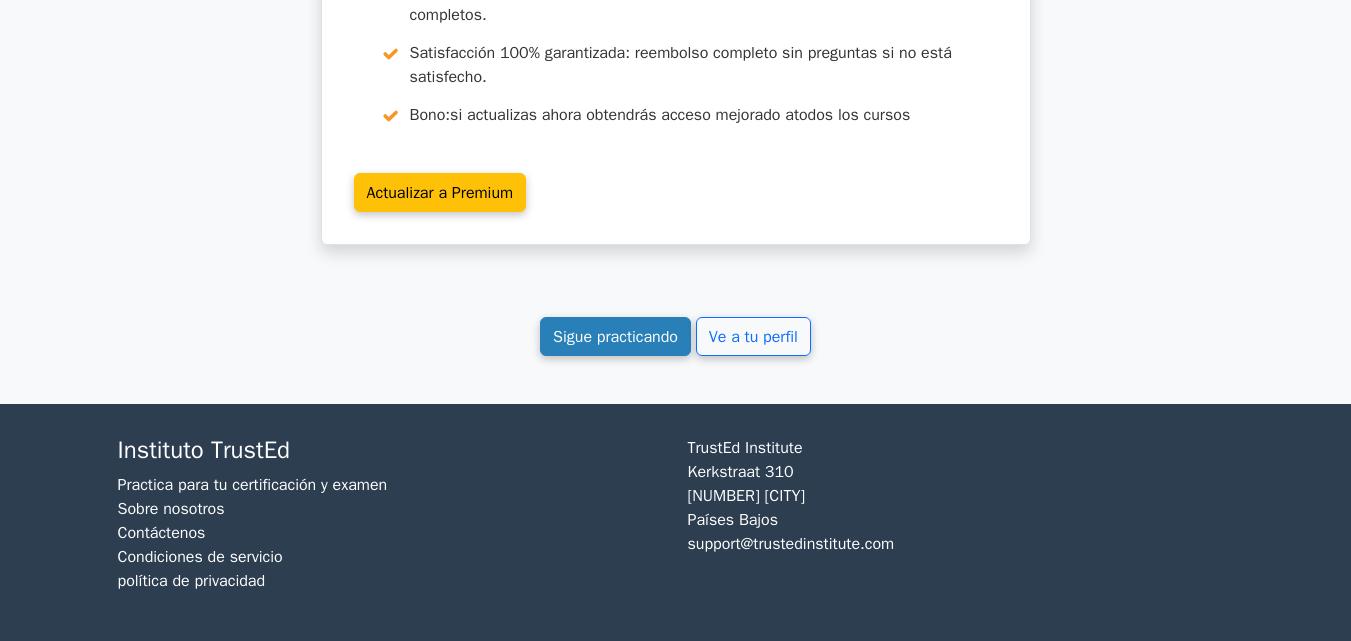 click on "Sigue practicando" at bounding box center (615, 336) 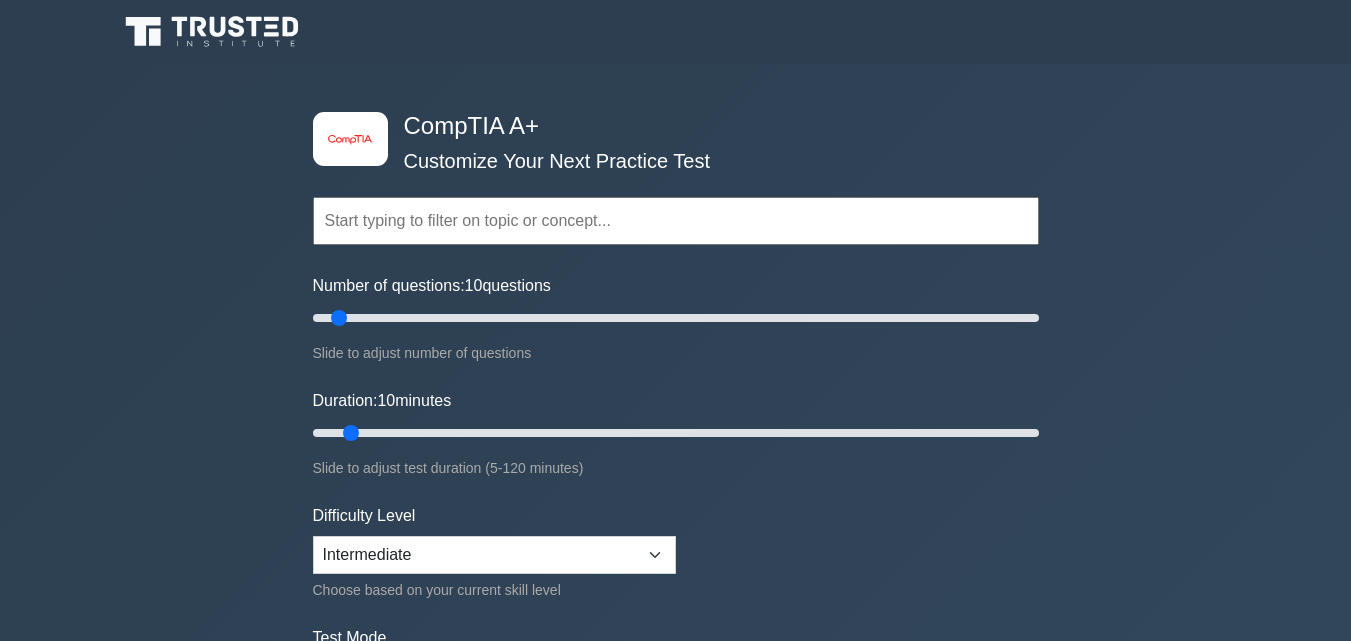 scroll, scrollTop: 0, scrollLeft: 0, axis: both 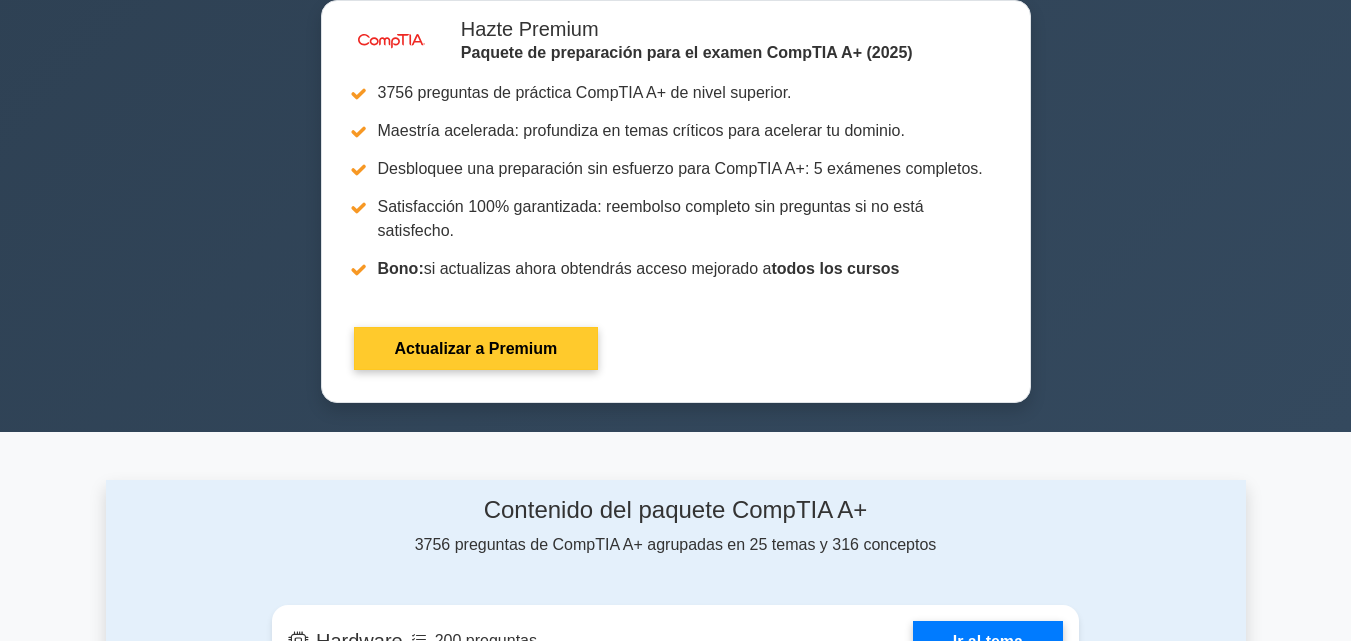 click on "Actualizar a Premium" at bounding box center [476, 348] 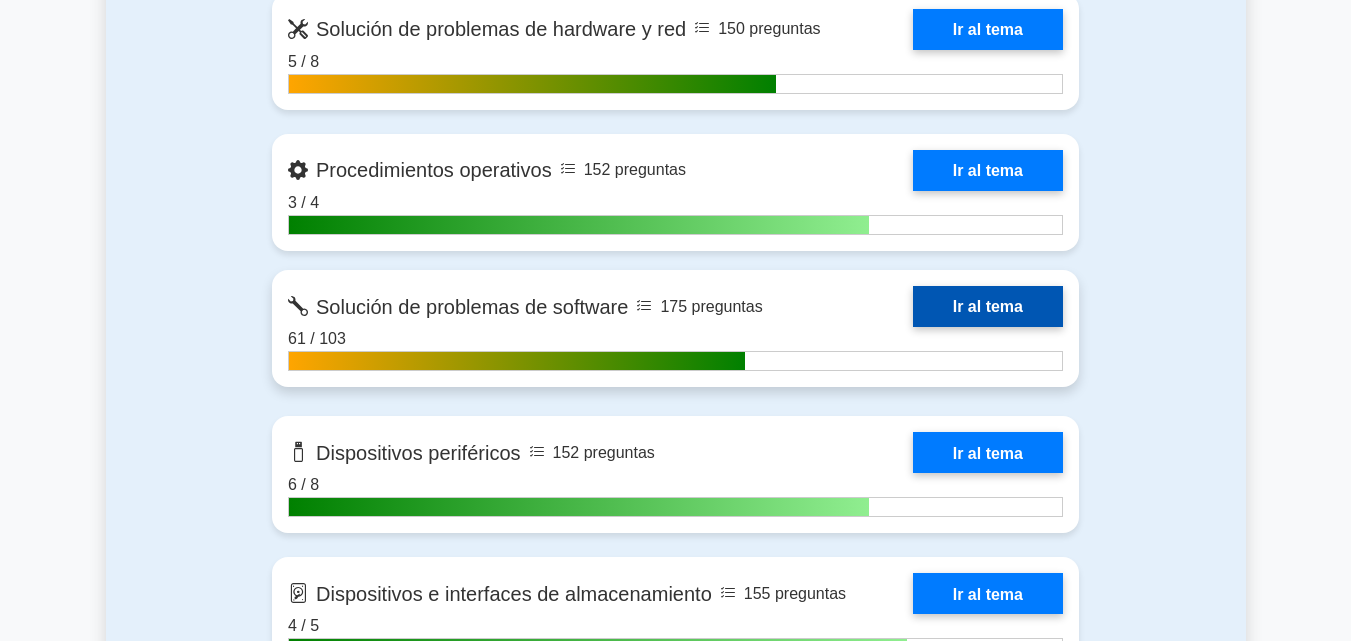 scroll, scrollTop: 2413, scrollLeft: 0, axis: vertical 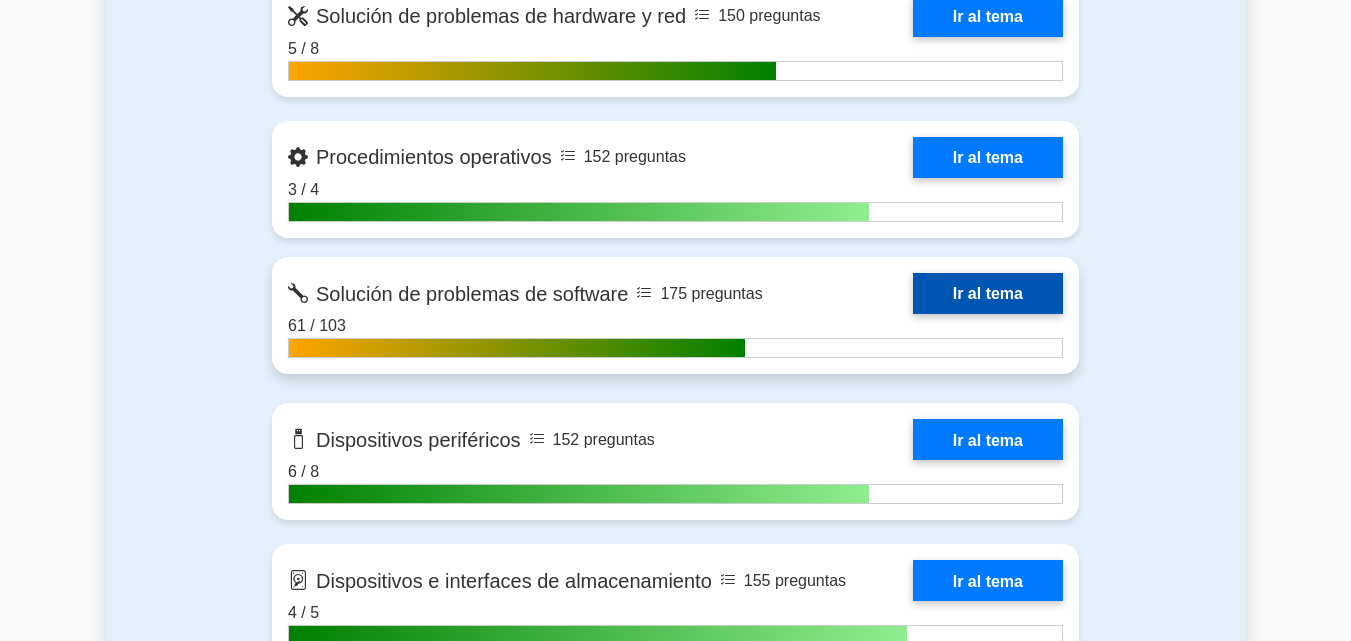 click on "Ir al tema" at bounding box center [988, 293] 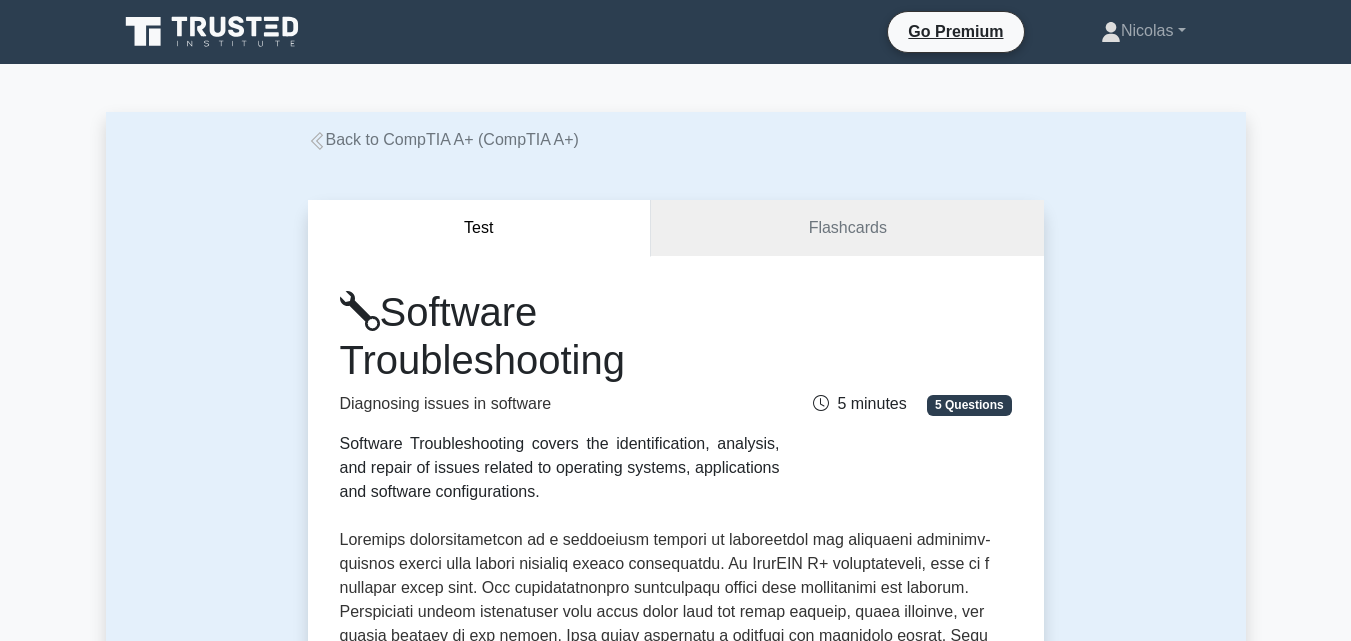 scroll, scrollTop: 0, scrollLeft: 0, axis: both 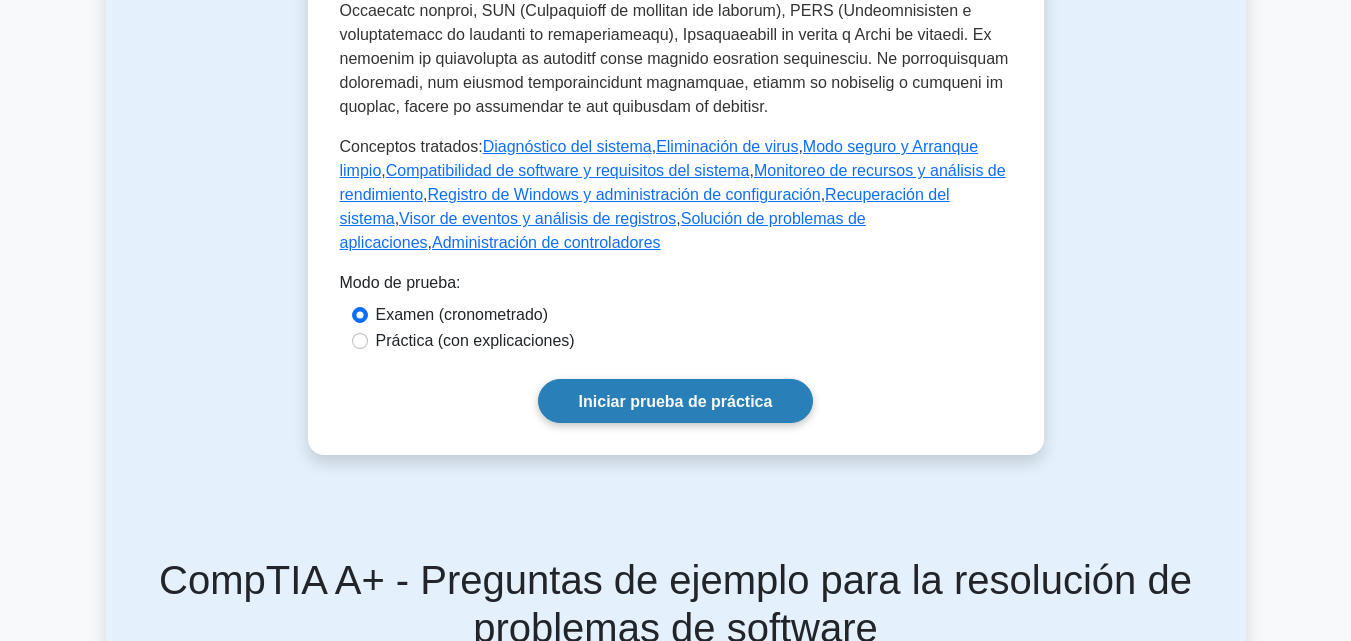 click on "Iniciar prueba de práctica" at bounding box center (676, 401) 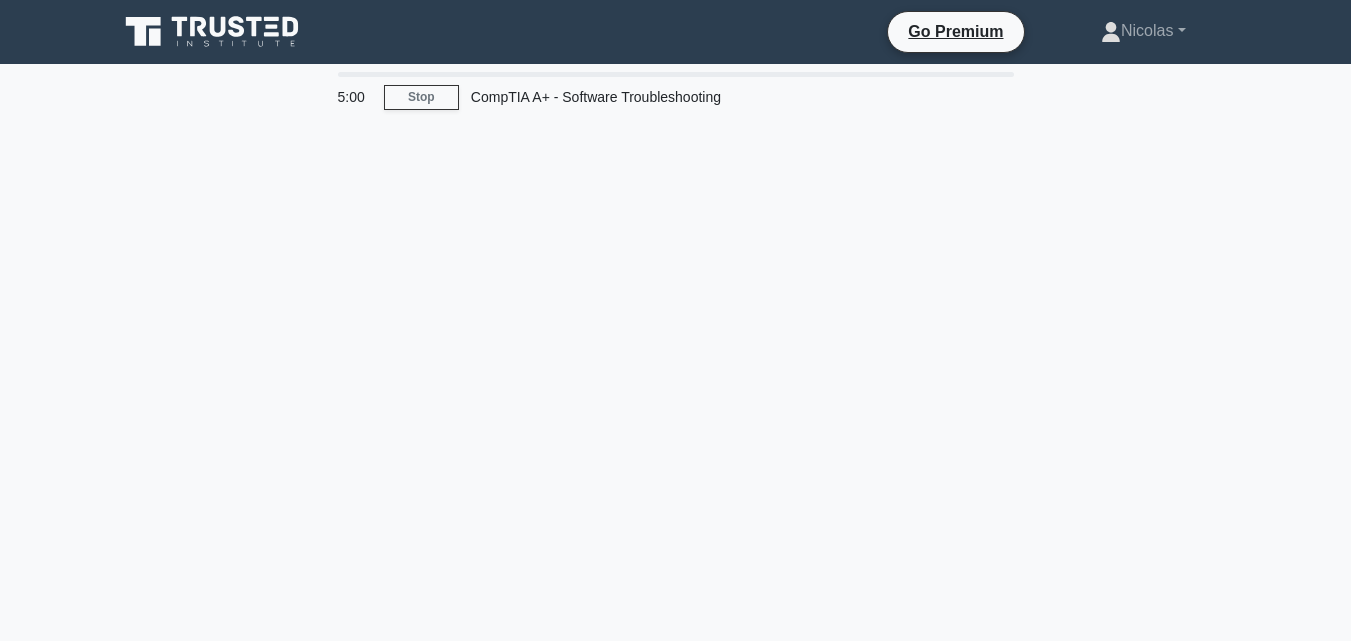scroll, scrollTop: 0, scrollLeft: 0, axis: both 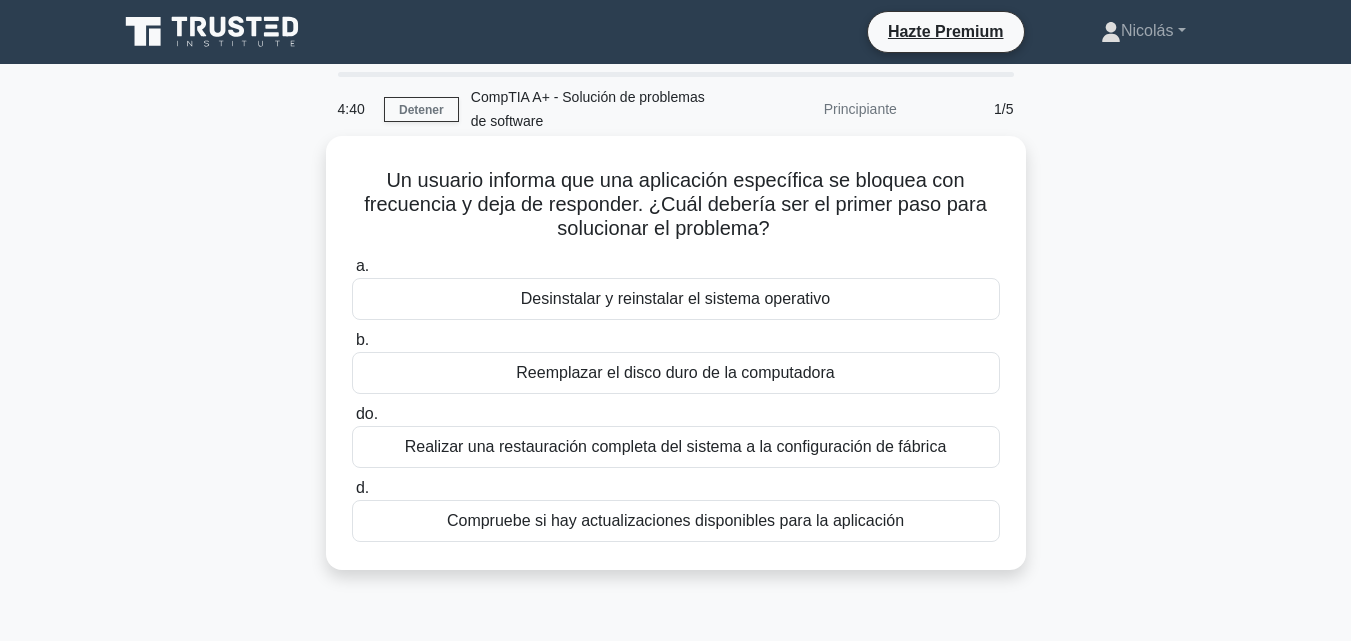 click on "Compruebe si hay actualizaciones disponibles para la aplicación" at bounding box center (675, 520) 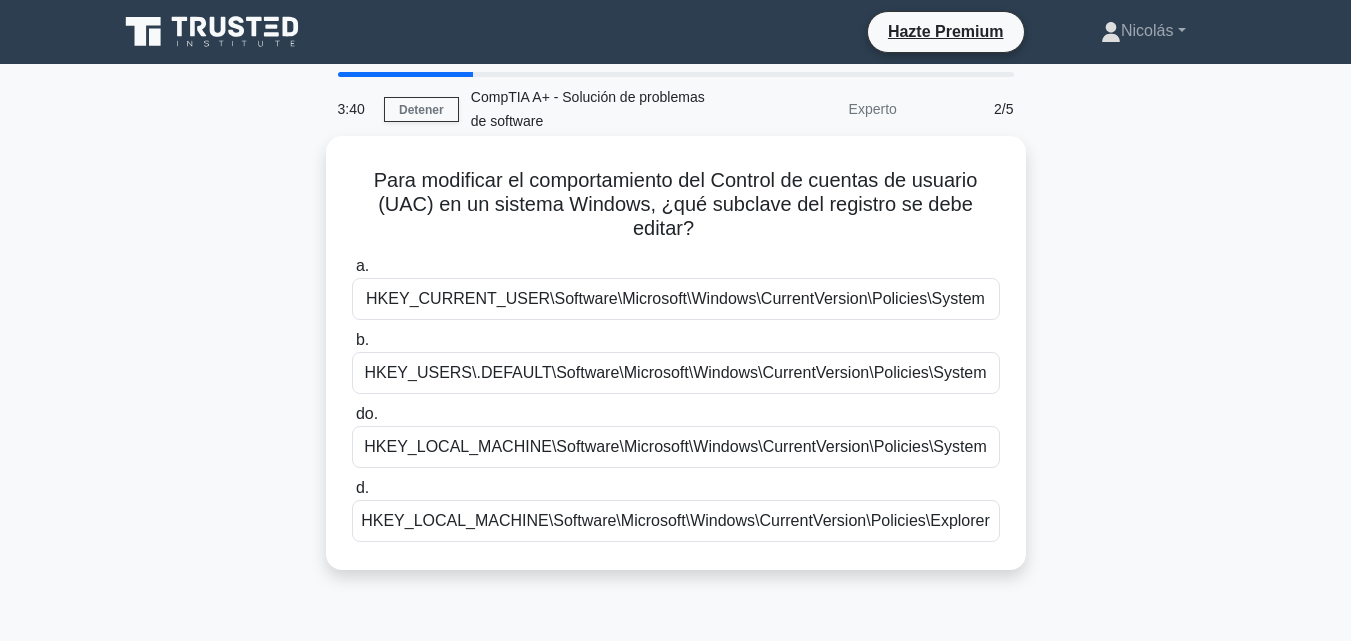 click on "HKEY_CURRENT_USER\Software\Microsoft\Windows\CurrentVersion\Policies\System" at bounding box center [675, 298] 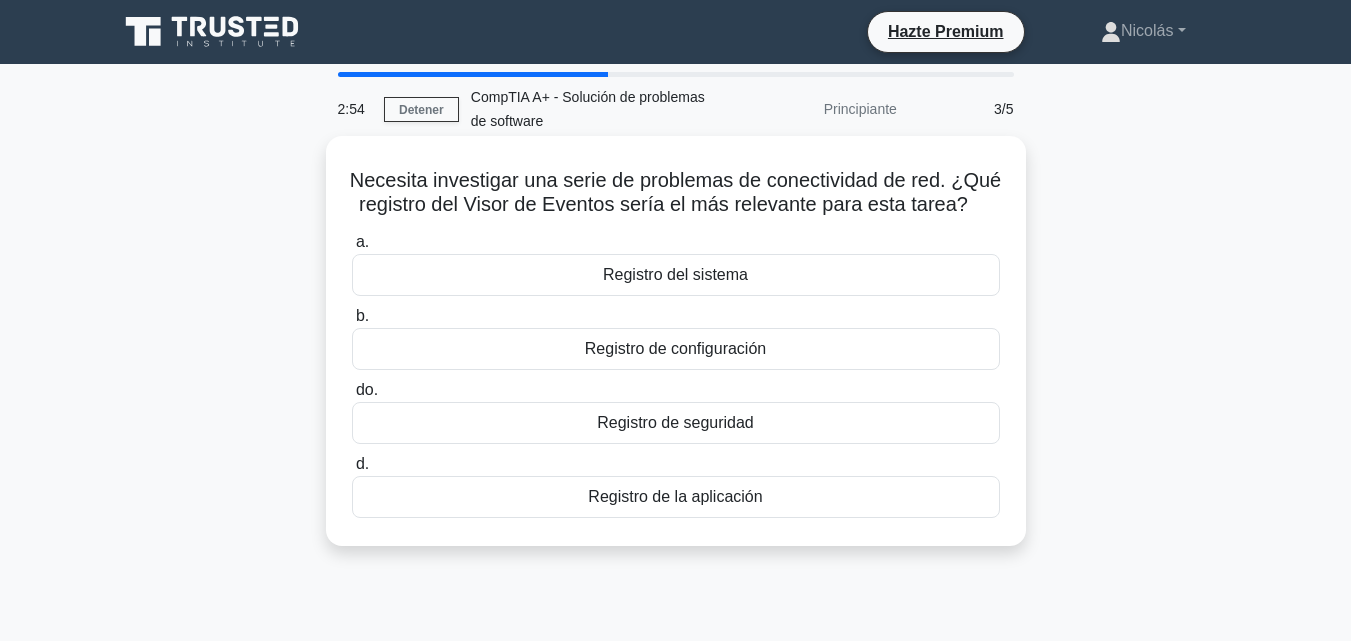 click on "Registro del sistema" at bounding box center (676, 275) 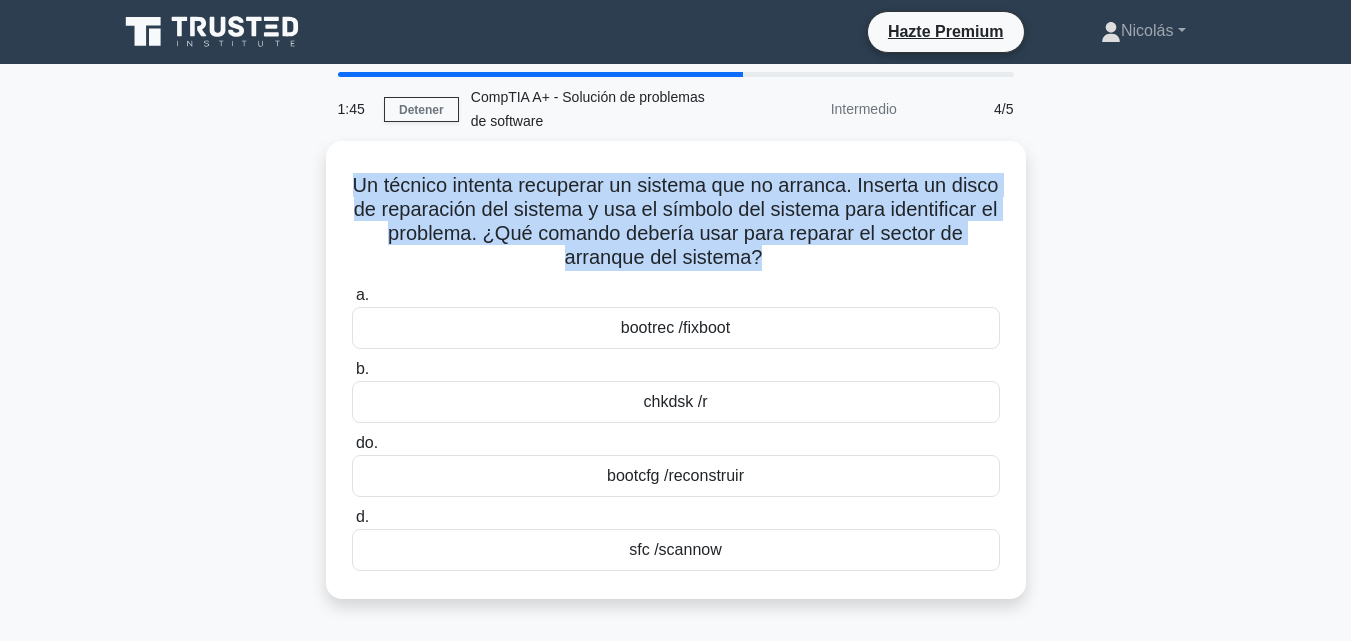 drag, startPoint x: 805, startPoint y: 254, endPoint x: 285, endPoint y: 182, distance: 524.96094 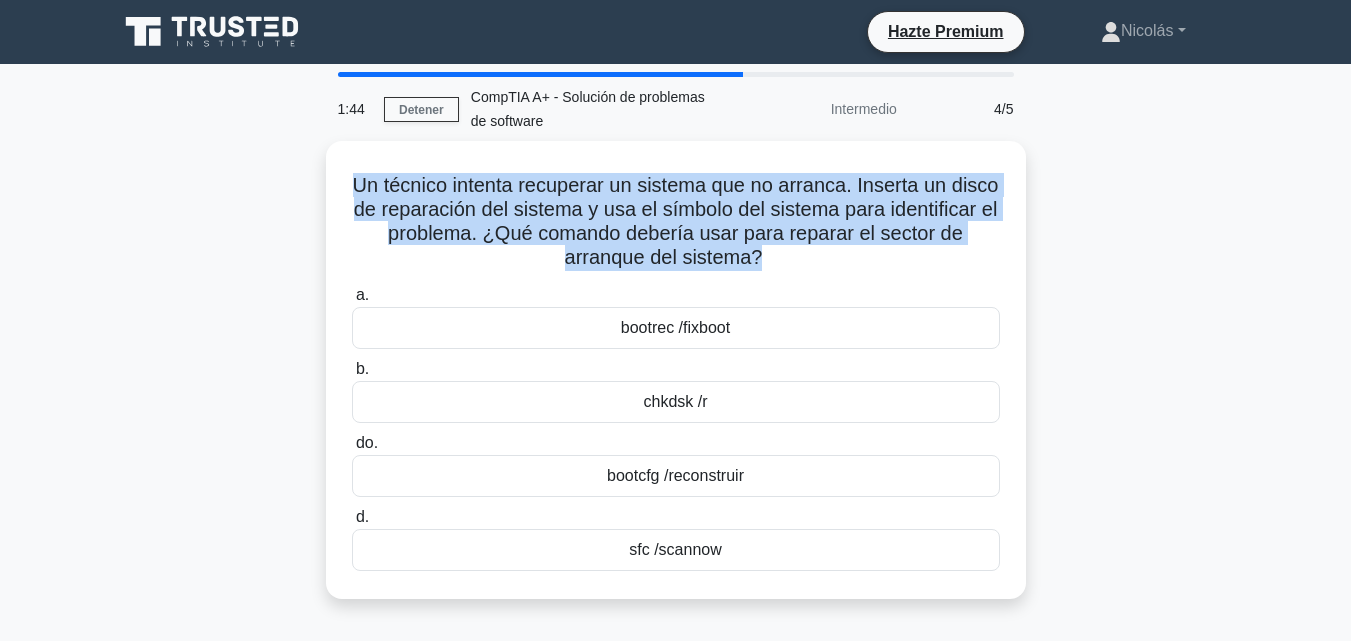 copy on "Un técnico intenta recuperar un sistema que no arranca. Inserta un disco de reparación del sistema y usa el símbolo del sistema para identificar el problema. ¿Qué comando debería usar para reparar el sector de arranque del sistema?" 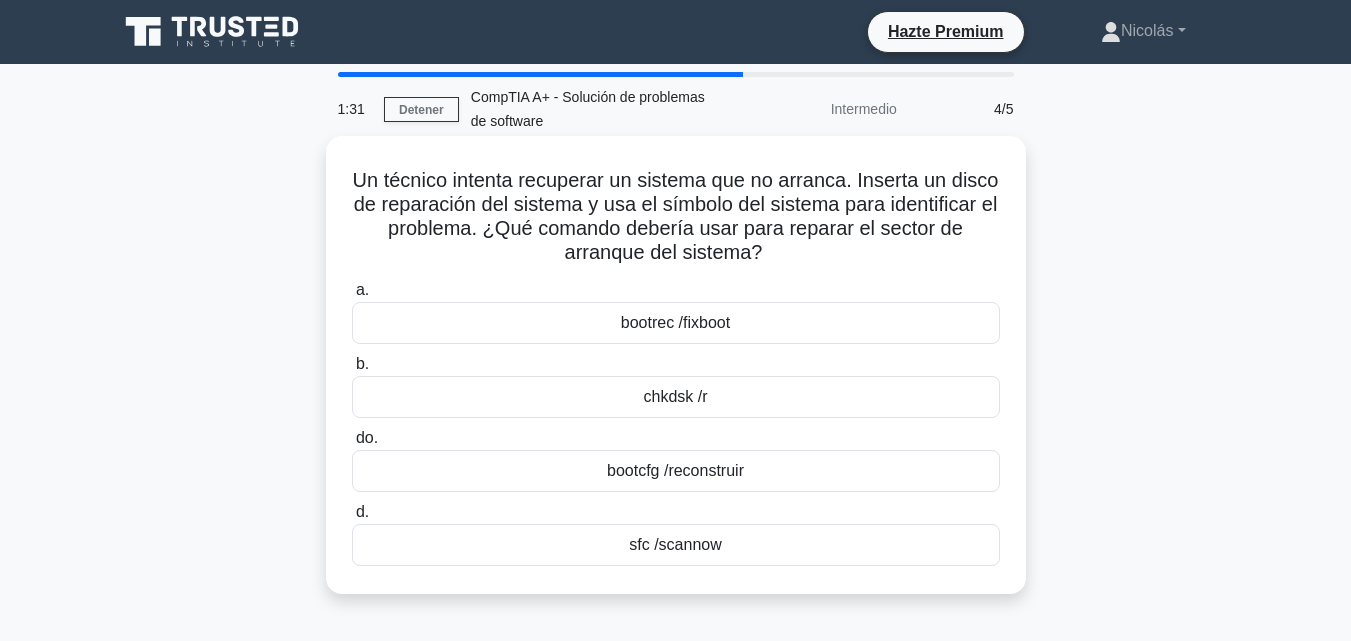 click on "bootrec /fixboot" at bounding box center [676, 323] 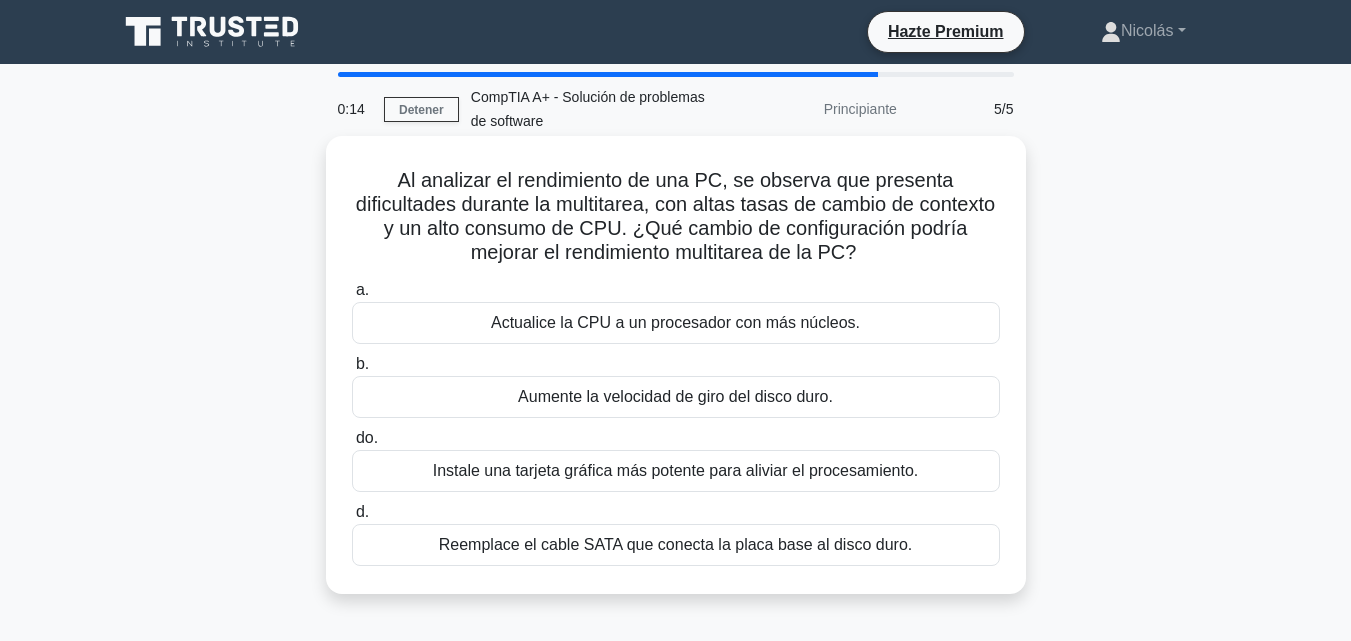 click on "Actualice la CPU a un procesador con más núcleos." at bounding box center [675, 322] 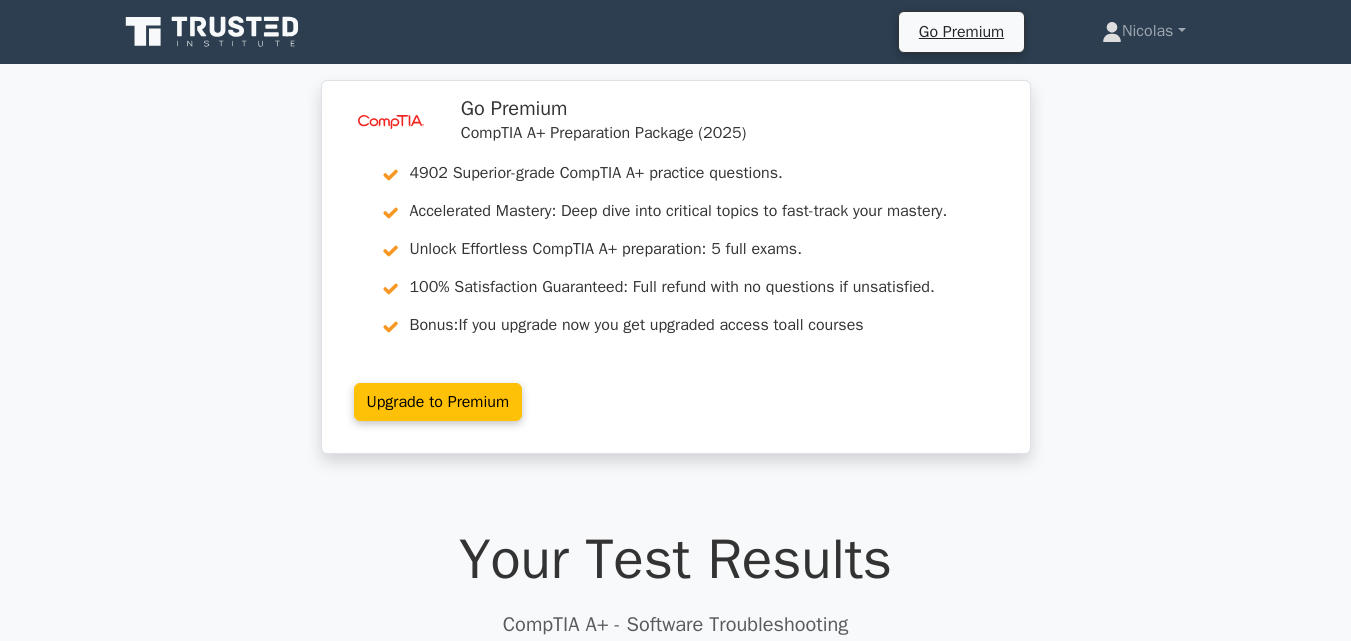 scroll, scrollTop: 0, scrollLeft: 0, axis: both 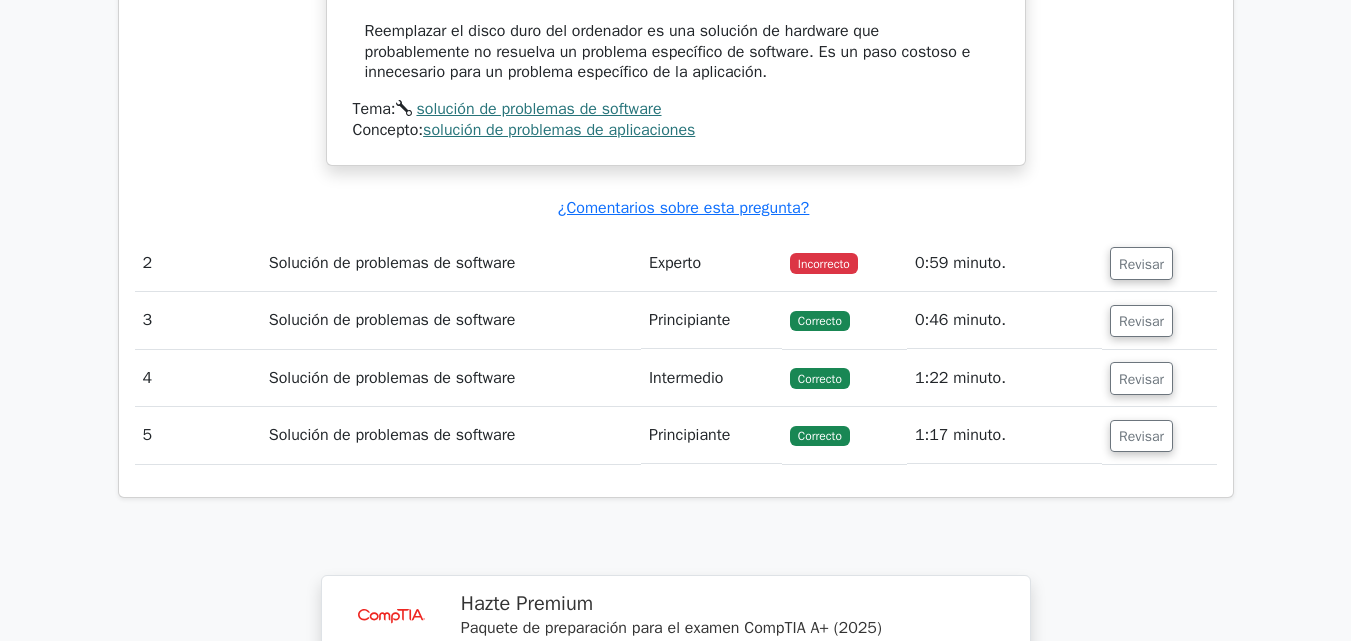 click on "Revisar" at bounding box center (1159, 320) 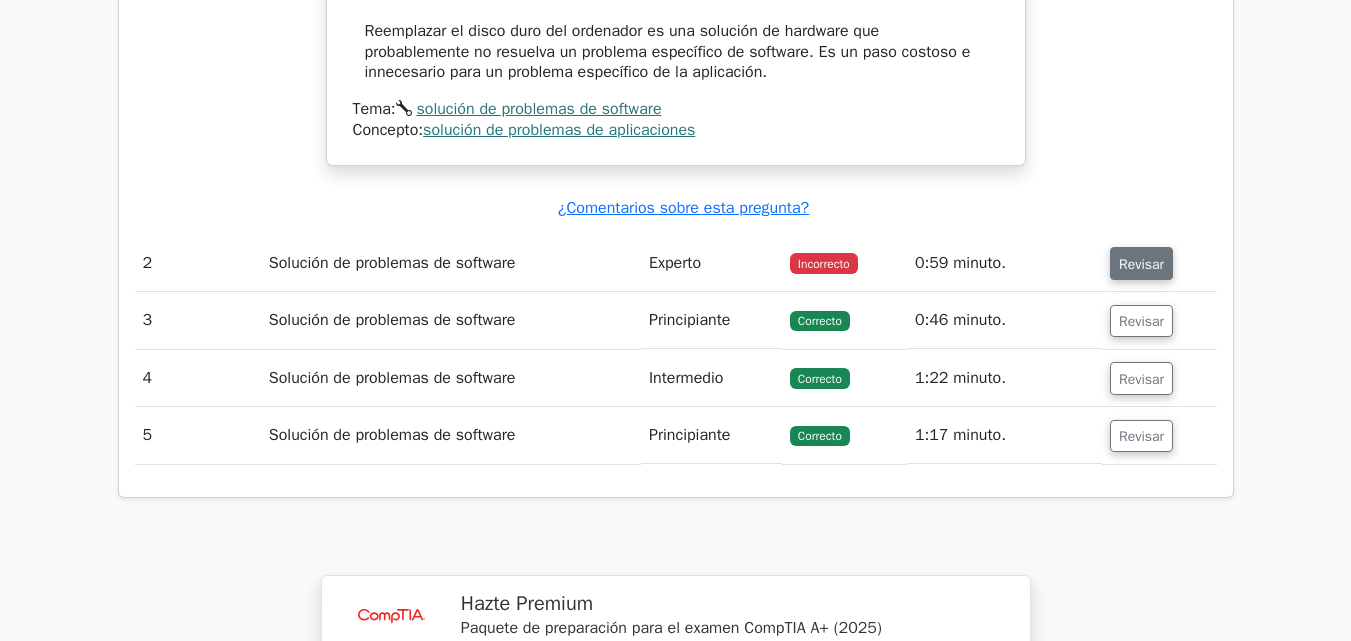 click on "Revisar" at bounding box center (1141, 264) 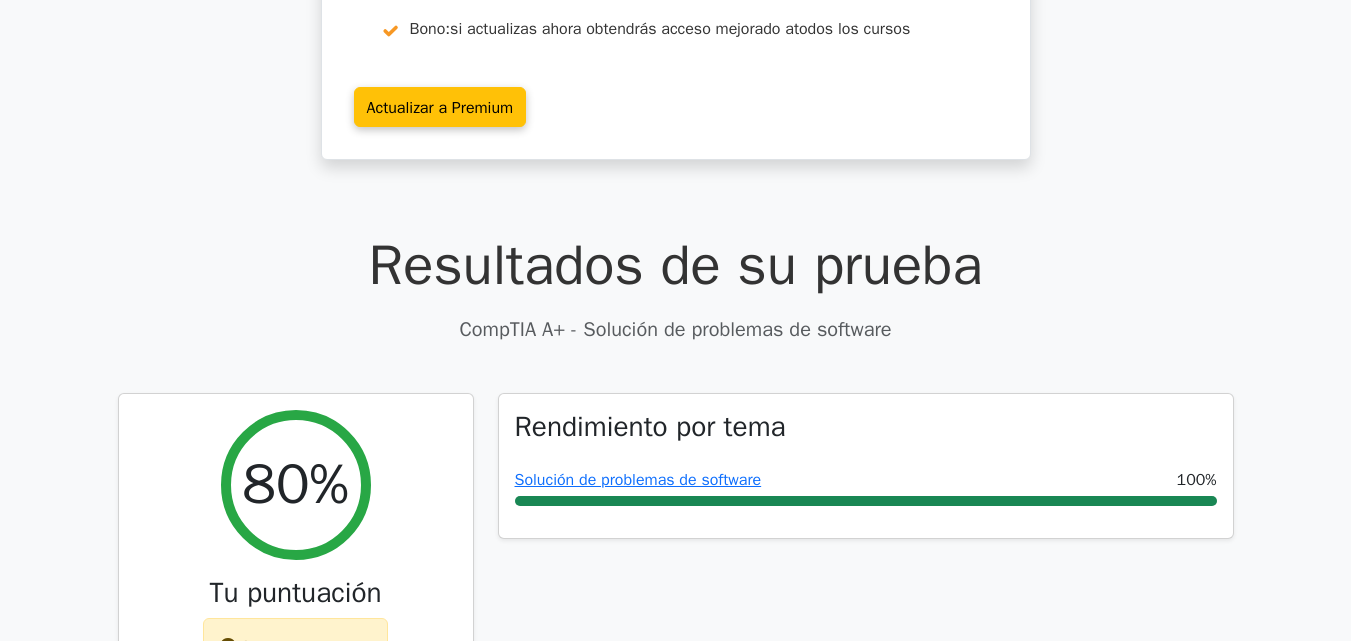 scroll, scrollTop: 0, scrollLeft: 0, axis: both 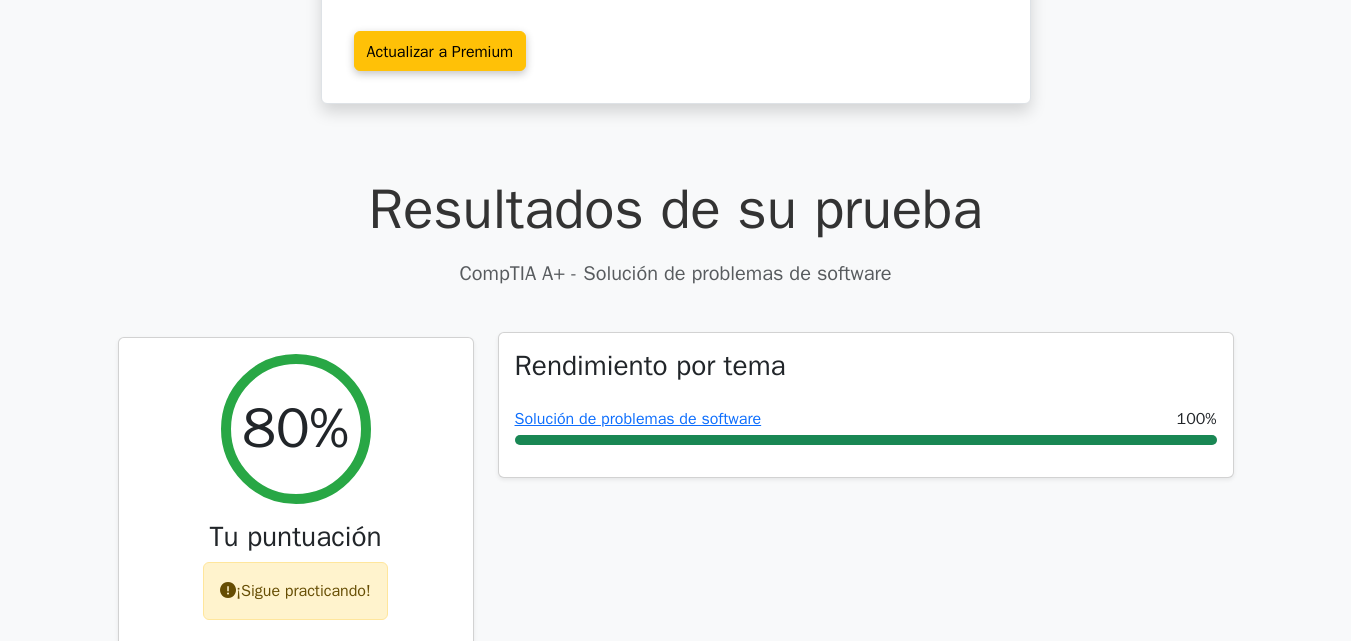 drag, startPoint x: 1140, startPoint y: 394, endPoint x: 1122, endPoint y: 394, distance: 18 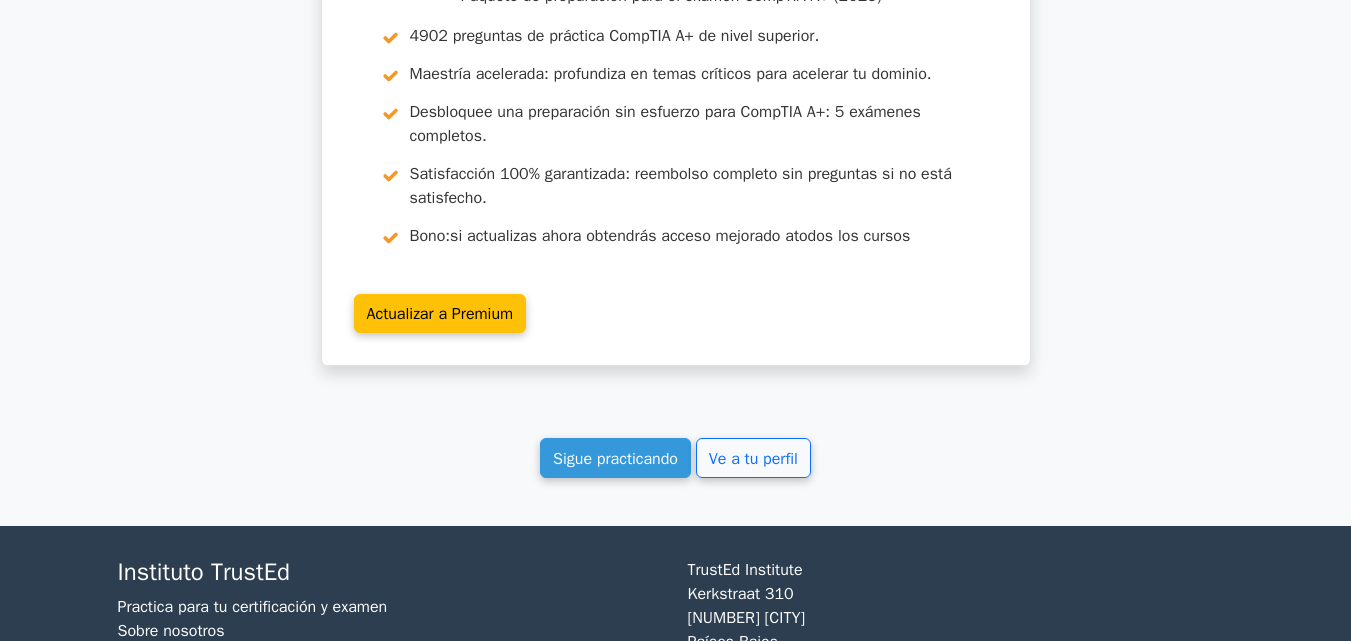 scroll, scrollTop: 4093, scrollLeft: 0, axis: vertical 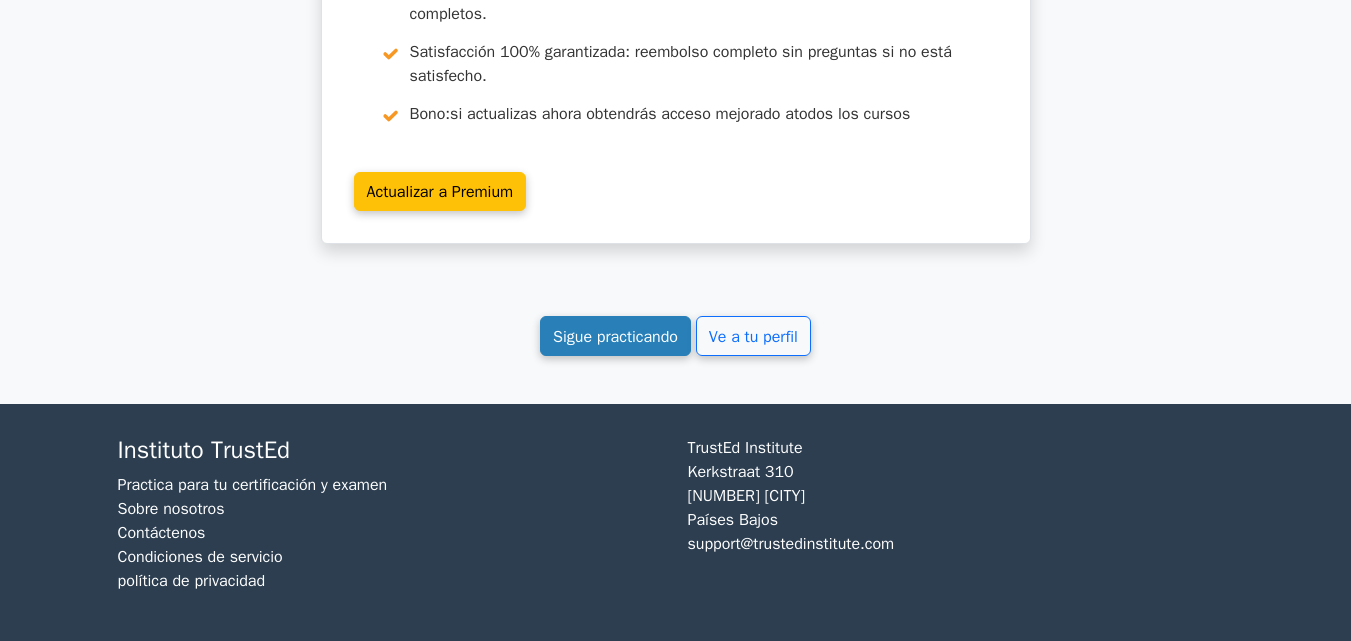 click on "Sigue practicando" at bounding box center (615, 337) 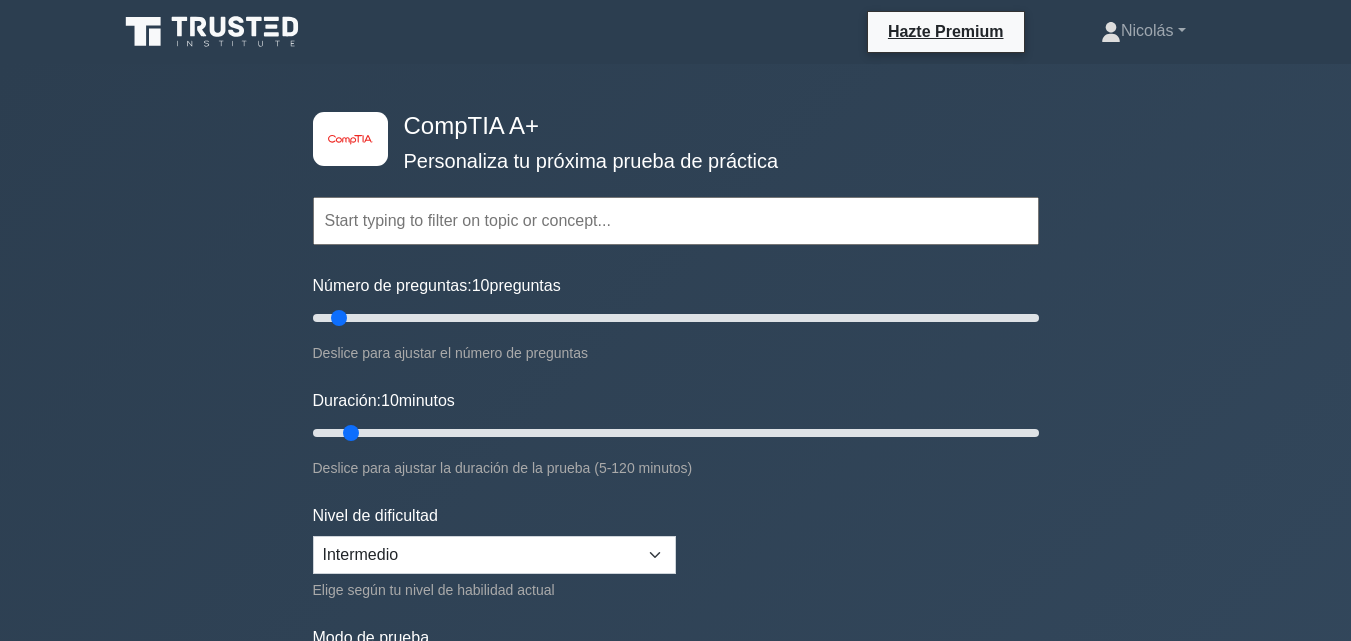 scroll, scrollTop: 700, scrollLeft: 0, axis: vertical 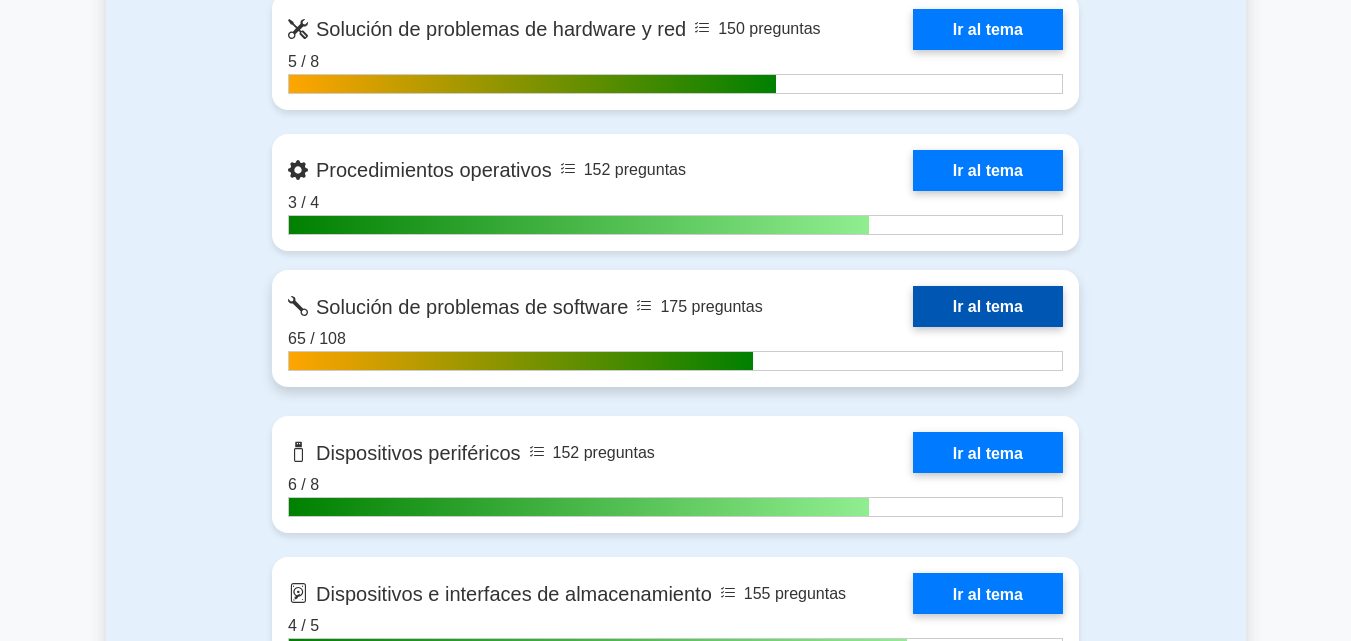 click on "Ir al tema" at bounding box center (988, 306) 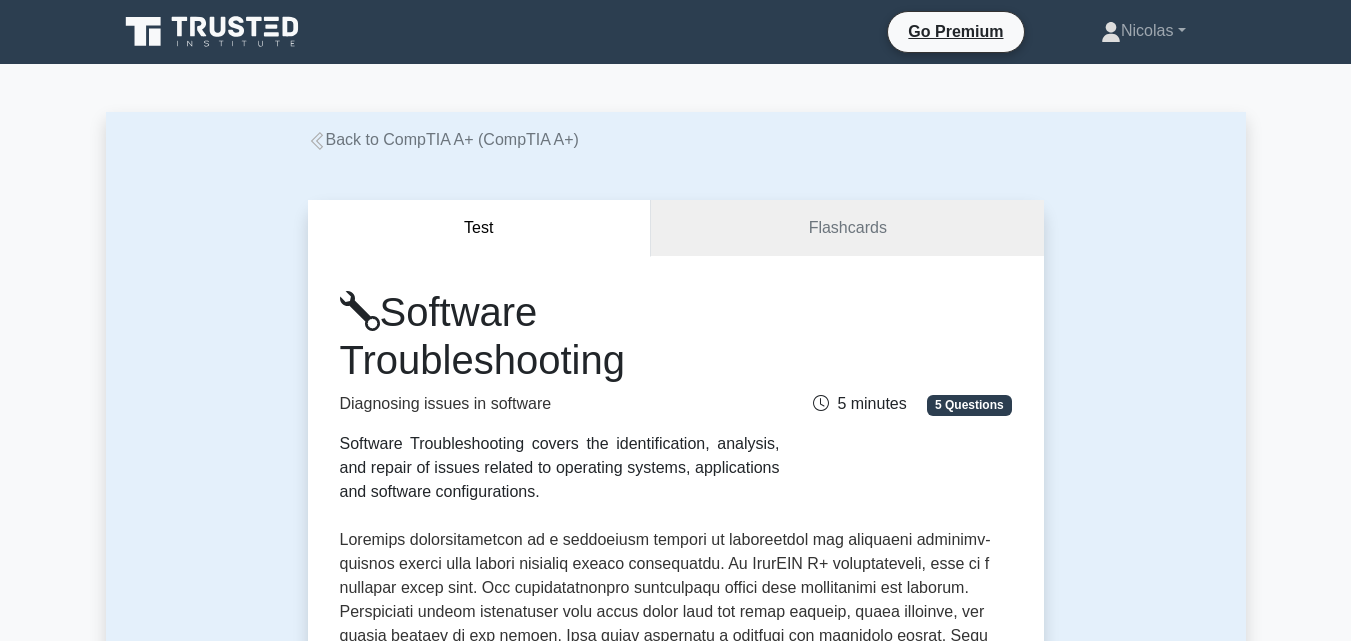 scroll, scrollTop: 0, scrollLeft: 0, axis: both 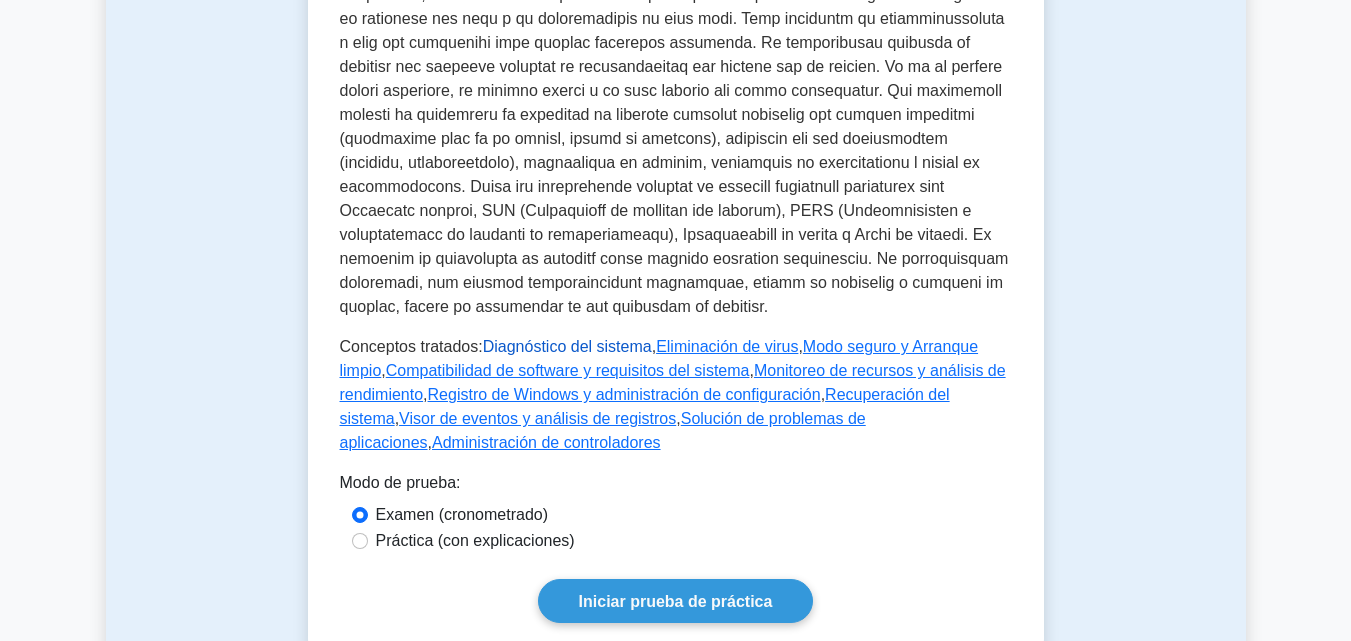 click on "Diagnóstico del sistema" at bounding box center (567, 346) 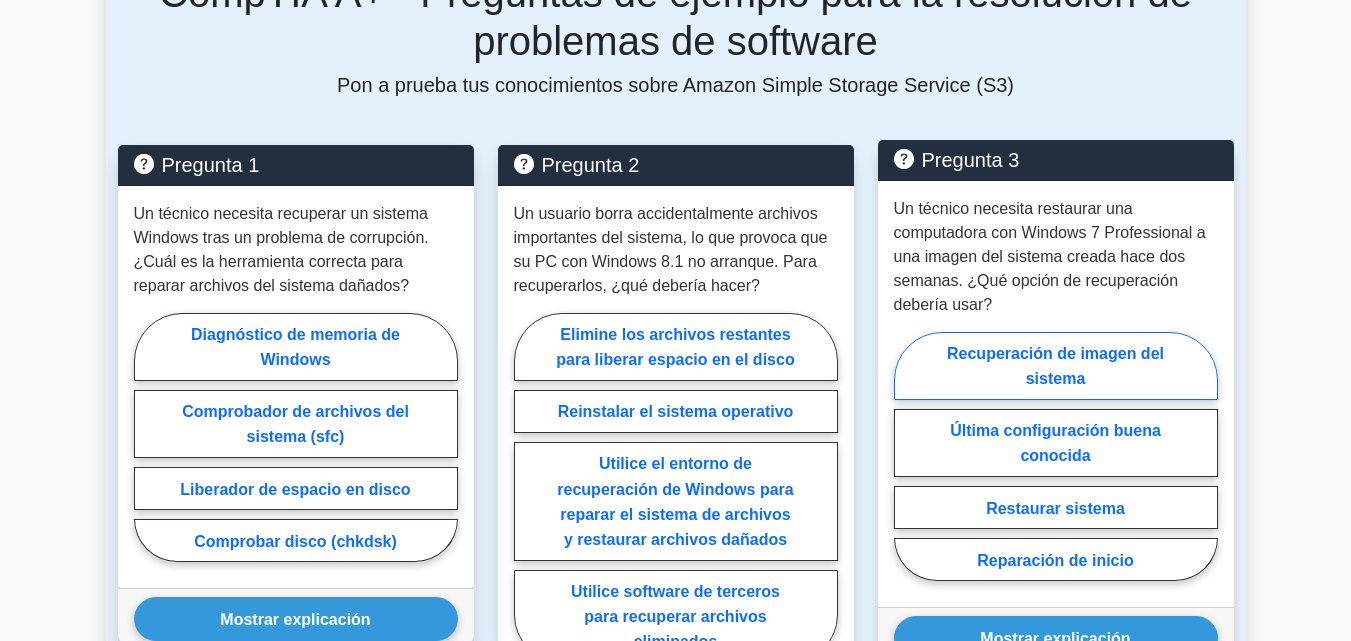 scroll, scrollTop: 1700, scrollLeft: 0, axis: vertical 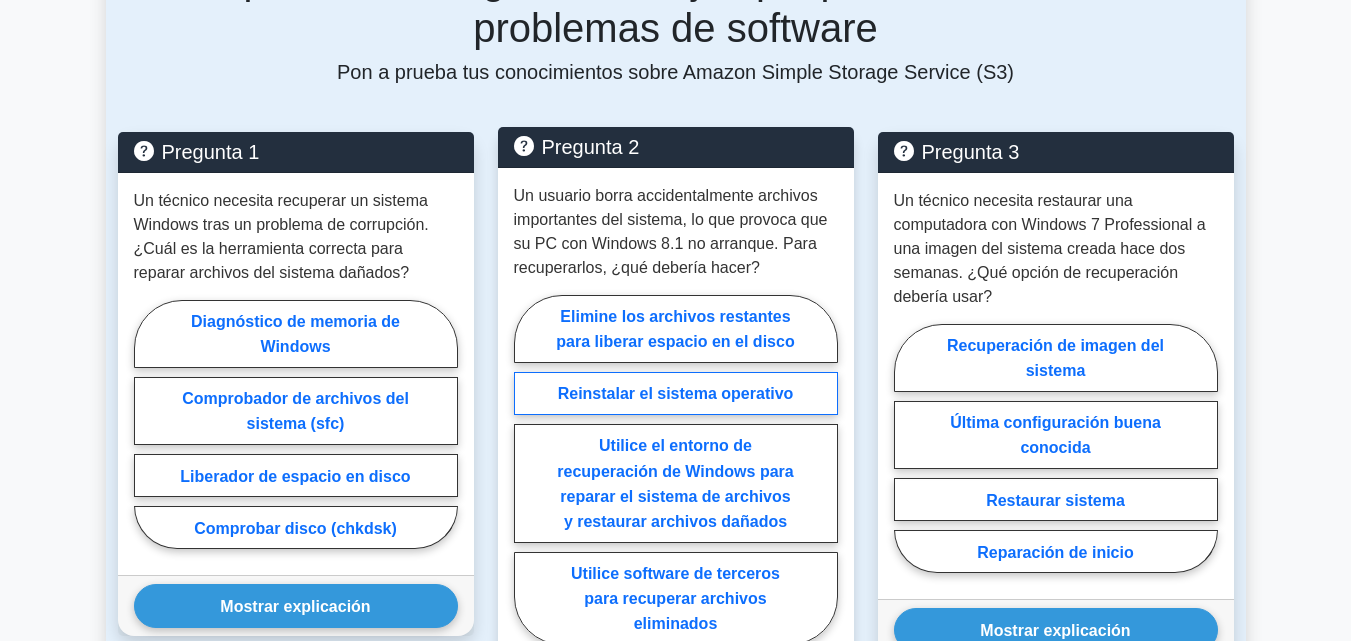 click on "Reinstalar el sistema operativo" at bounding box center (676, 393) 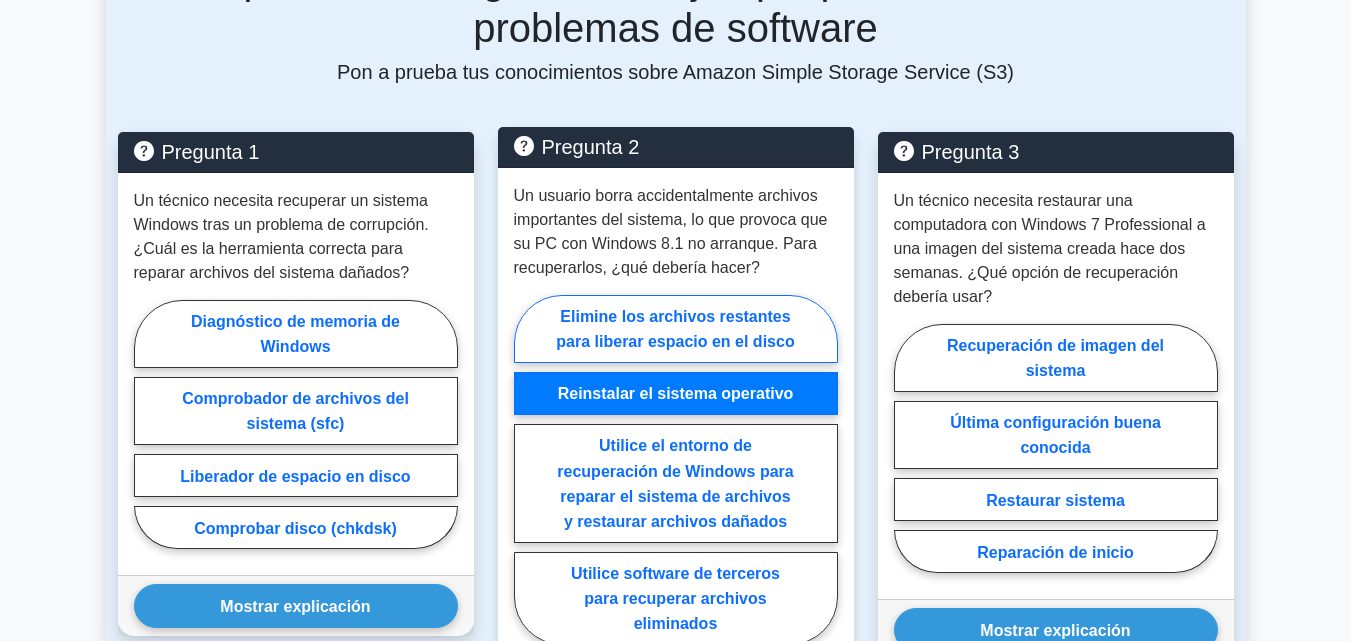 click on "Elimine los archivos restantes para liberar espacio en el disco" at bounding box center [675, 329] 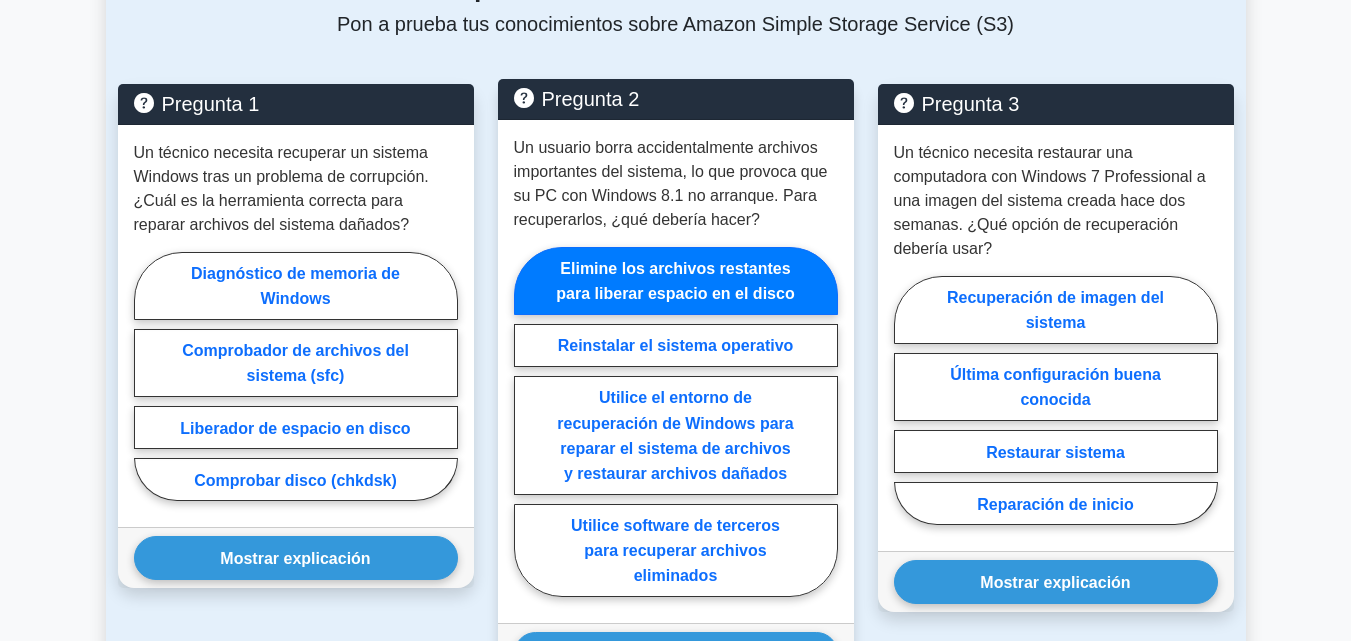 scroll, scrollTop: 1700, scrollLeft: 0, axis: vertical 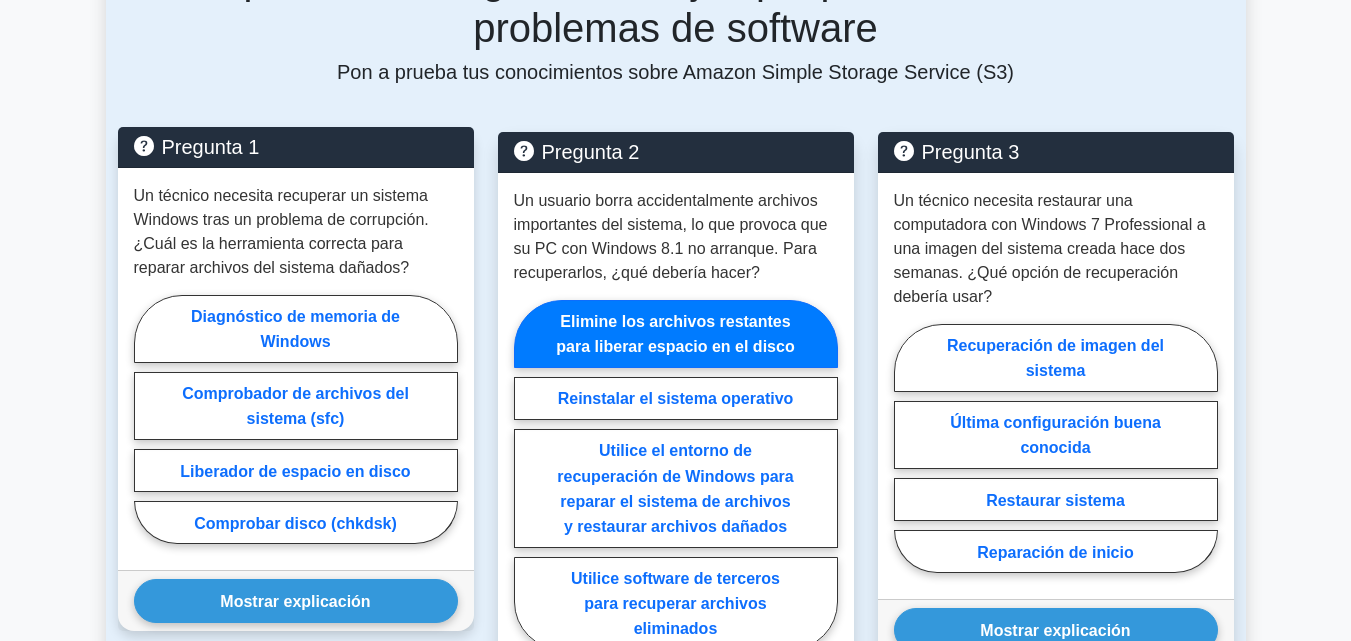 click on "Un técnico necesita recuperar un sistema Windows tras un problema de corrupción. ¿Cuál es la herramienta correcta para reparar archivos del sistema dañados?" at bounding box center [281, 231] 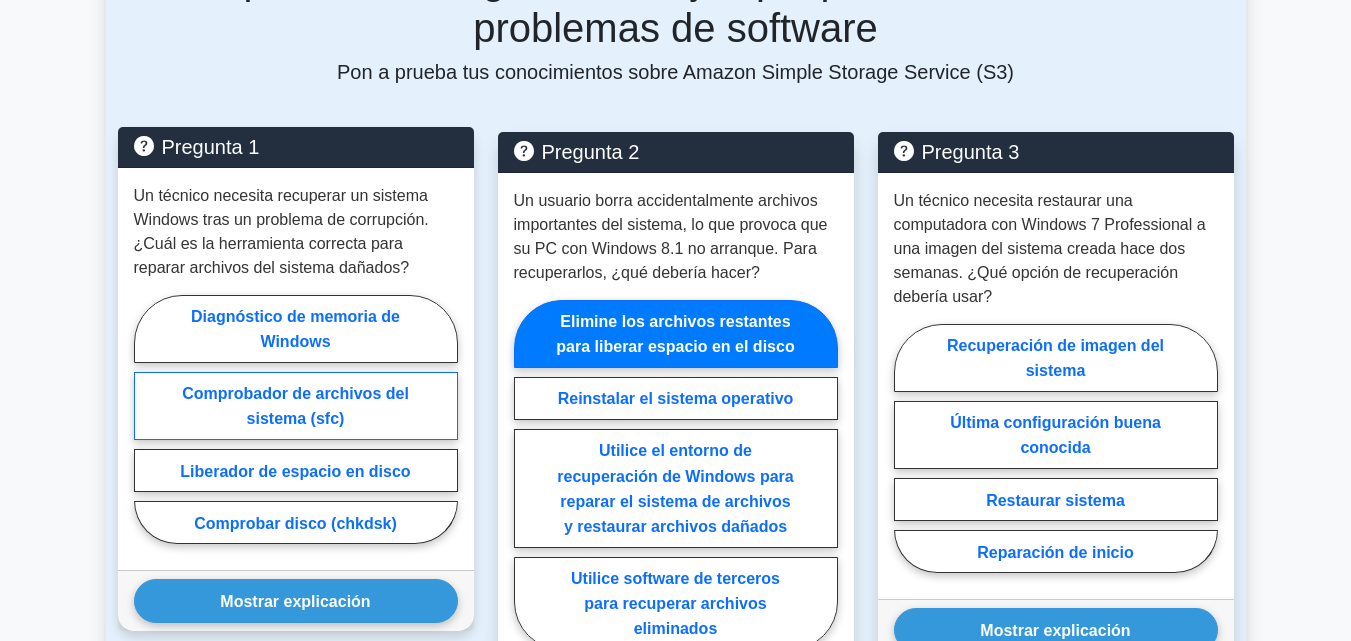 click on "Comprobador de archivos del sistema (sfc)" at bounding box center [296, 406] 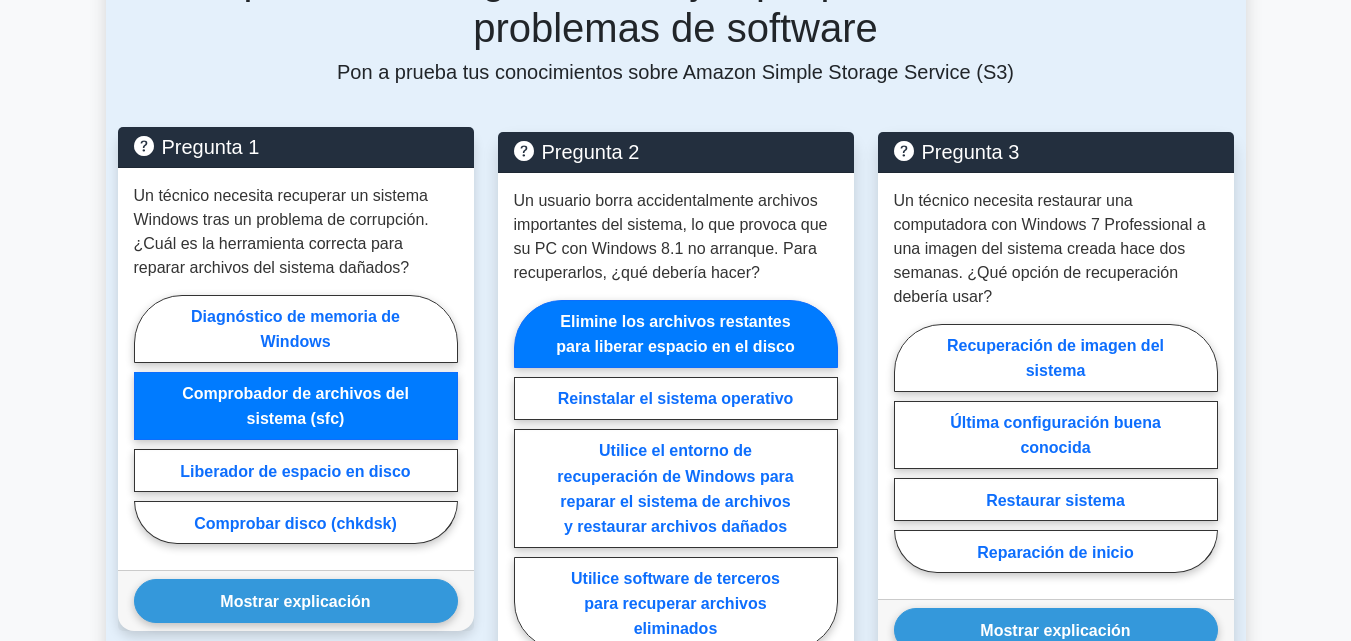 click on "Mostrar explicación
Respuesta correcta: Comprobador de archivos del sistema (sfc)" at bounding box center [296, 600] 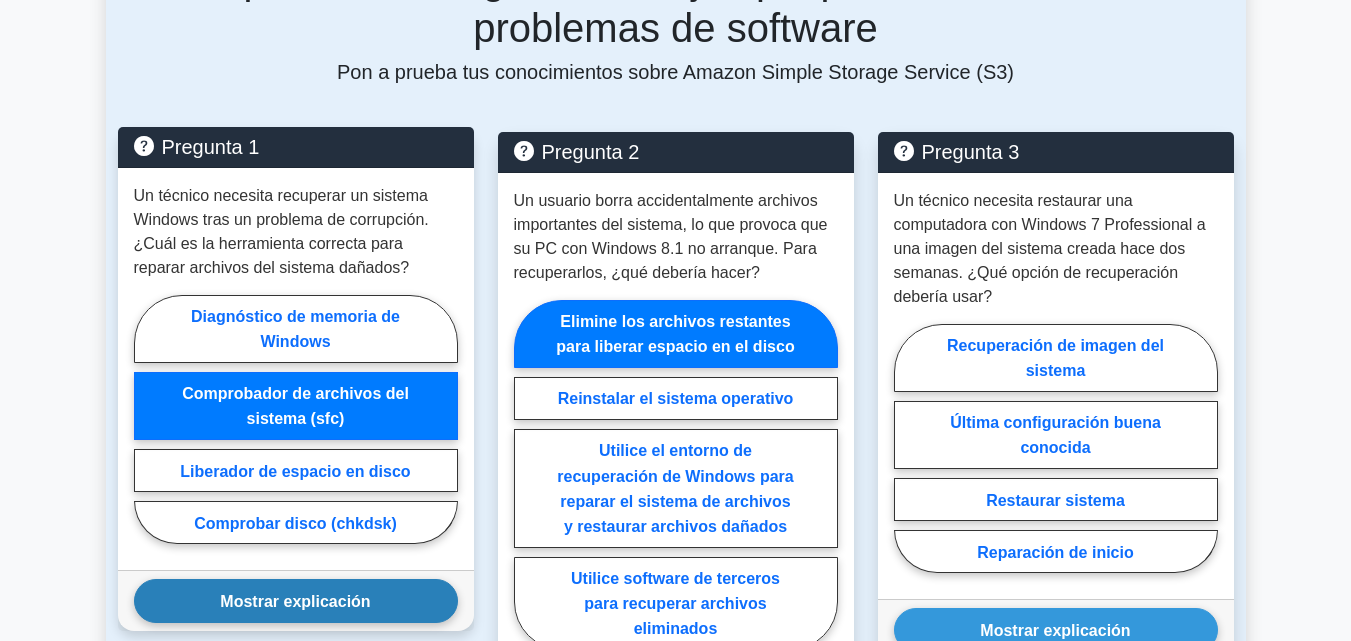 click on "Mostrar explicación" at bounding box center [295, 601] 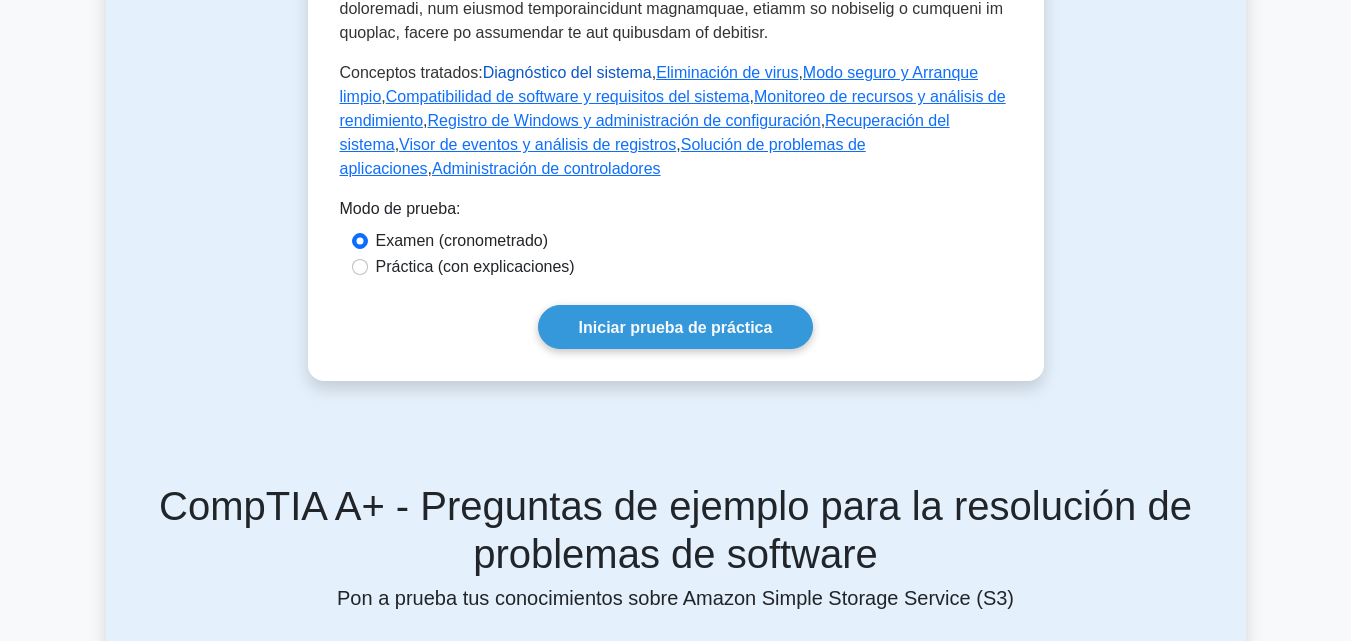 scroll, scrollTop: 1100, scrollLeft: 0, axis: vertical 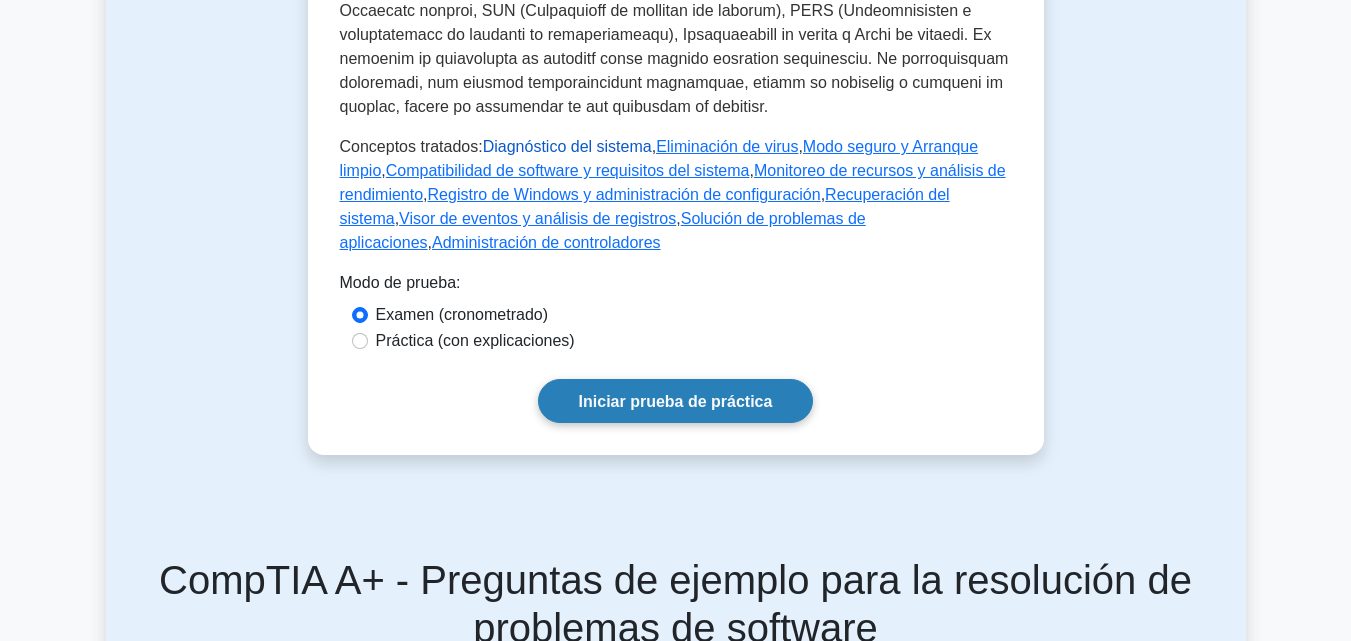 click on "Iniciar prueba de práctica" at bounding box center (676, 401) 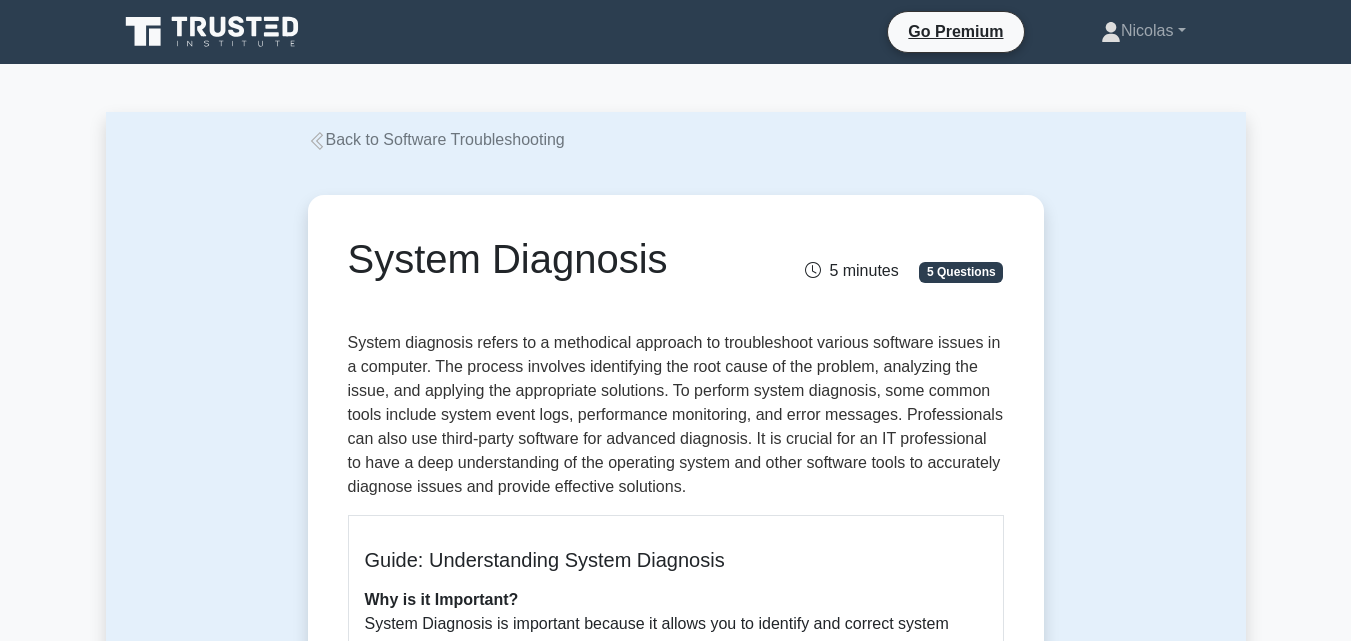 scroll, scrollTop: 0, scrollLeft: 0, axis: both 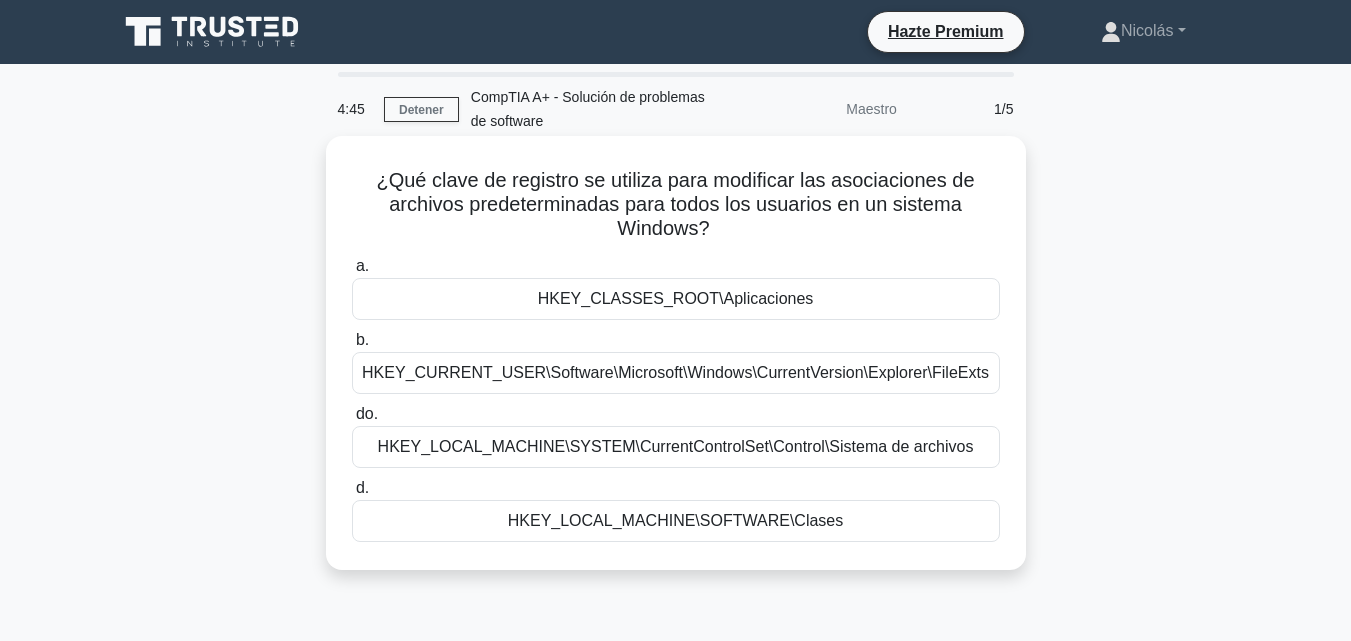 click on "HKEY_LOCAL_MACHINE\SYSTEM\CurrentControlSet\Control\Sistema de archivos" at bounding box center [676, 446] 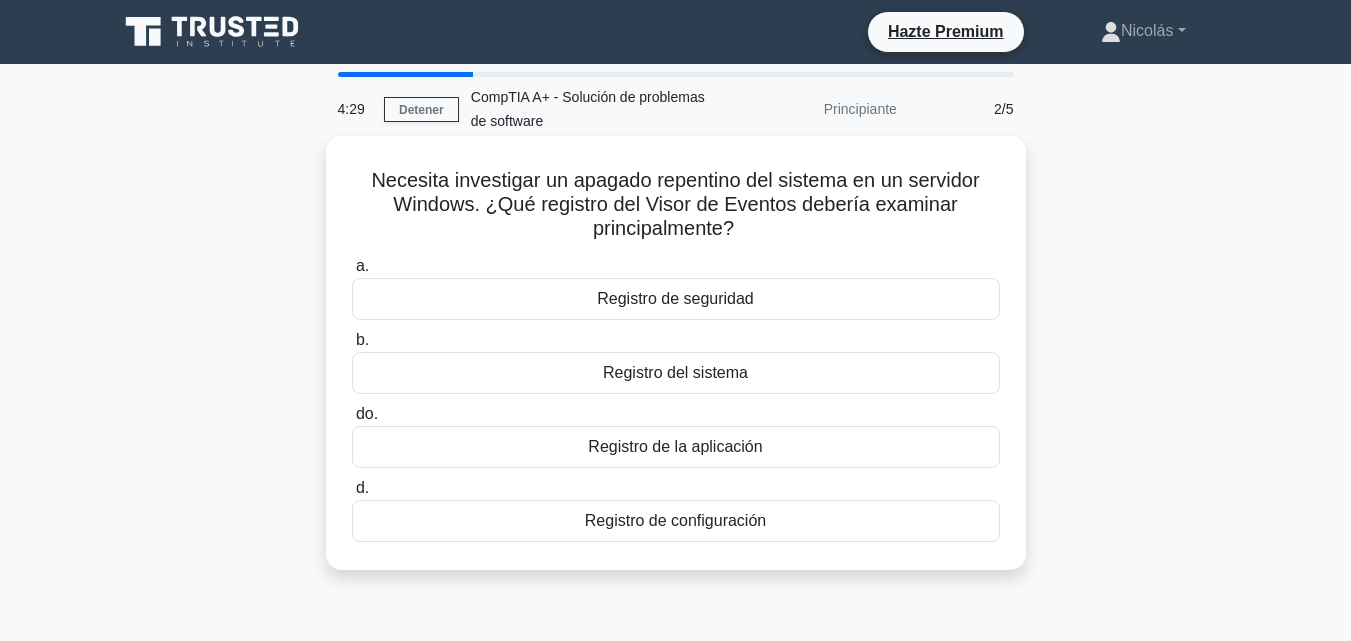 click on "Registro del sistema" at bounding box center [675, 372] 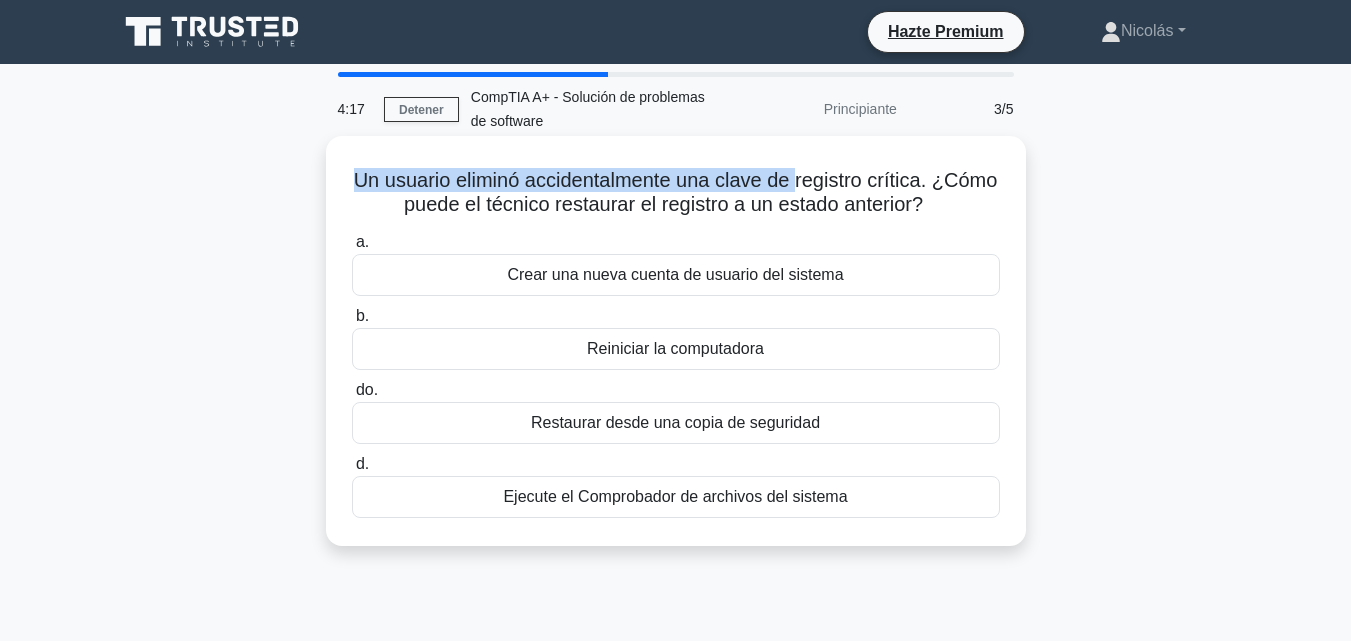 drag, startPoint x: 384, startPoint y: 179, endPoint x: 831, endPoint y: 177, distance: 447.0045 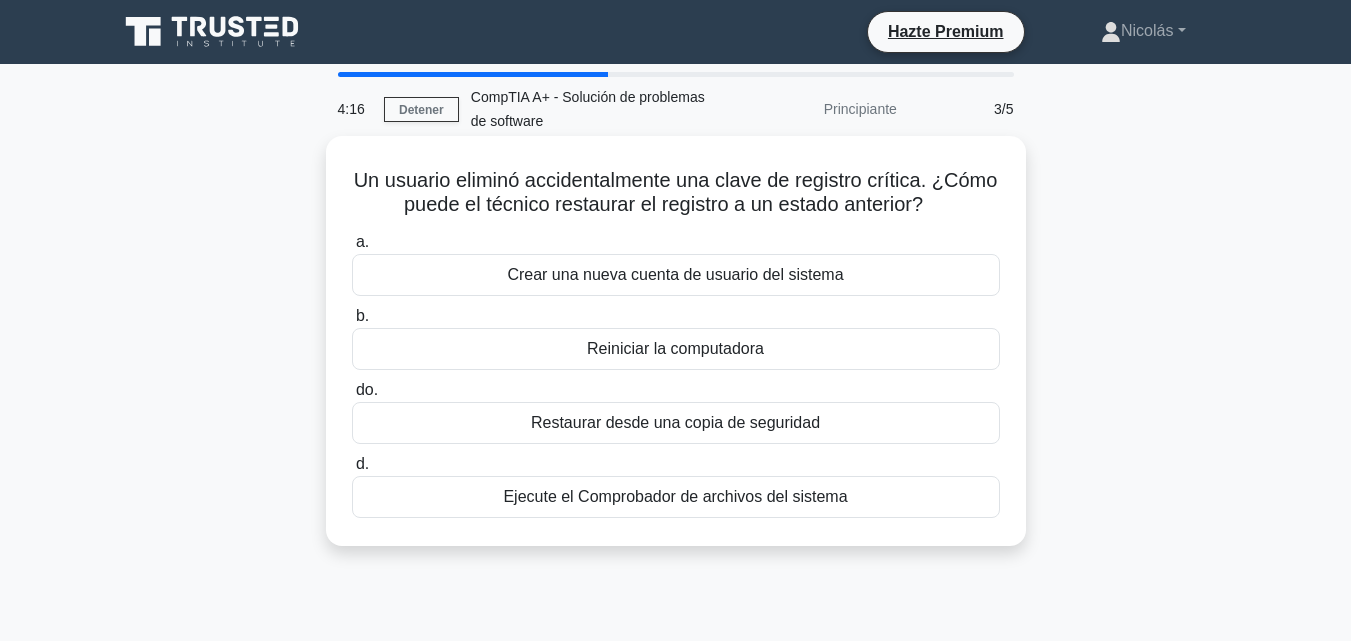 click on "Un usuario eliminó accidentalmente una clave de registro crítica. ¿Cómo puede el técnico restaurar el registro a un estado anterior?" at bounding box center (676, 192) 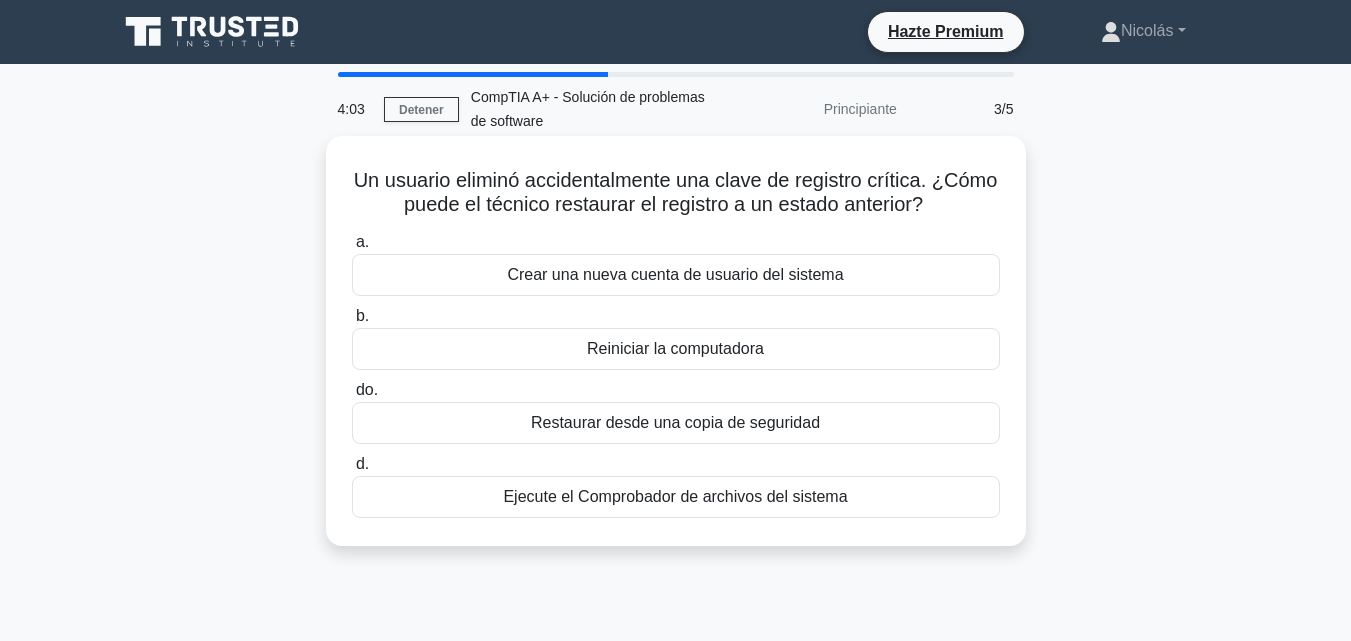 click on "Restaurar desde una copia de seguridad" at bounding box center (676, 423) 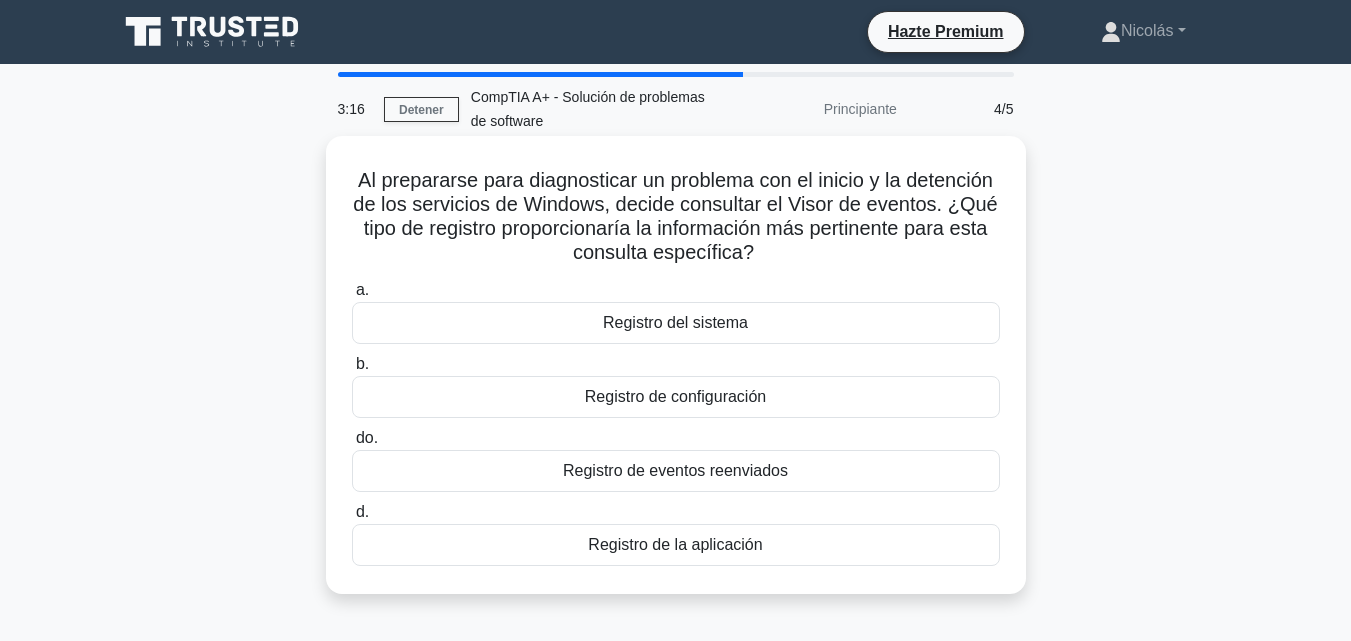 click on "Registro del sistema" at bounding box center (676, 323) 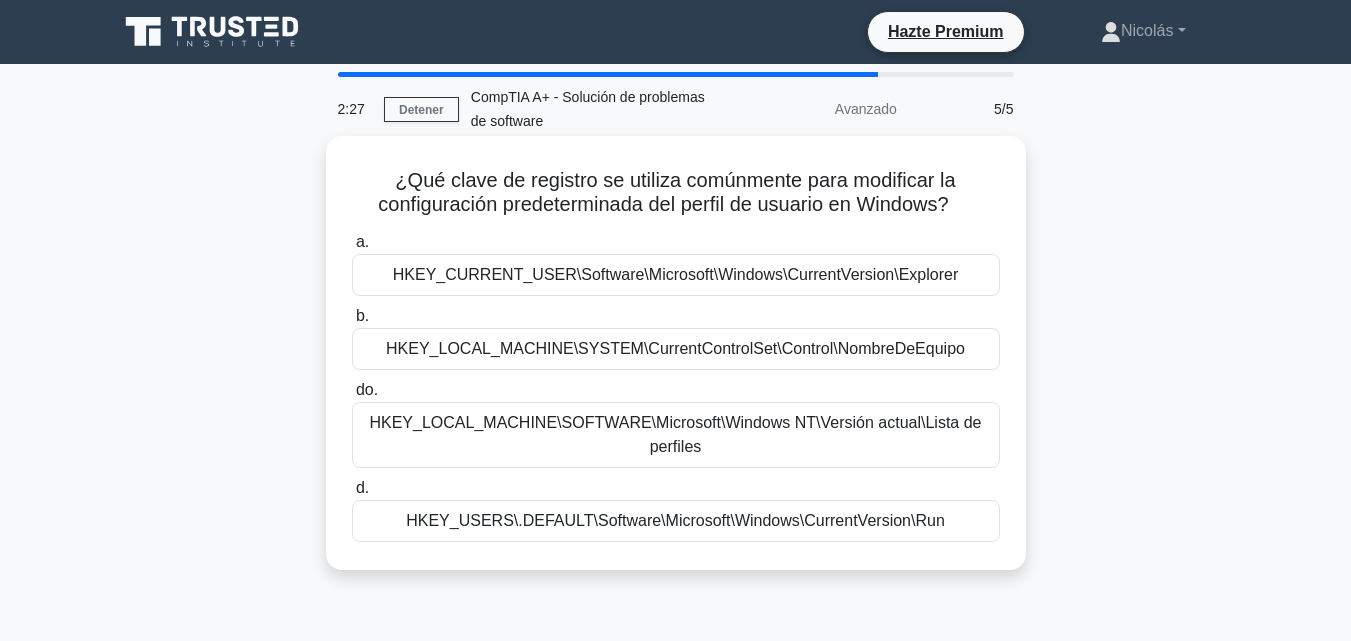 click on "HKEY_LOCAL_MACHINE\SOFTWARE\Microsoft\Windows NT\Versión actual\Lista de perfiles" at bounding box center (675, 434) 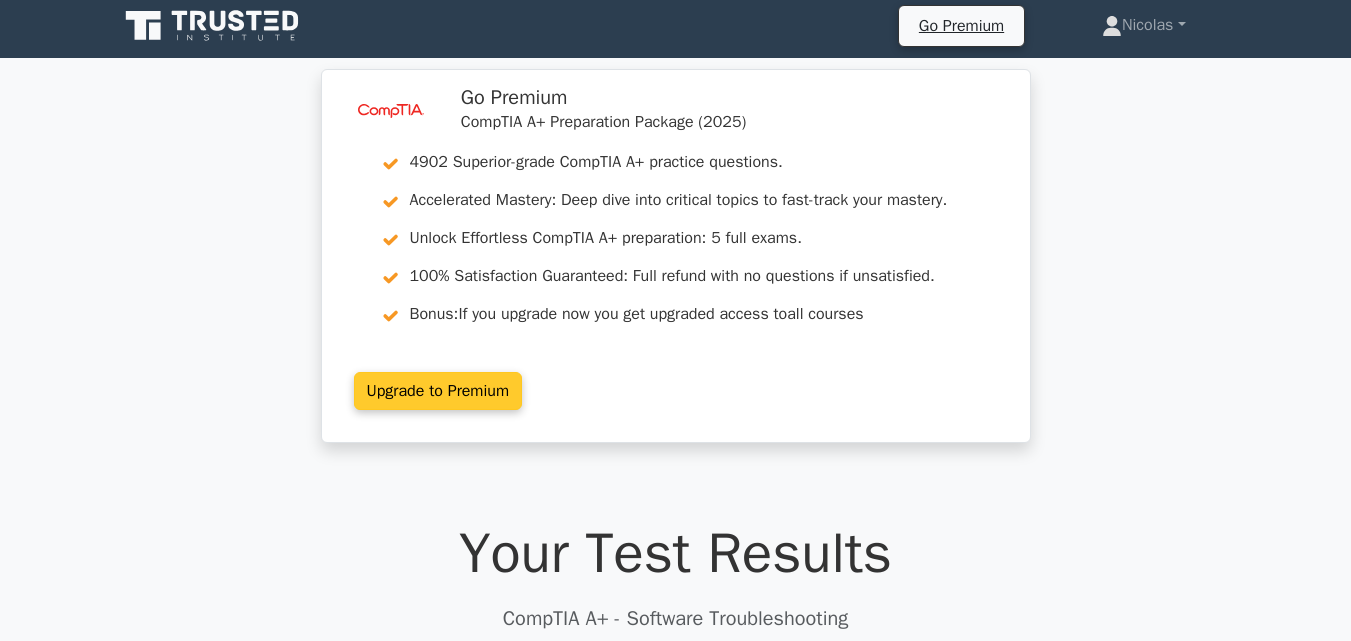 scroll, scrollTop: 0, scrollLeft: 0, axis: both 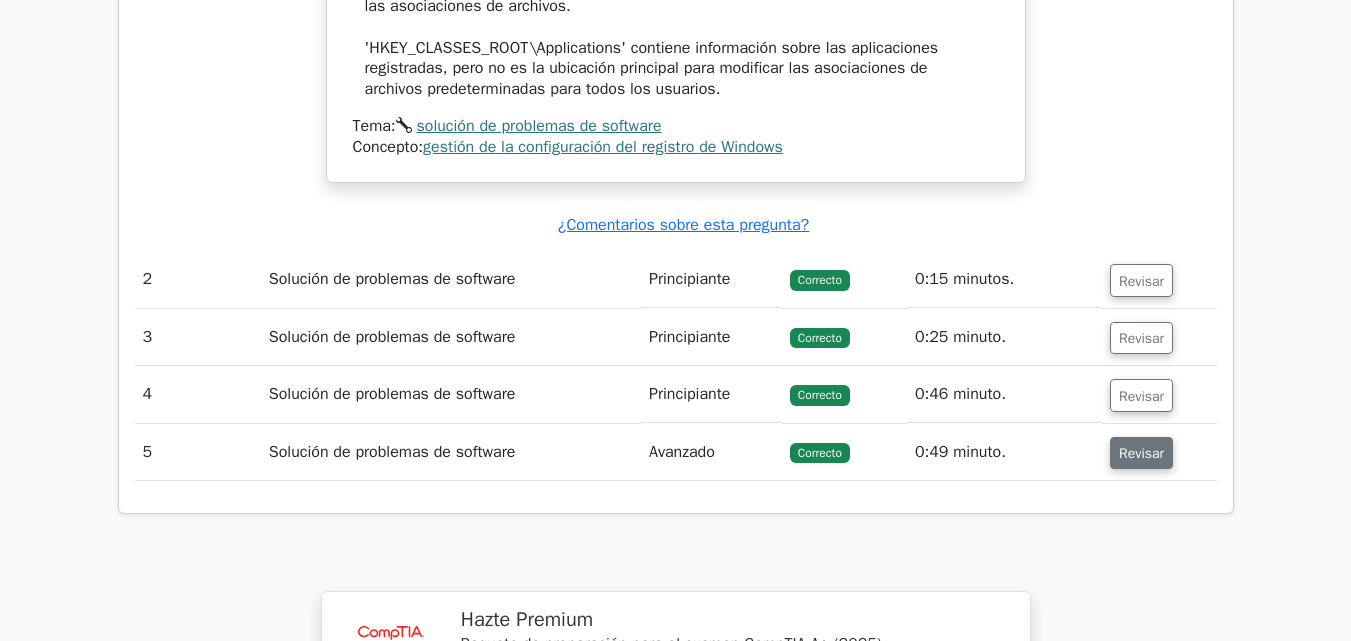click on "Revisar" at bounding box center (1141, 453) 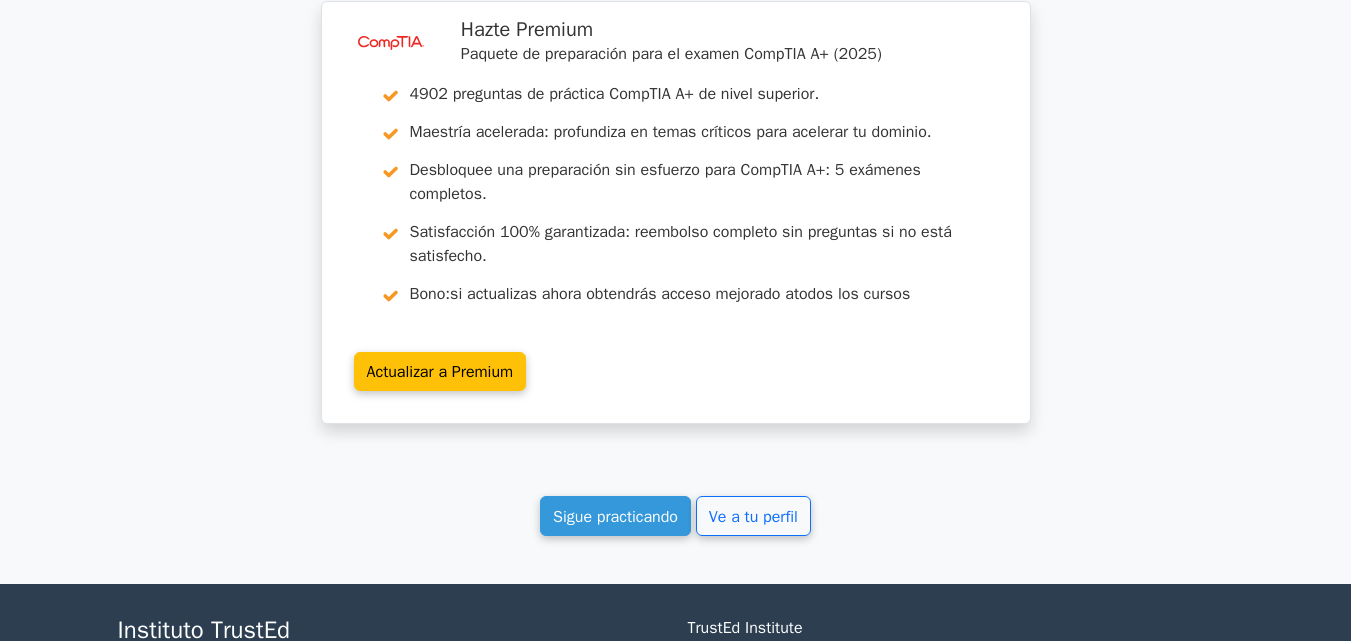 scroll, scrollTop: 4153, scrollLeft: 0, axis: vertical 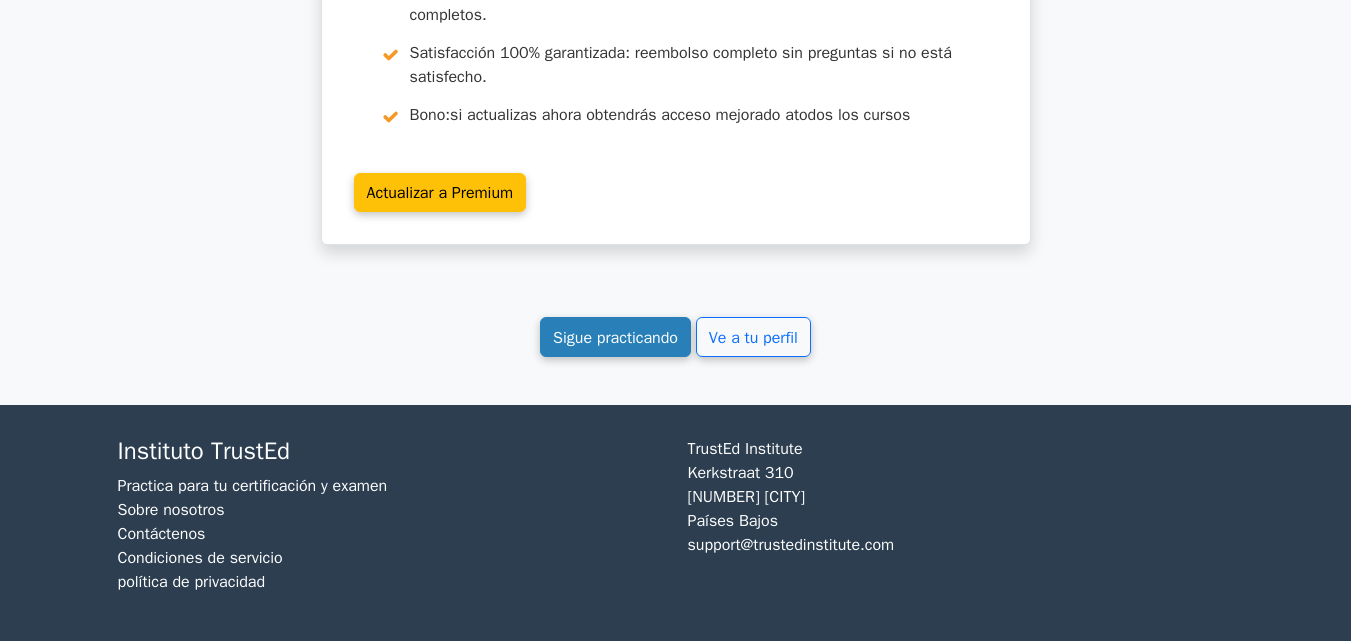 click on "Sigue practicando" at bounding box center (615, 338) 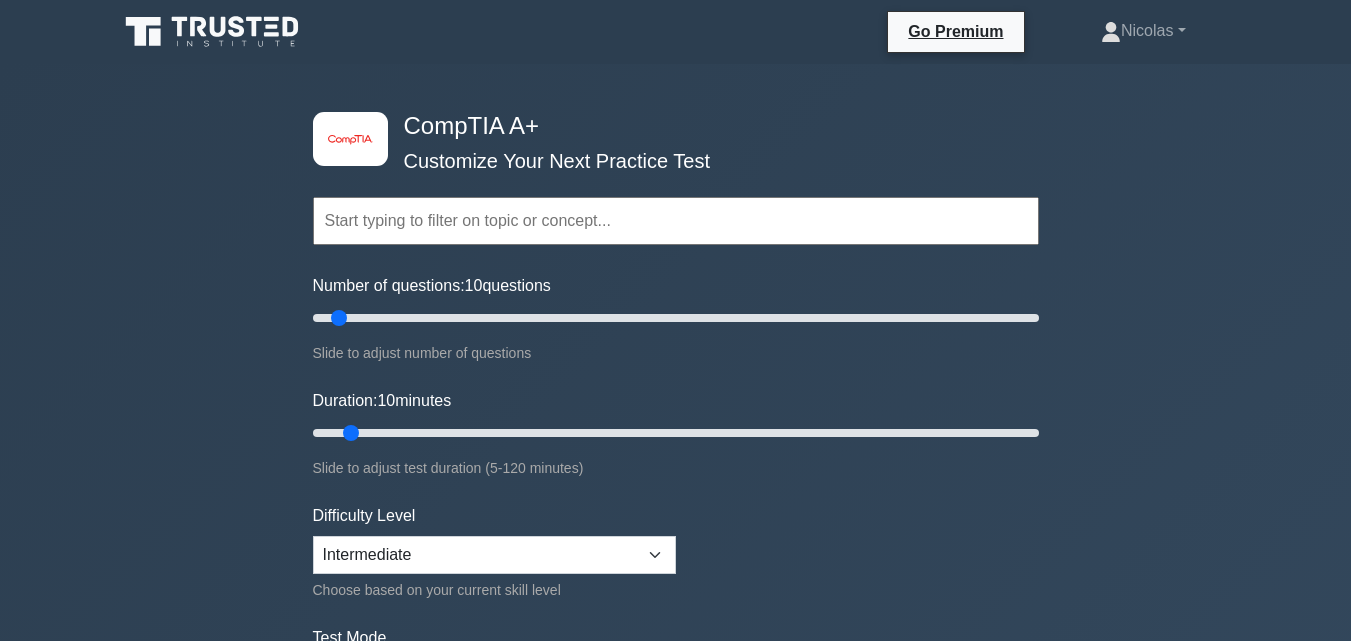 scroll, scrollTop: 0, scrollLeft: 0, axis: both 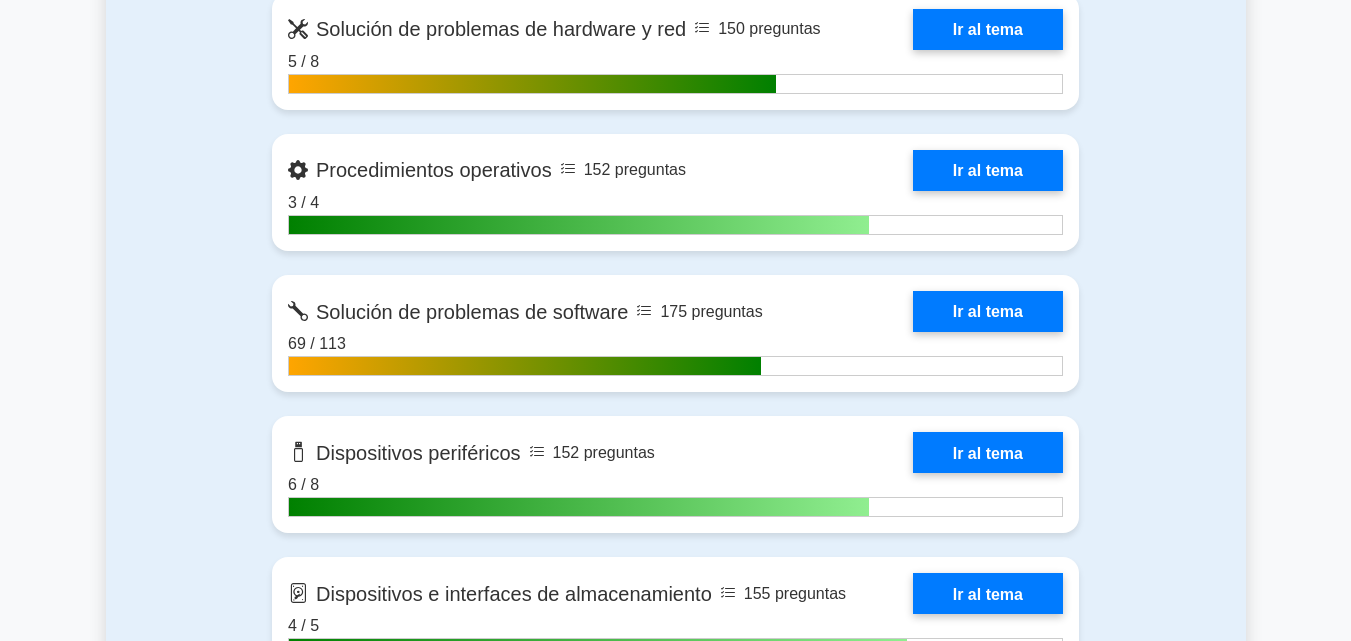 drag, startPoint x: 1275, startPoint y: 387, endPoint x: 1084, endPoint y: 0, distance: 431.56693 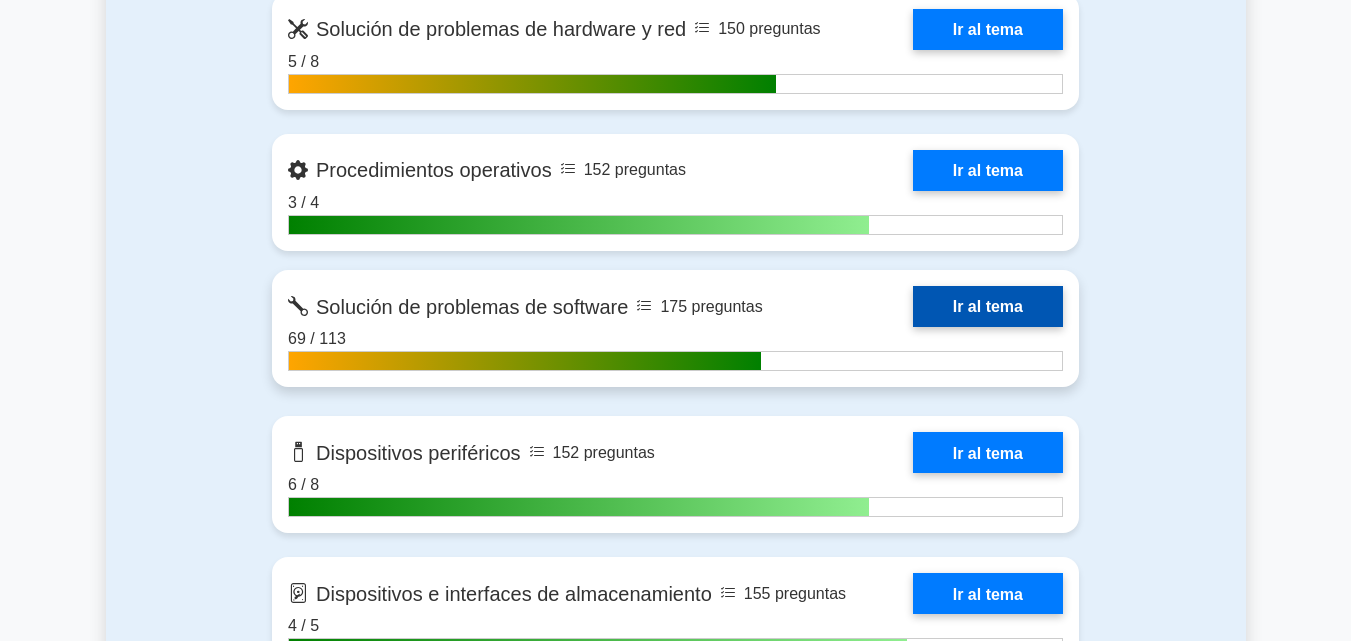 click on "Ir al tema" at bounding box center [988, 306] 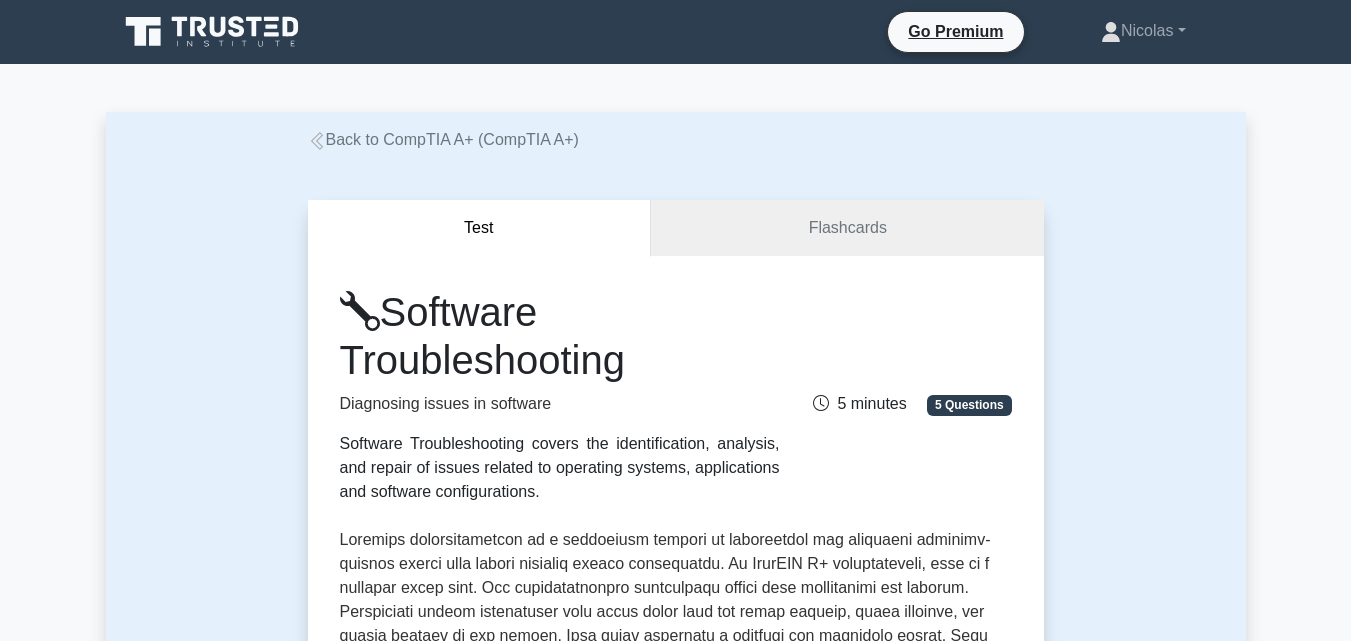 scroll, scrollTop: 0, scrollLeft: 0, axis: both 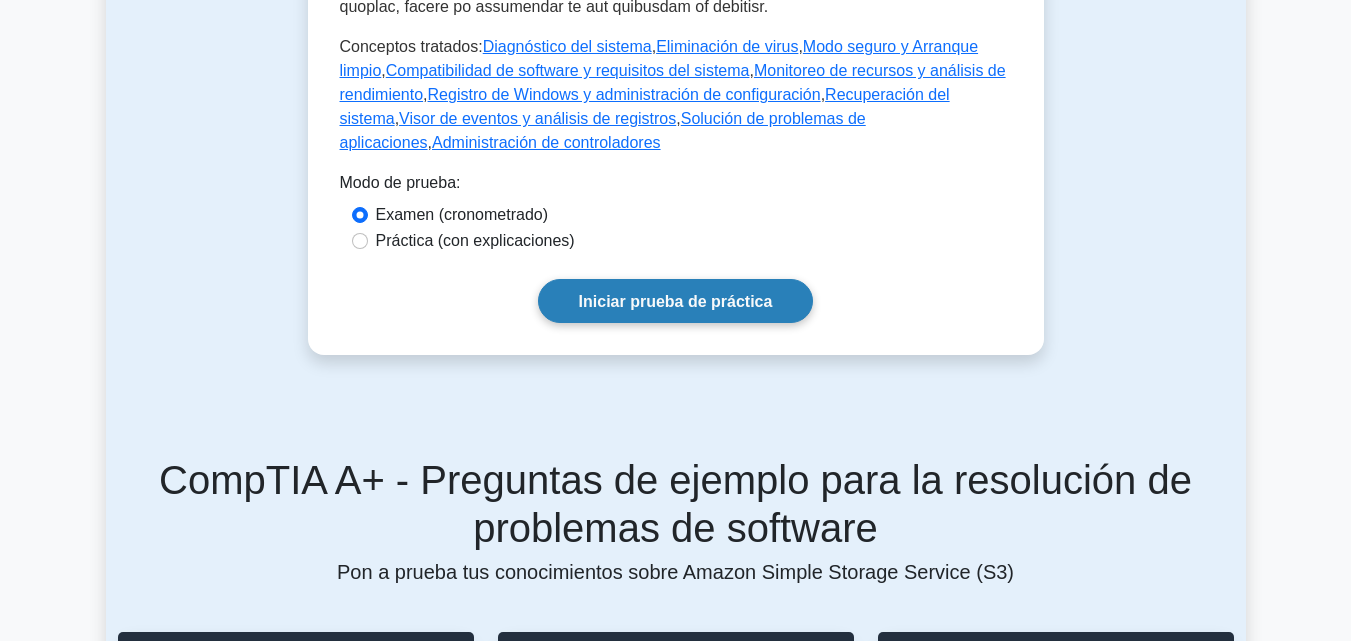 click on "Iniciar prueba de práctica" at bounding box center (676, 301) 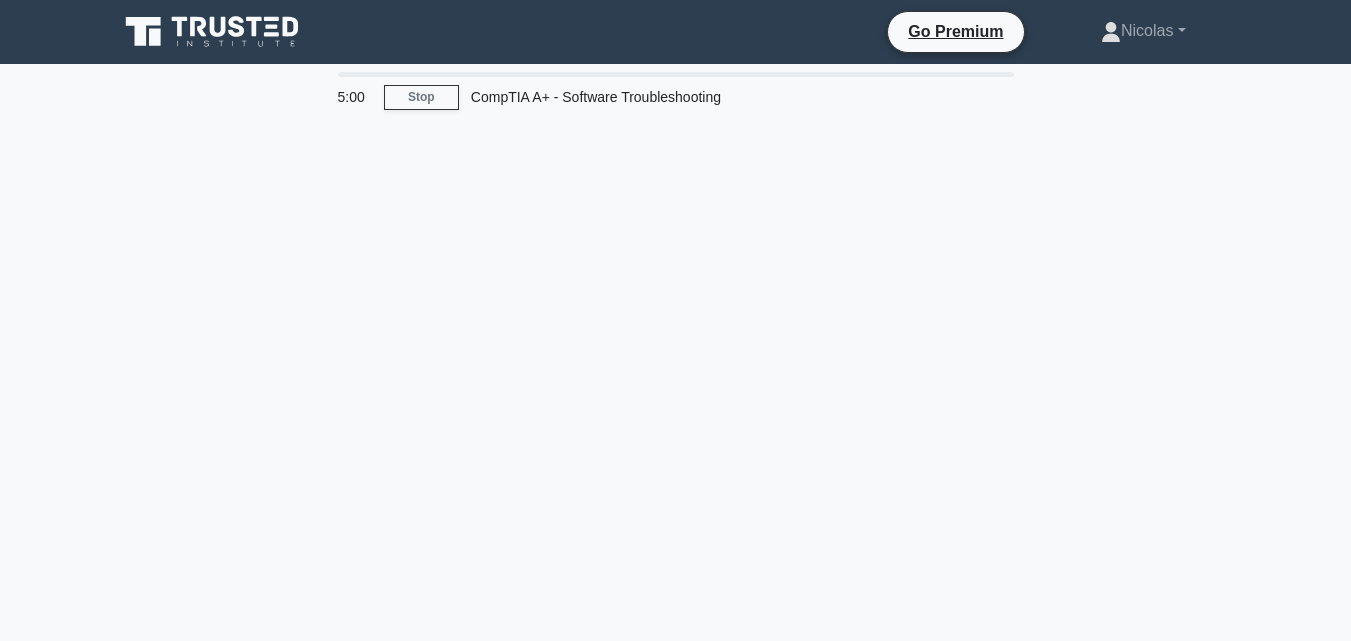 scroll, scrollTop: 0, scrollLeft: 0, axis: both 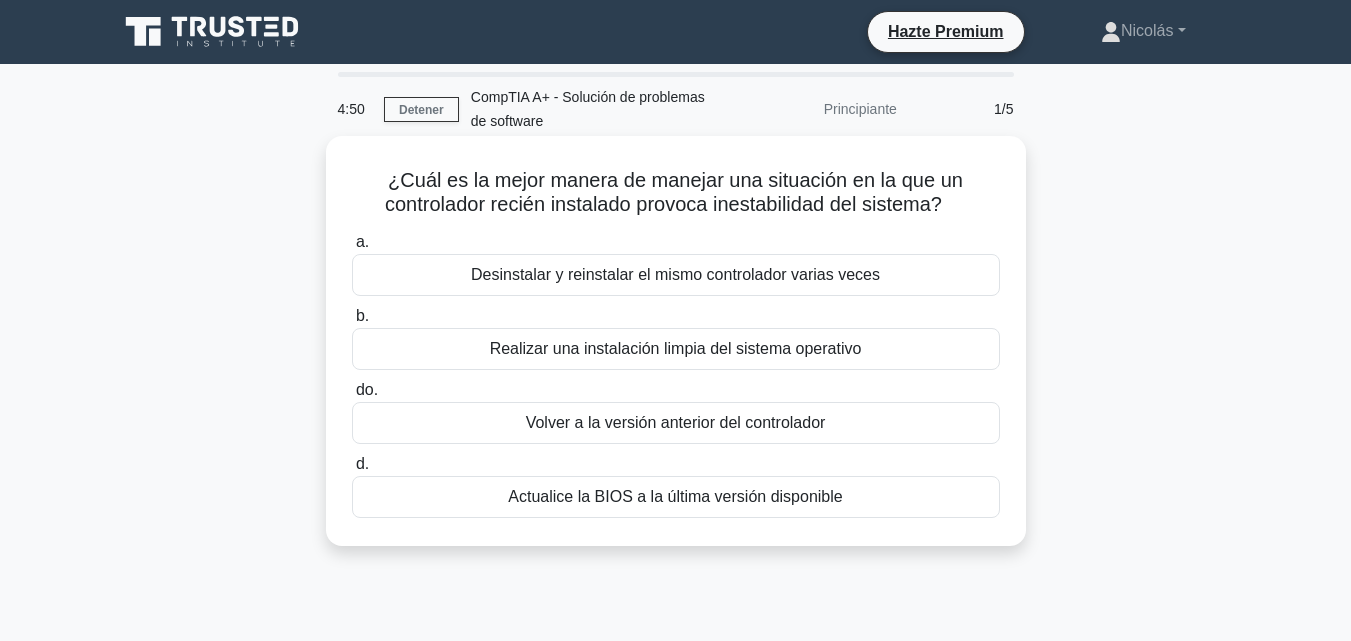click on "Volver a la versión anterior del controlador" at bounding box center [676, 422] 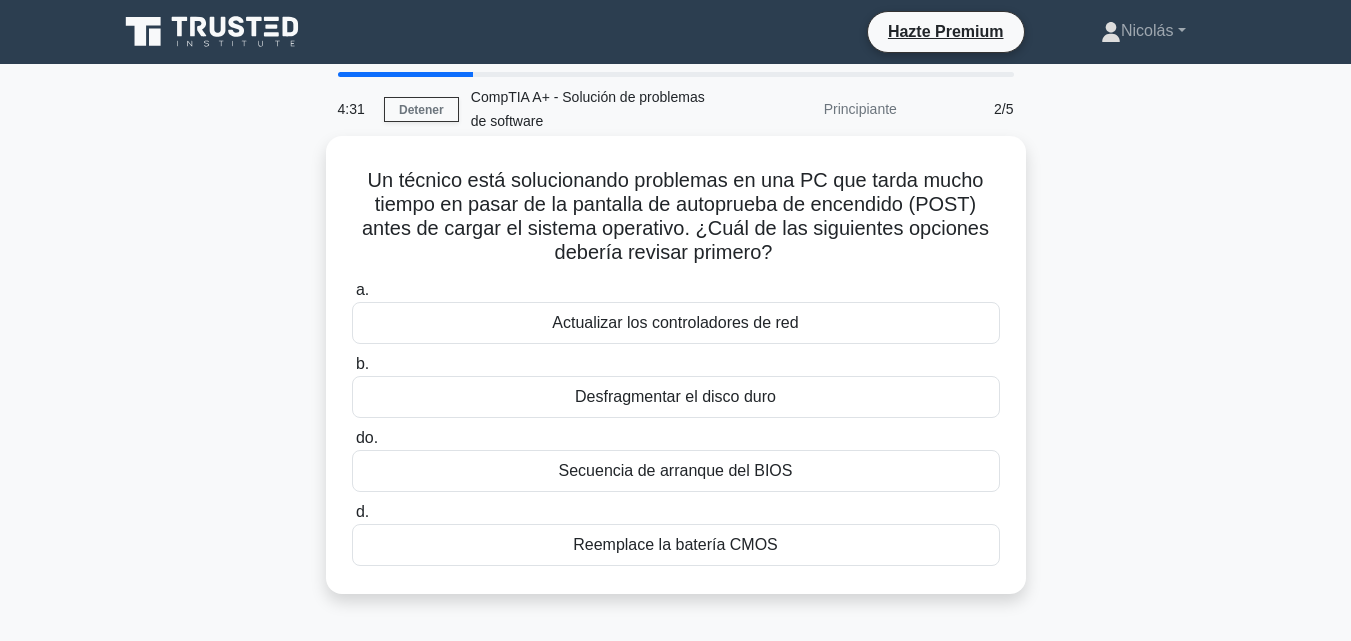 click on "Desfragmentar el disco duro" at bounding box center (675, 396) 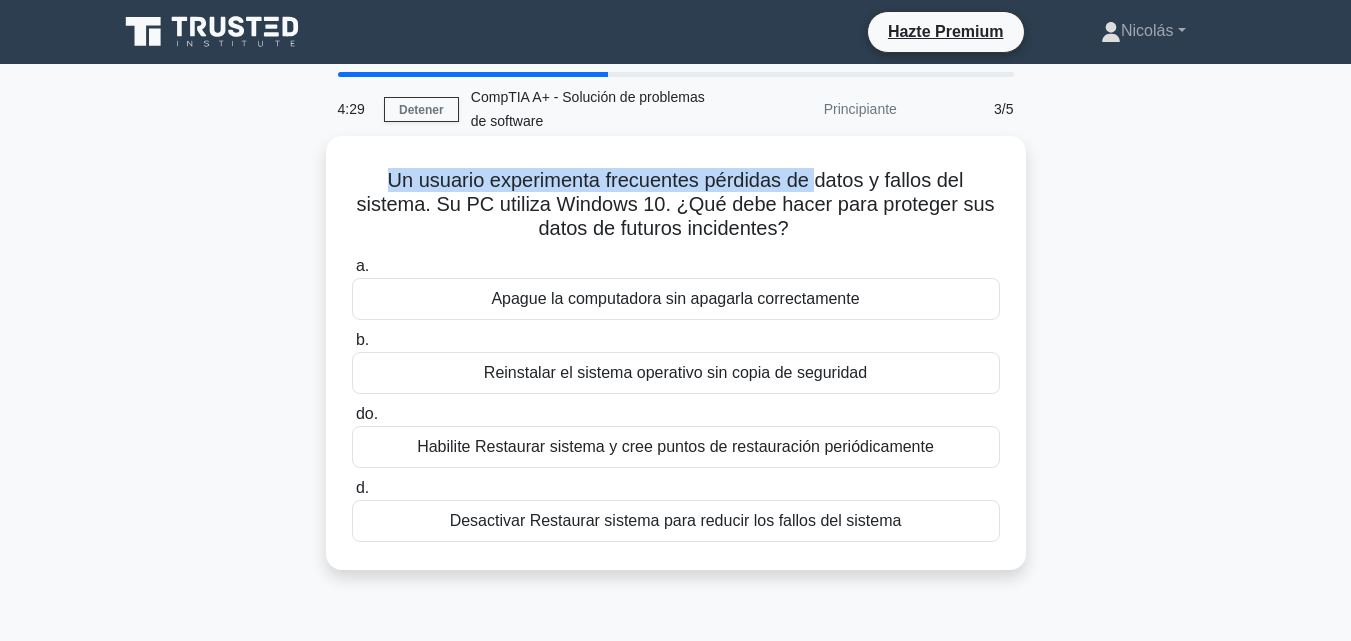 drag, startPoint x: 387, startPoint y: 176, endPoint x: 819, endPoint y: 179, distance: 432.0104 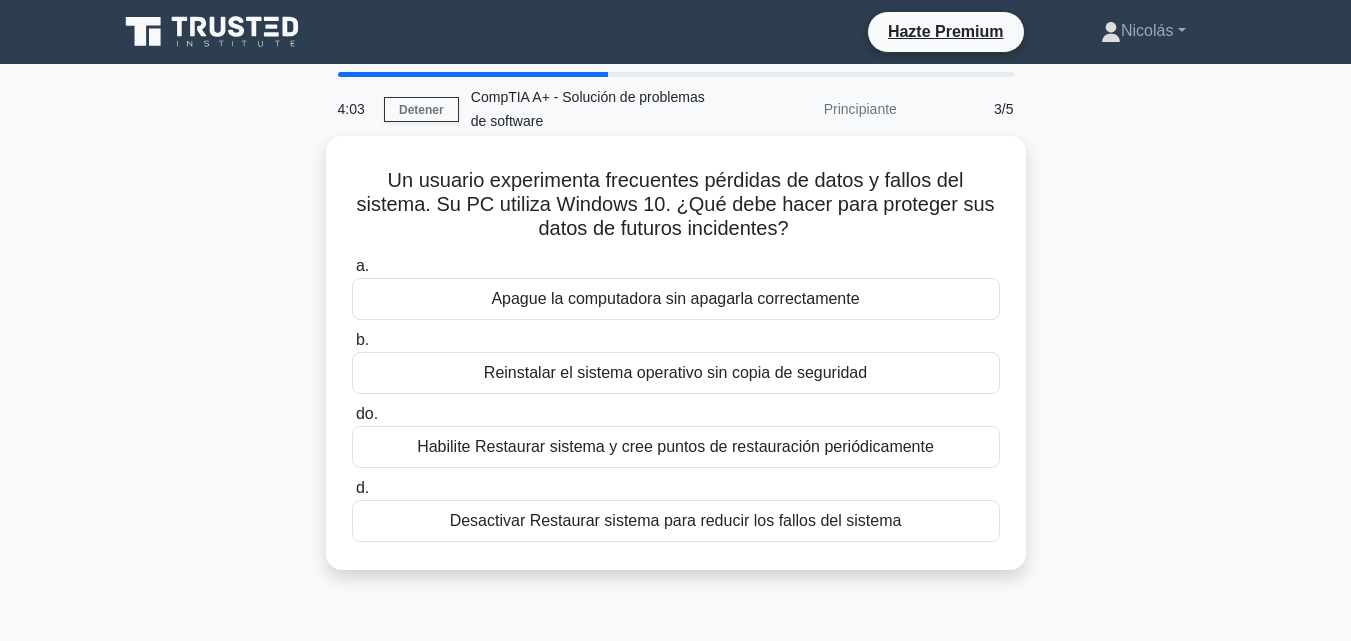 click on "Habilite Restaurar sistema y cree puntos de restauración periódicamente" at bounding box center [675, 446] 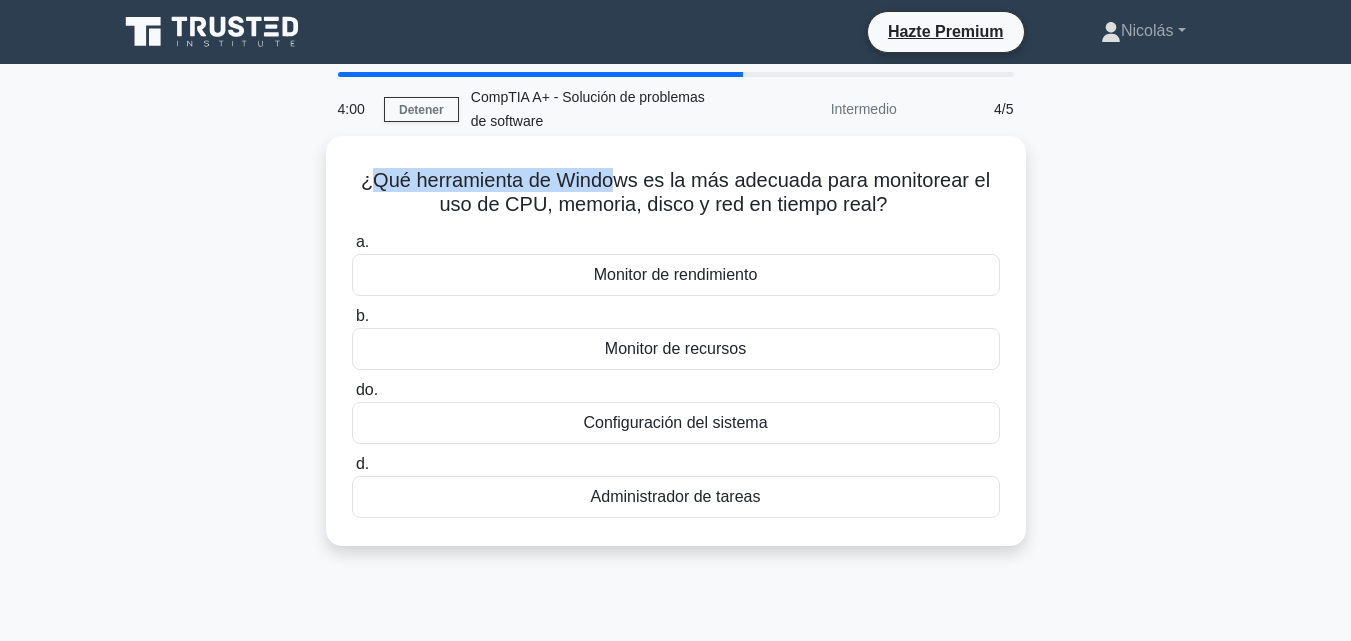 drag, startPoint x: 369, startPoint y: 179, endPoint x: 617, endPoint y: 183, distance: 248.03226 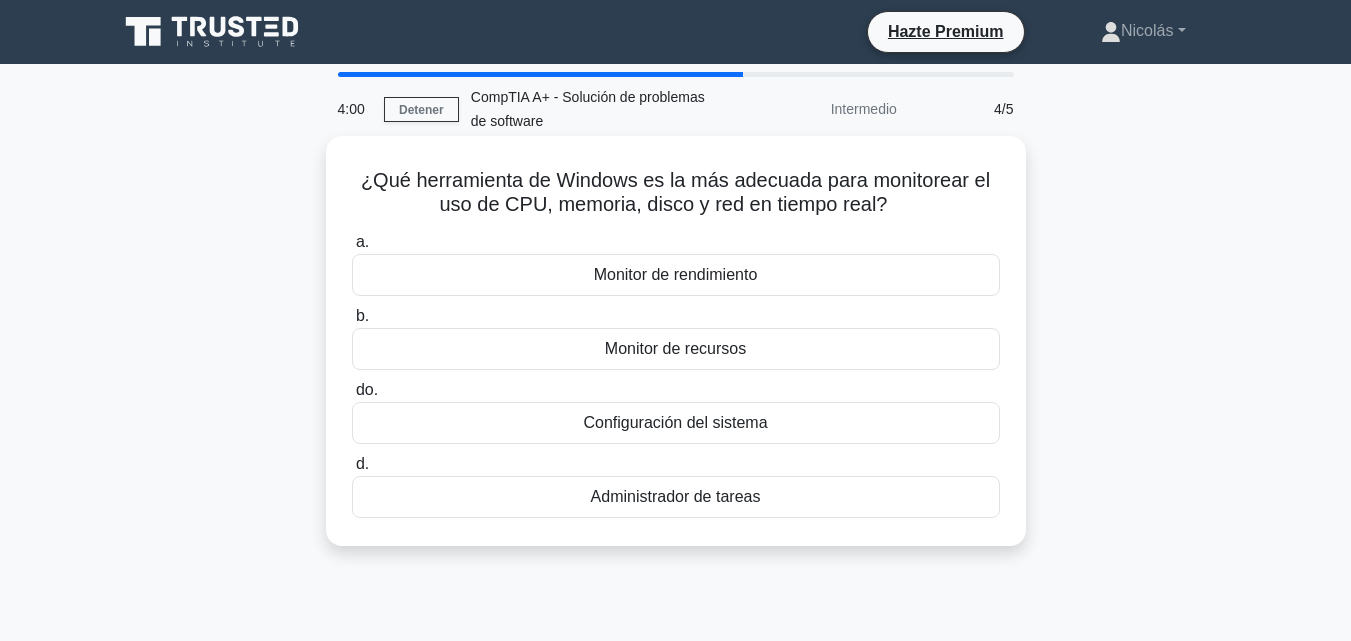 click on "¿Qué herramienta de Windows es la más adecuada para monitorear el uso de CPU, memoria, disco y red en tiempo real?" at bounding box center [675, 192] 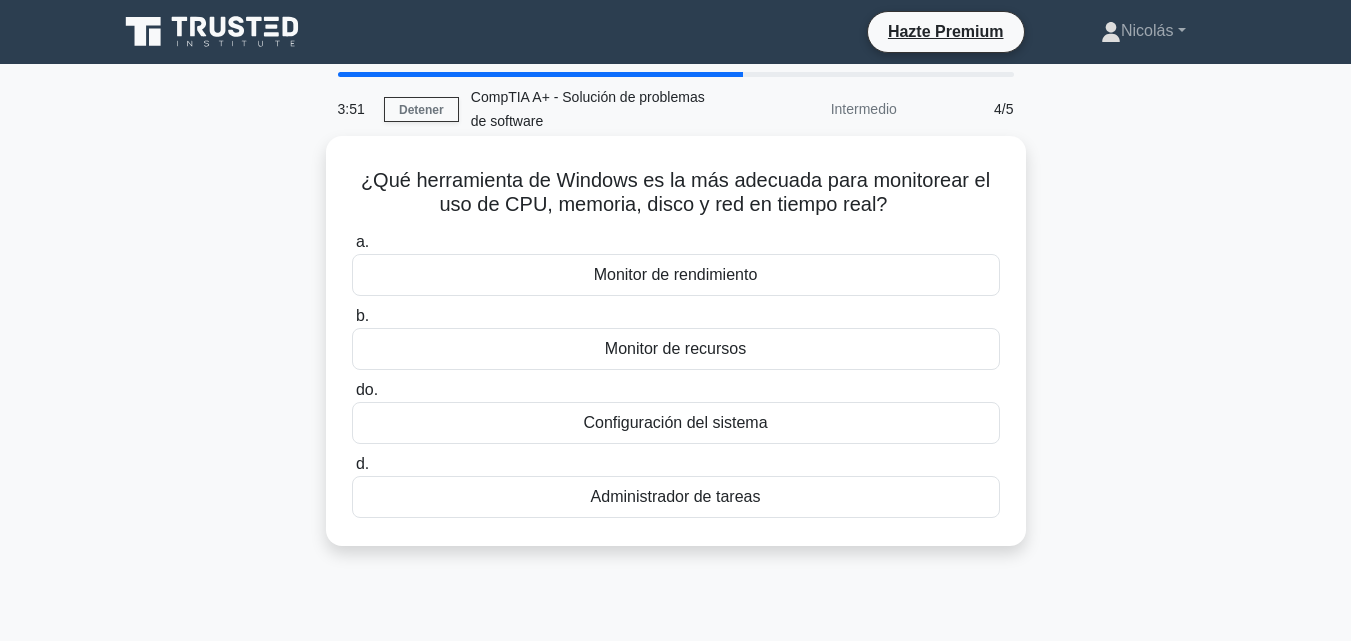click on "Administrador de tareas" at bounding box center (676, 496) 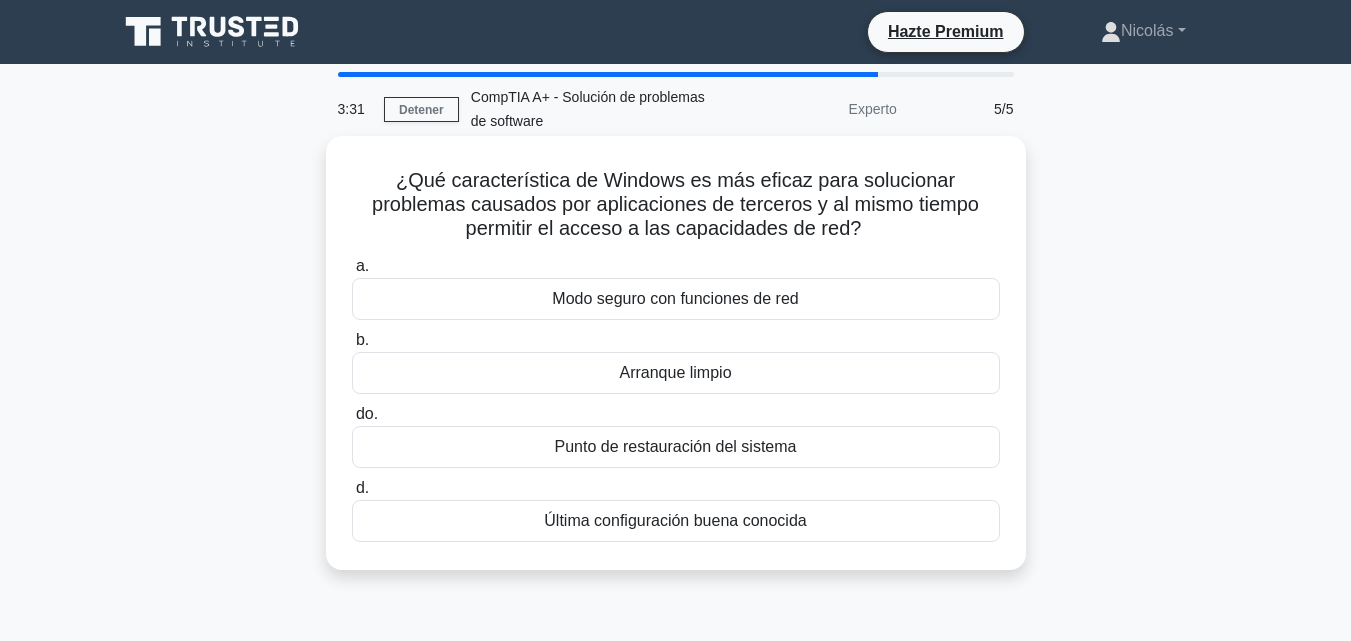 click on "Modo seguro con funciones de red" at bounding box center (675, 298) 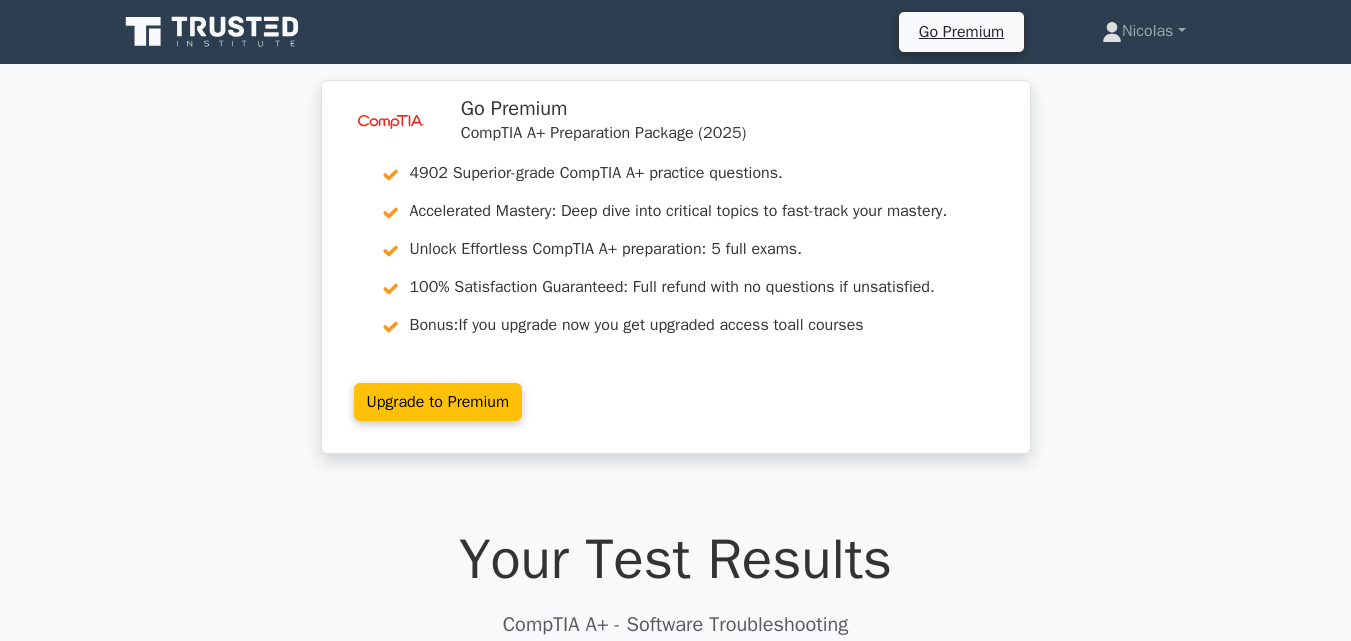 scroll, scrollTop: 302, scrollLeft: 0, axis: vertical 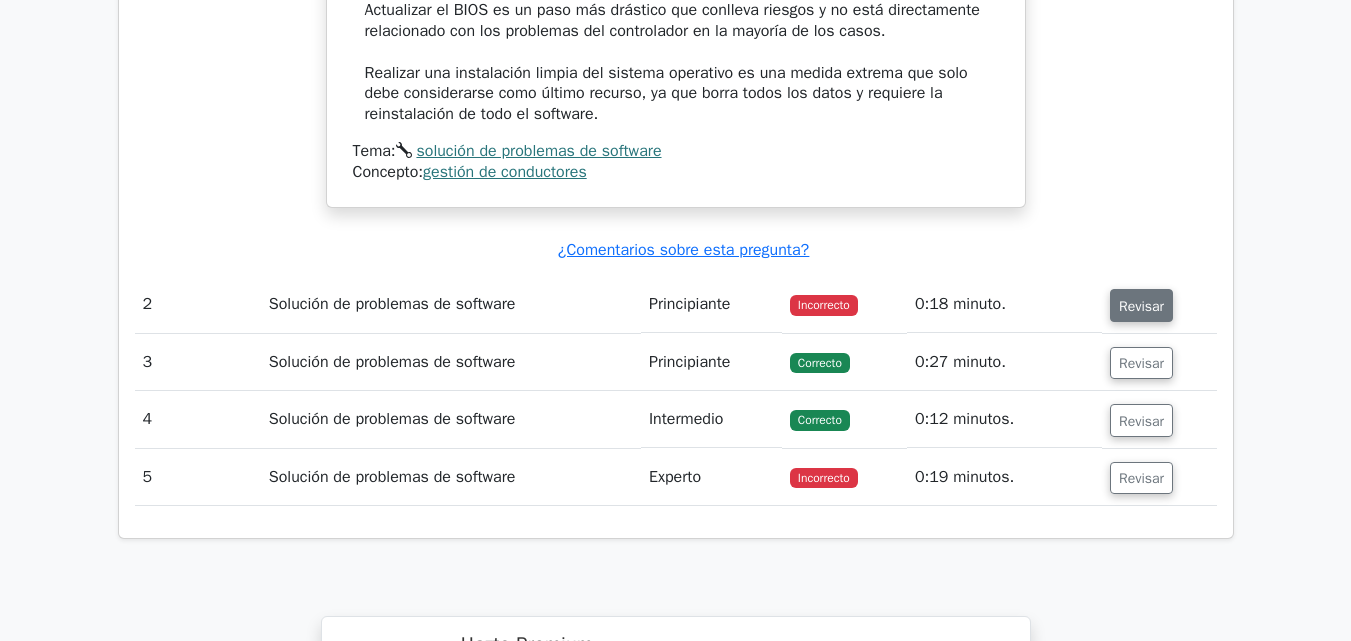 click on "Revisar" at bounding box center [1141, 306] 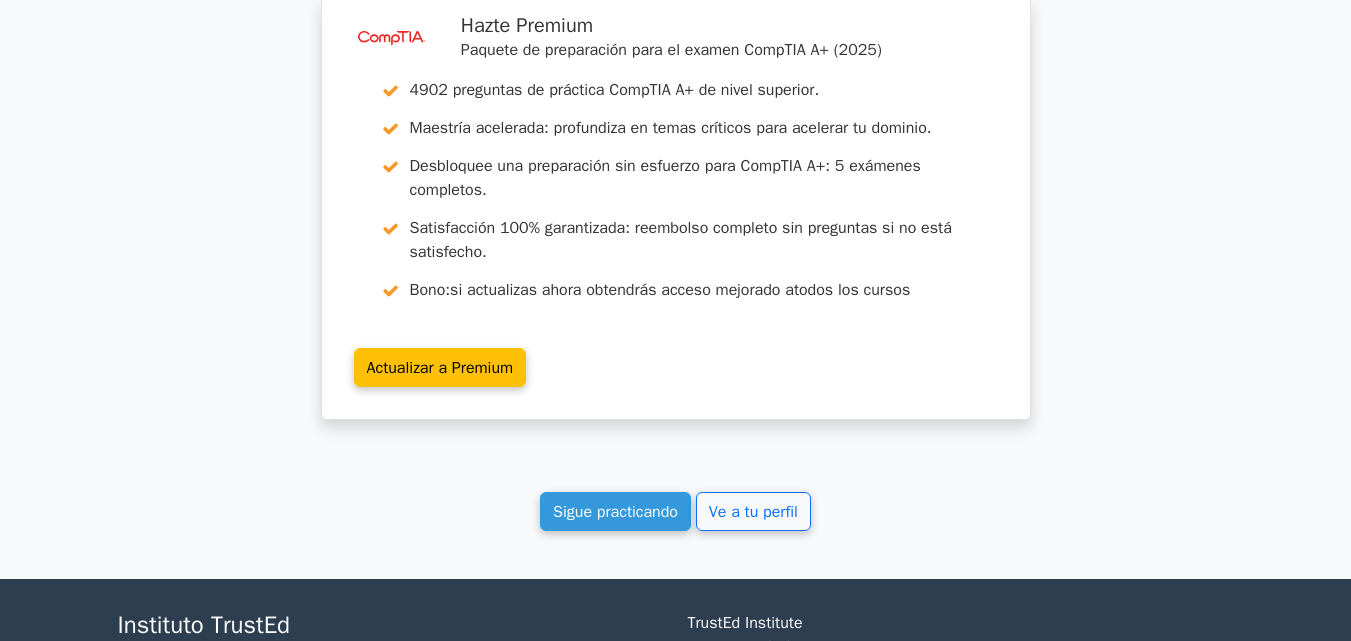 scroll, scrollTop: 3651, scrollLeft: 0, axis: vertical 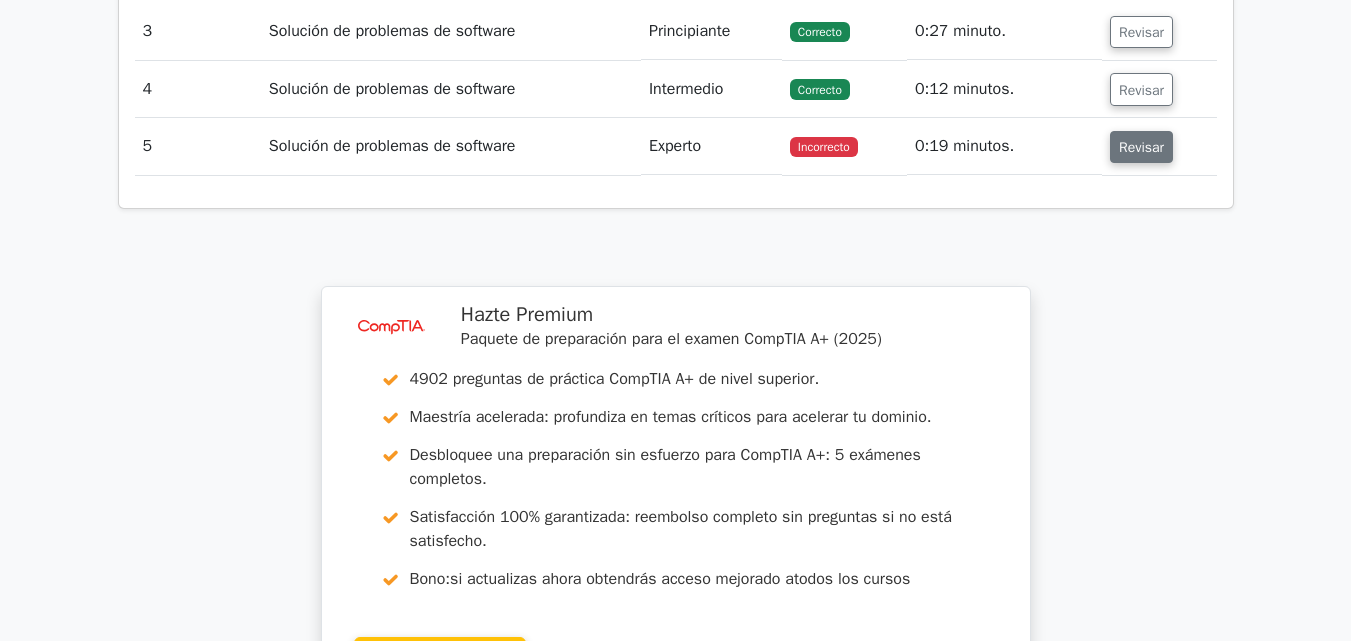 click on "Revisar" at bounding box center (1141, 146) 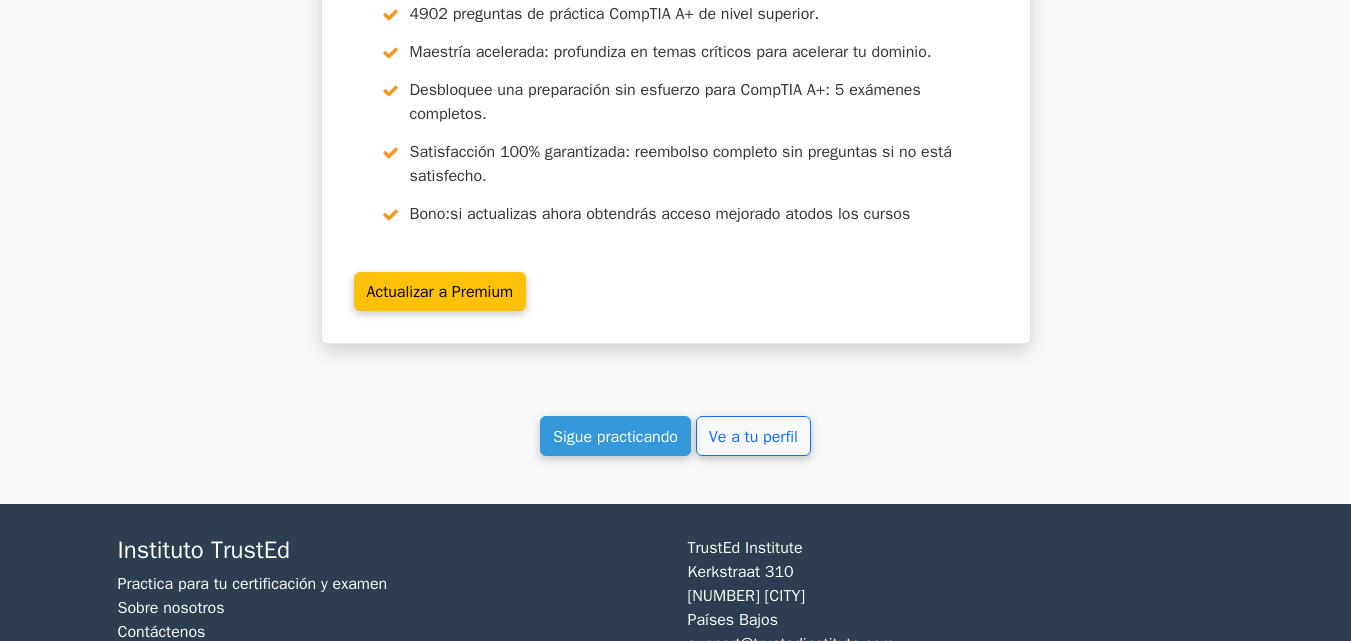 scroll, scrollTop: 4651, scrollLeft: 0, axis: vertical 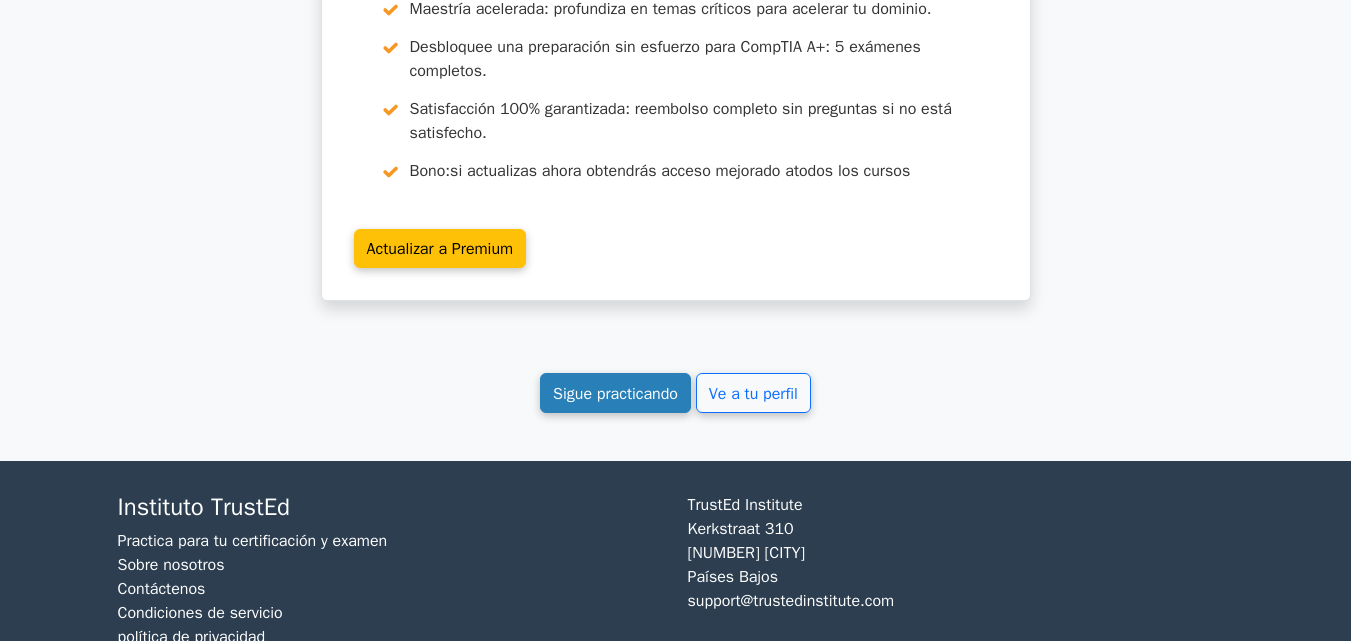 click on "Sigue practicando" at bounding box center (615, 392) 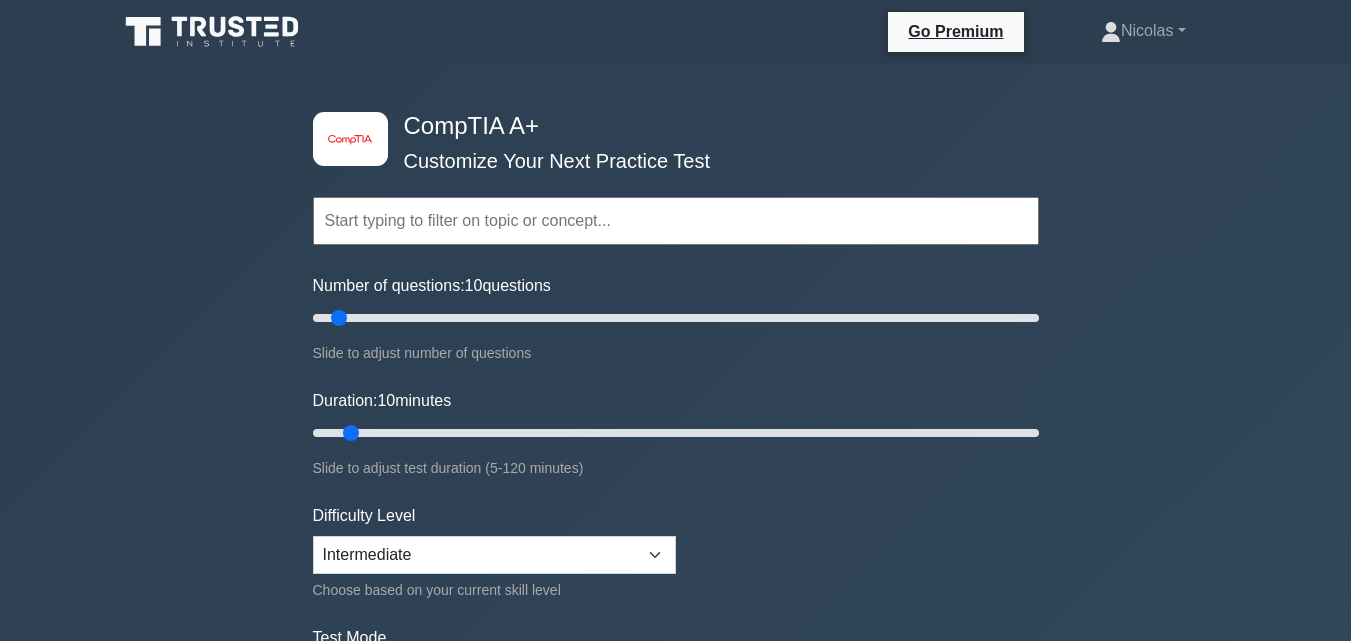 scroll, scrollTop: 0, scrollLeft: 0, axis: both 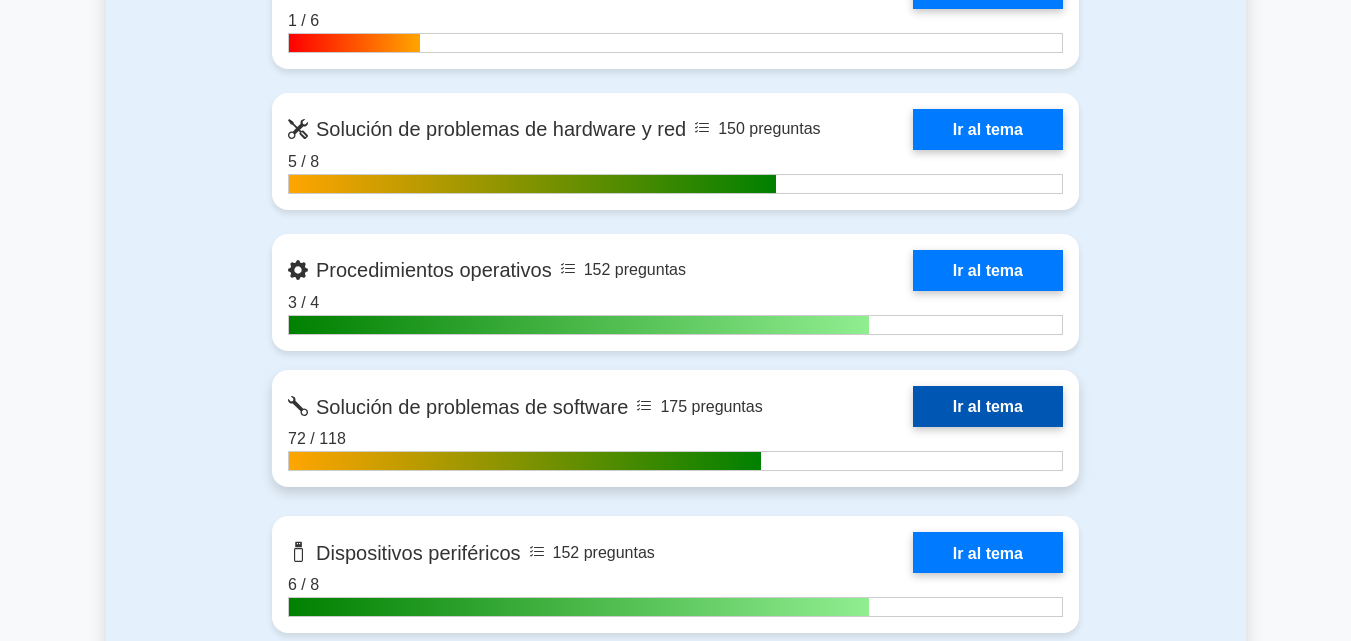 click on "Ir al tema" at bounding box center (988, 406) 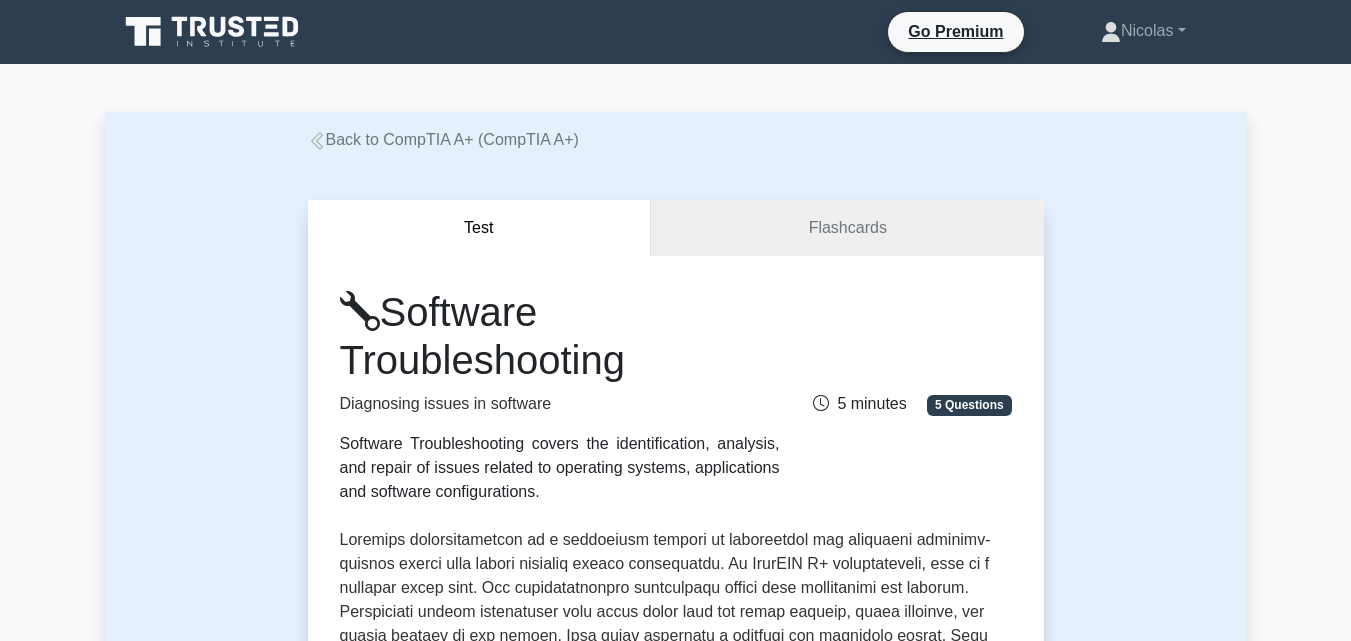 scroll, scrollTop: 0, scrollLeft: 0, axis: both 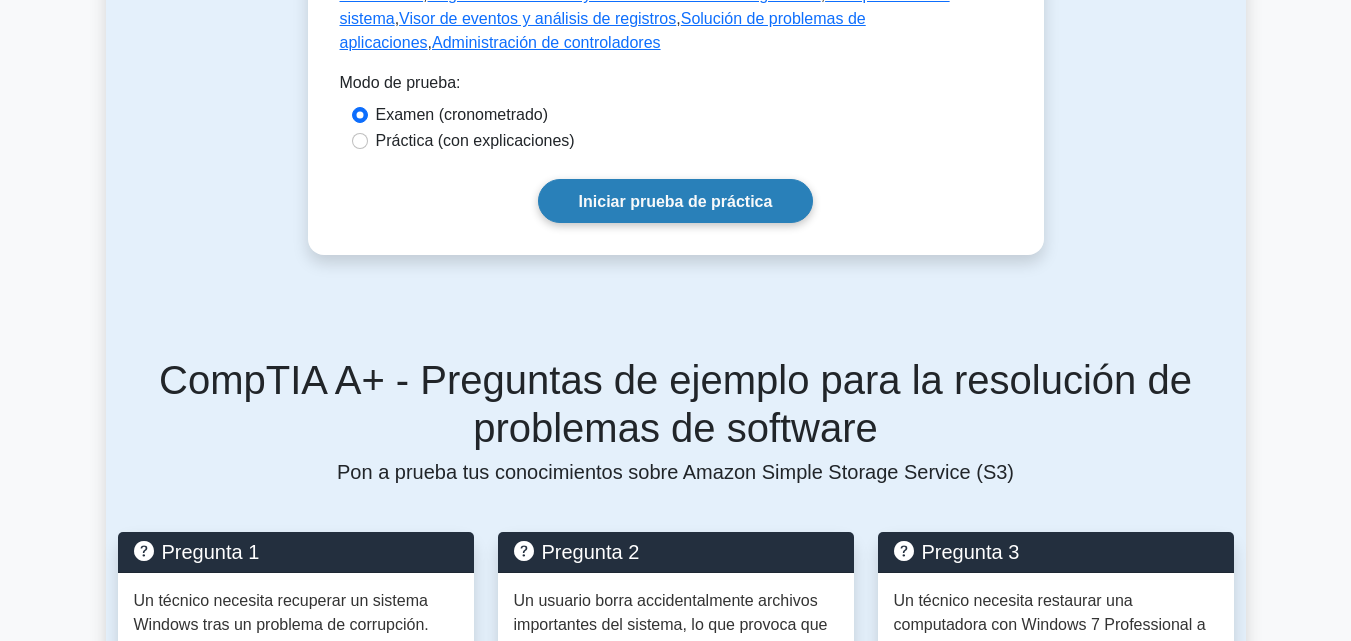 click on "Iniciar prueba de práctica" at bounding box center [676, 201] 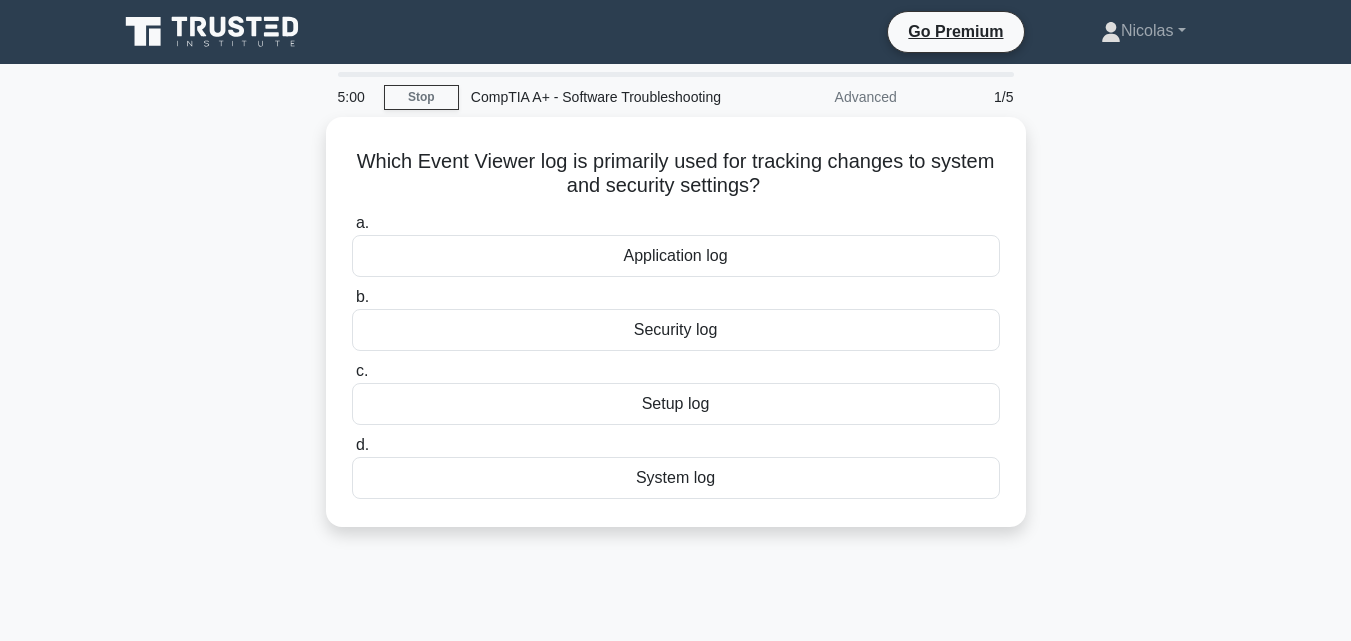 scroll, scrollTop: 0, scrollLeft: 0, axis: both 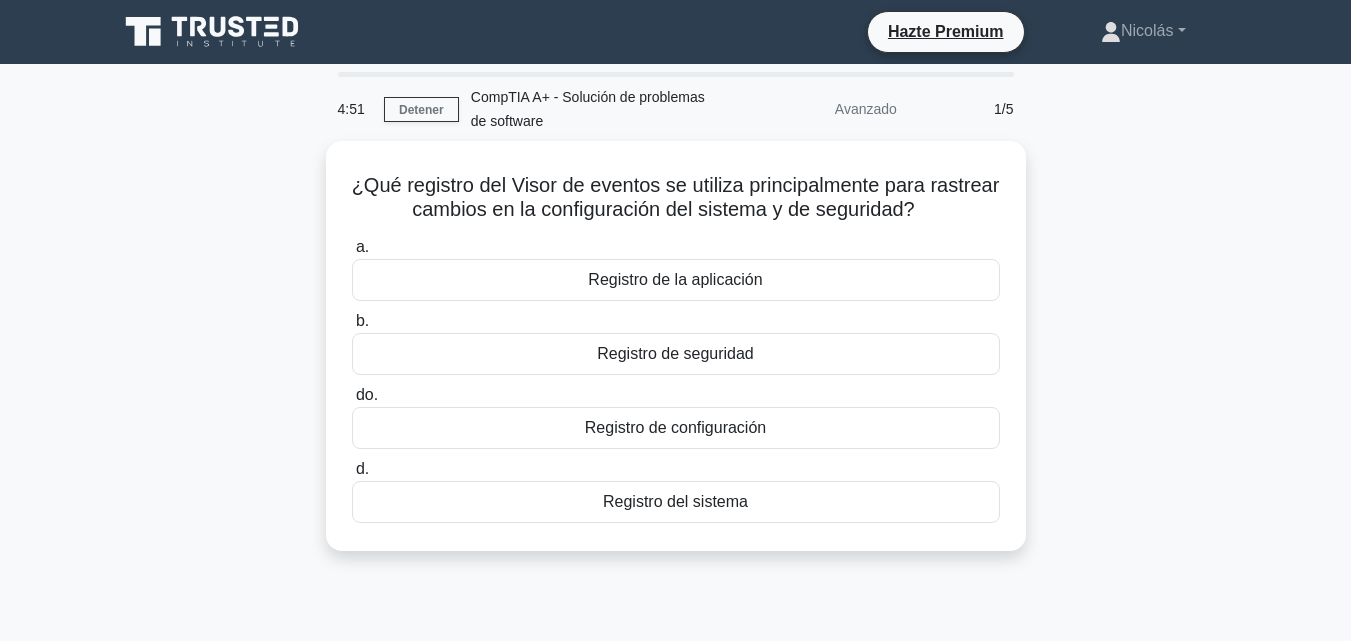 drag, startPoint x: 128, startPoint y: 109, endPoint x: 115, endPoint y: 109, distance: 13 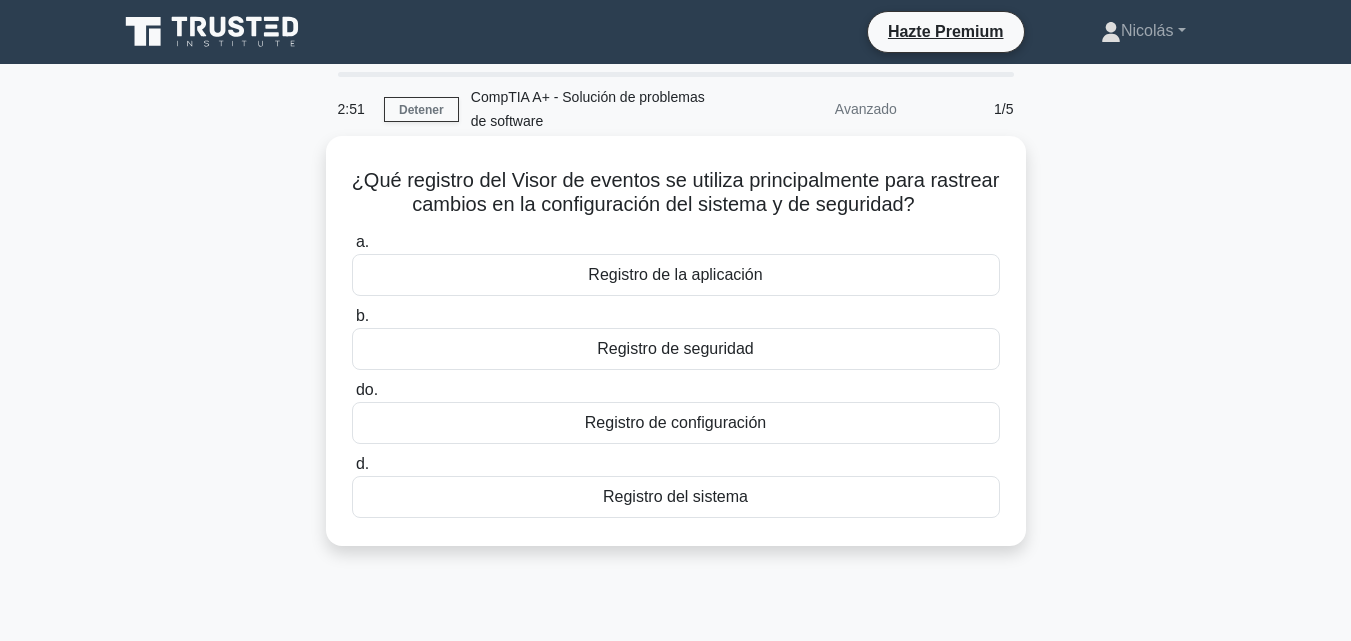 click on "Registro del sistema" at bounding box center [676, 497] 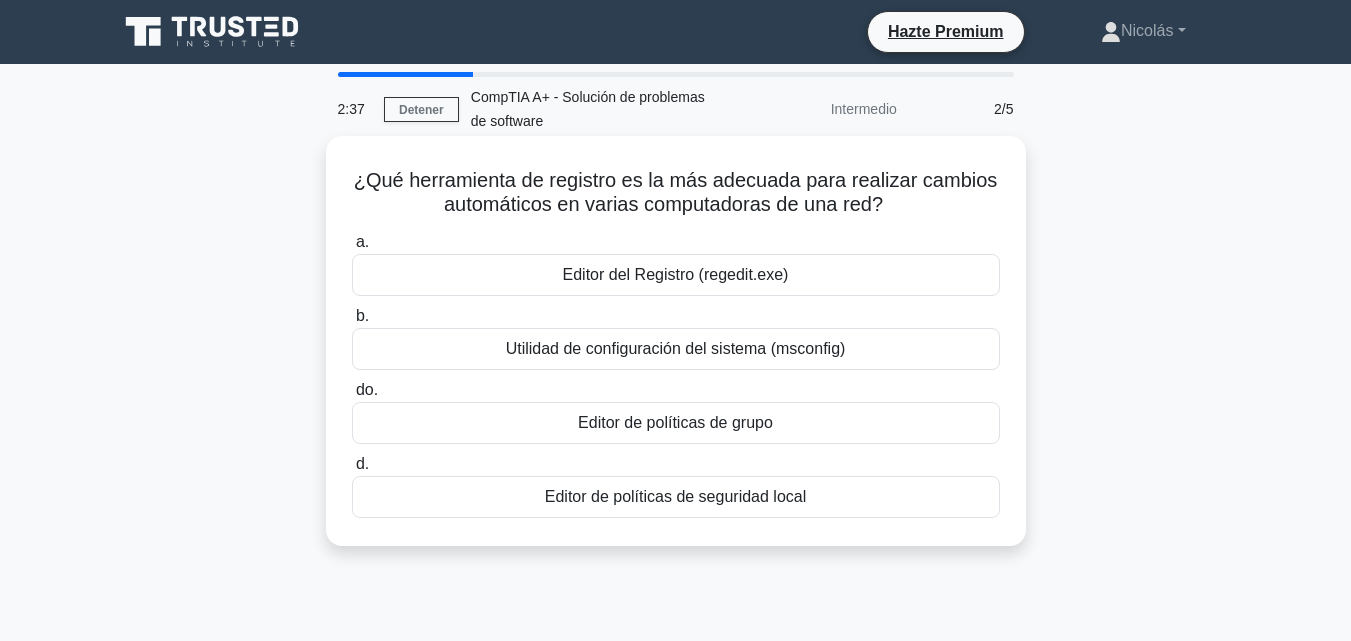 click on "Editor de políticas de grupo" at bounding box center (675, 422) 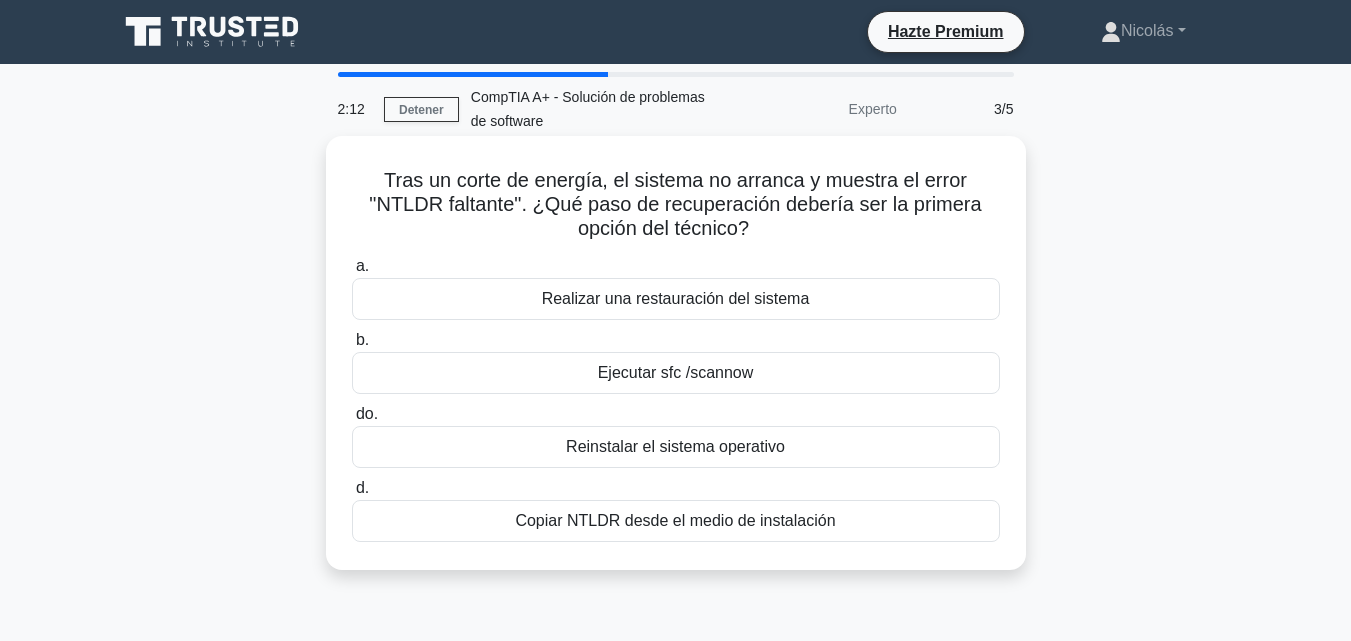 click on "Copiar NTLDR desde el medio de instalación" at bounding box center [675, 520] 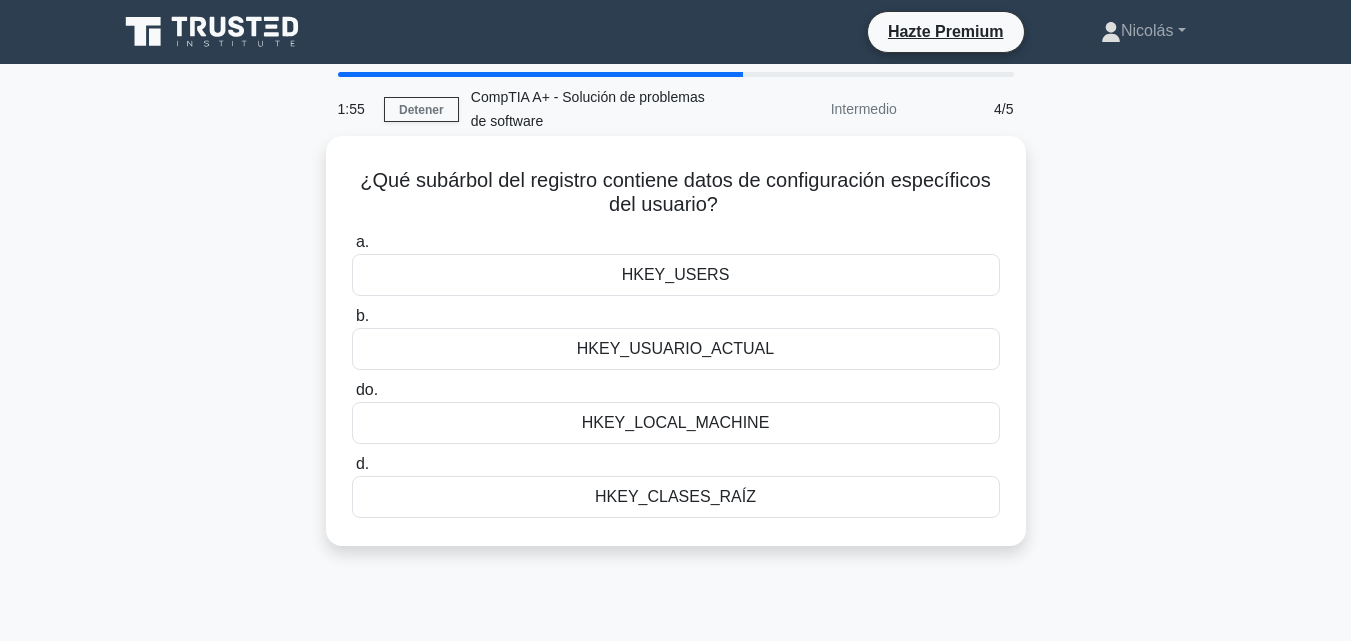 click on "HKEY_USERS" at bounding box center (676, 275) 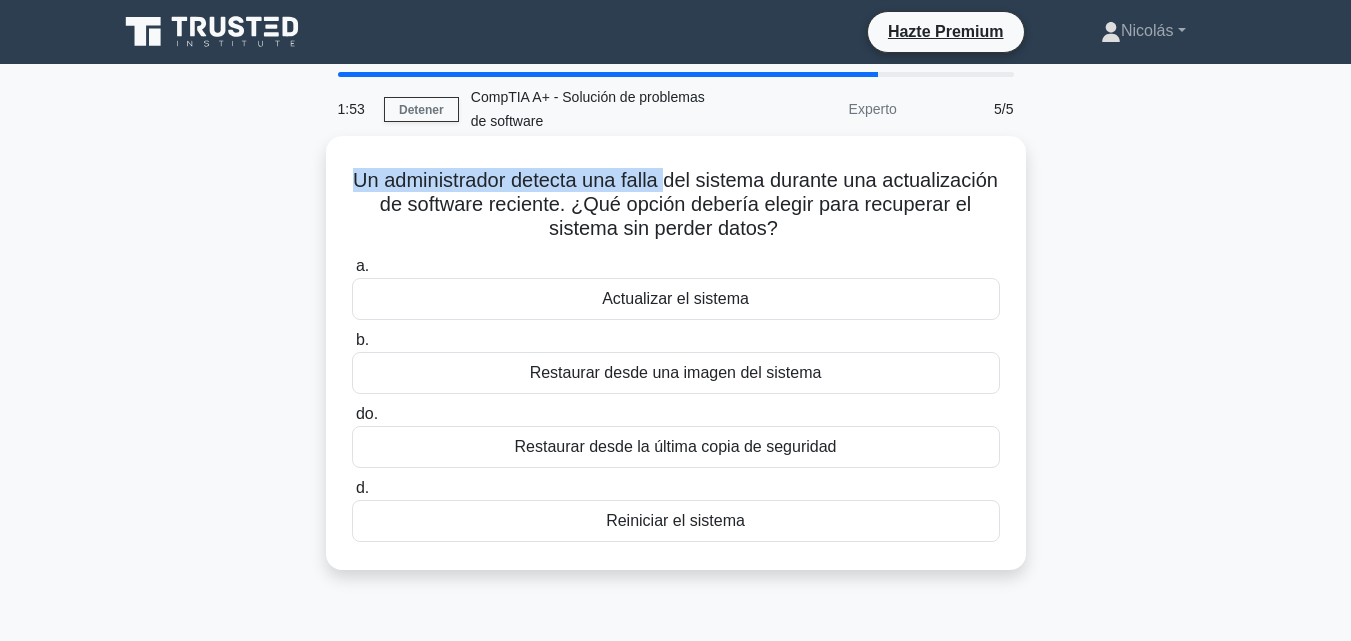 drag, startPoint x: 394, startPoint y: 162, endPoint x: 794, endPoint y: 183, distance: 400.55087 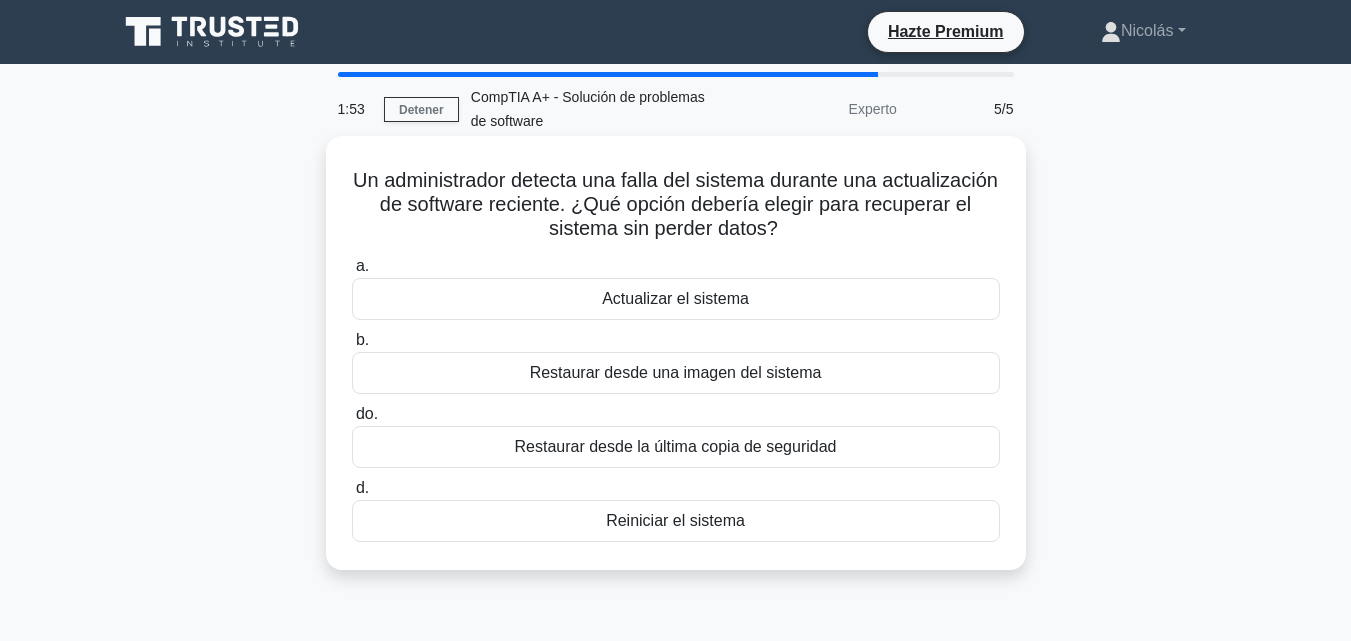 click on "Un administrador detecta una falla del sistema durante una actualización de software reciente. ¿Qué opción debería elegir para recuperar el sistema sin perder datos?" at bounding box center (675, 204) 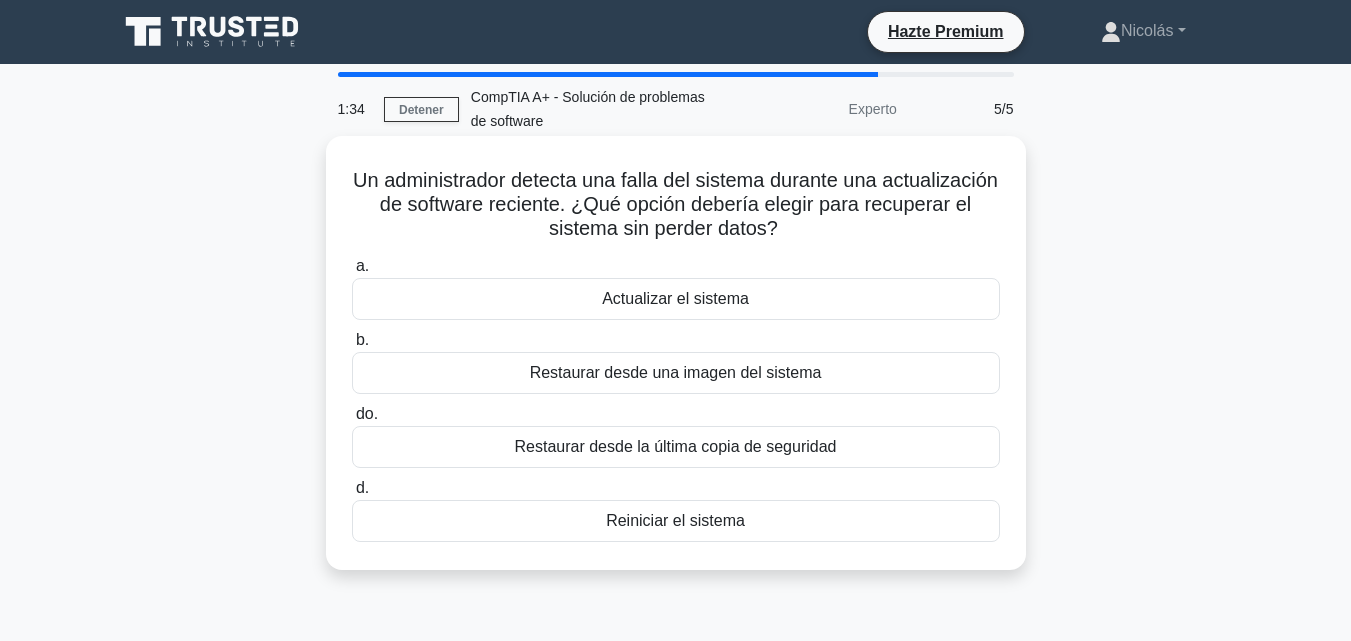 click on "Restaurar desde la última copia de seguridad" at bounding box center (676, 446) 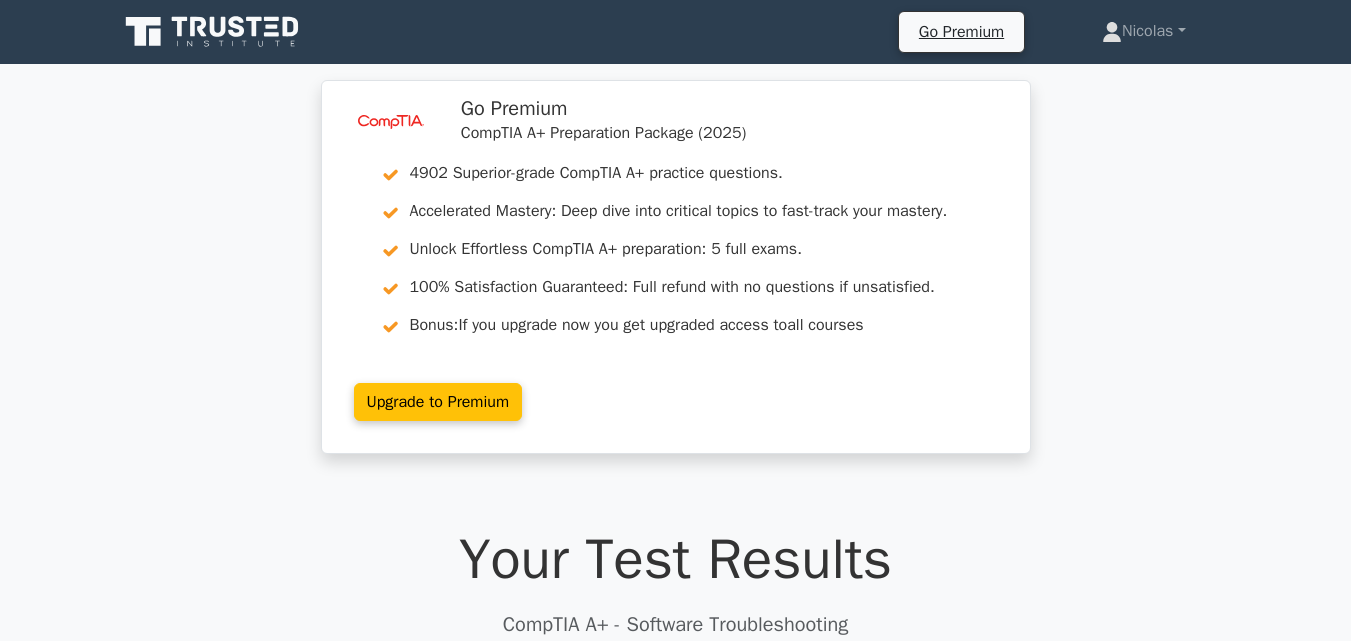 scroll, scrollTop: 400, scrollLeft: 0, axis: vertical 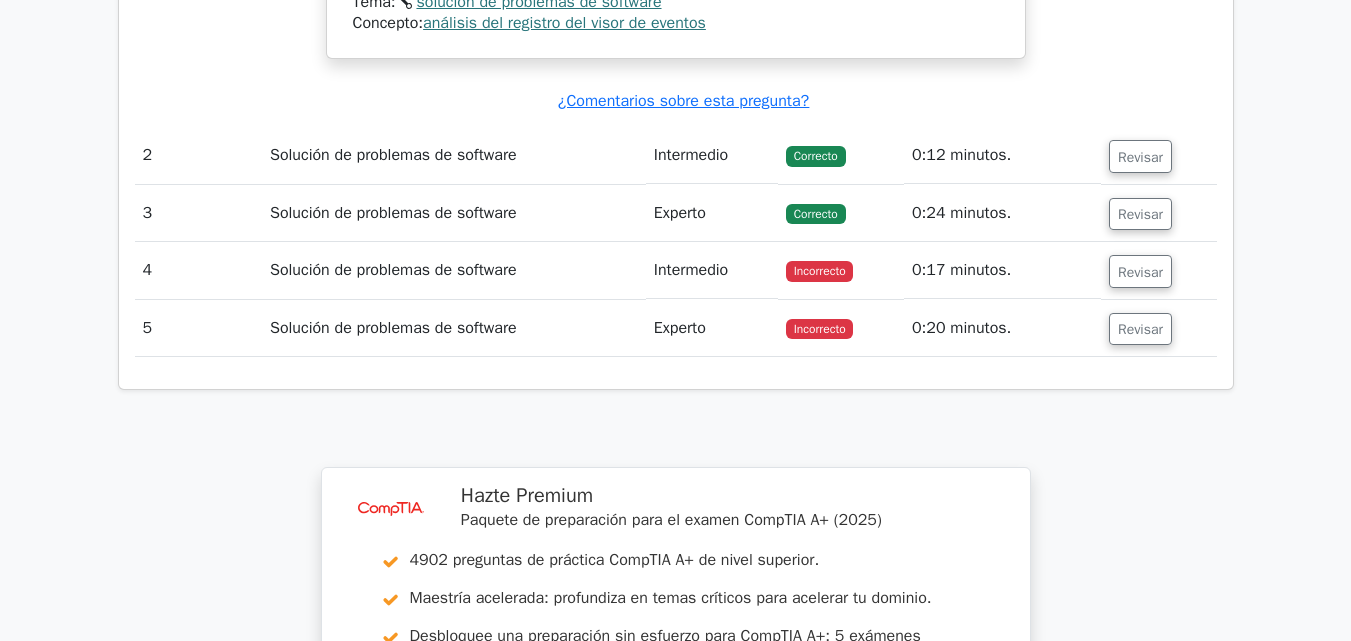 click at bounding box center (676, 357) 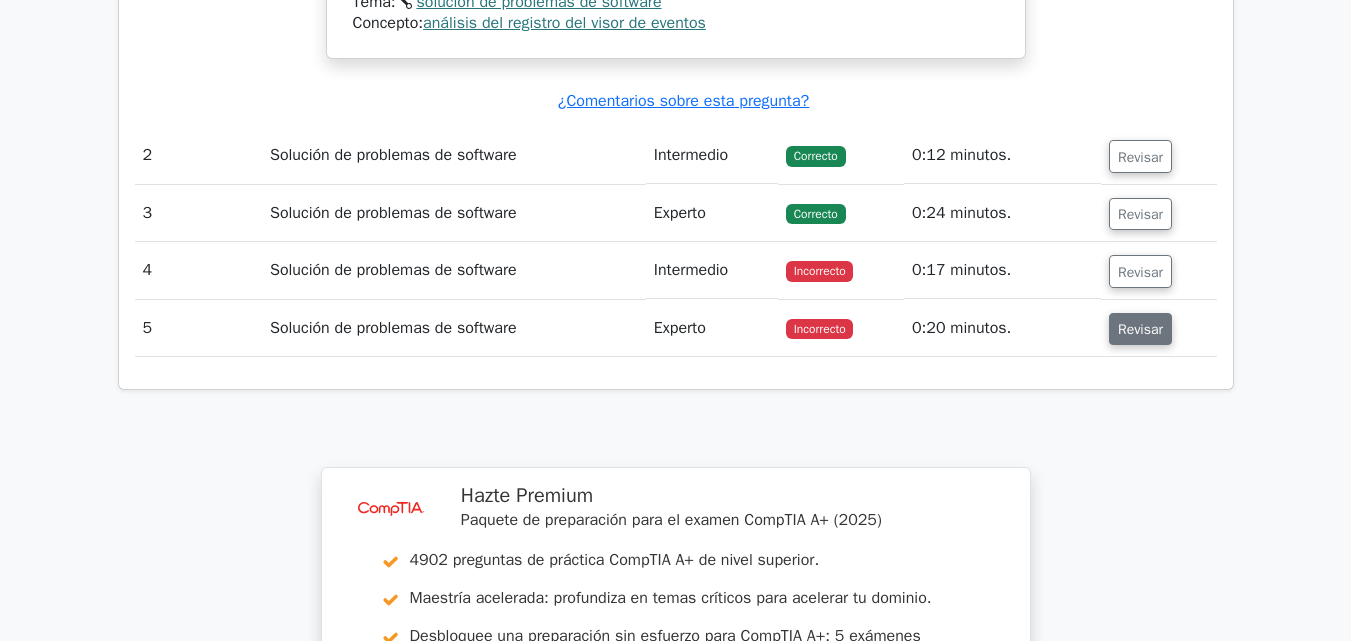 click on "Revisar" at bounding box center [1140, 329] 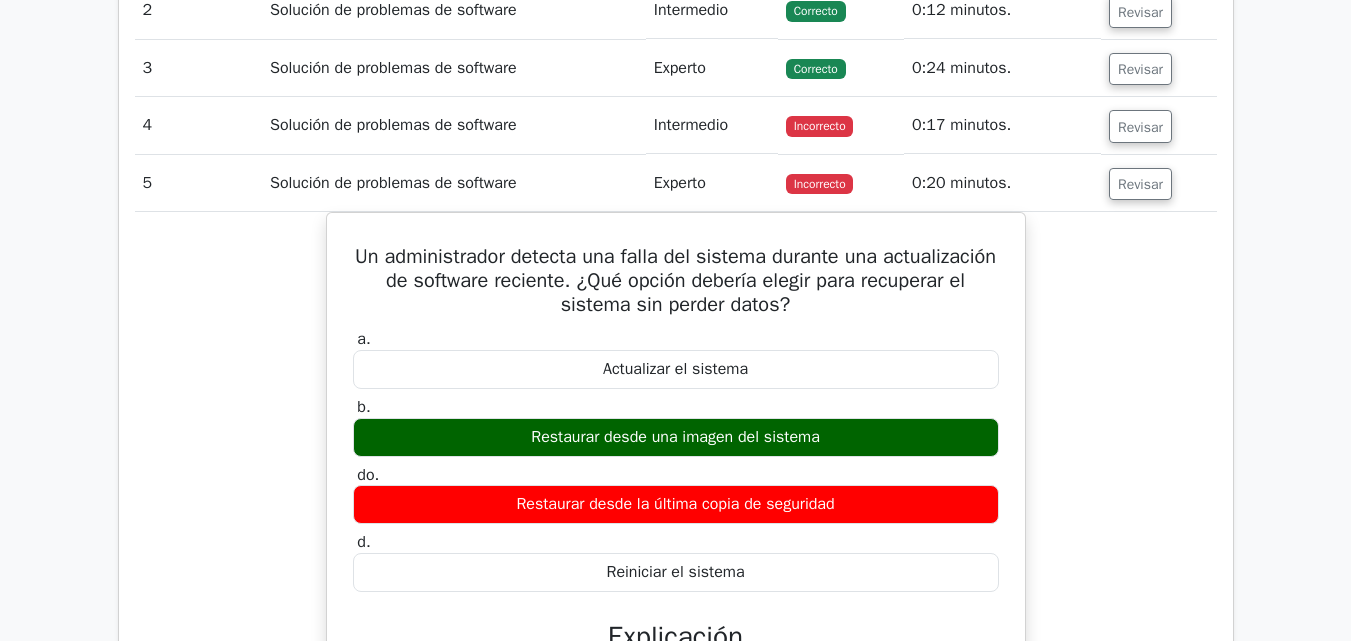 scroll, scrollTop: 2500, scrollLeft: 0, axis: vertical 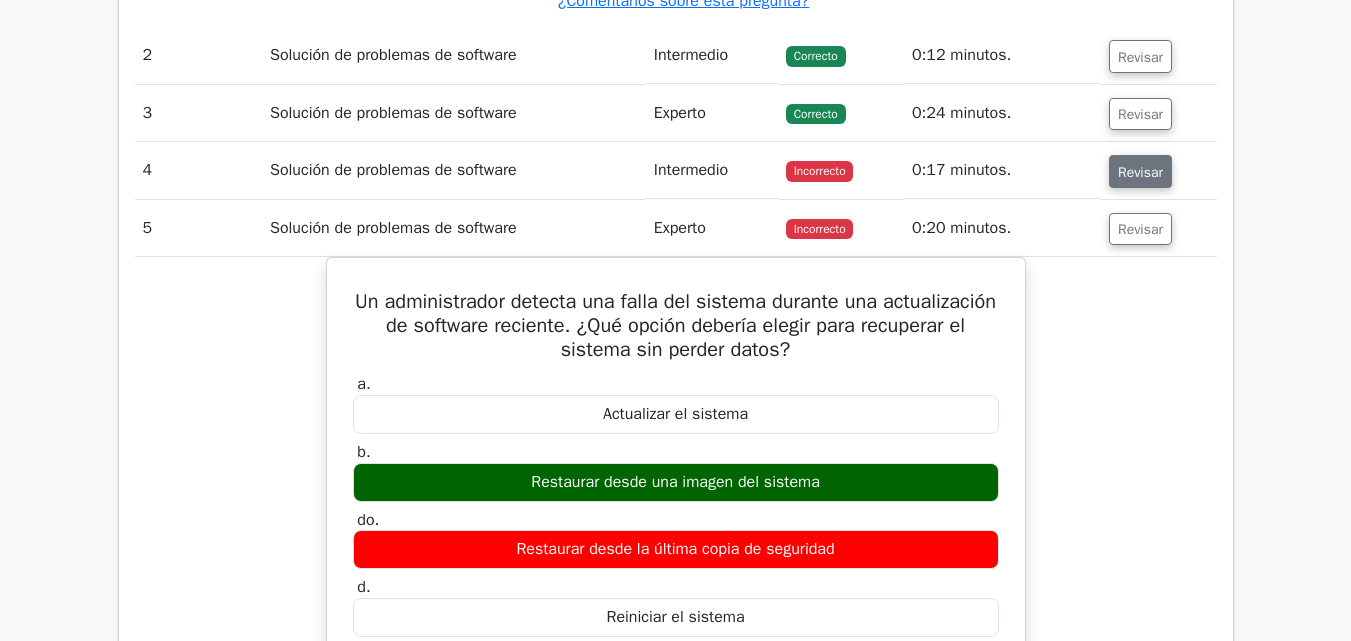click on "Revisar" at bounding box center [1140, 172] 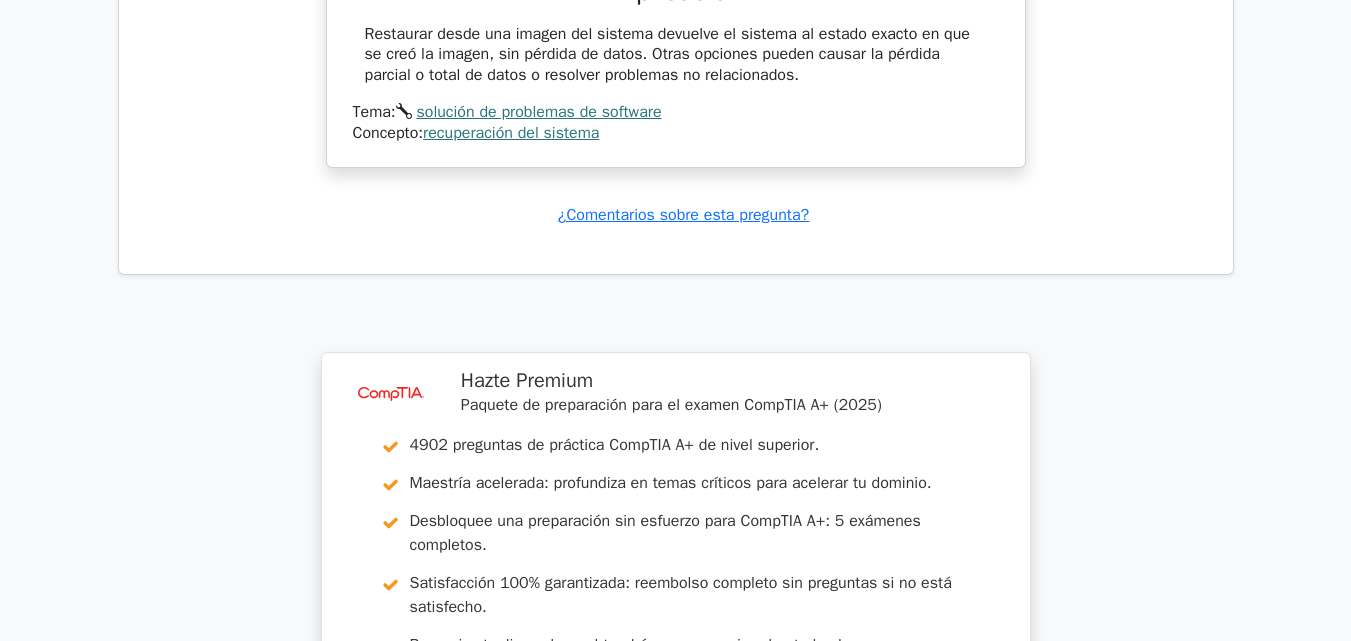 scroll, scrollTop: 4500, scrollLeft: 0, axis: vertical 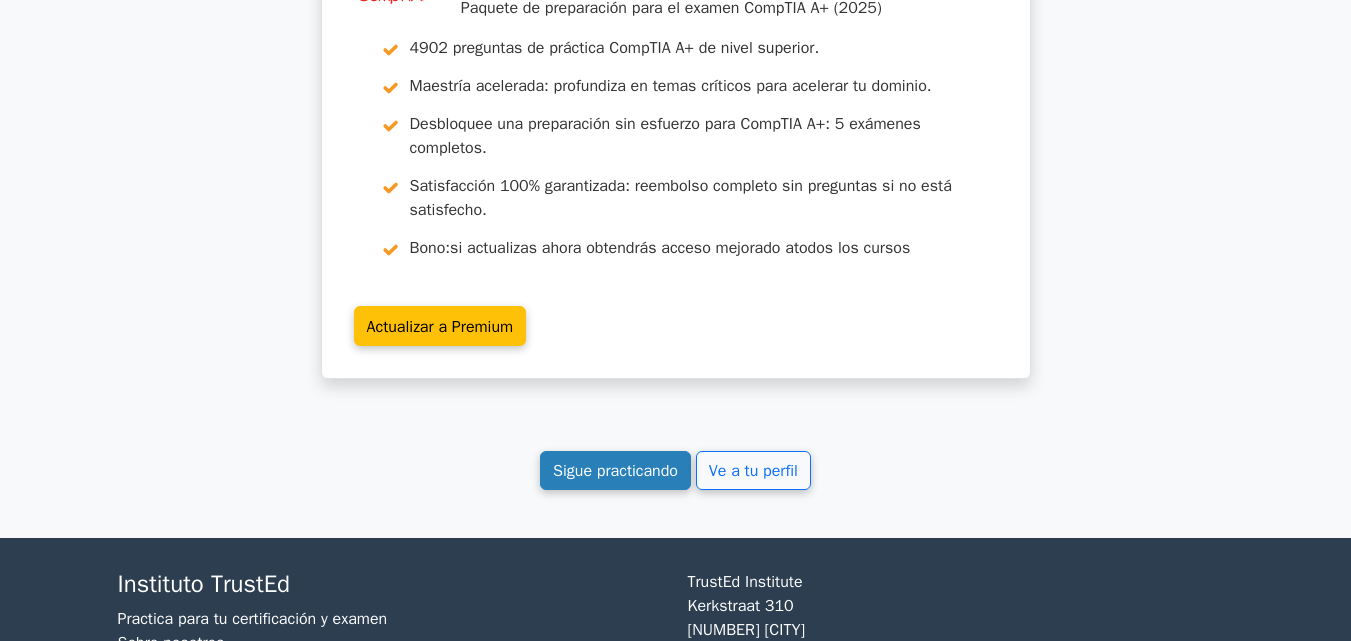 click on "Sigue practicando" at bounding box center [615, 471] 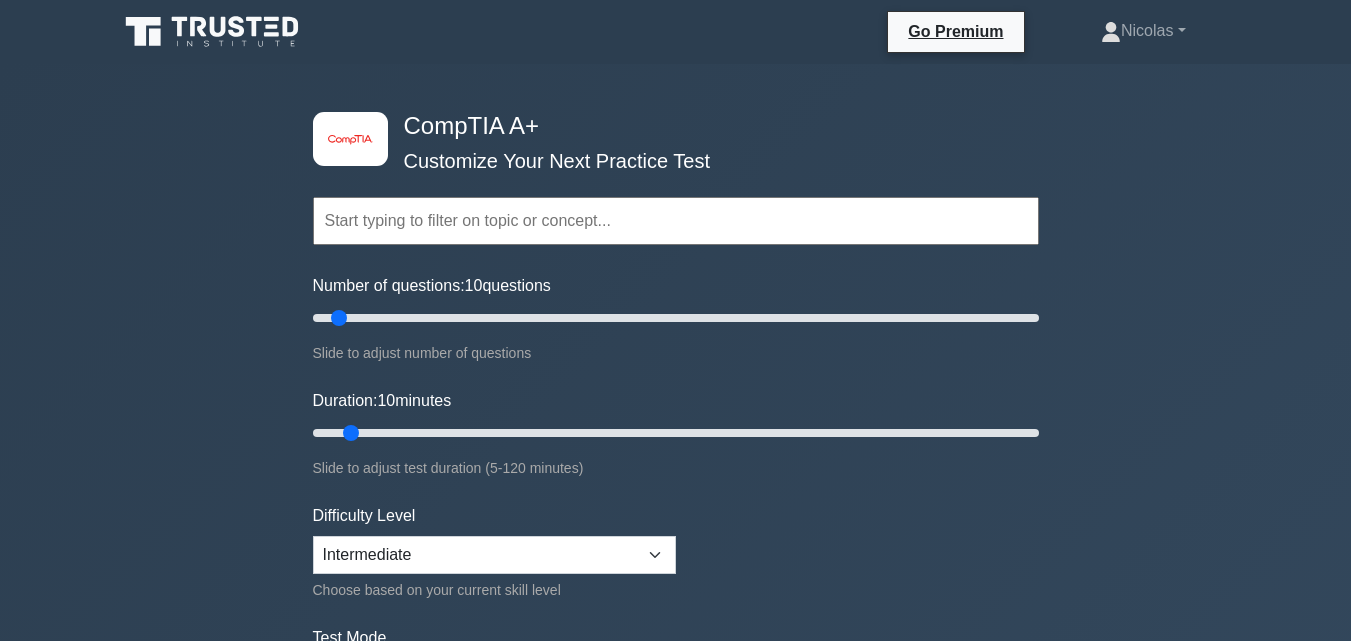 scroll, scrollTop: 0, scrollLeft: 0, axis: both 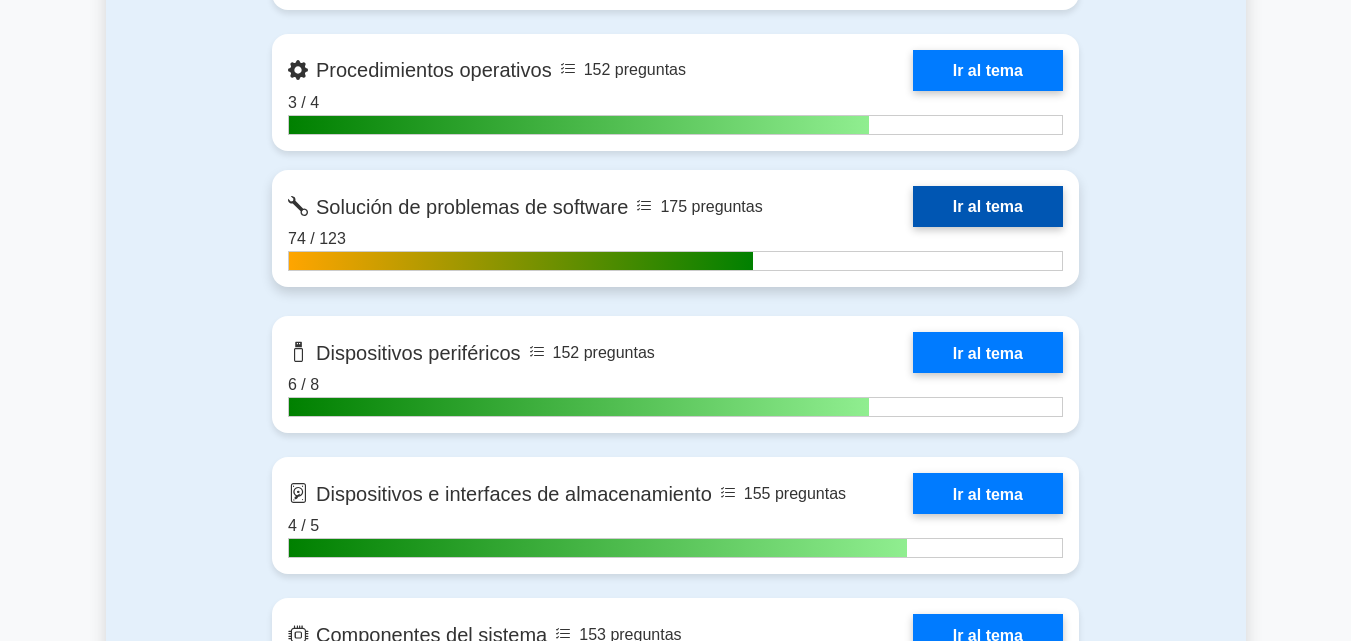 click on "Ir al tema" at bounding box center (988, 206) 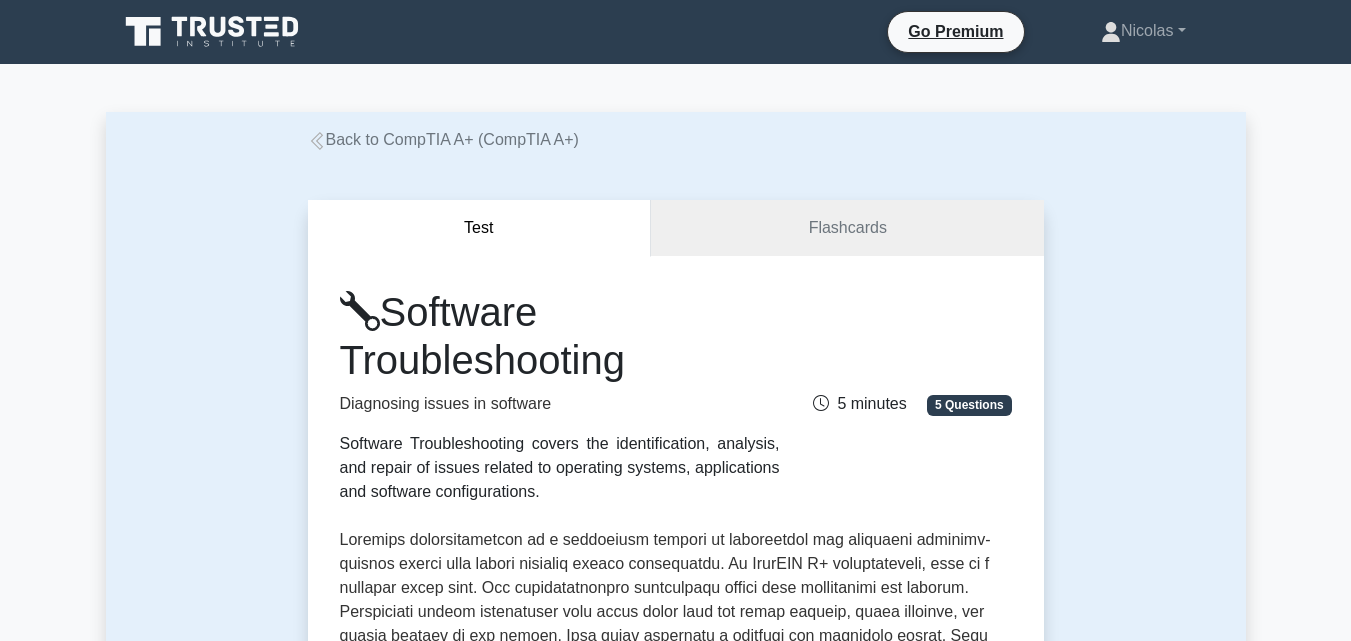 scroll, scrollTop: 0, scrollLeft: 0, axis: both 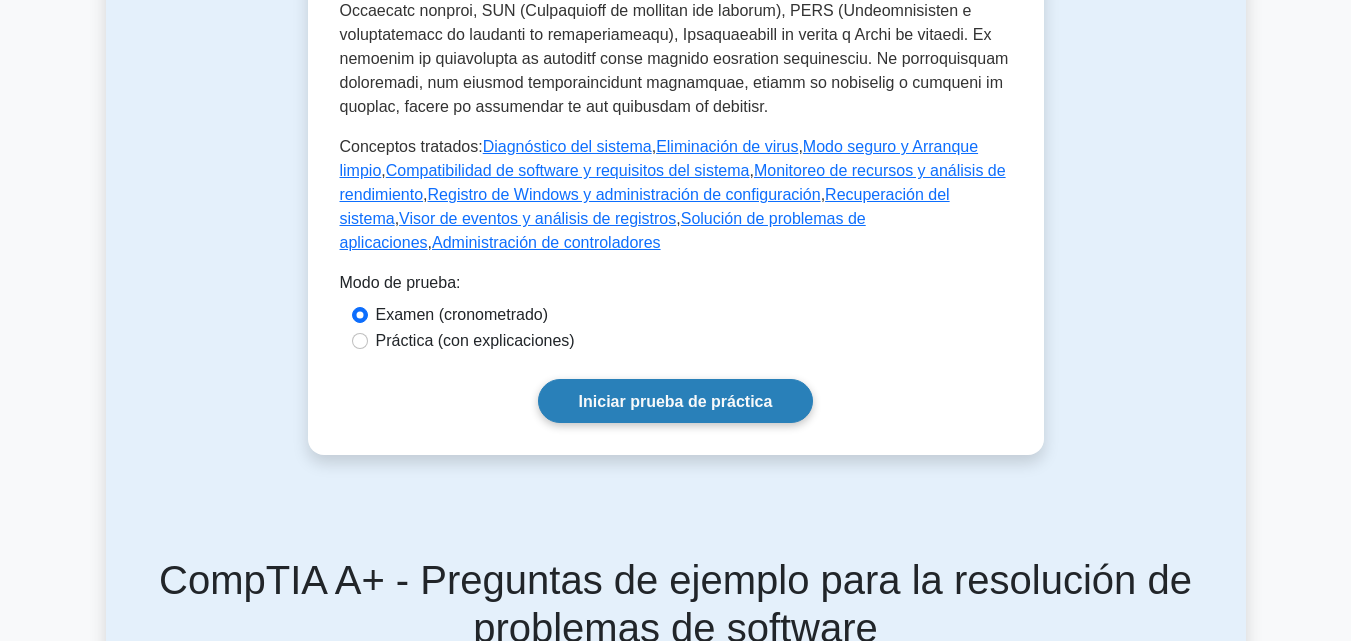 click on "Iniciar prueba de práctica" at bounding box center (676, 401) 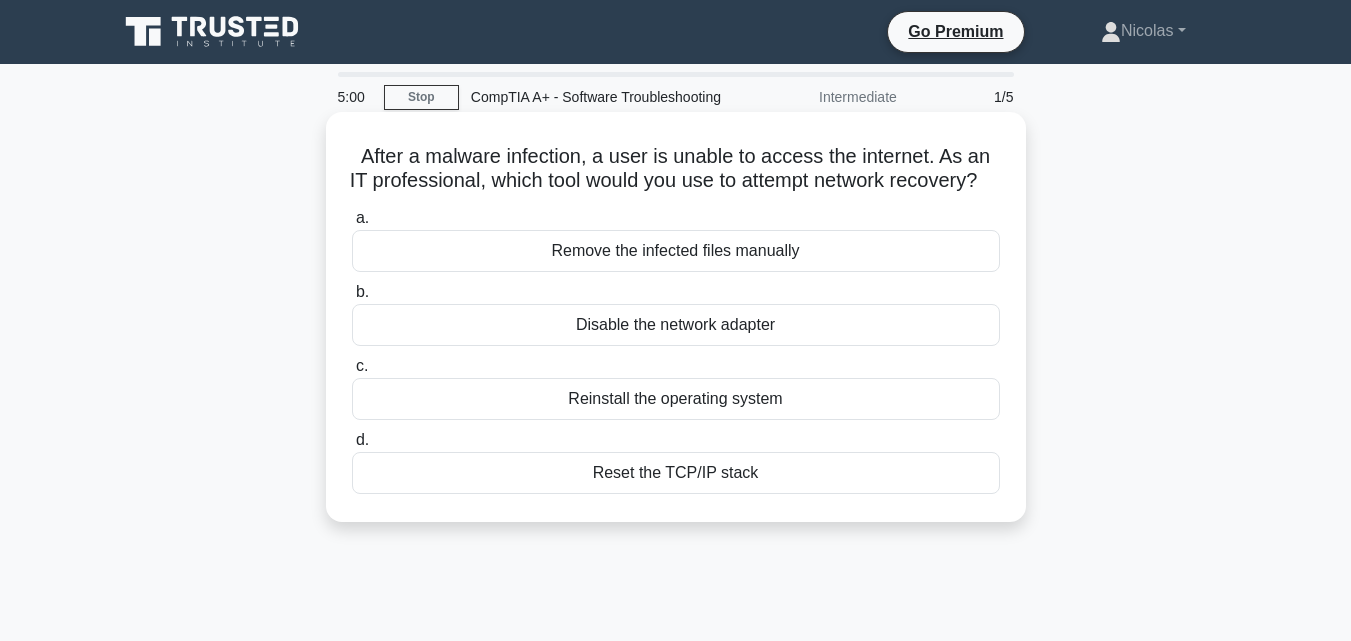 scroll, scrollTop: 0, scrollLeft: 0, axis: both 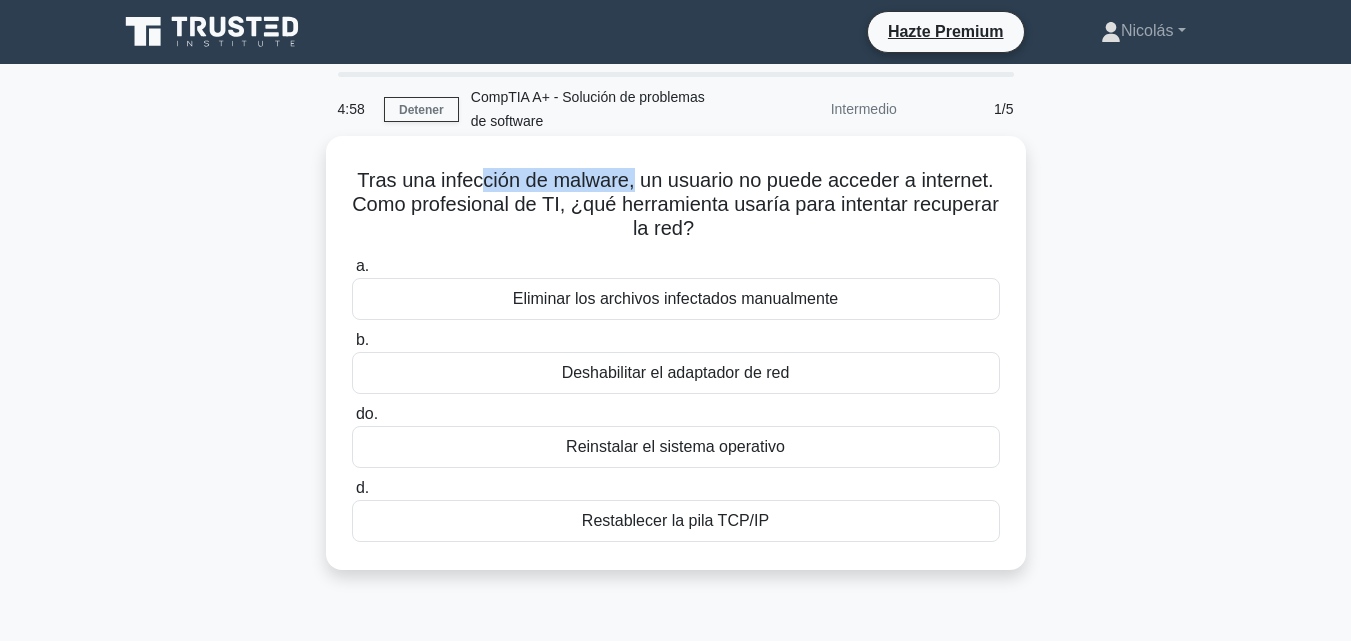 drag, startPoint x: 477, startPoint y: 181, endPoint x: 636, endPoint y: 165, distance: 159.80301 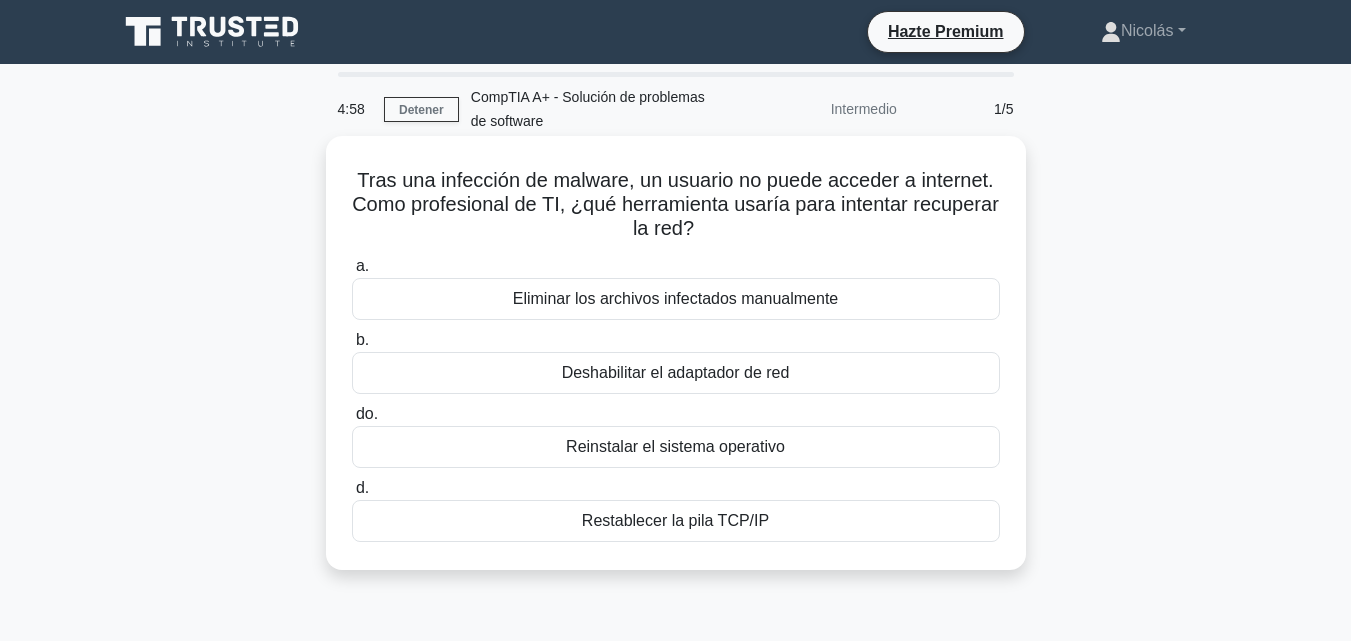 click on "Tras una infección de malware, un usuario no puede acceder a internet. Como profesional de TI, ¿qué herramienta usaría para intentar recuperar la red?" at bounding box center (675, 204) 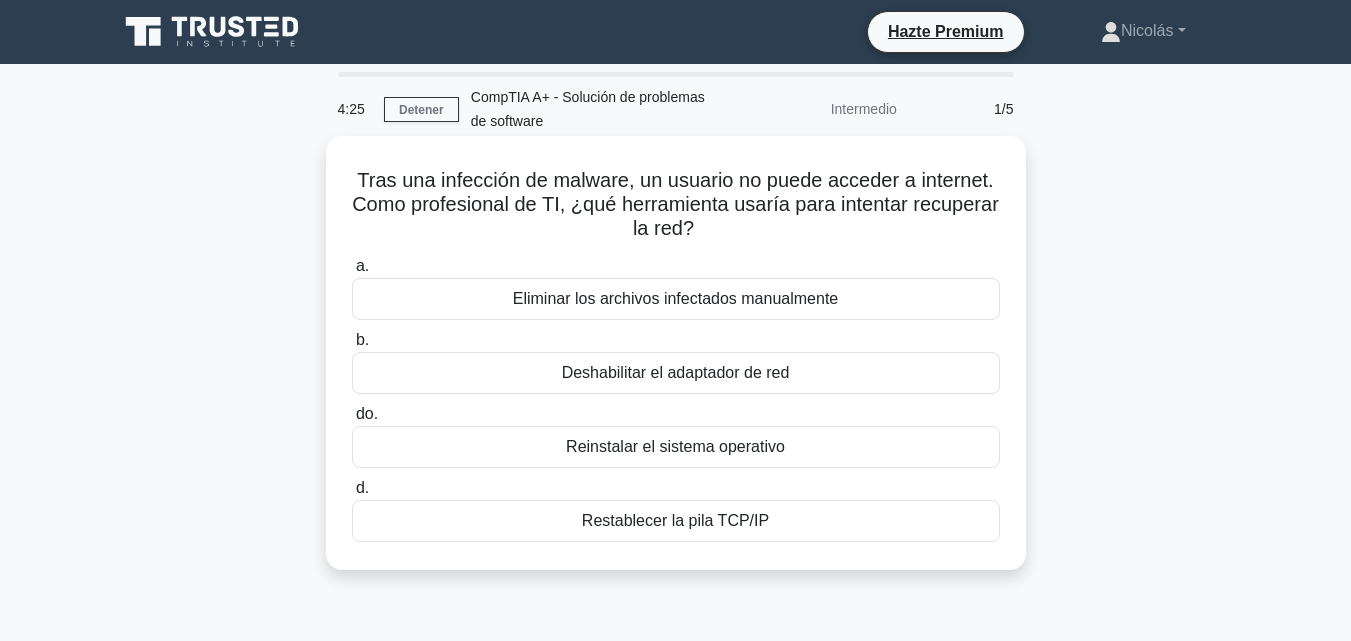 click on "Restablecer la pila TCP/IP" at bounding box center (675, 520) 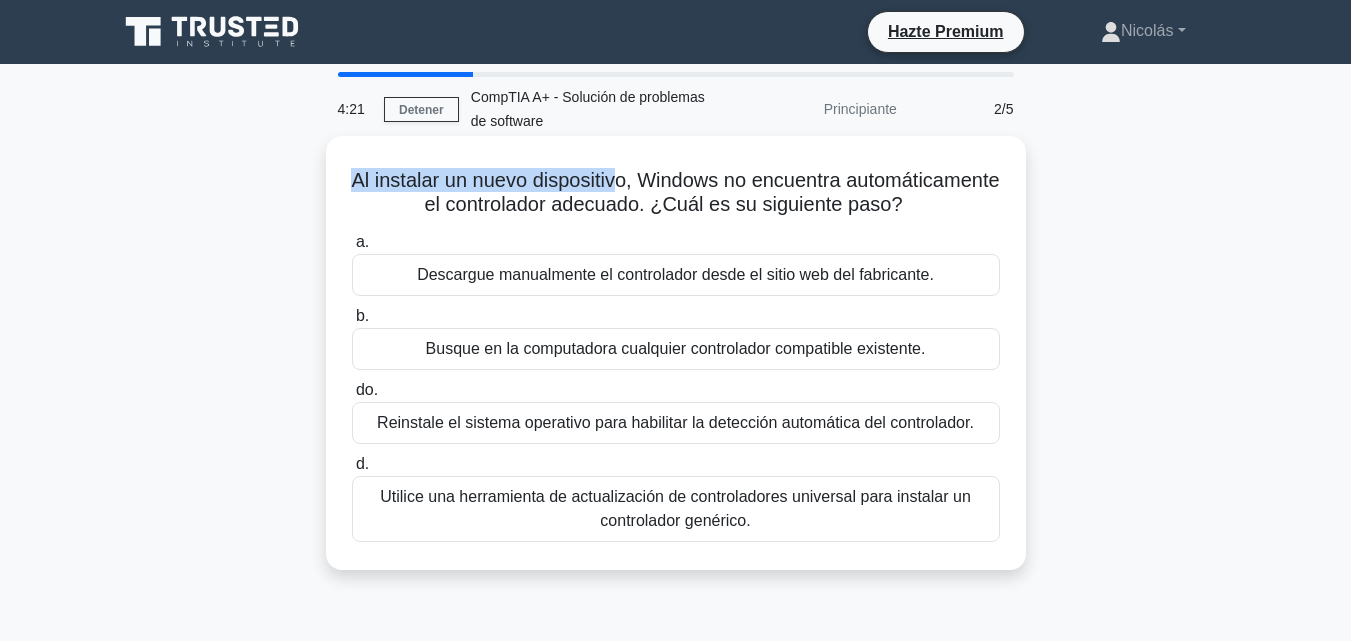 drag, startPoint x: 418, startPoint y: 176, endPoint x: 698, endPoint y: 162, distance: 280.3498 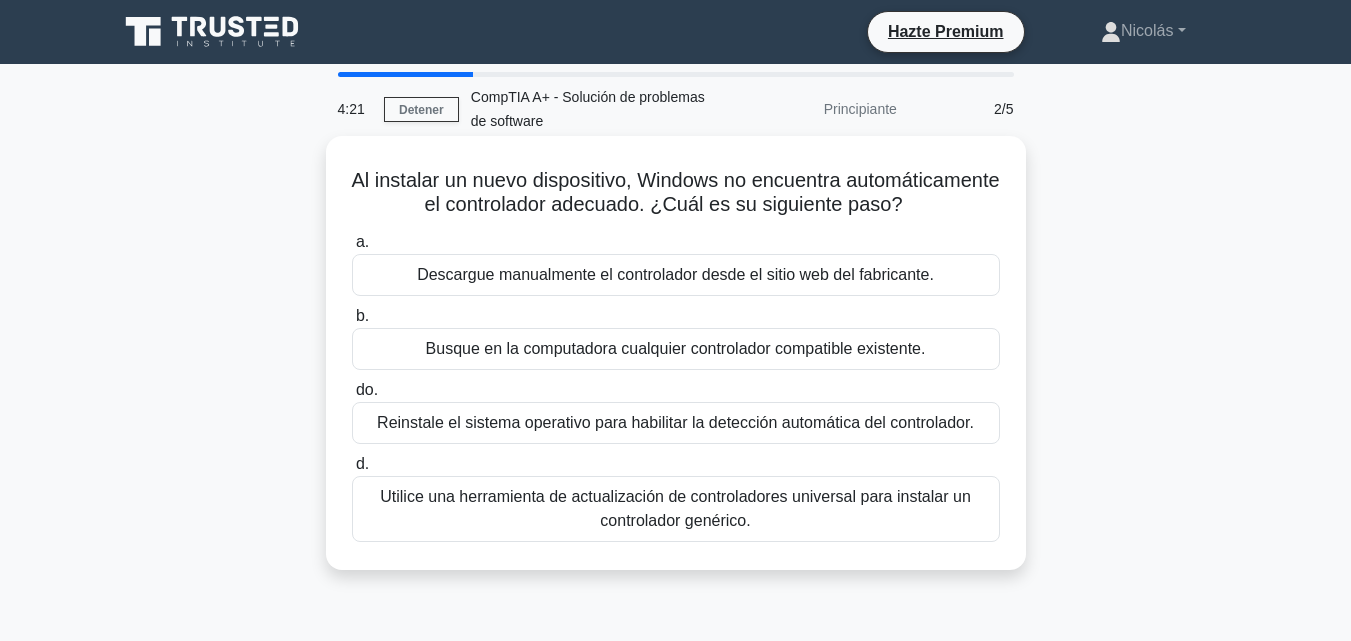 click on "Al instalar un nuevo dispositivo, Windows no encuentra automáticamente el controlador adecuado. ¿Cuál es su siguiente paso?" at bounding box center [675, 192] 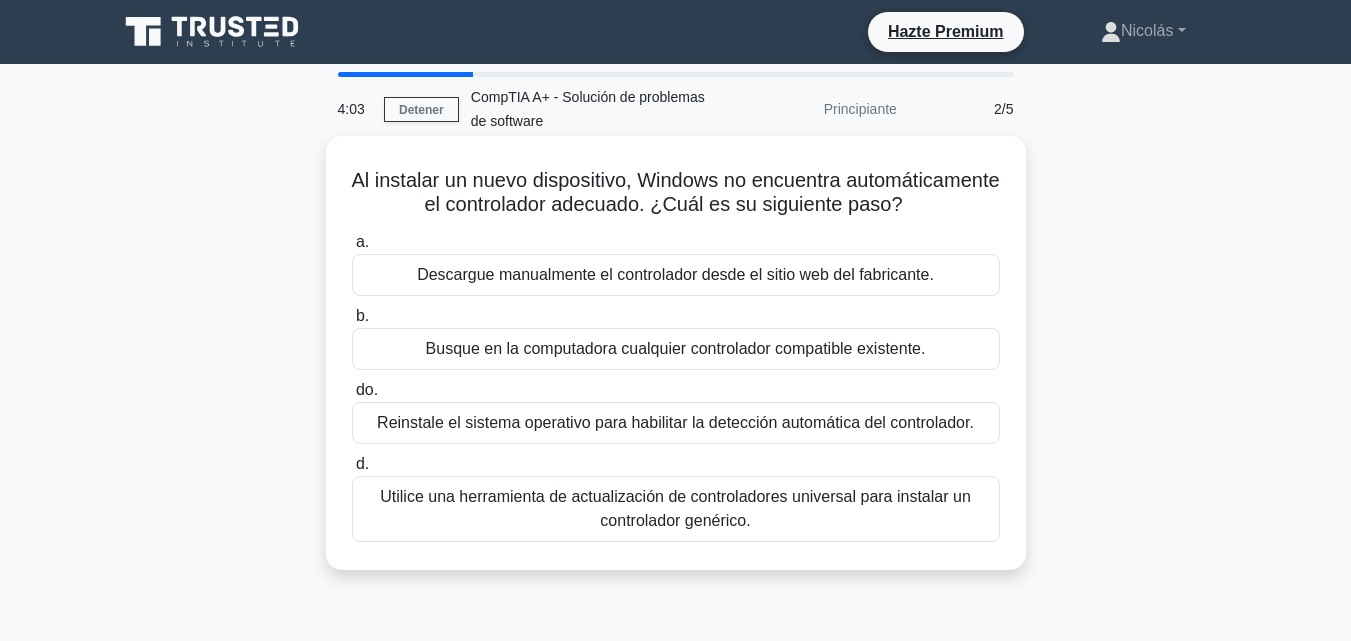click on "Descargue manualmente el controlador desde el sitio web del fabricante." at bounding box center (675, 274) 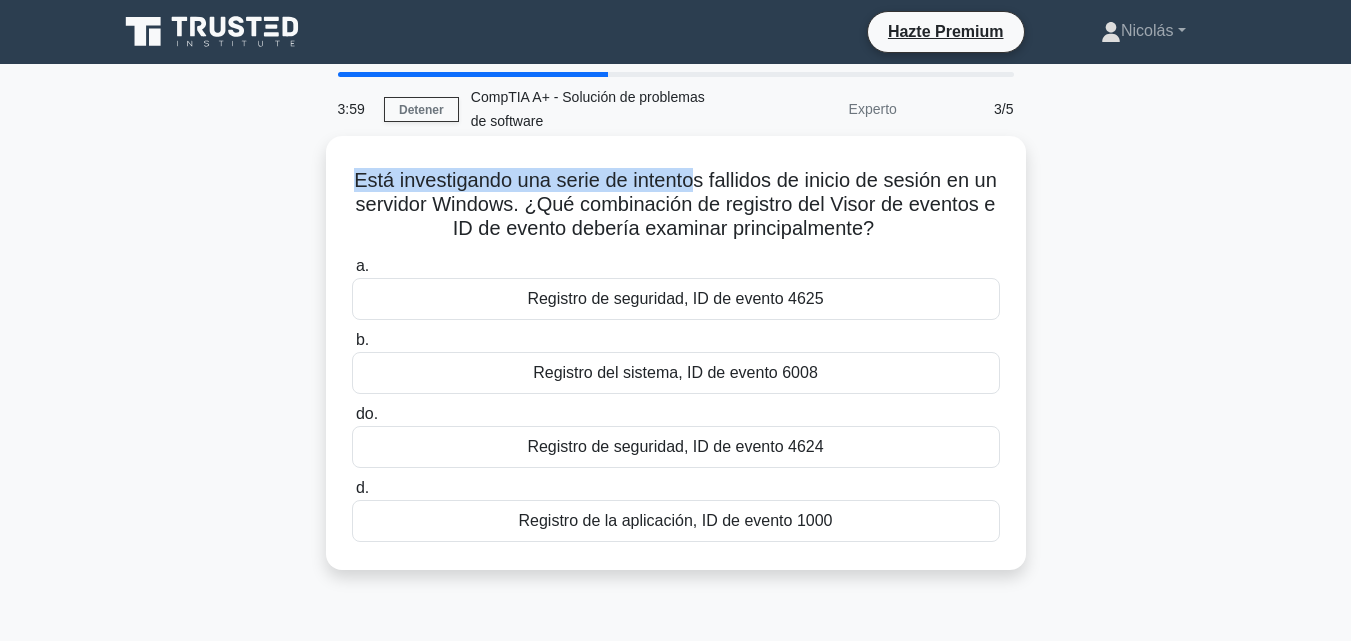 drag, startPoint x: 365, startPoint y: 176, endPoint x: 710, endPoint y: 193, distance: 345.41858 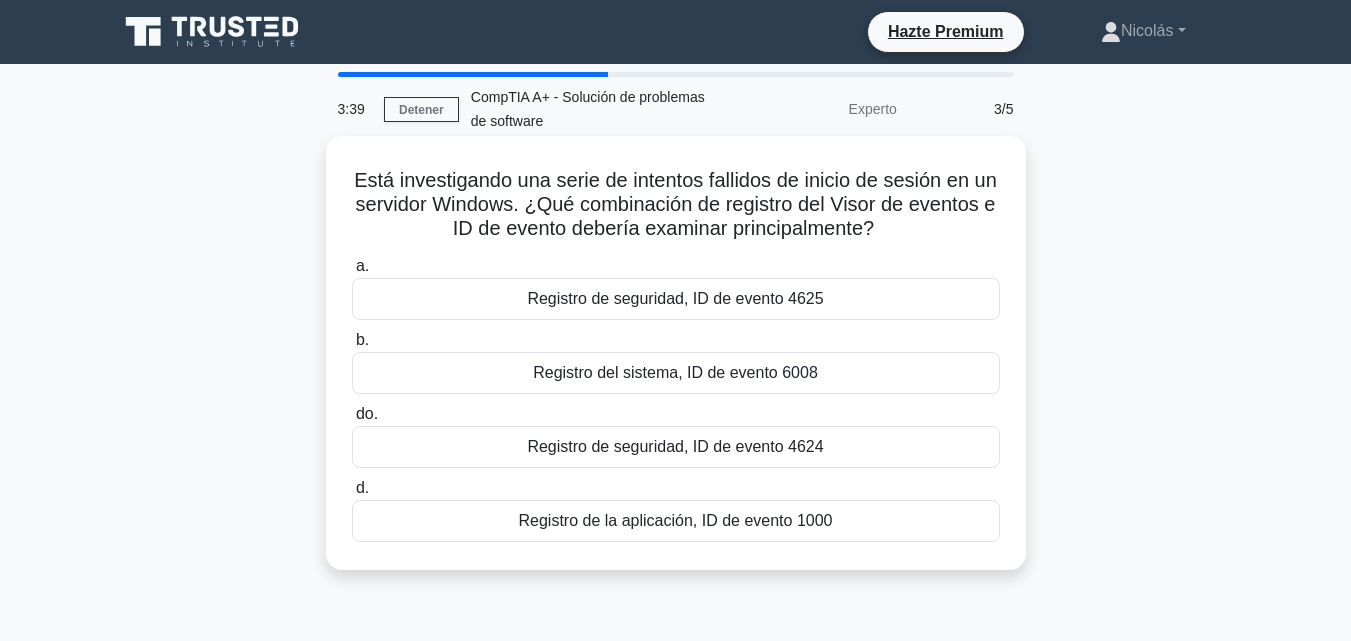 drag, startPoint x: 352, startPoint y: 178, endPoint x: 929, endPoint y: 240, distance: 580.3215 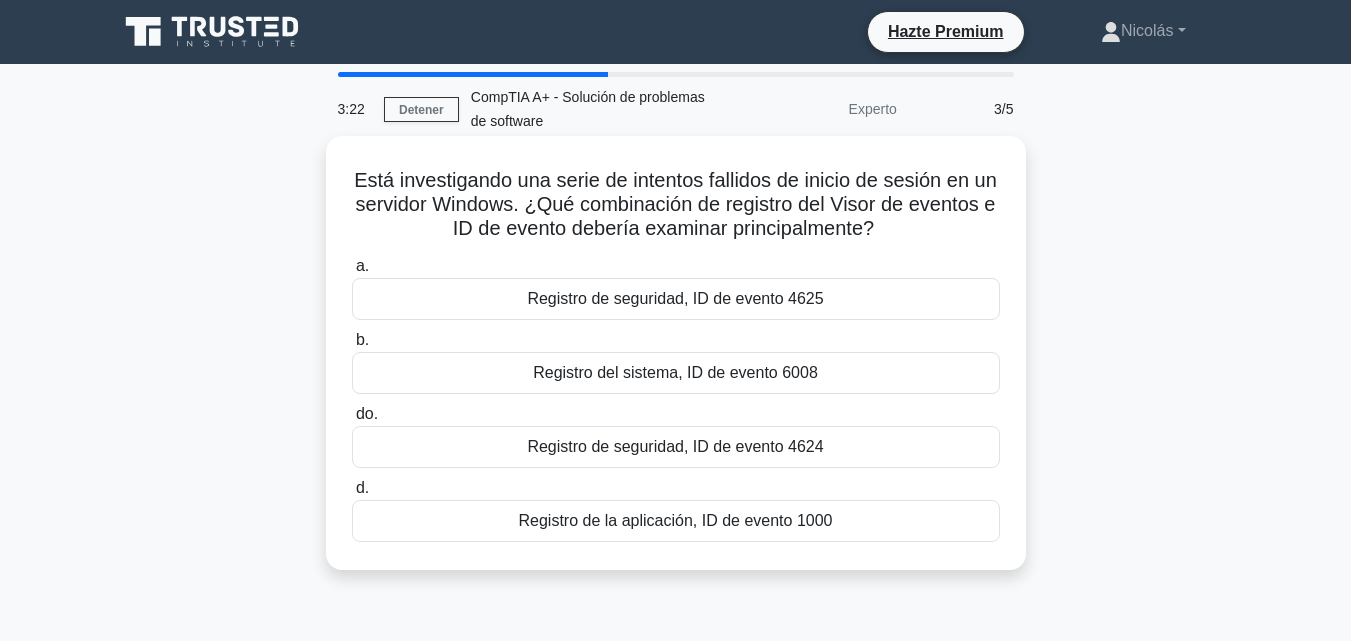 click on "Registro de seguridad, ID de evento 4625" at bounding box center [676, 299] 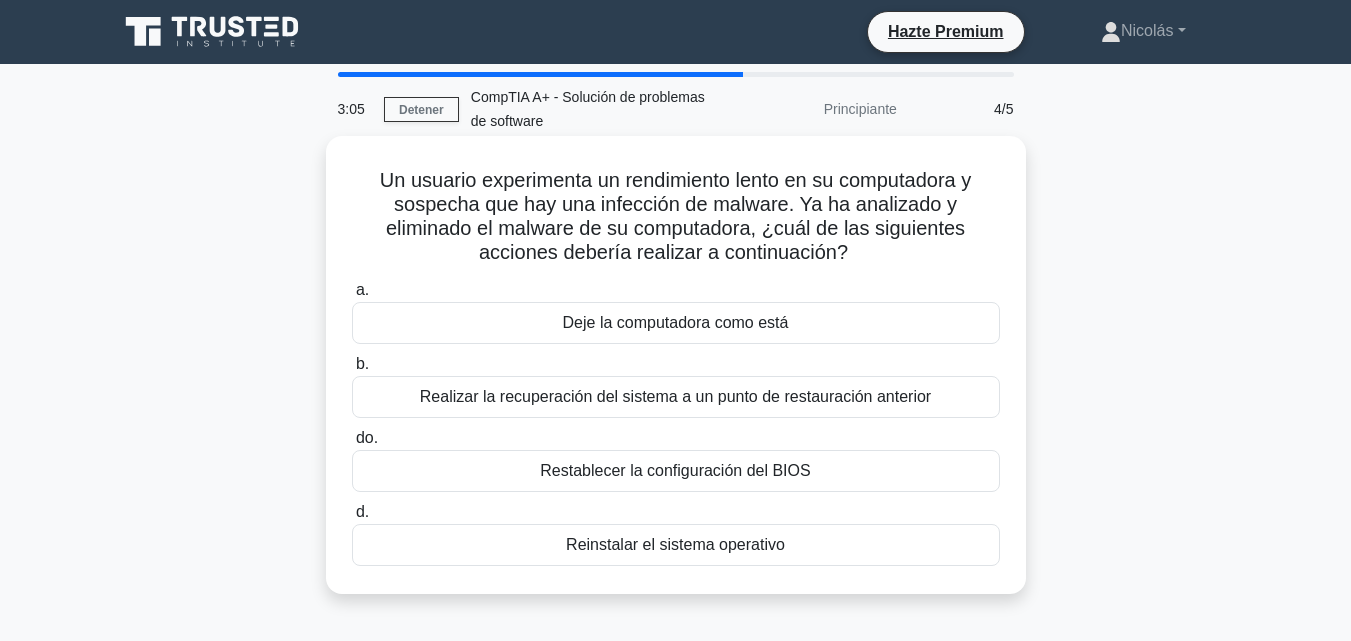 click on "Realizar la recuperación del sistema a un punto de restauración anterior" at bounding box center (675, 396) 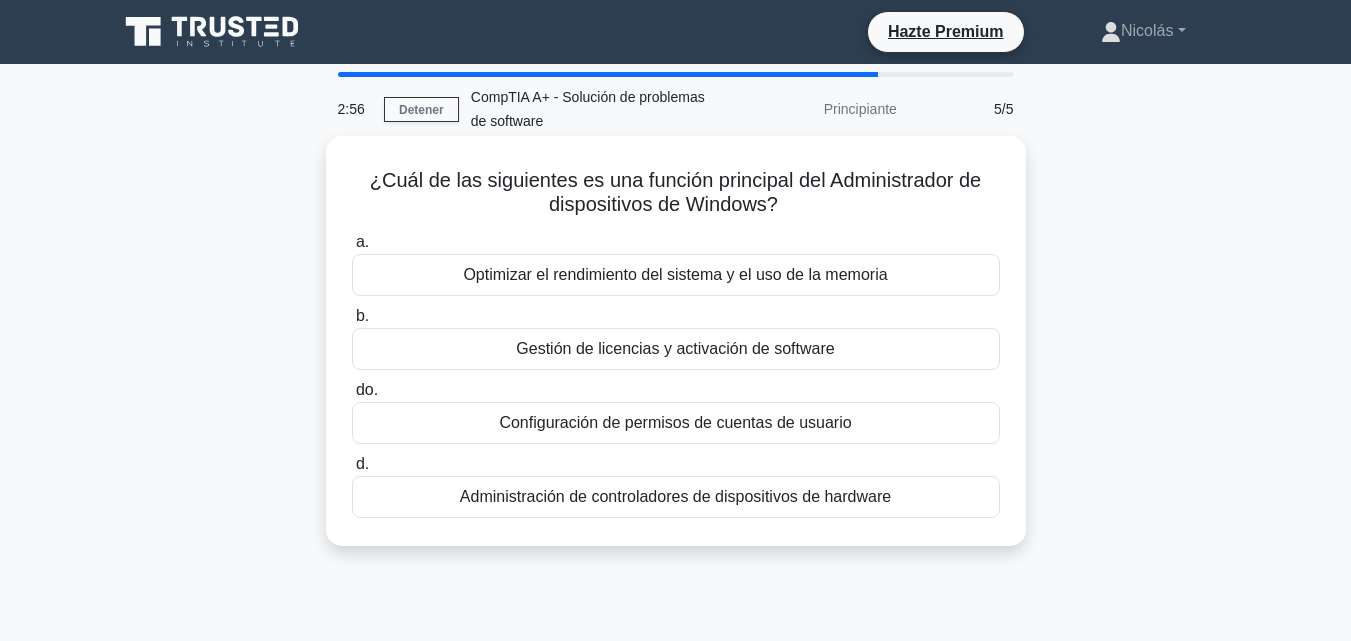click on "Administración de controladores de dispositivos de hardware" at bounding box center (675, 496) 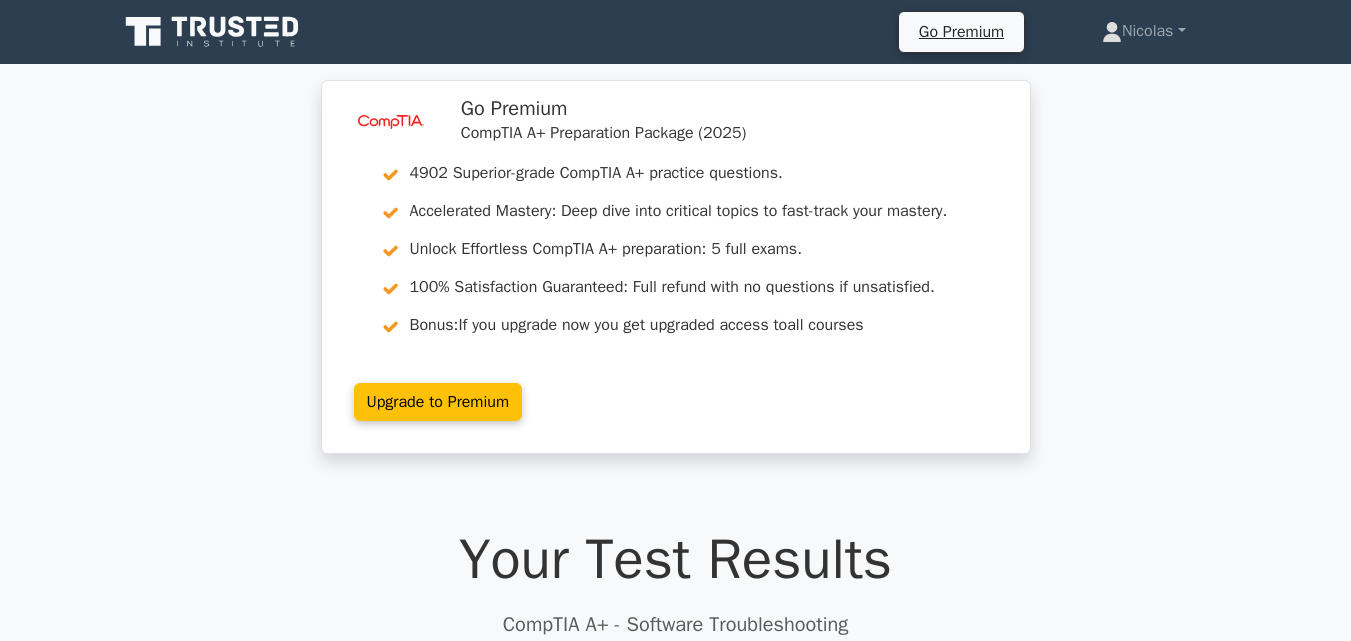 scroll, scrollTop: 0, scrollLeft: 0, axis: both 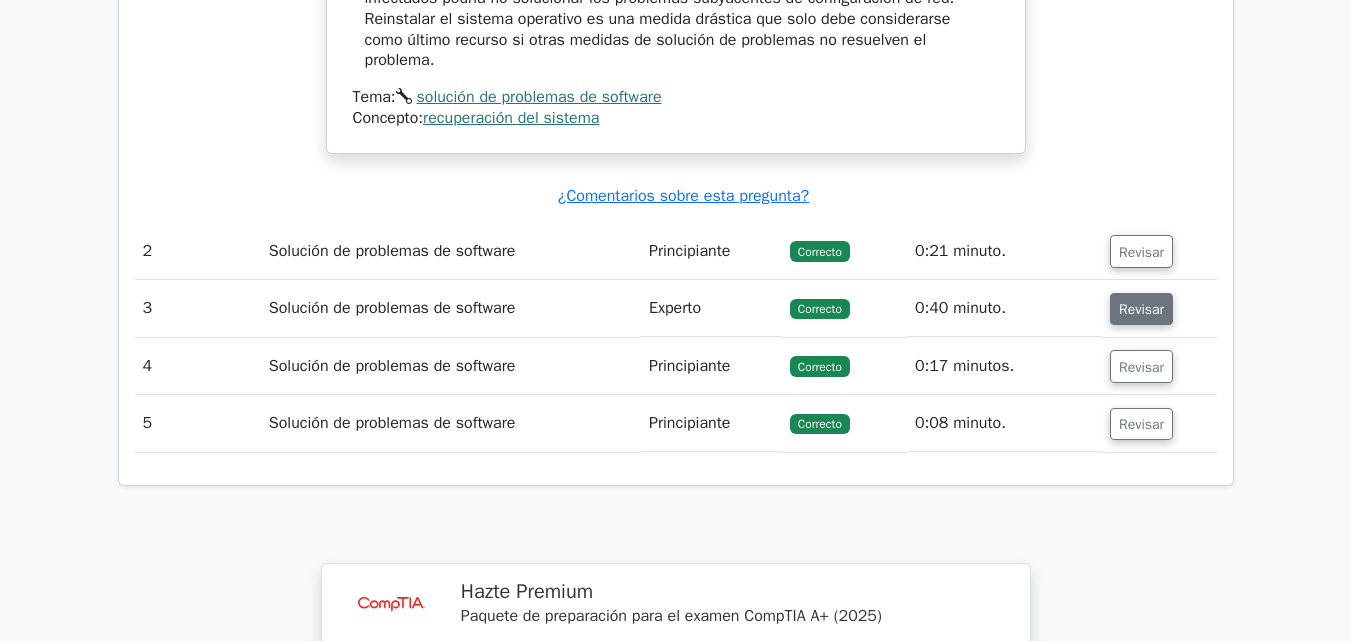 click on "Revisar" at bounding box center (1141, 309) 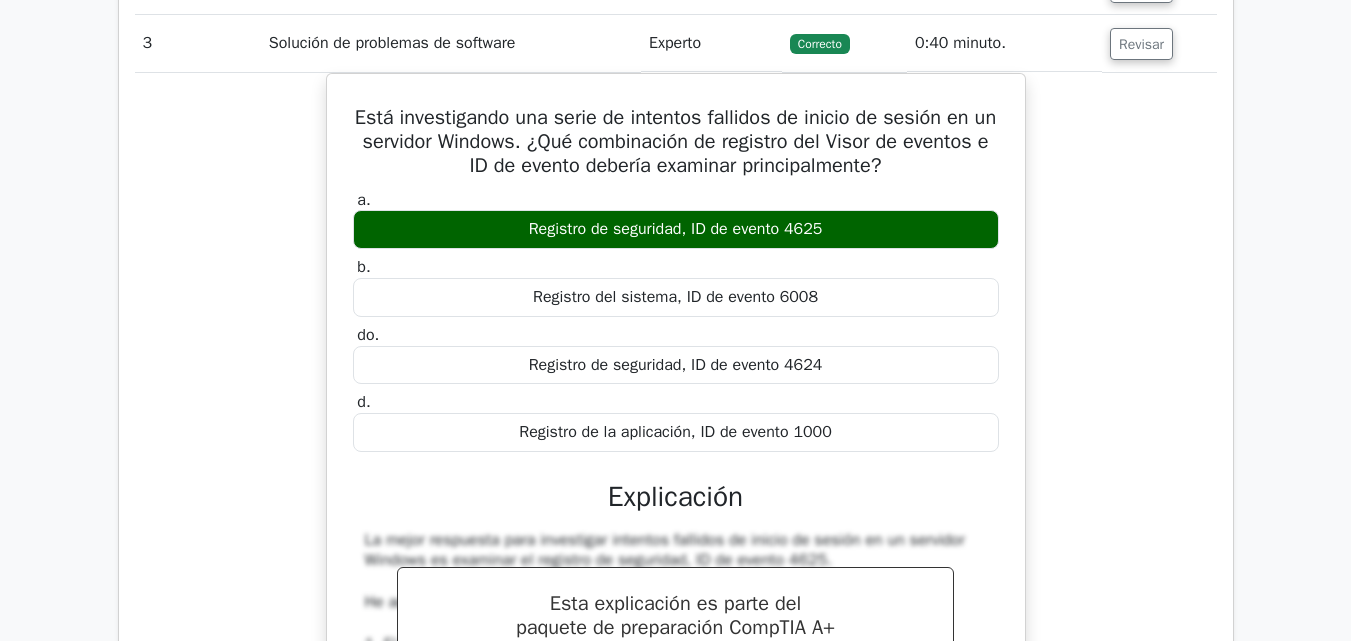 scroll, scrollTop: 2400, scrollLeft: 0, axis: vertical 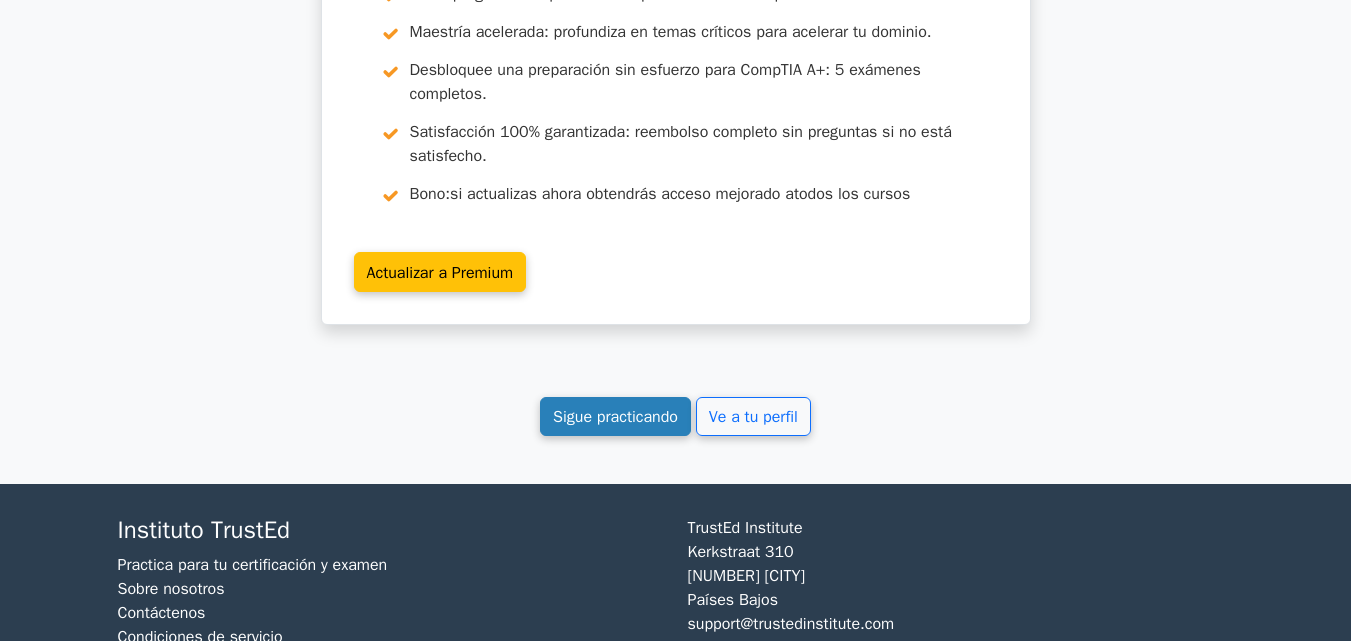 click on "Sigue practicando" at bounding box center [615, 416] 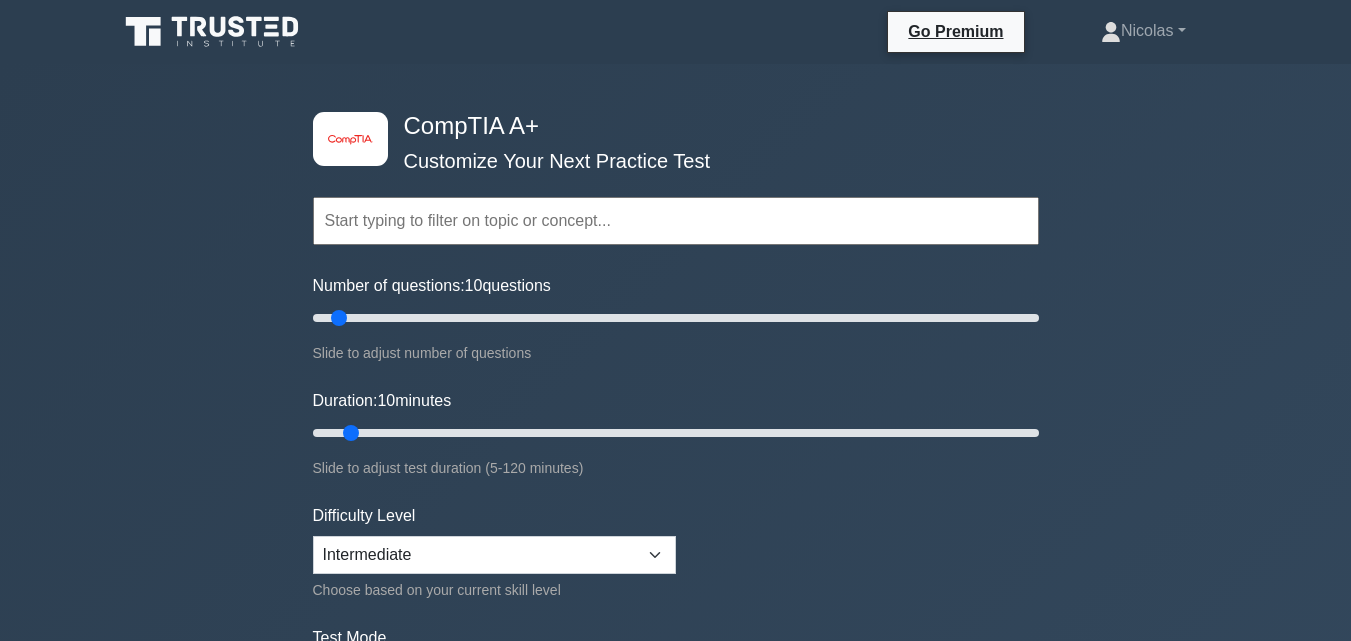 scroll, scrollTop: 0, scrollLeft: 0, axis: both 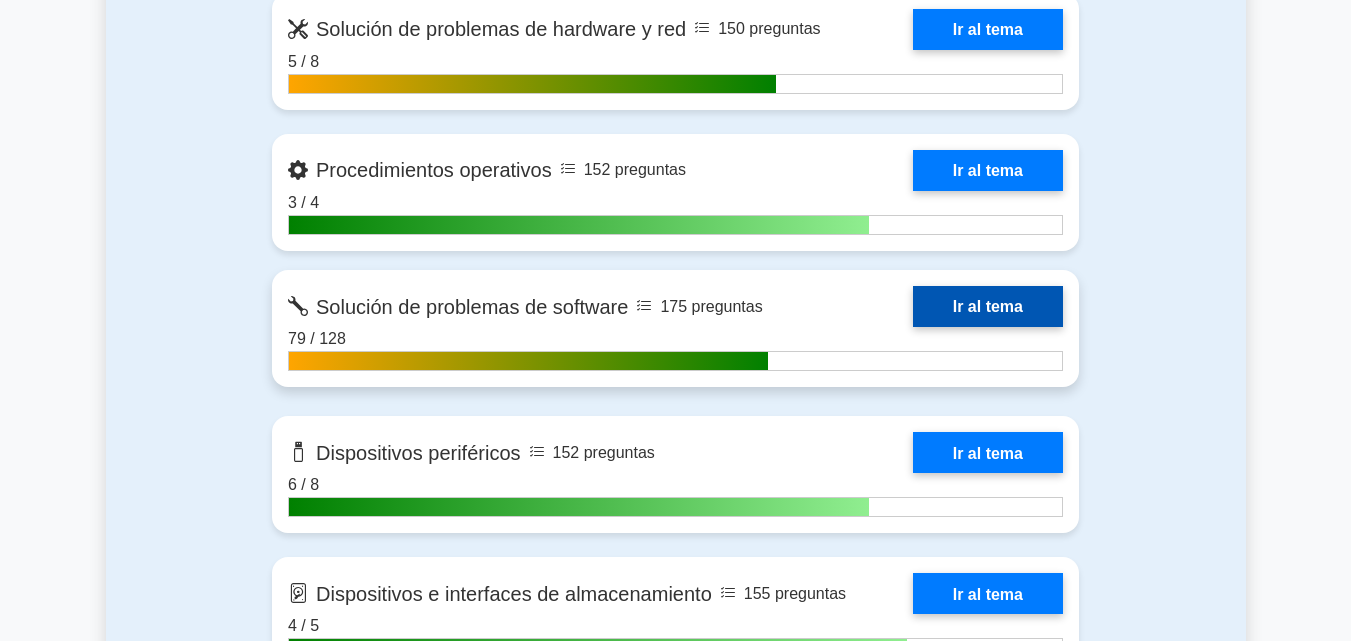 click on "Ir al tema" at bounding box center (988, 306) 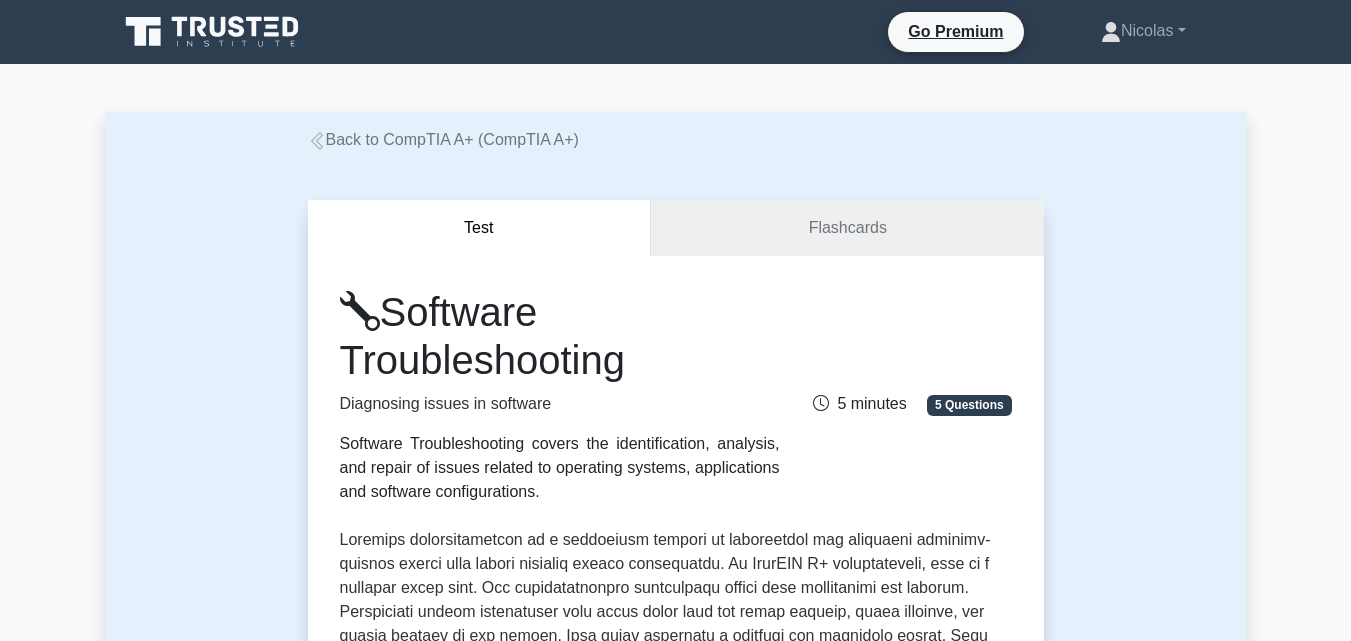 scroll, scrollTop: 0, scrollLeft: 0, axis: both 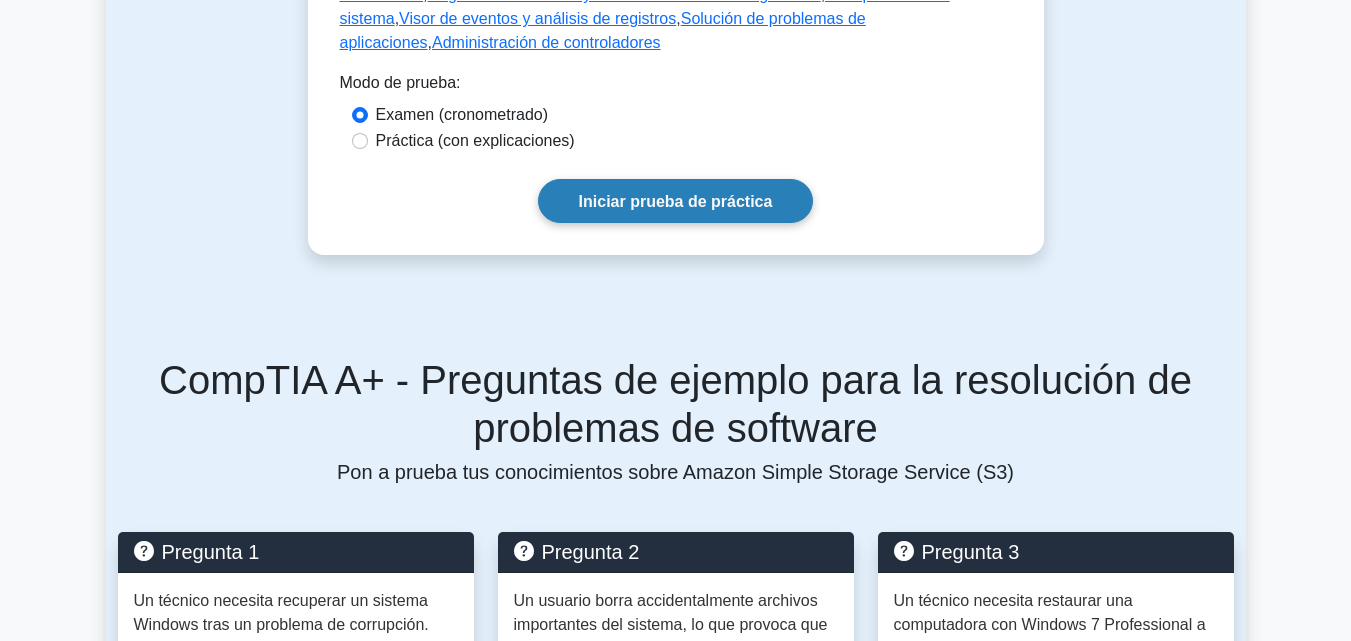 click on "Iniciar prueba de práctica" at bounding box center [676, 200] 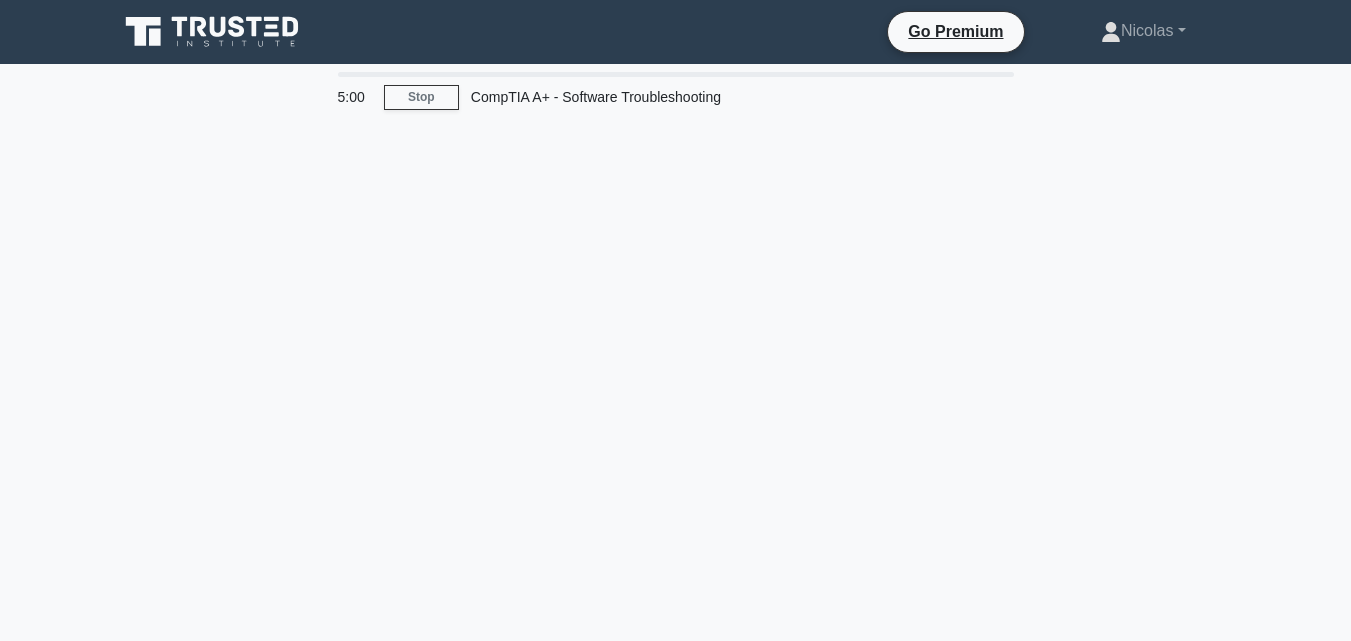 scroll, scrollTop: 0, scrollLeft: 0, axis: both 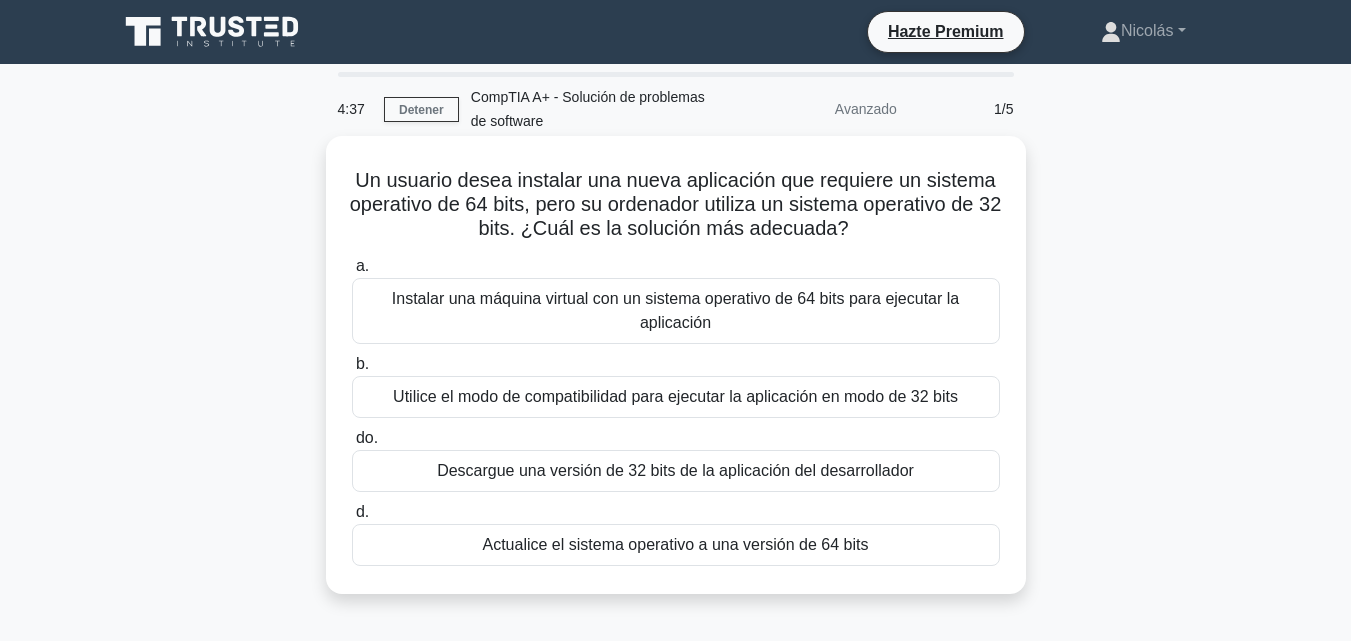 click on "Actualice el sistema operativo a una versión de 64 bits" at bounding box center [676, 544] 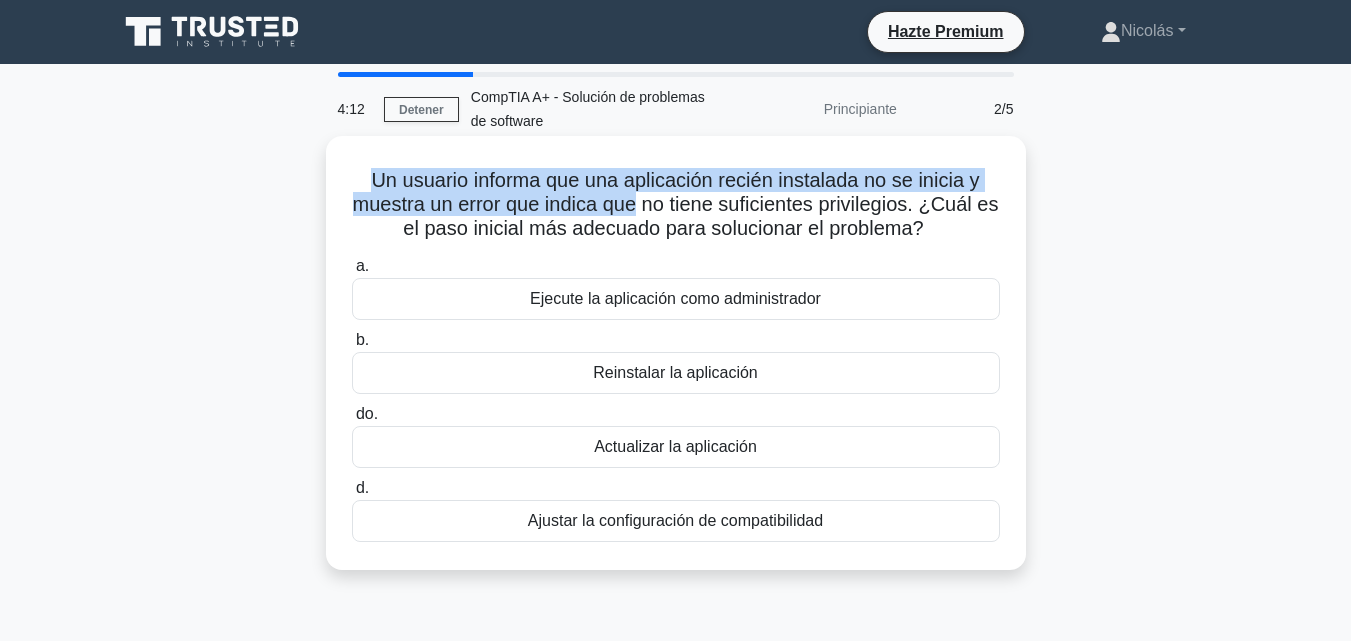 drag, startPoint x: 359, startPoint y: 175, endPoint x: 654, endPoint y: 196, distance: 295.74652 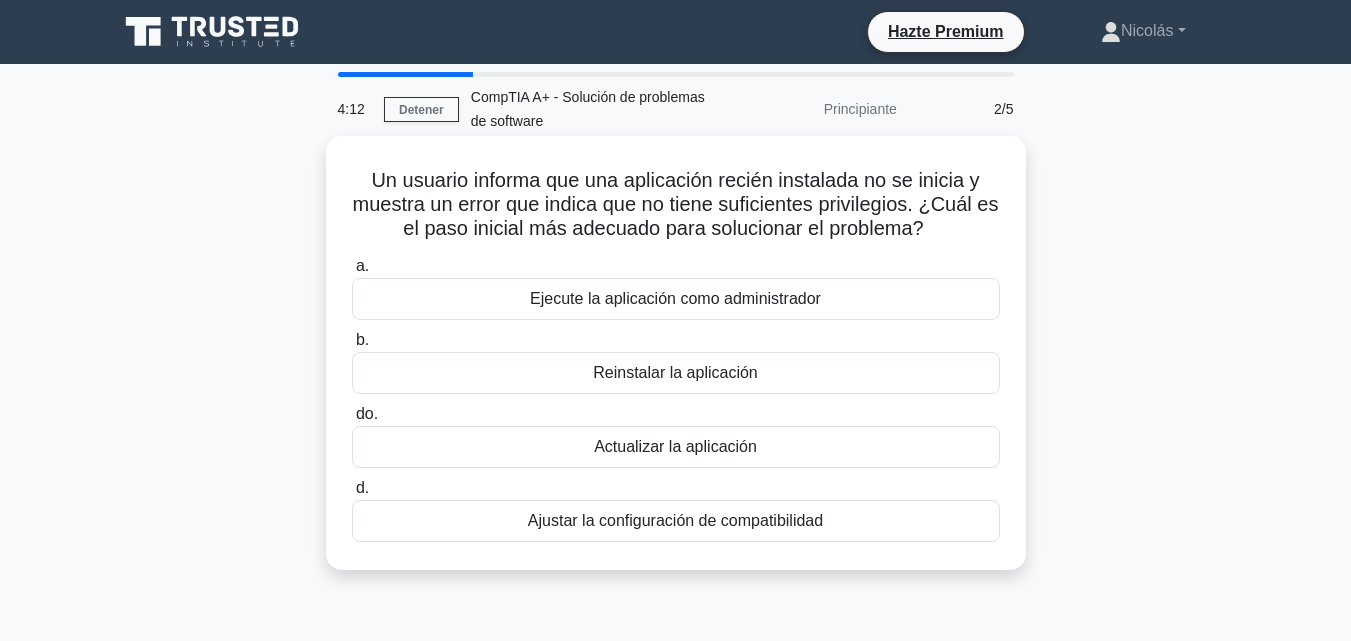 click on "Un usuario informa que una aplicación recién instalada no se inicia y muestra un error que indica que no tiene suficientes privilegios. ¿Cuál es el paso inicial más adecuado para solucionar el problema?" at bounding box center [676, 204] 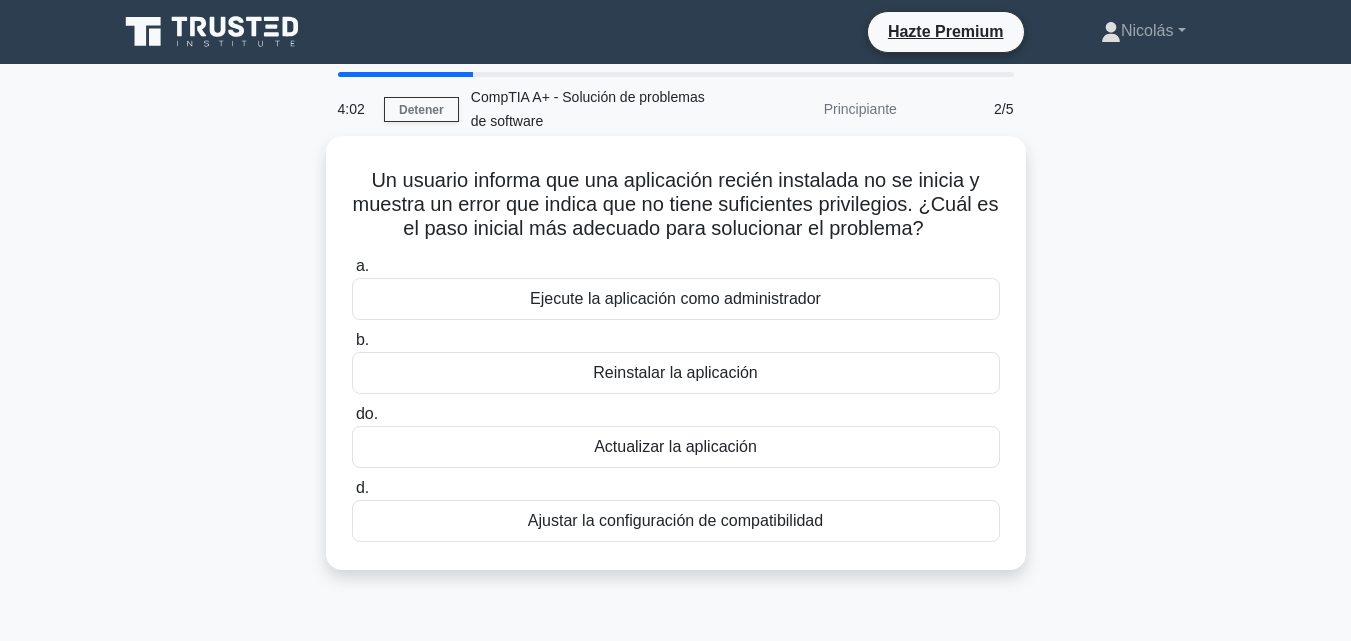 click on "Ejecute la aplicación como administrador" at bounding box center (675, 298) 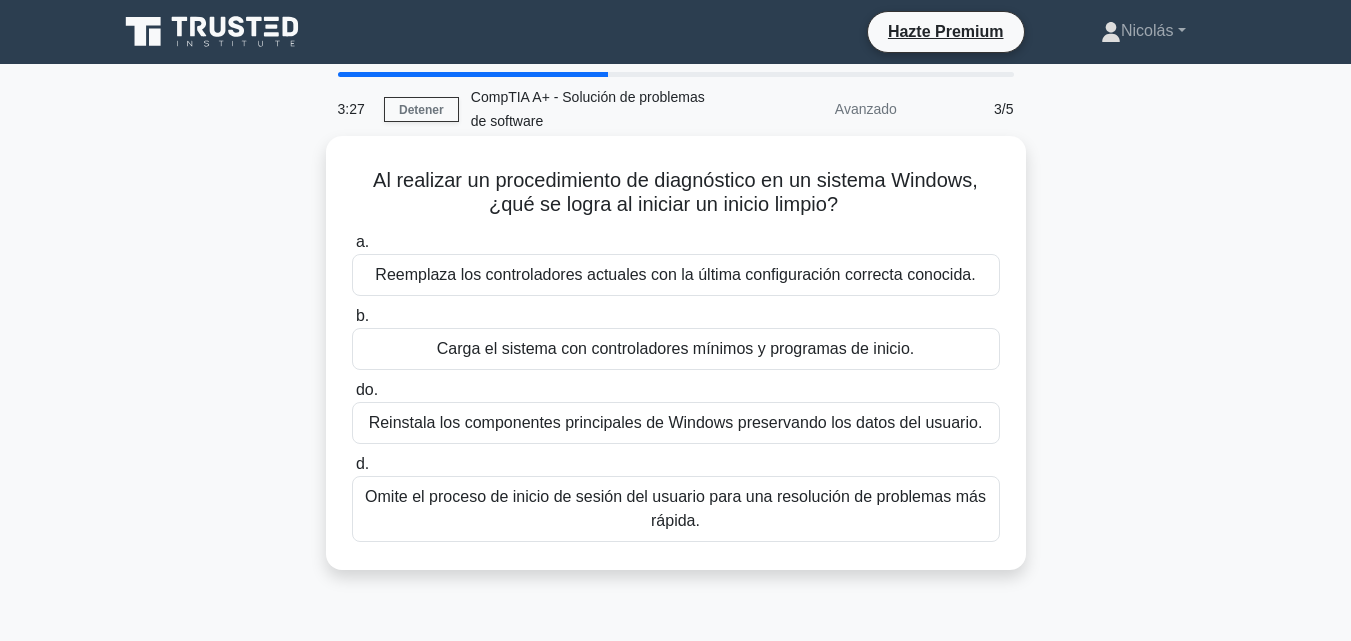 click on "Carga el sistema con controladores mínimos y programas de inicio." at bounding box center [676, 348] 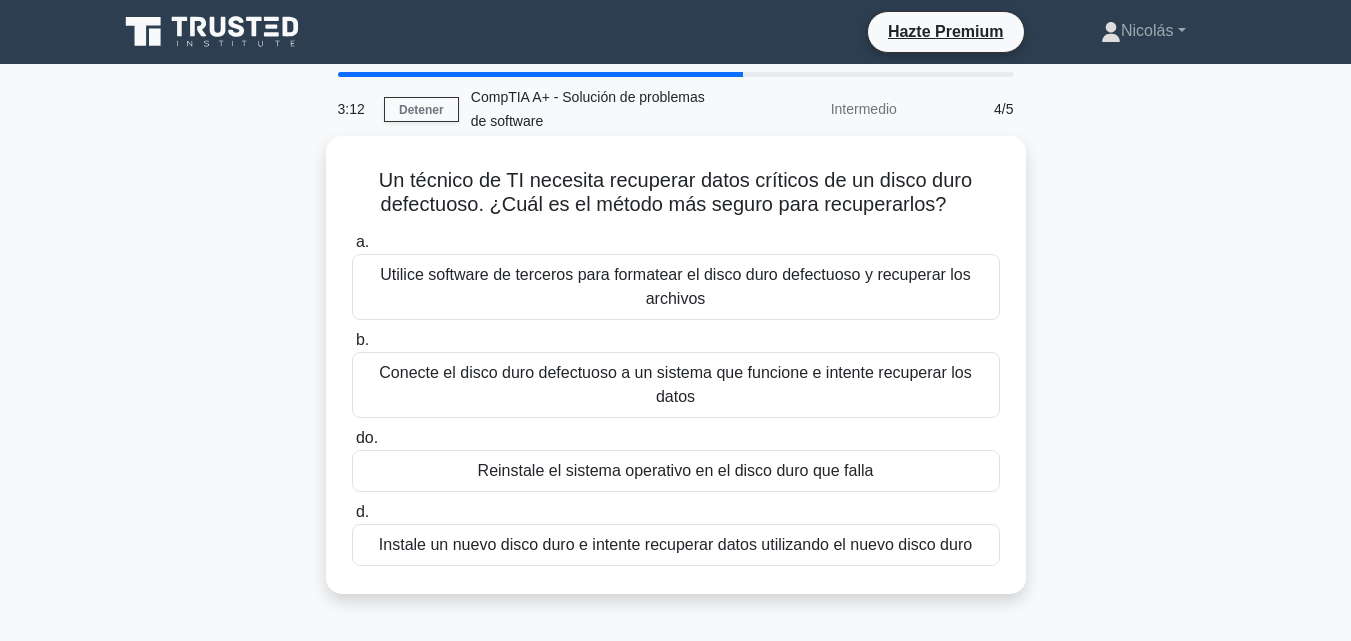 click on "Conecte el disco duro defectuoso a un sistema que funcione e intente recuperar los datos" at bounding box center (675, 384) 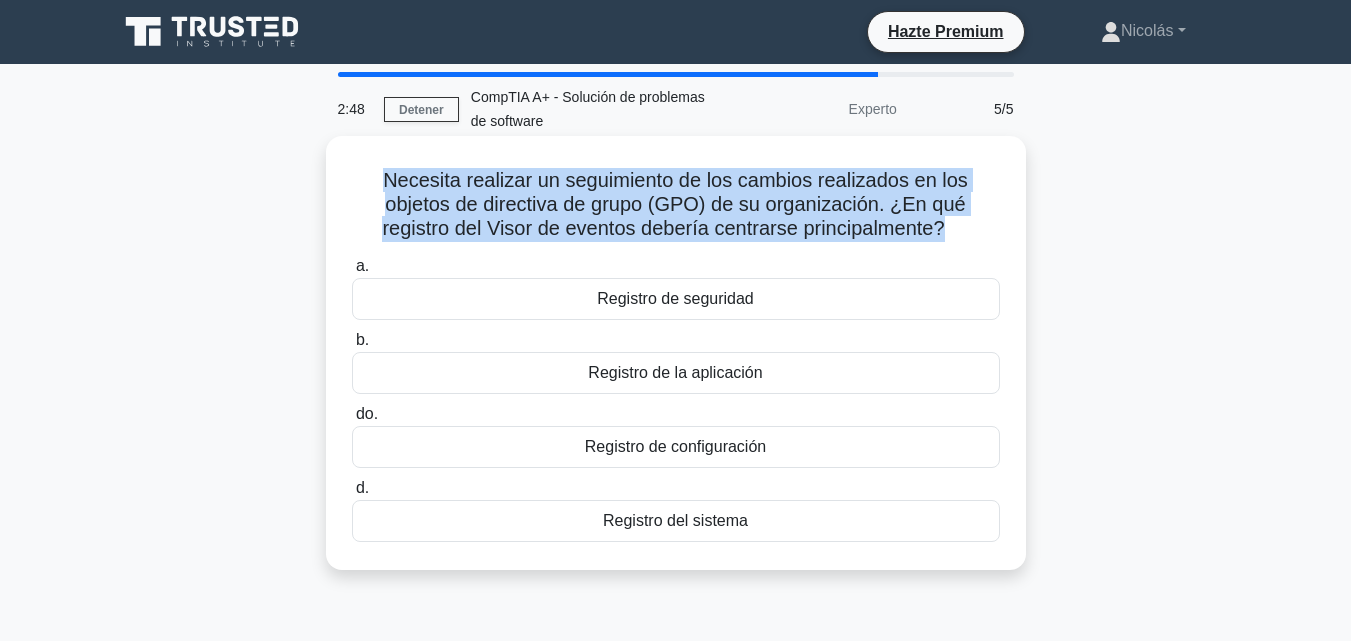 drag, startPoint x: 384, startPoint y: 176, endPoint x: 944, endPoint y: 228, distance: 562.4091 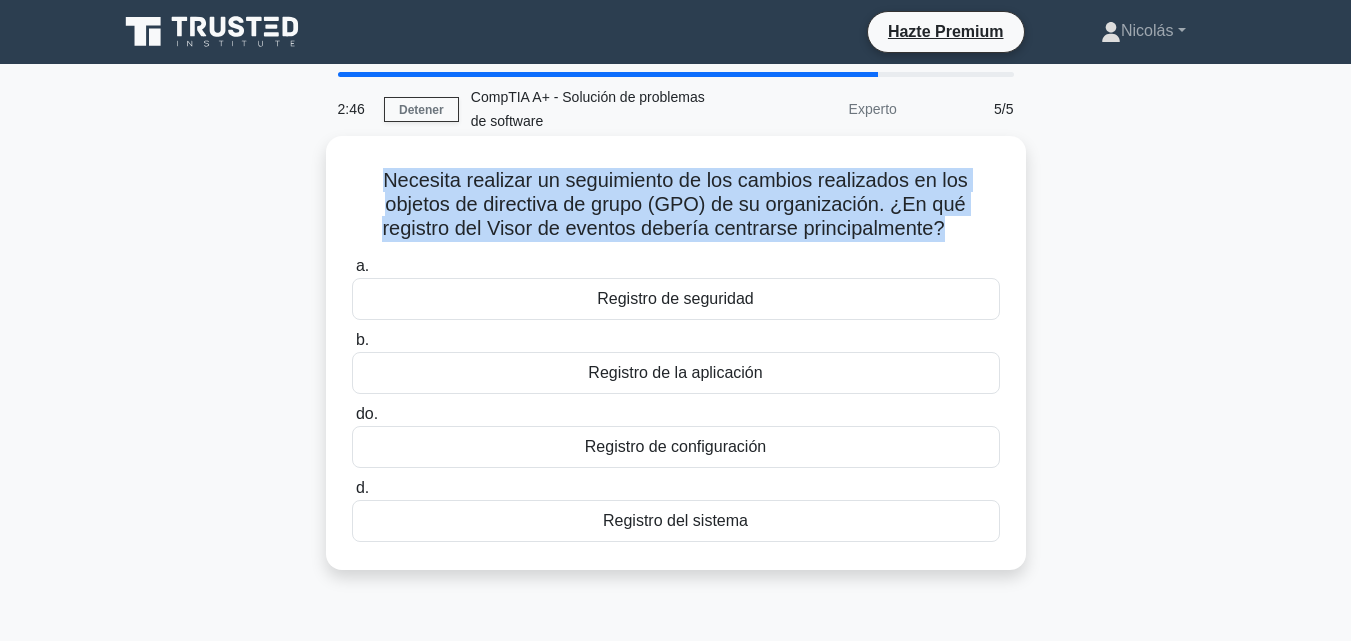 copy on "Necesita realizar un seguimiento de los cambios realizados en los objetos de directiva de grupo (GPO) de su organización. ¿En qué registro del Visor de eventos debería centrarse principalmente?" 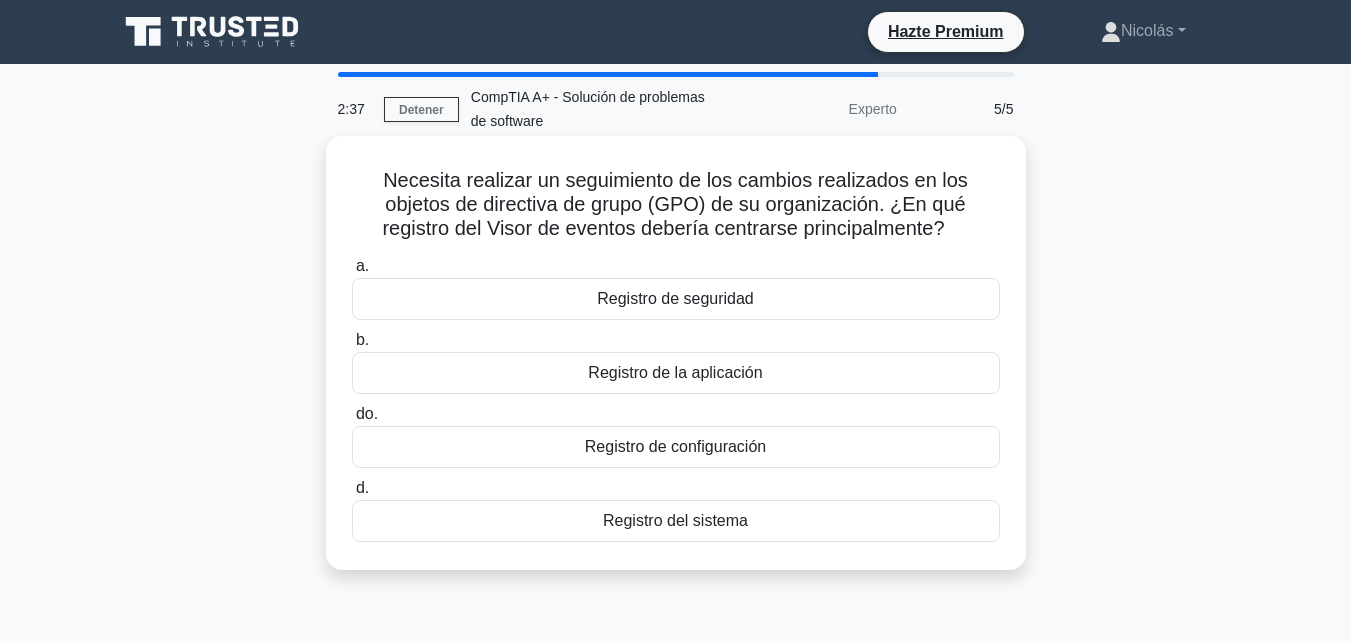 click on "Registro de seguridad" at bounding box center (675, 298) 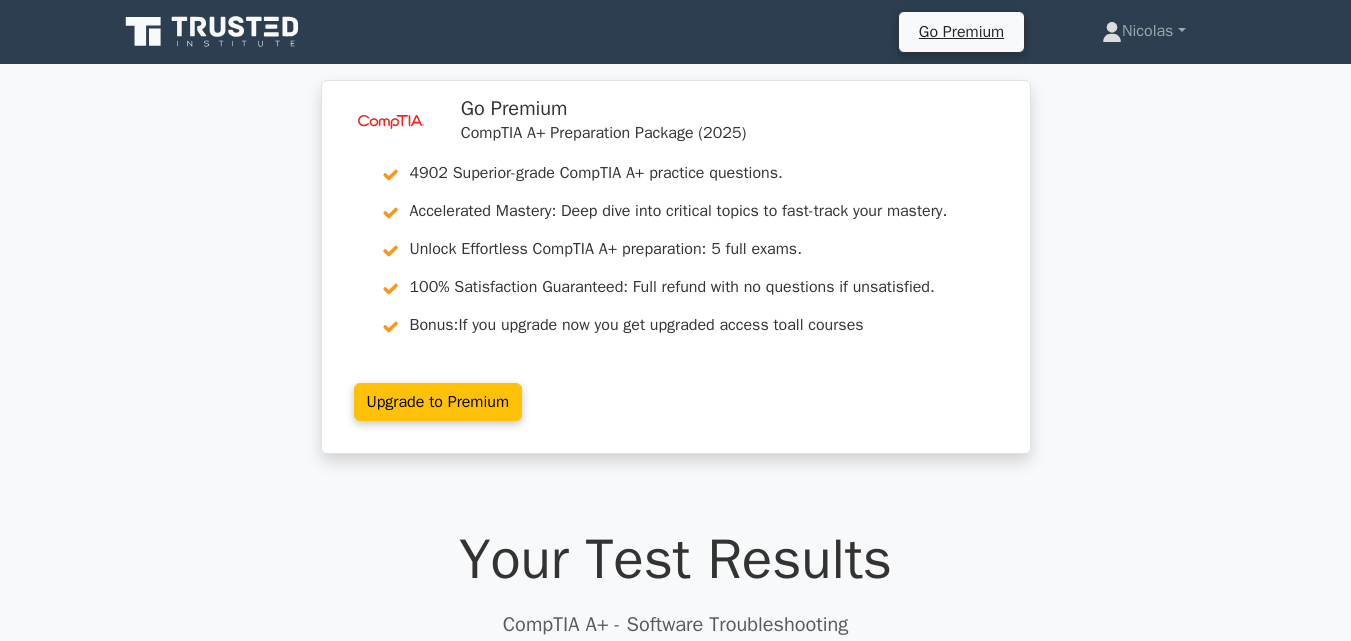 scroll, scrollTop: 301, scrollLeft: 0, axis: vertical 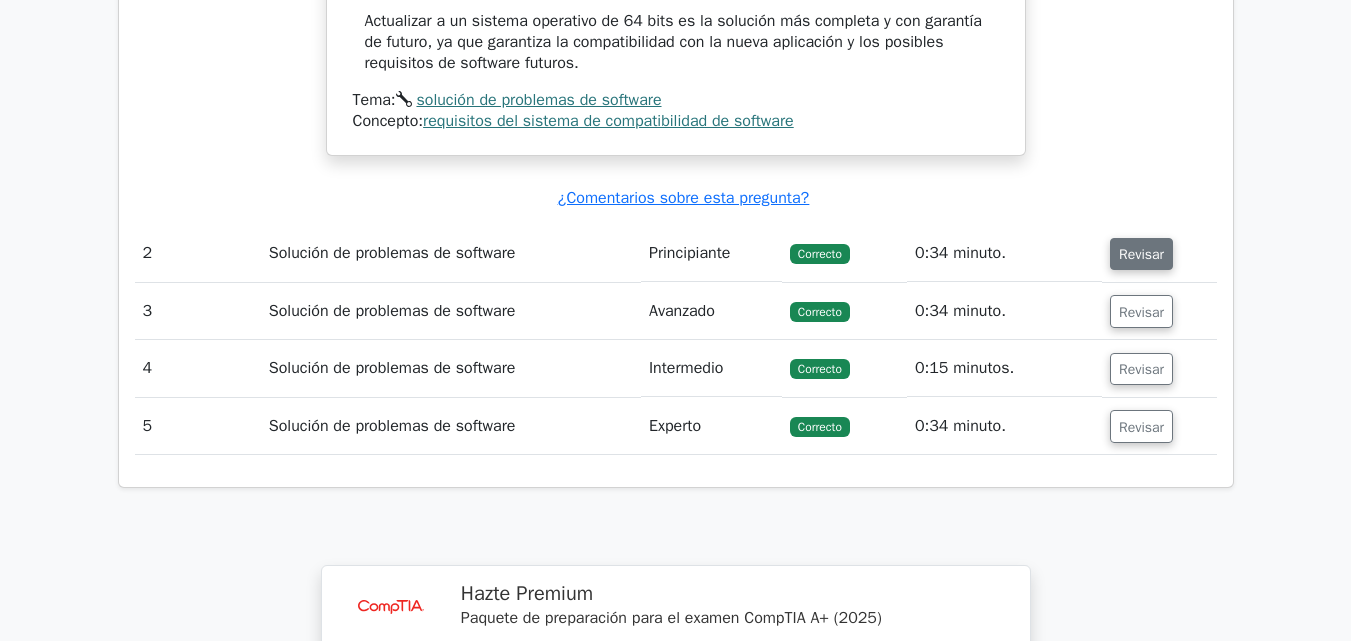 click on "Revisar" at bounding box center [1141, 254] 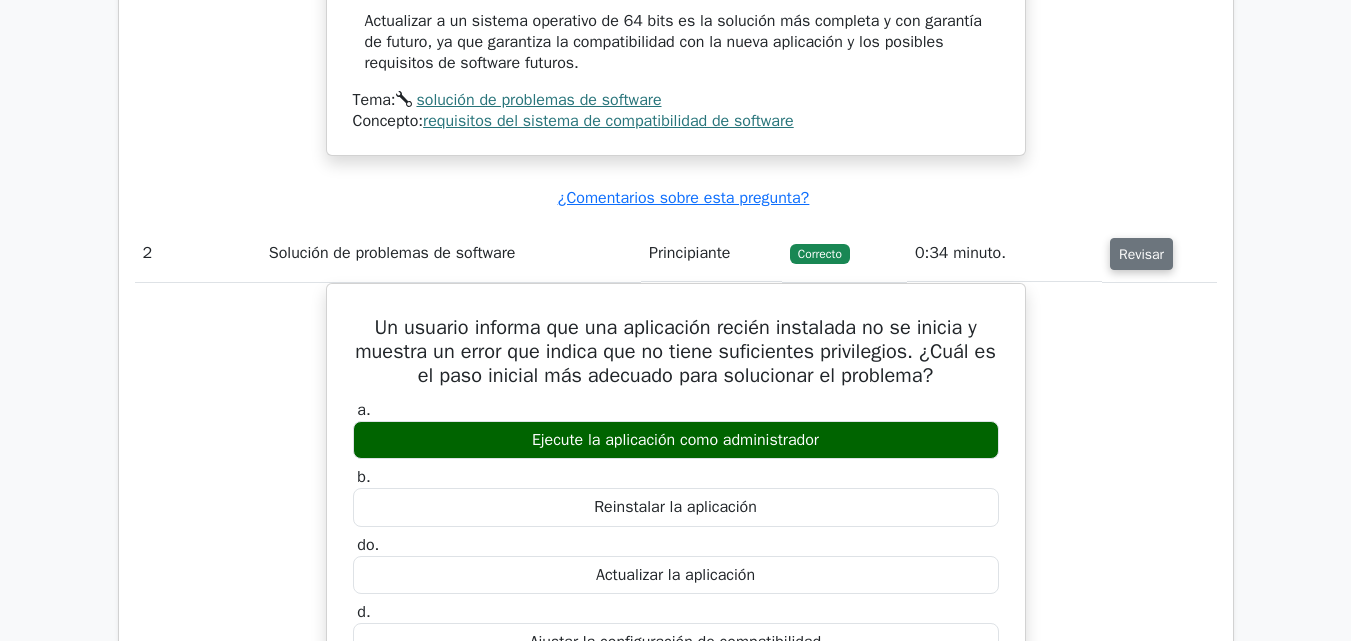 scroll, scrollTop: 2651, scrollLeft: 0, axis: vertical 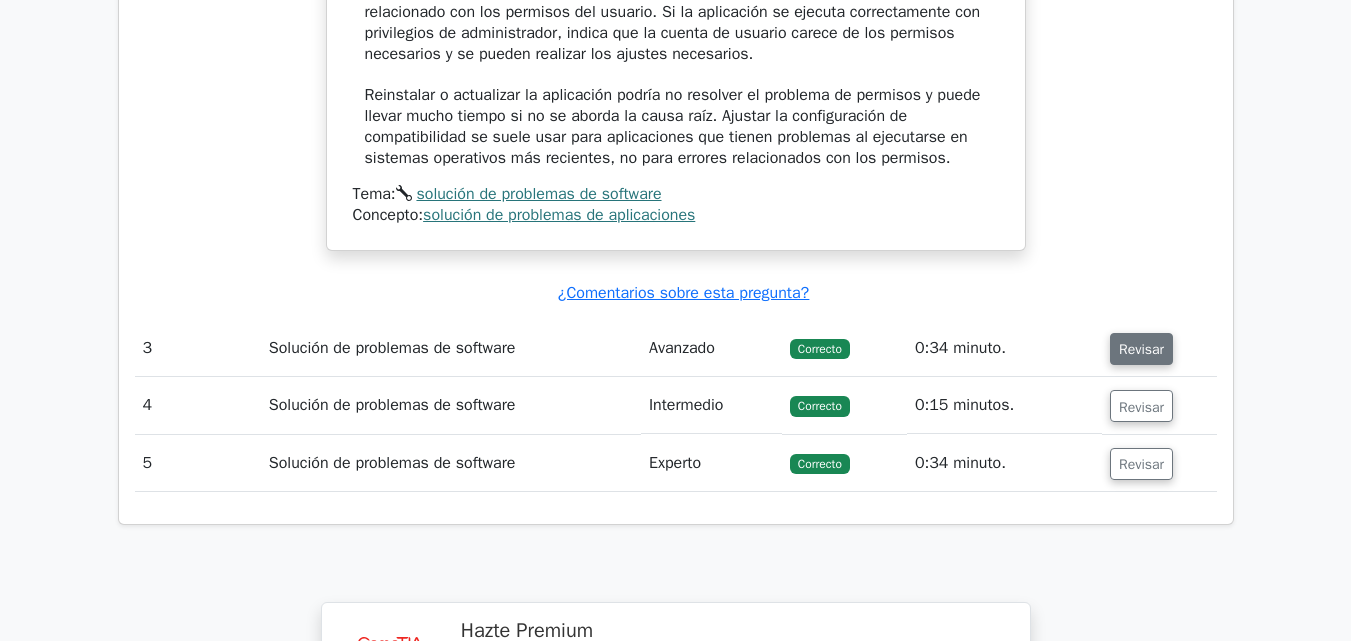 click on "Revisar" at bounding box center [1141, 348] 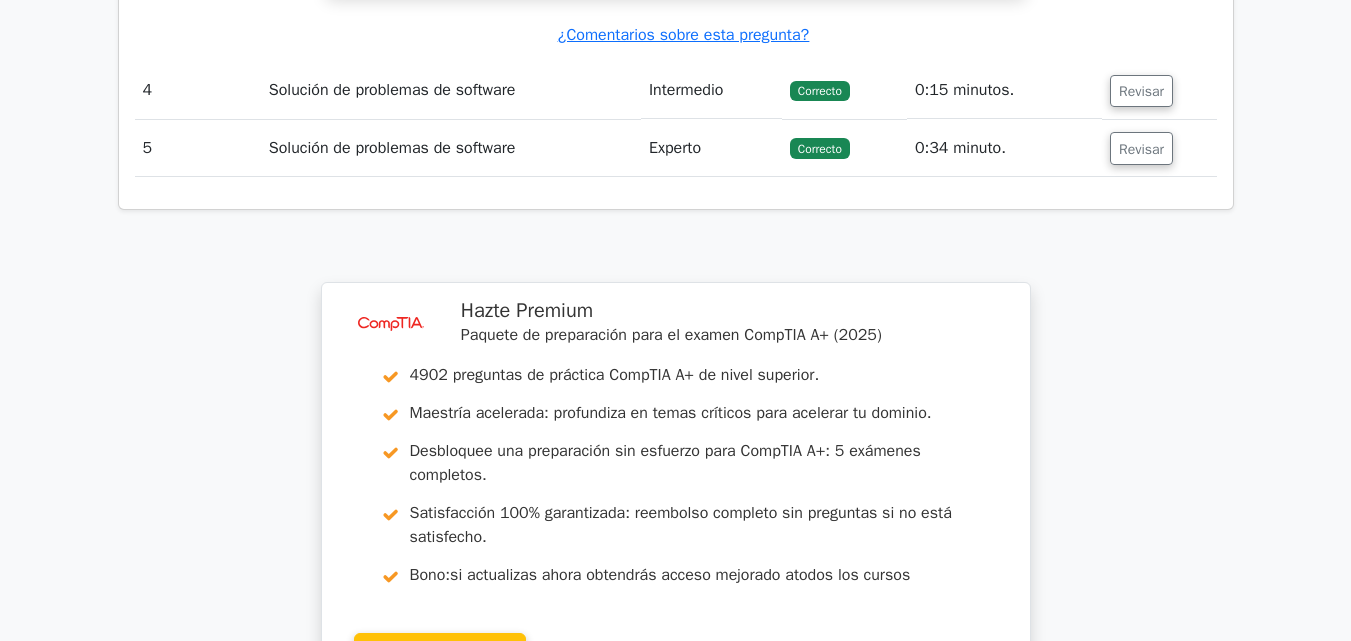 scroll, scrollTop: 4551, scrollLeft: 0, axis: vertical 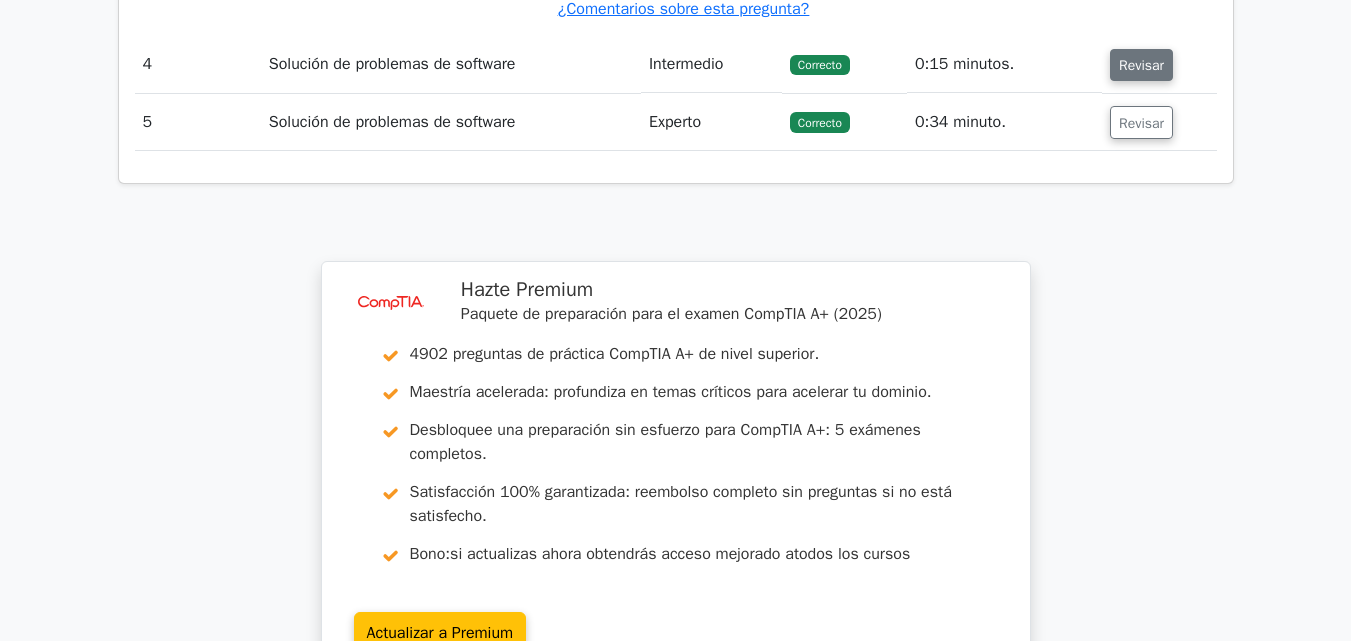 click on "Revisar" at bounding box center [1141, 65] 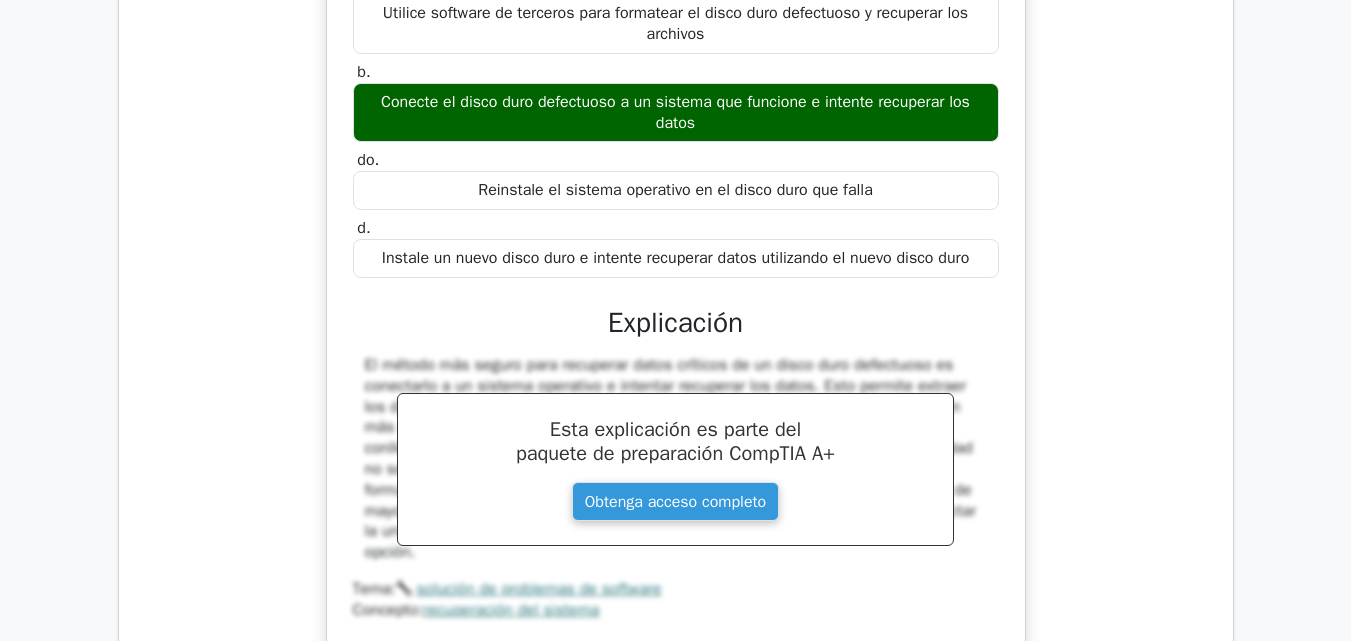 scroll, scrollTop: 5251, scrollLeft: 0, axis: vertical 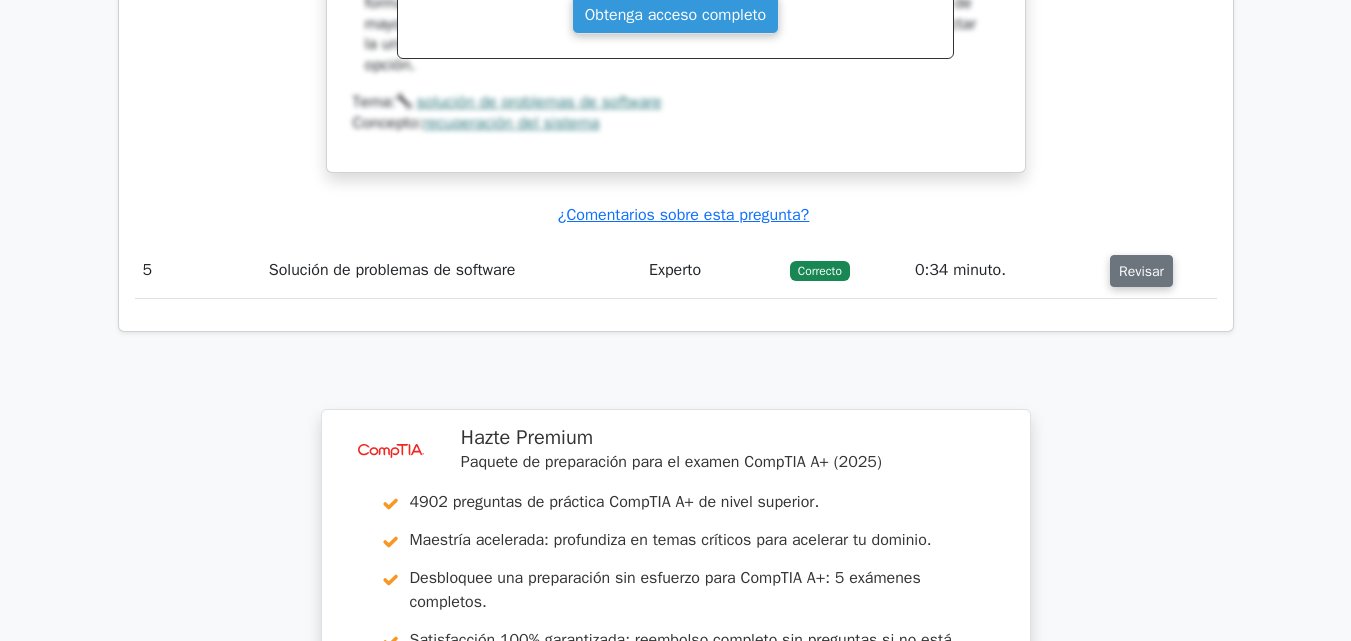 click on "Revisar" at bounding box center [1141, 271] 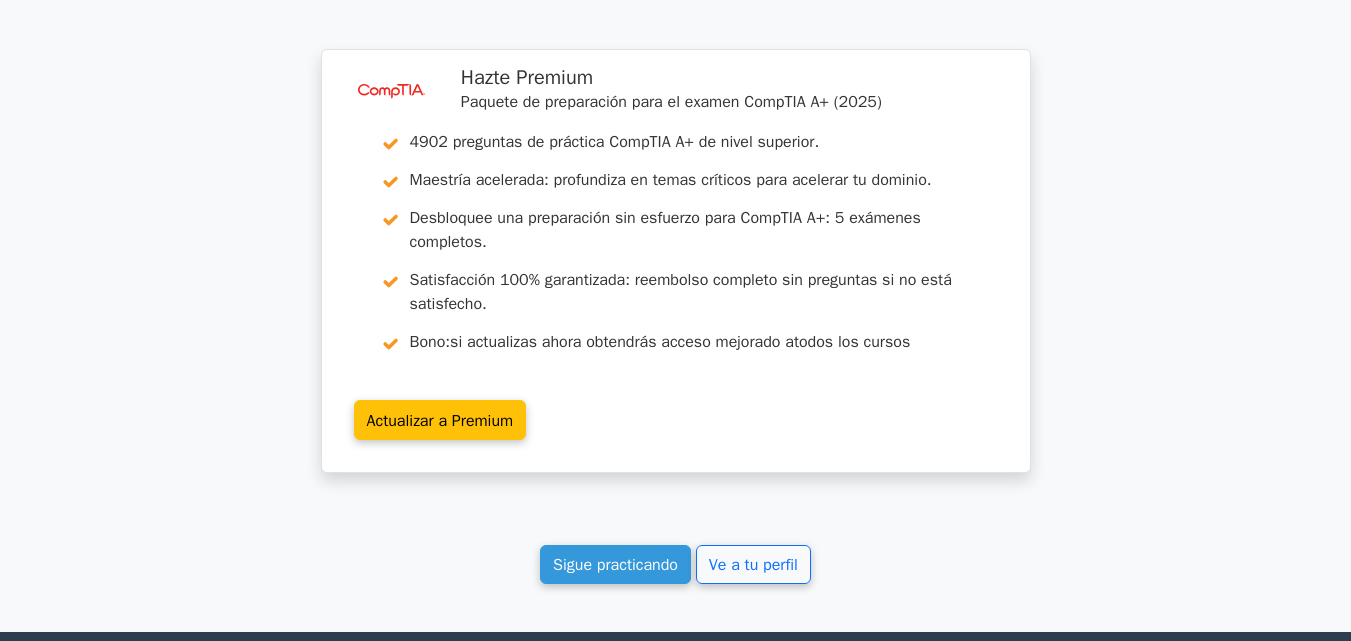 scroll, scrollTop: 6851, scrollLeft: 0, axis: vertical 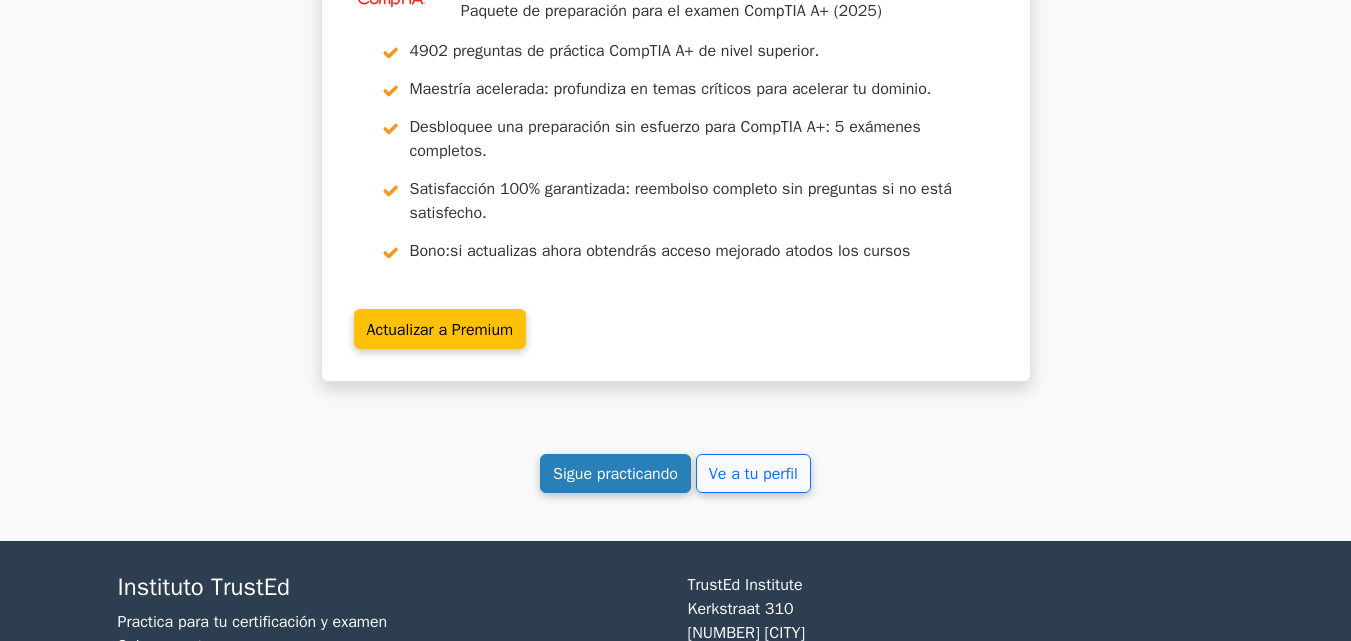 click on "Sigue practicando" at bounding box center [615, 474] 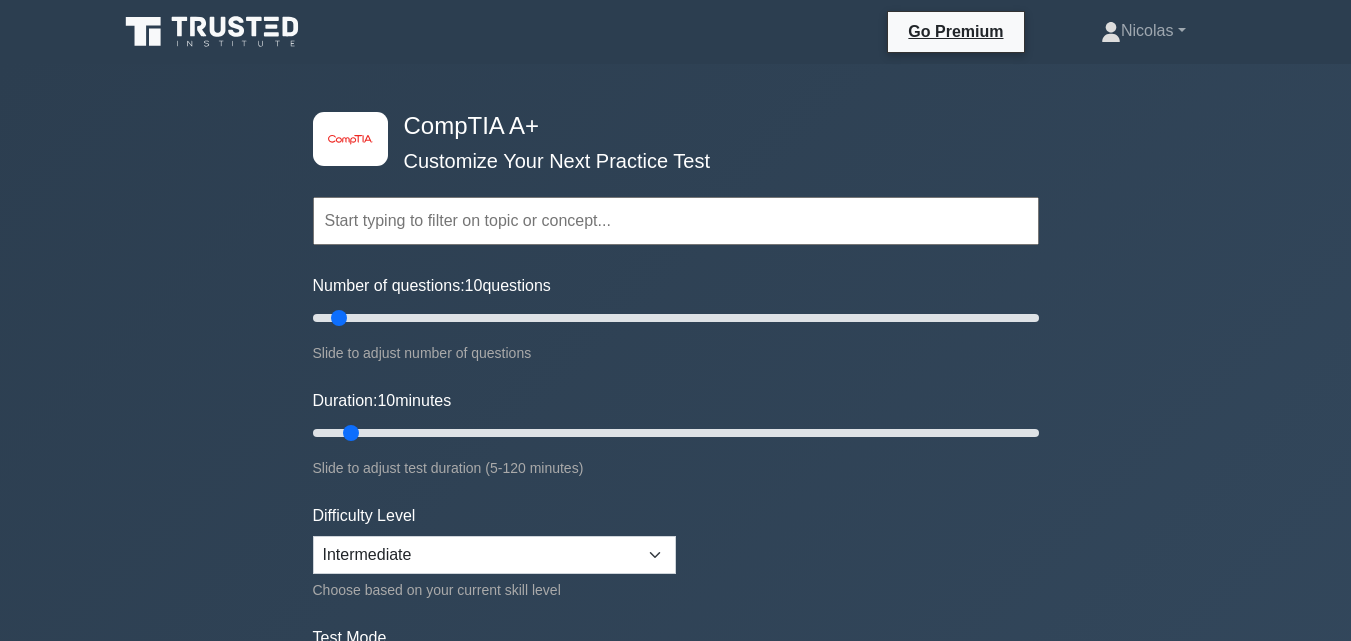 scroll, scrollTop: 0, scrollLeft: 0, axis: both 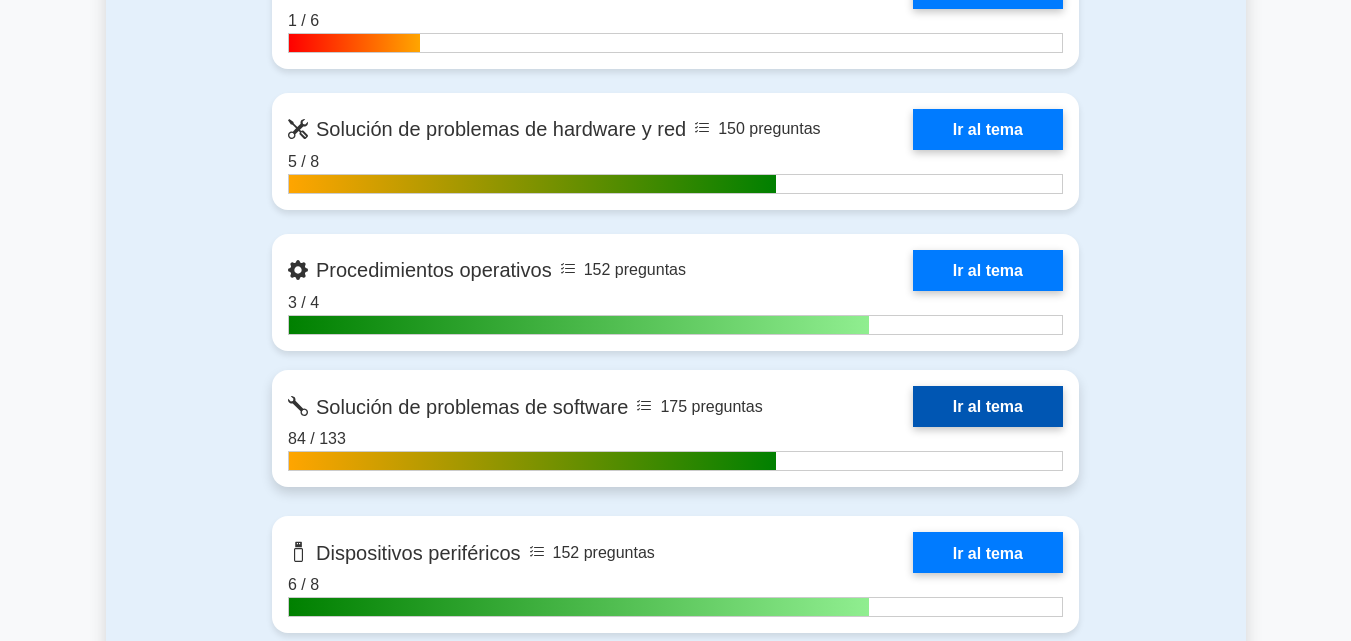 click on "Ir al tema" at bounding box center [988, 406] 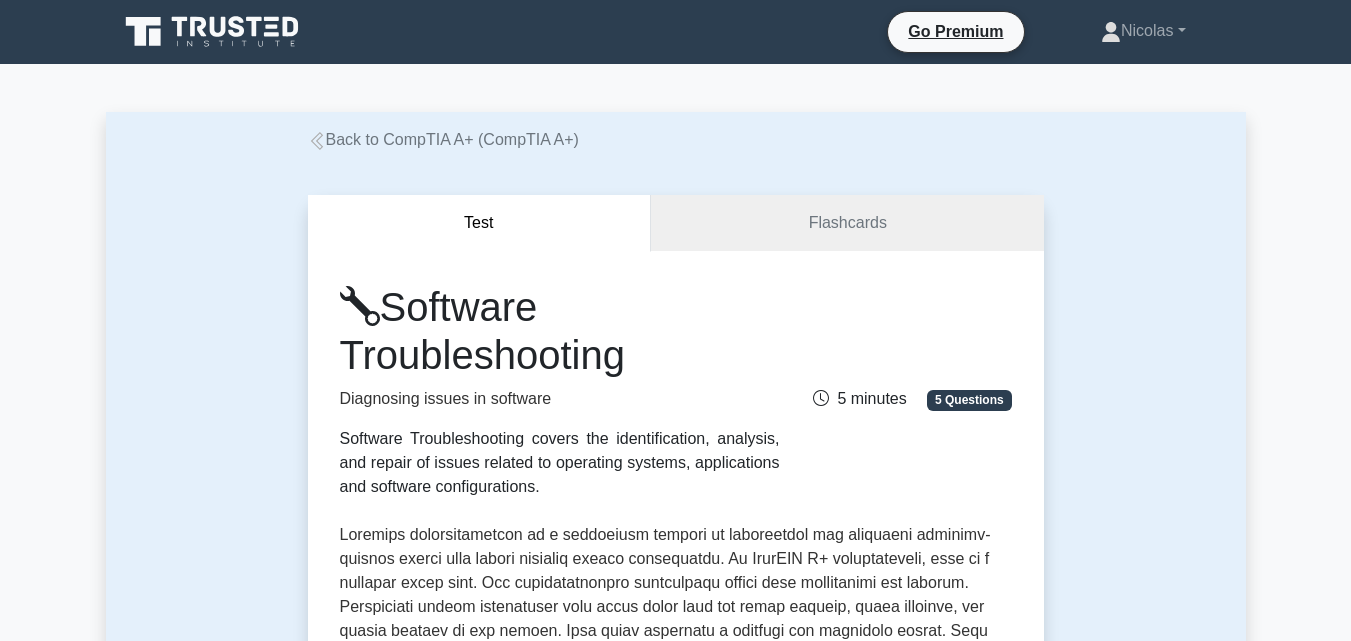 scroll, scrollTop: 0, scrollLeft: 0, axis: both 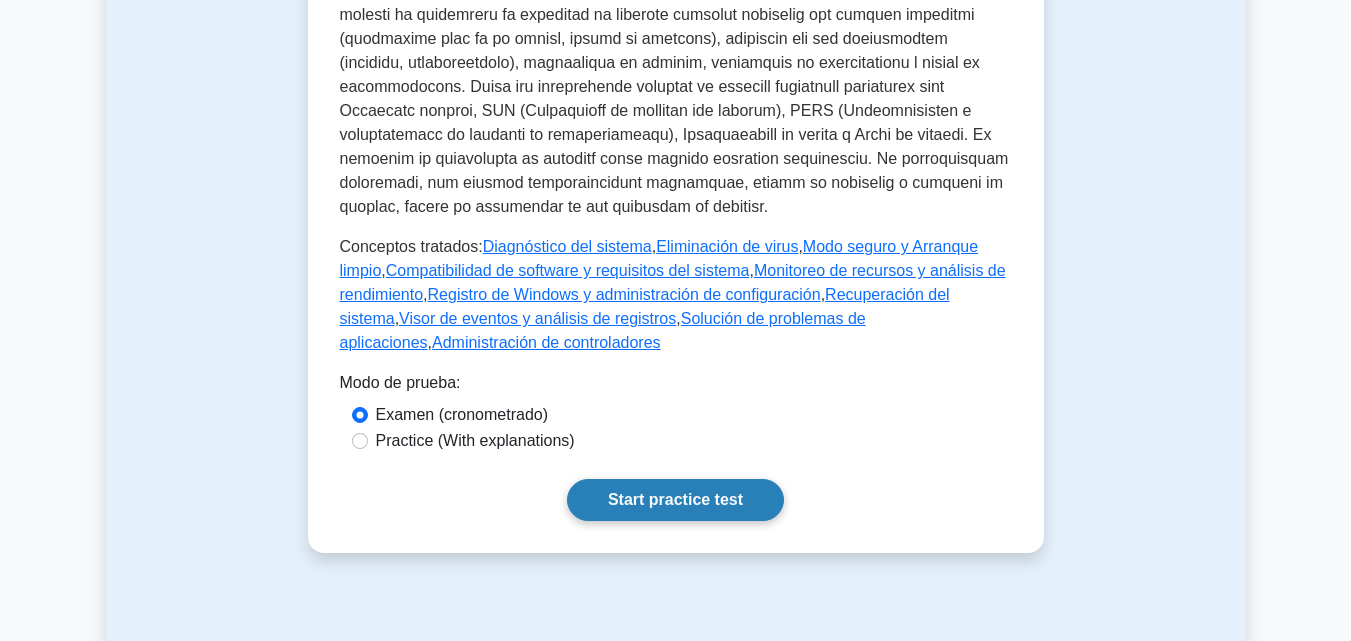 click on "Start practice test" at bounding box center (675, 500) 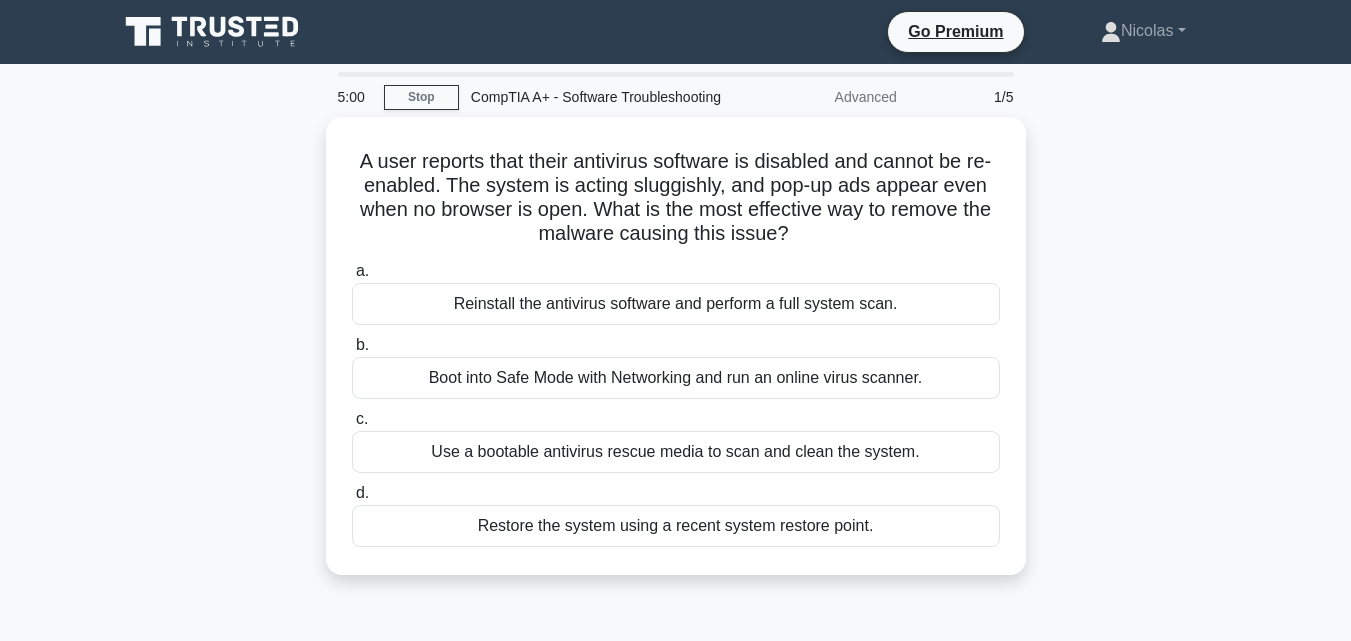 scroll, scrollTop: 0, scrollLeft: 0, axis: both 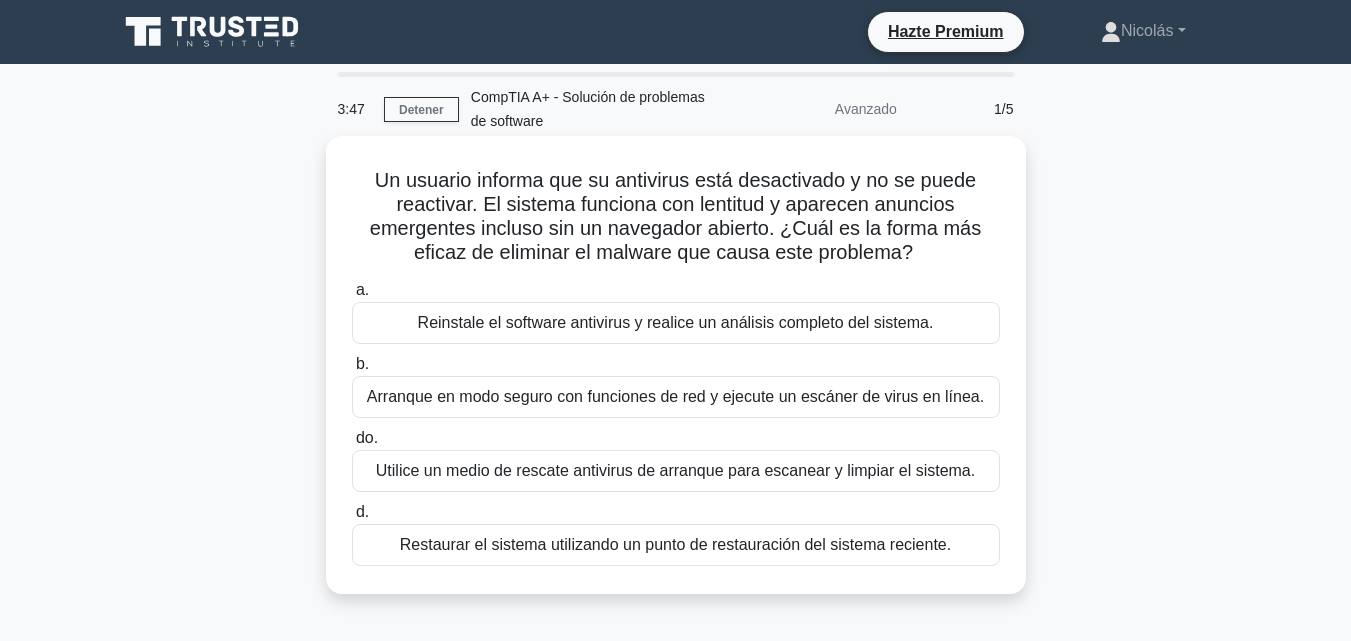 click on "Arranque en modo seguro con funciones de red y ejecute un escáner de virus en línea." at bounding box center [675, 396] 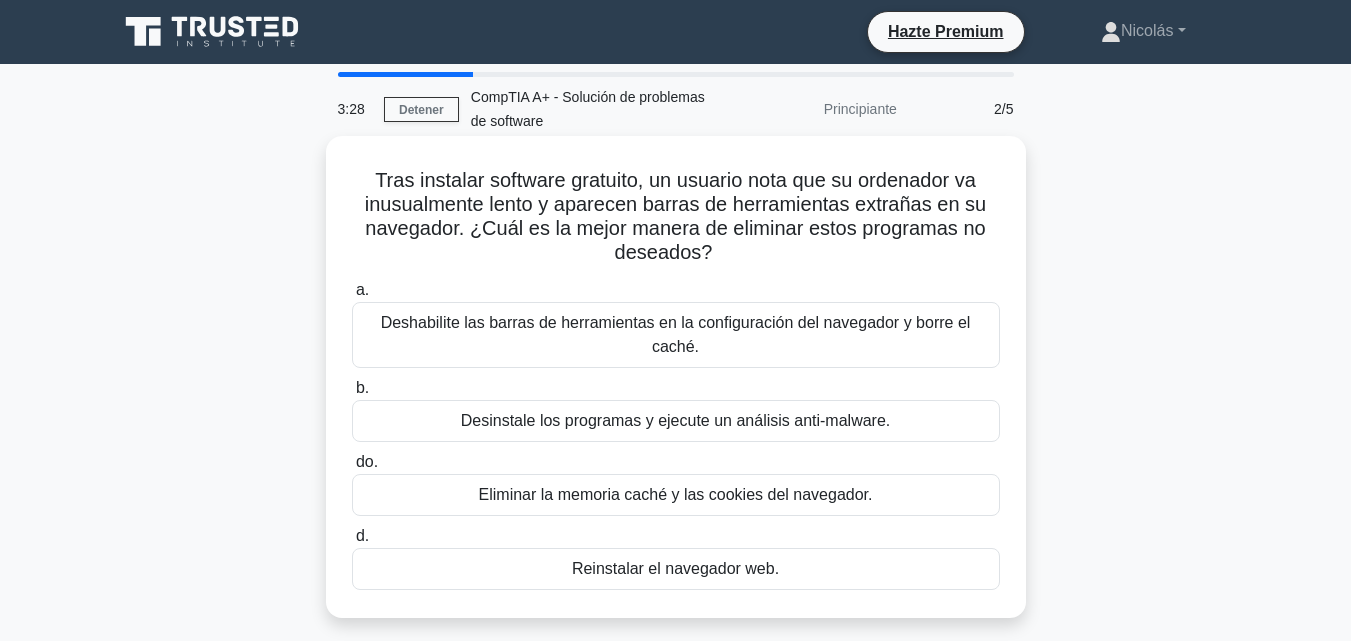 click on "Desinstale los programas y ejecute un análisis anti-malware." at bounding box center (676, 420) 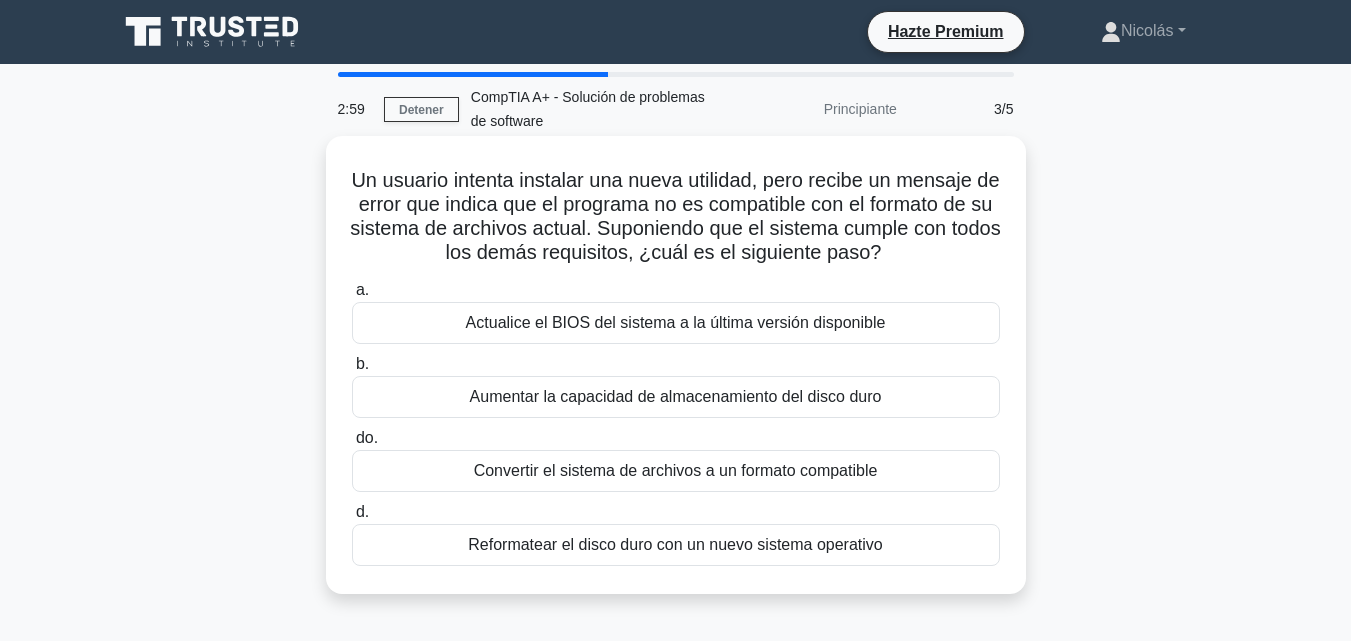 click on "Convertir el sistema de archivos a un formato compatible" at bounding box center [676, 470] 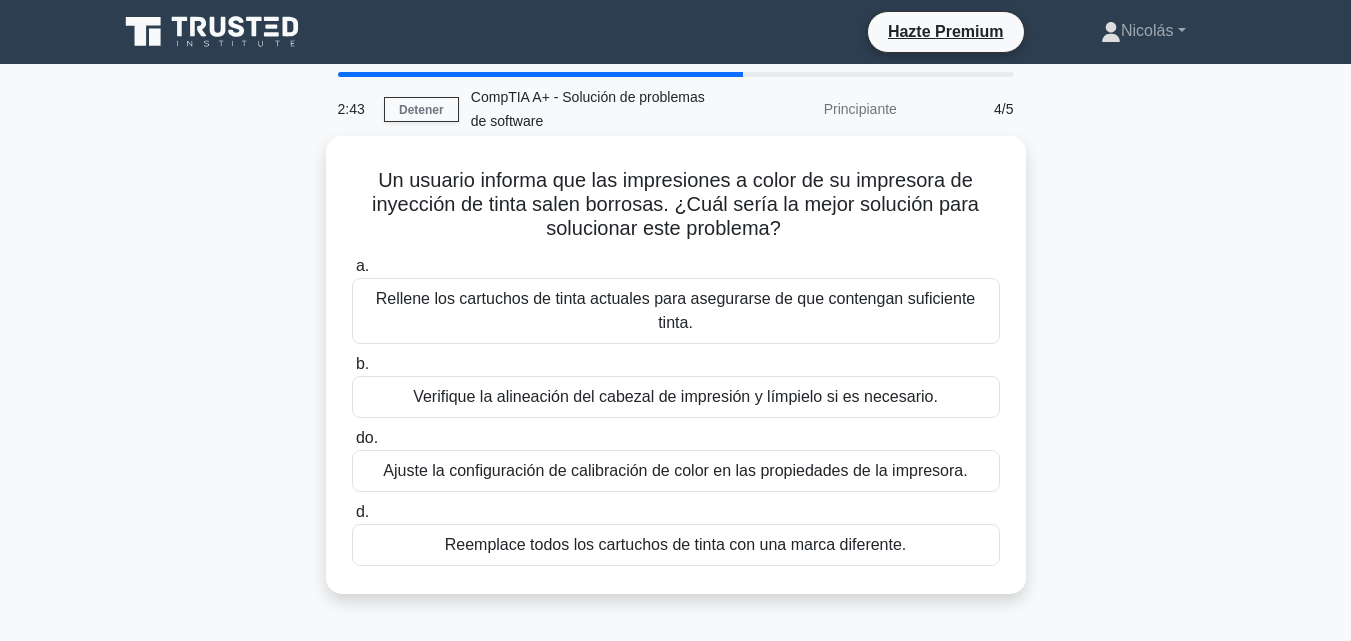 click on "Verifique la alineación del cabezal de impresión y límpielo si es necesario." at bounding box center (675, 396) 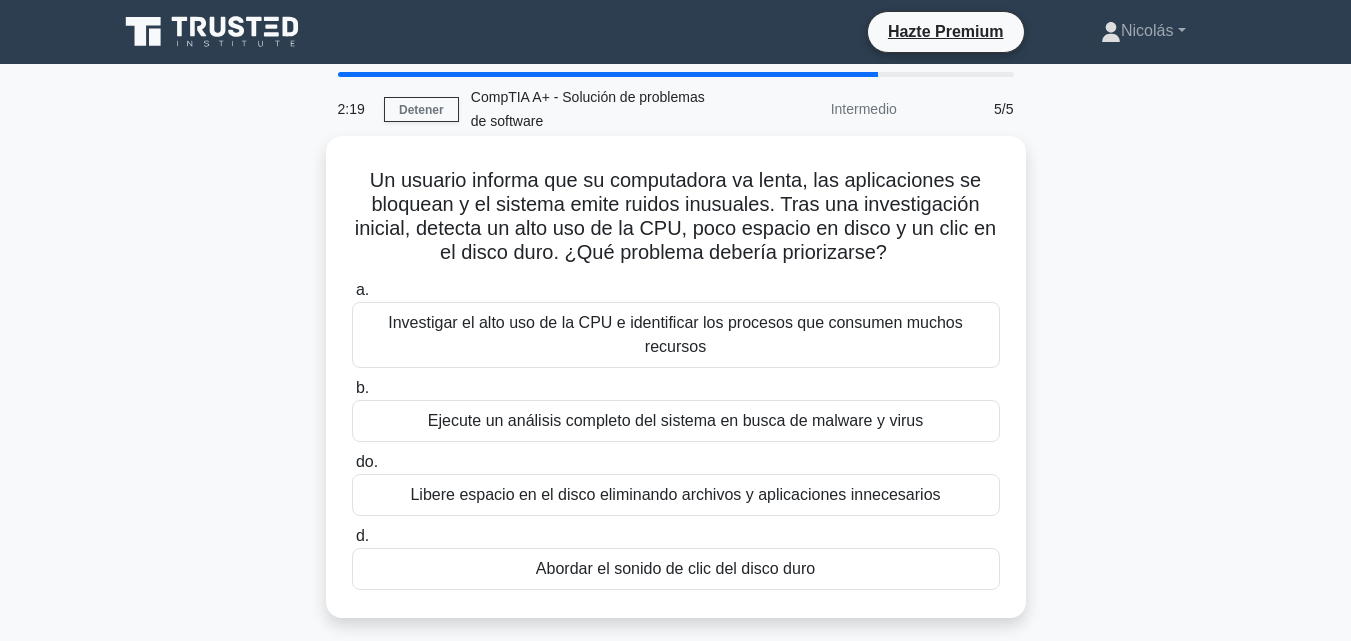 click on "Ejecute un análisis completo del sistema en busca de malware y virus" at bounding box center (676, 421) 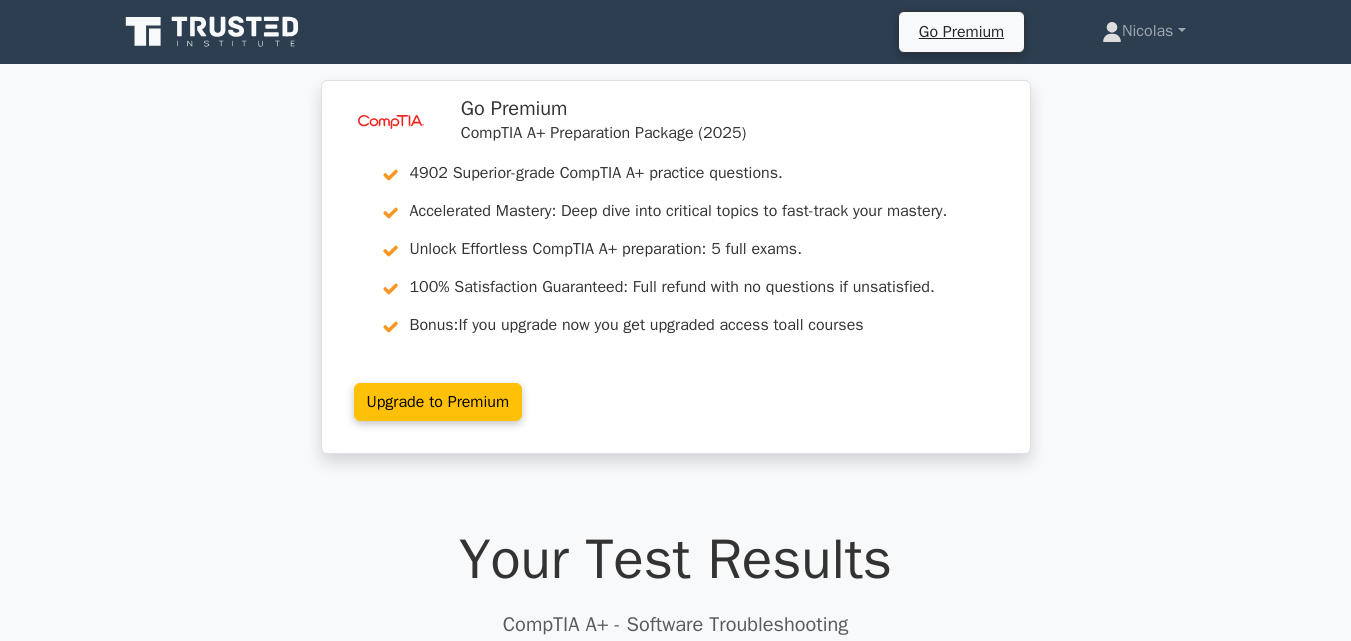 scroll, scrollTop: 61, scrollLeft: 0, axis: vertical 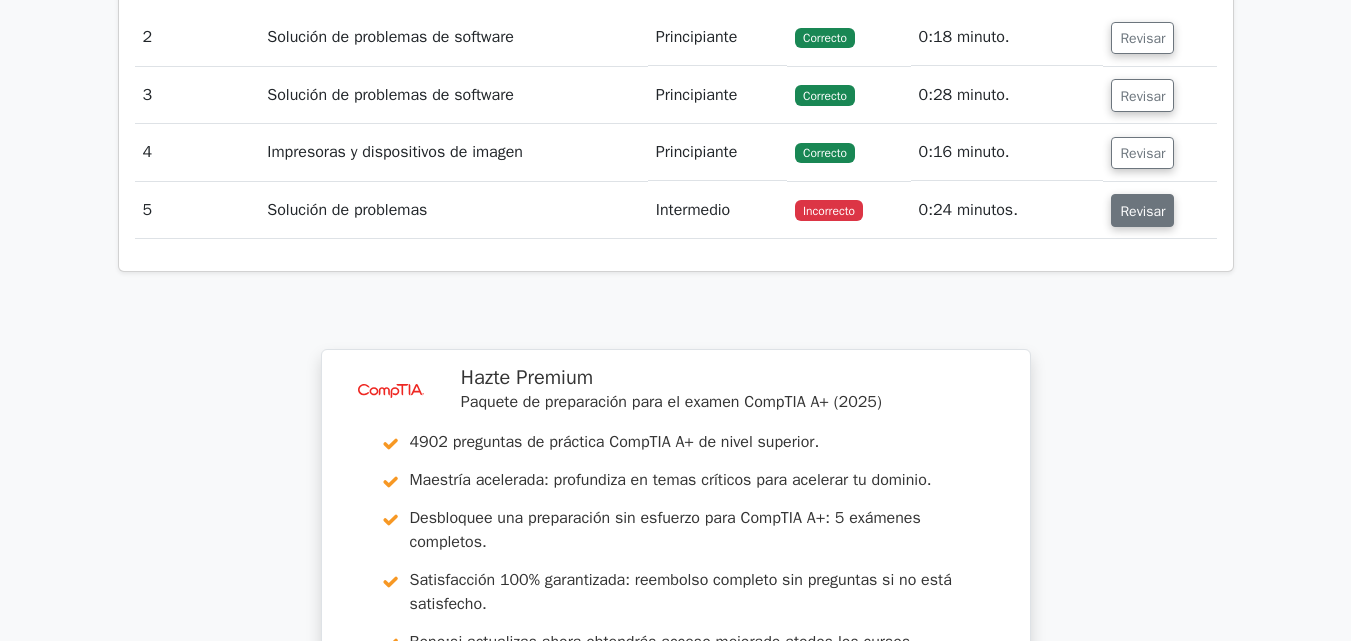 click on "Revisar" at bounding box center [1142, 211] 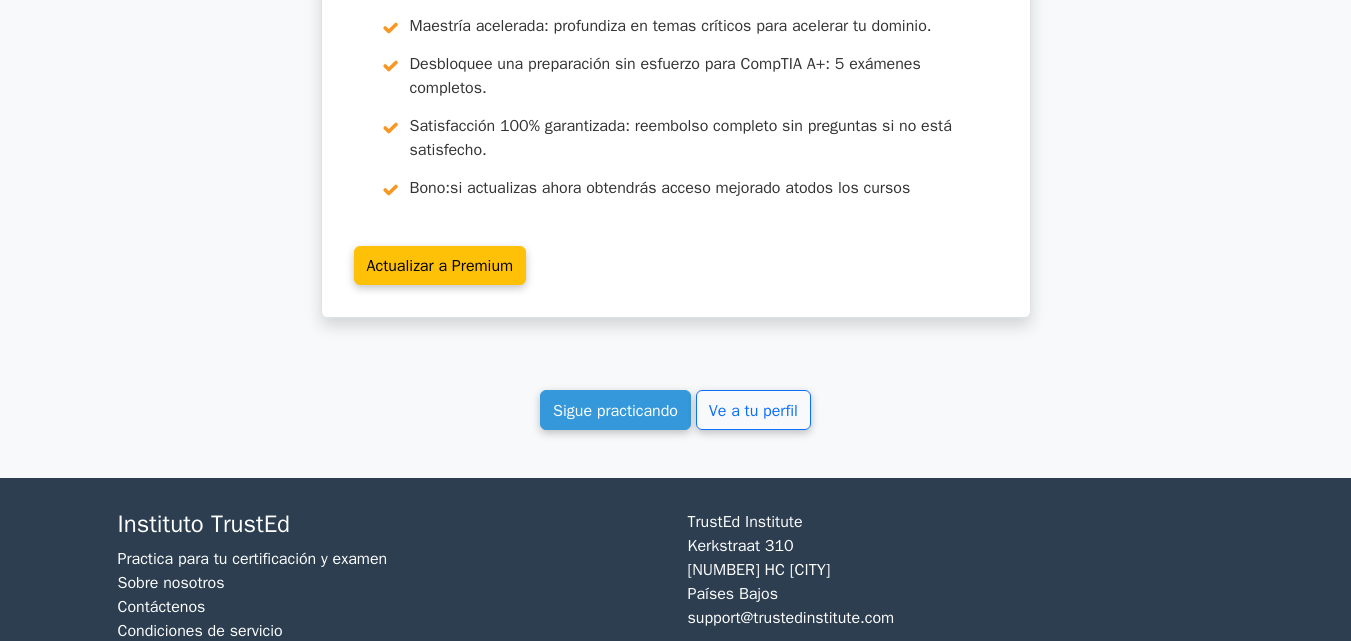 scroll, scrollTop: 4141, scrollLeft: 0, axis: vertical 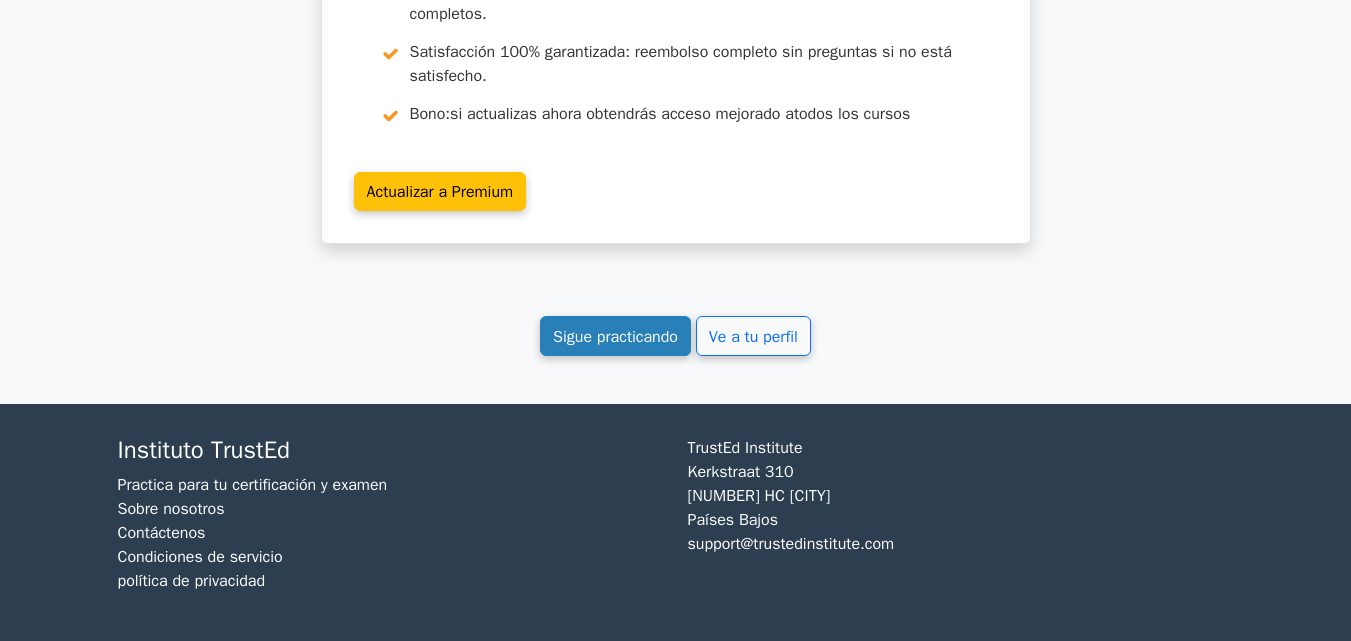 click on "Sigue practicando" at bounding box center (615, 337) 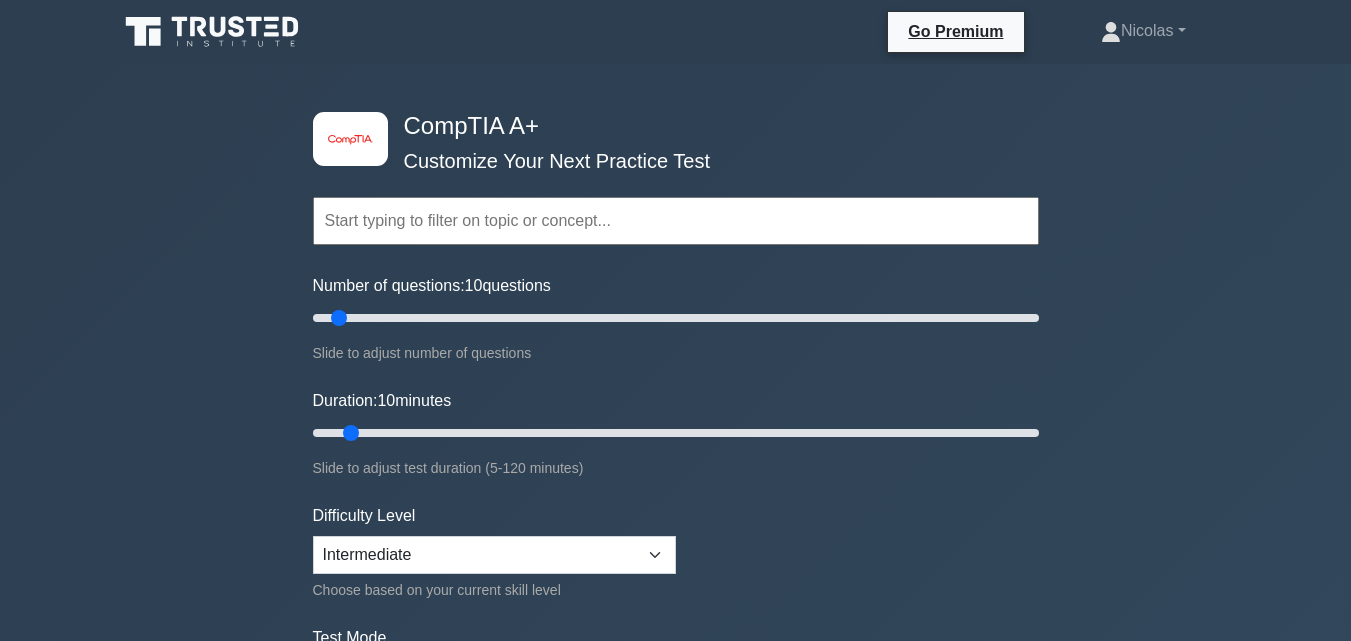 scroll, scrollTop: 0, scrollLeft: 0, axis: both 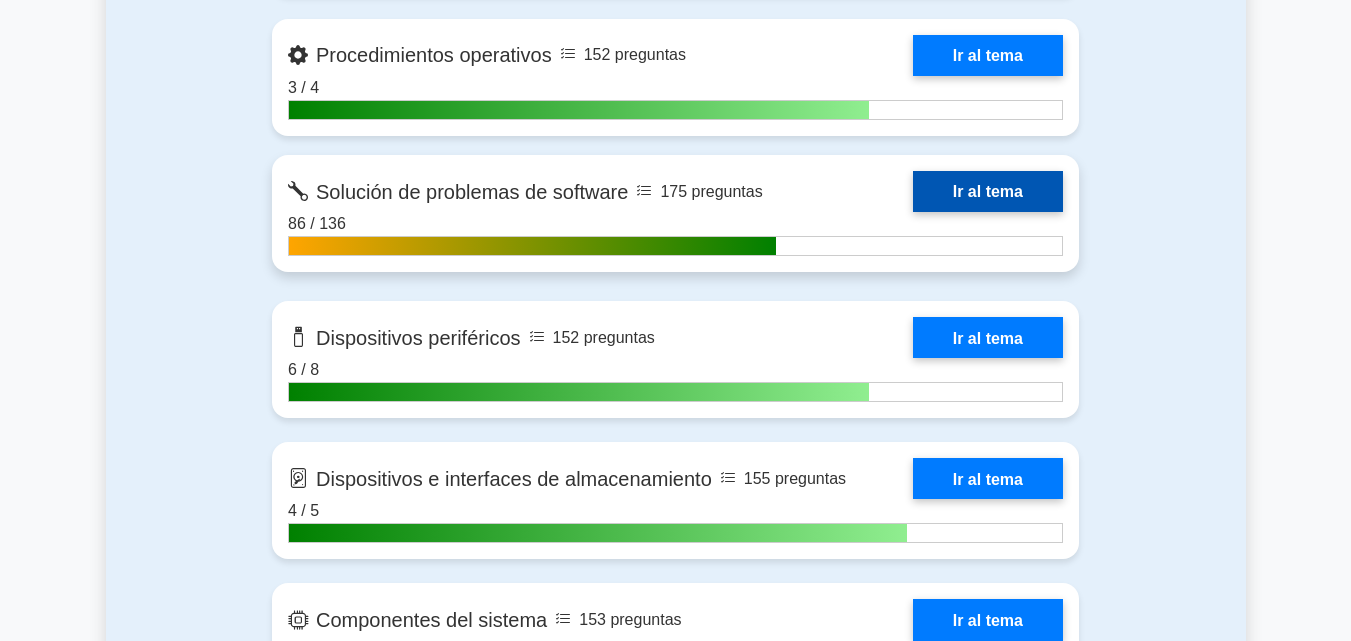click on "Ir al tema" at bounding box center (988, 191) 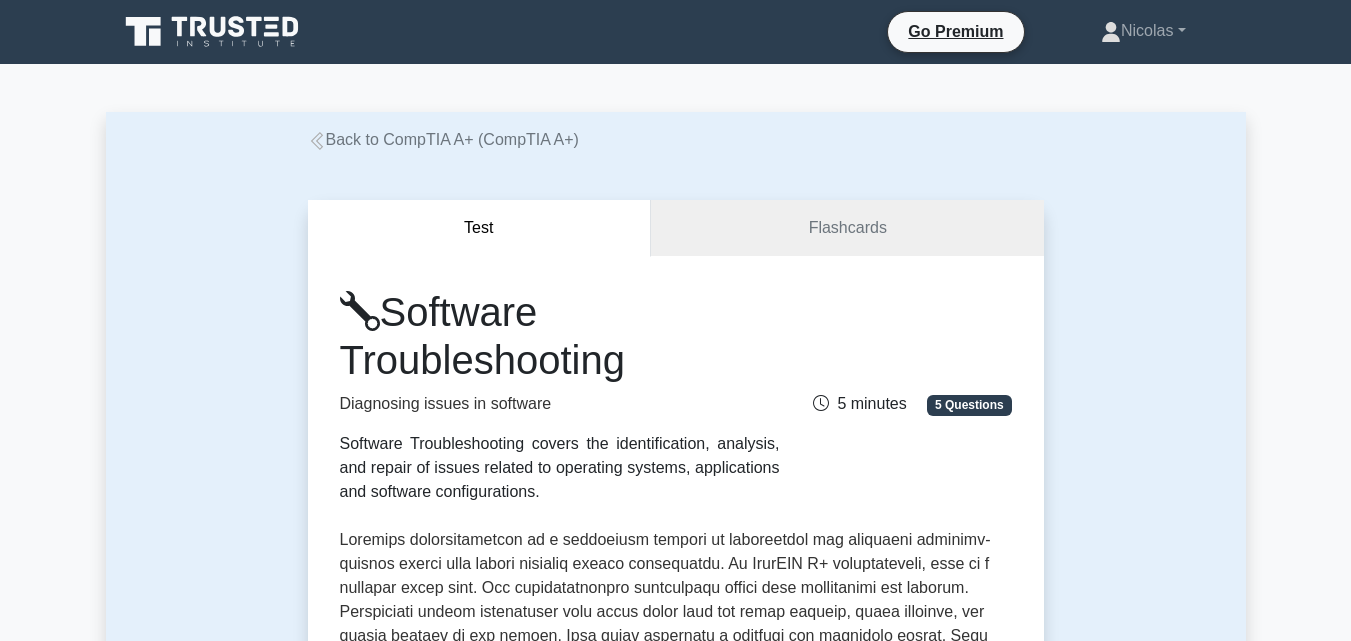 scroll, scrollTop: 0, scrollLeft: 0, axis: both 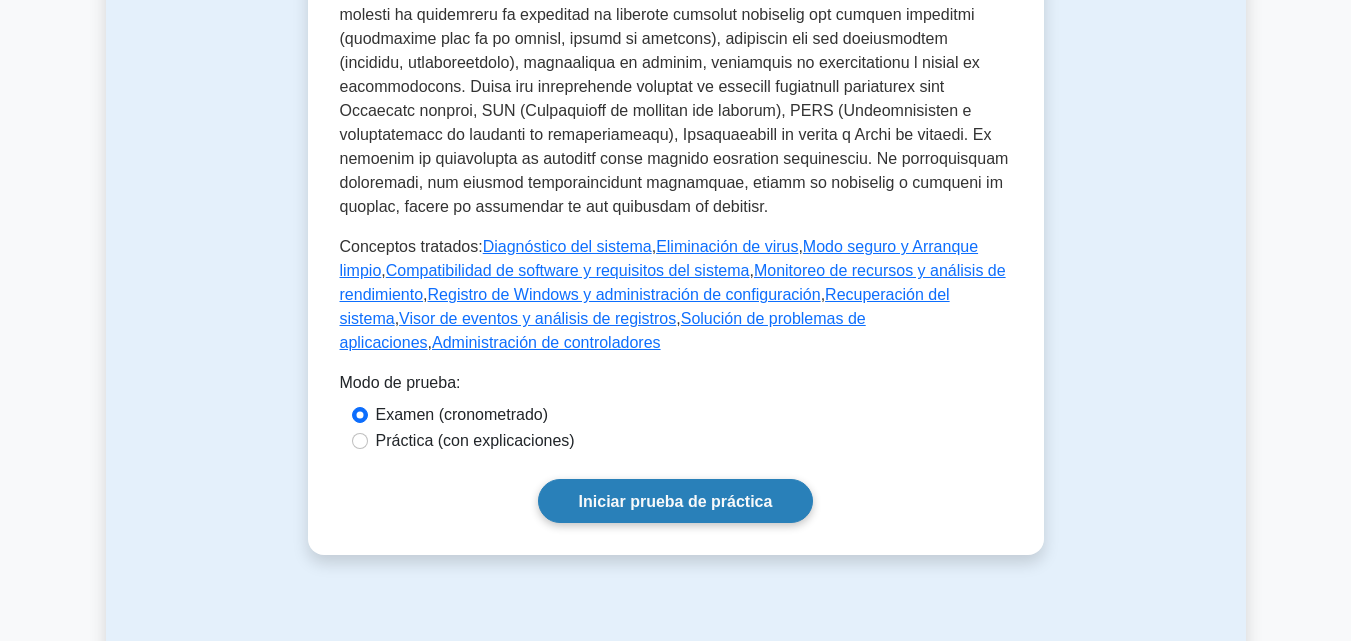 click on "Iniciar prueba de práctica" at bounding box center [676, 501] 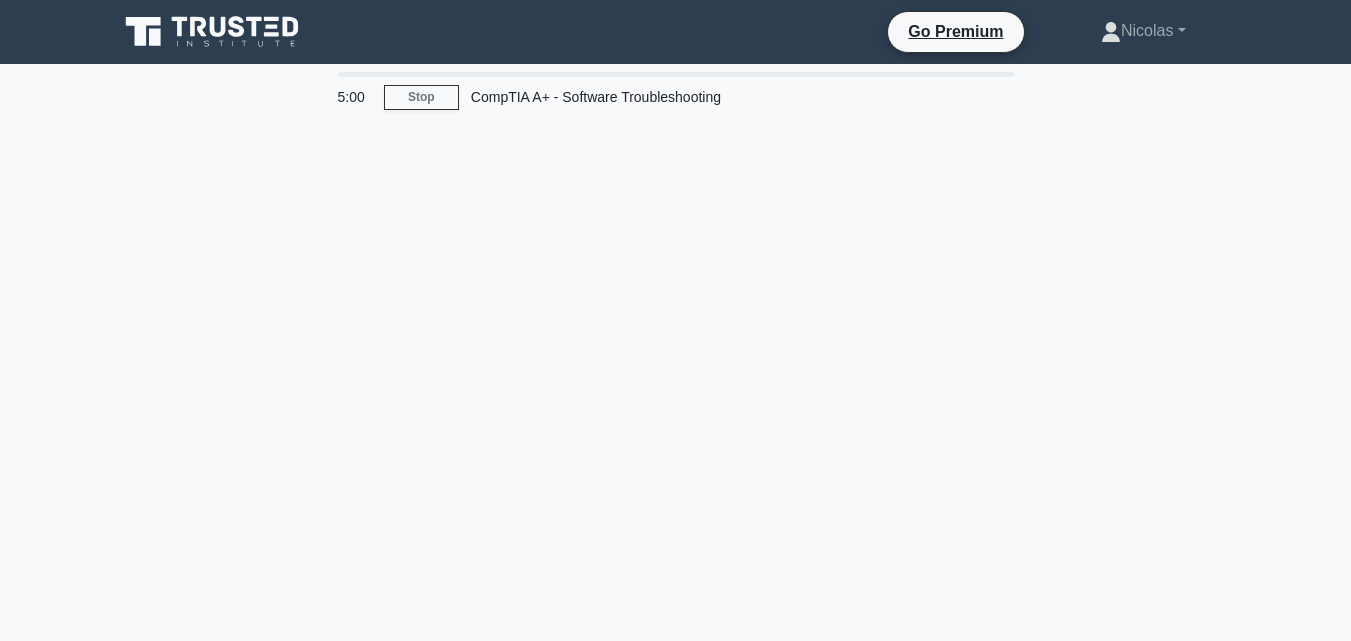 scroll, scrollTop: 0, scrollLeft: 0, axis: both 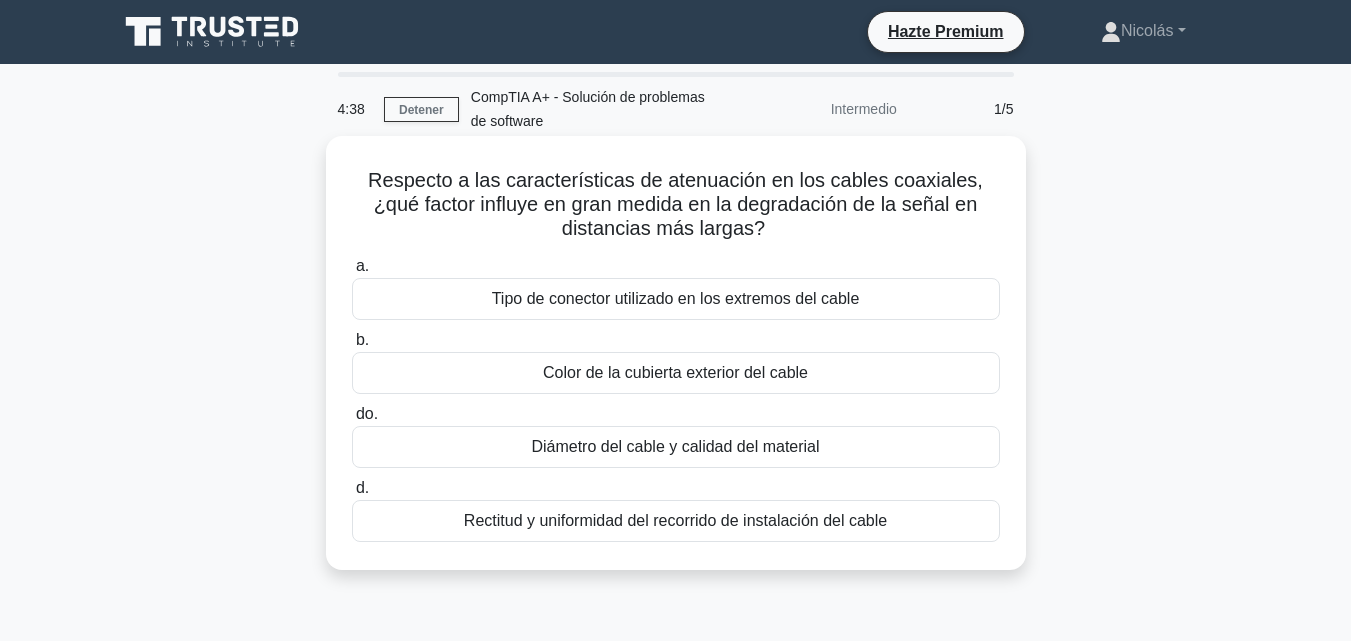 click on "Tipo de conector utilizado en los extremos del cable" at bounding box center [676, 298] 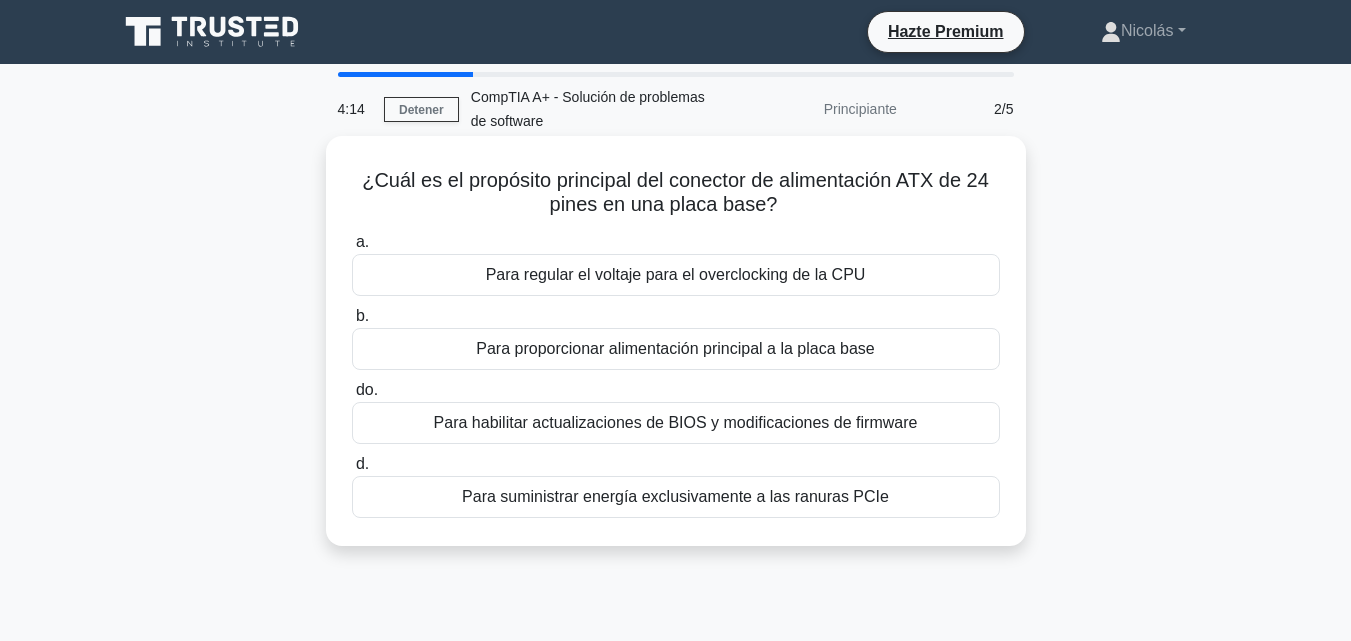 click on "Para proporcionar alimentación principal a la placa base" at bounding box center [675, 348] 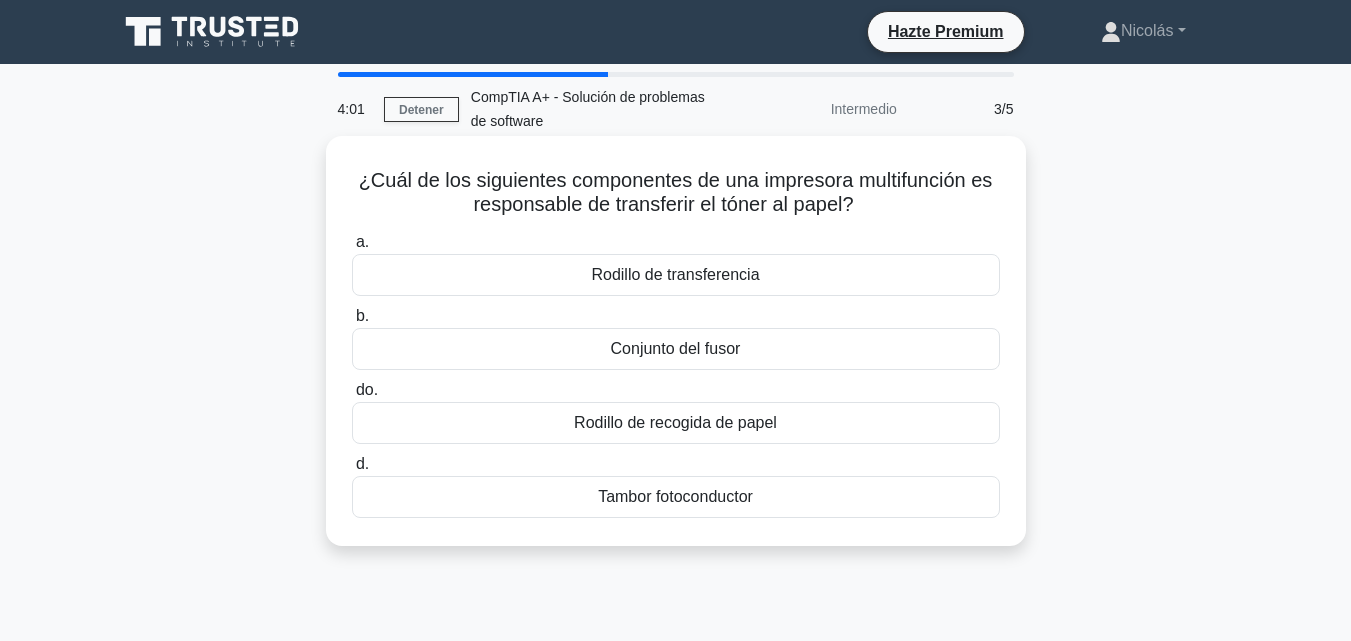 click on "Rodillo de transferencia" at bounding box center [675, 274] 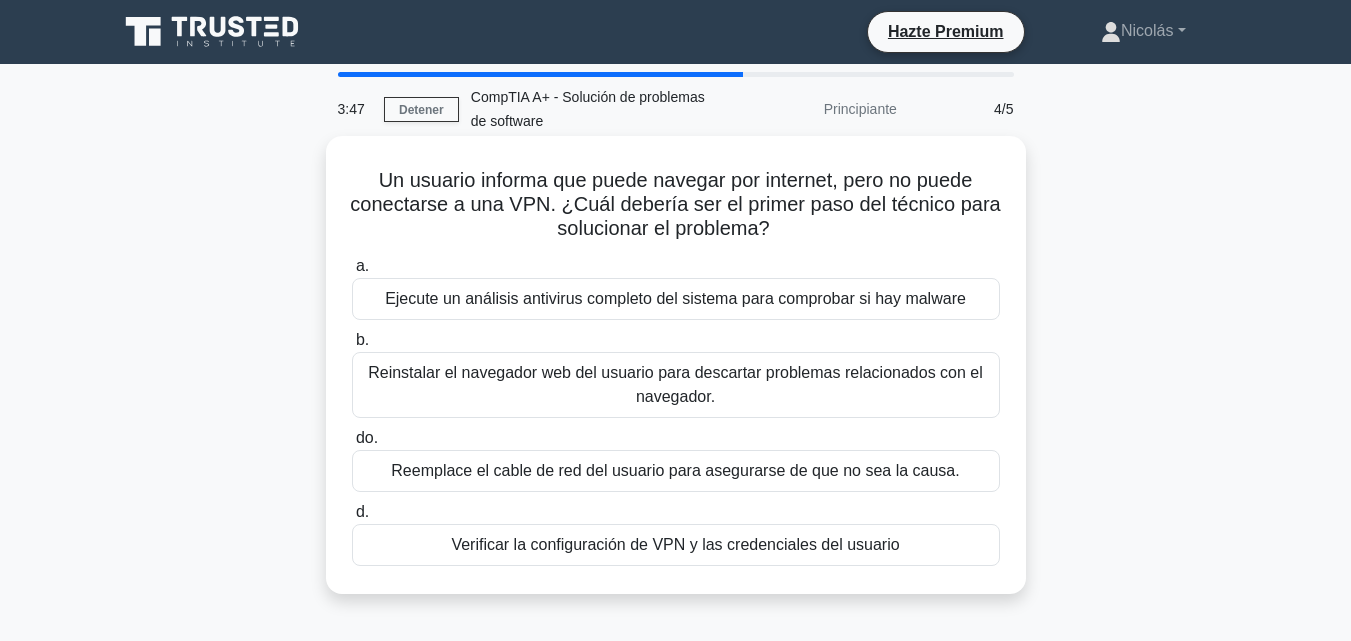 click on "Verificar la configuración de VPN y las credenciales del usuario" at bounding box center [675, 545] 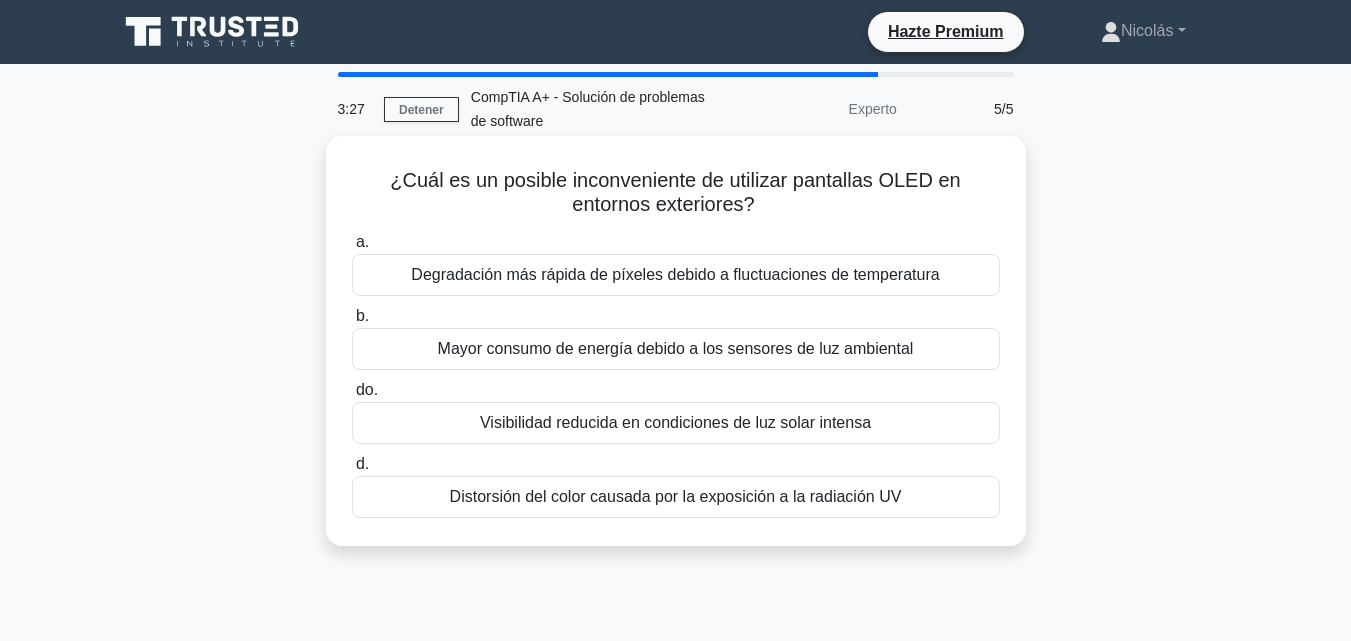 drag, startPoint x: 431, startPoint y: 180, endPoint x: 999, endPoint y: 512, distance: 657.91187 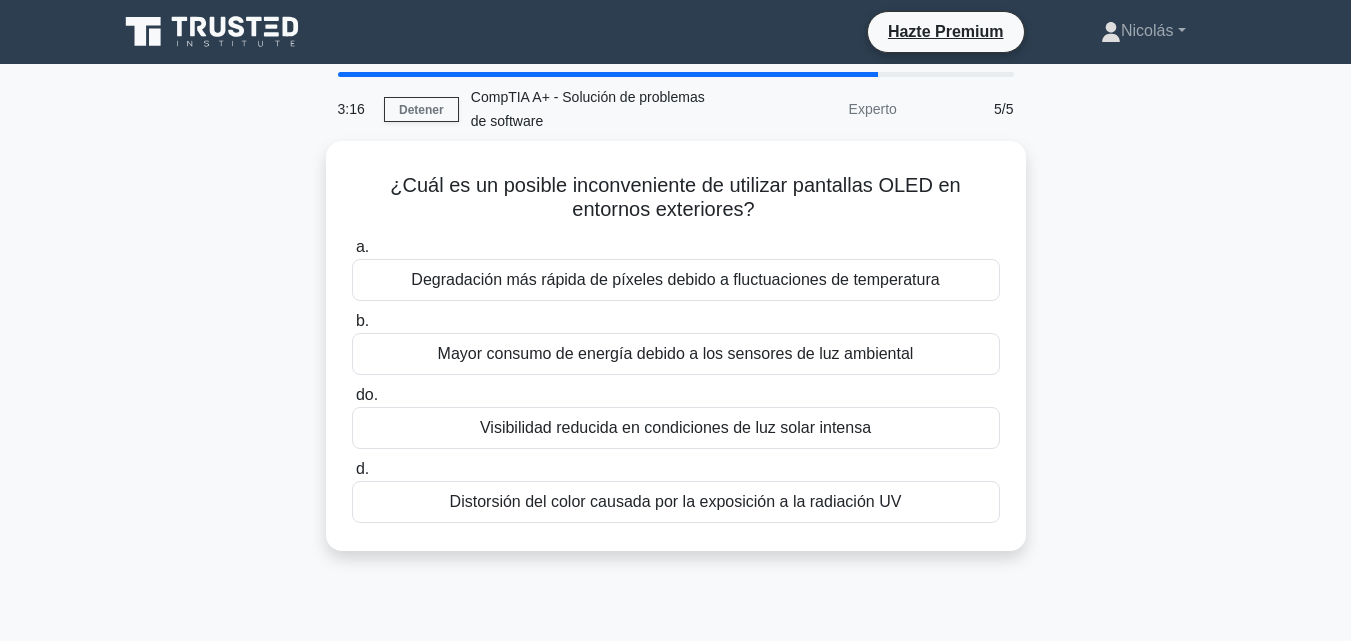 click on "¿Cuál es un posible inconveniente de utilizar pantallas OLED en entornos exteriores?
.spinner_0XTQ{transform-origin:center;animation:spinner_y6GP .75s linear infinite}@keyframes spinner_y6GP{100%{transform:rotate(360deg)}}
a.
Degradación más rápida de píxeles debido a fluctuaciones de temperatura
b. do. d." at bounding box center (676, 358) 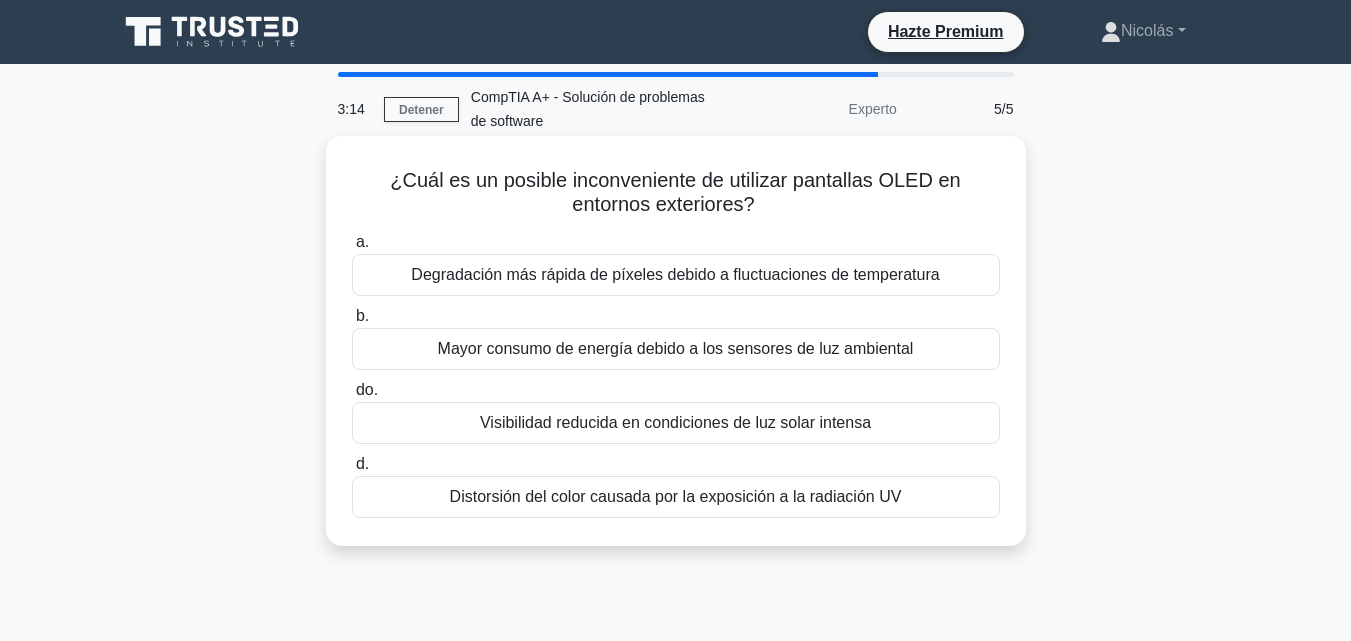 click on "Visibilidad reducida en condiciones de luz solar intensa" at bounding box center (675, 422) 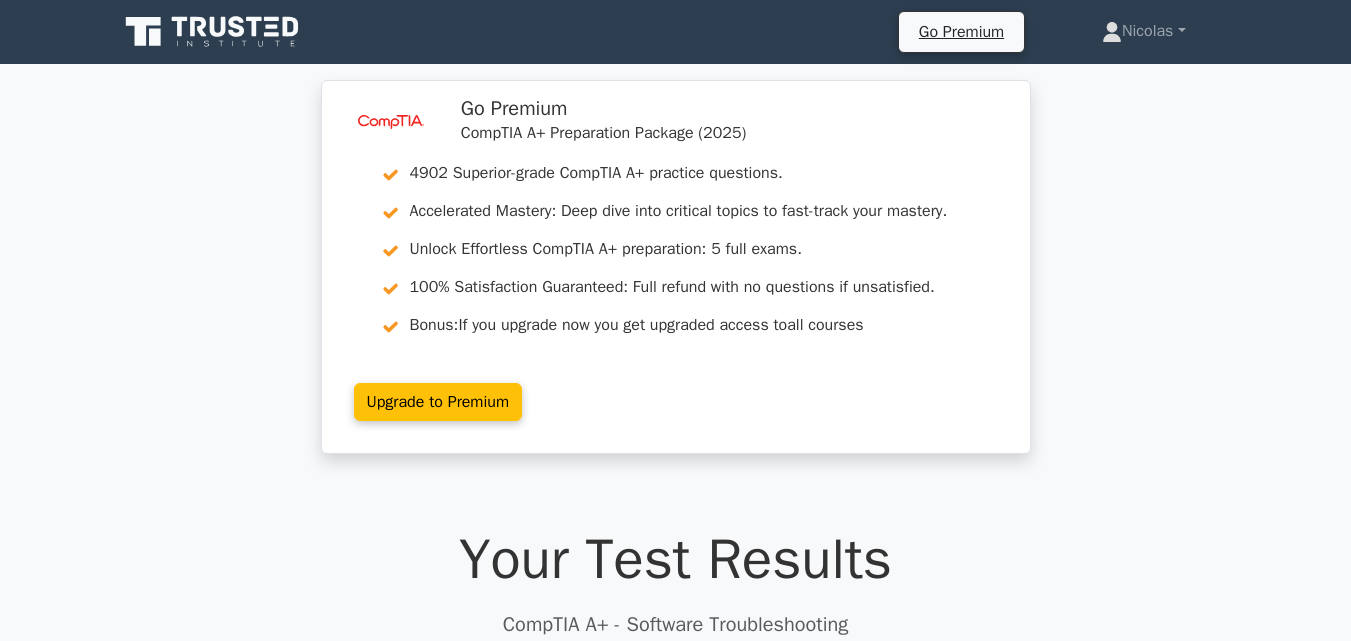scroll, scrollTop: 0, scrollLeft: 0, axis: both 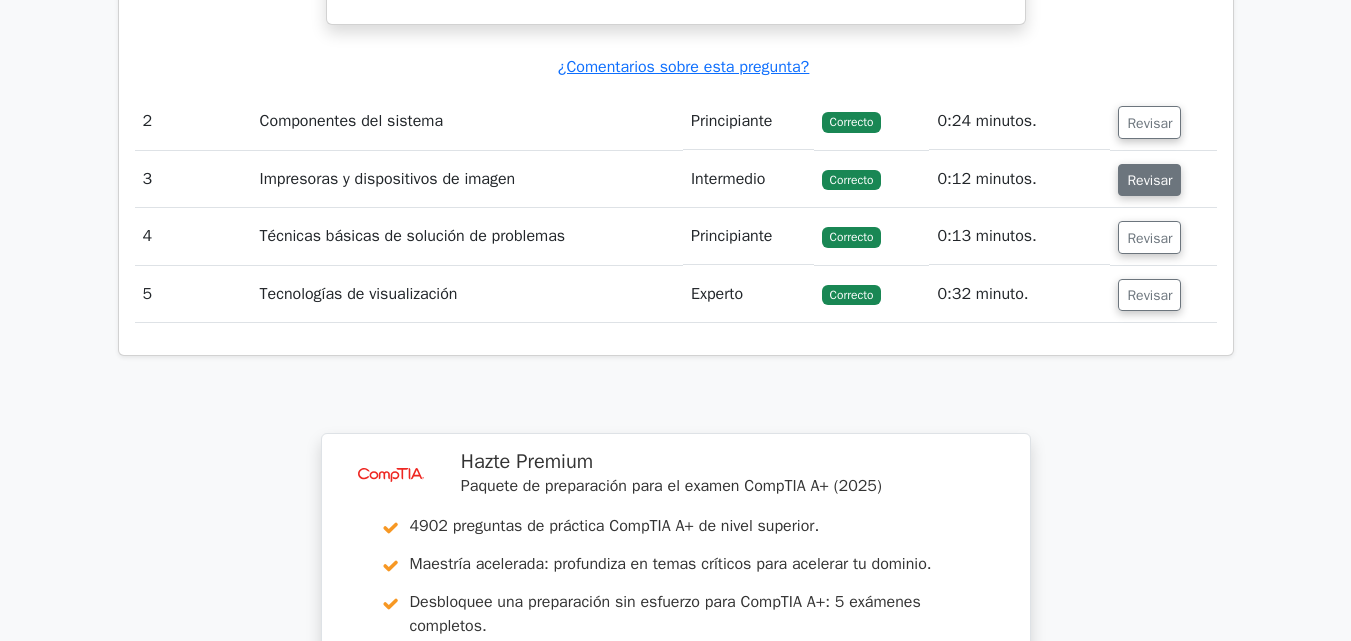 click on "Revisar" at bounding box center (1149, 180) 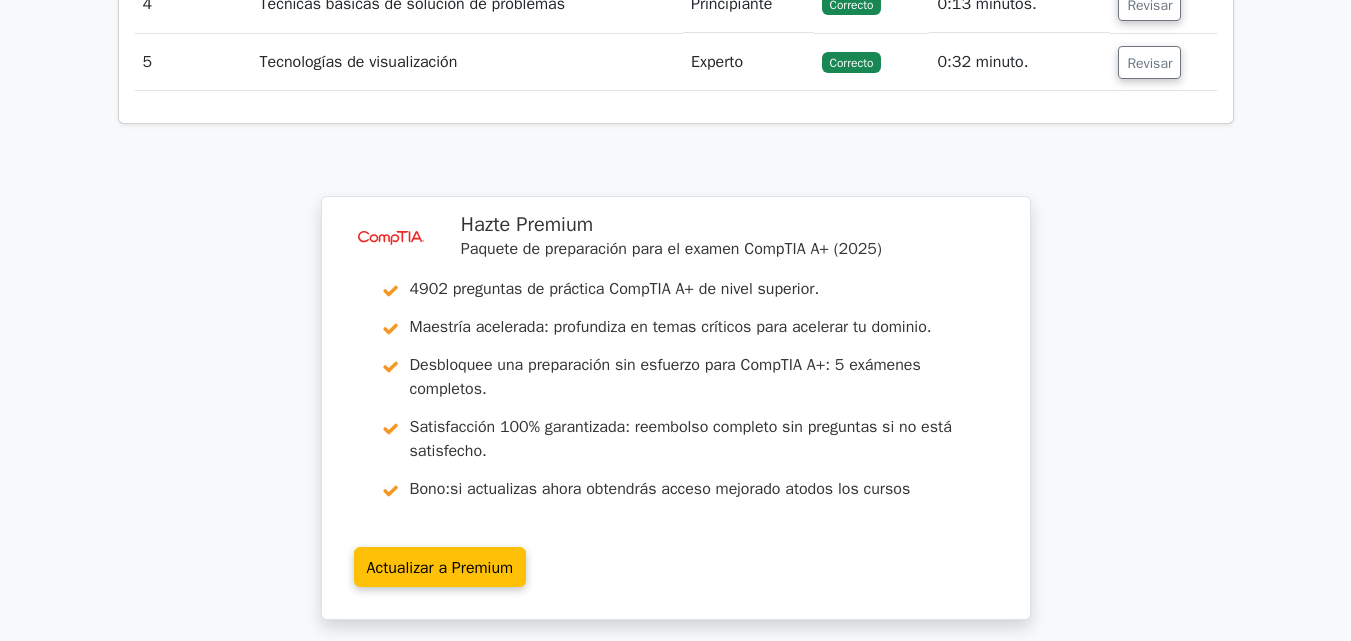 scroll, scrollTop: 3500, scrollLeft: 0, axis: vertical 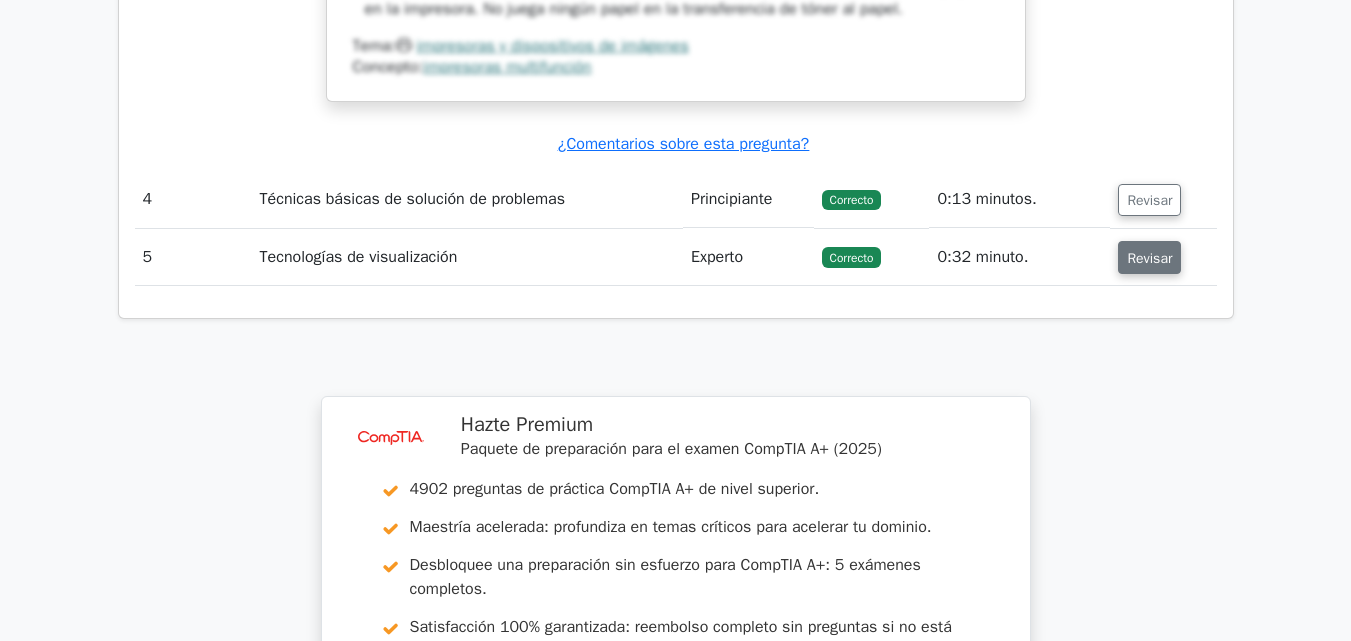 click on "Revisar" at bounding box center [1149, 258] 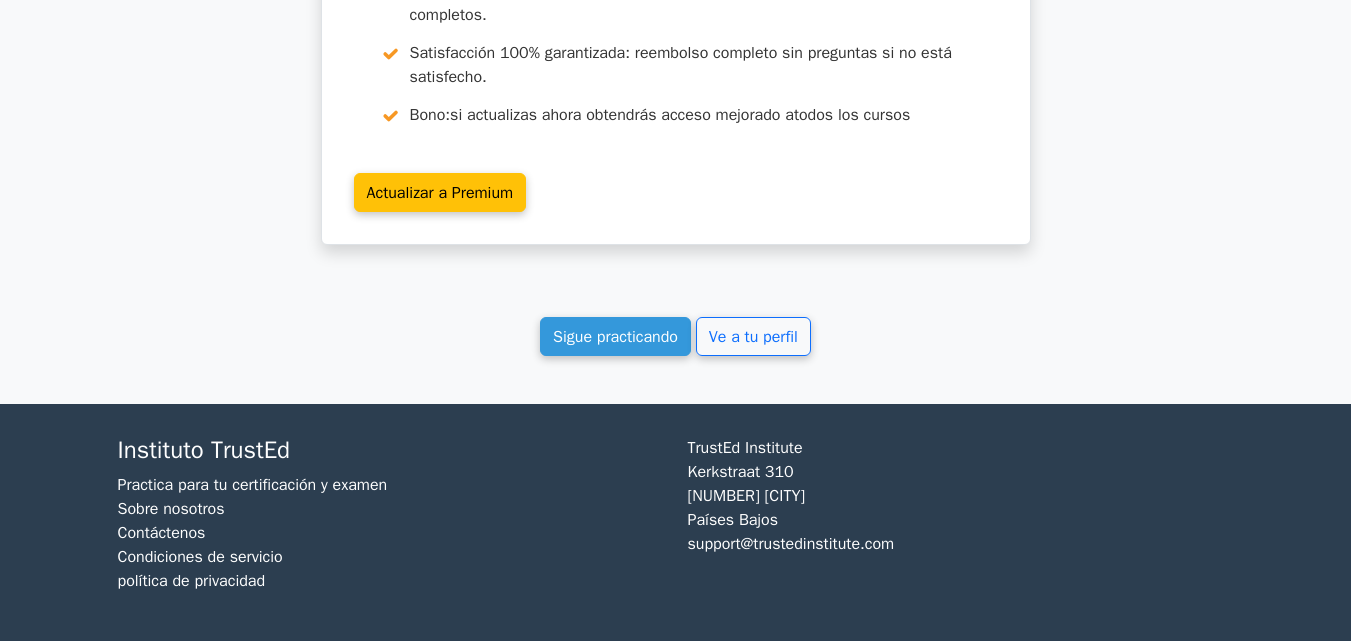 scroll, scrollTop: 5282, scrollLeft: 0, axis: vertical 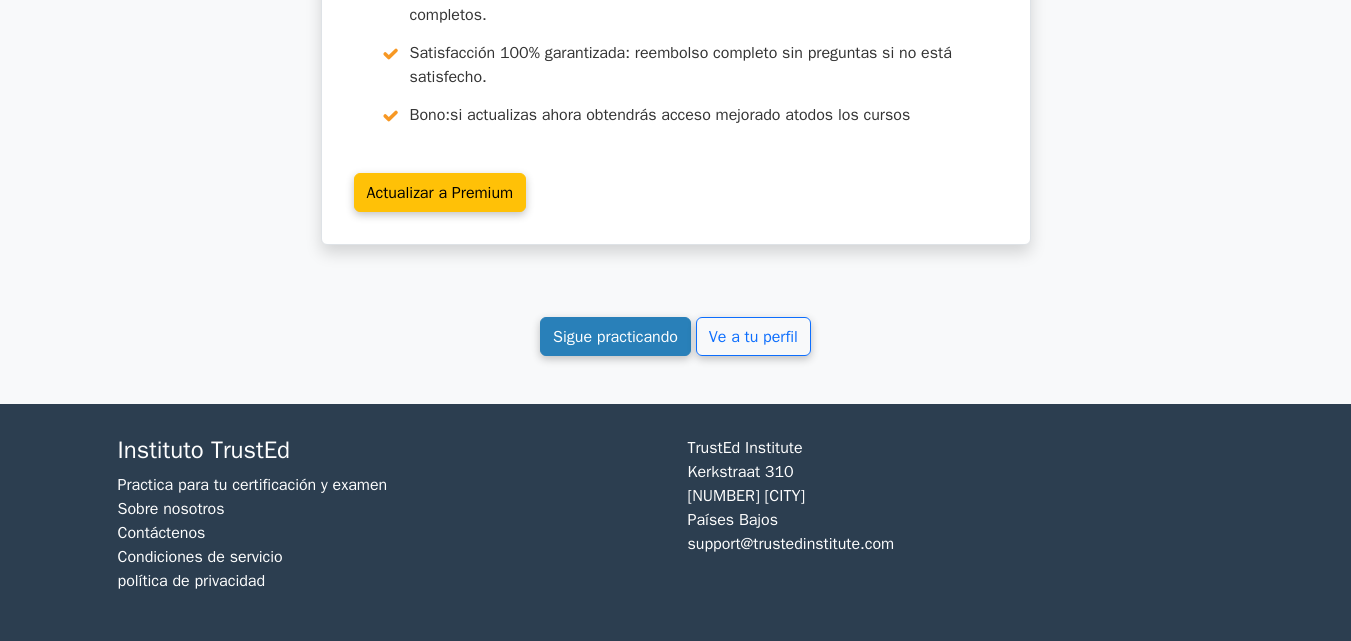 click on "Sigue practicando" at bounding box center [615, 337] 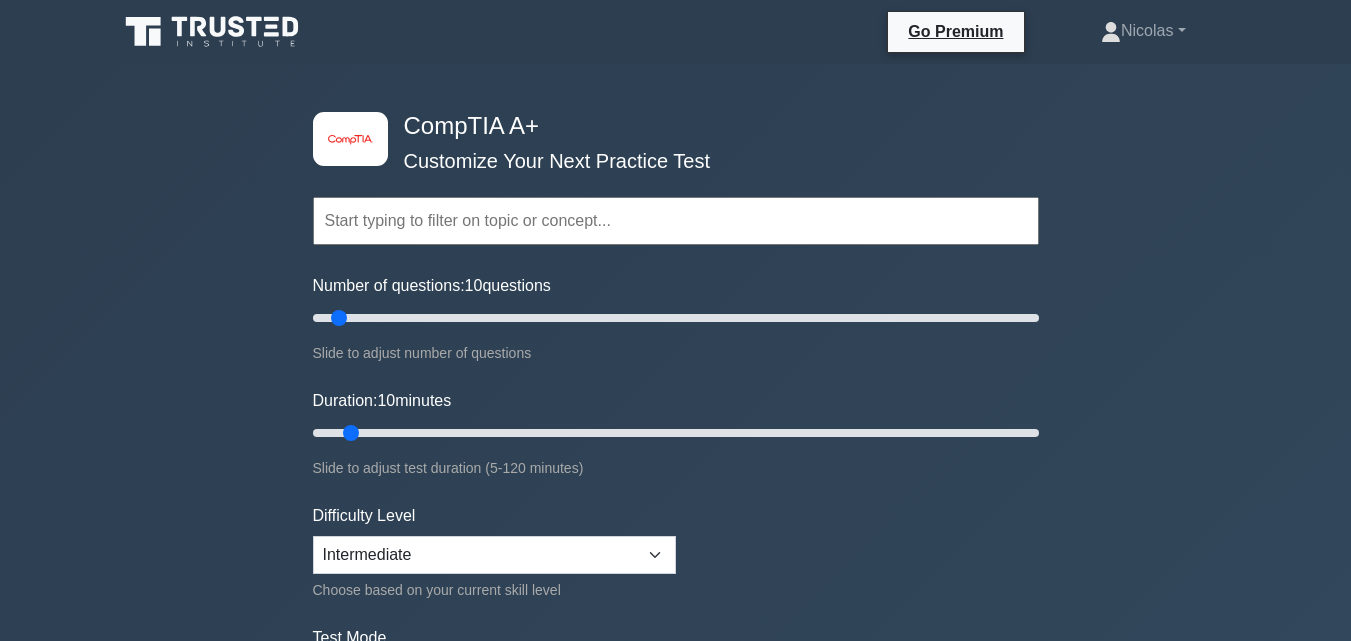 scroll, scrollTop: 0, scrollLeft: 0, axis: both 